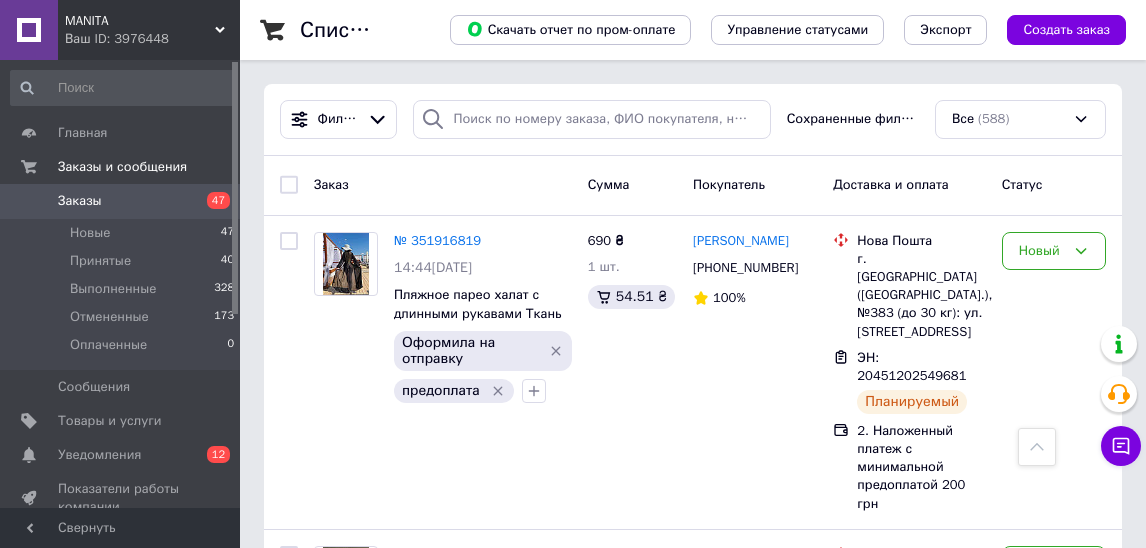 scroll, scrollTop: 3335, scrollLeft: 0, axis: vertical 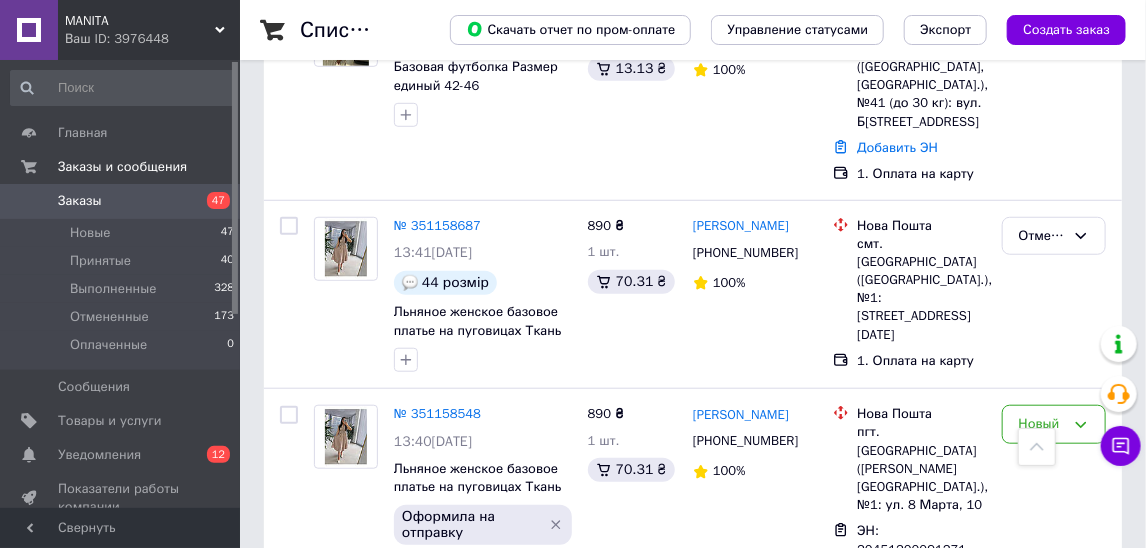 click on "Заказы" at bounding box center (121, 201) 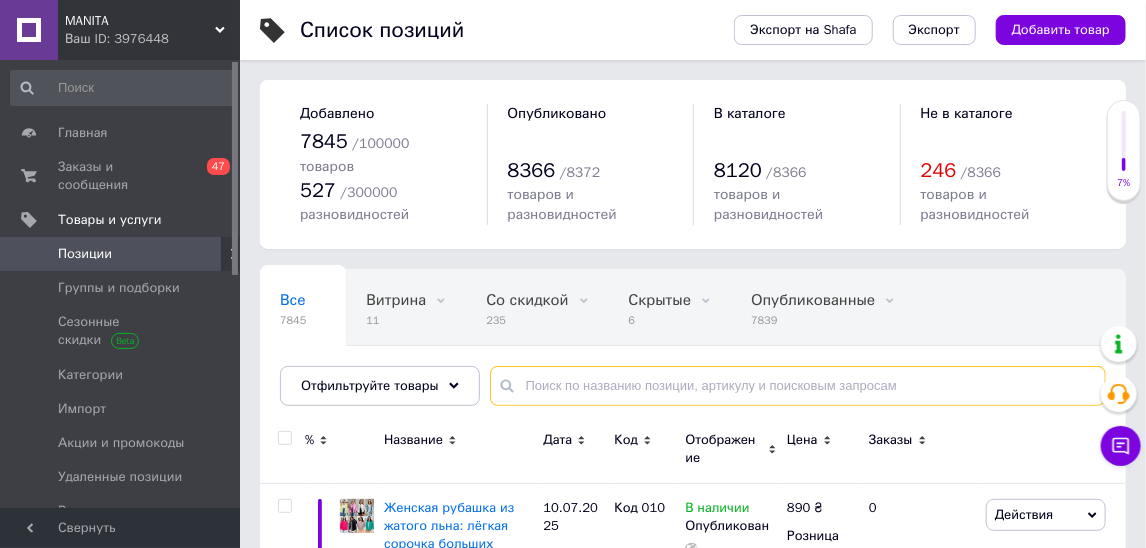 click at bounding box center [798, 386] 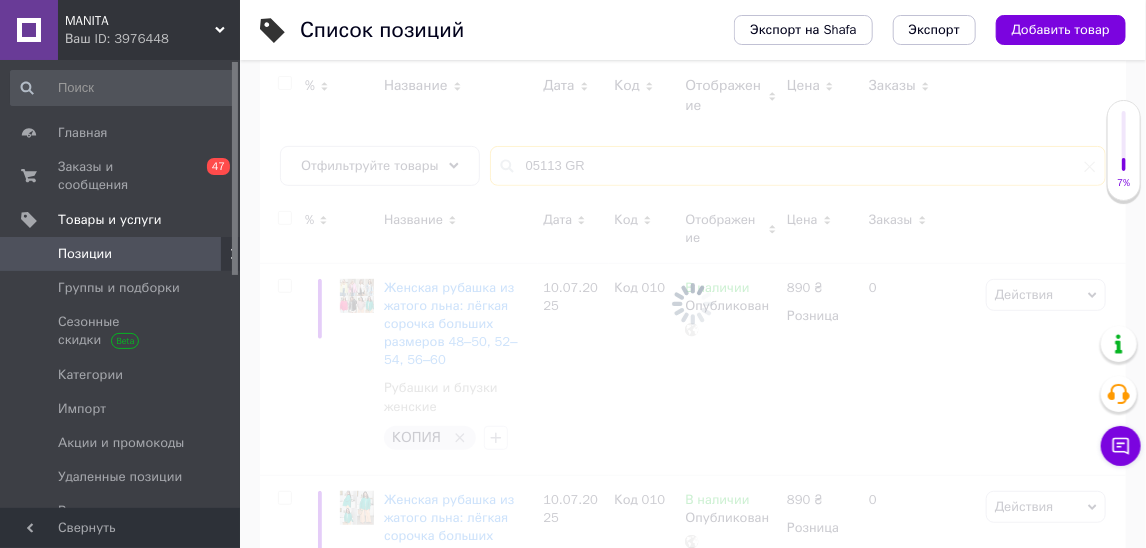 scroll, scrollTop: 170, scrollLeft: 0, axis: vertical 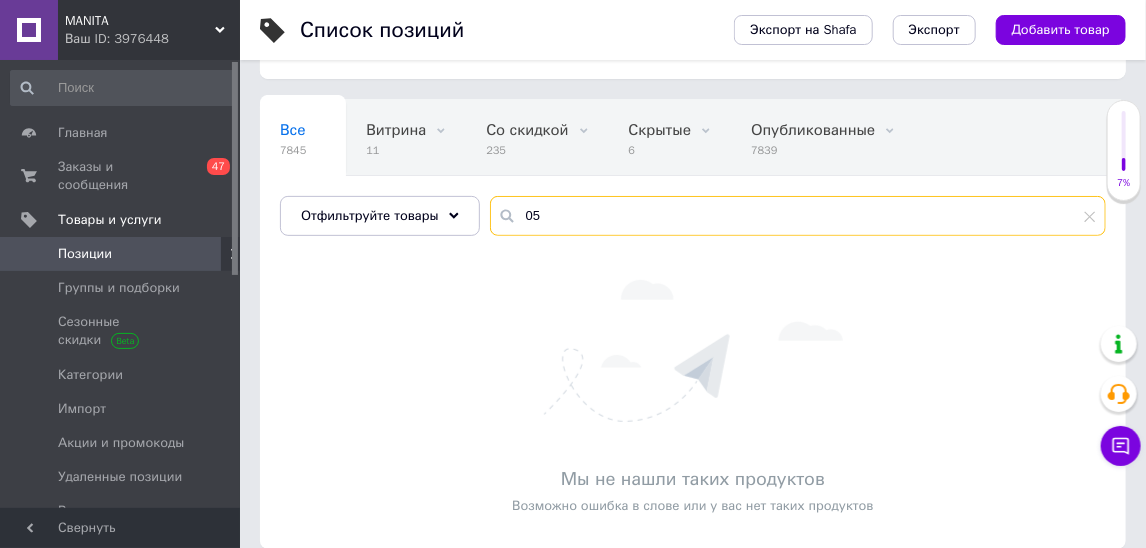 type on "0" 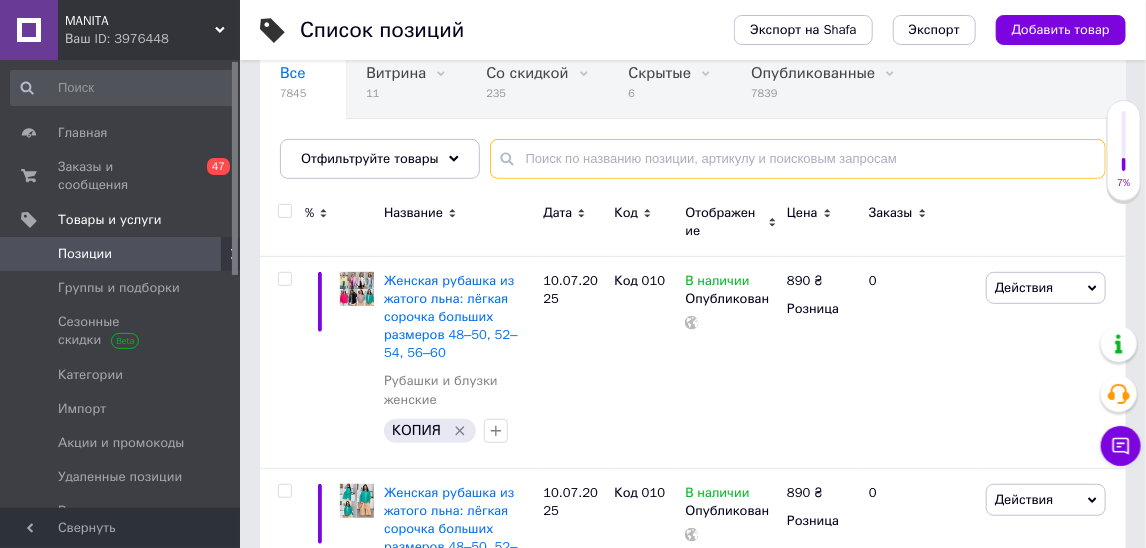 scroll, scrollTop: 231, scrollLeft: 0, axis: vertical 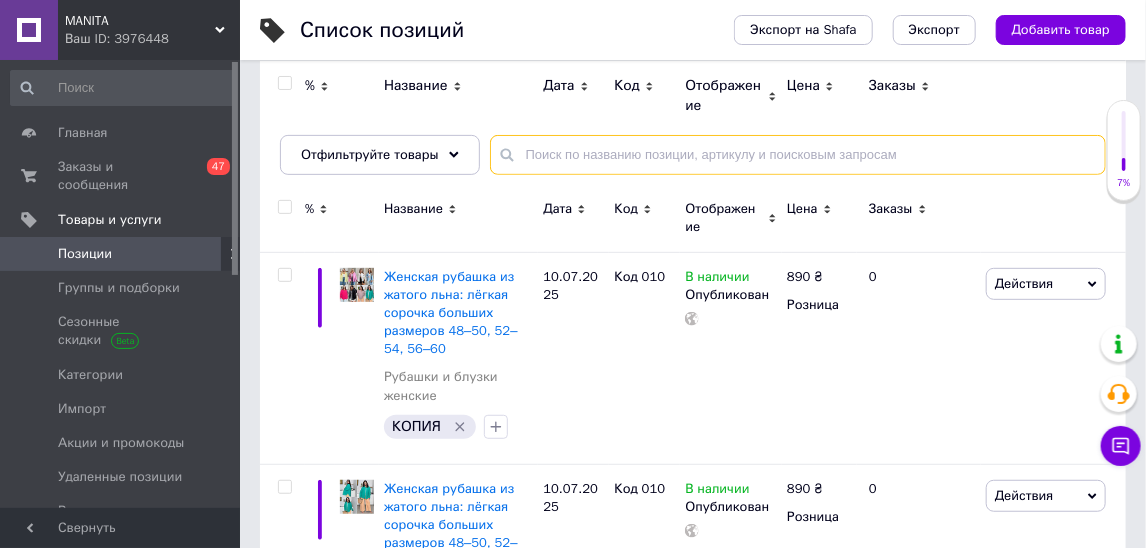 click at bounding box center [798, 155] 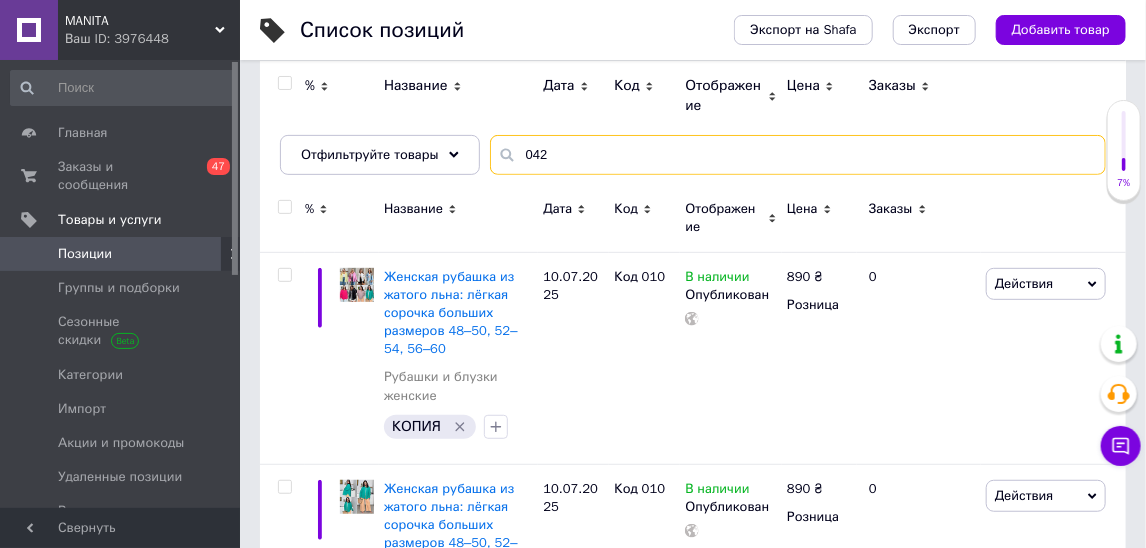 type on "042" 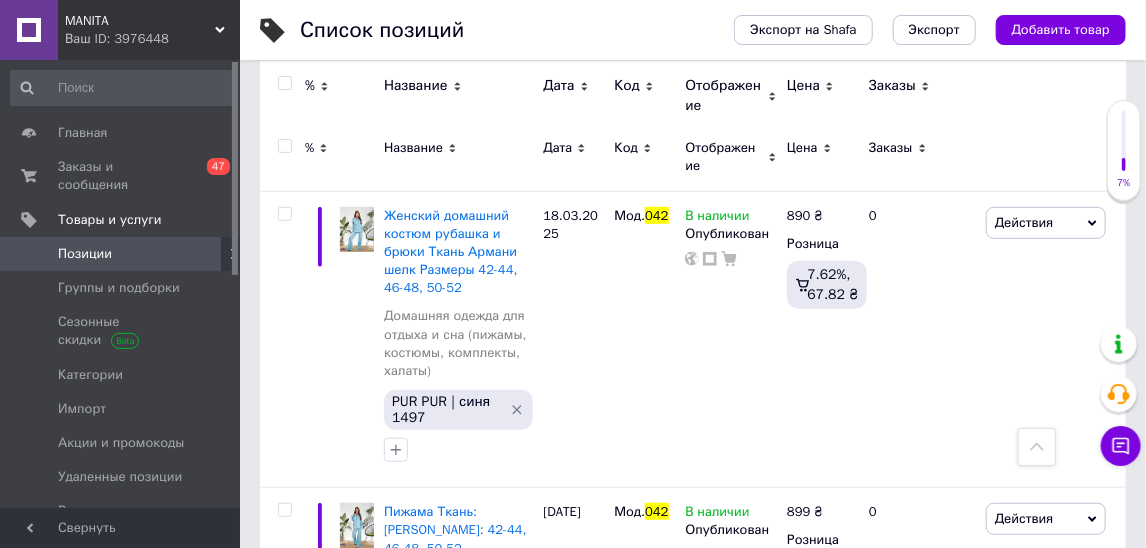 scroll, scrollTop: 0, scrollLeft: 0, axis: both 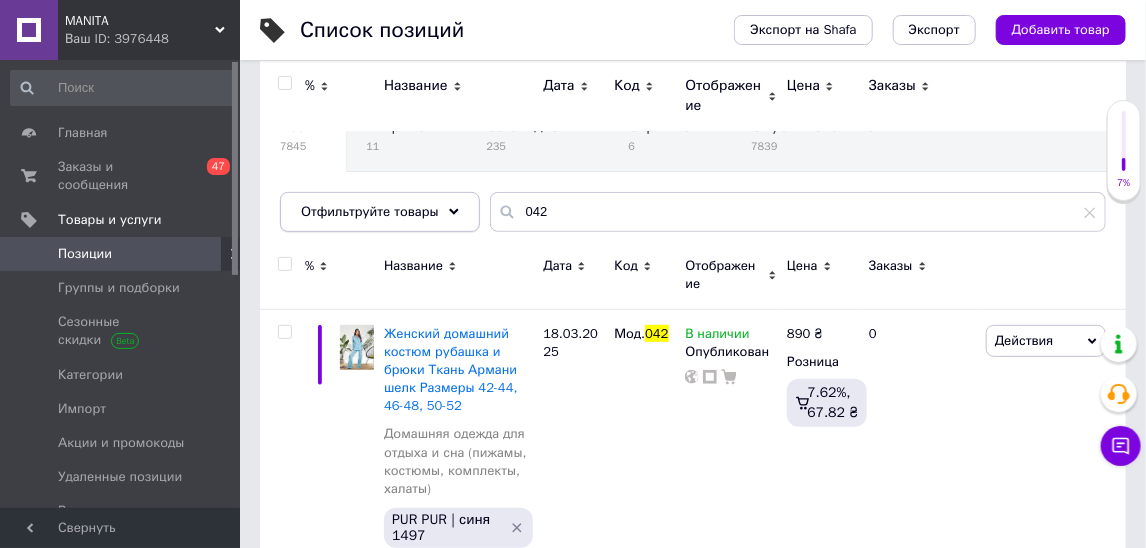 click on "Отфильтруйте товары" at bounding box center [380, 212] 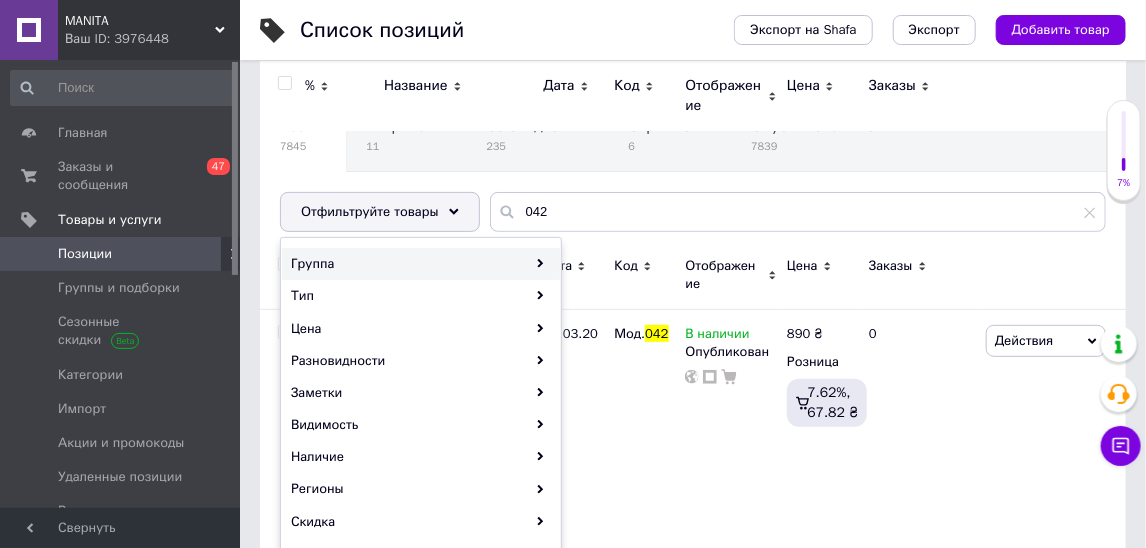 click on "Группа" at bounding box center (421, 264) 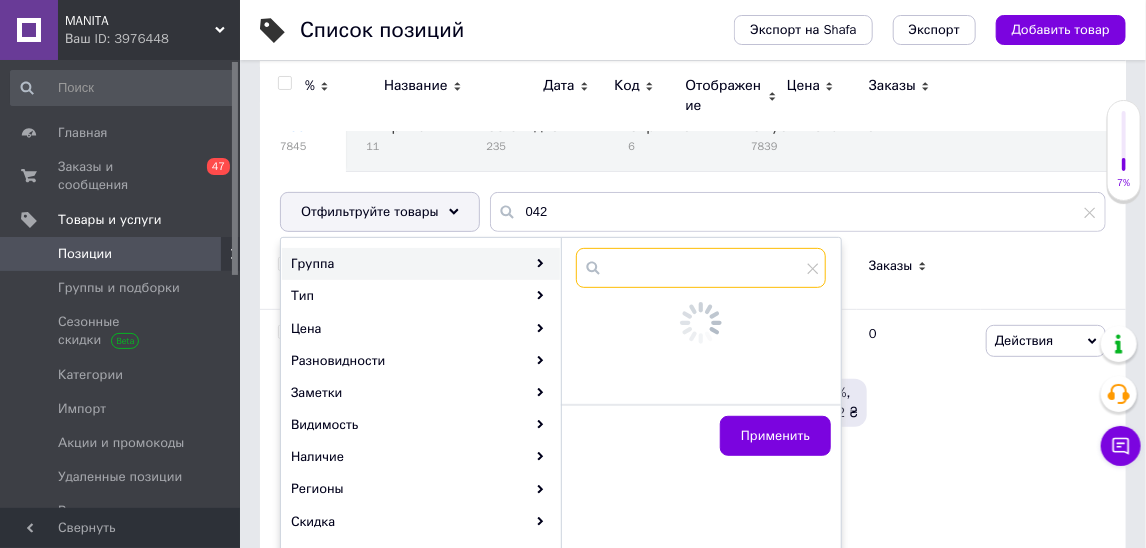 click at bounding box center (701, 268) 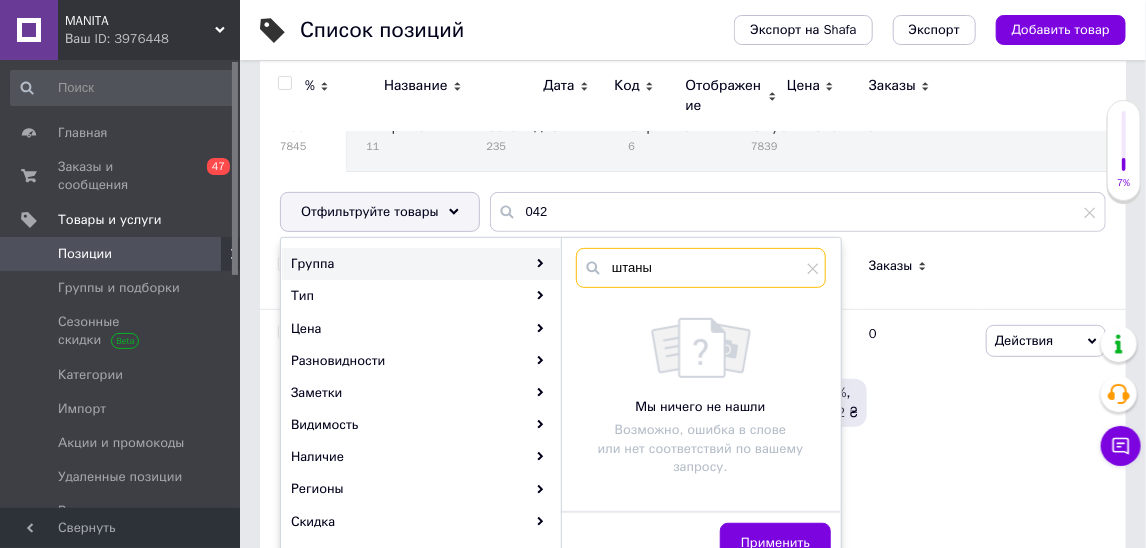 type on "штаны" 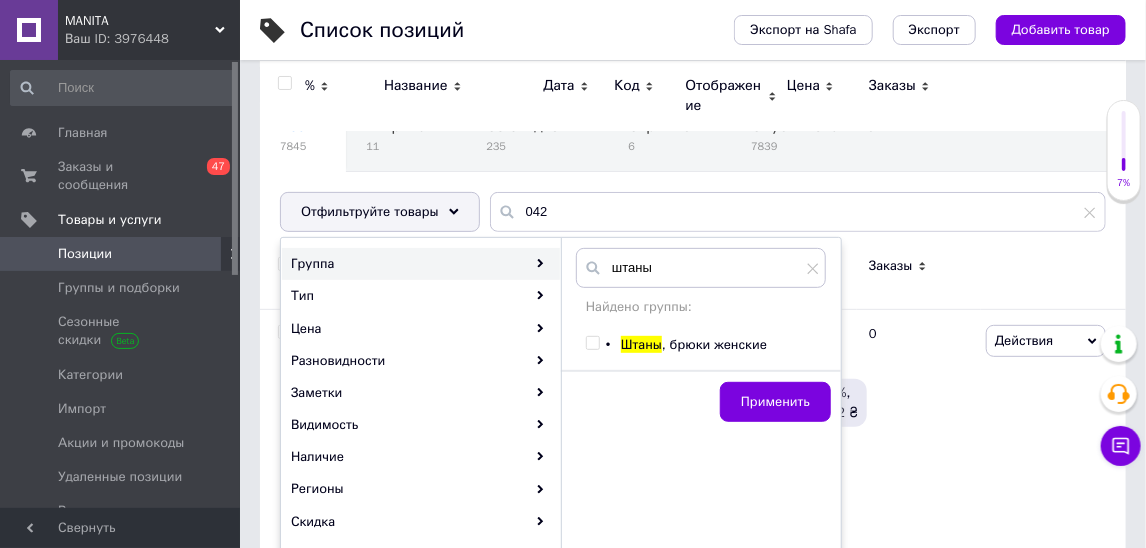 click on ", брюки женские" at bounding box center (714, 344) 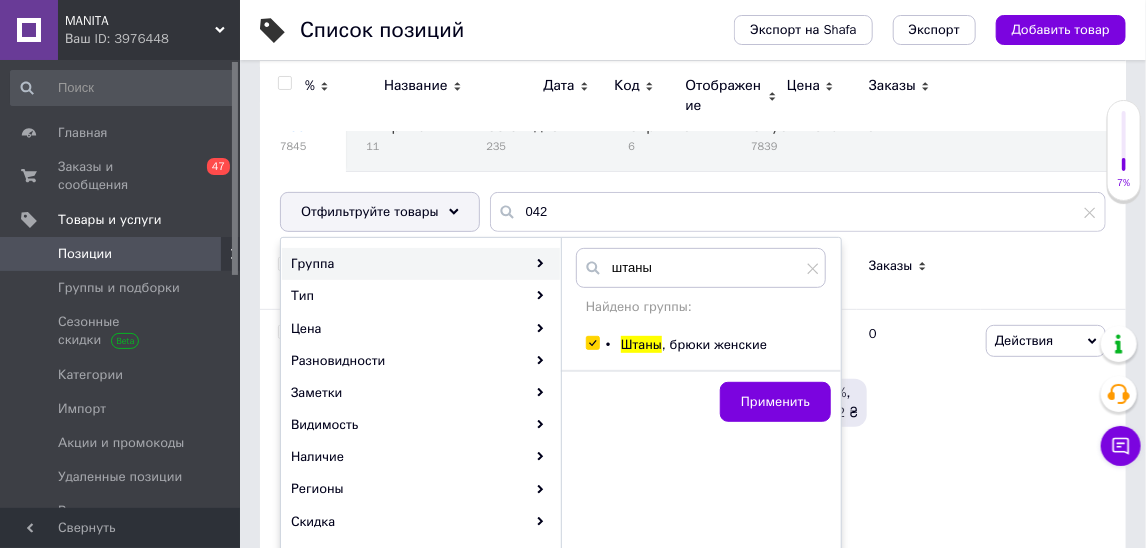 checkbox on "true" 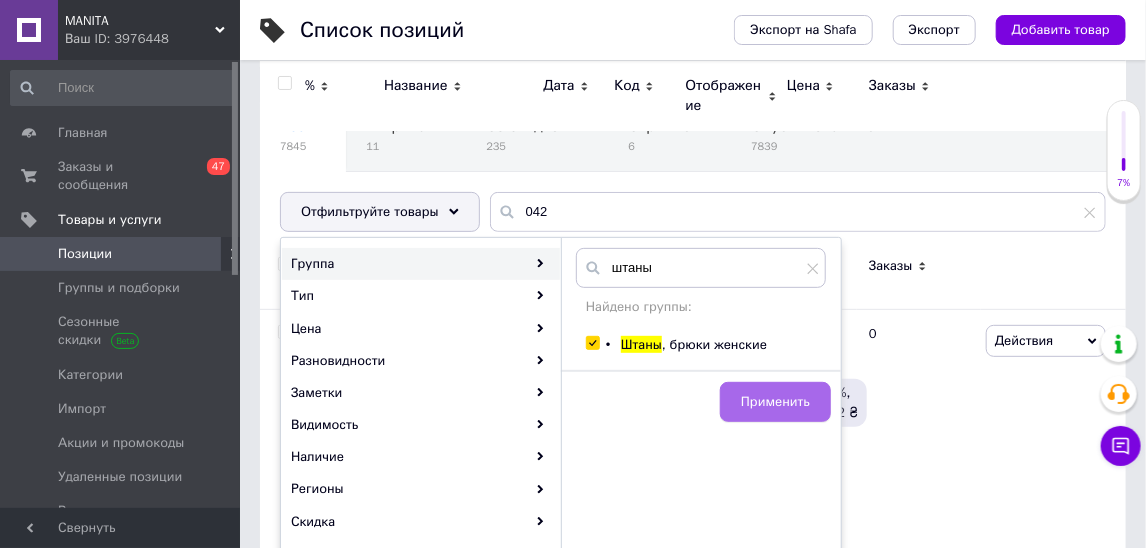 click on "Применить" at bounding box center [775, 402] 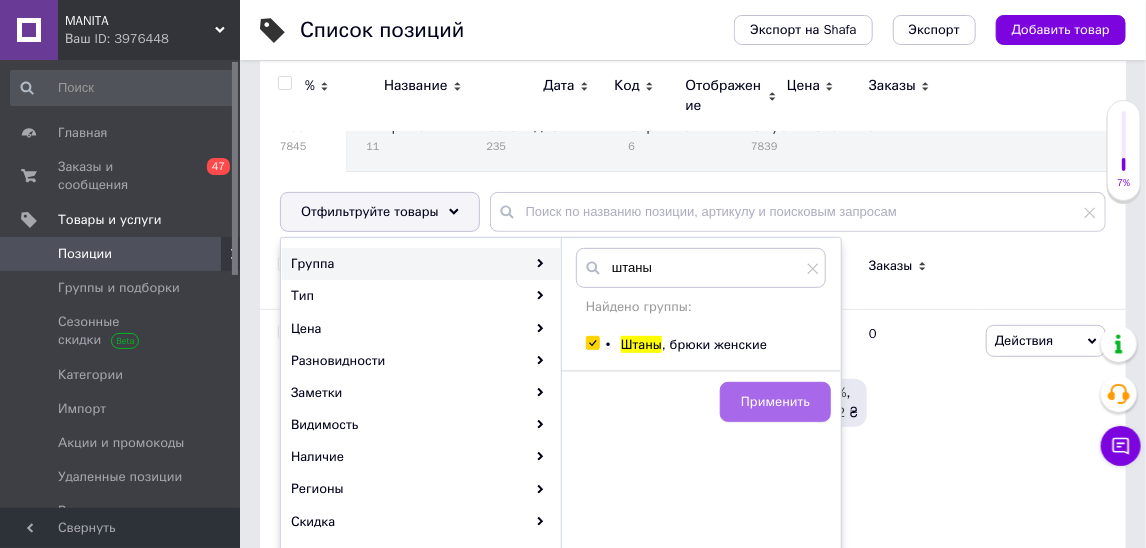 scroll, scrollTop: 0, scrollLeft: 257, axis: horizontal 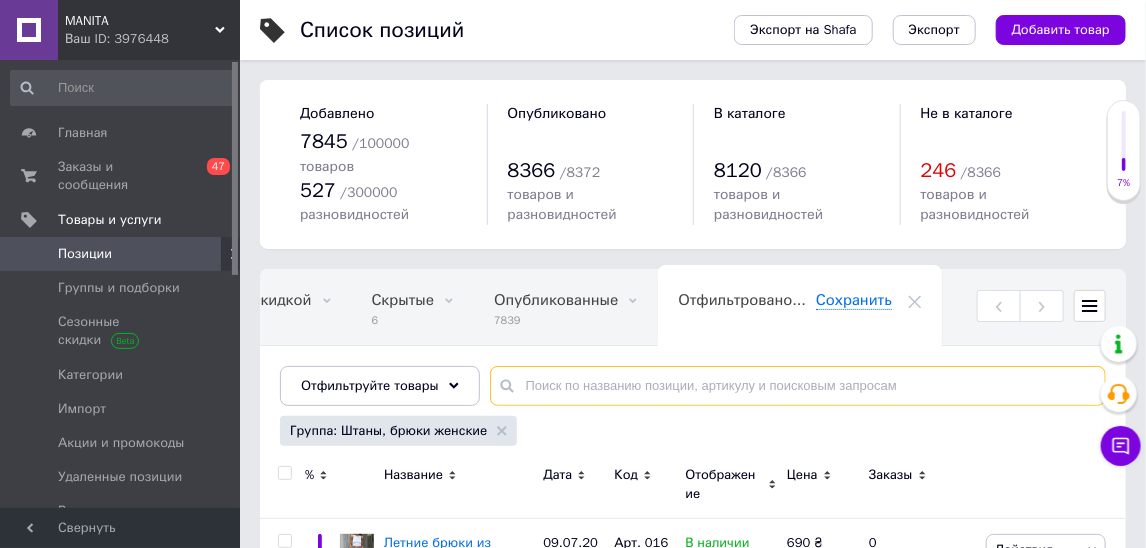 click at bounding box center (798, 386) 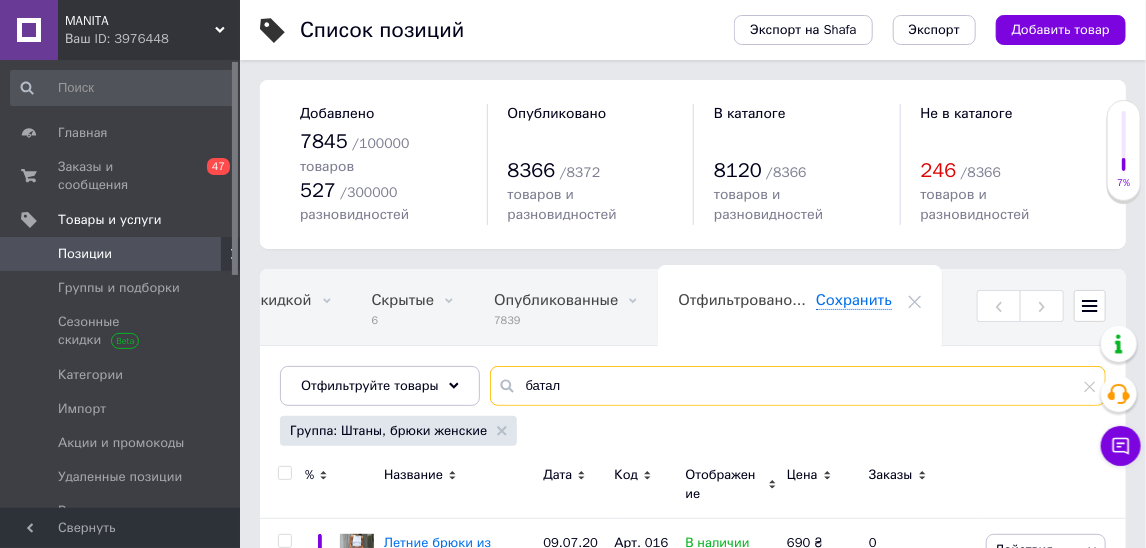 type on "батал" 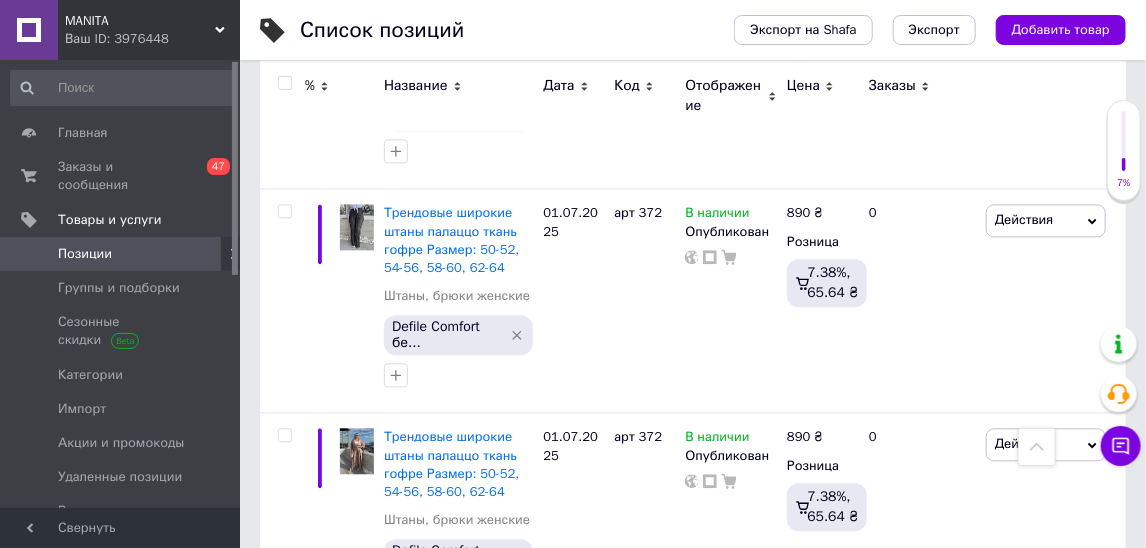 scroll, scrollTop: 4487, scrollLeft: 0, axis: vertical 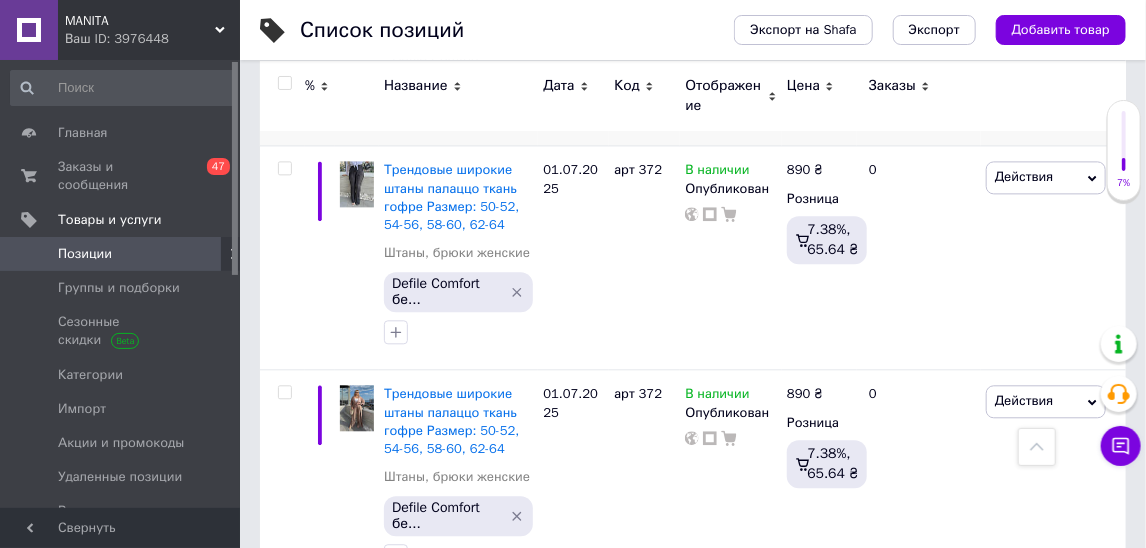 click on "Трендовые широкие штаны палаццо [PERSON_NAME]: 50-52, 54-56, 58-60, 62-64" at bounding box center [455, -26] 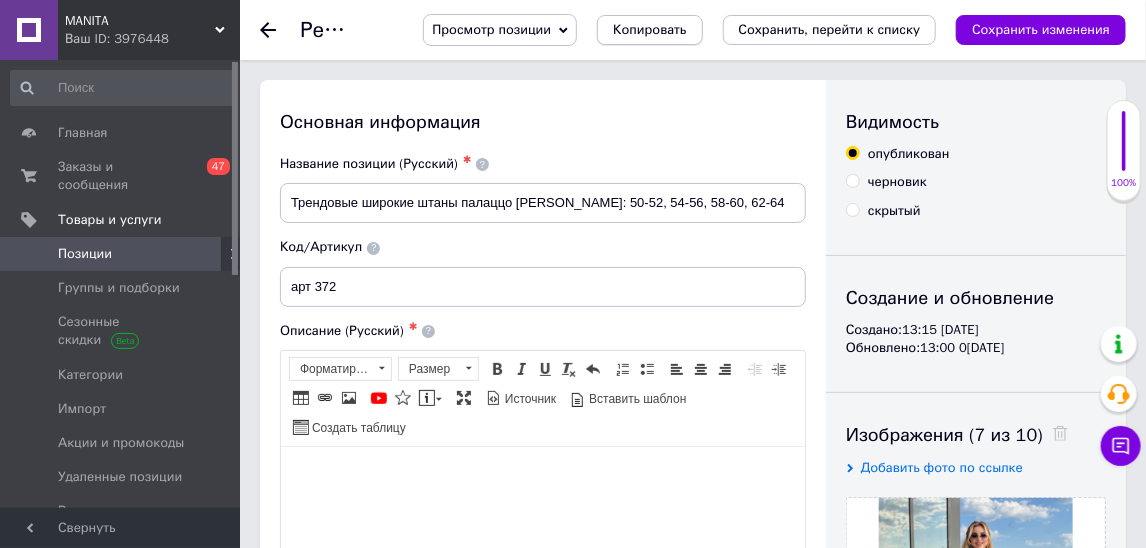 click on "Копировать" at bounding box center [649, 30] 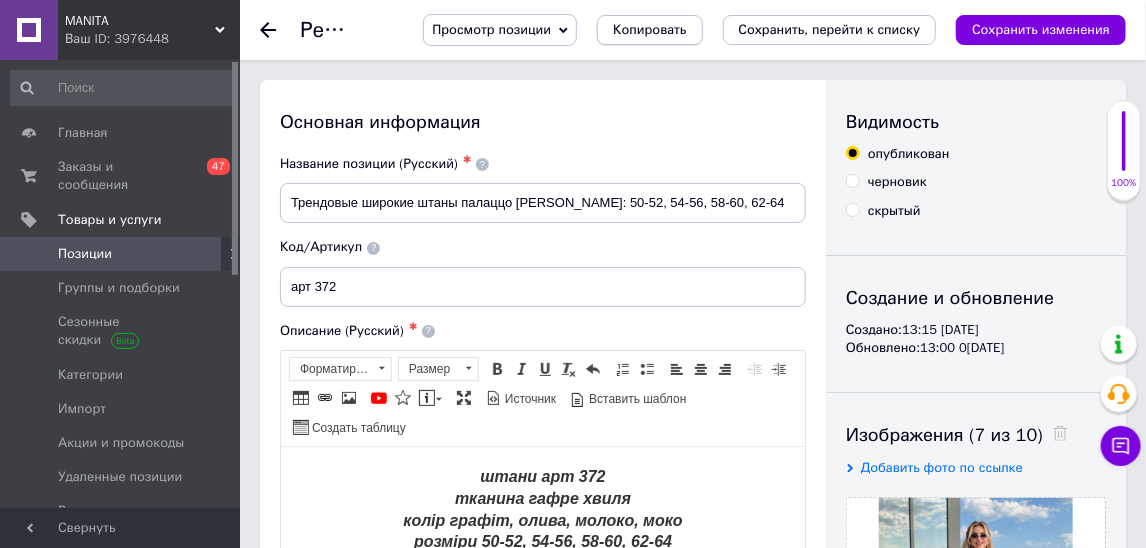 scroll, scrollTop: 0, scrollLeft: 0, axis: both 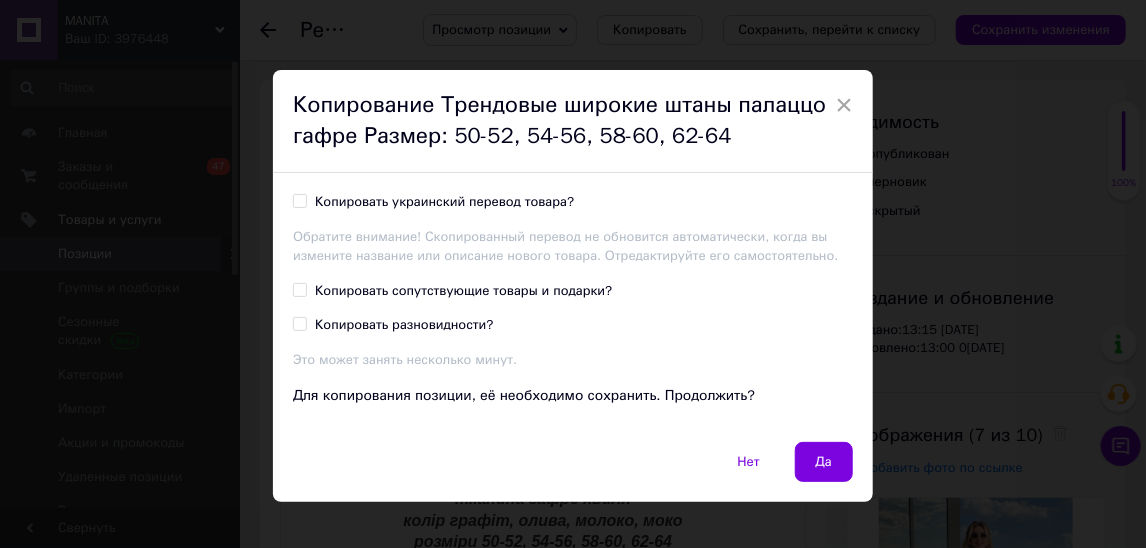 click on "Копировать украинский перевод товара? Обратите внимание! Скопированный перевод не обновится автоматически,
когда вы измените название или описание нового товара.
Отредактируйте его самостоятельно." at bounding box center [573, 229] 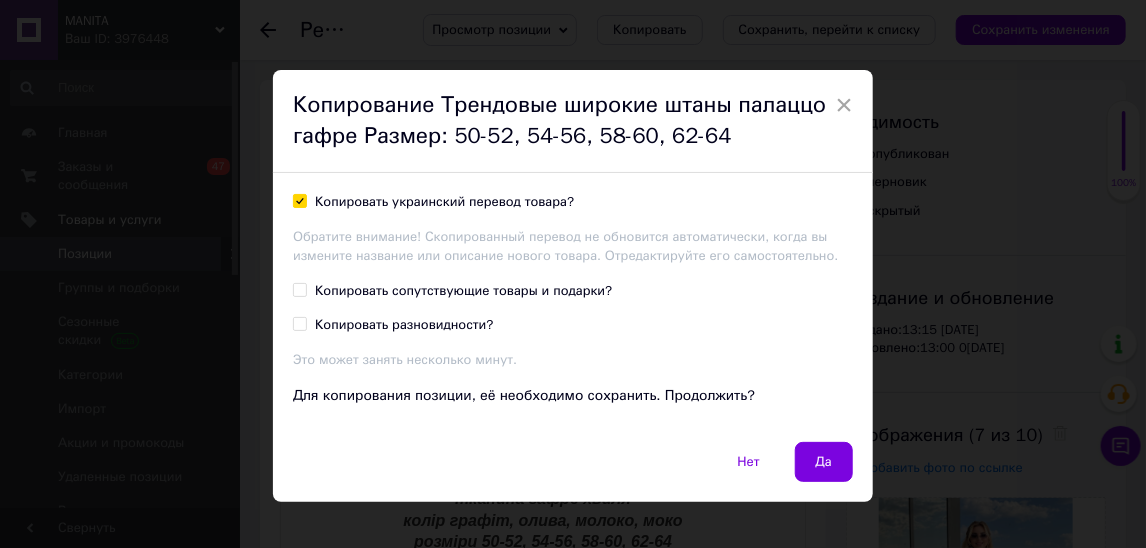 checkbox on "true" 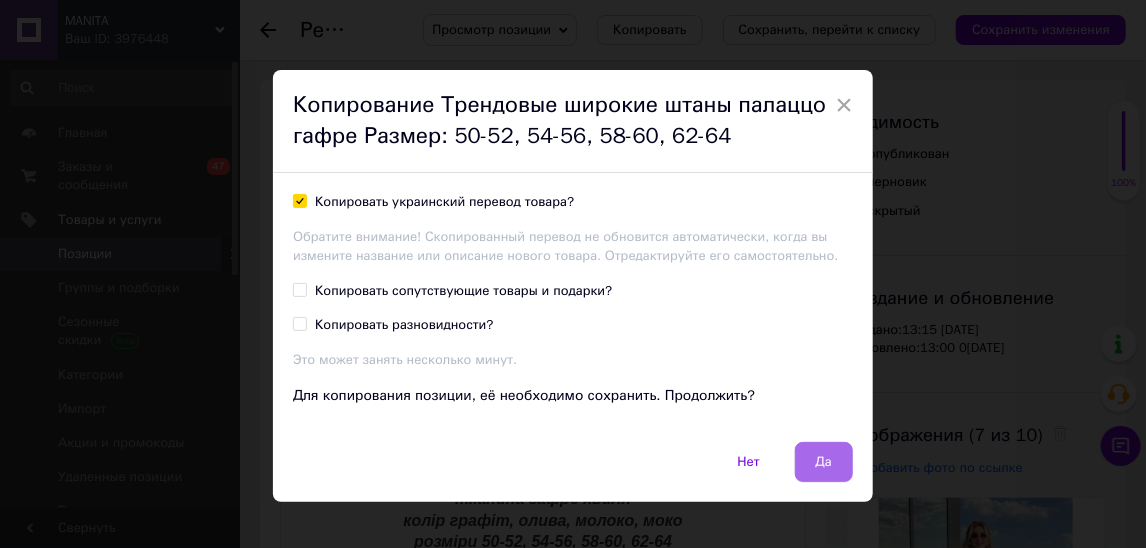 click on "Да" at bounding box center [824, 462] 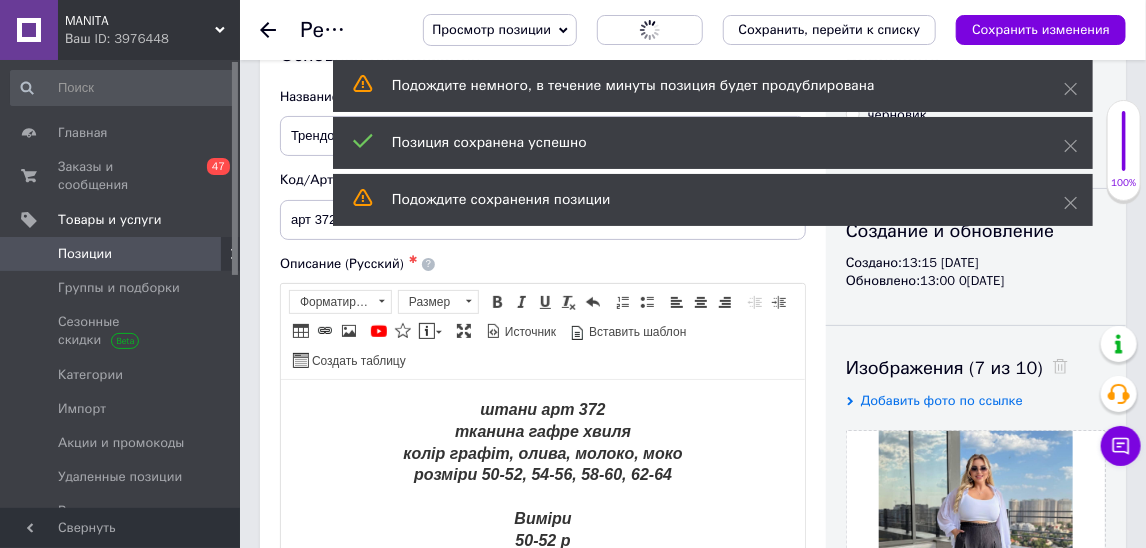 scroll, scrollTop: 0, scrollLeft: 0, axis: both 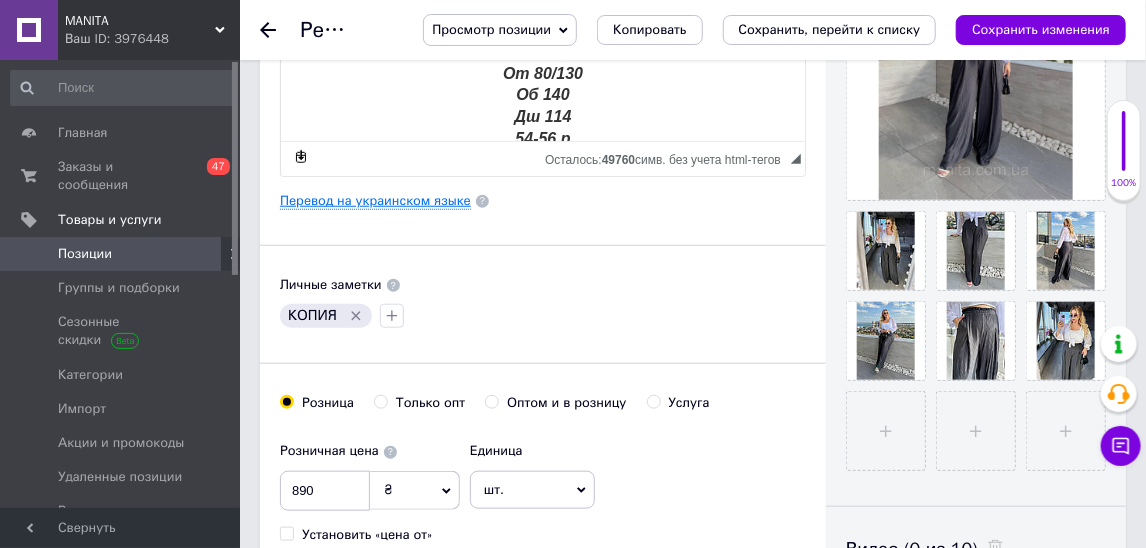 click on "Перевод на украинском языке" at bounding box center [375, 201] 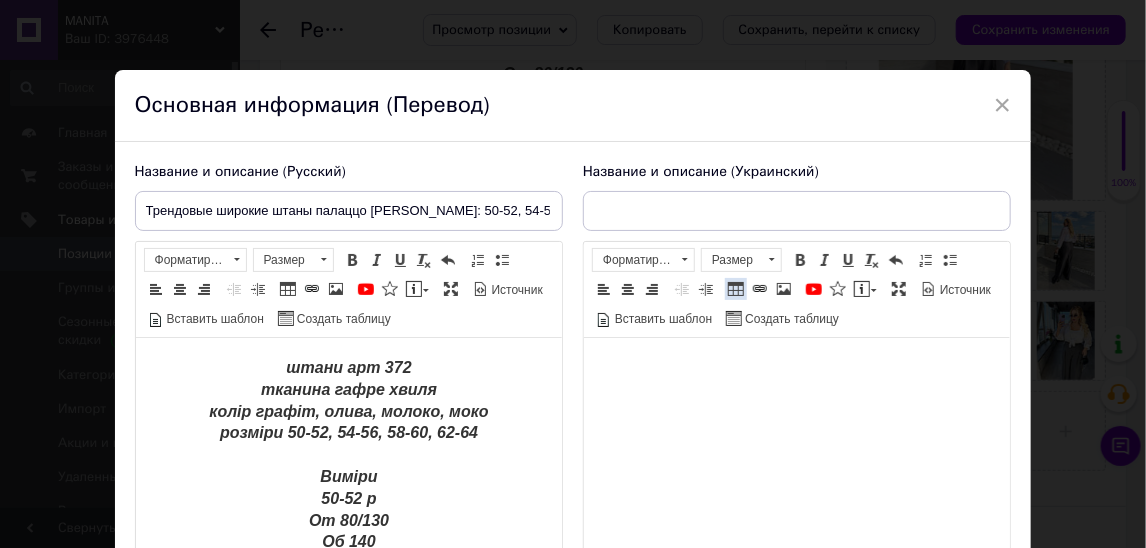 scroll, scrollTop: 0, scrollLeft: 0, axis: both 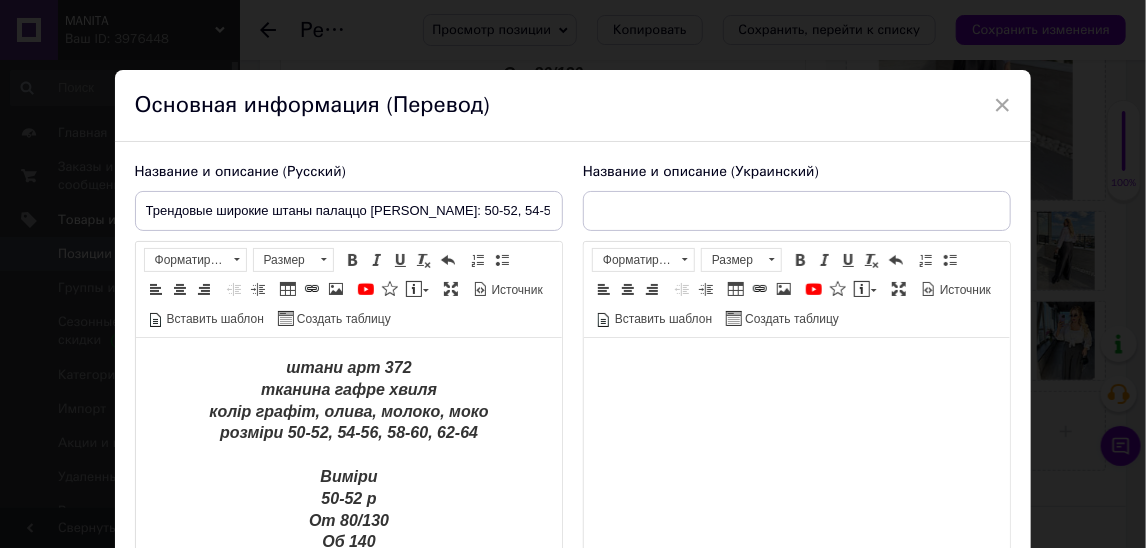 type on "Трендові широкі штани палаццо [PERSON_NAME]: 50-52, 54-56, 58-60, 62-64" 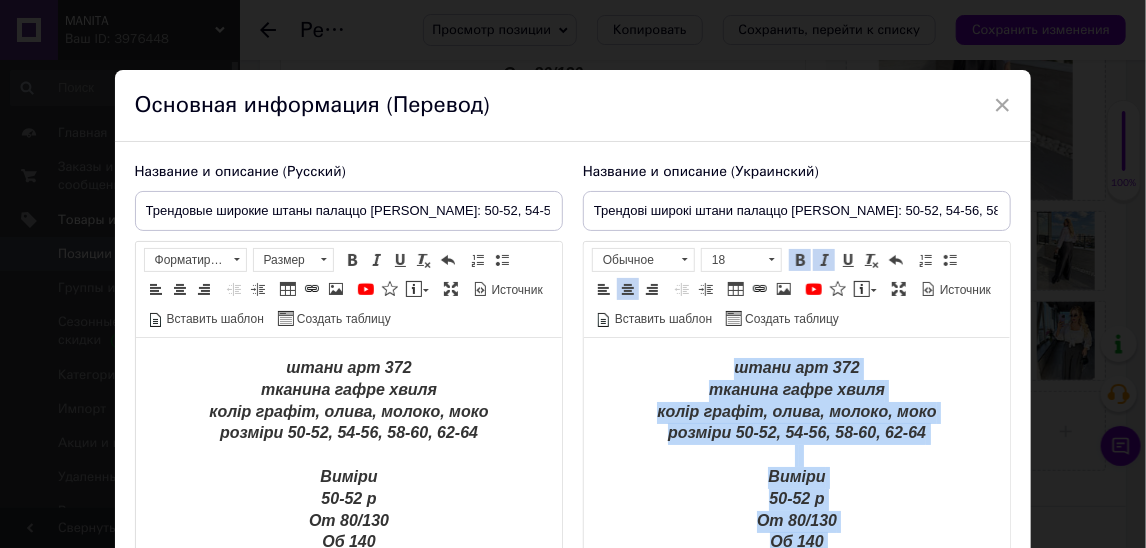 scroll, scrollTop: 274, scrollLeft: 0, axis: vertical 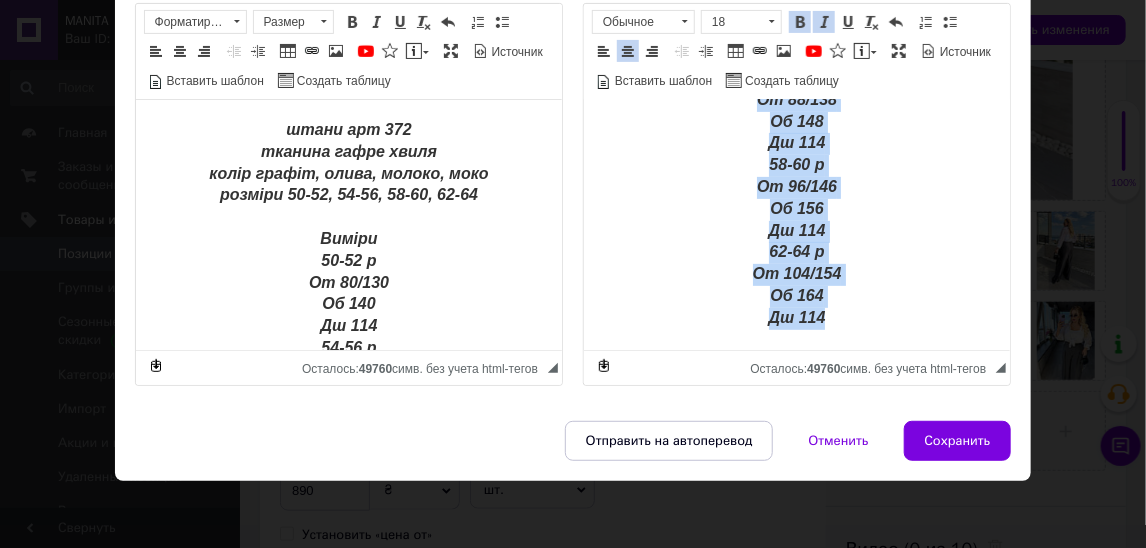 drag, startPoint x: 681, startPoint y: 127, endPoint x: 815, endPoint y: 630, distance: 520.54297 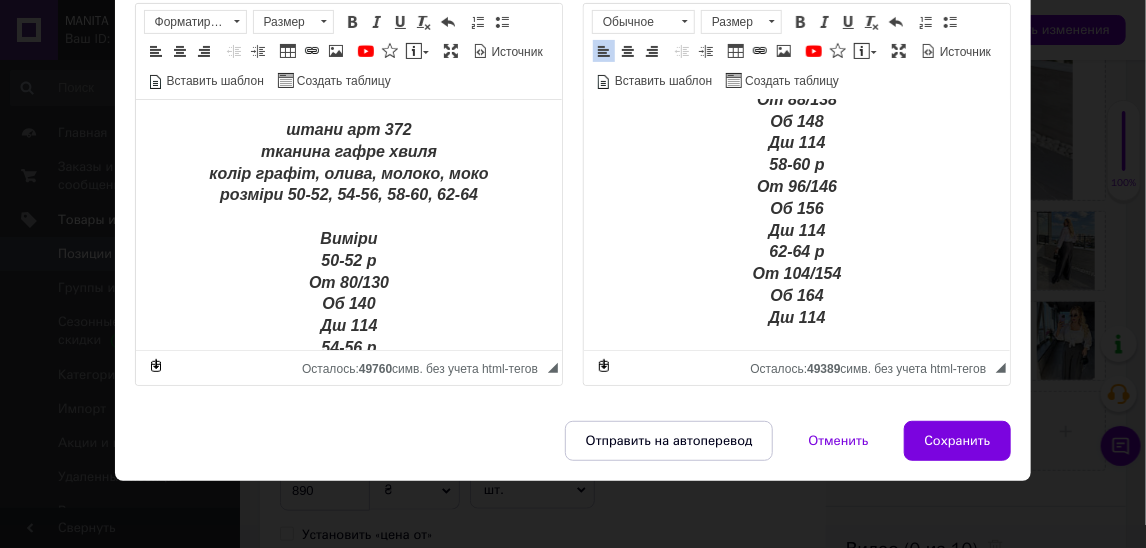 scroll, scrollTop: 755, scrollLeft: 0, axis: vertical 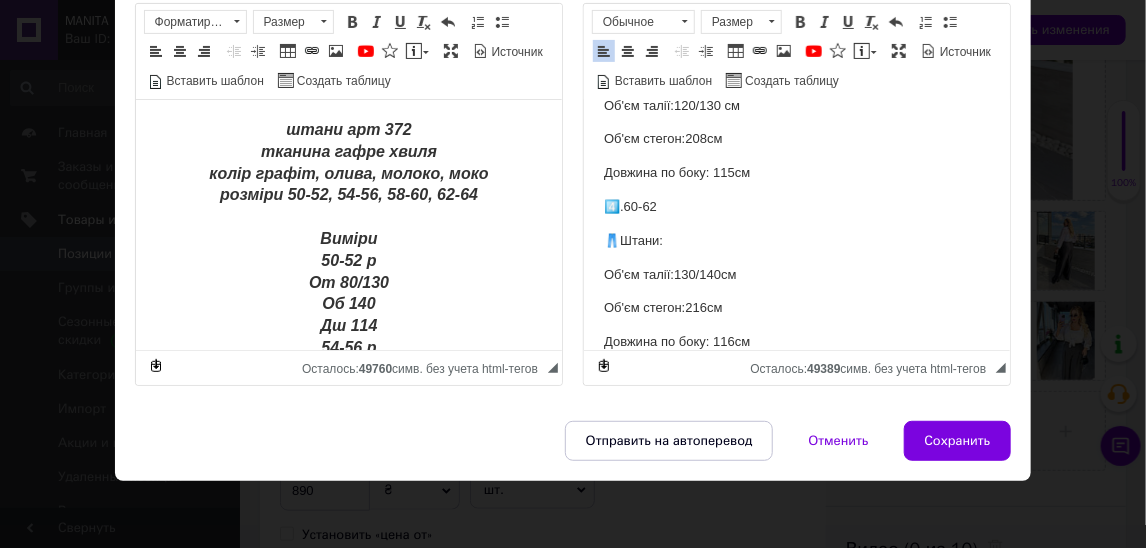 click on "◢ Осталось:  49389  симв. без учета html-тегов   {label}   Восстановить" at bounding box center [797, 367] 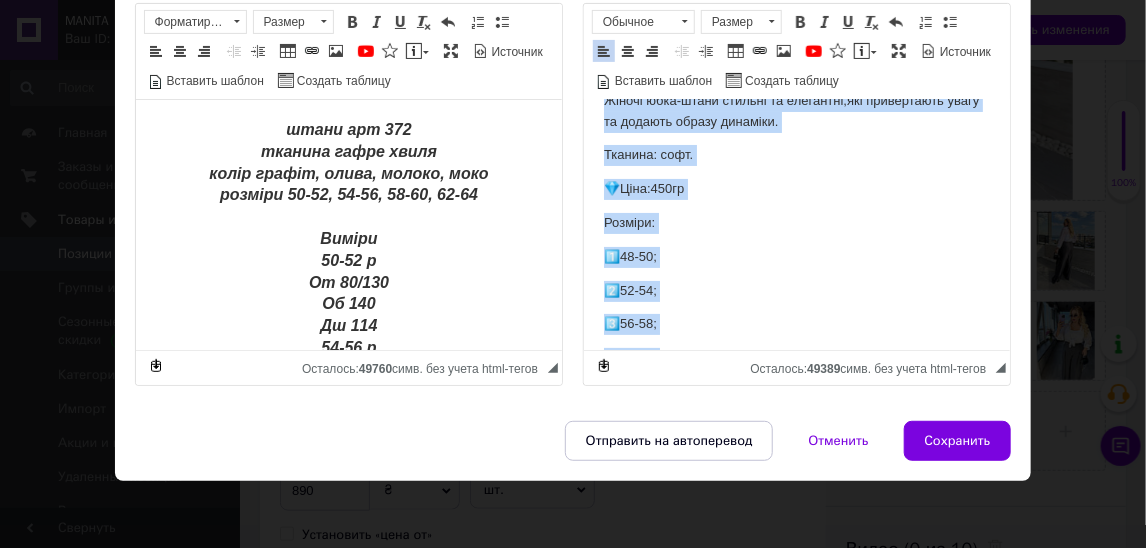 scroll, scrollTop: 0, scrollLeft: 0, axis: both 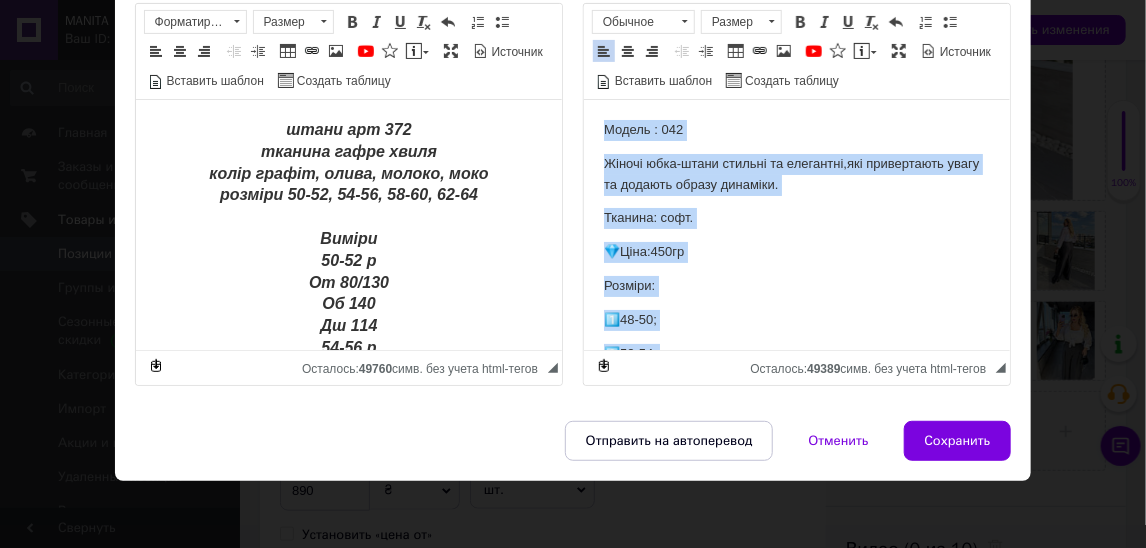 drag, startPoint x: 767, startPoint y: 344, endPoint x: 609, endPoint y: 45, distance: 338.17896 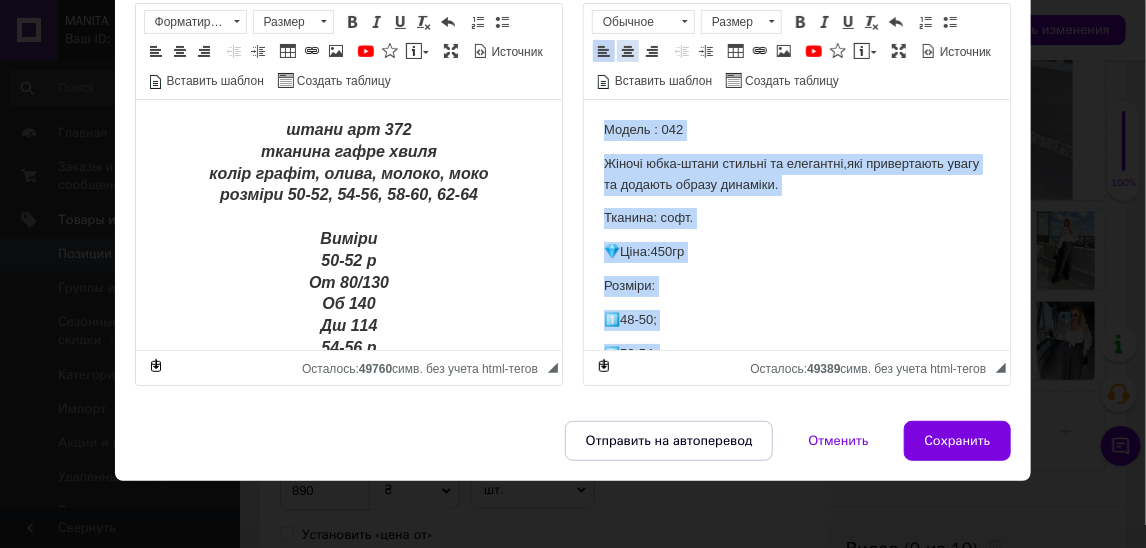 click at bounding box center (628, 51) 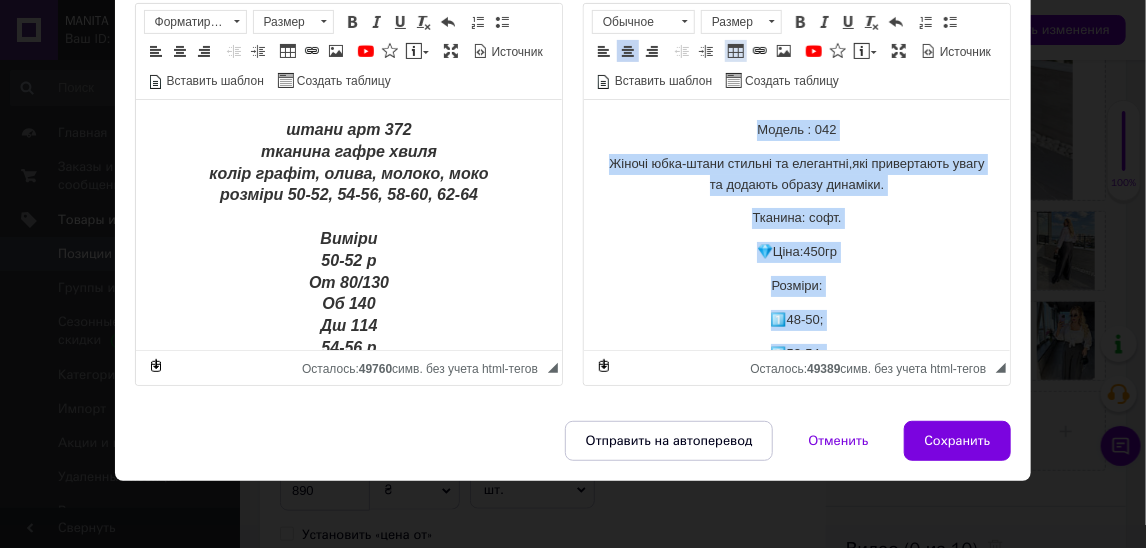click on "Таблица" at bounding box center [736, 51] 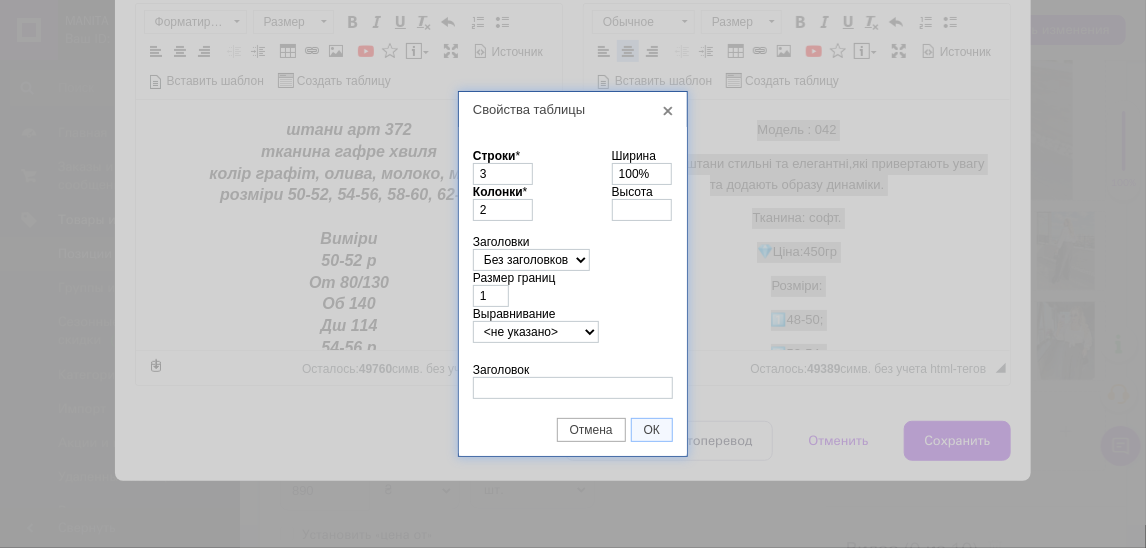 click on "Свойства таблицы X Свойства таблицы Строки * 3 Колонки * 2   Заголовки  Без заголовков  Верхняя строка  Левая колонка  Сверху и слева Размер границ 1 Выравнивание  <не указано>  По левому краю  По центру  По правому краю Ширина 100% Высота   Заголовок Отмена ОК" at bounding box center (573, 274) 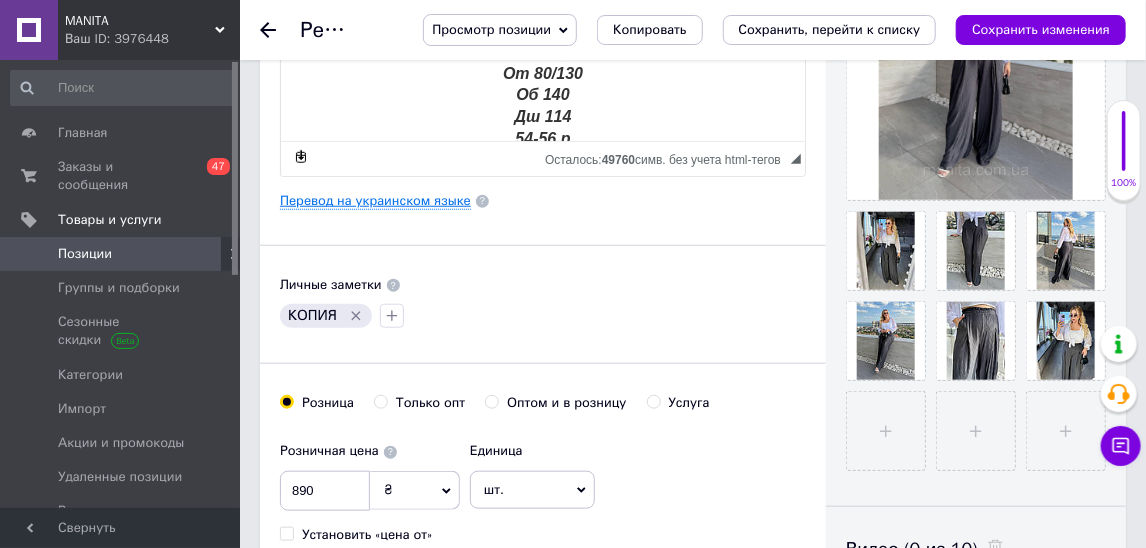 click on "Перевод на украинском языке" at bounding box center [375, 201] 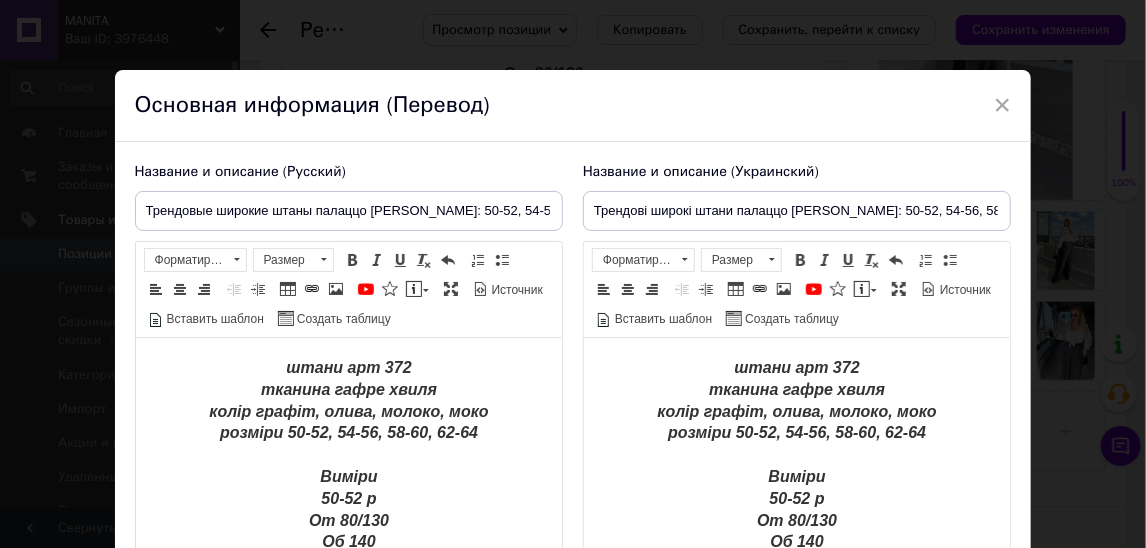 scroll, scrollTop: 0, scrollLeft: 0, axis: both 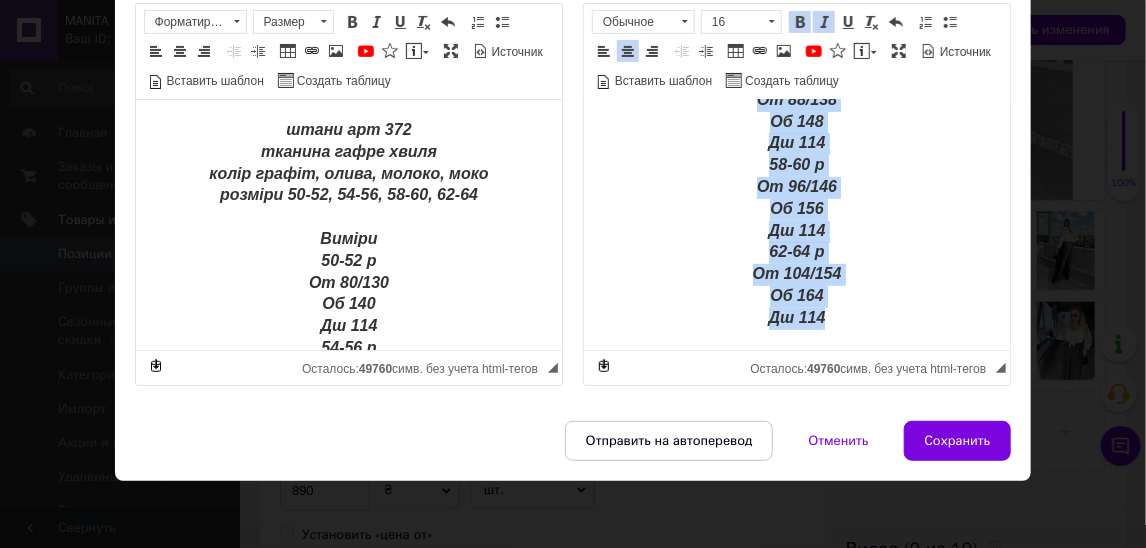 drag, startPoint x: 717, startPoint y: 114, endPoint x: 841, endPoint y: 632, distance: 532.63495 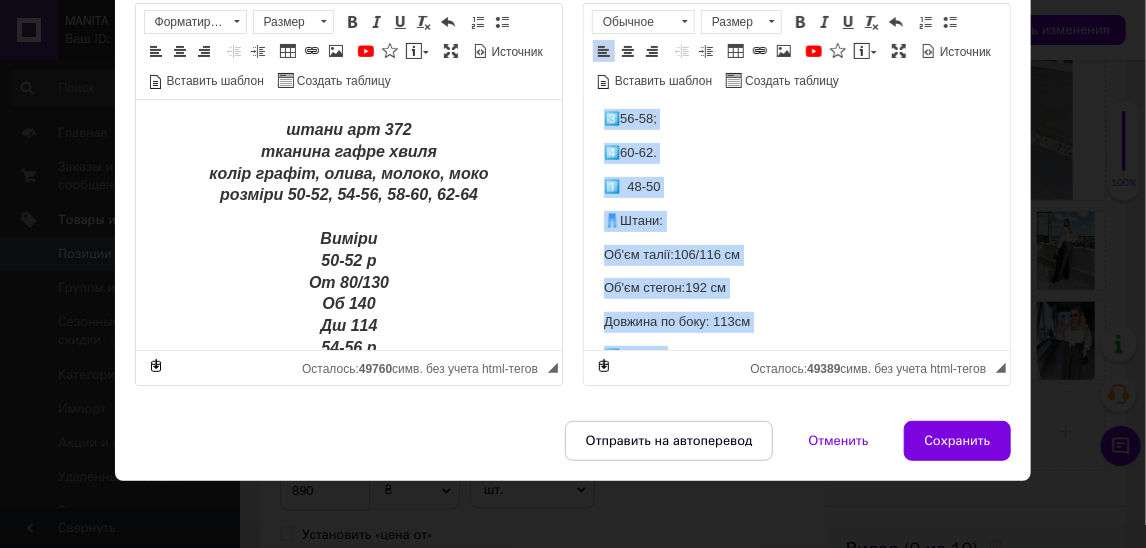 scroll, scrollTop: 0, scrollLeft: 0, axis: both 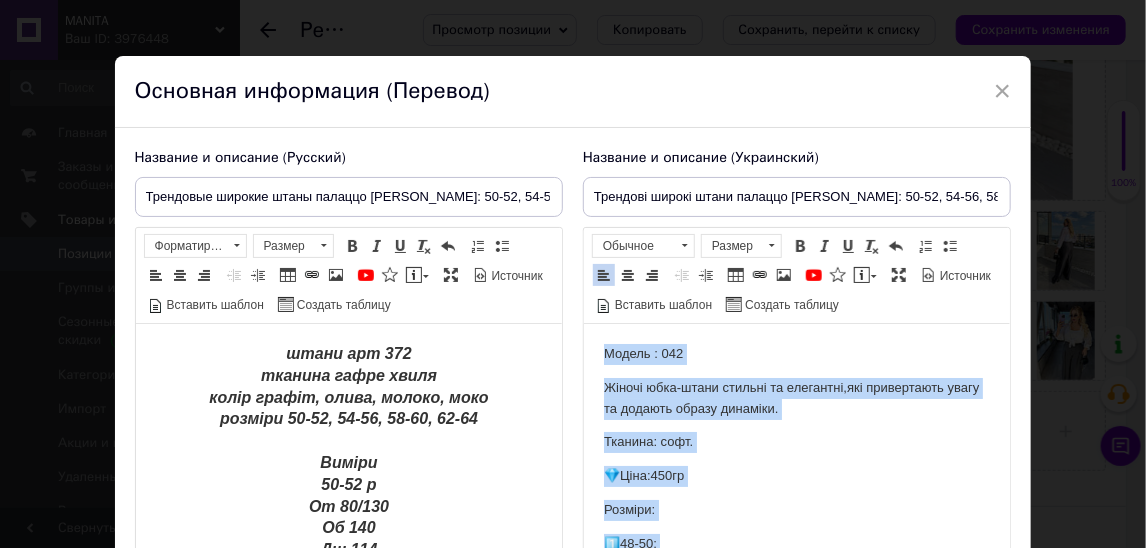 drag, startPoint x: 769, startPoint y: 571, endPoint x: 653, endPoint y: -21, distance: 603.2578 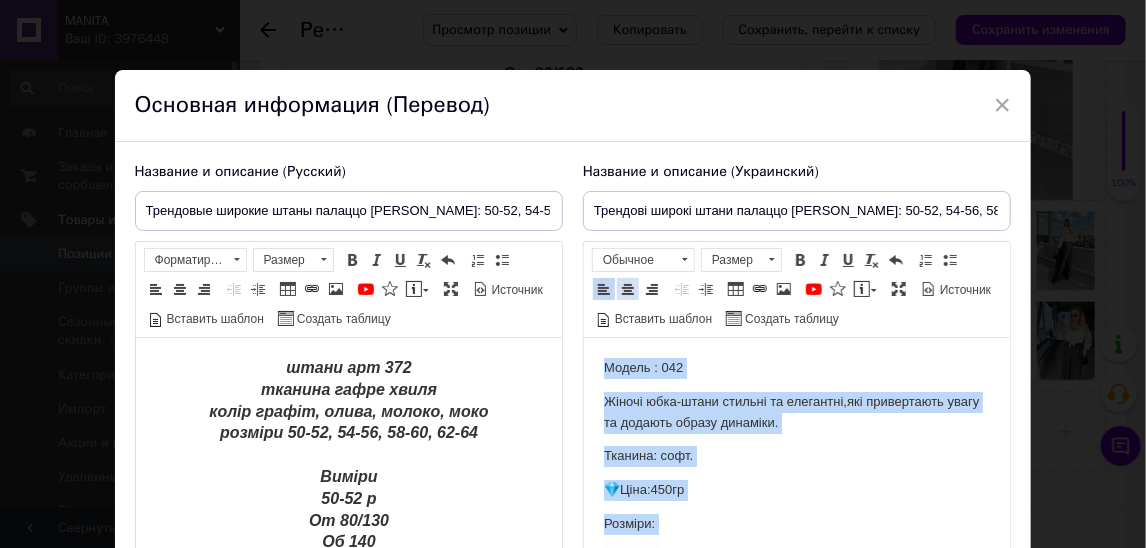 click at bounding box center (628, 289) 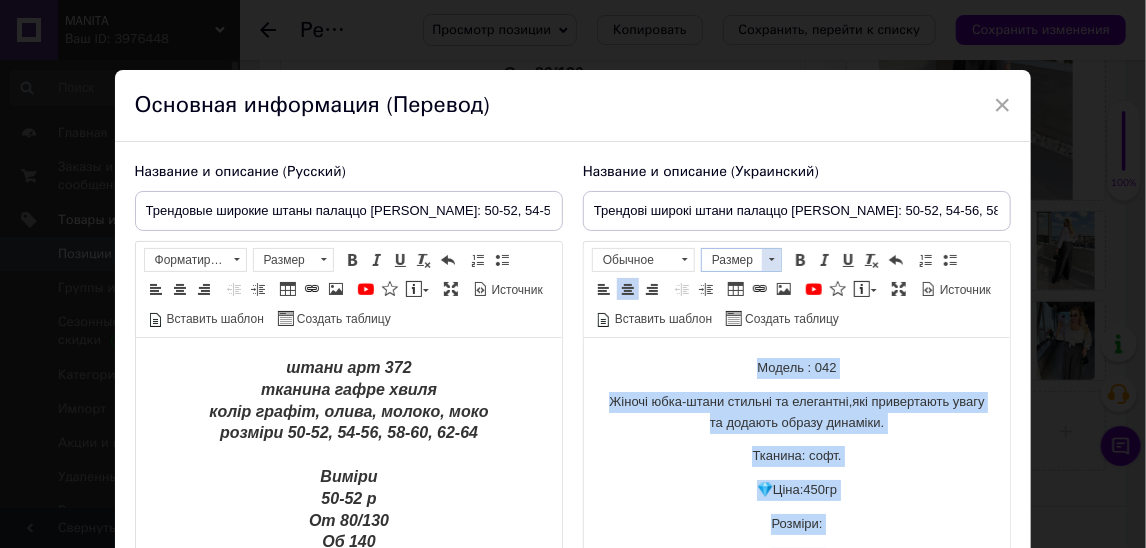 click on "Размер" at bounding box center (732, 260) 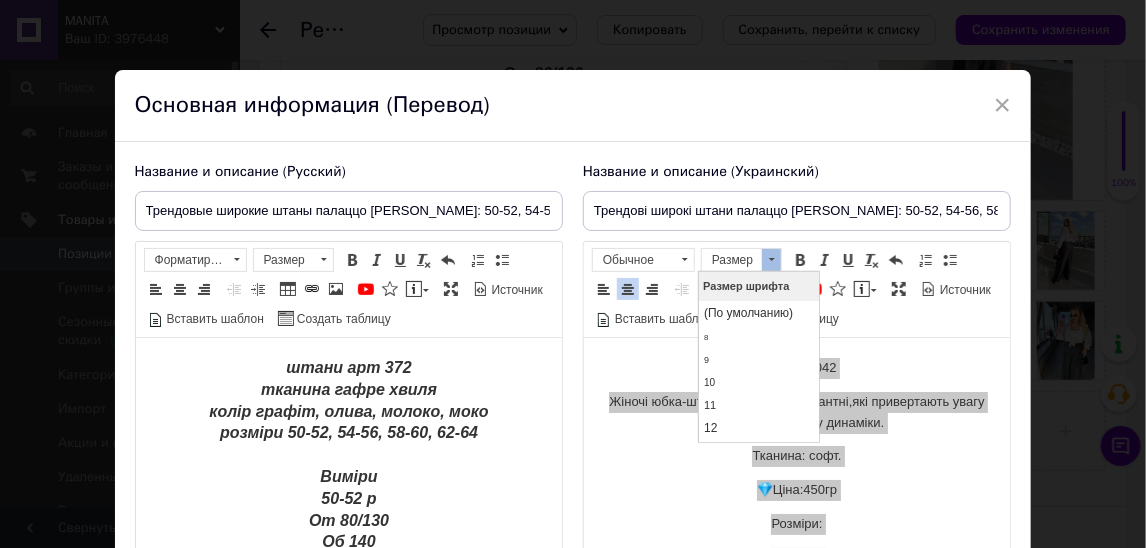 scroll, scrollTop: 0, scrollLeft: 0, axis: both 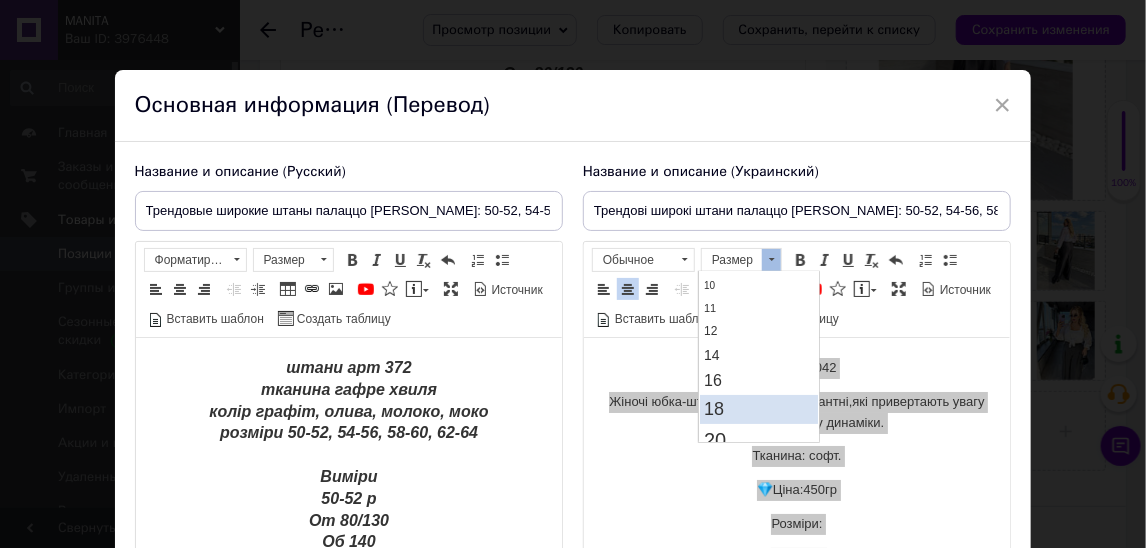 click on "18" at bounding box center [758, 408] 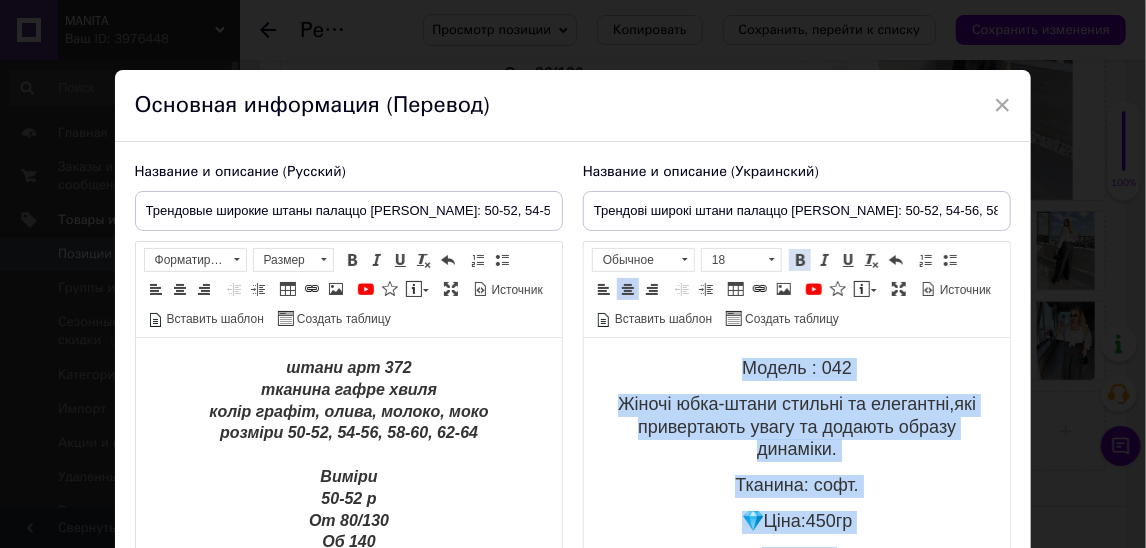 click at bounding box center (800, 260) 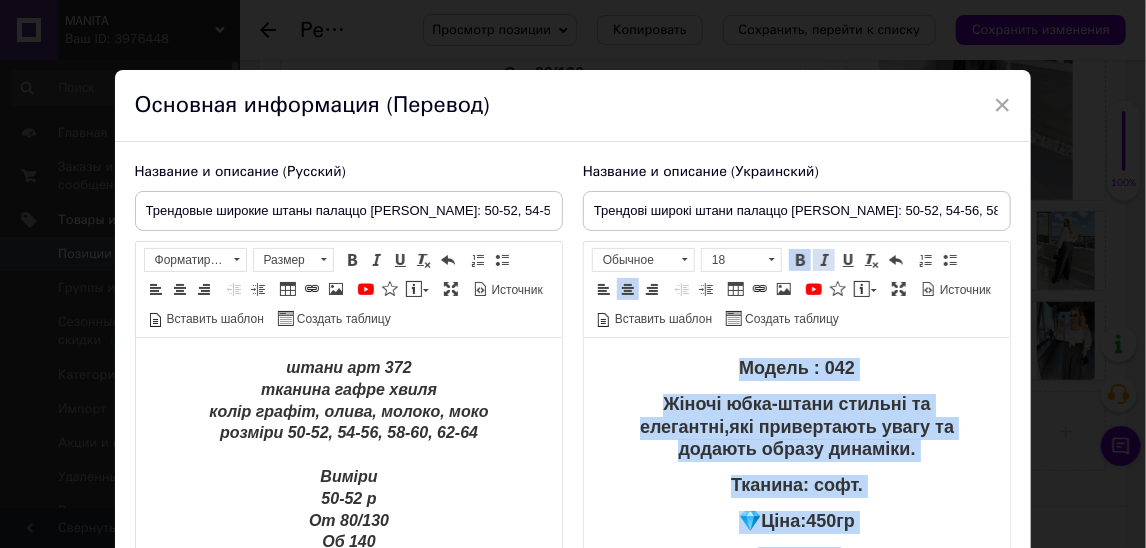 click at bounding box center [824, 260] 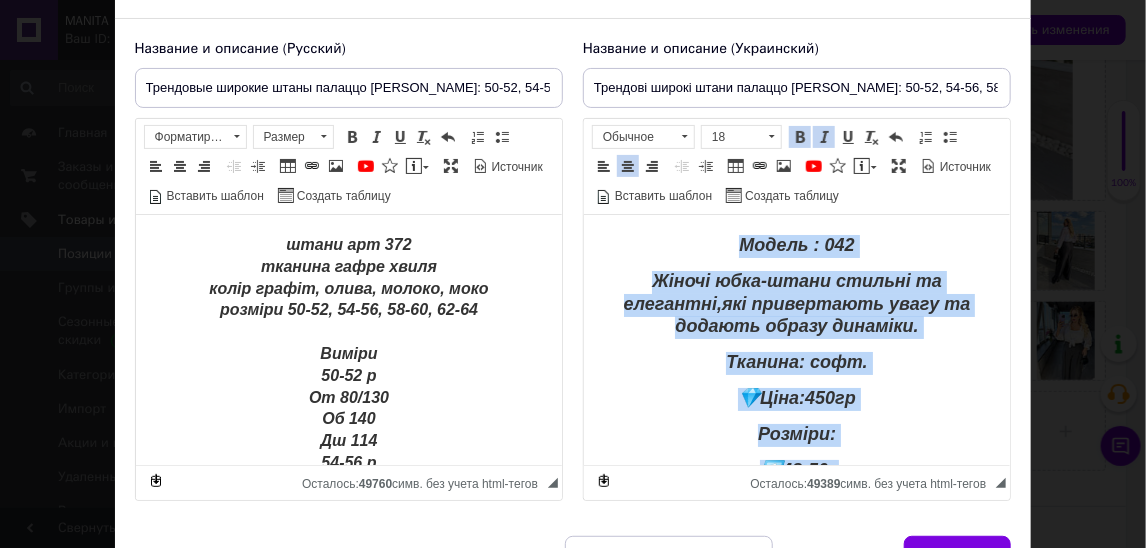click on "Тканина: софт." at bounding box center (795, 362) 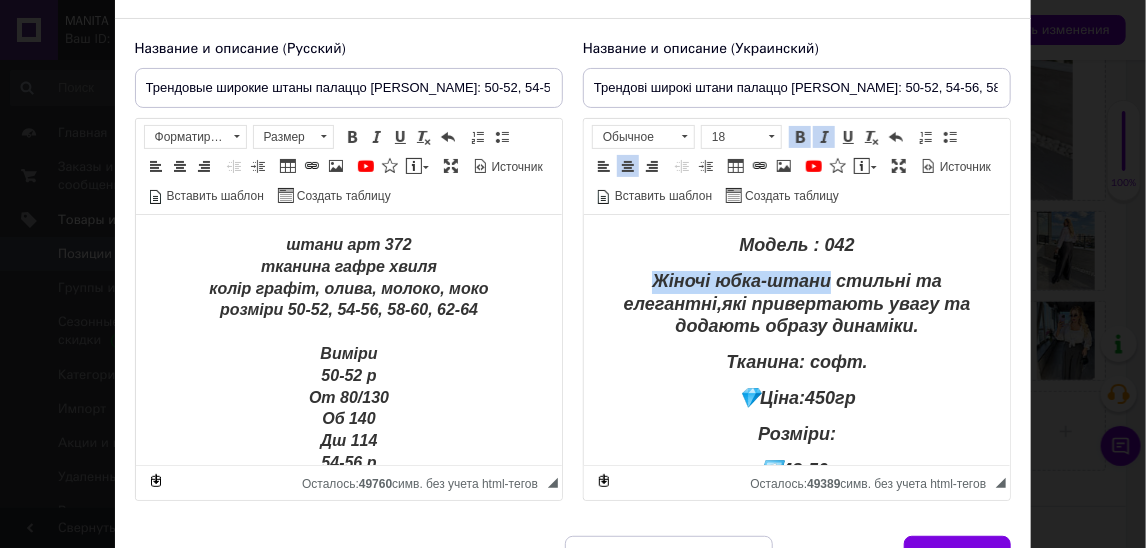 drag, startPoint x: 659, startPoint y: 277, endPoint x: 831, endPoint y: 277, distance: 172 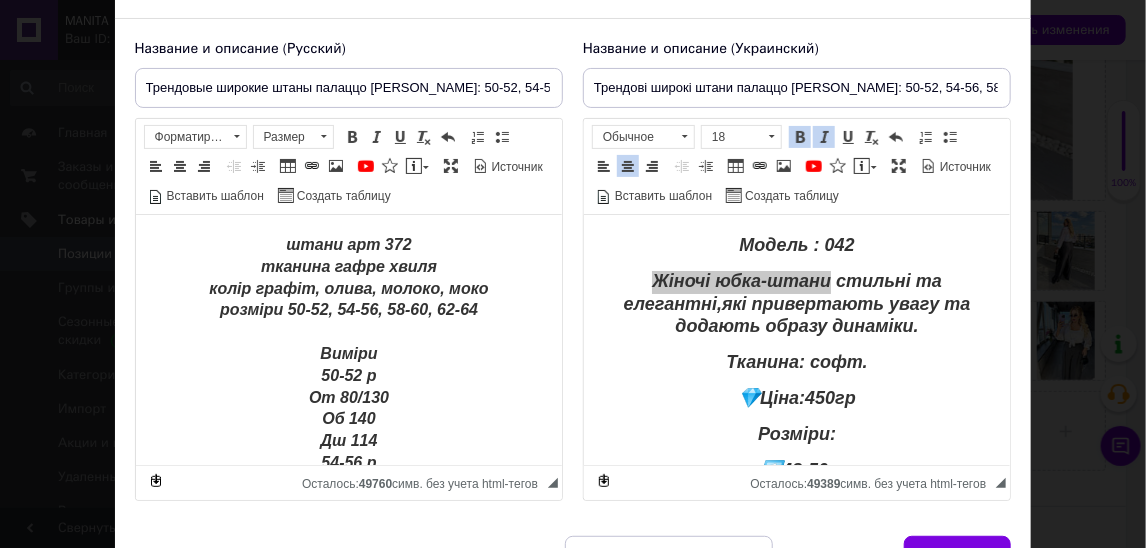 click on "Трендові широкі штани палаццо [PERSON_NAME]: 50-52, 54-56, 58-60, 62-64" at bounding box center [797, 88] 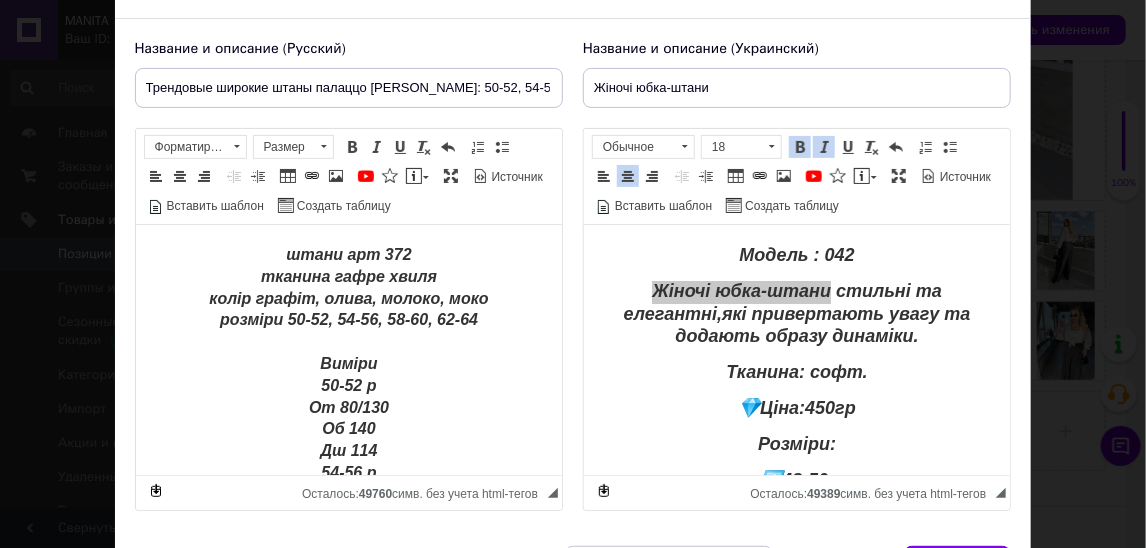 click on "Жіночі юбка-штани" at bounding box center (797, 88) 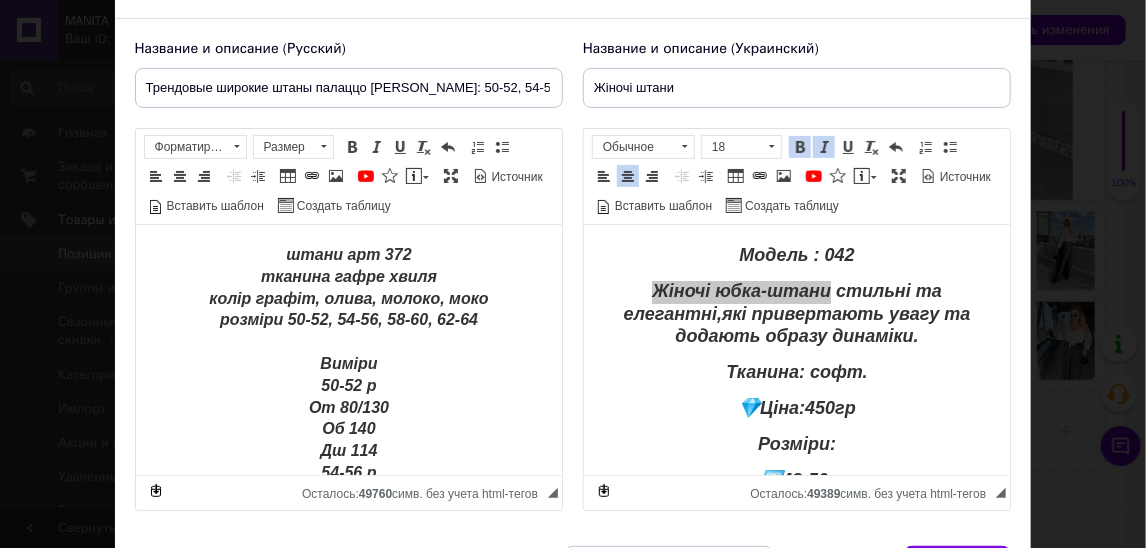 click on "Жіночі штани" at bounding box center [797, 88] 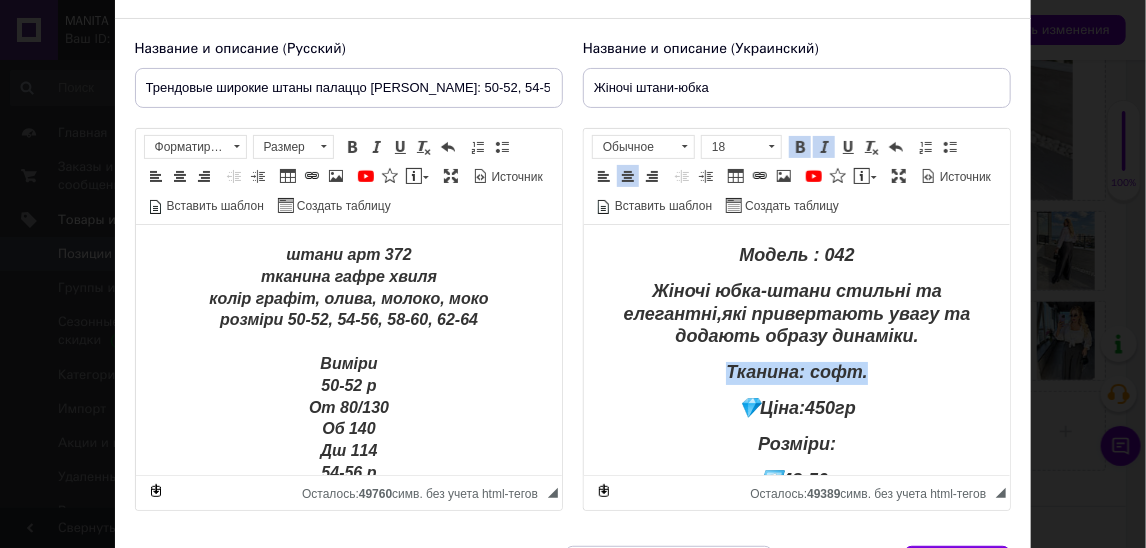 drag, startPoint x: 725, startPoint y: 375, endPoint x: 937, endPoint y: 379, distance: 212.03773 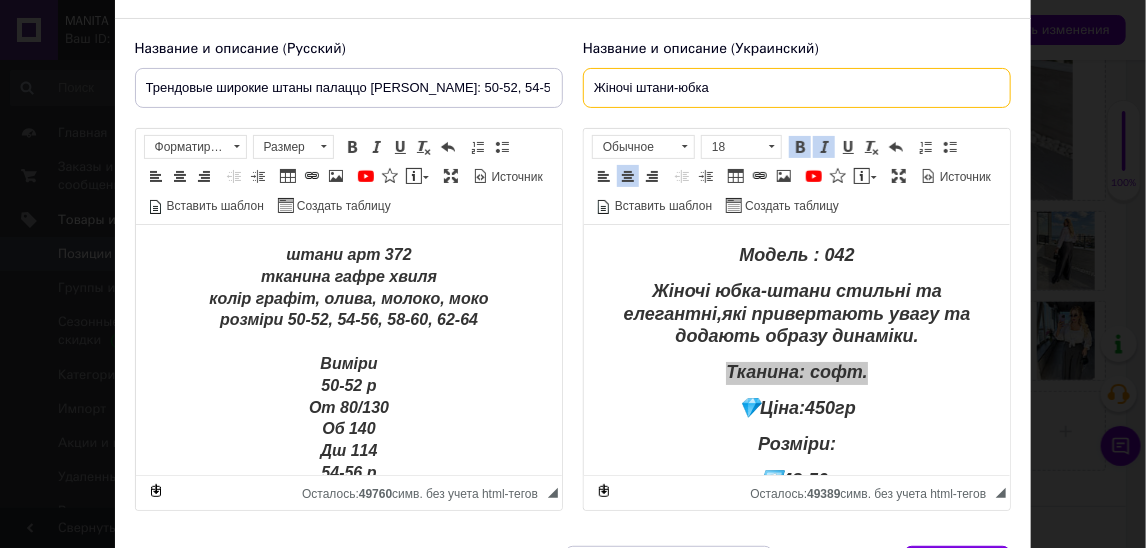 click on "Жіночі штани-юбка" at bounding box center [797, 88] 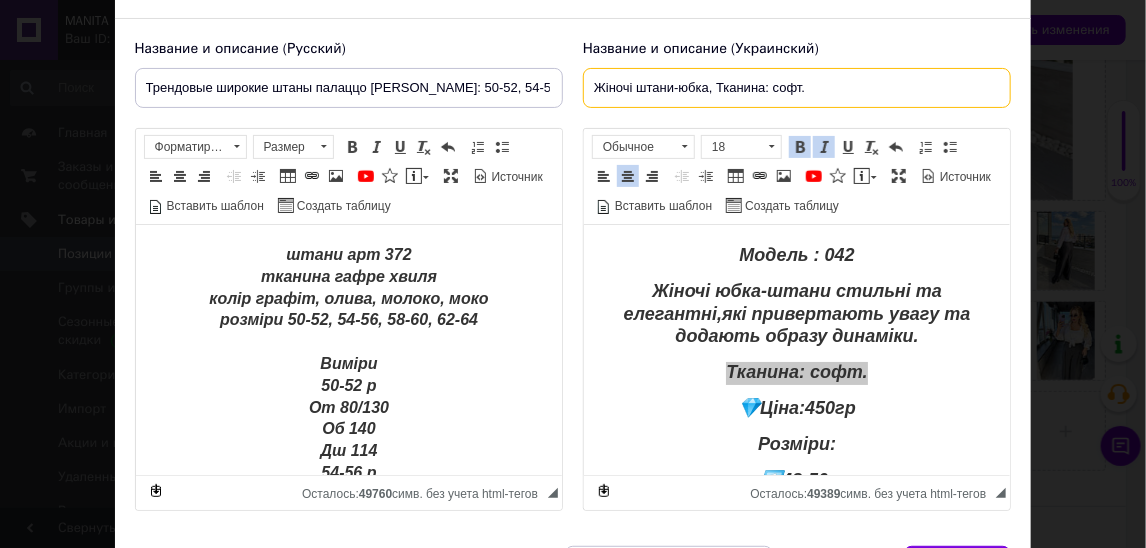 click on "Жіночі штани-юбка, Тканина: софт." at bounding box center [797, 88] 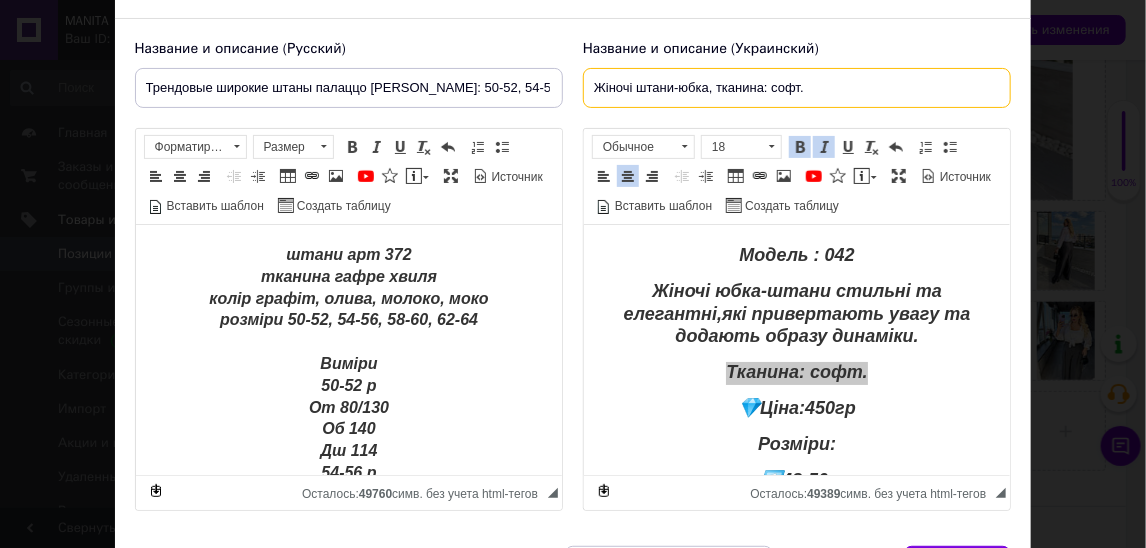 click on "Жіночі штани-юбка, тканина: софт." at bounding box center [797, 88] 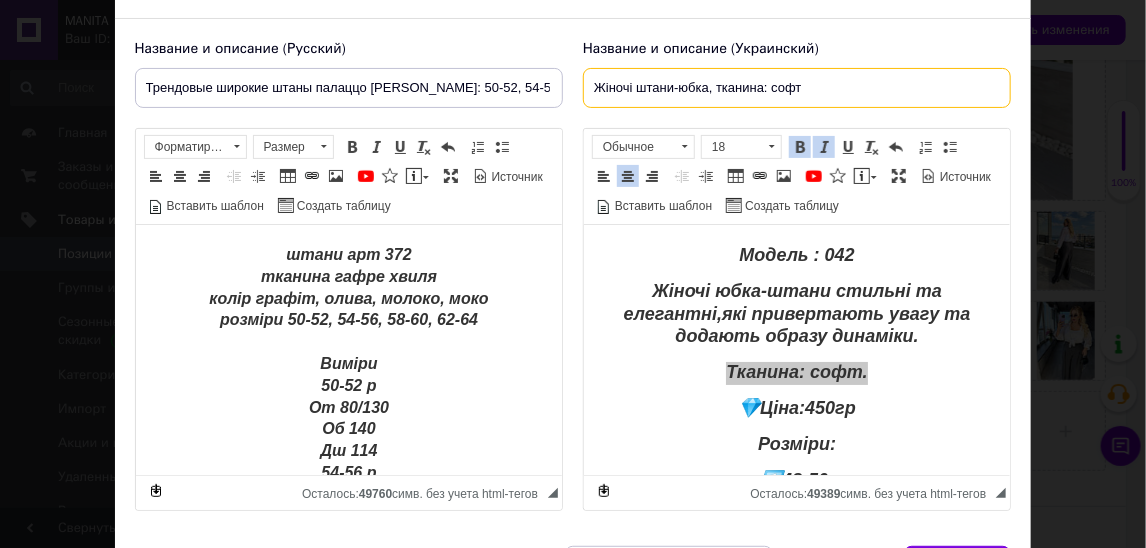 click on "Жіночі штани-юбка, тканина: софт" at bounding box center (797, 88) 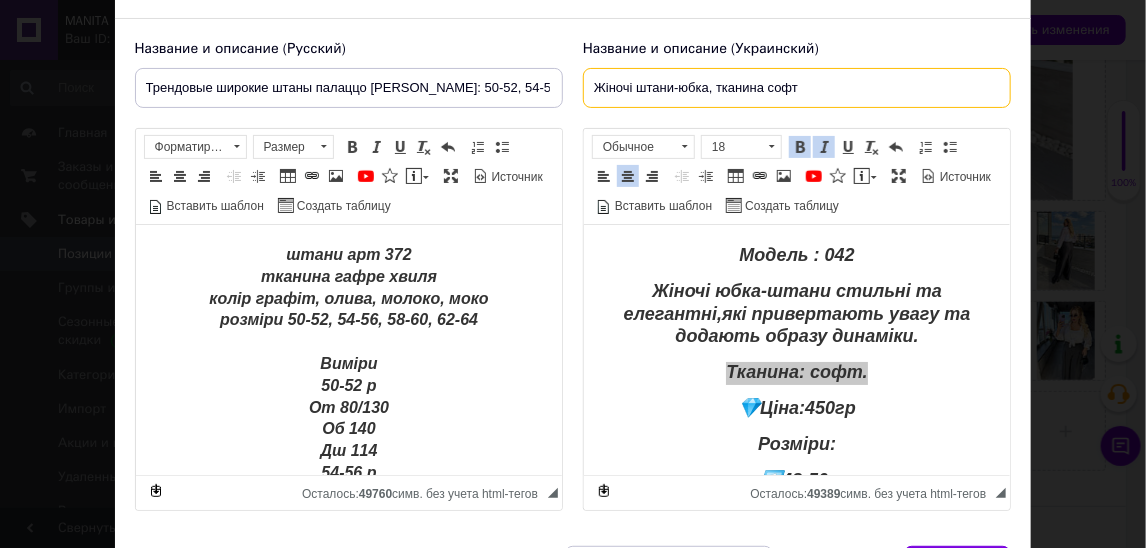 click on "Жіночі штани-юбка, тканина софт" at bounding box center [797, 88] 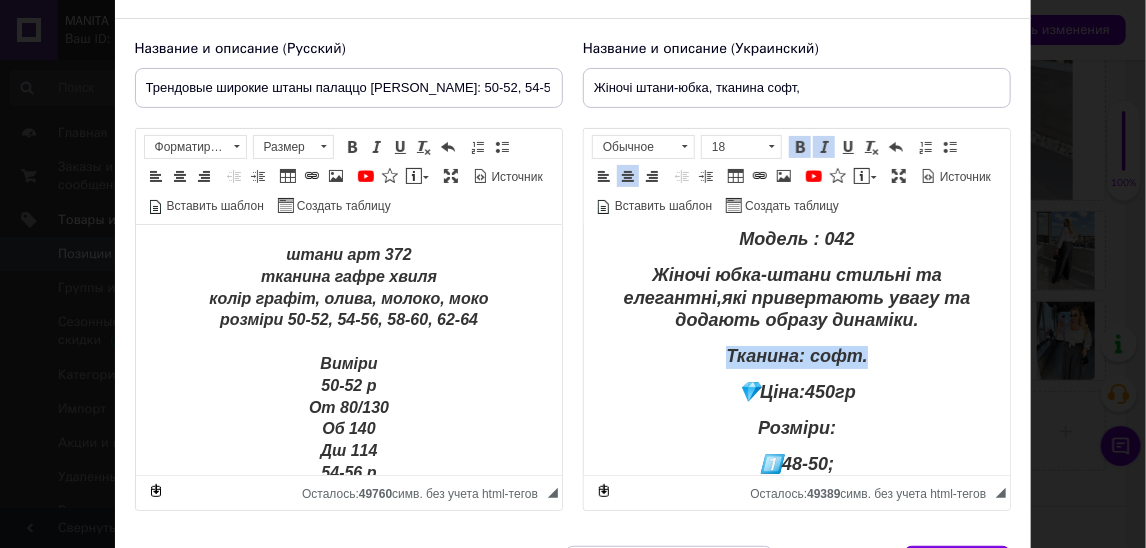 drag, startPoint x: 751, startPoint y: 427, endPoint x: 841, endPoint y: 427, distance: 90 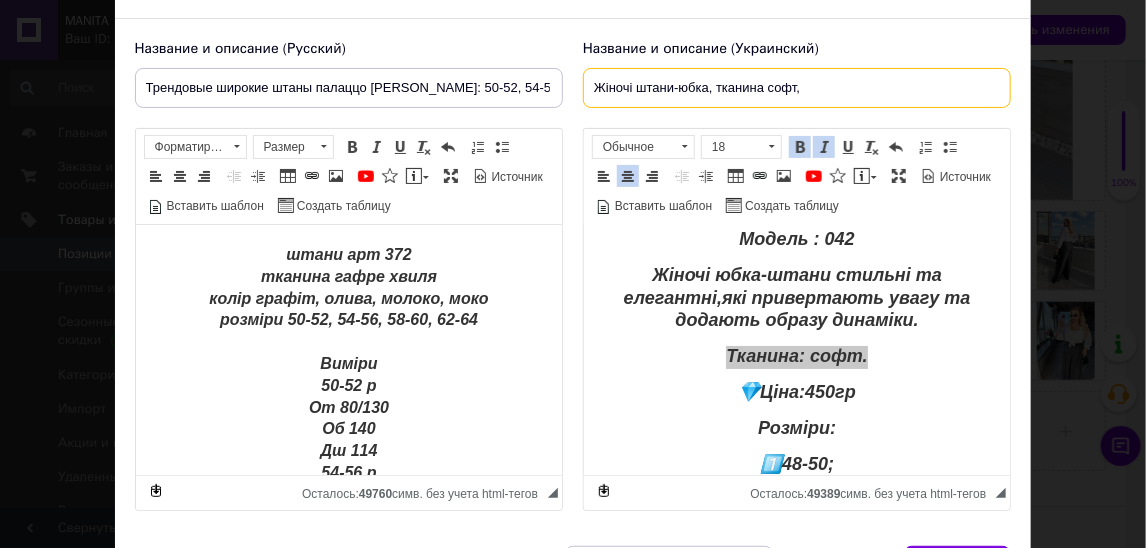click on "Жіночі штани-юбка, тканина софт," at bounding box center [797, 88] 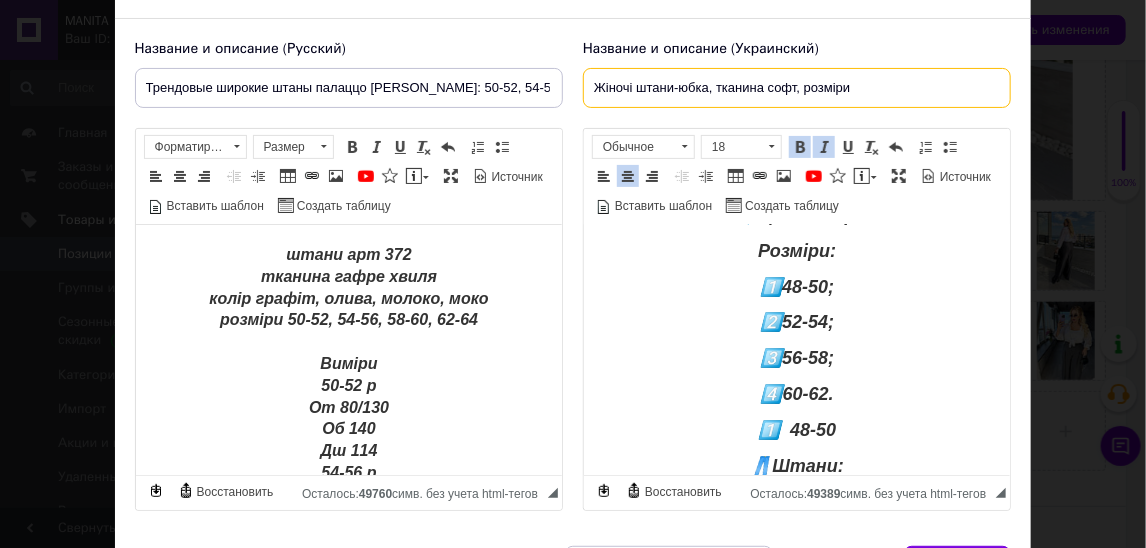 scroll, scrollTop: 224, scrollLeft: 0, axis: vertical 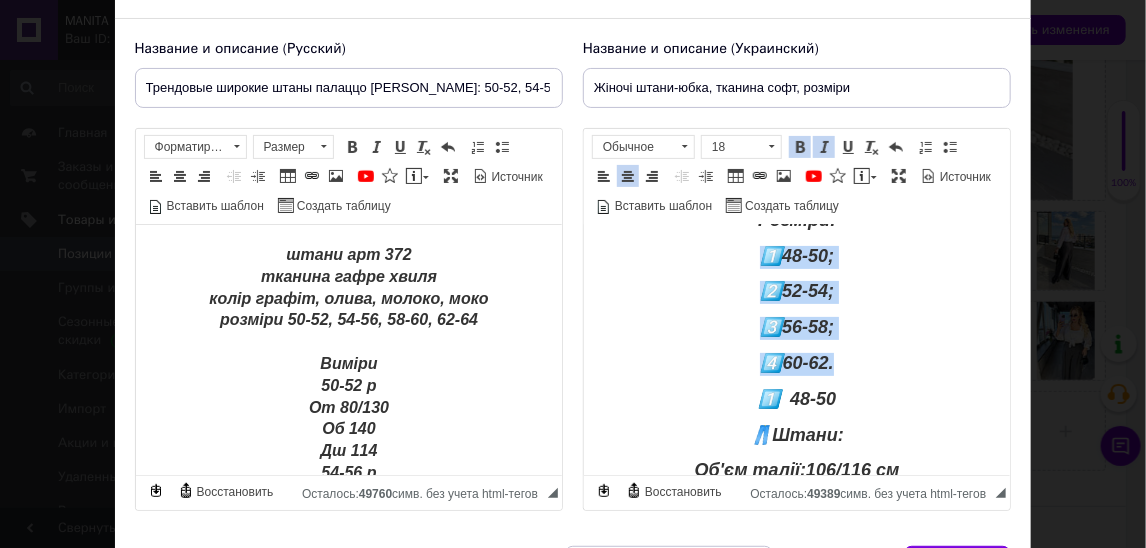 drag, startPoint x: 753, startPoint y: 246, endPoint x: 887, endPoint y: 369, distance: 181.89282 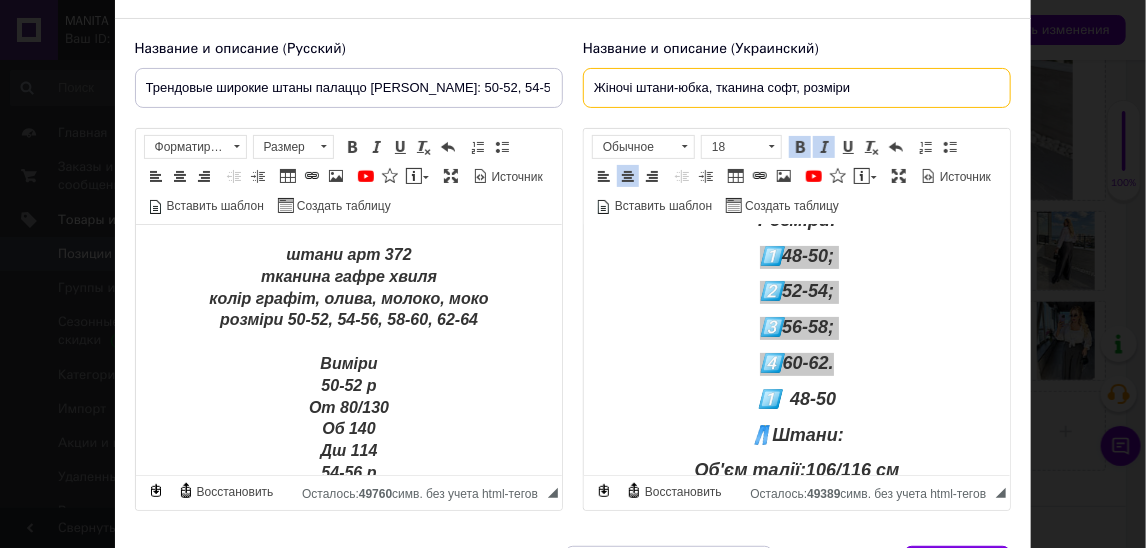 click on "Жіночі штани-юбка, тканина софт, розміри" at bounding box center [797, 88] 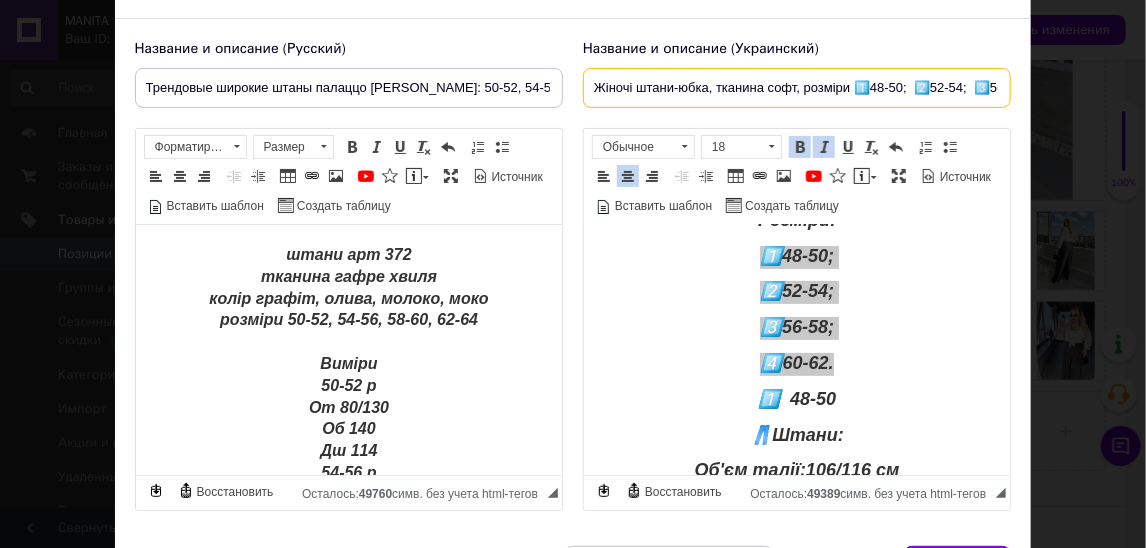 scroll, scrollTop: 0, scrollLeft: 79, axis: horizontal 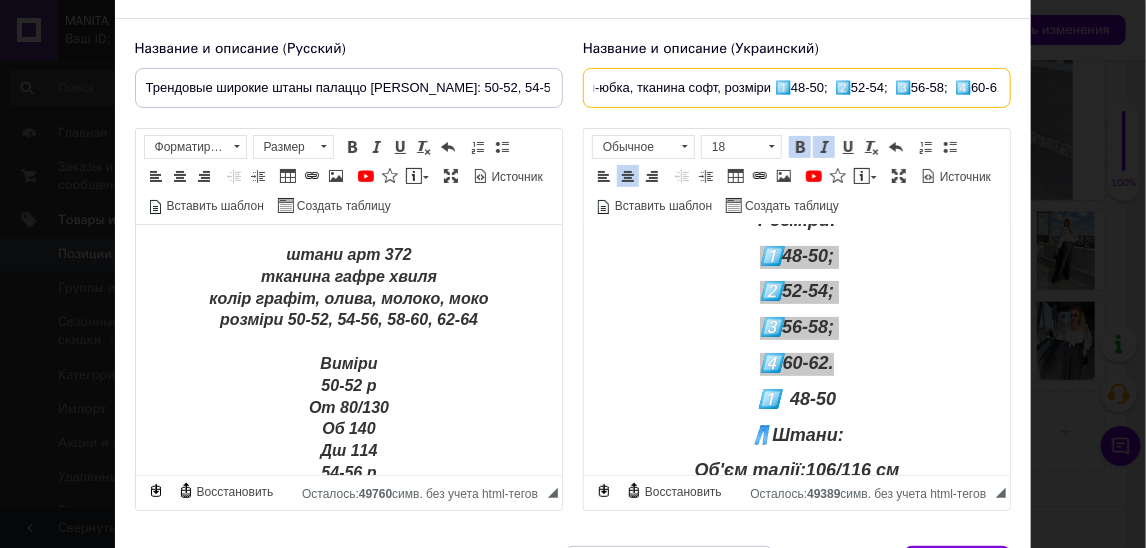click on "Жіночі штани-юбка, тканина софт, розміри 1️⃣48-50;  2️⃣52-54;  3️⃣56-58;  4️⃣60-62." at bounding box center [797, 88] 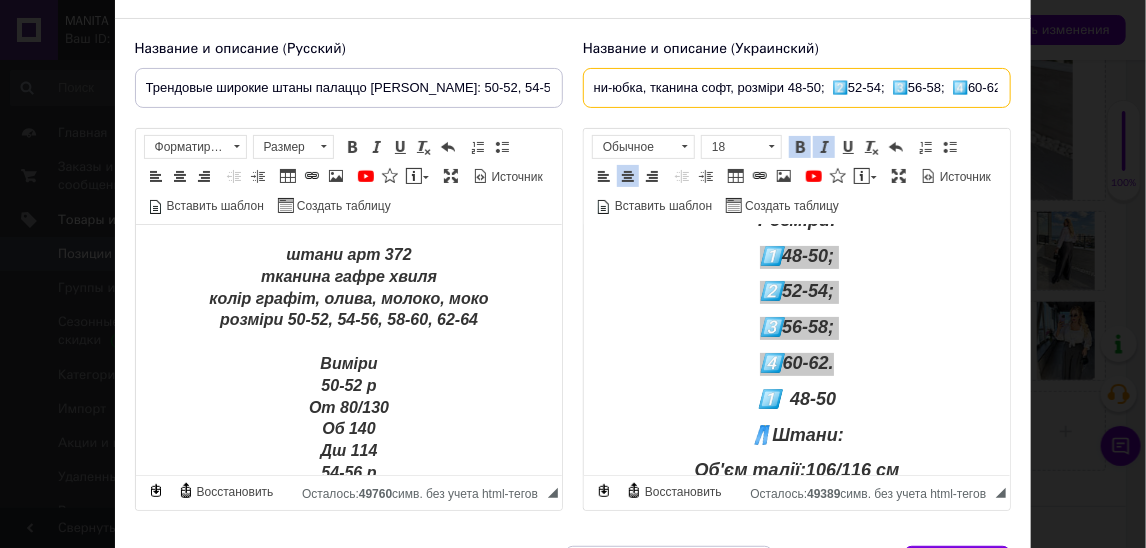 click on "Жіночі штани-юбка, тканина софт, розміри 48-50;  2️⃣52-54;  3️⃣56-58;  4️⃣60-62." at bounding box center [797, 88] 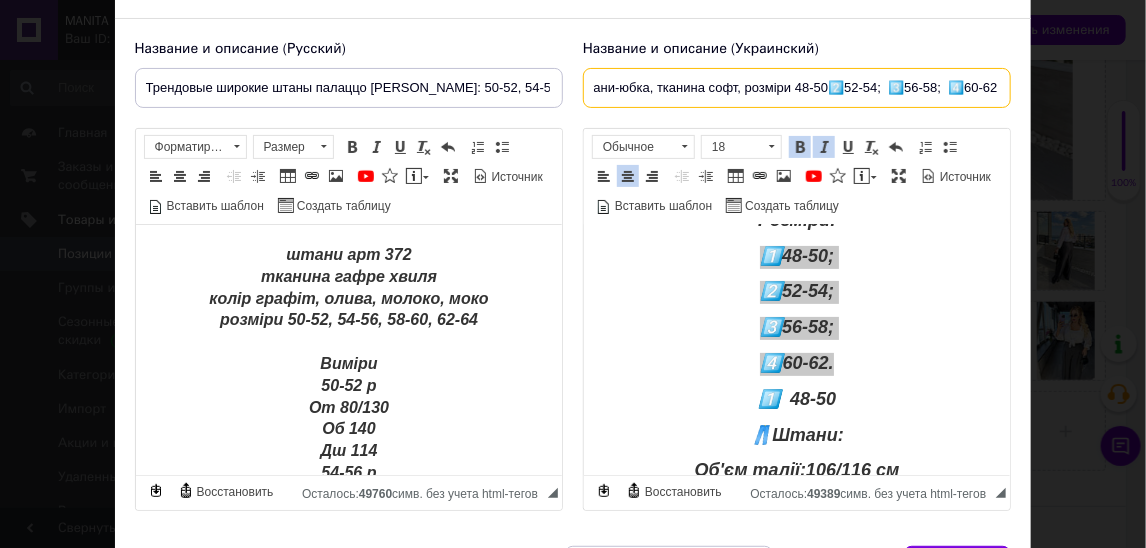 scroll, scrollTop: 0, scrollLeft: 55, axis: horizontal 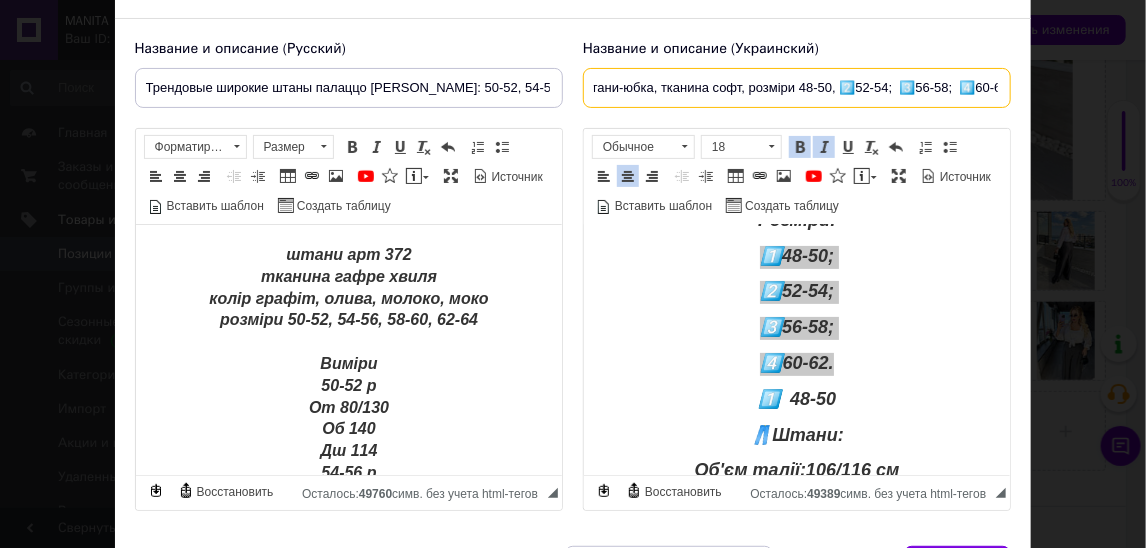 click on "Жіночі штани-юбка, тканина софт, розміри 48-50, 2️⃣52-54;  3️⃣56-58;  4️⃣60-62." at bounding box center (797, 88) 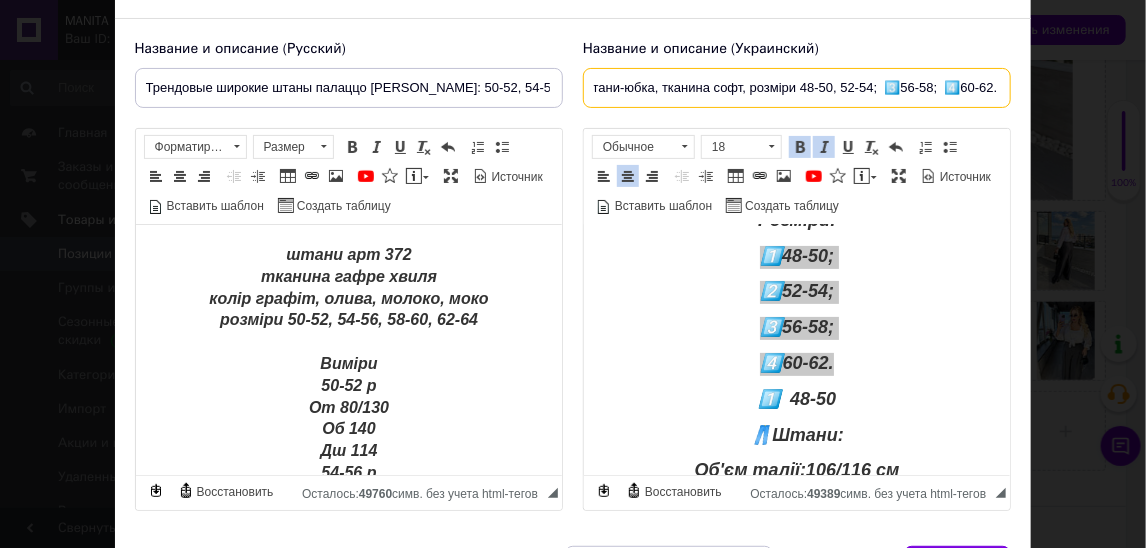 scroll, scrollTop: 0, scrollLeft: 49, axis: horizontal 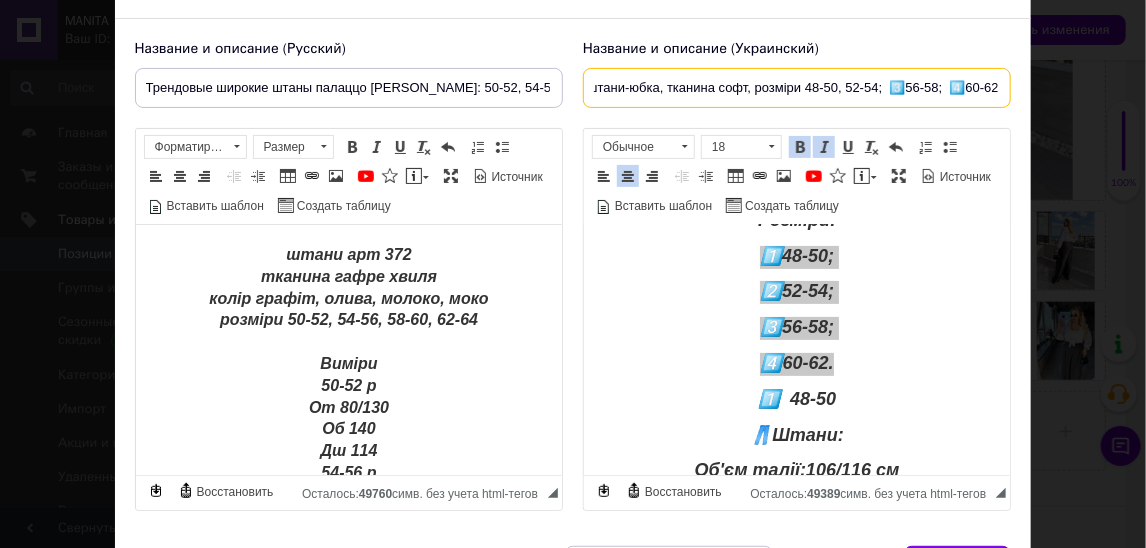 click on "Жіночі штани-юбка, тканина софт, розміри 48-50, 52-54;  3️⃣56-58;  4️⃣60-62." at bounding box center [797, 88] 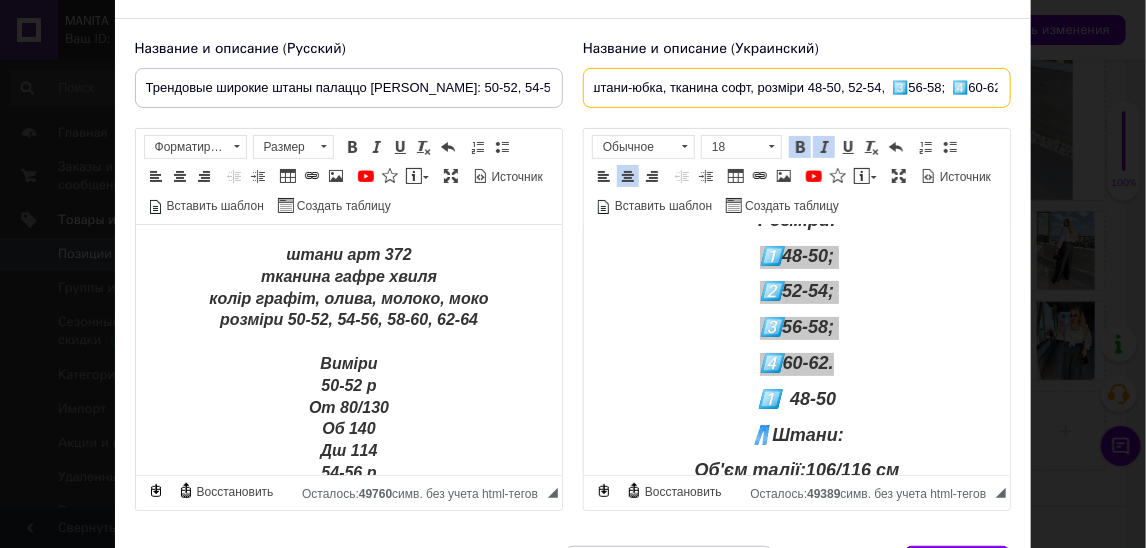 click on "Жіночі штани-юбка, тканина софт, розміри 48-50, 52-54,  3️⃣56-58;  4️⃣60-62." at bounding box center [797, 88] 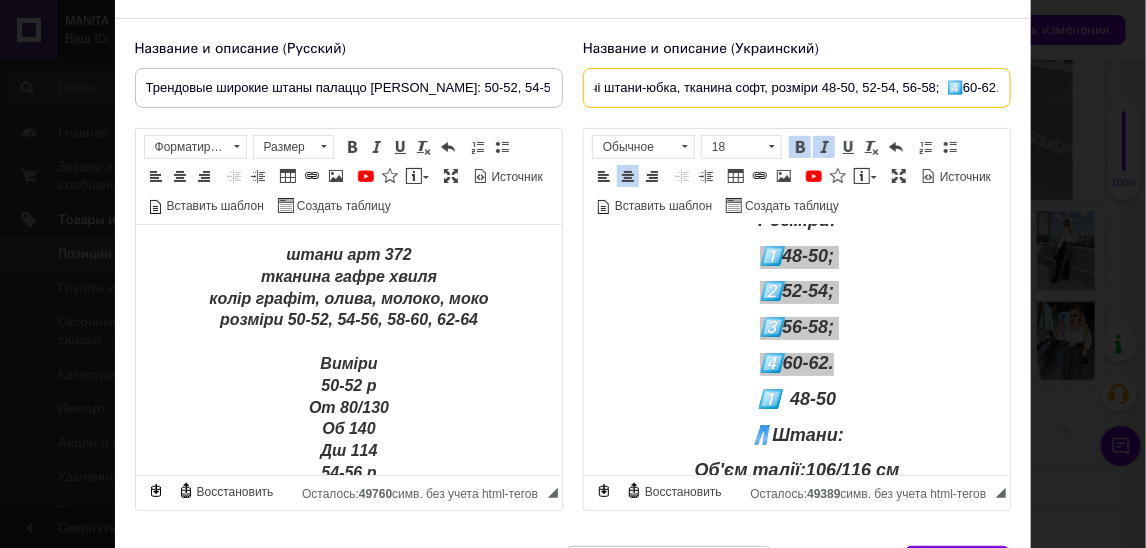 click on "Жіночі штани-юбка, тканина софт, розміри 48-50, 52-54, 56-58;  4️⃣60-62." at bounding box center (797, 88) 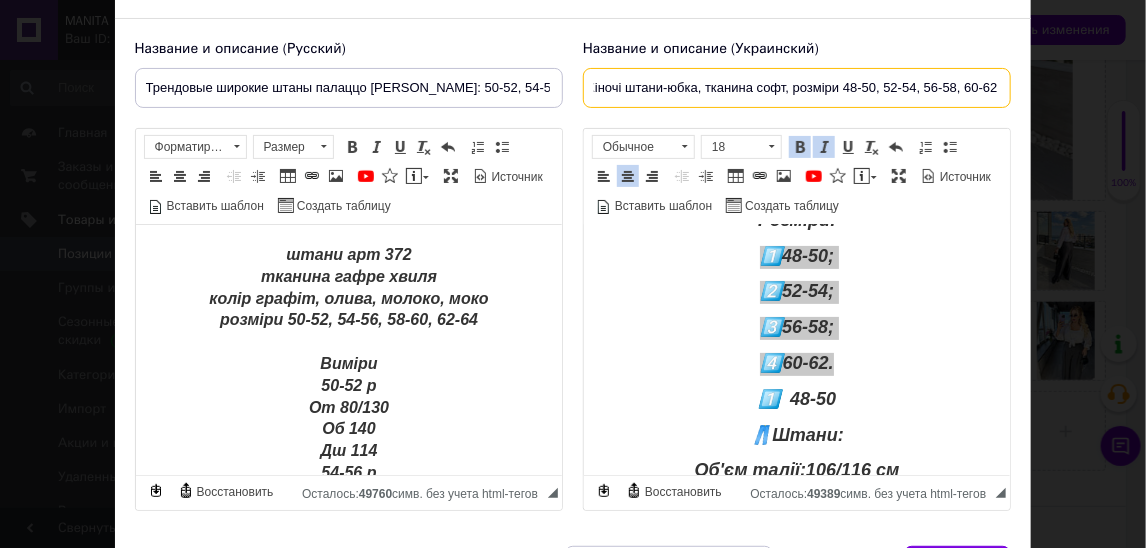 click on "Жіночі штани-юбка, тканина софт, розміри 48-50, 52-54, 56-58, 60-62" at bounding box center (797, 88) 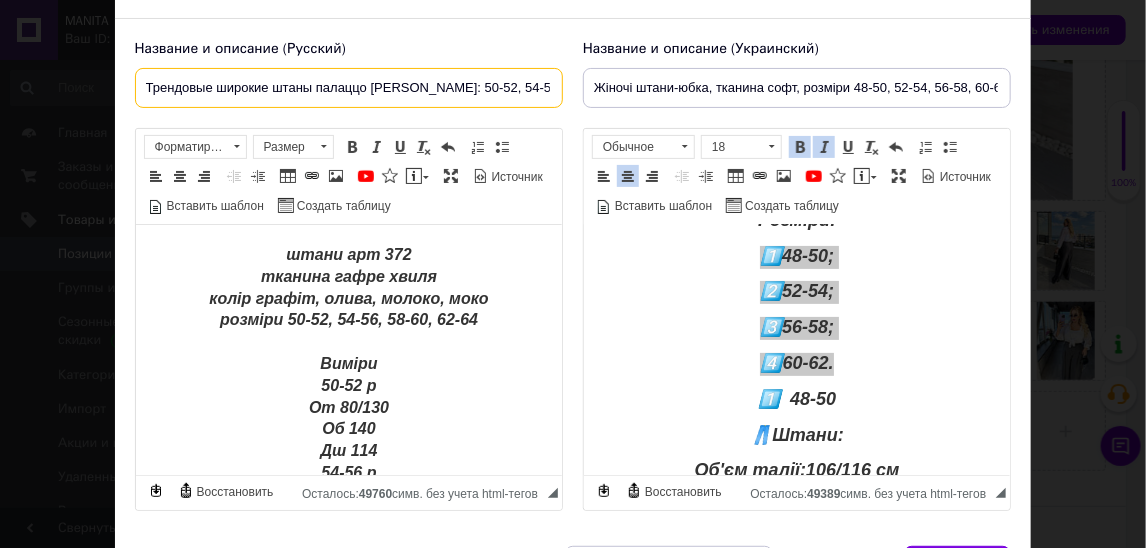click on "Трендовые широкие штаны палаццо [PERSON_NAME]: 50-52, 54-56, 58-60, 62-64" at bounding box center (349, 88) 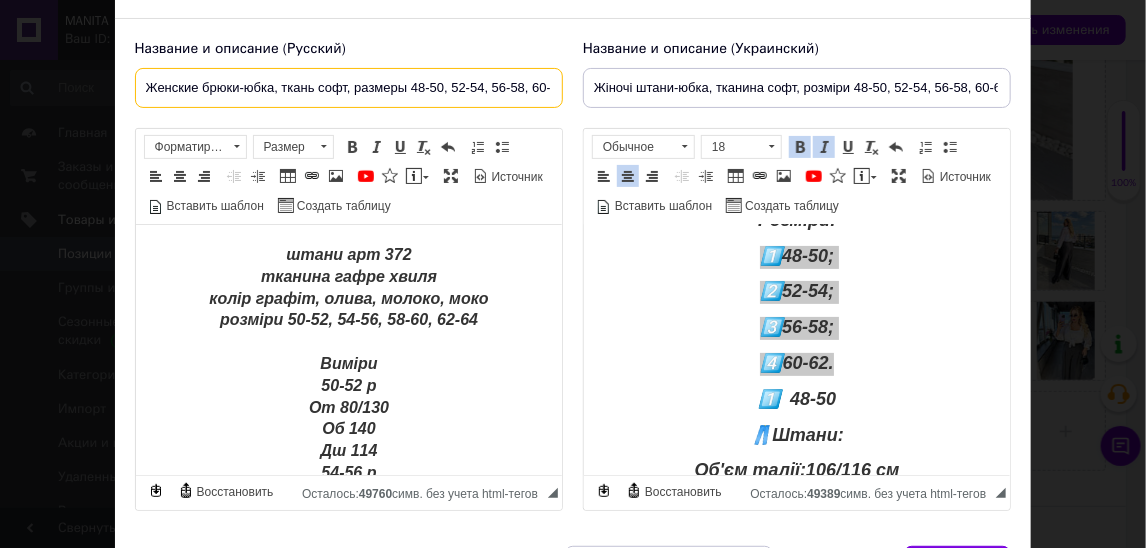 scroll, scrollTop: 0, scrollLeft: 17, axis: horizontal 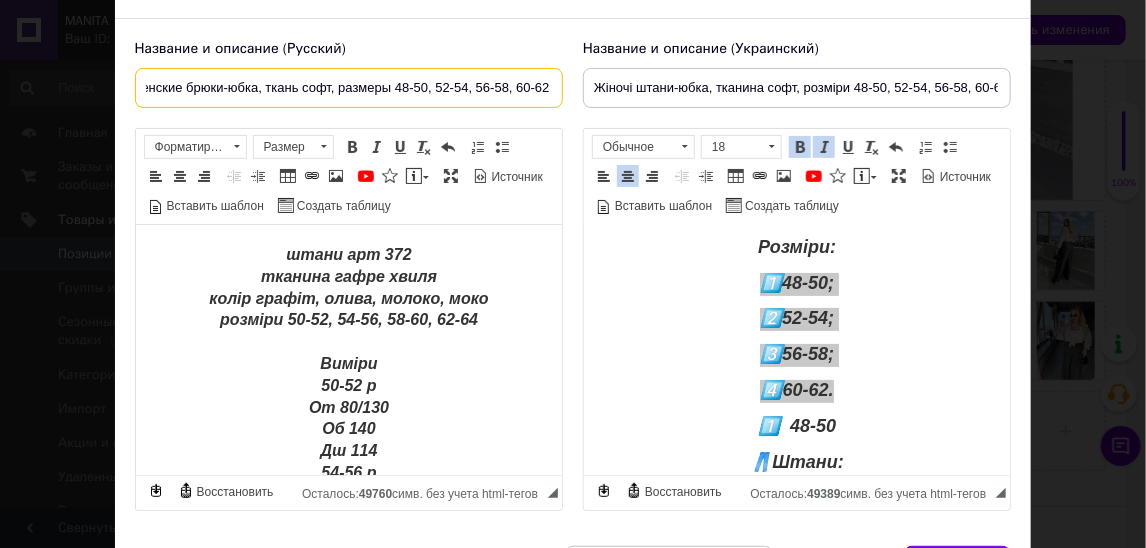 type on "Женские брюки-юбка, ткань софт, размеры 48-50, 52-54, 56-58, 60-62" 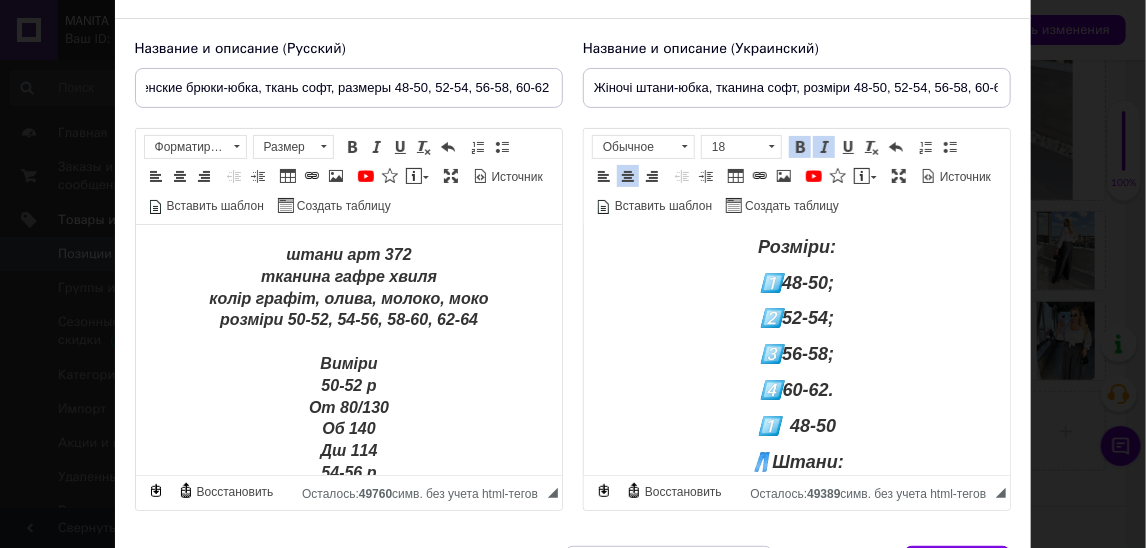 click on "1️⃣  48-50" at bounding box center (796, 426) 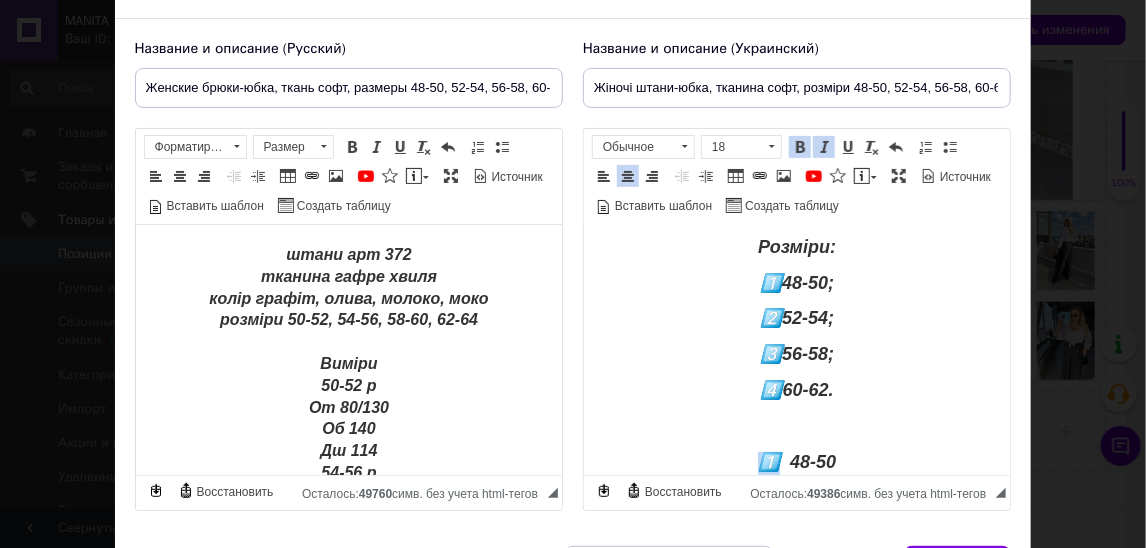 drag, startPoint x: 770, startPoint y: 459, endPoint x: 706, endPoint y: 459, distance: 64 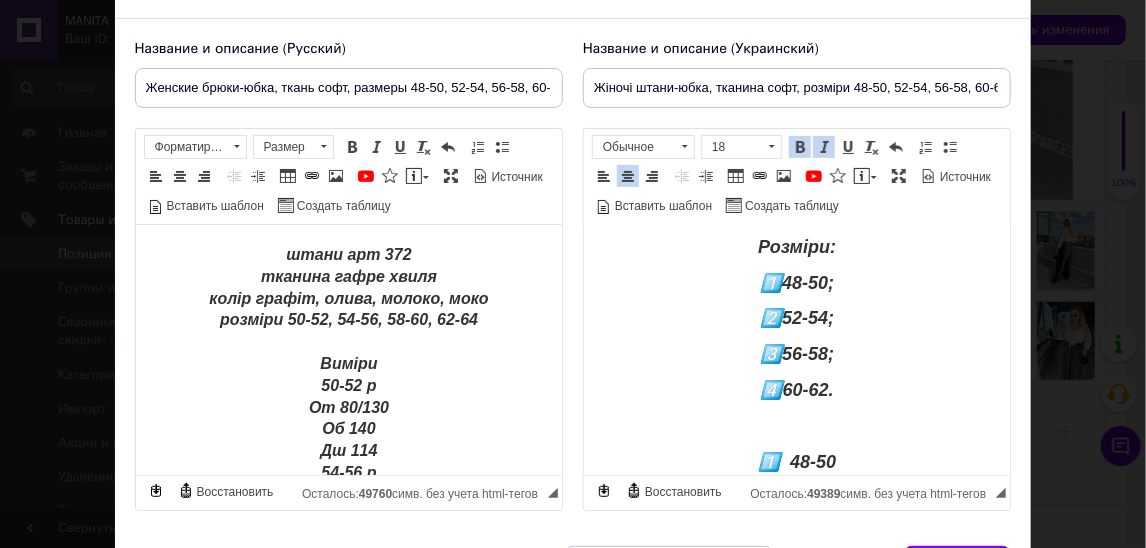 scroll, scrollTop: 0, scrollLeft: 0, axis: both 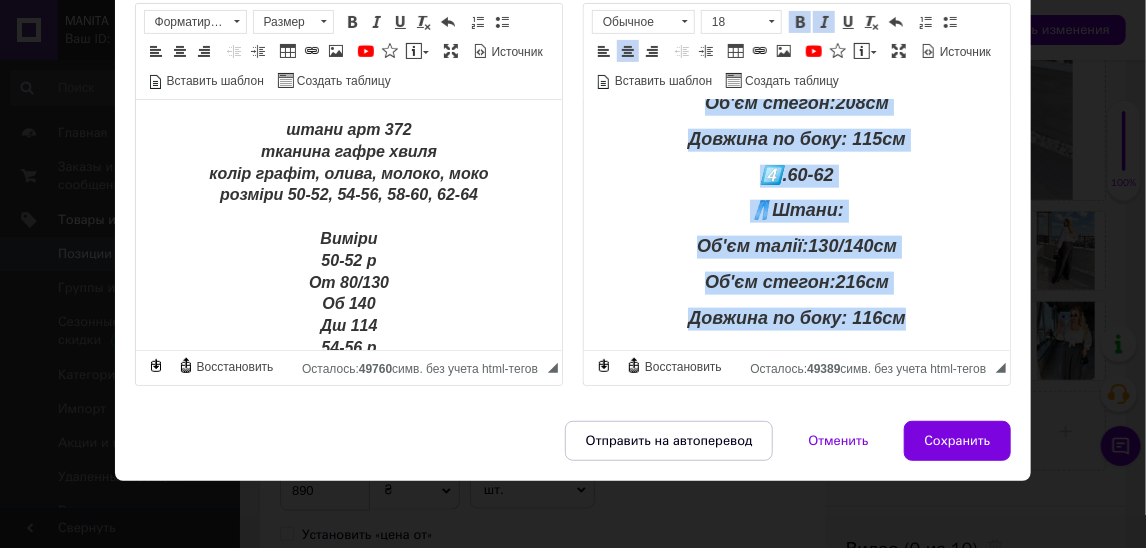drag, startPoint x: 712, startPoint y: 129, endPoint x: 837, endPoint y: 632, distance: 518.29913 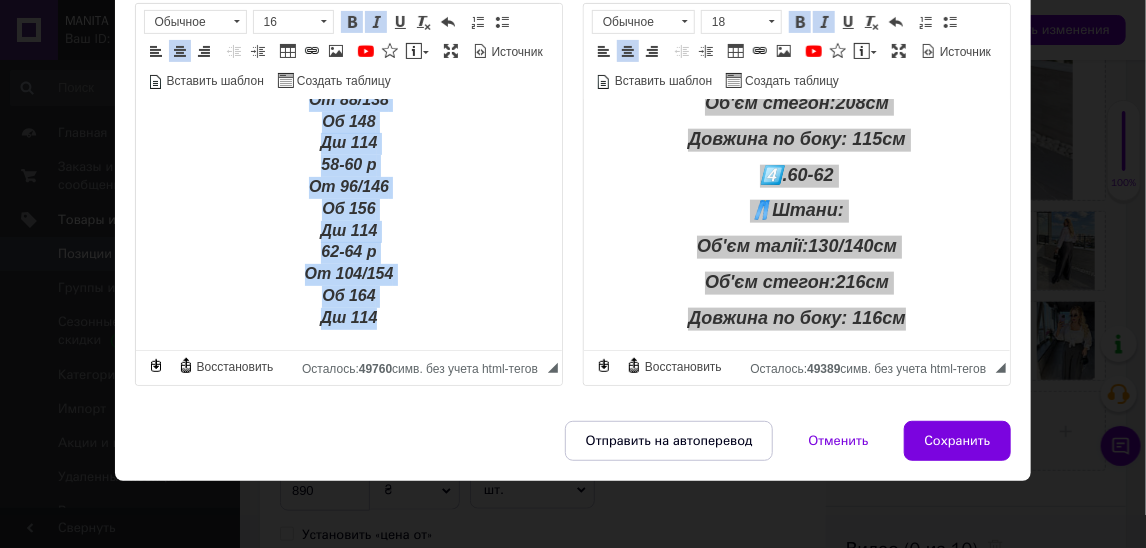 drag, startPoint x: 252, startPoint y: 119, endPoint x: 488, endPoint y: 496, distance: 444.77524 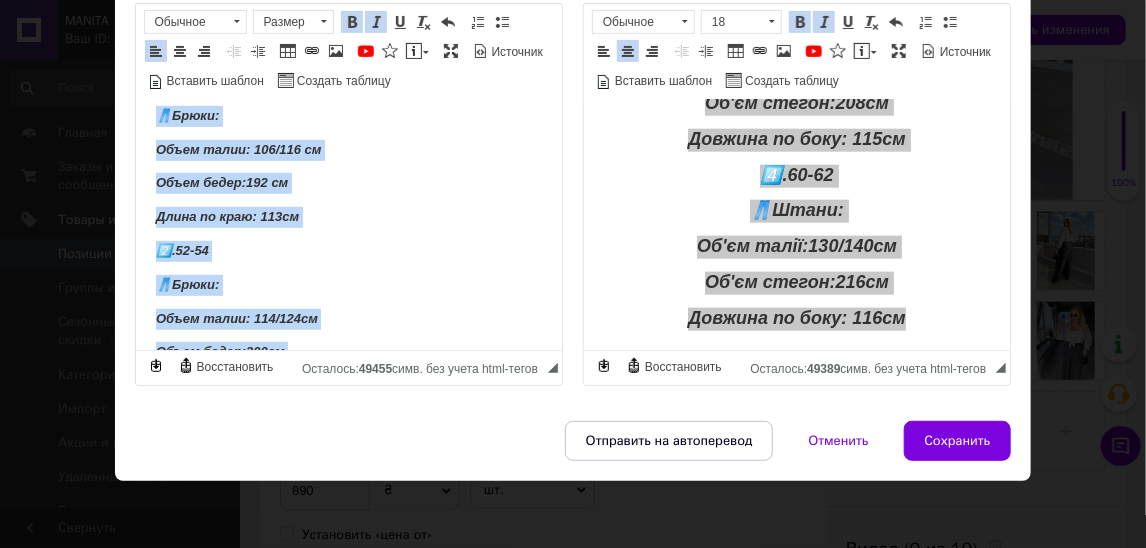 scroll, scrollTop: 0, scrollLeft: 0, axis: both 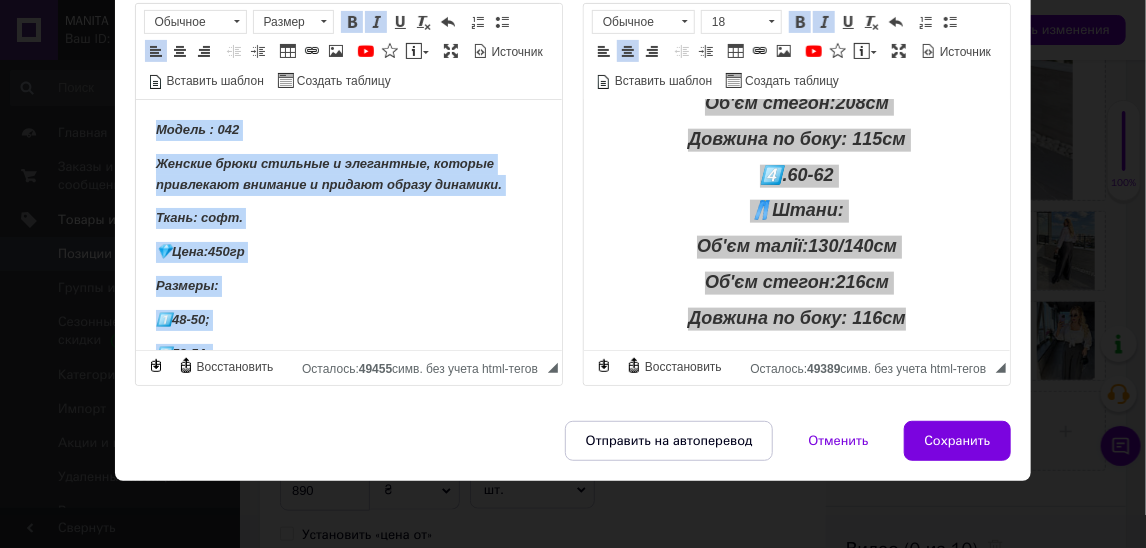 drag, startPoint x: 328, startPoint y: 348, endPoint x: 153, endPoint y: 23, distance: 369.12057 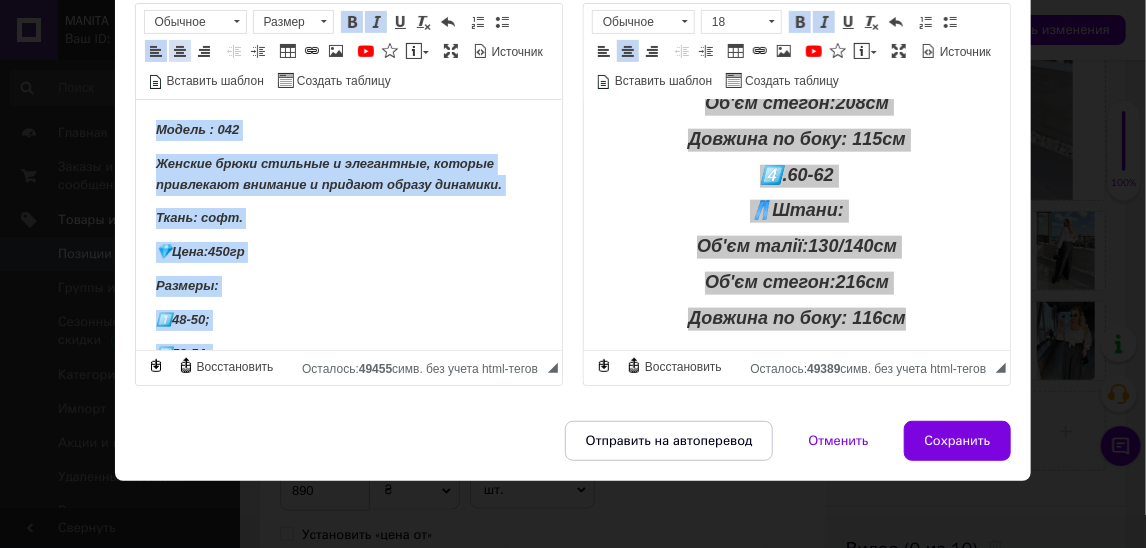 click on "По центру" at bounding box center [180, 51] 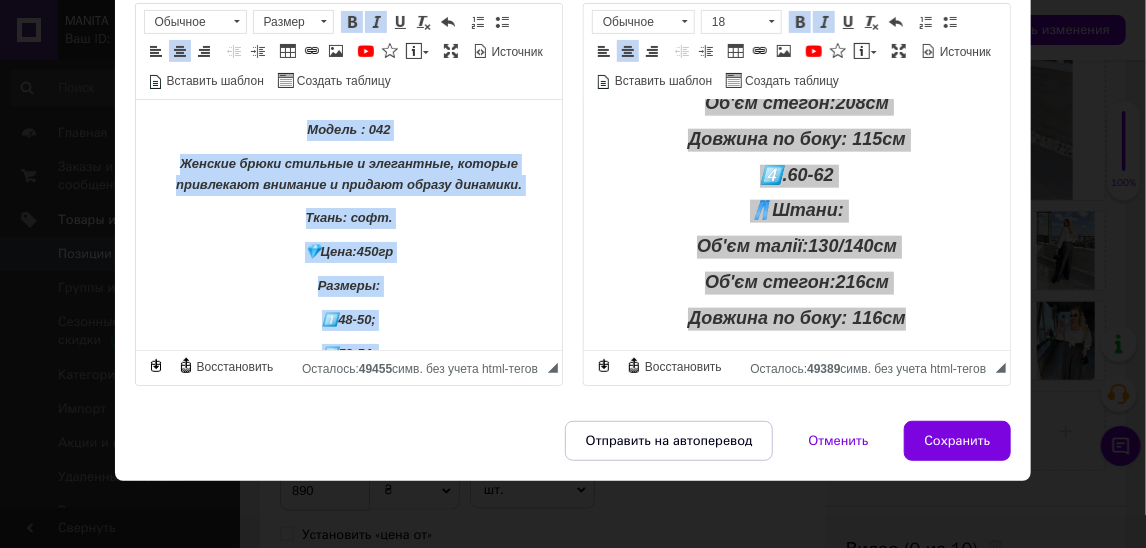 click on "Размер Размер" at bounding box center (296, 24) 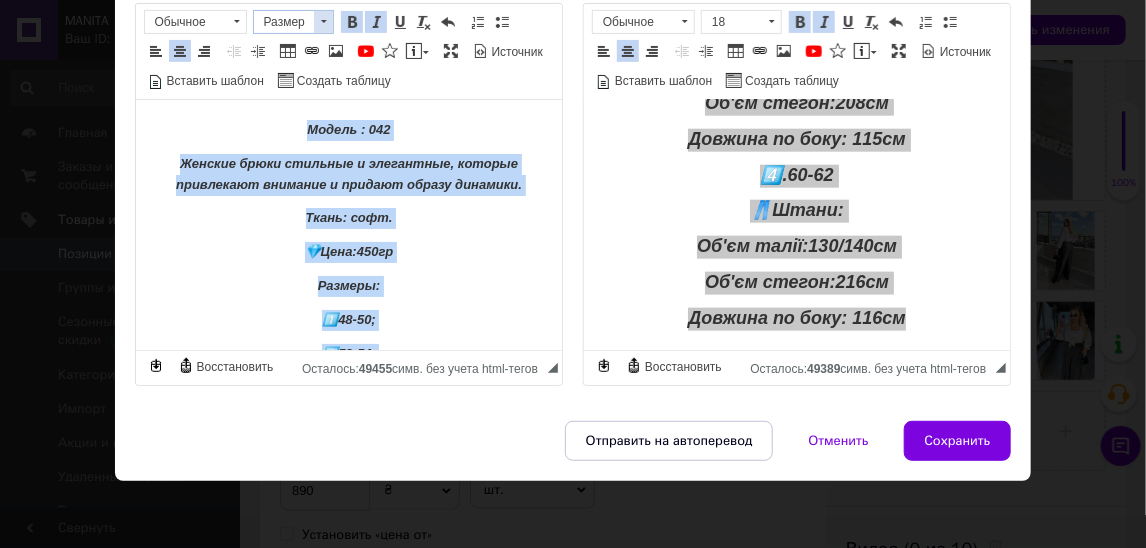 click on "Размер" at bounding box center [284, 22] 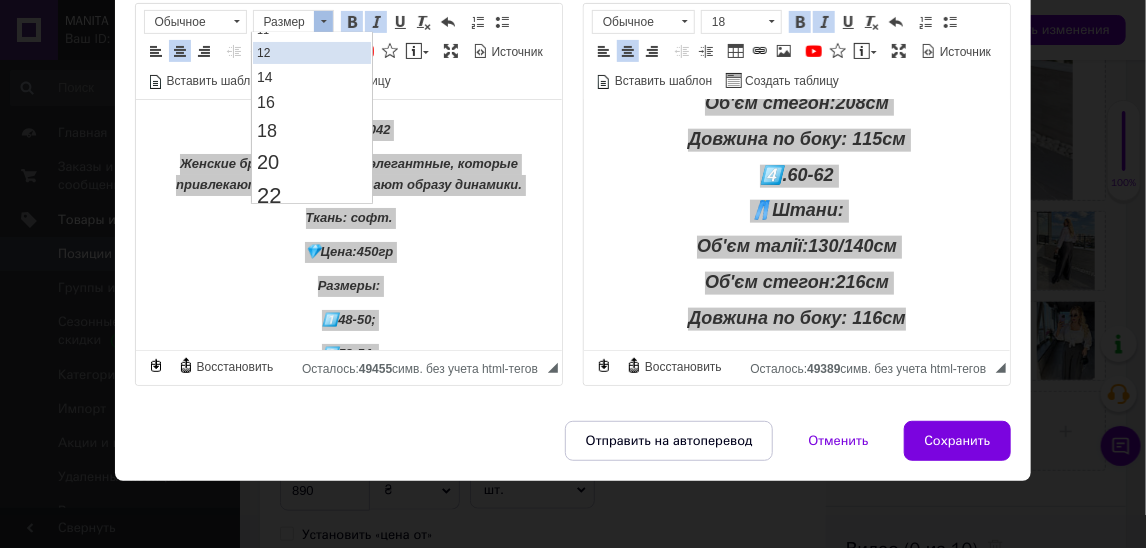 scroll, scrollTop: 156, scrollLeft: 0, axis: vertical 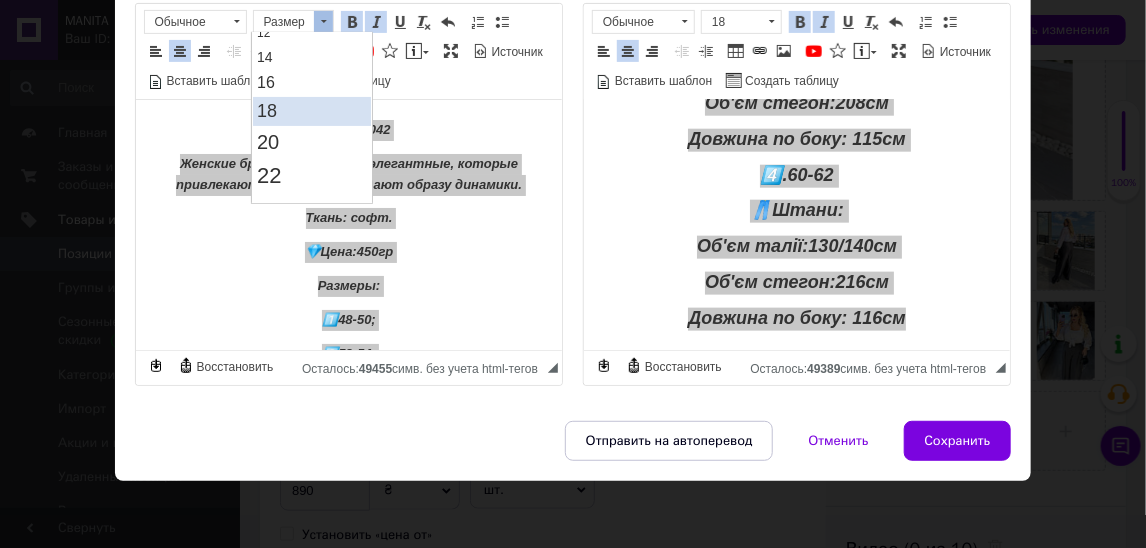 click on "18" at bounding box center [312, 111] 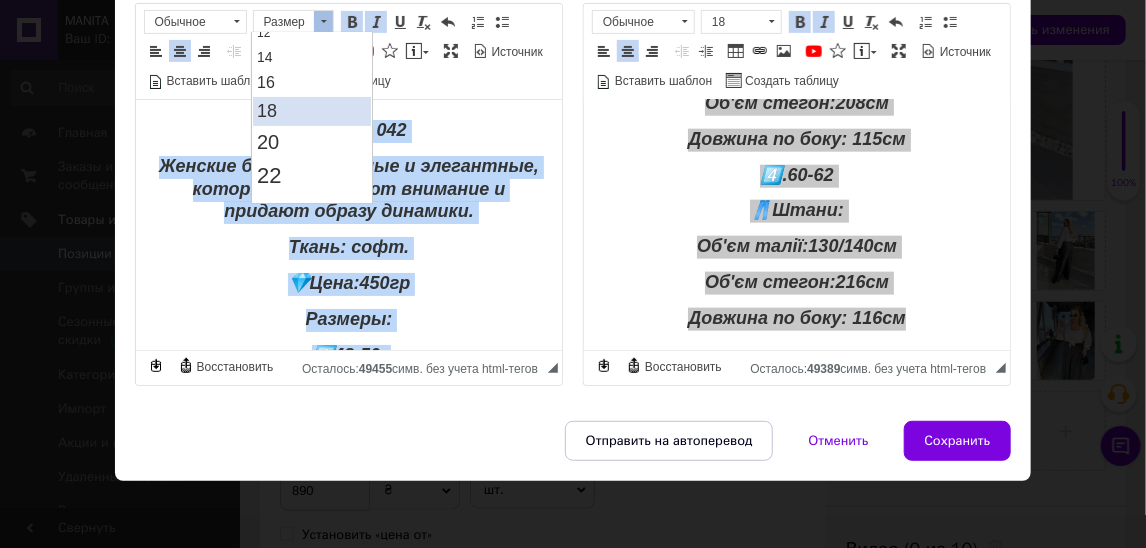 scroll, scrollTop: 0, scrollLeft: 0, axis: both 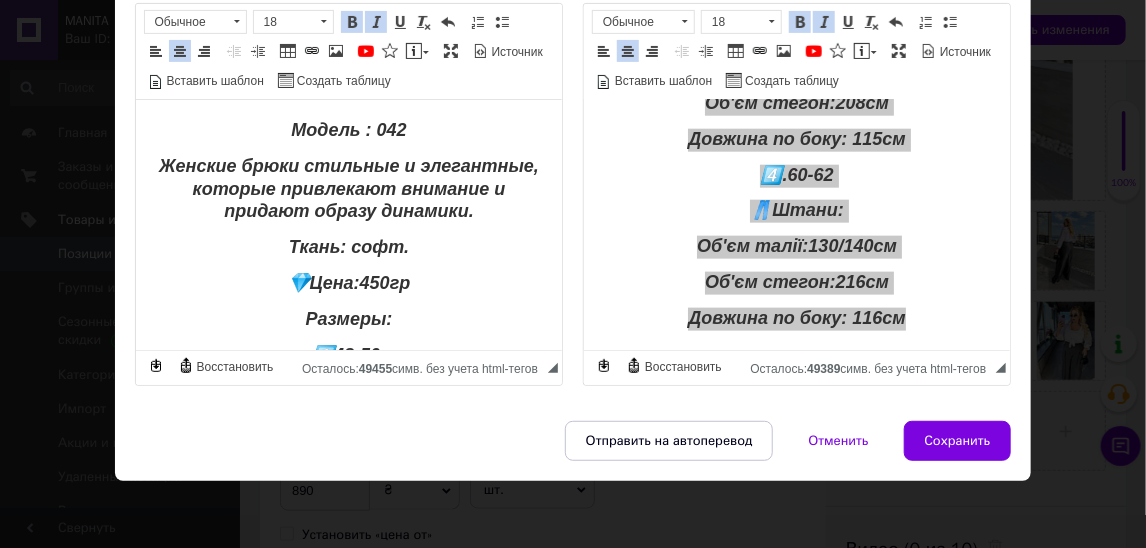 click on "Женские брюки стильные и элегантные, которые привлекают внимание и придают образу динамики." at bounding box center [348, 190] 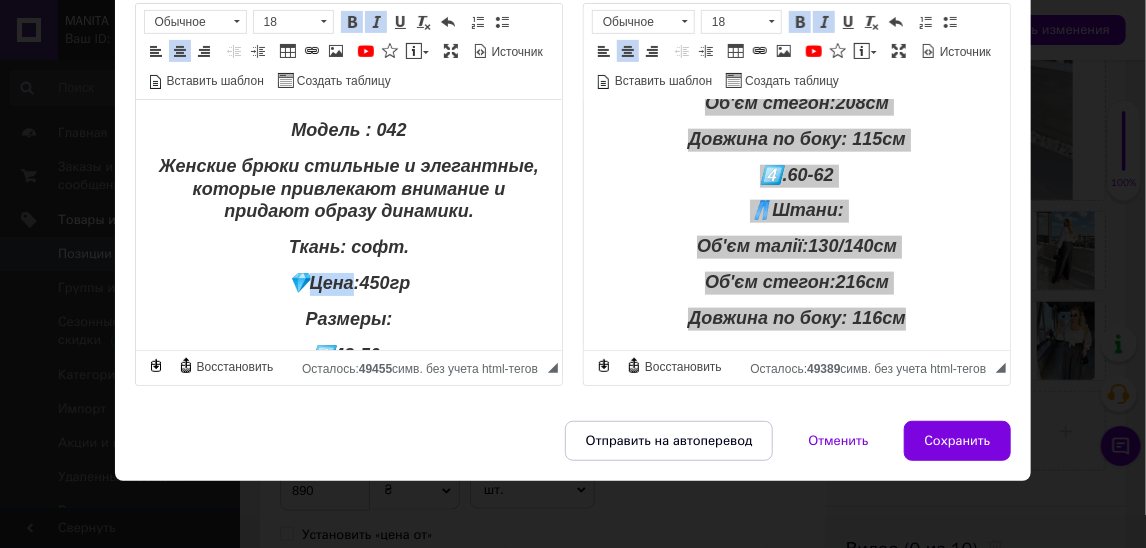 click on "💎Цена:450гр" at bounding box center [348, 284] 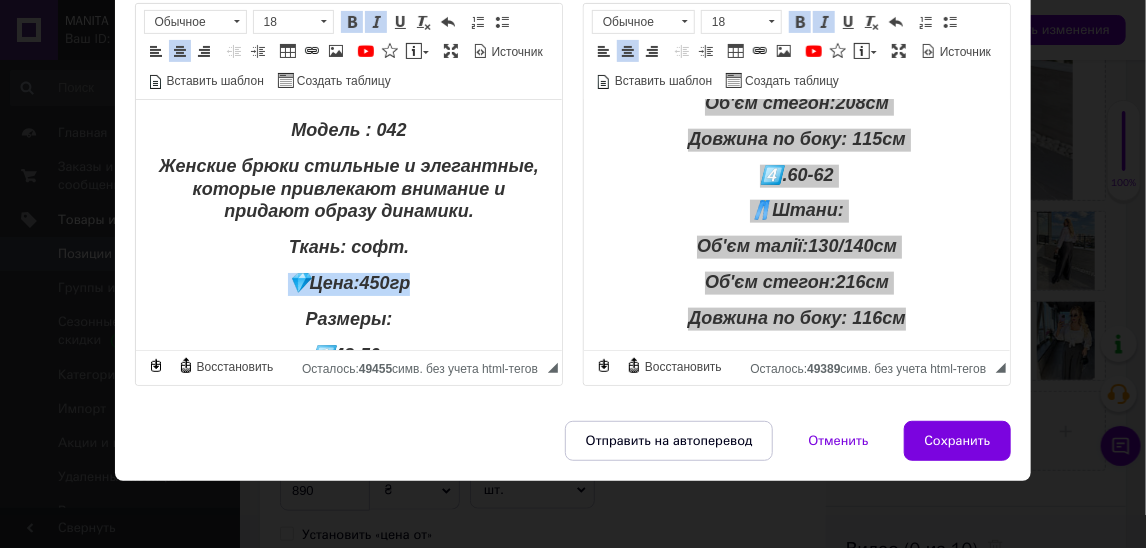 click on "💎Цена:450гр" at bounding box center [348, 284] 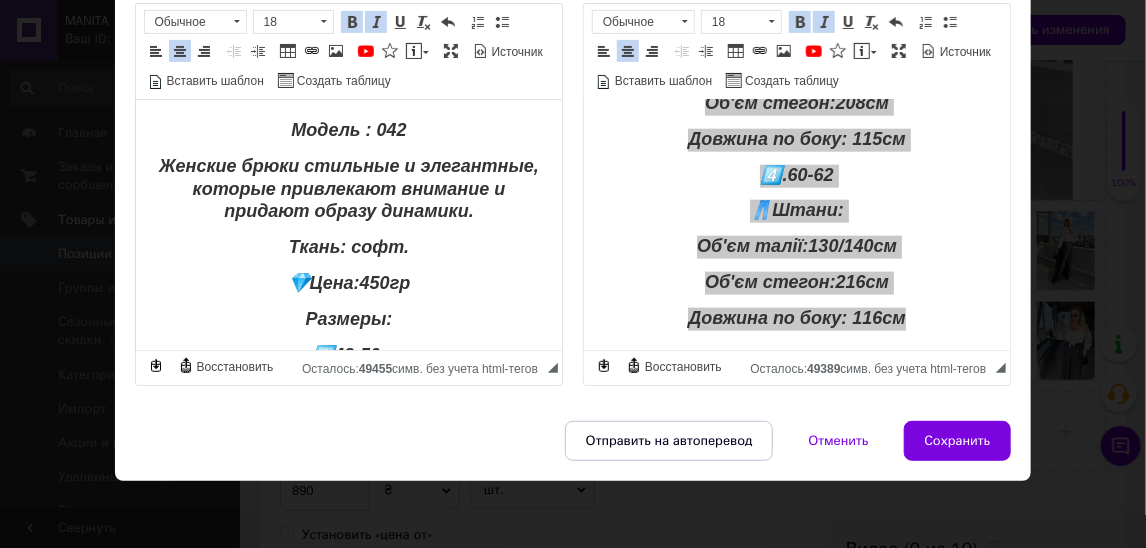 type 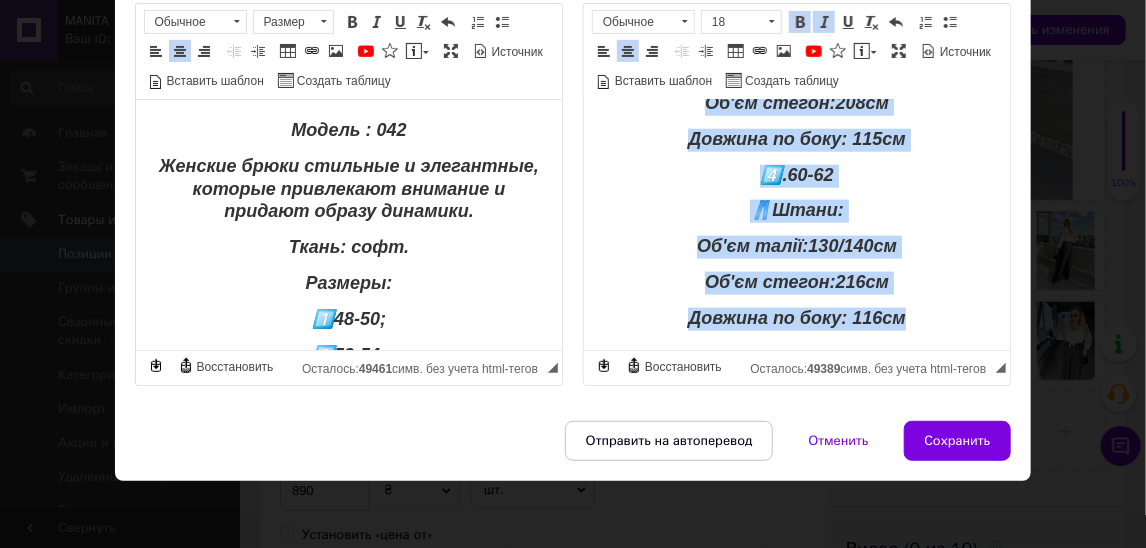 click on "4️⃣.60-62" at bounding box center (795, 175) 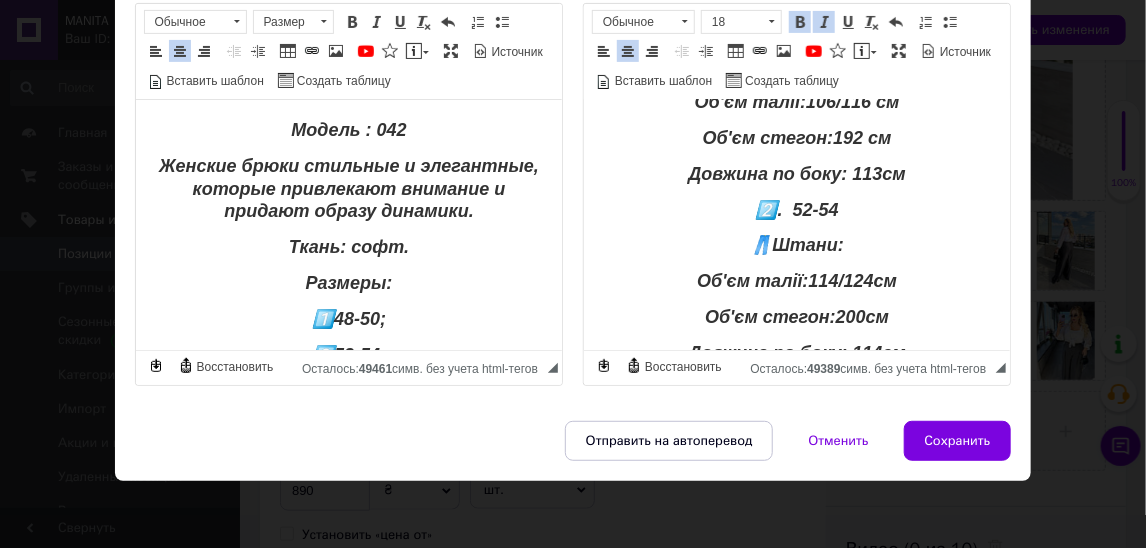 scroll, scrollTop: 57, scrollLeft: 0, axis: vertical 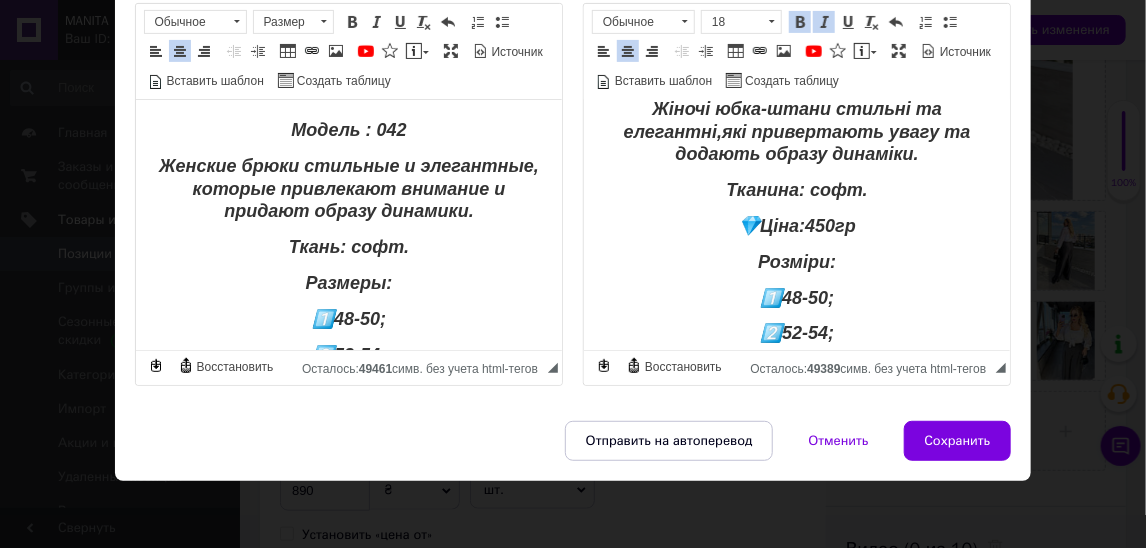 click on "💎Ціна:450гр" at bounding box center [796, 226] 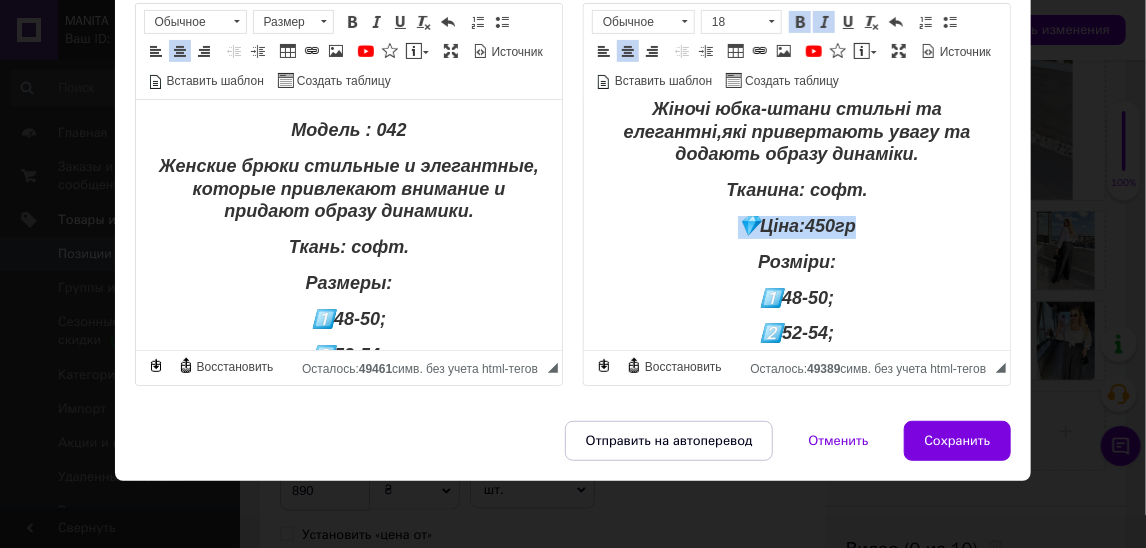 click on "💎Ціна:450гр" at bounding box center [796, 226] 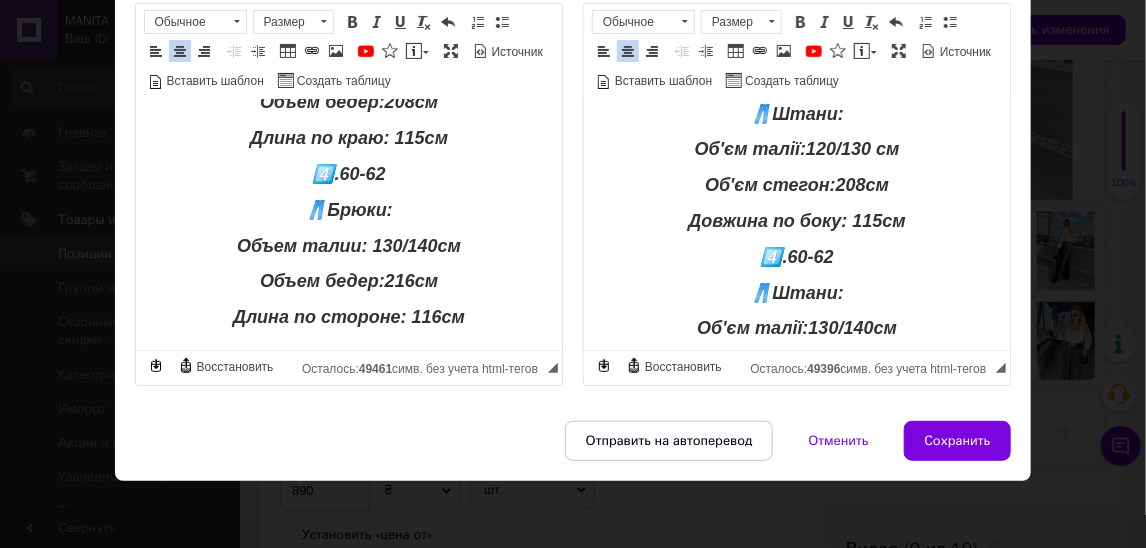 scroll, scrollTop: 829, scrollLeft: 0, axis: vertical 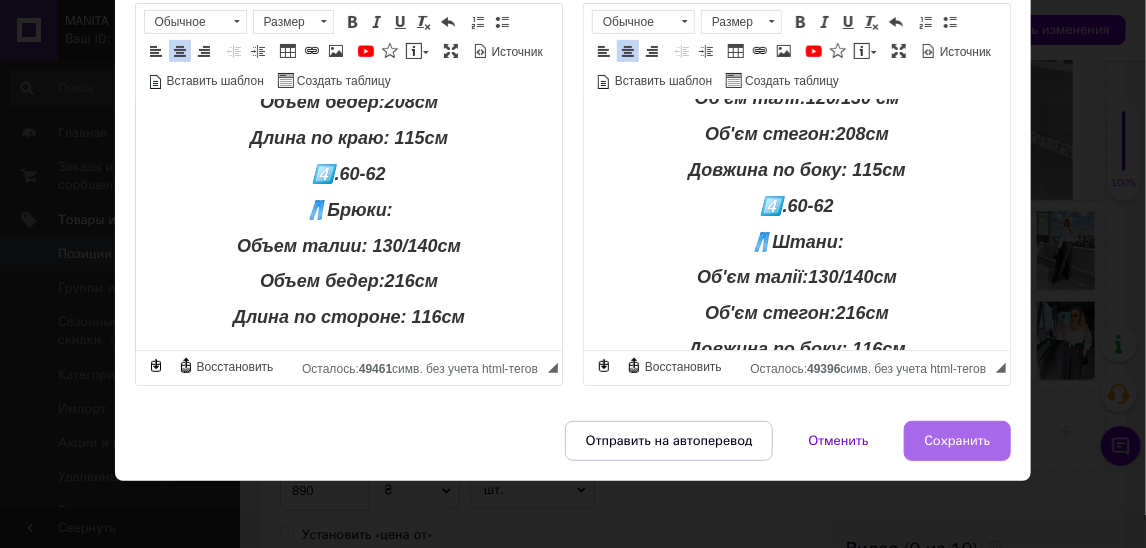 click on "Сохранить" at bounding box center (958, 441) 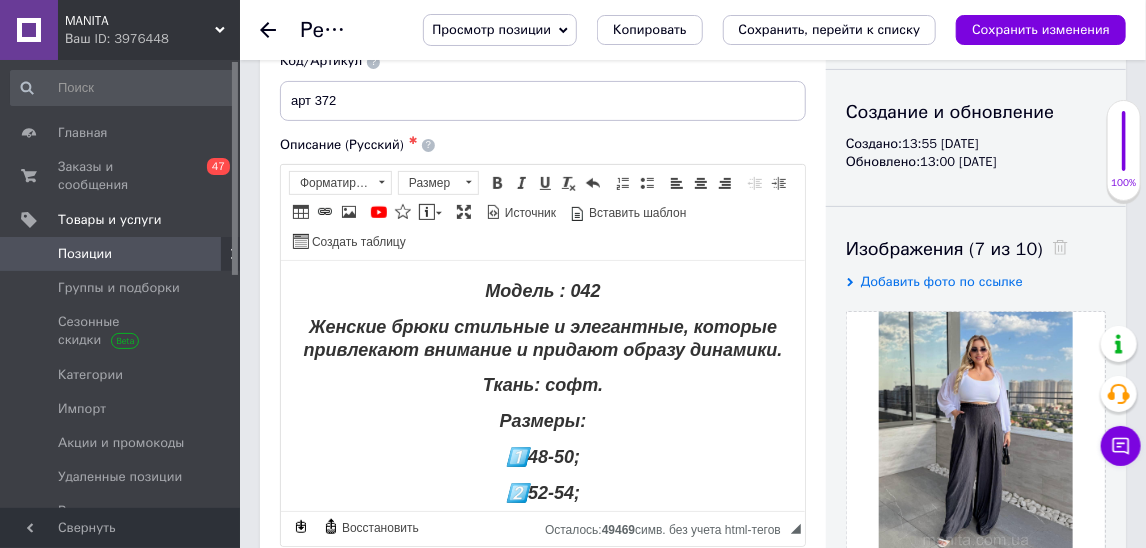 scroll, scrollTop: 150, scrollLeft: 0, axis: vertical 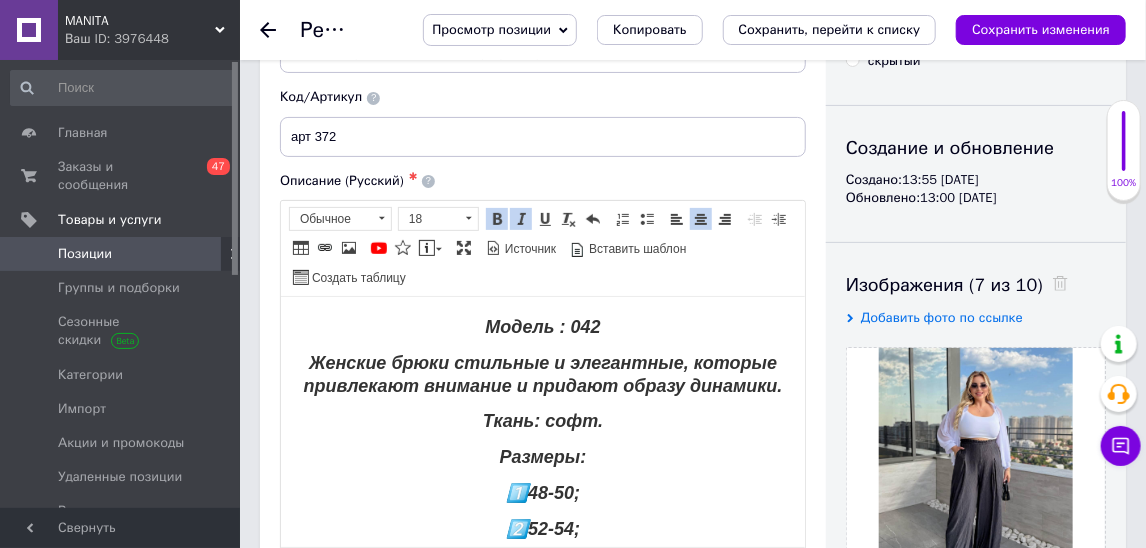 click on "Модель : 042" at bounding box center [541, 326] 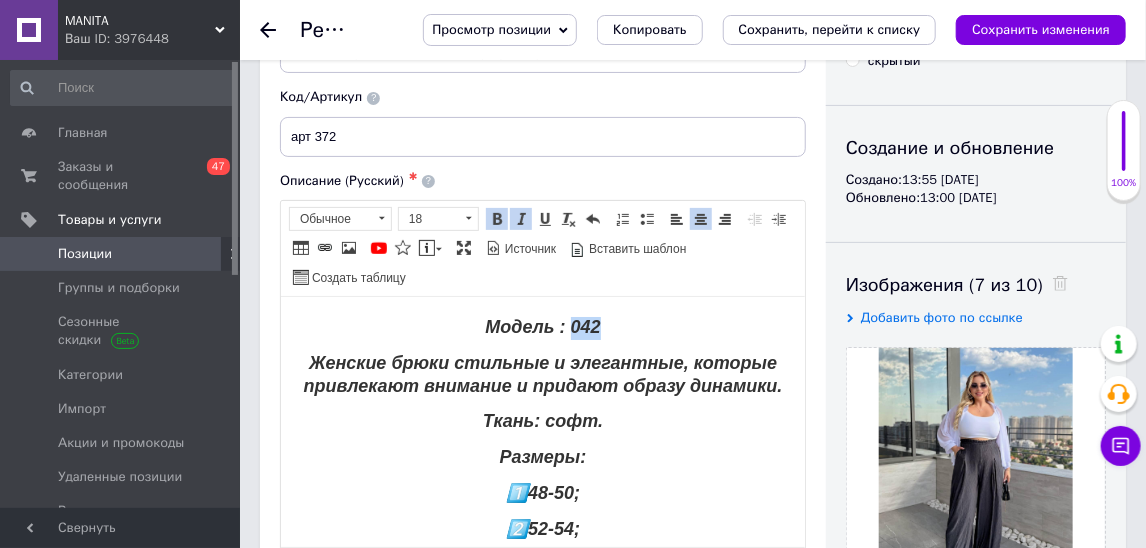 click on "Модель : 042" at bounding box center (541, 326) 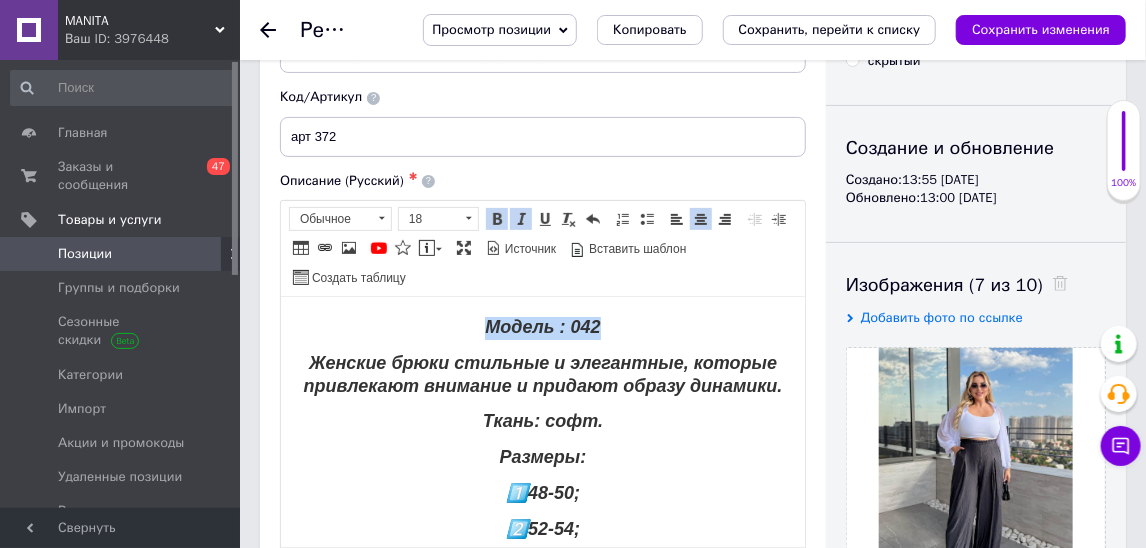 click on "Модель : 042" at bounding box center (541, 326) 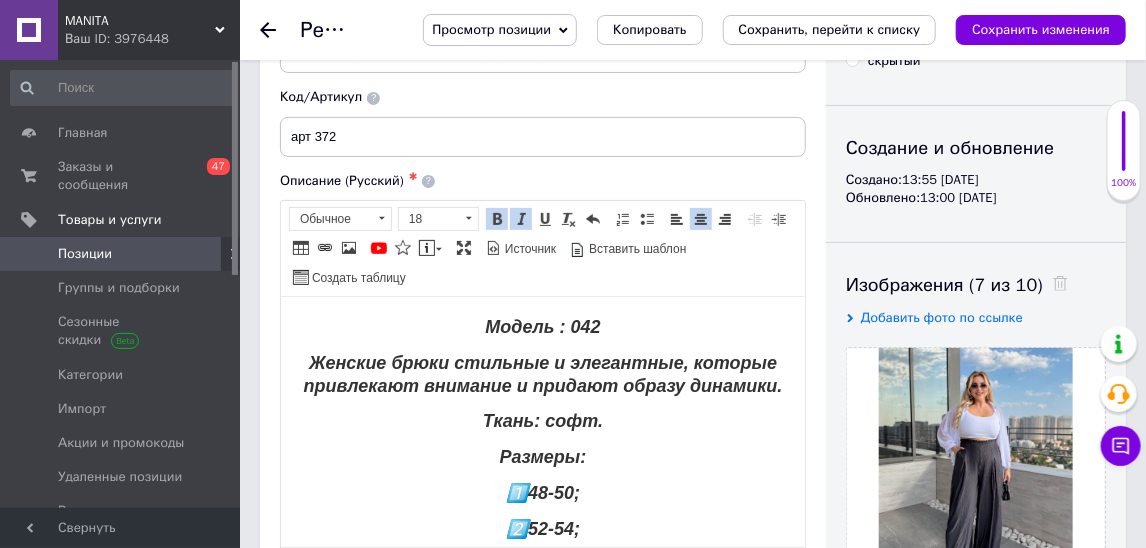 click on "арт 372" at bounding box center (543, 137) 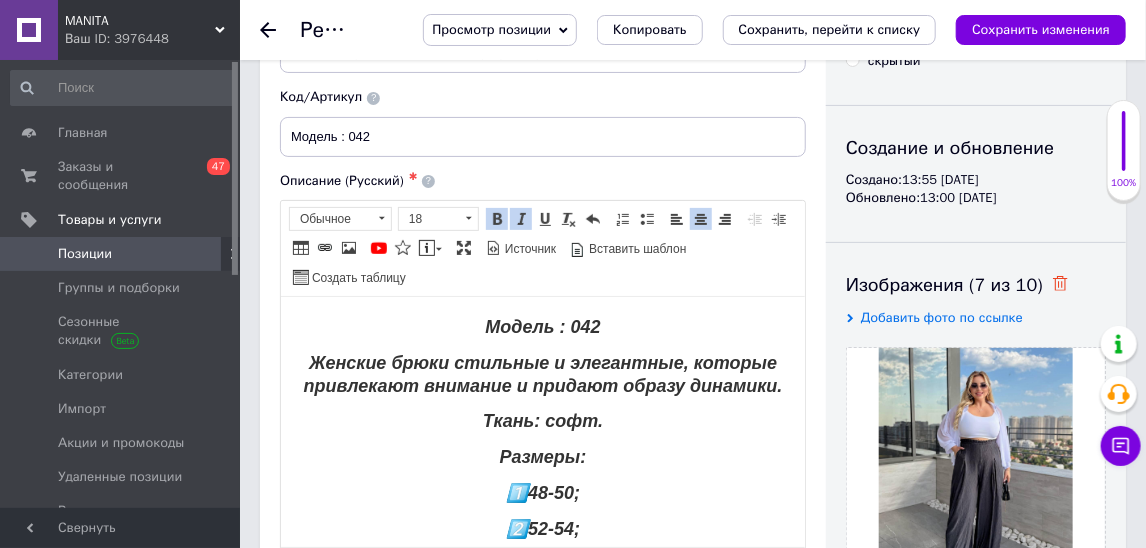 type on "Модель : 042" 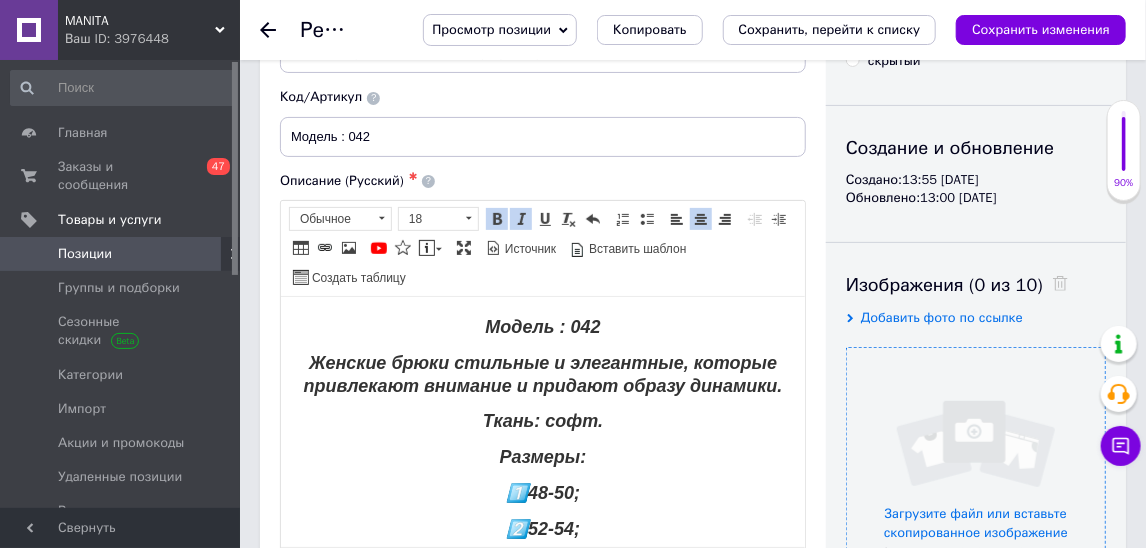 click at bounding box center [976, 477] 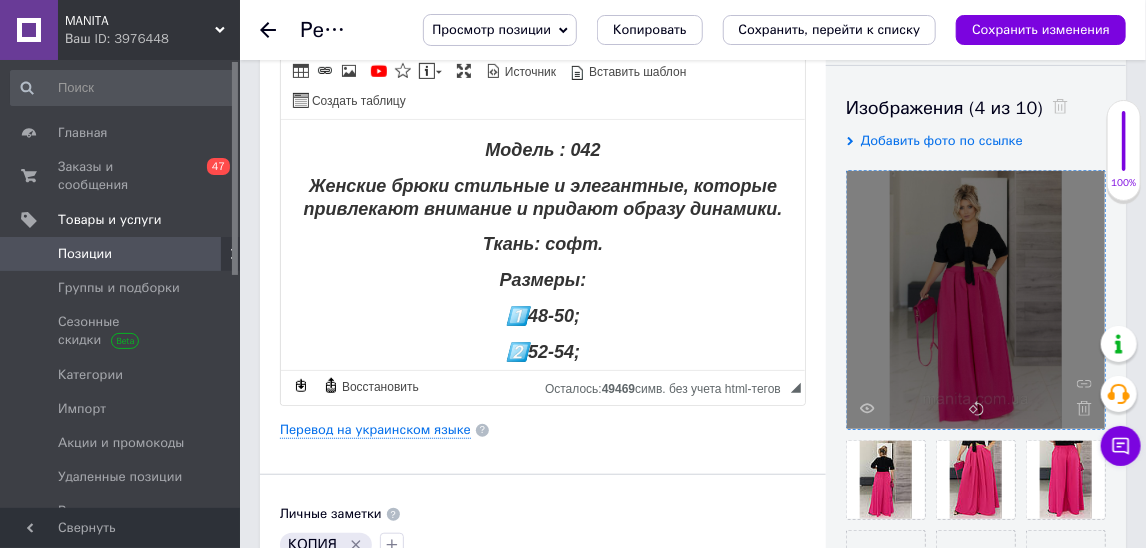 scroll, scrollTop: 328, scrollLeft: 0, axis: vertical 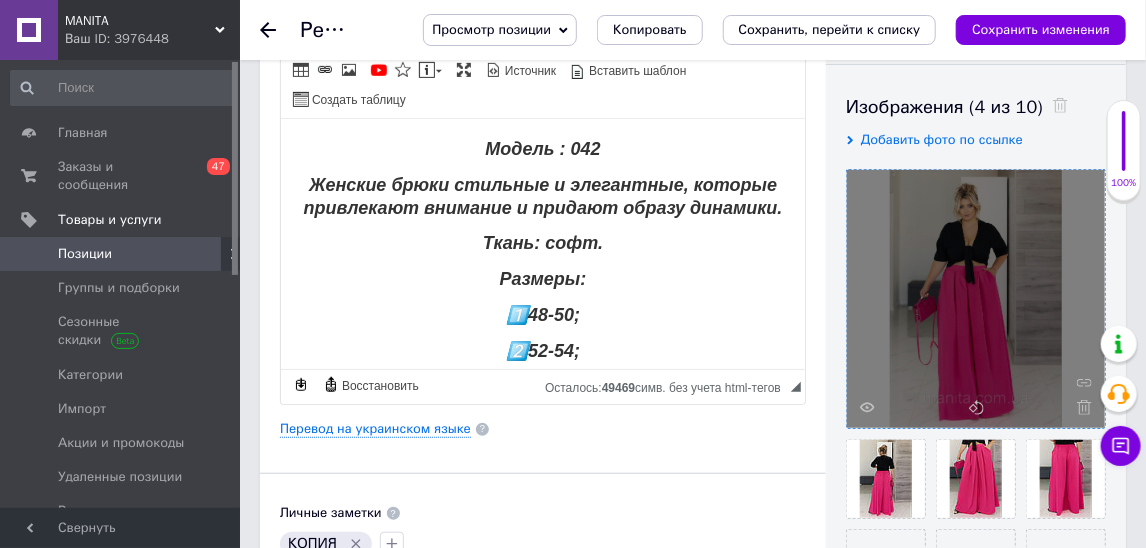 click on "Модель : 042 Женские брюки стильные и элегантные, которые привлекают внимание и придают образу динамики. Ткань: софт. Размеры: 1️⃣48-50; 2️⃣52-54; 3️⃣56-58; 4️⃣60-62. 1️⃣  48-50  👖Брюки: Объем талии: 106/116 см Объем бедер:192 см Длина по краю: 113см  2️⃣.52-54  👖Брюки: Объем талии: 114/124см Объем бедер:200см Длина по боку: 114см  3️⃣56-58  👖Брюки: Объем талии: 120/130 см. Объем бедер:208см Длина по краю: 115см  4️⃣.60-62  👖Брюки: Объем талии: 130/140см Объем бедер:216см Длина по стороне: 116см" at bounding box center (542, 644) 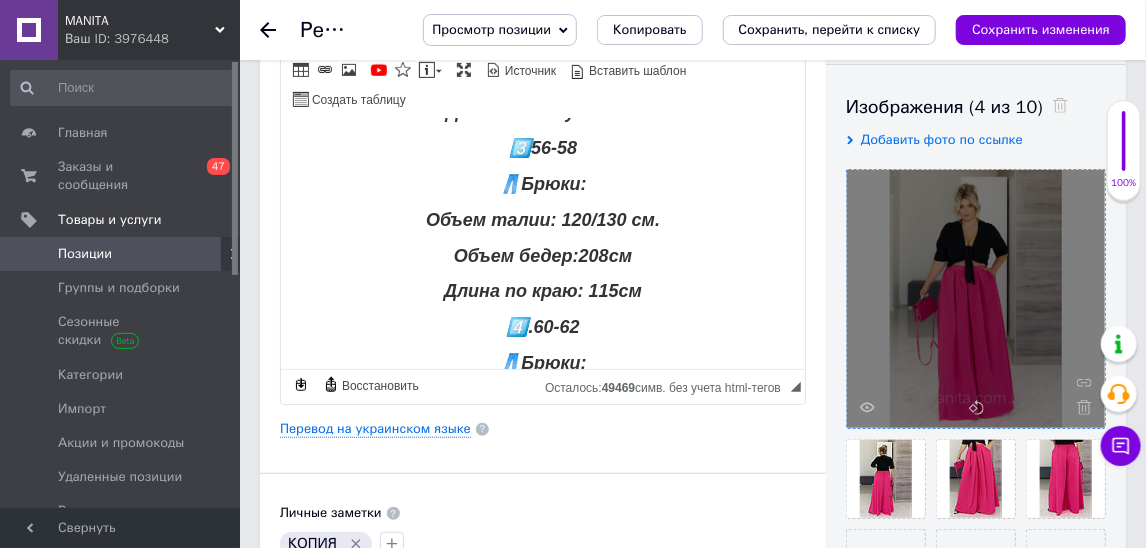 scroll, scrollTop: 802, scrollLeft: 0, axis: vertical 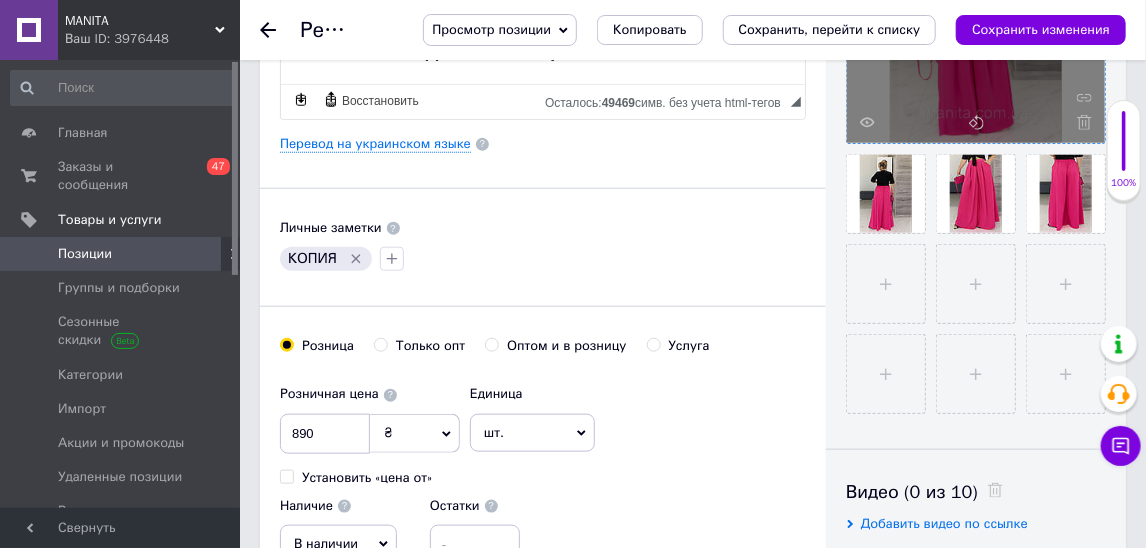 click 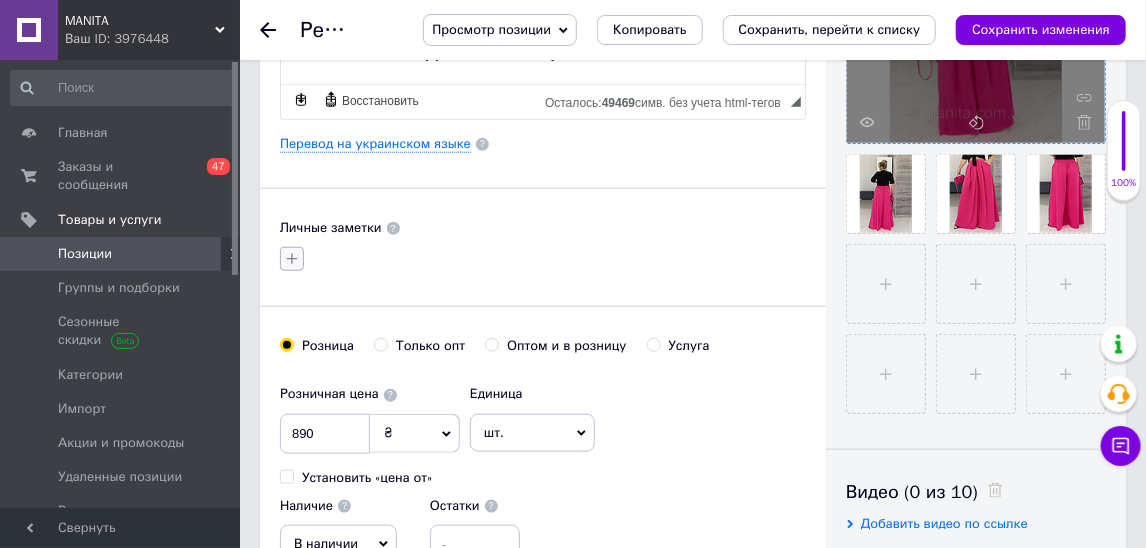 click 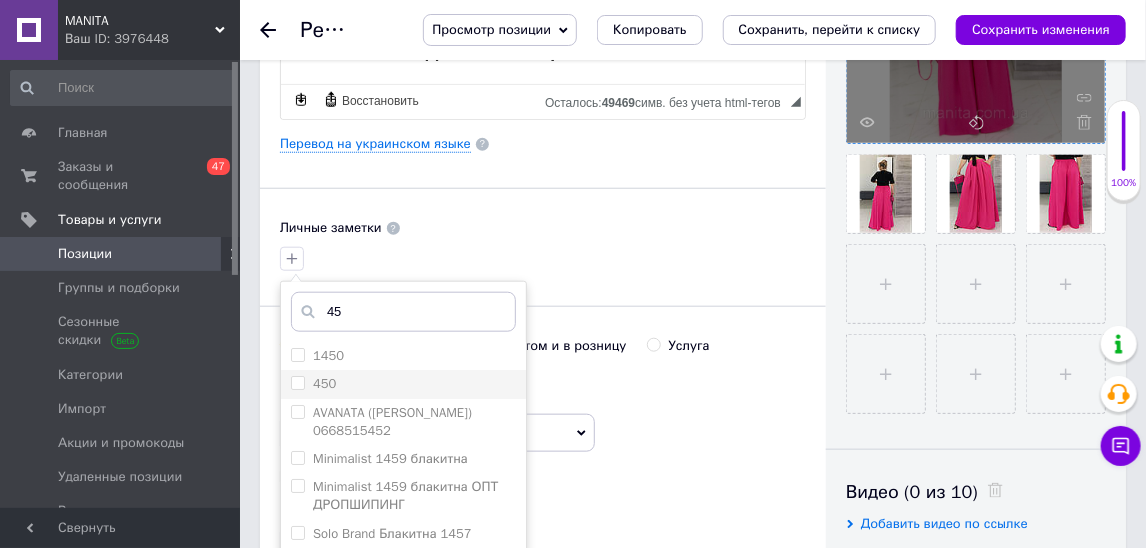 type on "45" 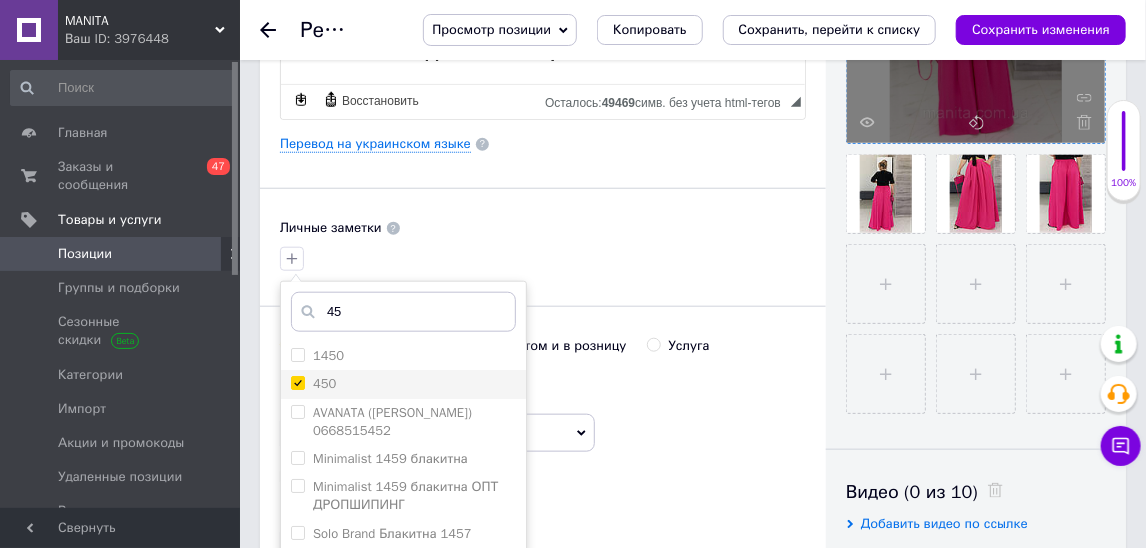 checkbox on "true" 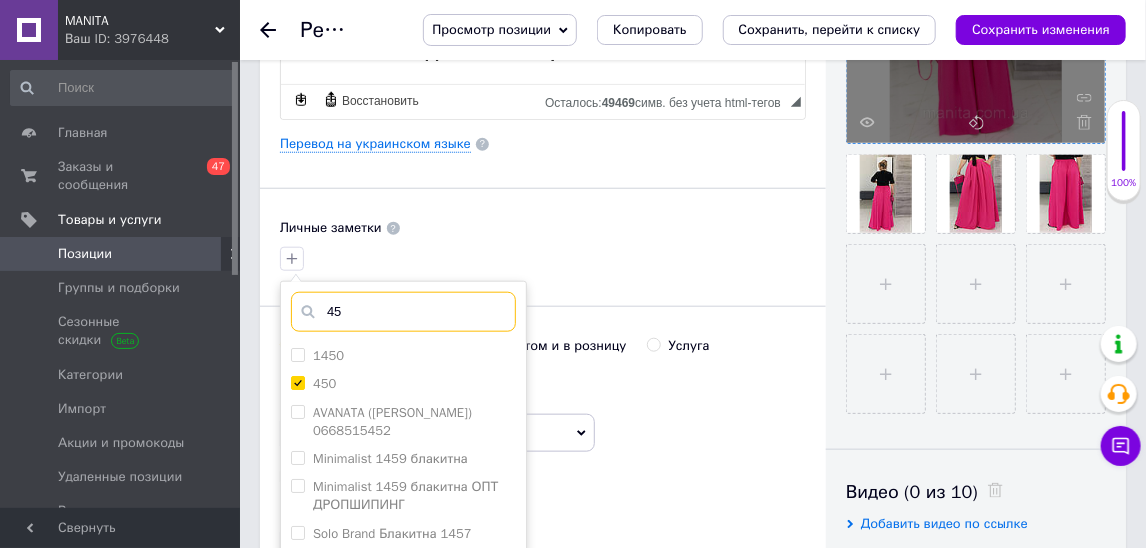 click on "45" at bounding box center (403, 312) 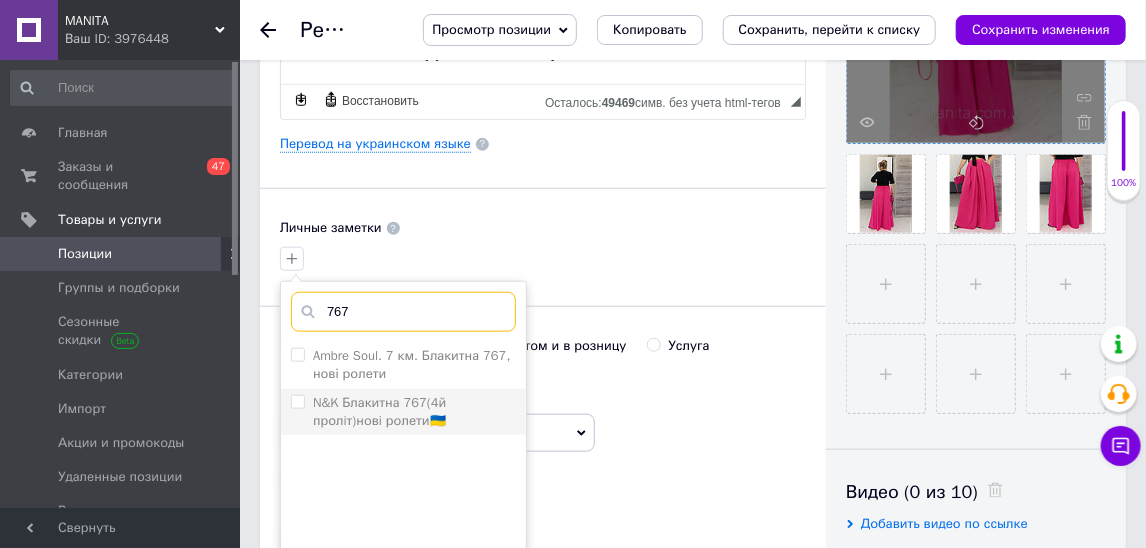 type on "767" 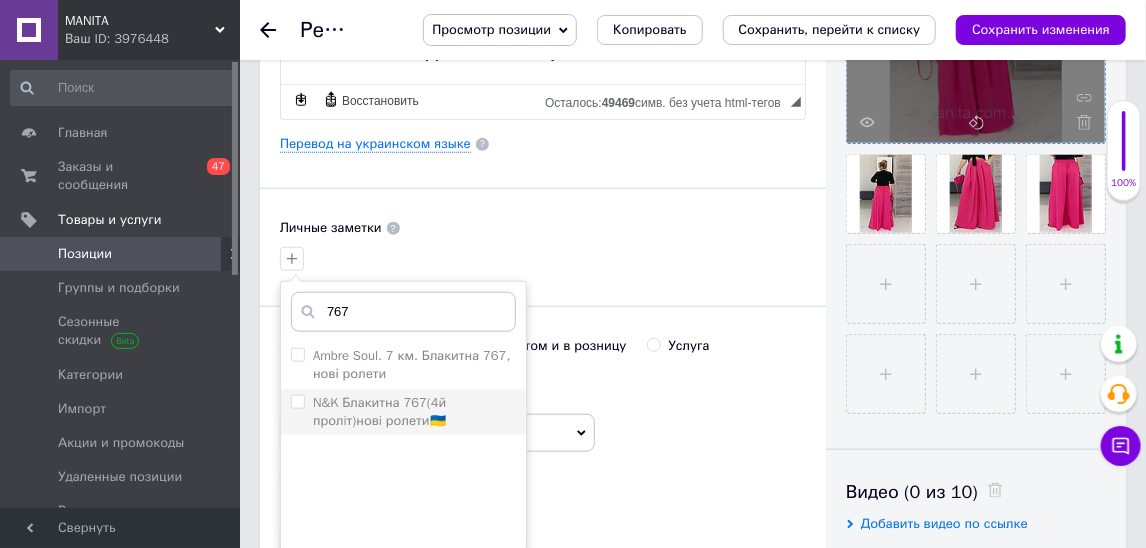 click on "N&K Блакитна 767(4й пролiт)новi ролети🇺🇦" at bounding box center [379, 411] 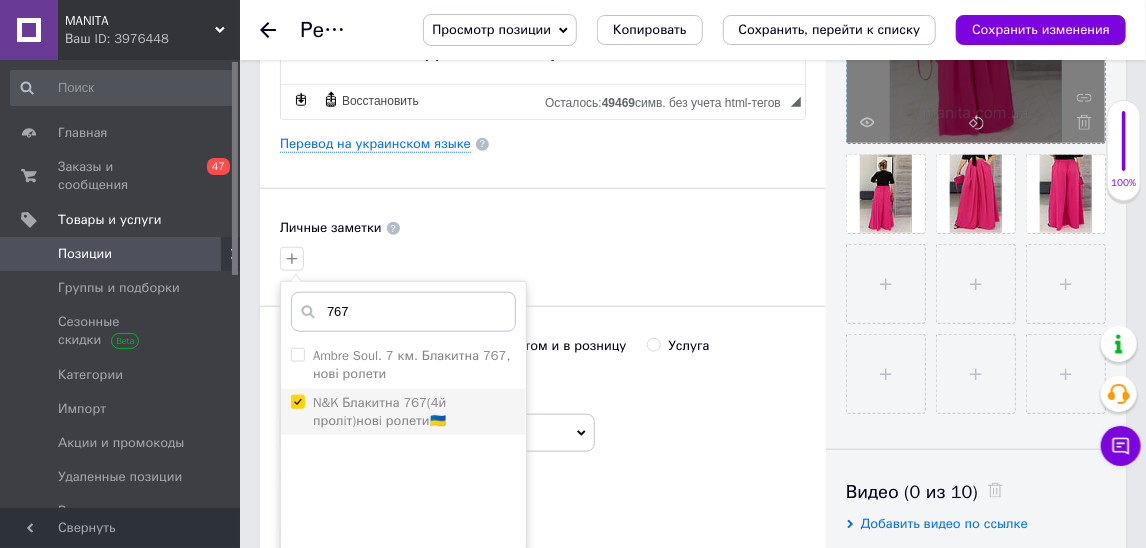 checkbox on "true" 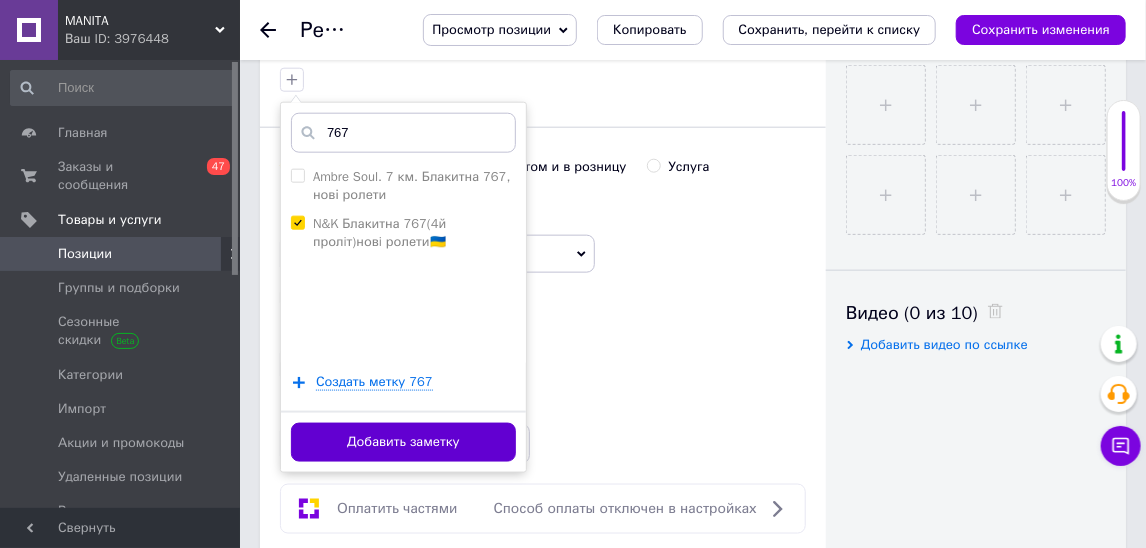 scroll, scrollTop: 804, scrollLeft: 0, axis: vertical 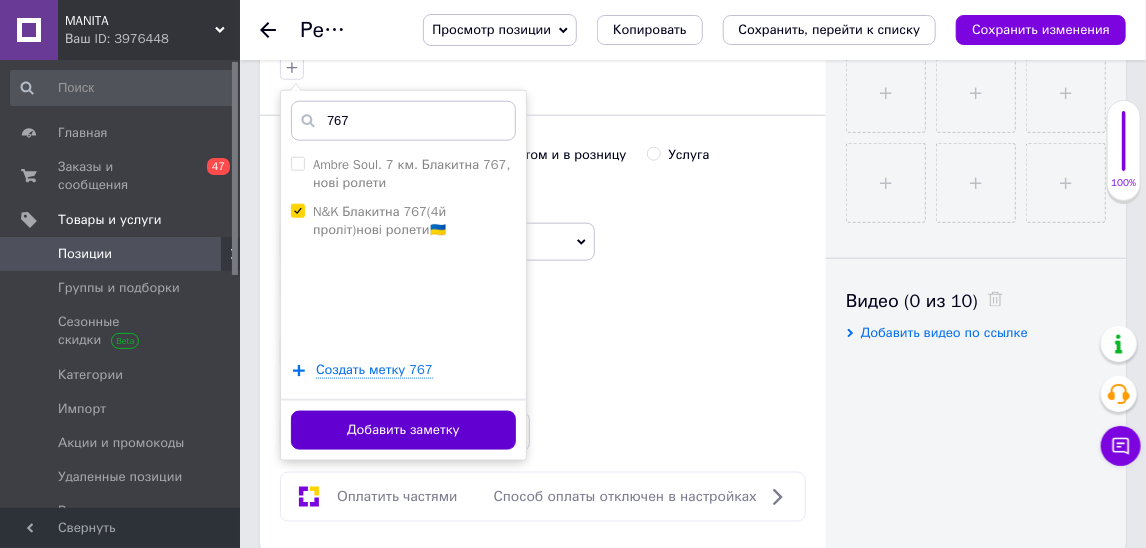 click on "Добавить заметку" at bounding box center [403, 430] 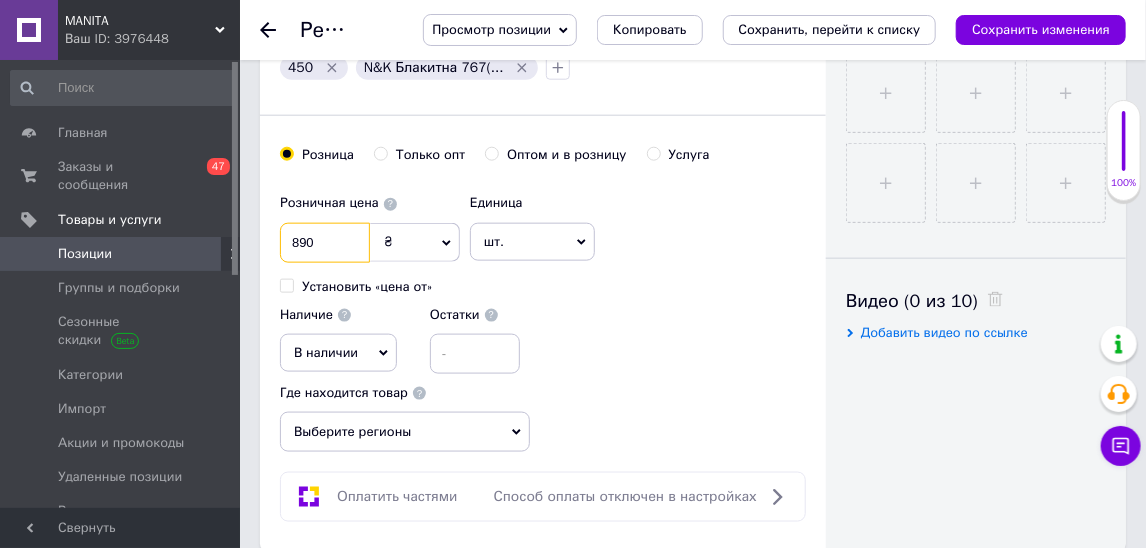 click on "890" at bounding box center [325, 243] 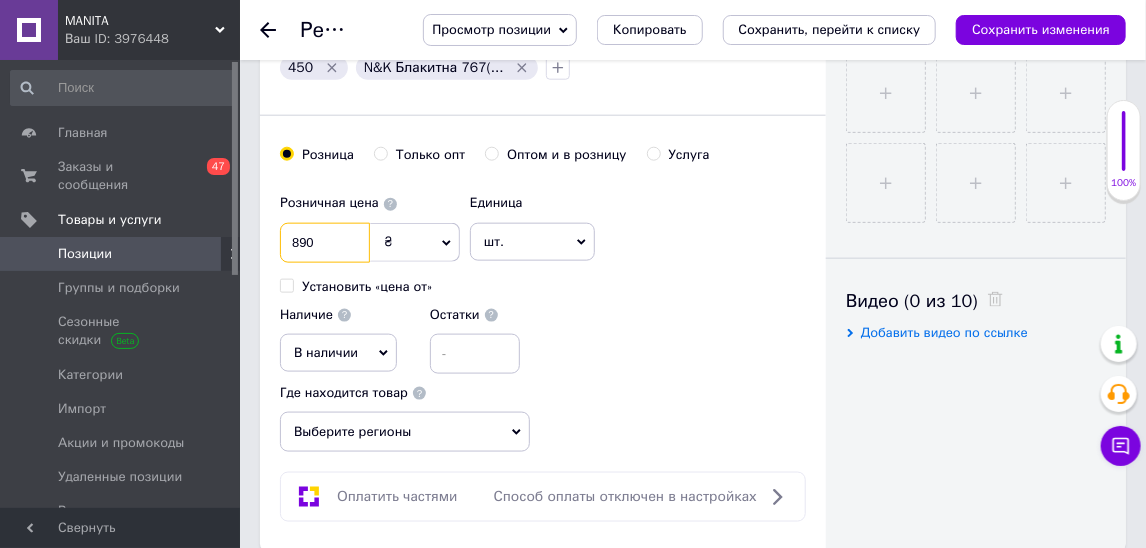 click on "890" at bounding box center (325, 243) 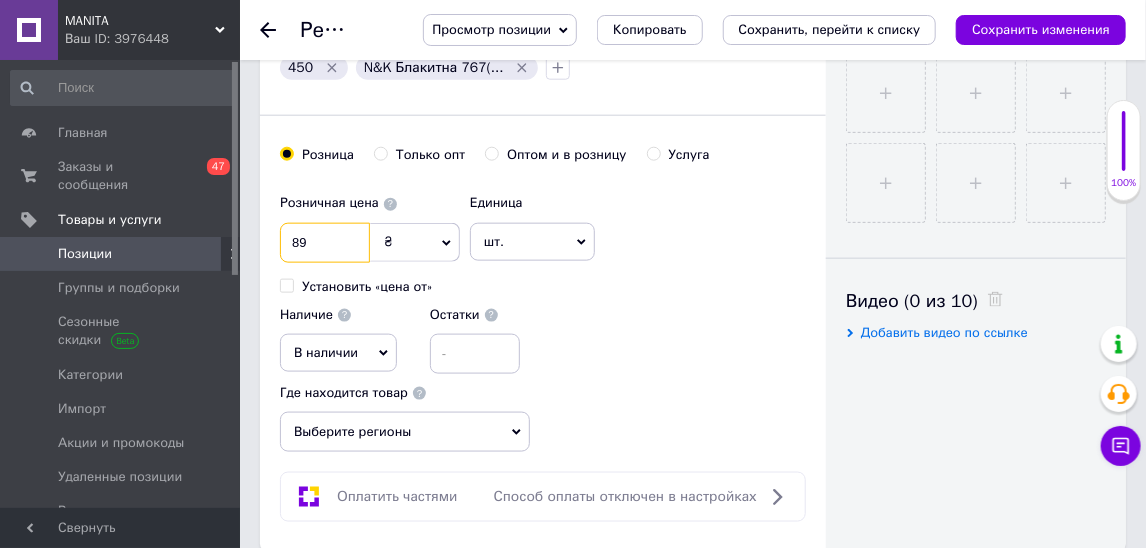 type on "890" 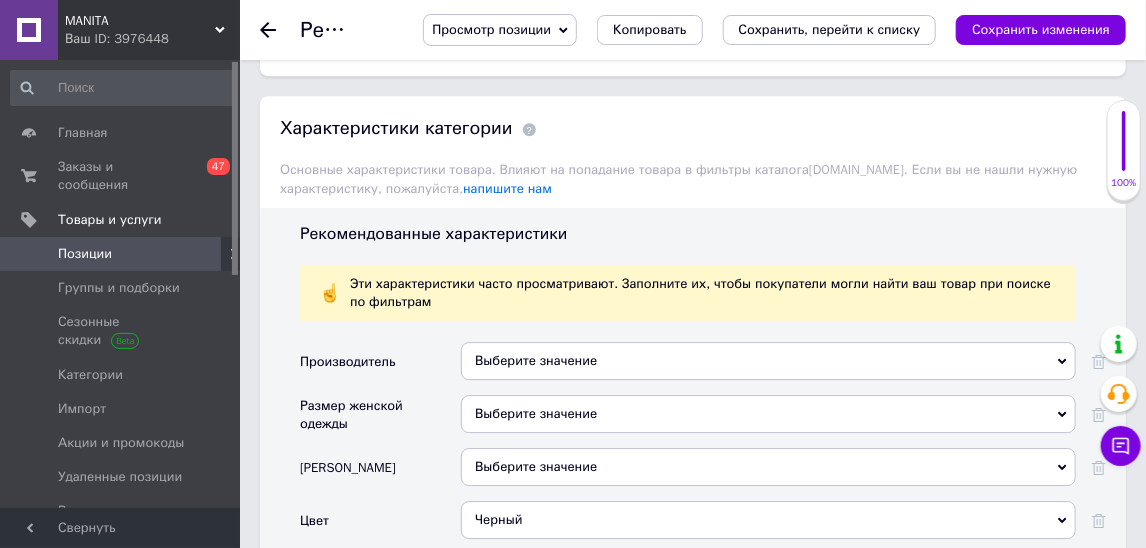 click on "Черный" at bounding box center (768, 520) 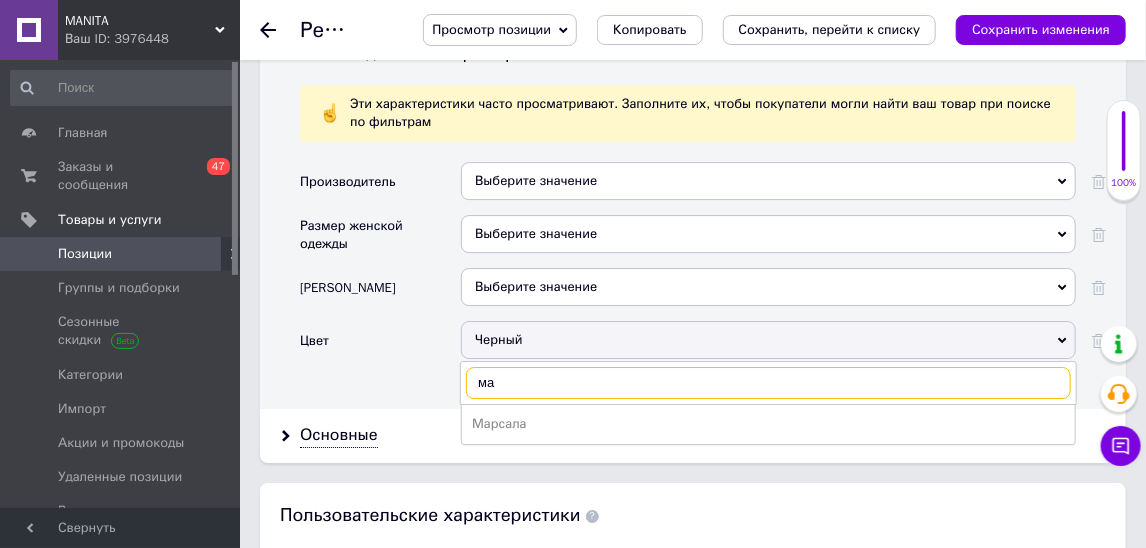scroll, scrollTop: 2486, scrollLeft: 0, axis: vertical 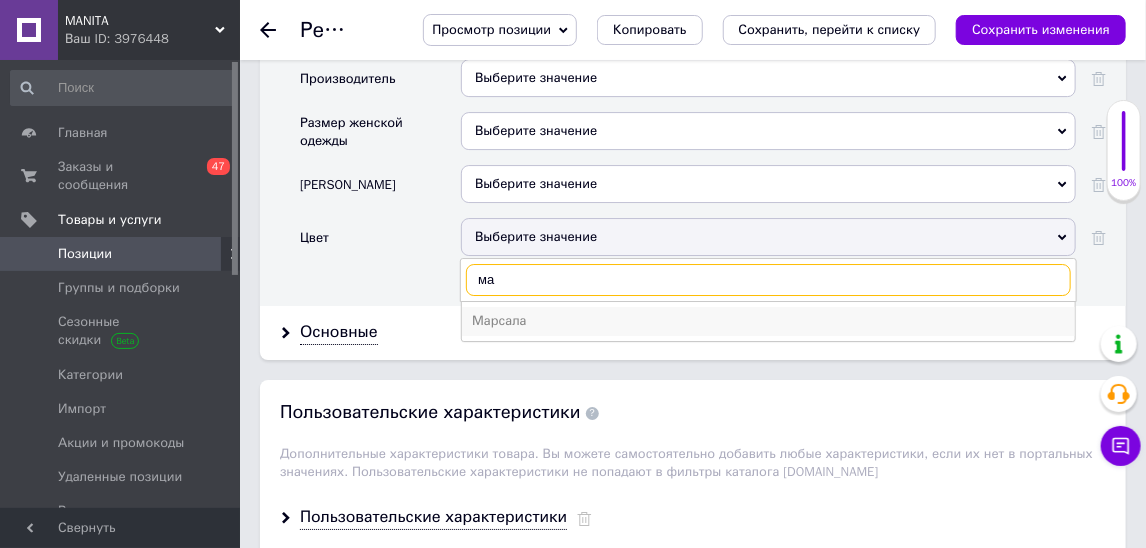 type on "м" 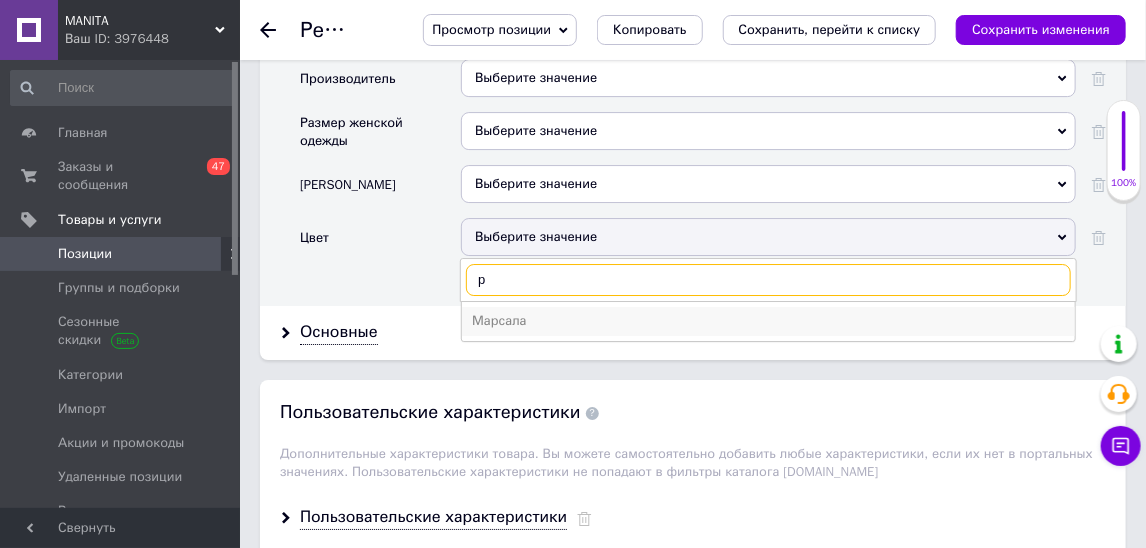 type on "ро" 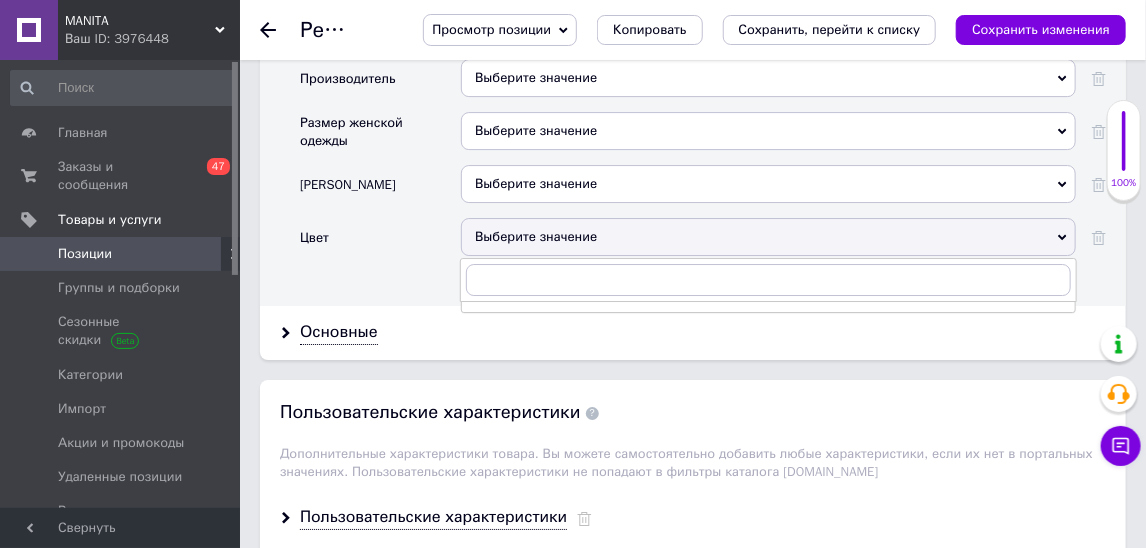click at bounding box center (1091, 244) 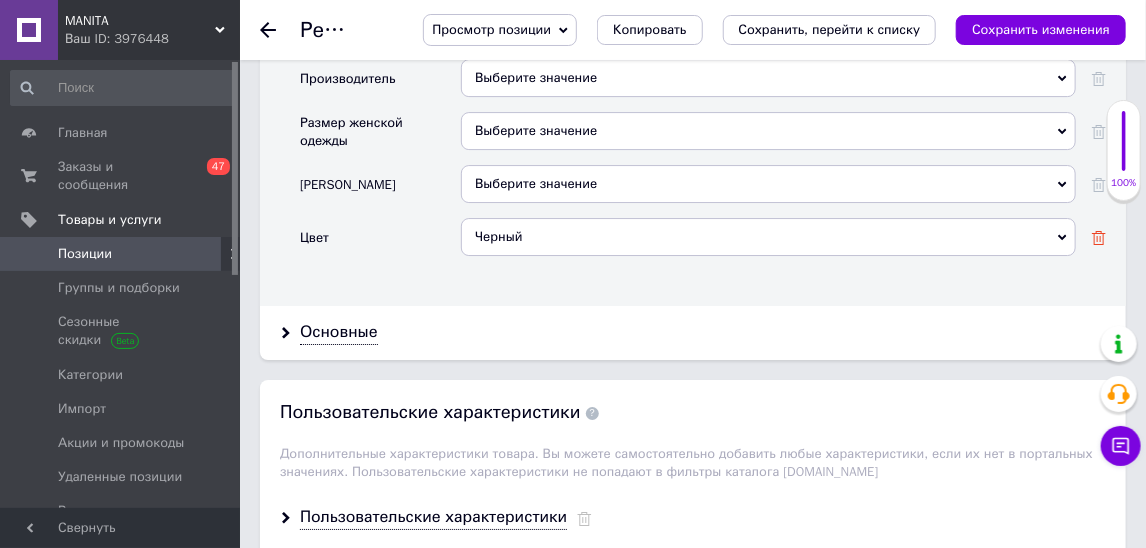 click 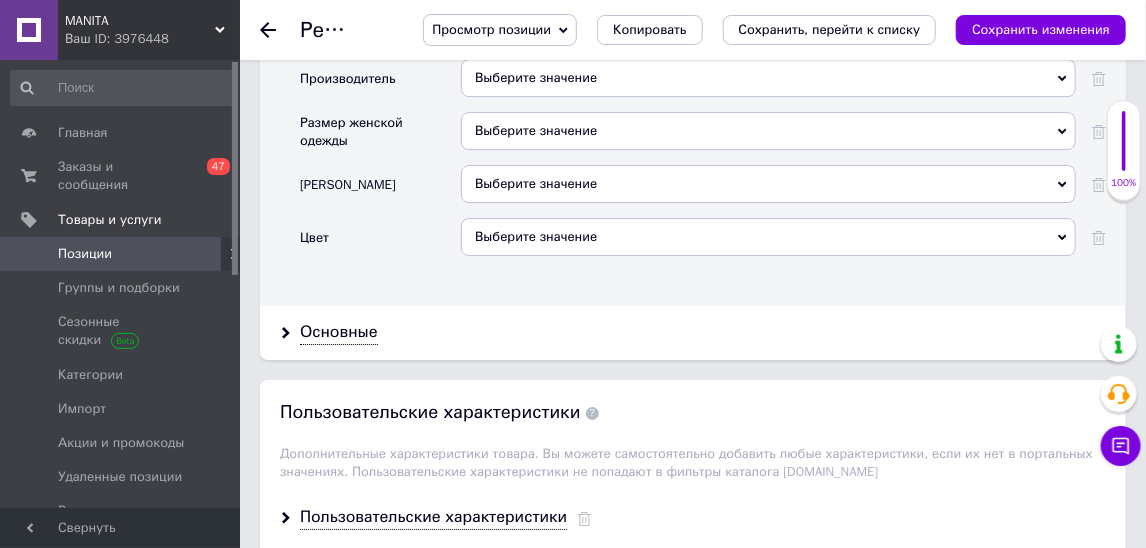 click on "Выберите значение Черный Бежевый Белый Бирюзовый Бордовый Голубой Графит Желтый Зелёный Золотистый Капучино Коричневый Красный Лимонный Марсала Молочный Мятный Оливковый Оранжевый Пудровый Разные цвета Розовый Салатовый Серебристый Серый Синий Темно-серый Темно-синий Терракотовый Фиолетовый Фуксия Хаки Шоколадный" at bounding box center (768, 244) 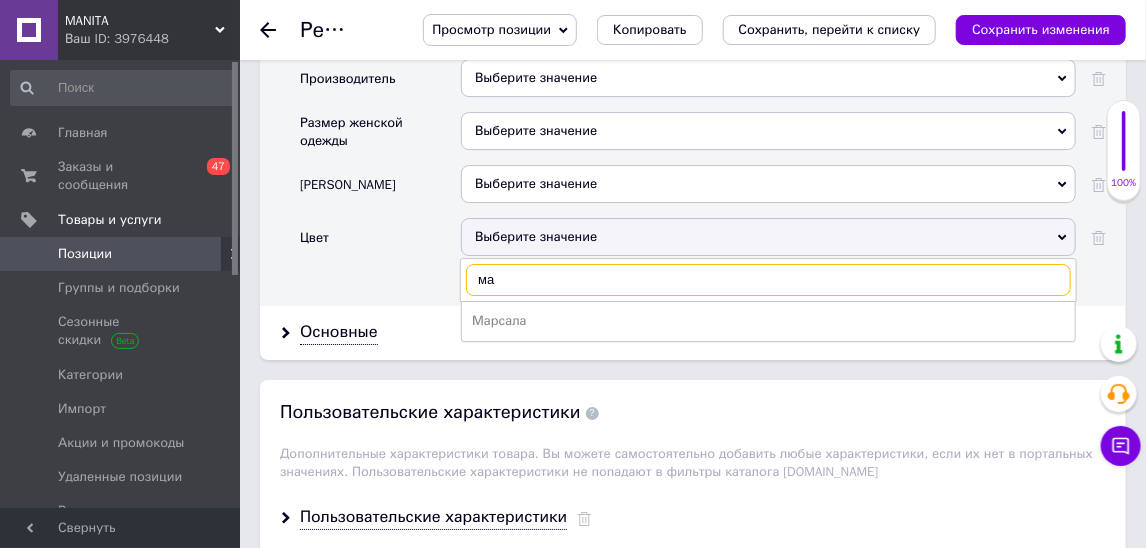 type on "м" 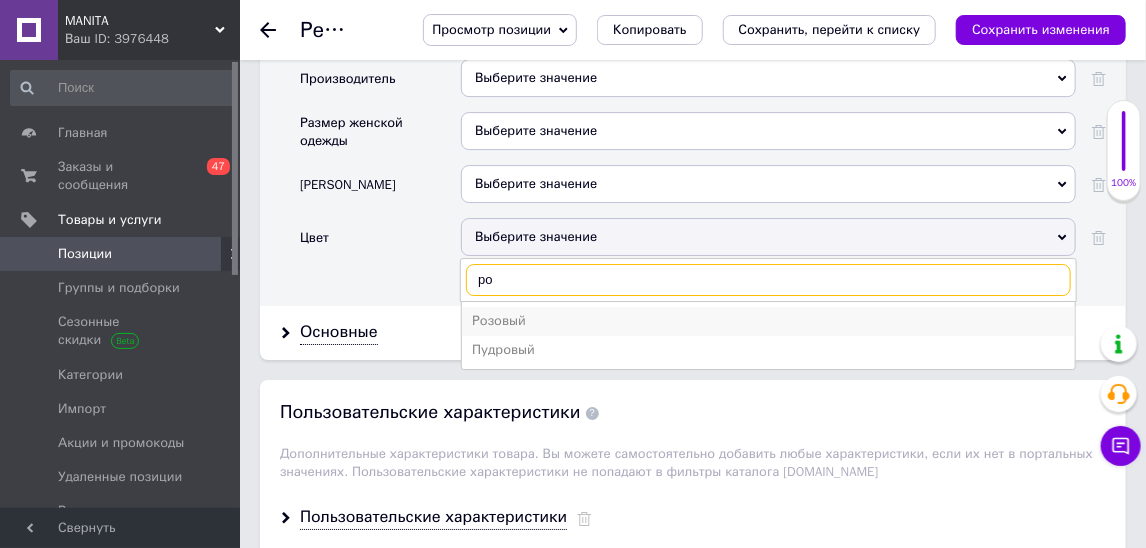 type on "ро" 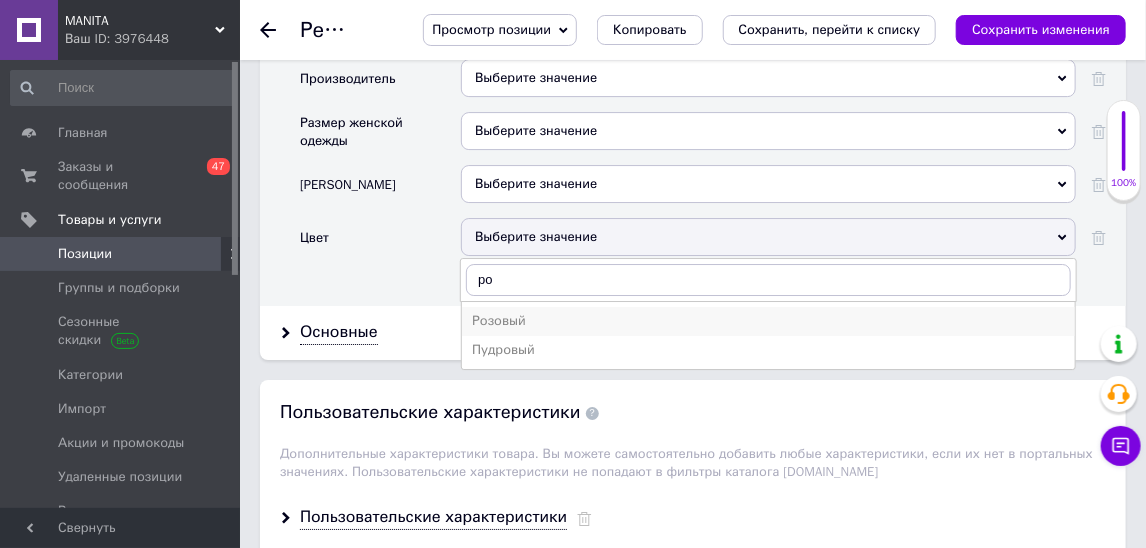 click on "Розовый" at bounding box center (768, 321) 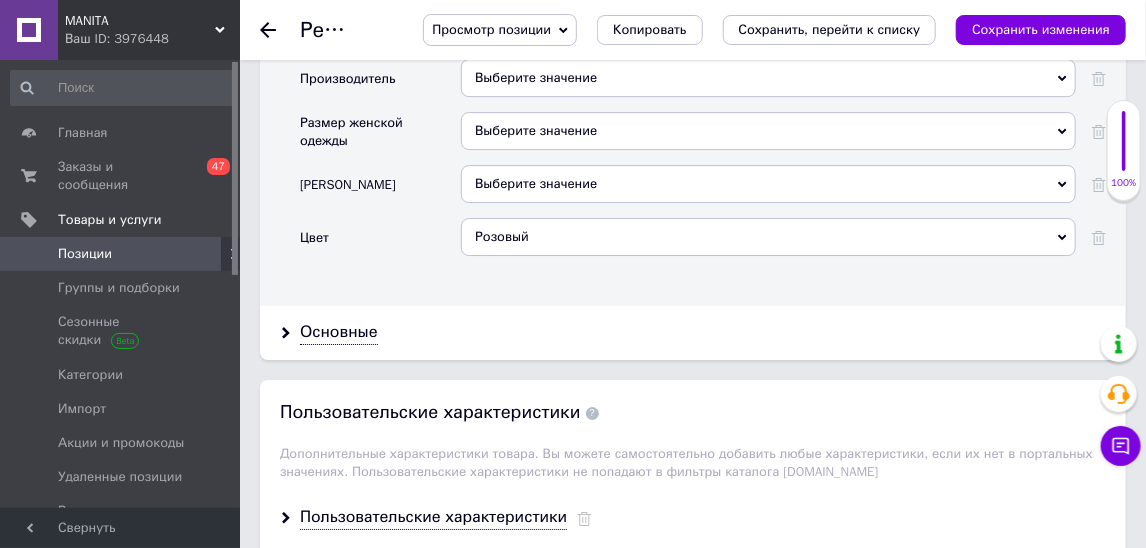 scroll, scrollTop: 2428, scrollLeft: 0, axis: vertical 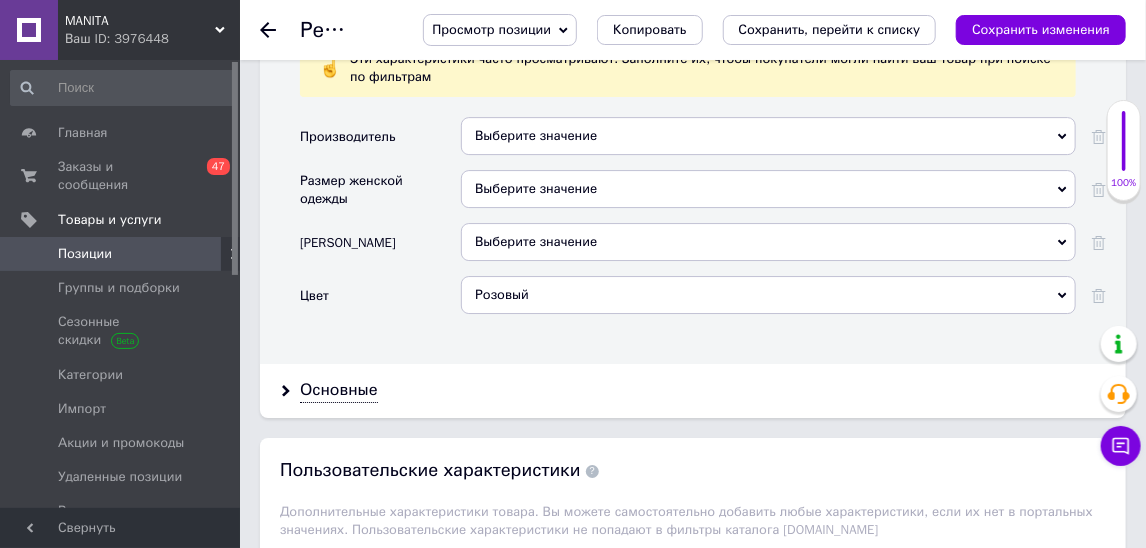 click on "Выберите значение" at bounding box center [768, 242] 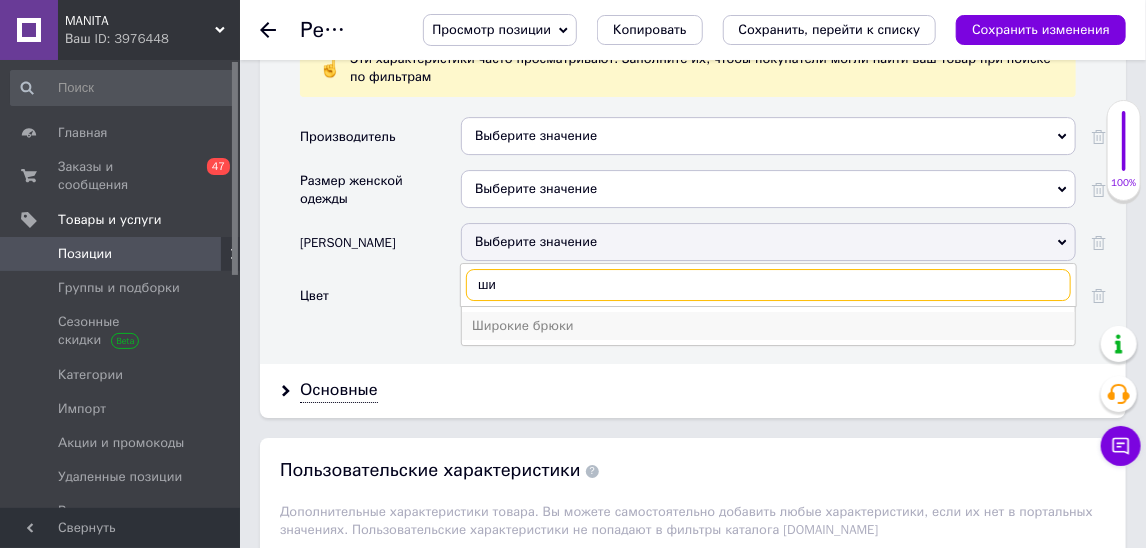 type on "ши" 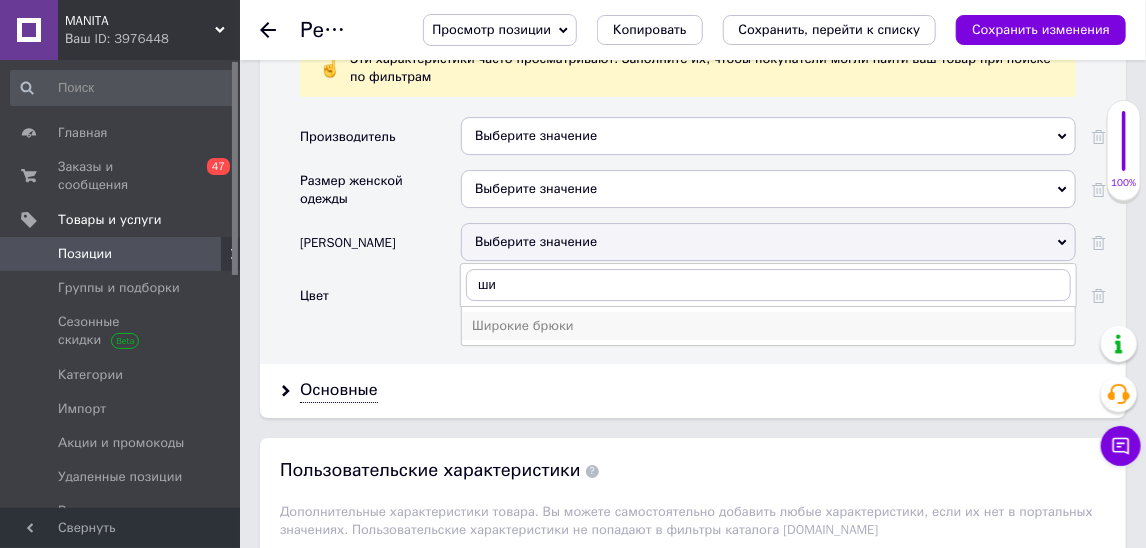 click on "Широкие брюки" at bounding box center [768, 326] 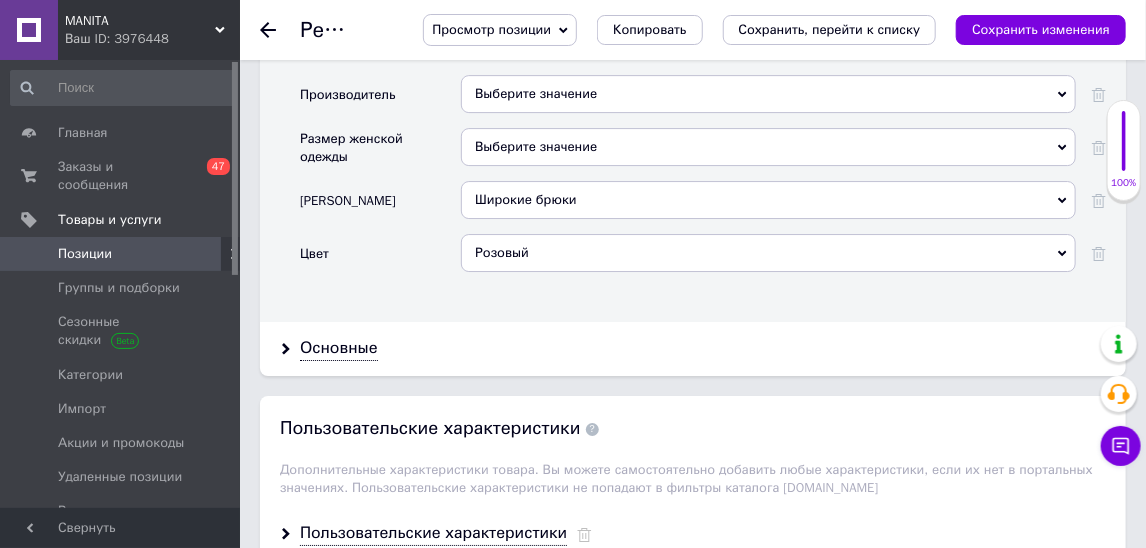 scroll, scrollTop: 2475, scrollLeft: 0, axis: vertical 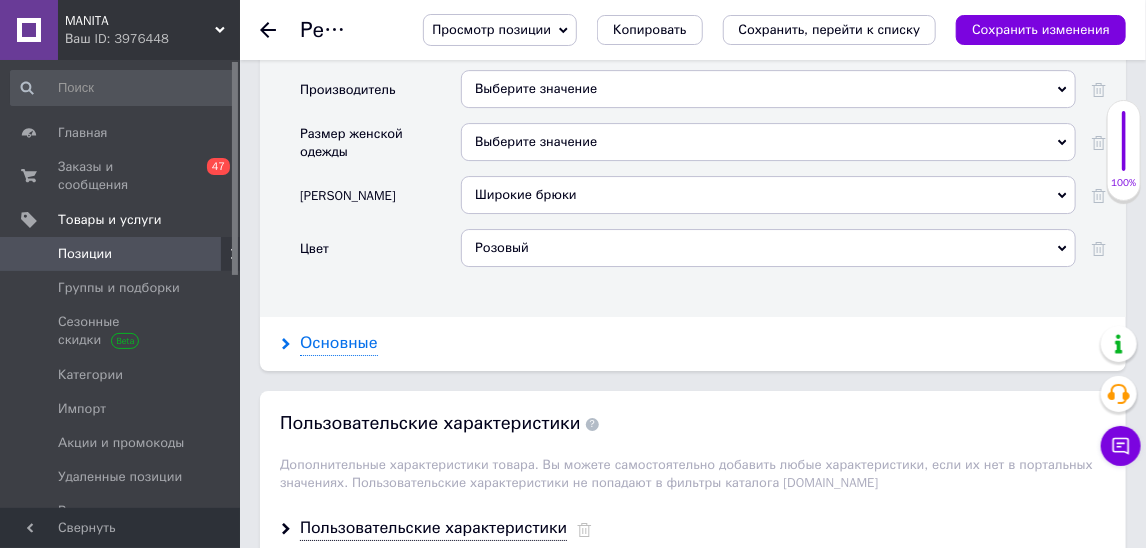 click on "Основные" at bounding box center (339, 343) 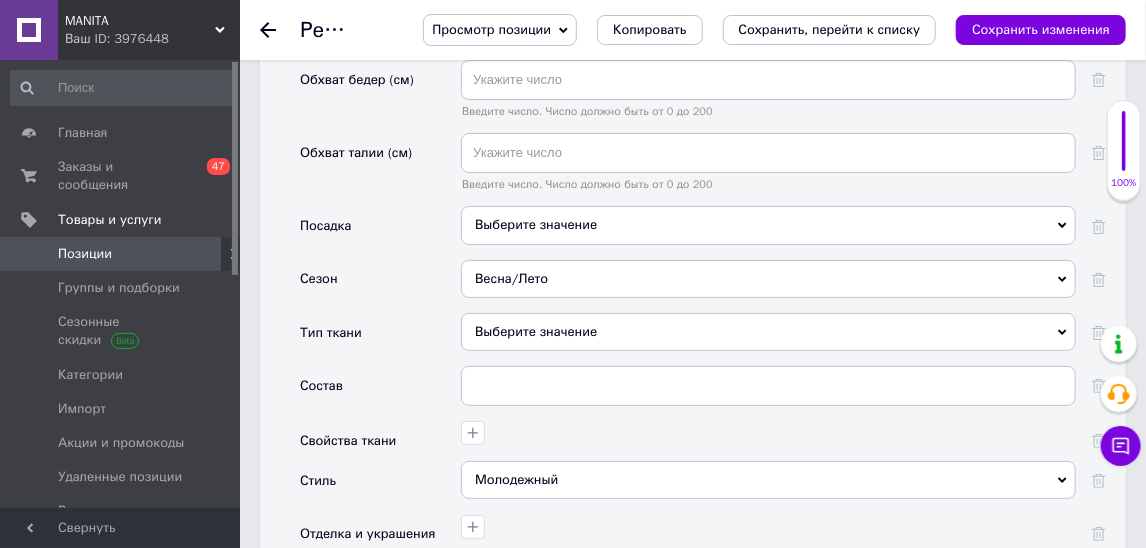 scroll, scrollTop: 2845, scrollLeft: 0, axis: vertical 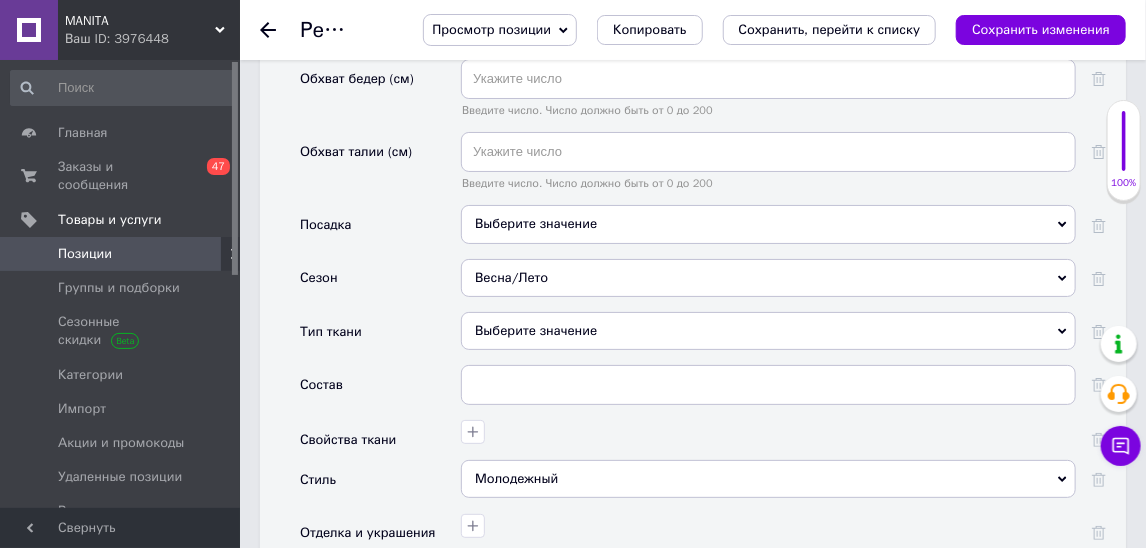 click on "Выберите значение" at bounding box center [768, 331] 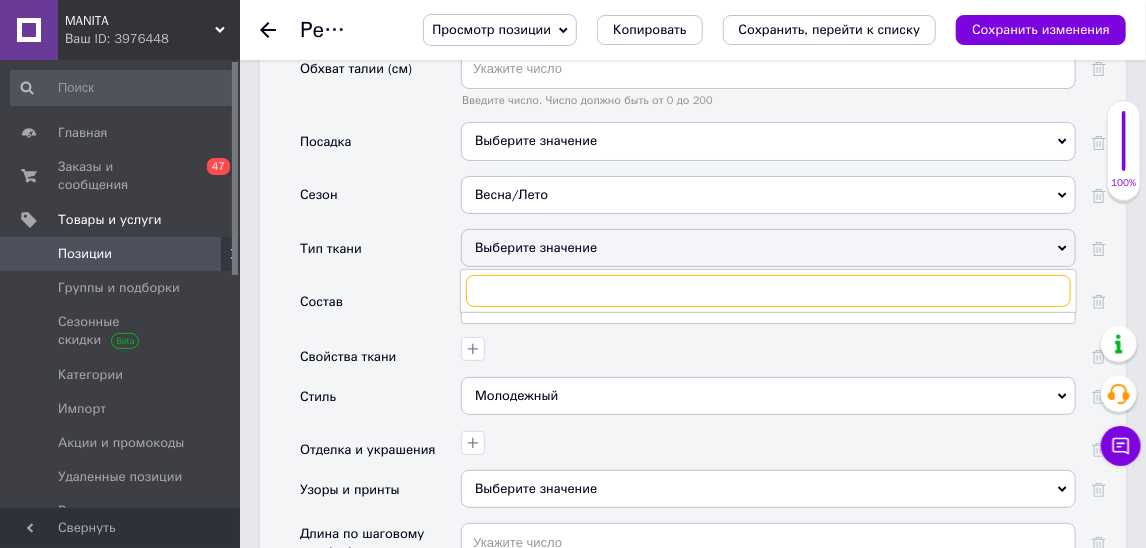 scroll, scrollTop: 2932, scrollLeft: 0, axis: vertical 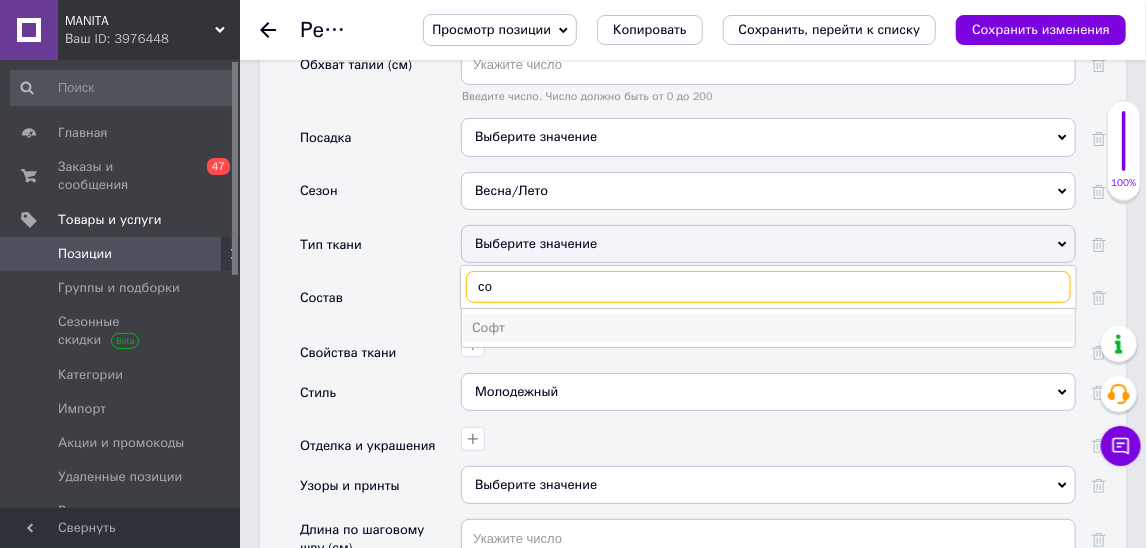 type on "со" 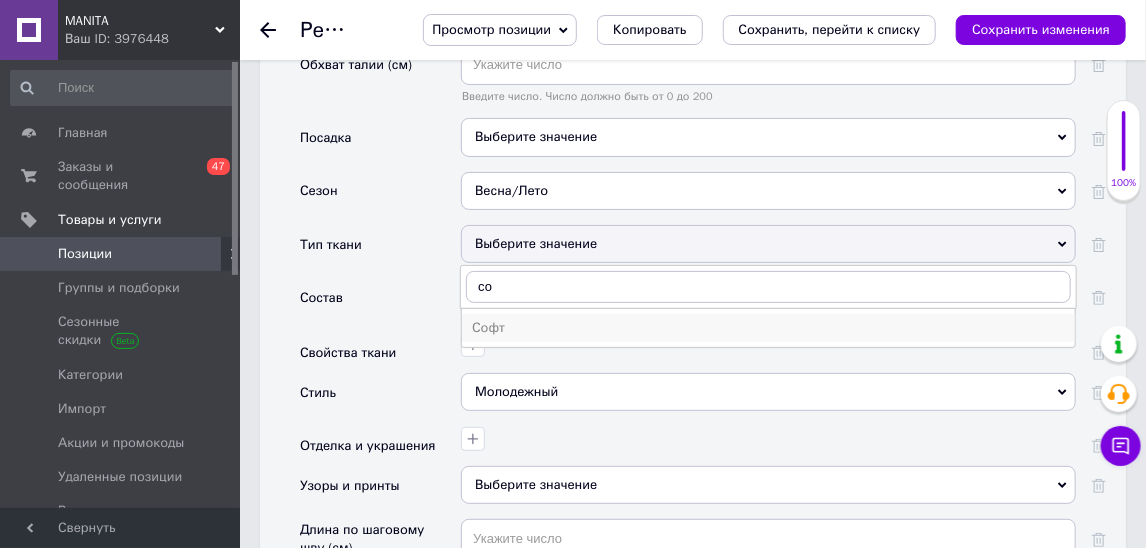 click on "Софт" at bounding box center (768, 328) 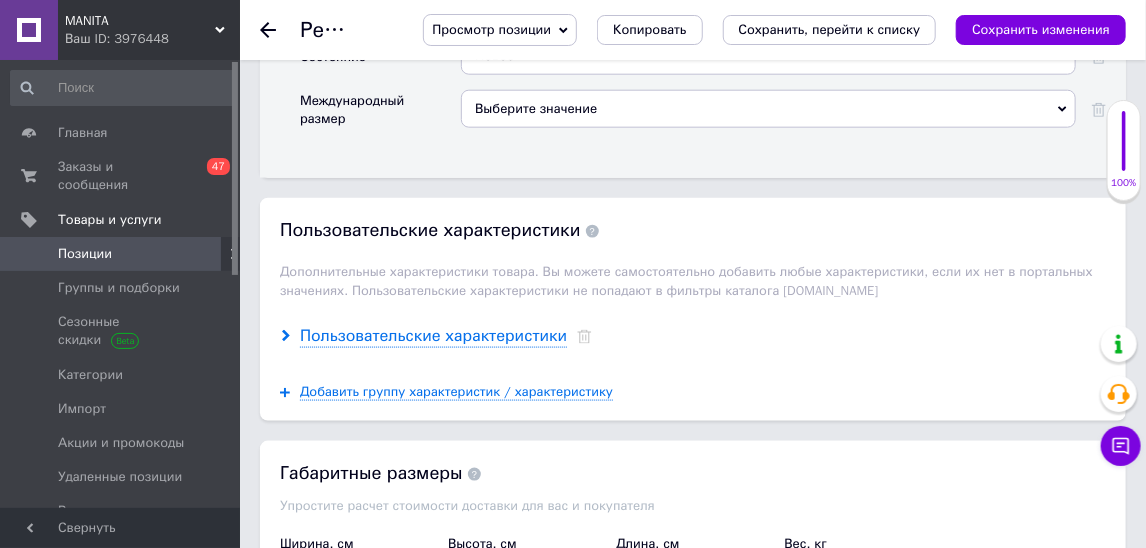 click on "Пользовательские характеристики" at bounding box center [433, 336] 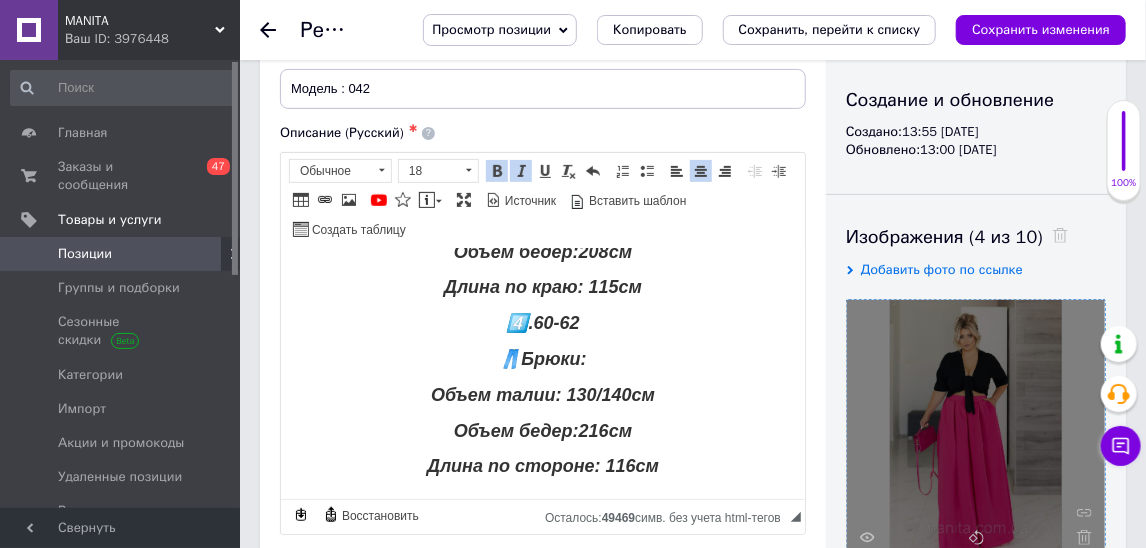 scroll, scrollTop: 0, scrollLeft: 0, axis: both 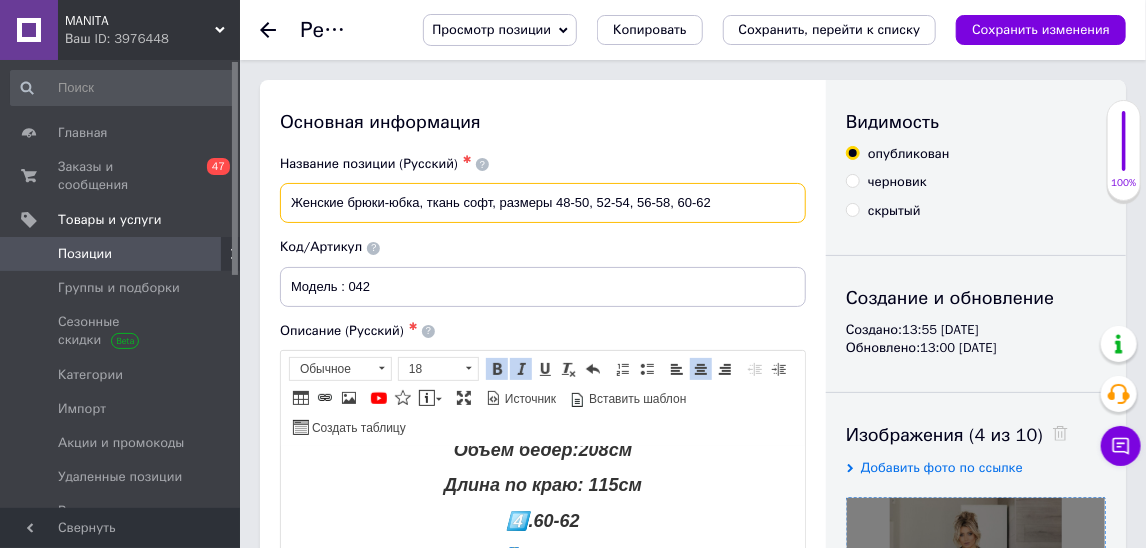 drag, startPoint x: 554, startPoint y: 203, endPoint x: 817, endPoint y: 200, distance: 263.01712 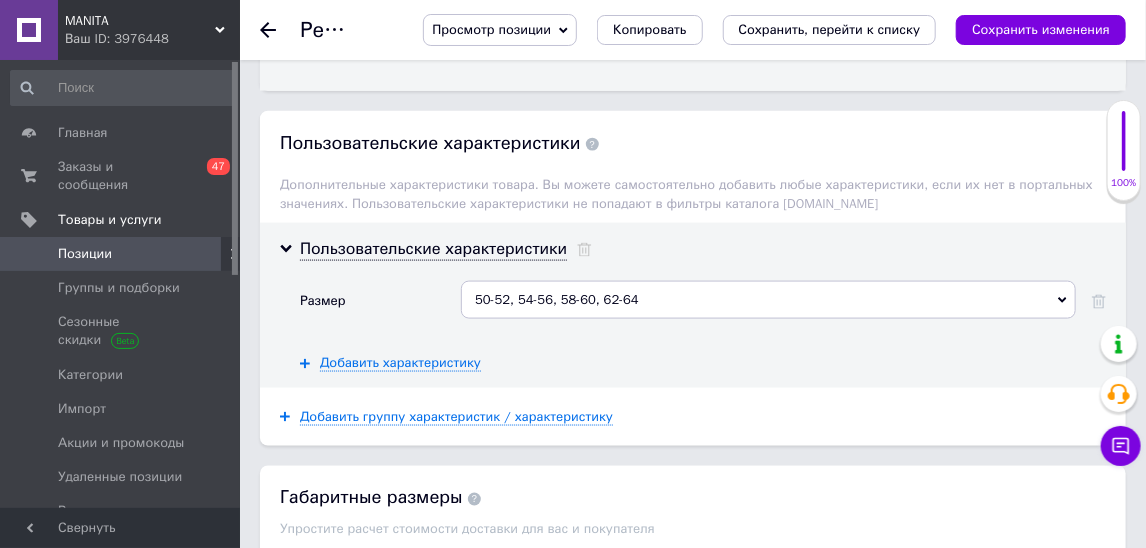 scroll, scrollTop: 3874, scrollLeft: 0, axis: vertical 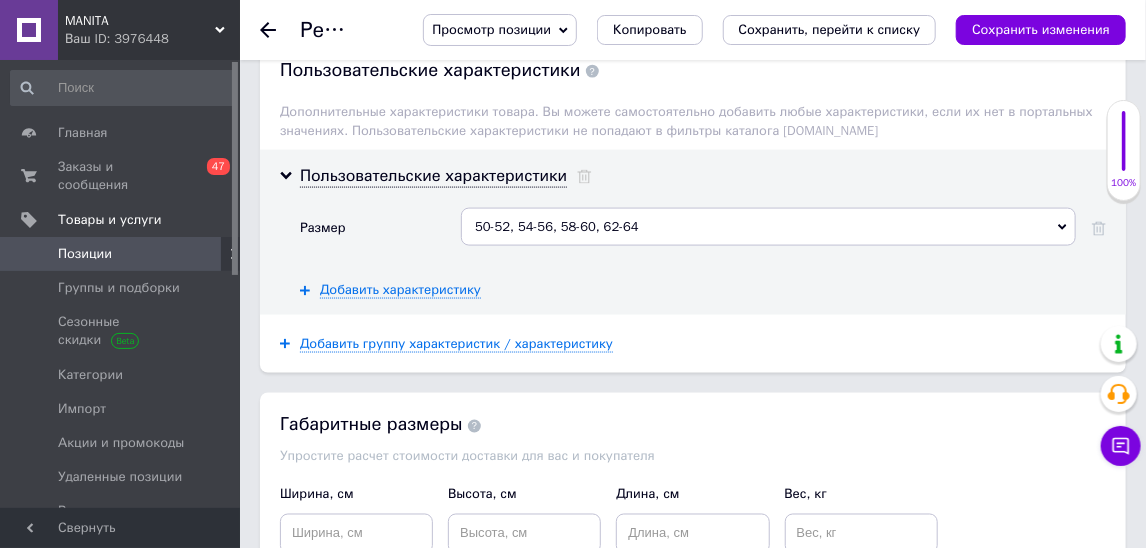 click on "50-52, 54-56, 58-60, 62-64" at bounding box center (768, 227) 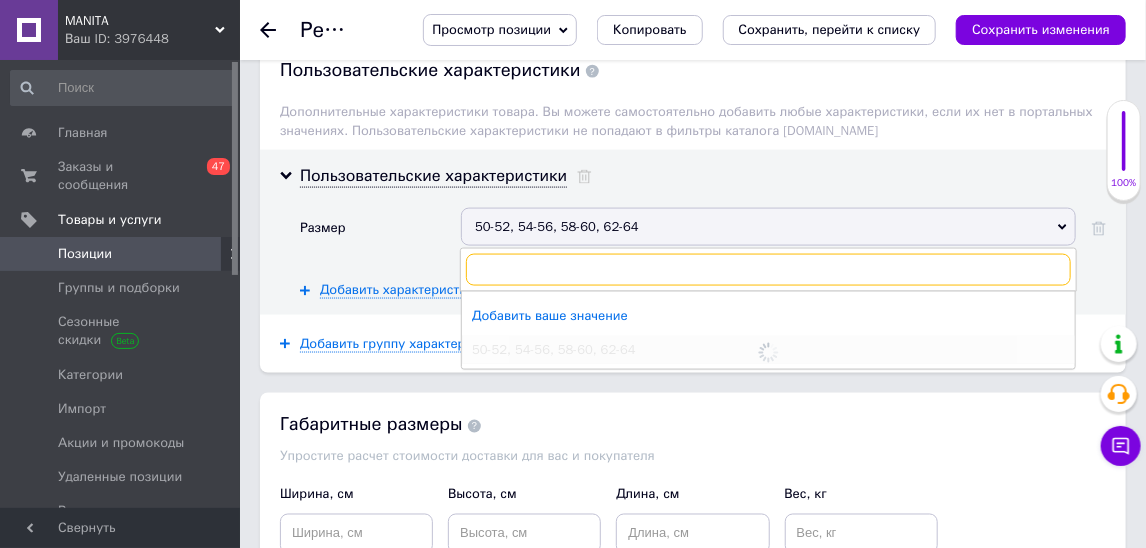 paste on "48-50, 52-54, 56-58, 60-62" 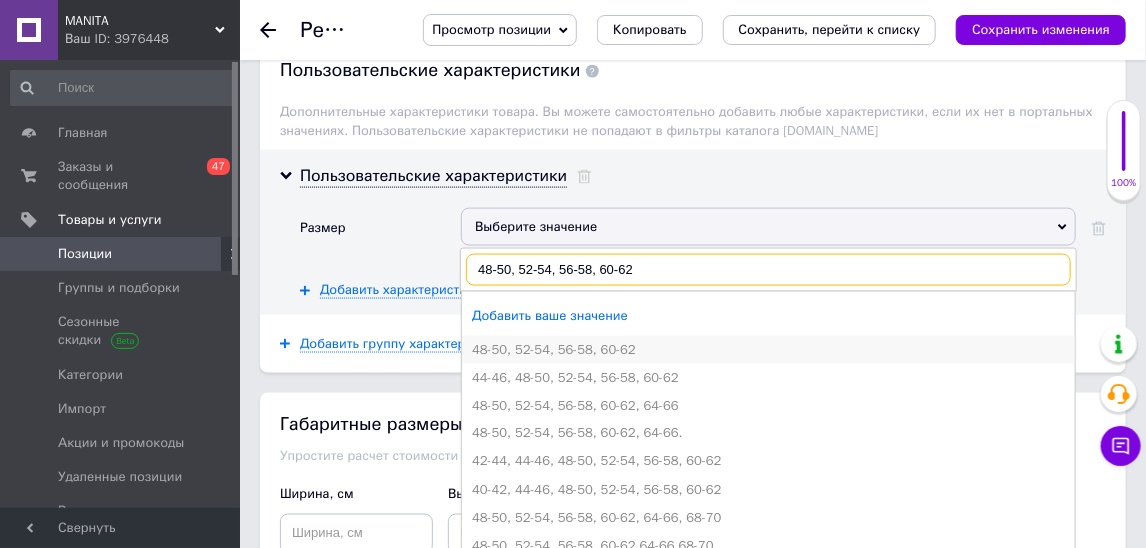 type on "48-50, 52-54, 56-58, 60-62" 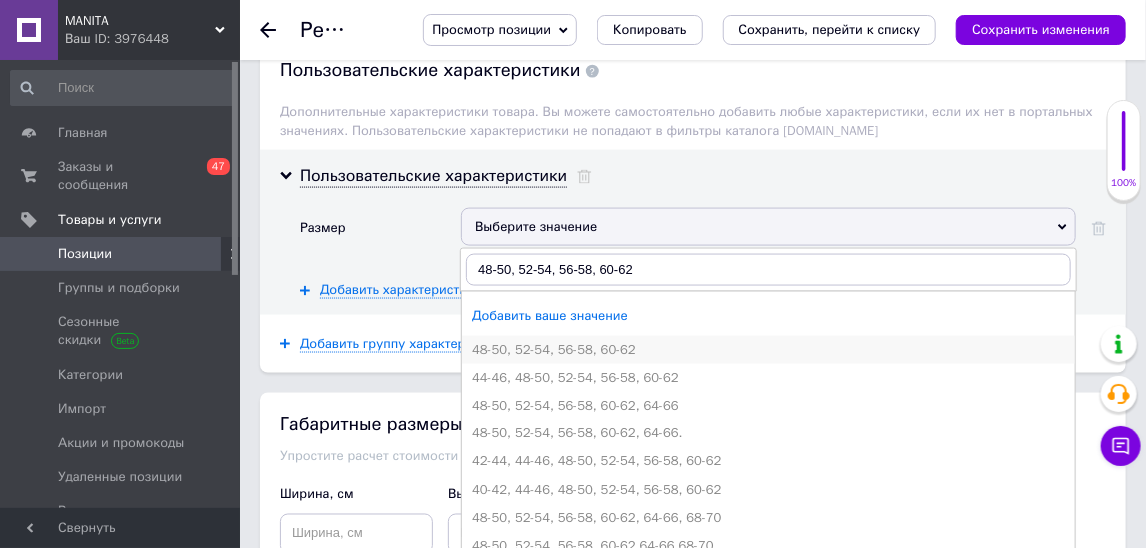 click on "48-50, 52-54, 56-58, 60-62" at bounding box center (768, 350) 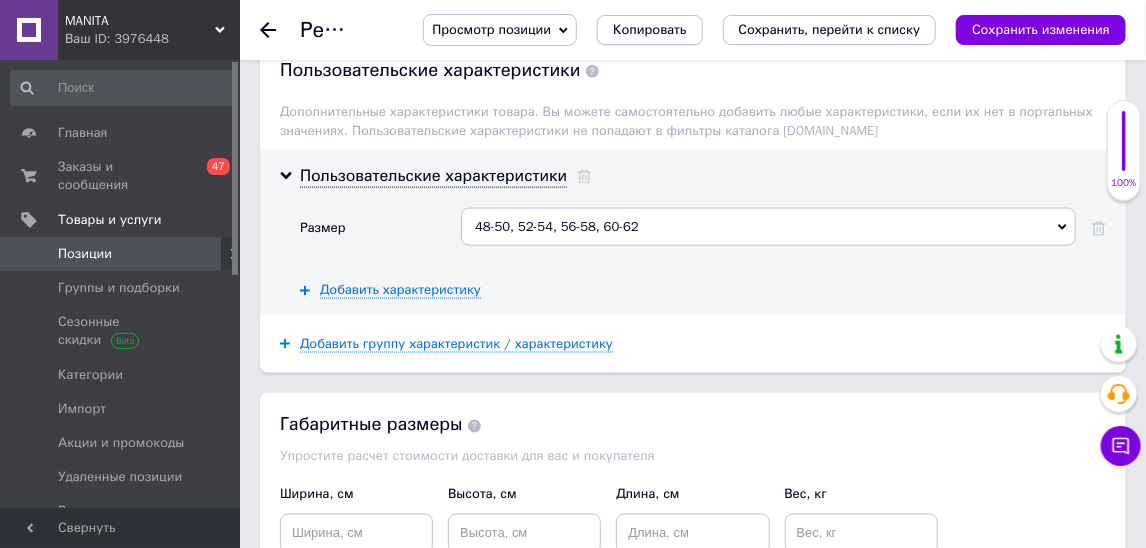 click on "Копировать" at bounding box center [649, 30] 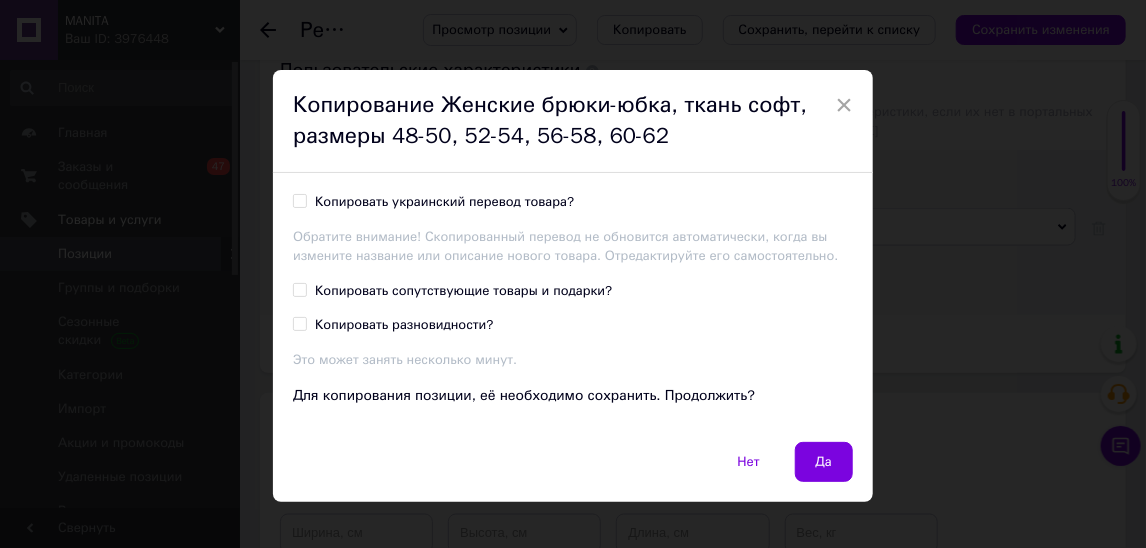 click on "Копировать украинский перевод товара?" at bounding box center (444, 202) 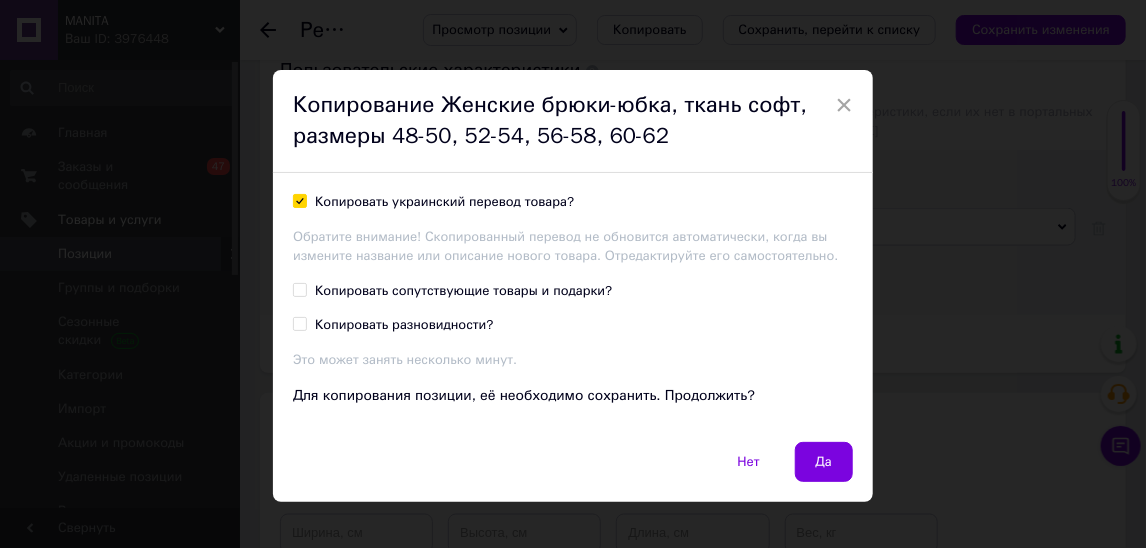checkbox on "true" 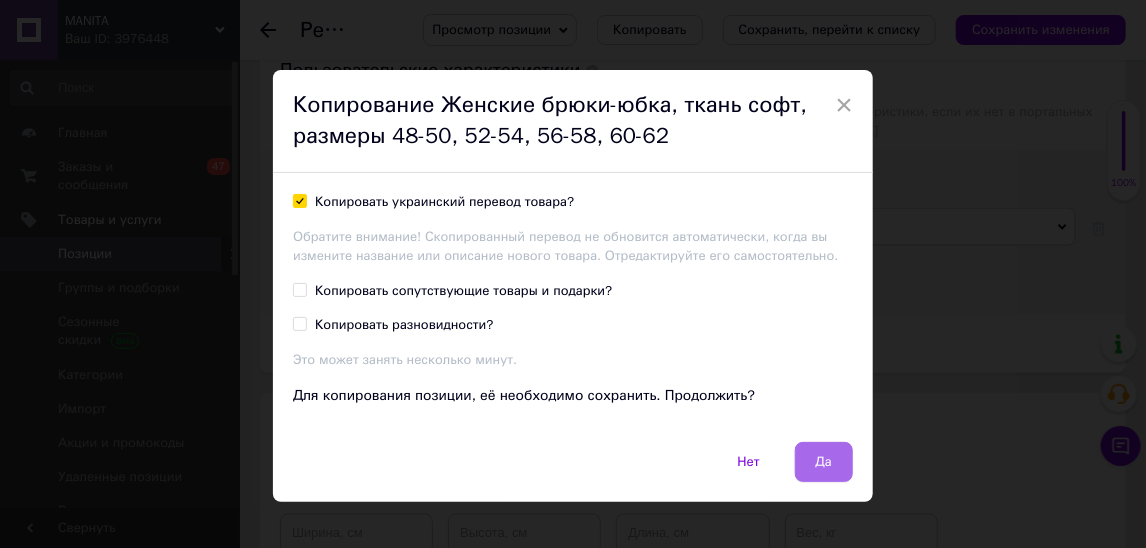 click on "Да" at bounding box center (824, 462) 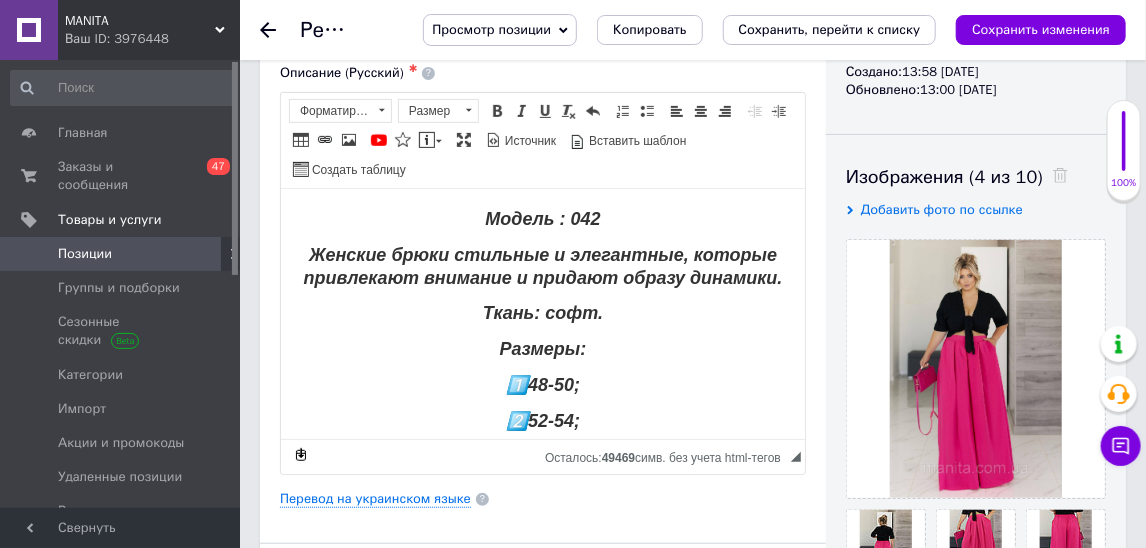 scroll, scrollTop: 259, scrollLeft: 0, axis: vertical 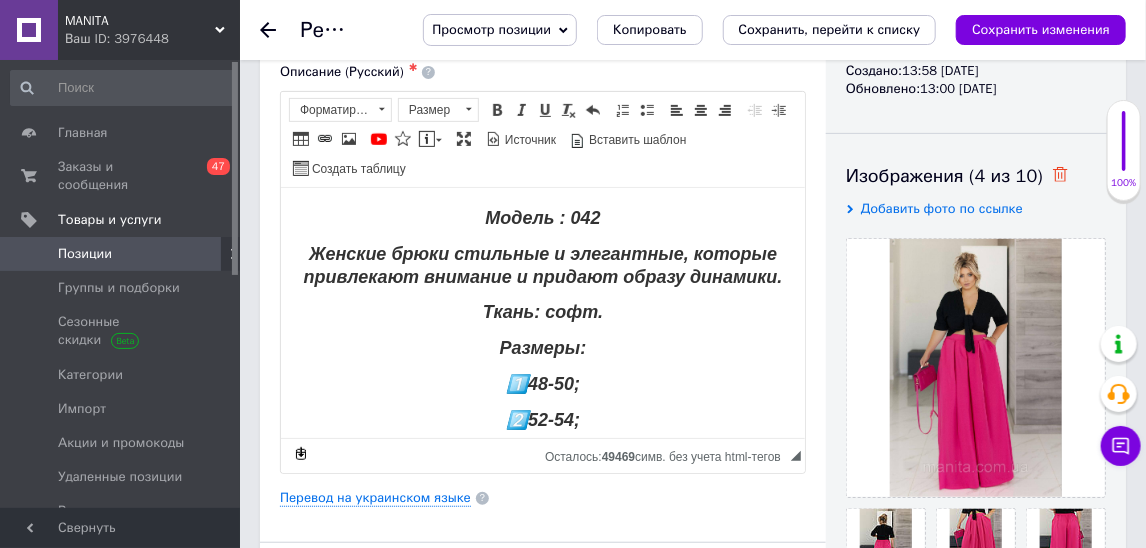 click 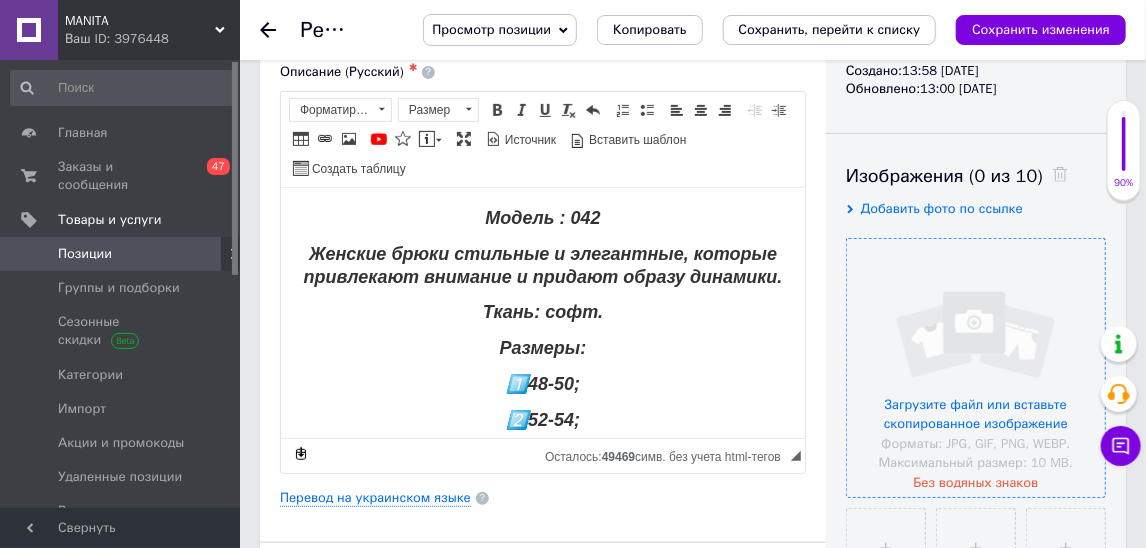 click at bounding box center (976, 368) 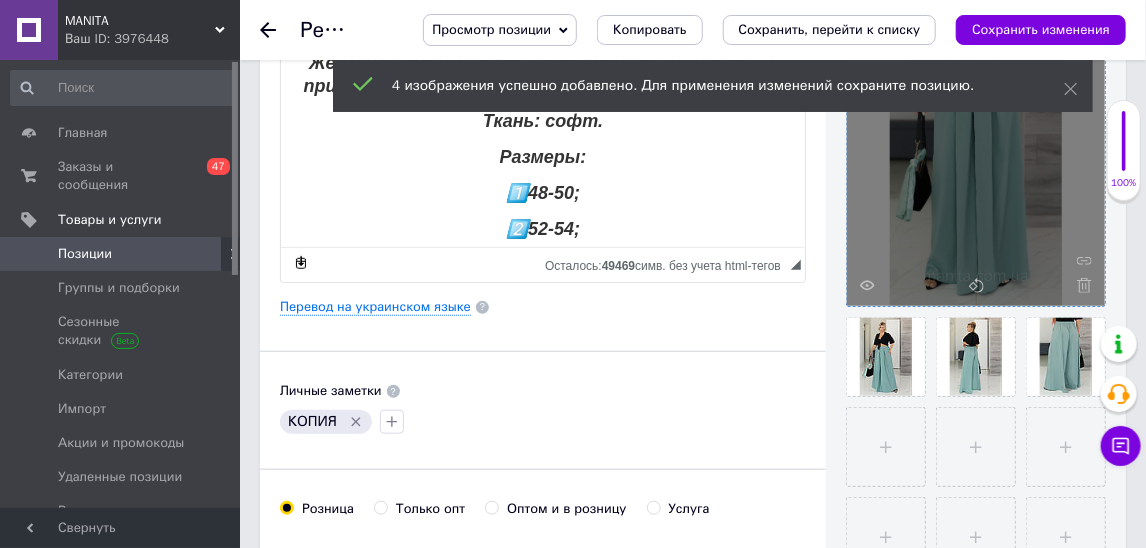 scroll, scrollTop: 457, scrollLeft: 0, axis: vertical 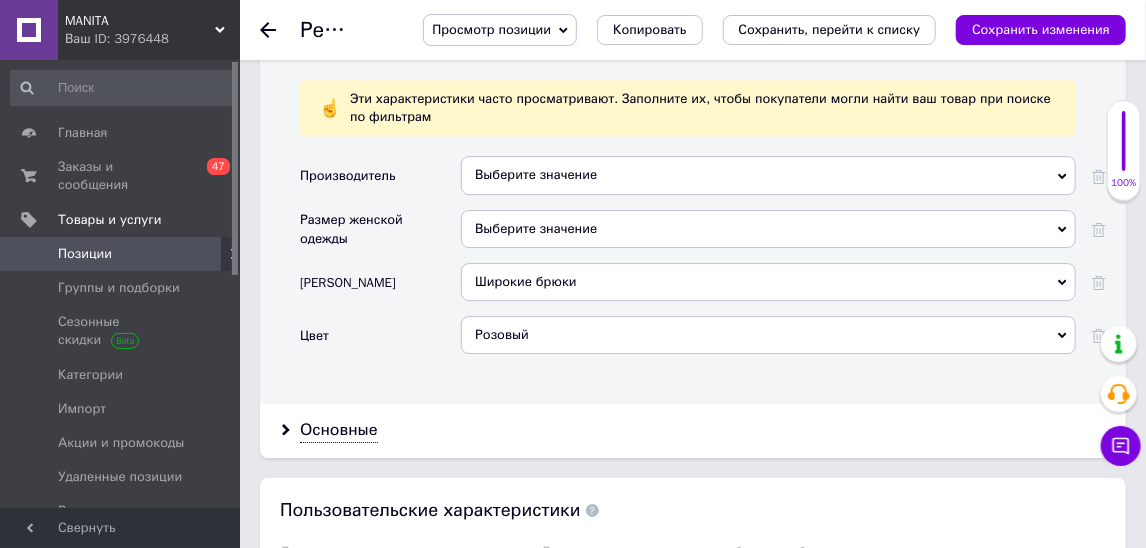 click on "Розовый" at bounding box center (768, 335) 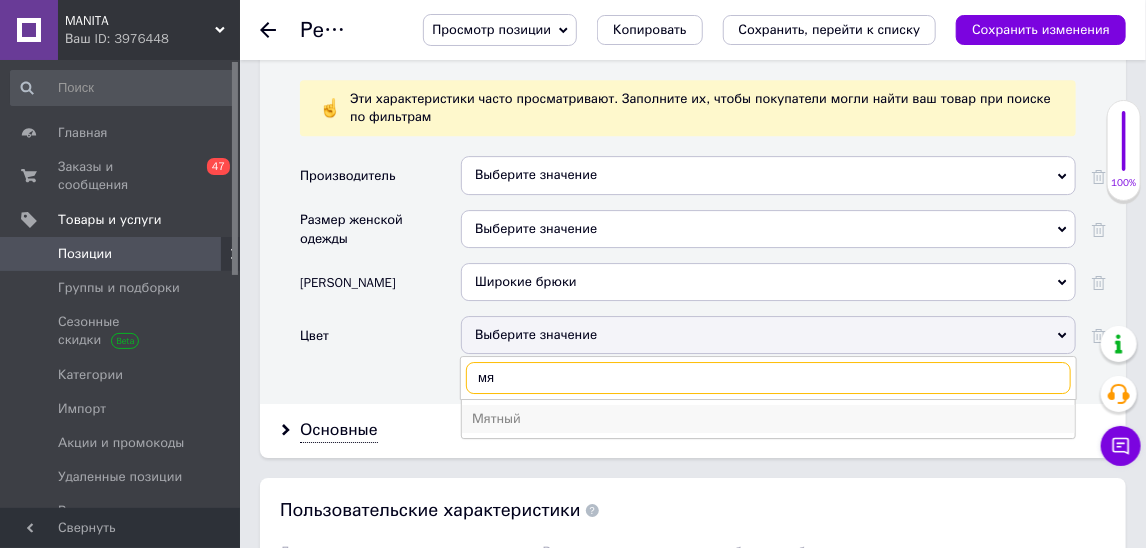 type on "мя" 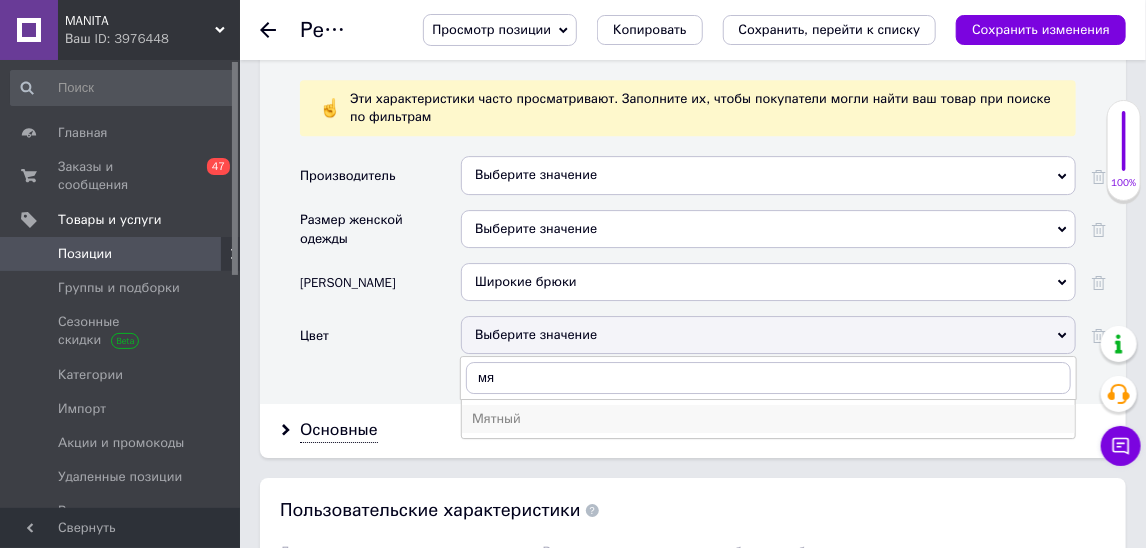 click on "Мятный" at bounding box center [768, 419] 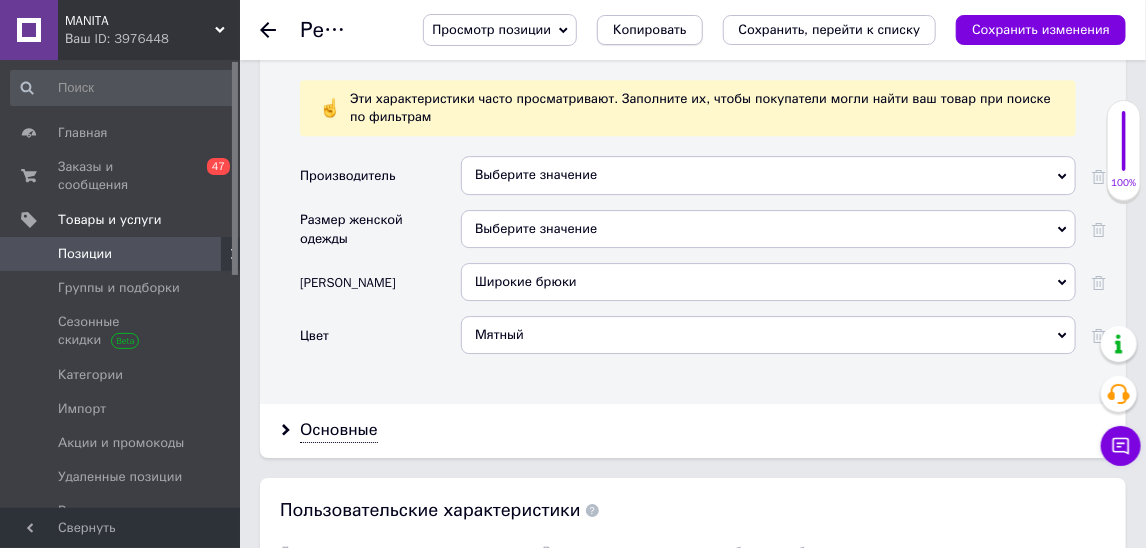click on "Копировать" at bounding box center (649, 30) 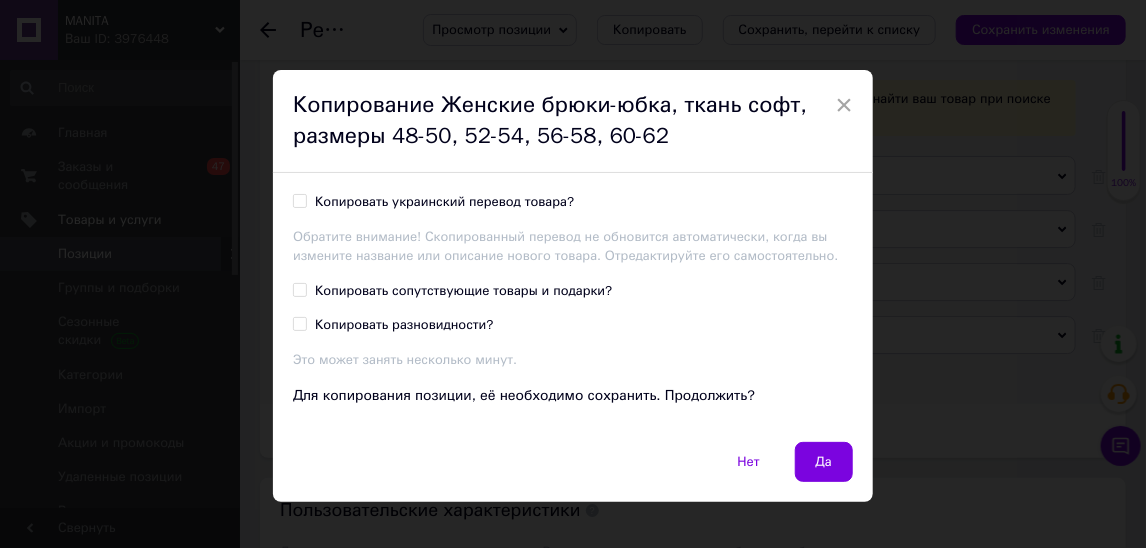 click on "Копировать украинский перевод товара?" at bounding box center [444, 202] 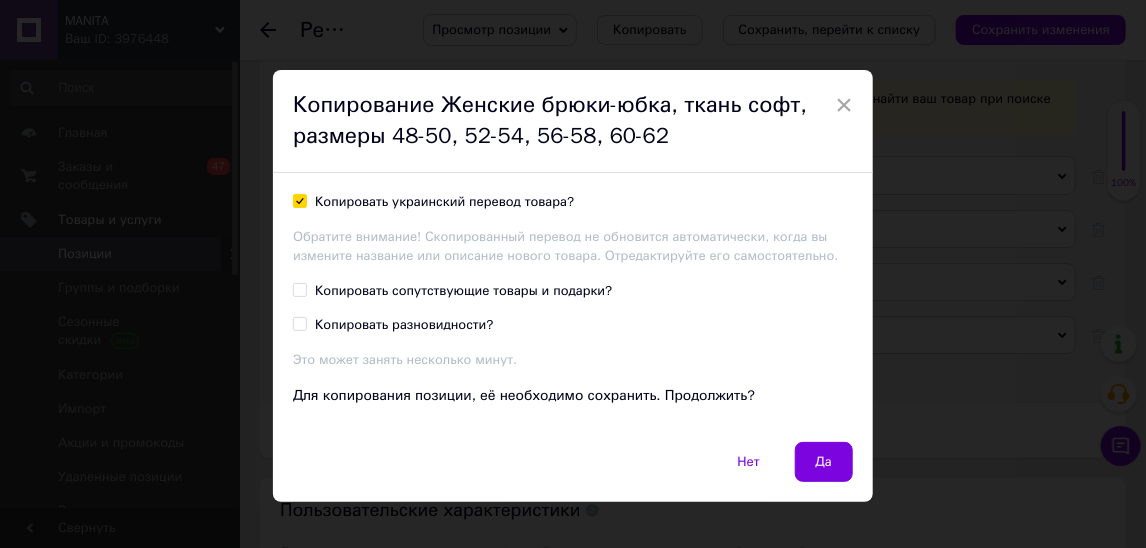 checkbox on "true" 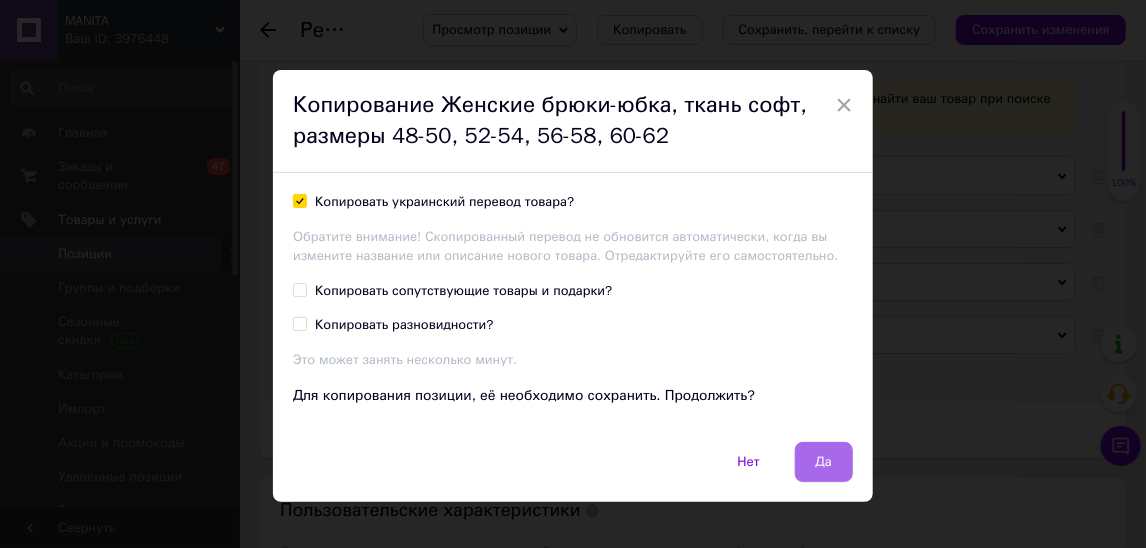 click on "Да" at bounding box center (824, 462) 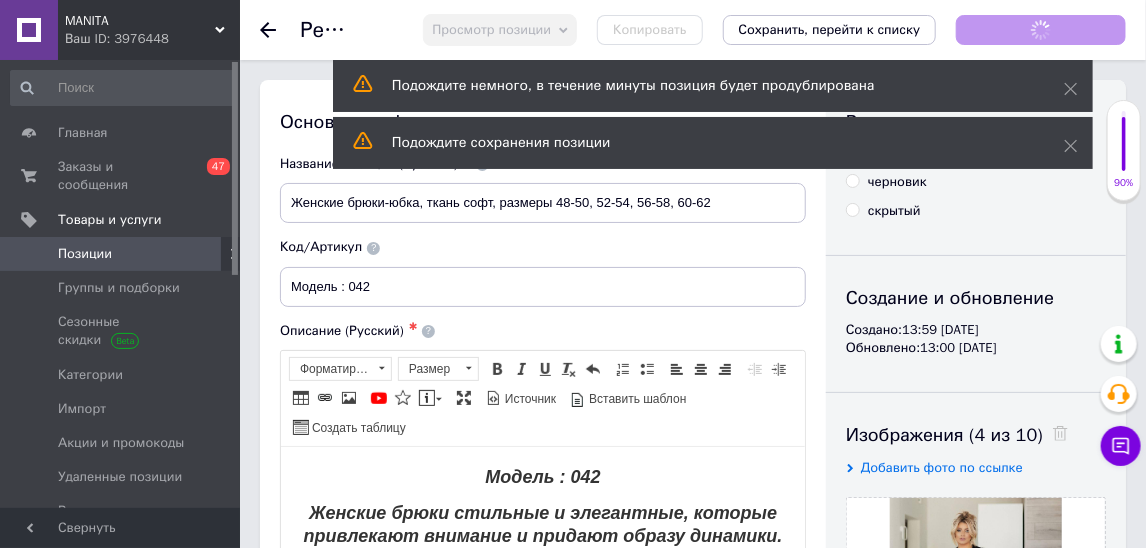 scroll, scrollTop: 0, scrollLeft: 0, axis: both 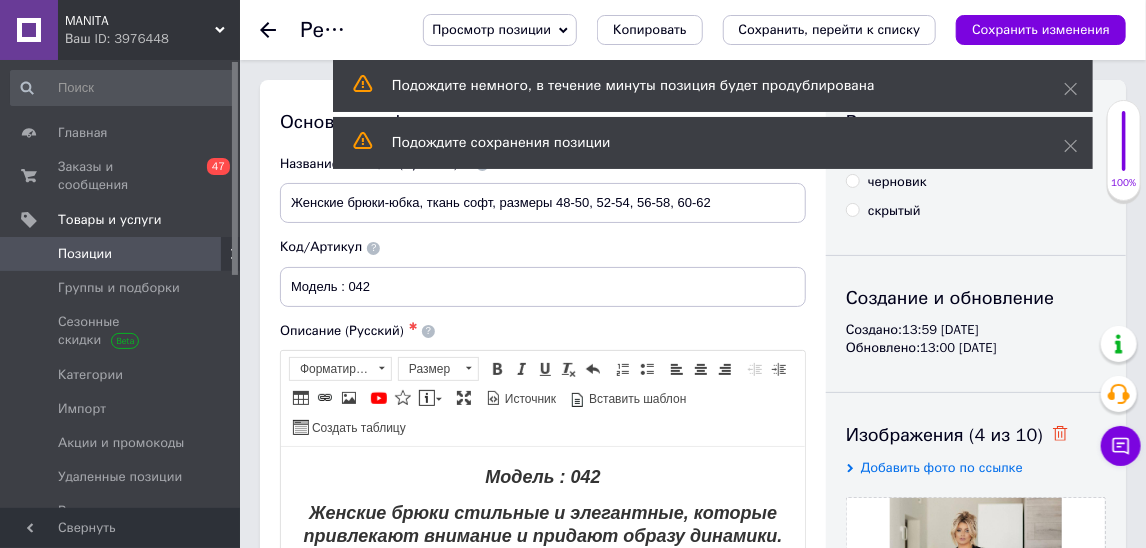 click 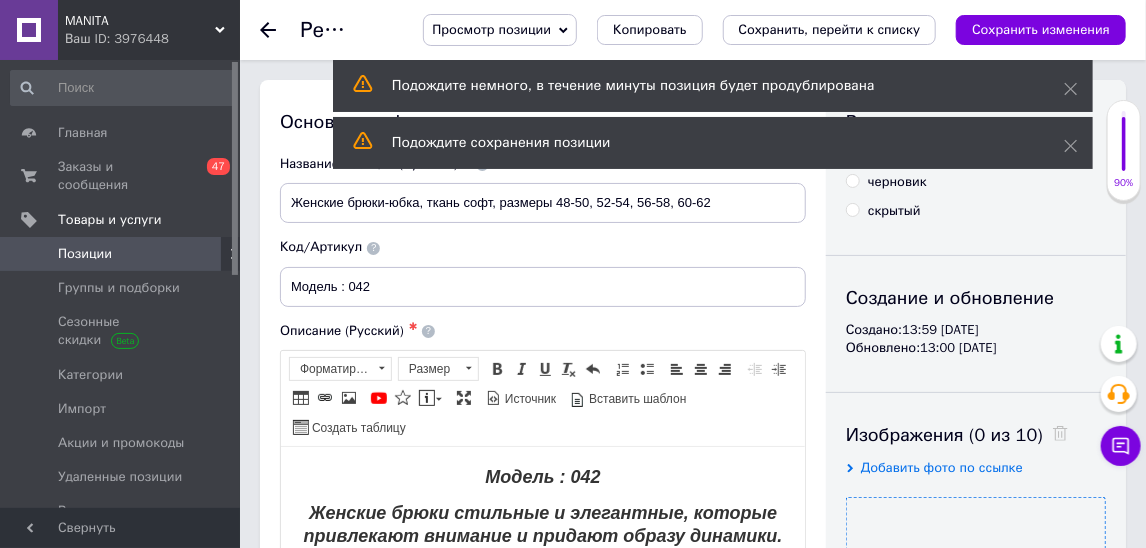 click at bounding box center (976, 627) 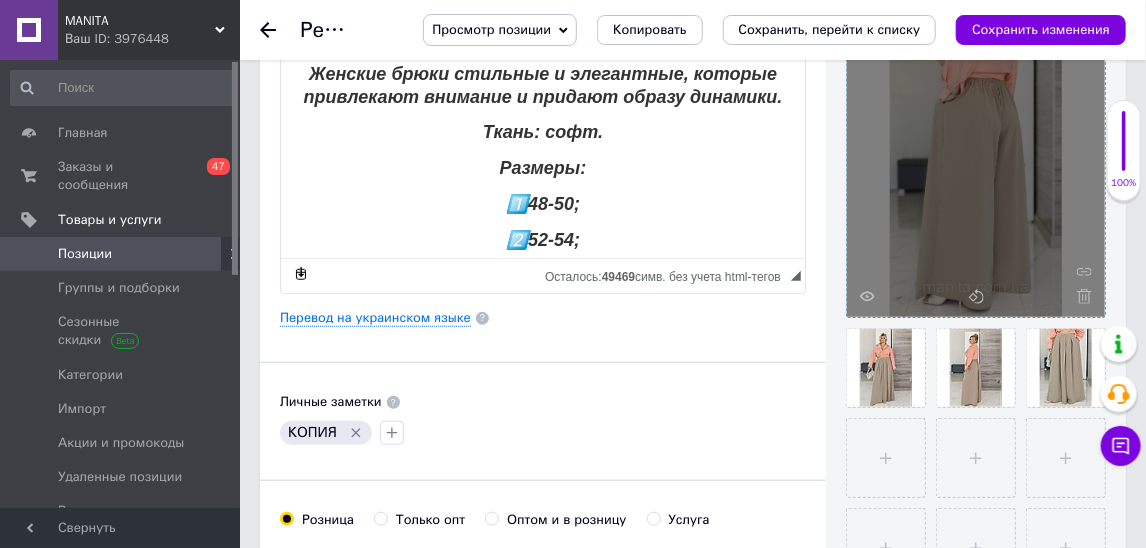 scroll, scrollTop: 444, scrollLeft: 0, axis: vertical 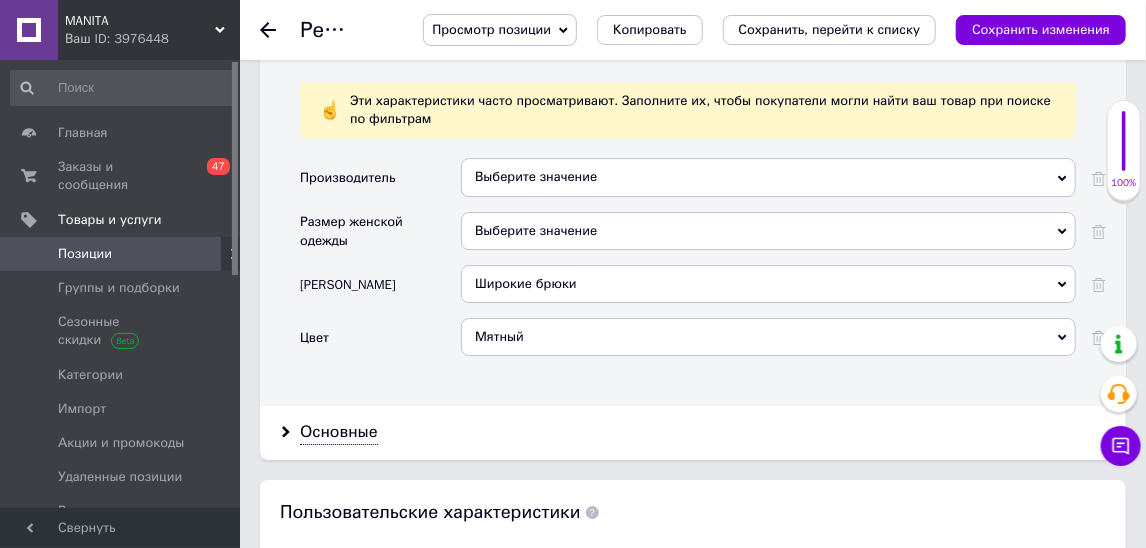click on "Мятный" at bounding box center [768, 337] 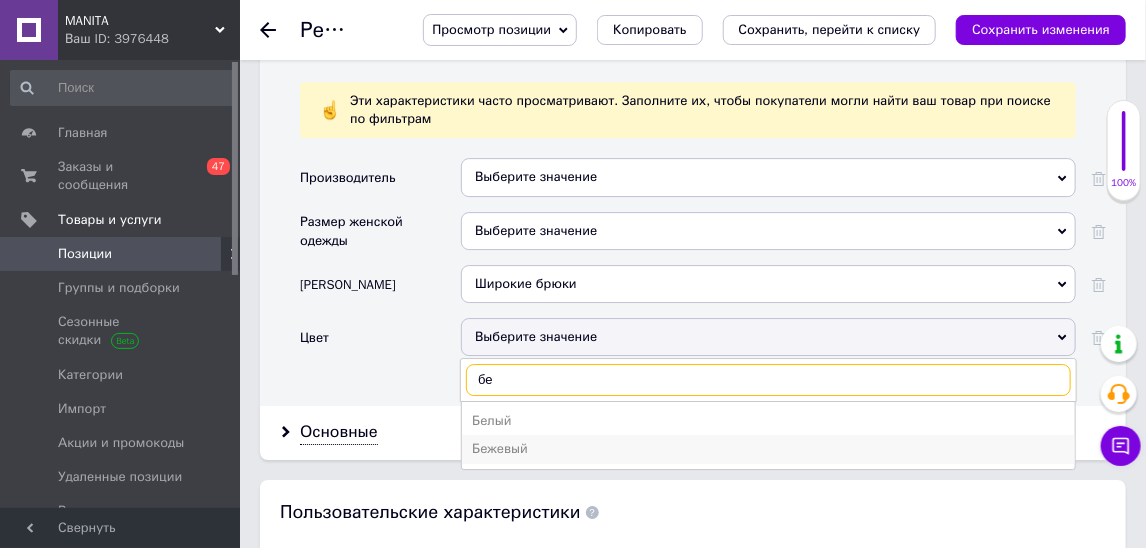 type on "бе" 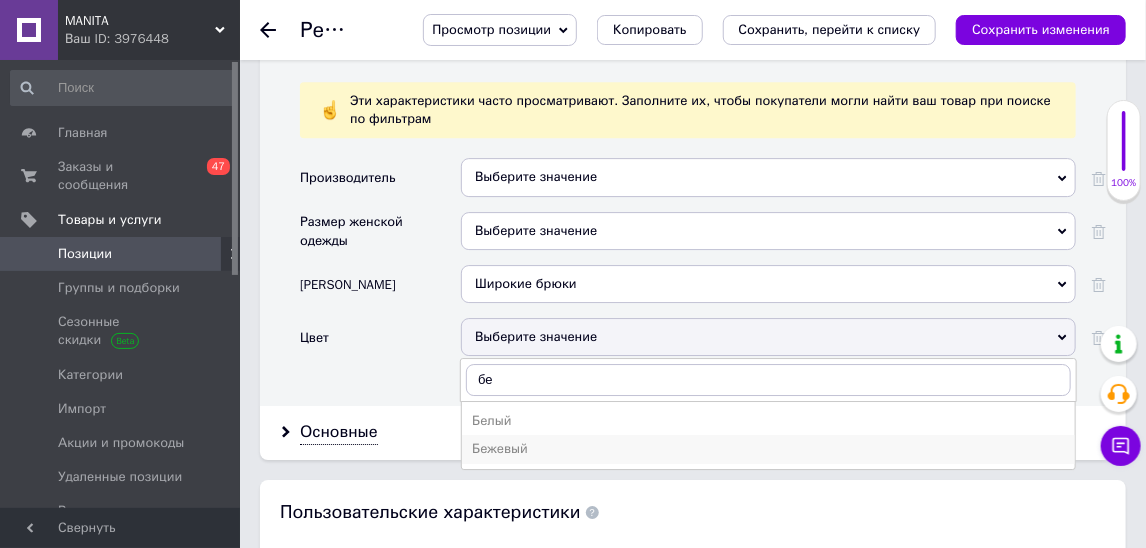 click on "Бежевый" at bounding box center (768, 449) 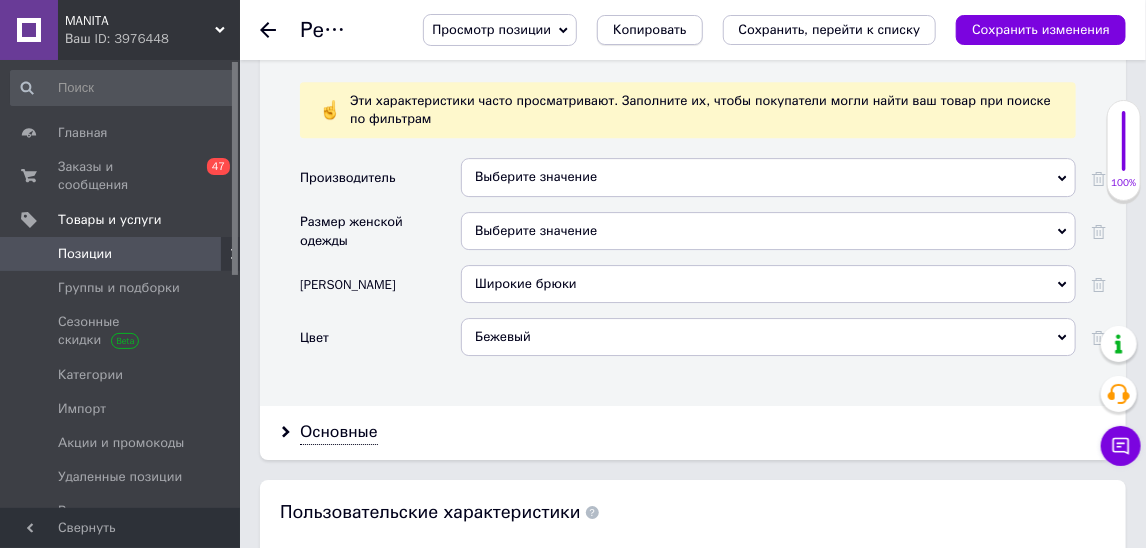 click on "Копировать" at bounding box center (649, 30) 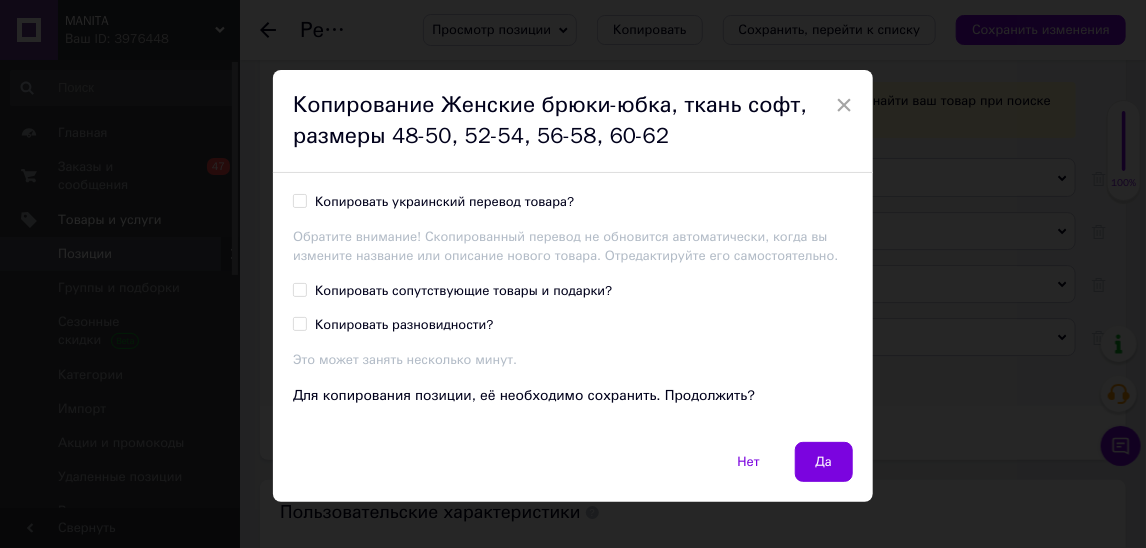 click on "Копировать украинский перевод товара?" at bounding box center [444, 202] 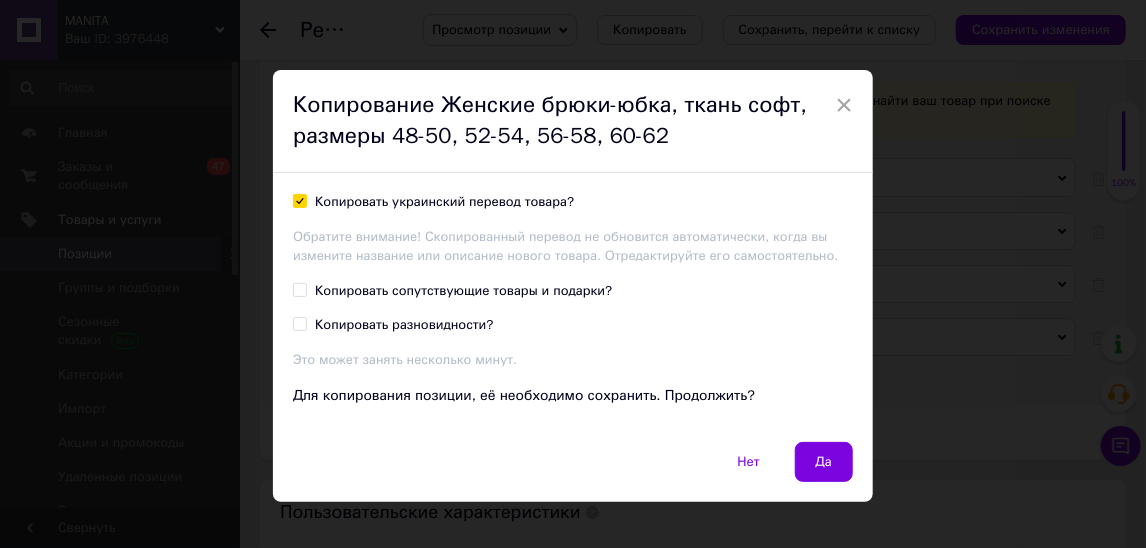 checkbox on "true" 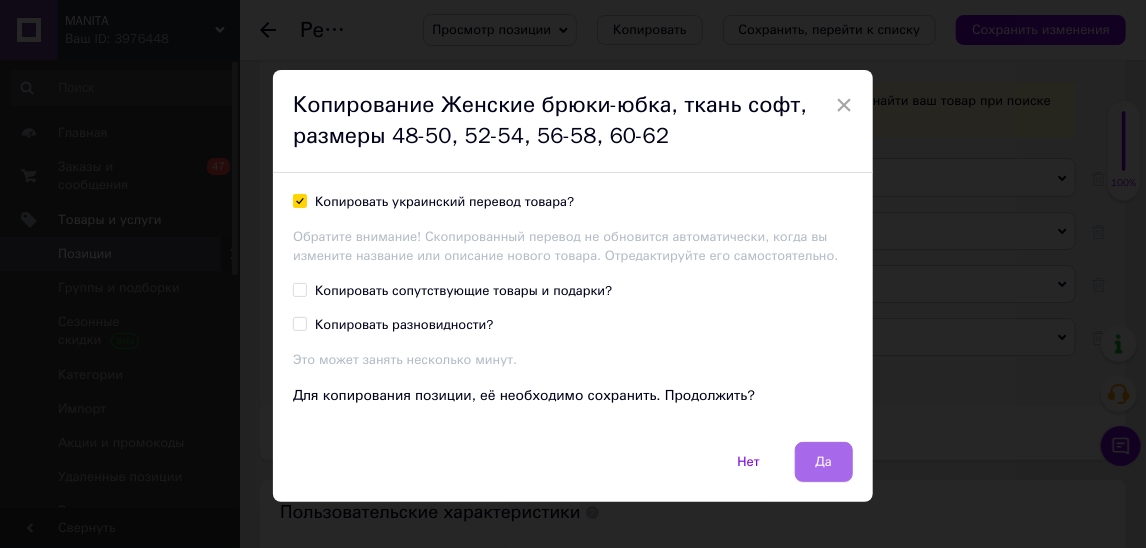 click on "Да" at bounding box center [824, 462] 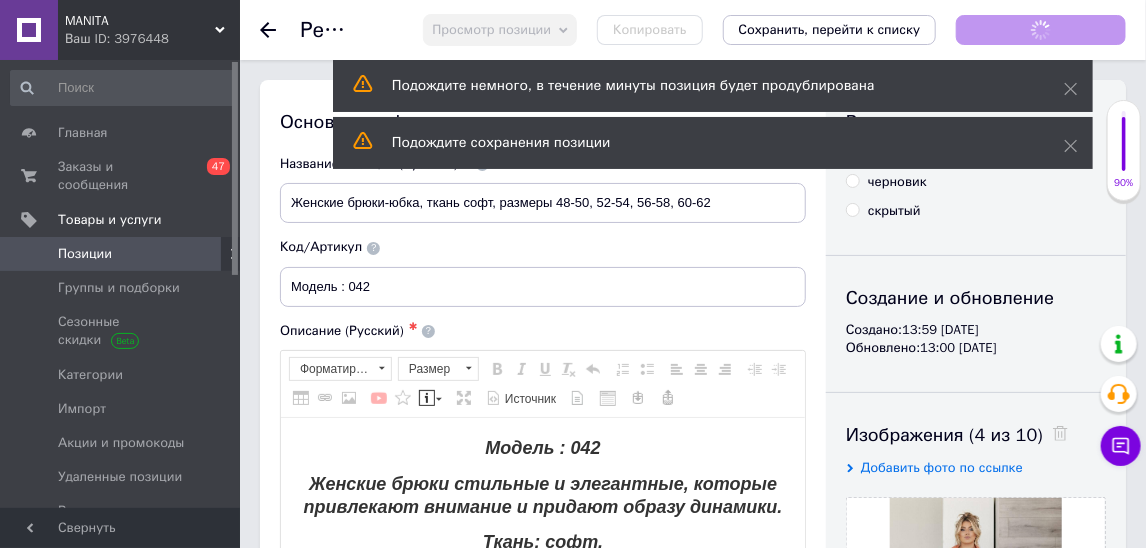 scroll, scrollTop: 0, scrollLeft: 0, axis: both 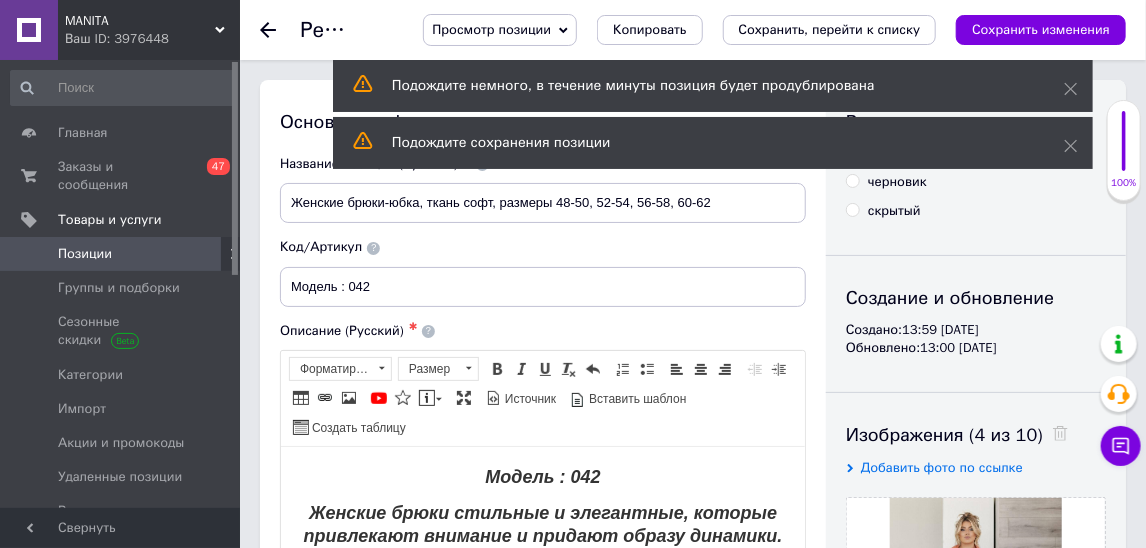 click on "Изображения (4 из 10)" at bounding box center (976, 435) 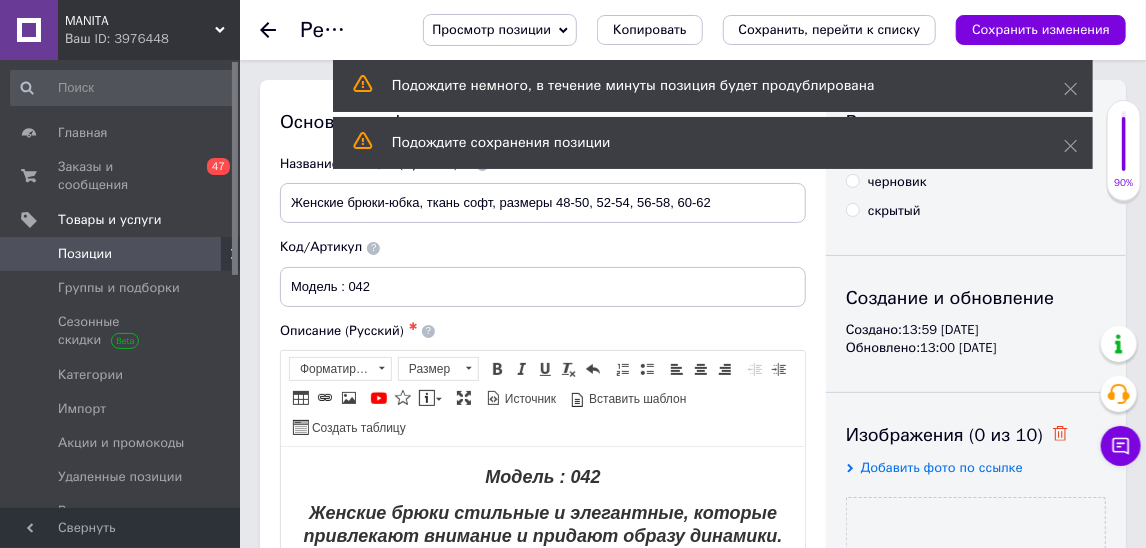 click 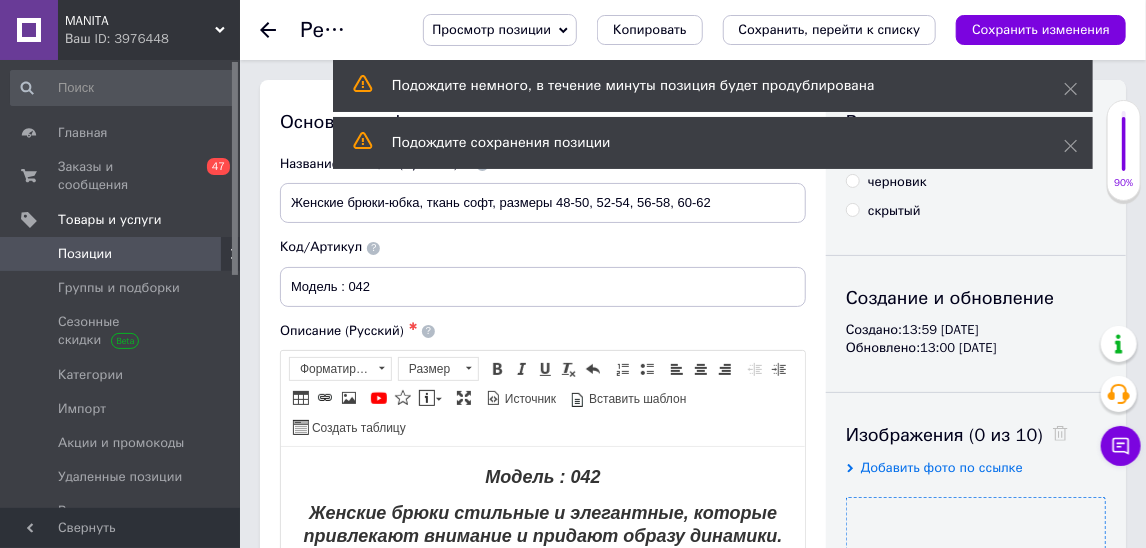 click at bounding box center (976, 627) 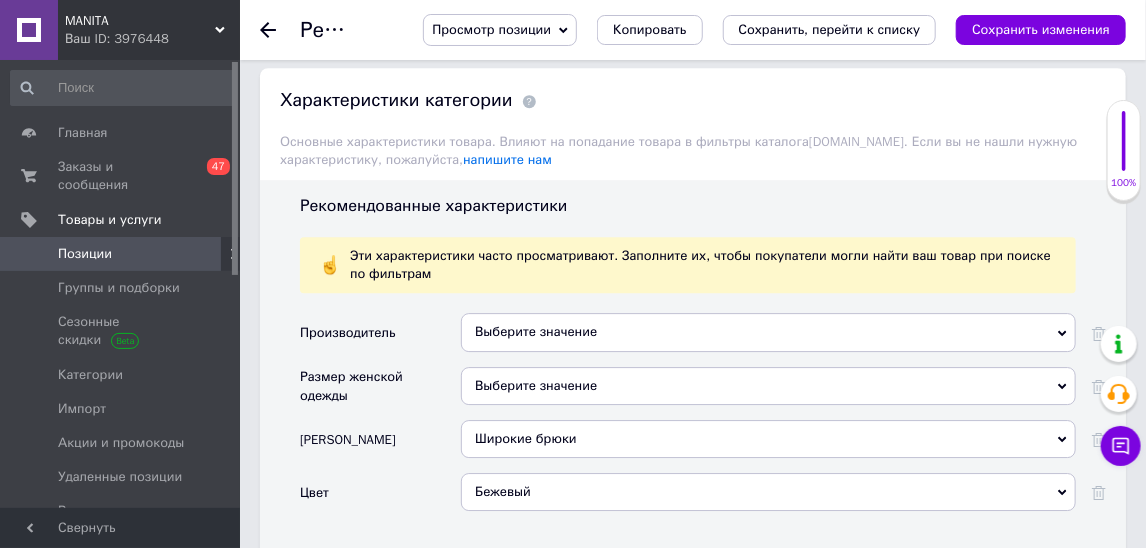 scroll, scrollTop: 2309, scrollLeft: 0, axis: vertical 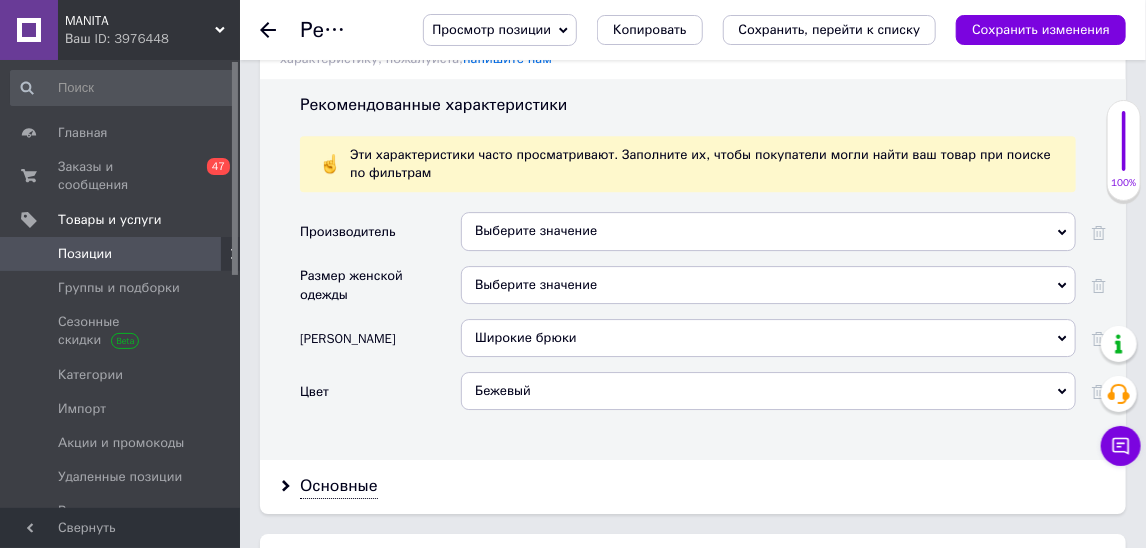 click on "Бежевый" at bounding box center (768, 391) 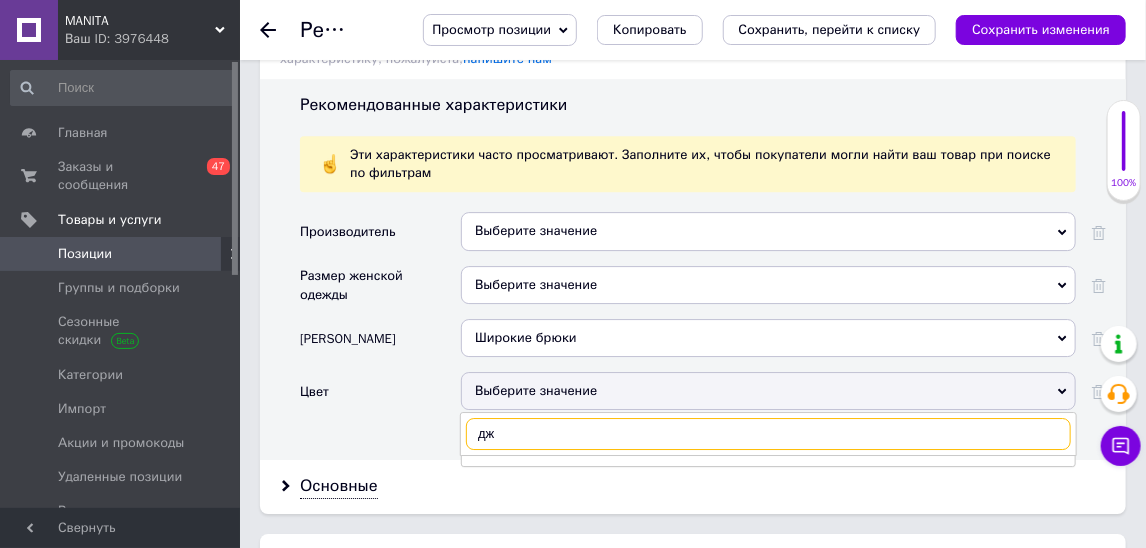 type on "д" 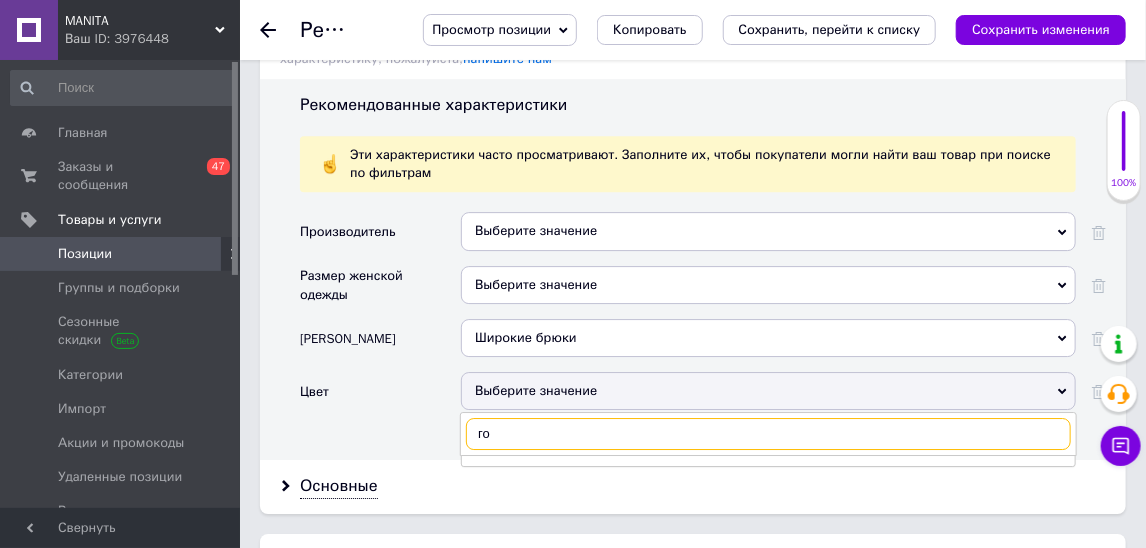 type on "г" 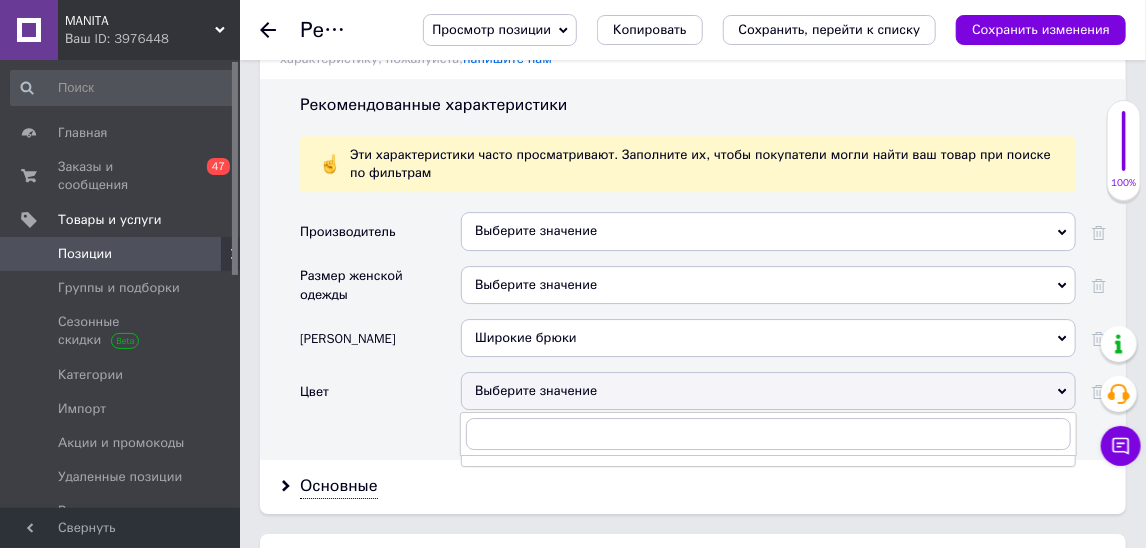 click on "Основные" at bounding box center (693, 486) 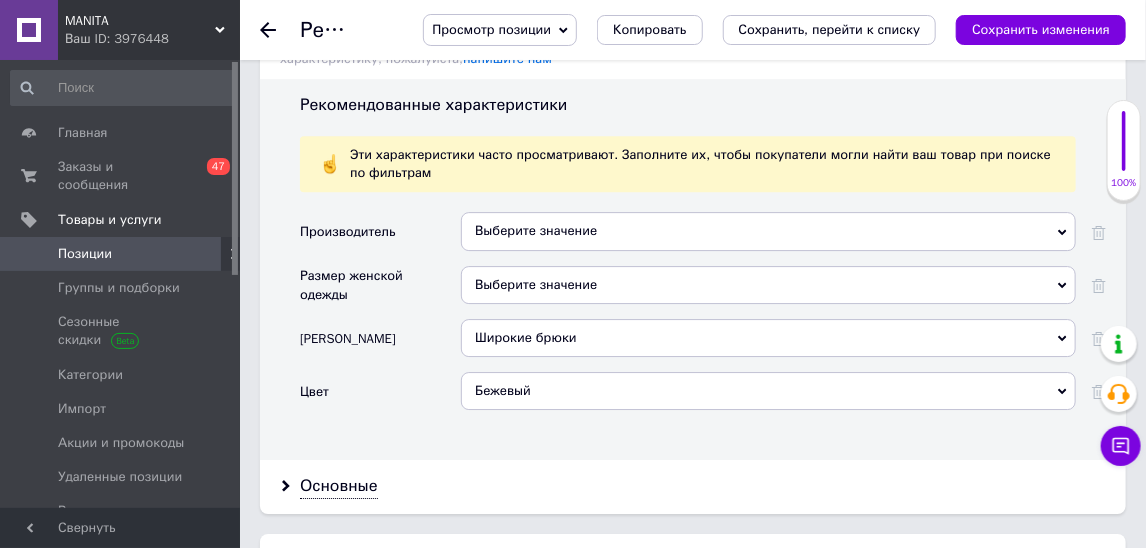 click on "Бежевый" at bounding box center [768, 391] 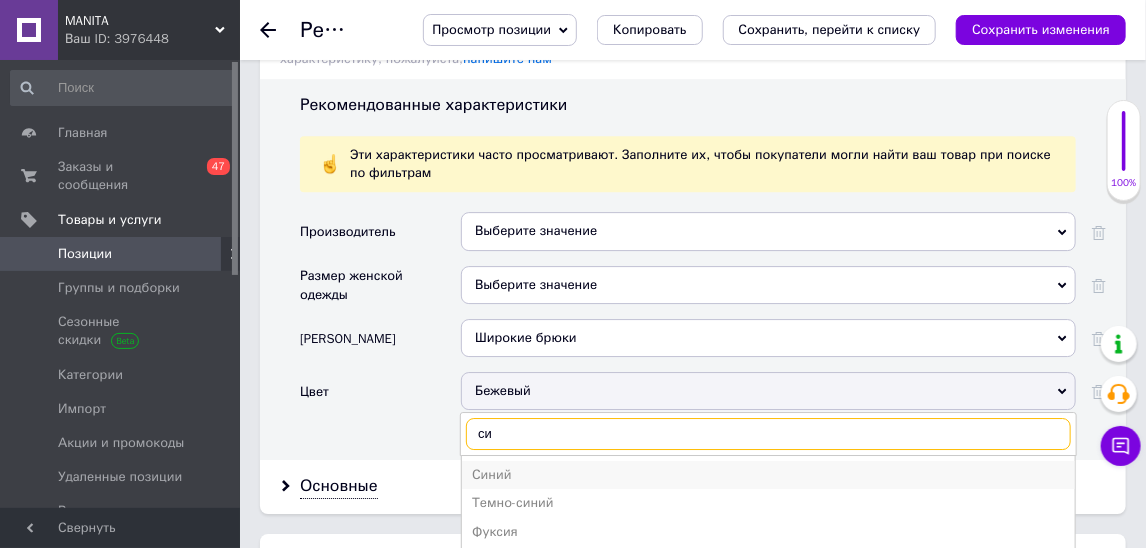 type on "си" 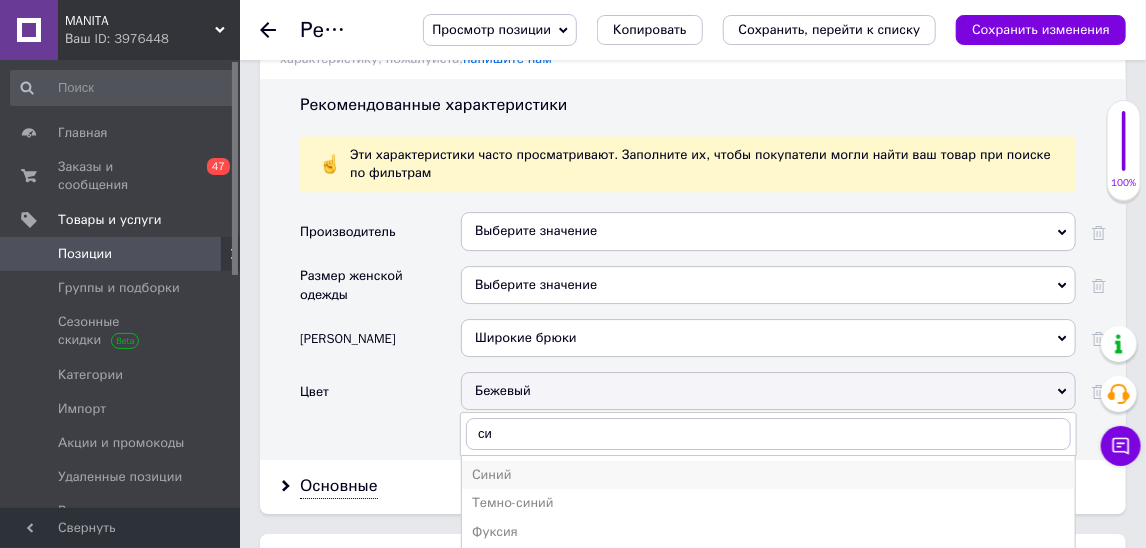 click on "Синий" at bounding box center (768, 475) 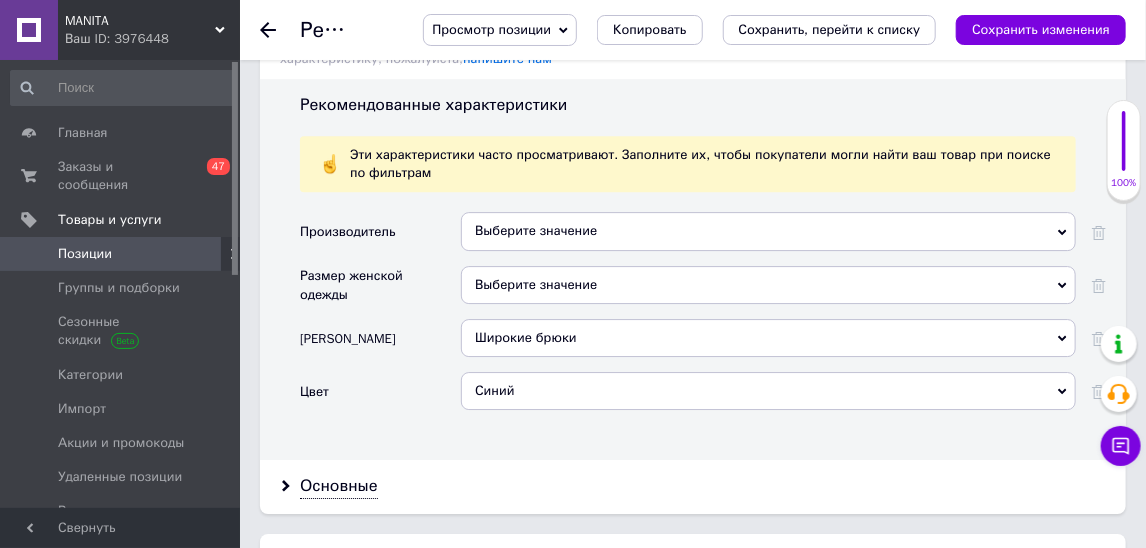 click on "Просмотр позиции Сохранить и посмотреть на сайте Сохранить и посмотреть на портале Копировать Сохранить, перейти к списку Сохранить изменения" at bounding box center [754, 30] 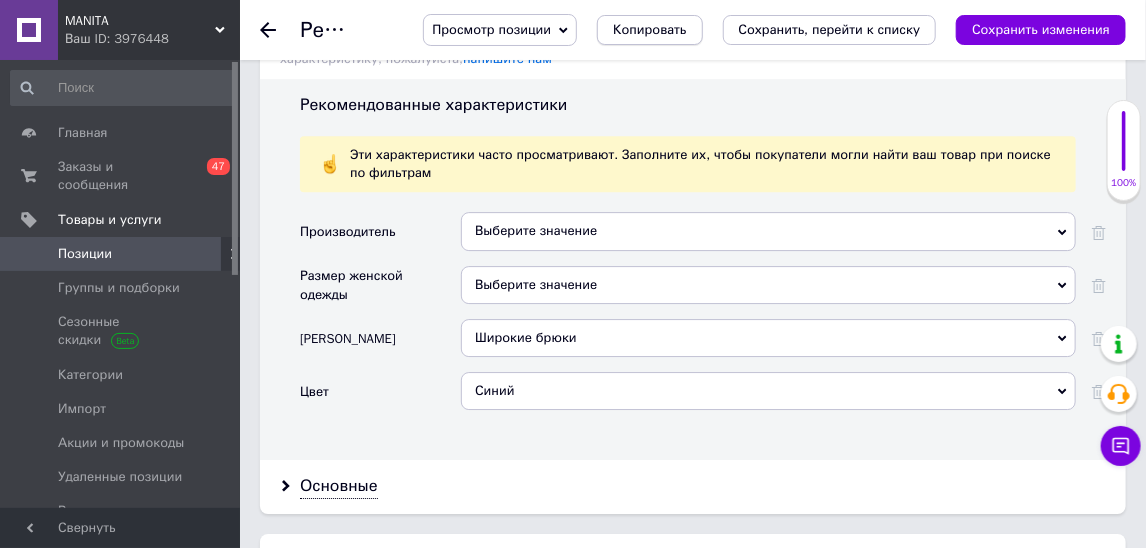 click on "Копировать" at bounding box center [649, 30] 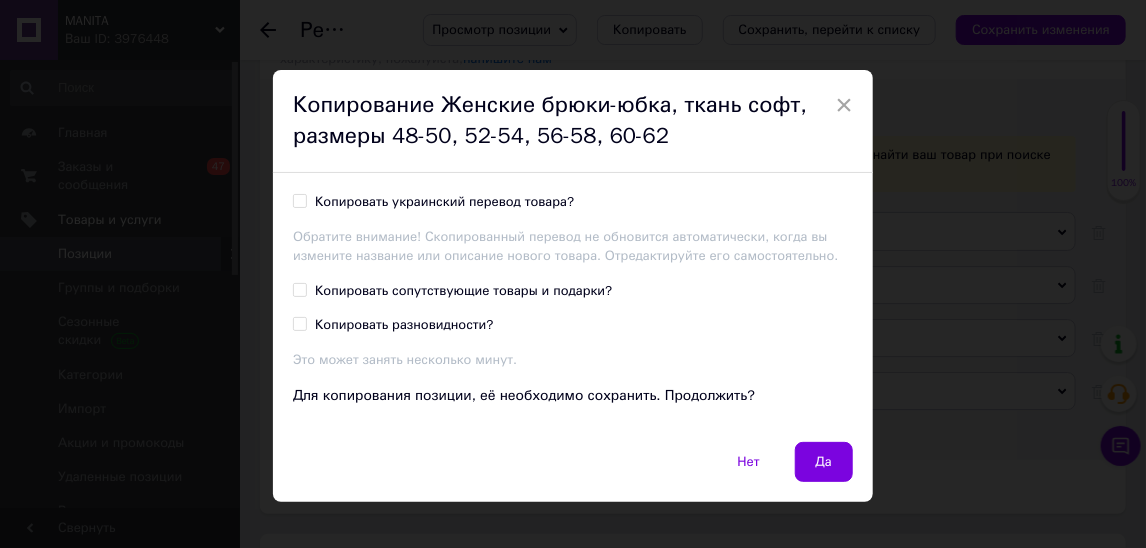 click on "Копировать украинский перевод товара?" at bounding box center [444, 202] 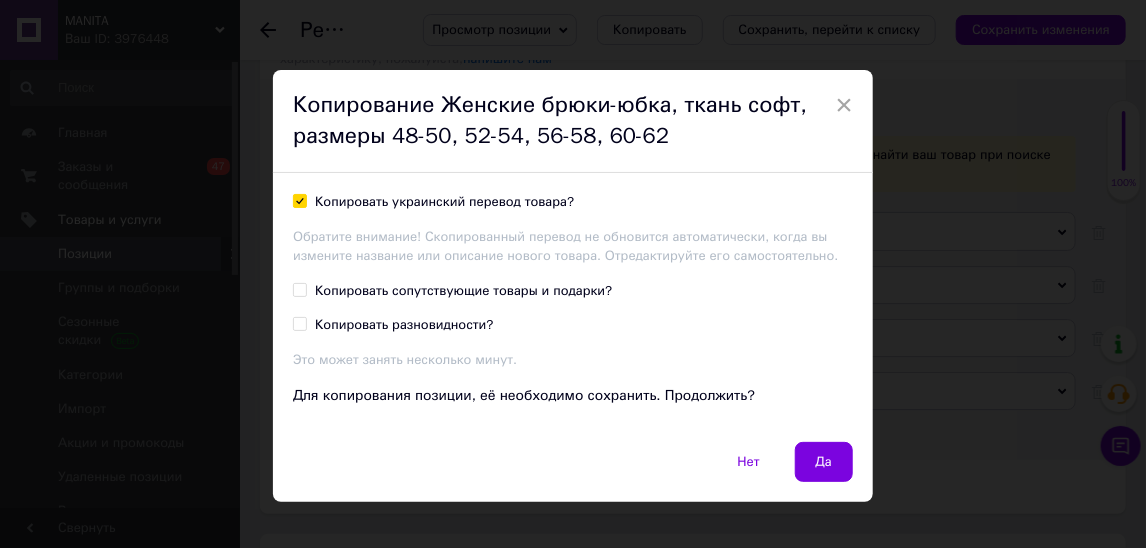 checkbox on "true" 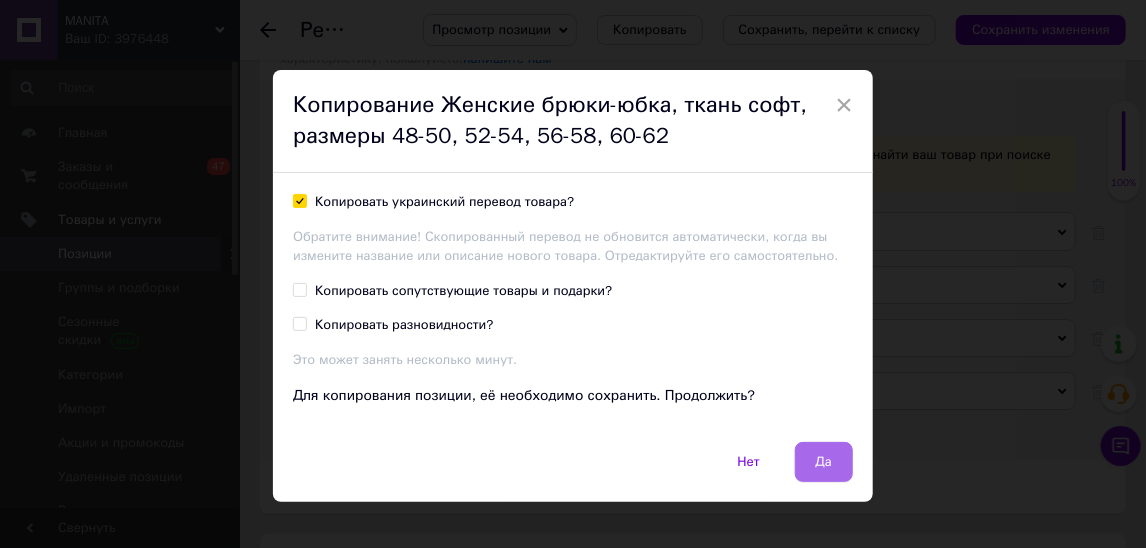 click on "Да" at bounding box center [824, 462] 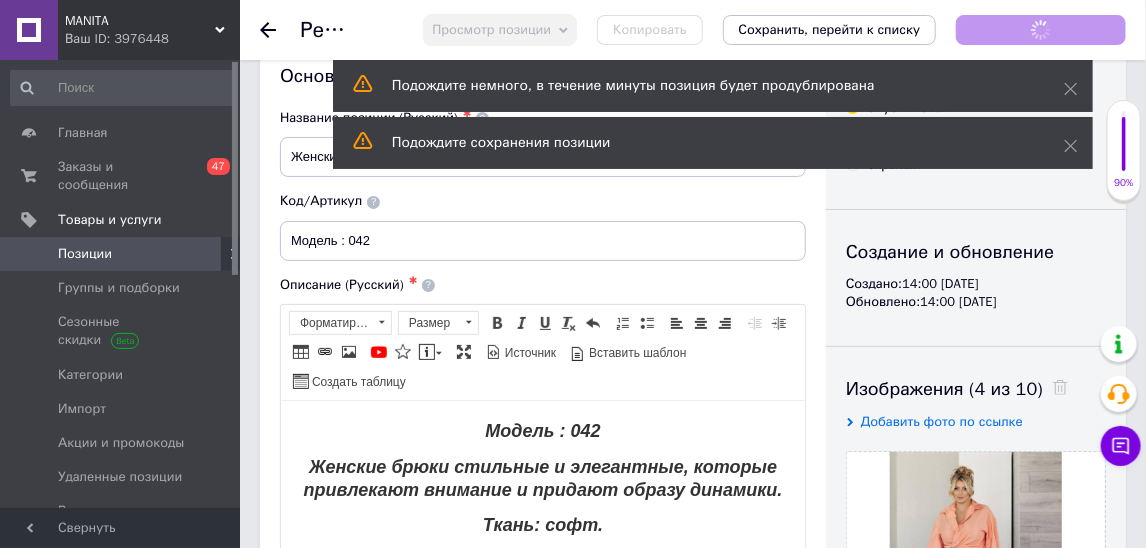 scroll, scrollTop: 73, scrollLeft: 0, axis: vertical 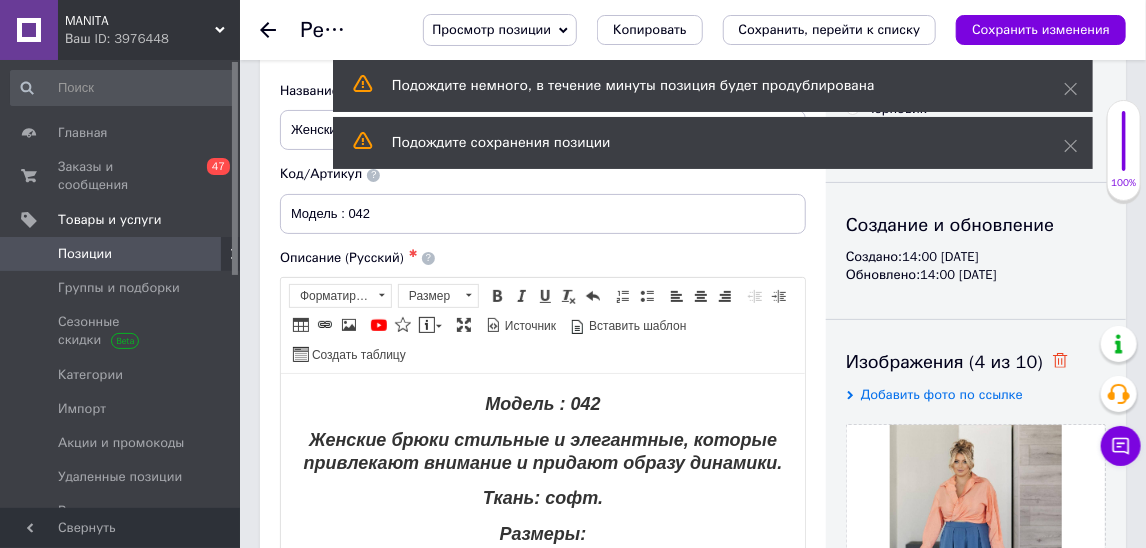 click 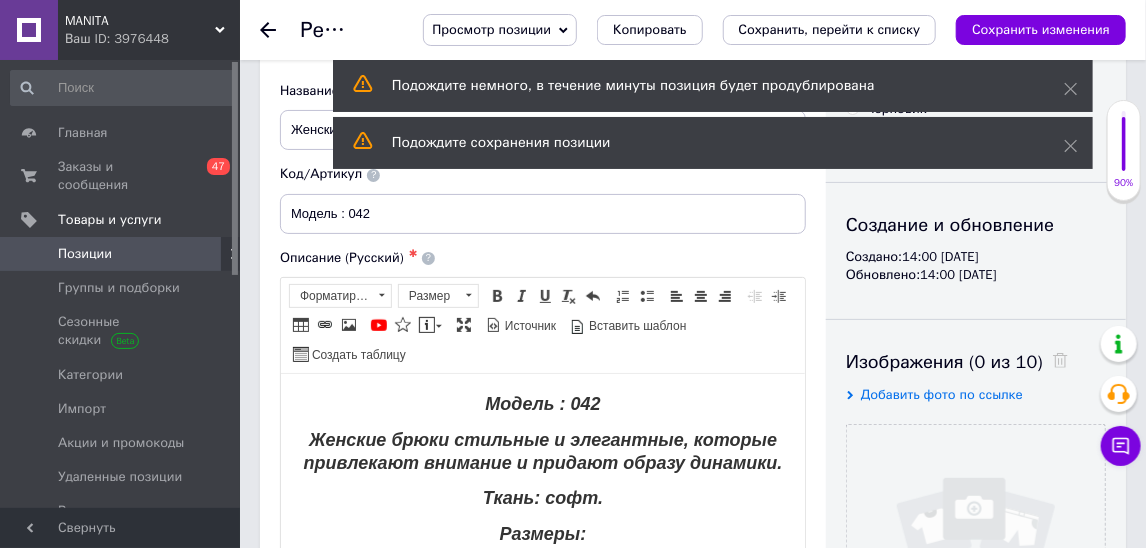 click at bounding box center [976, 554] 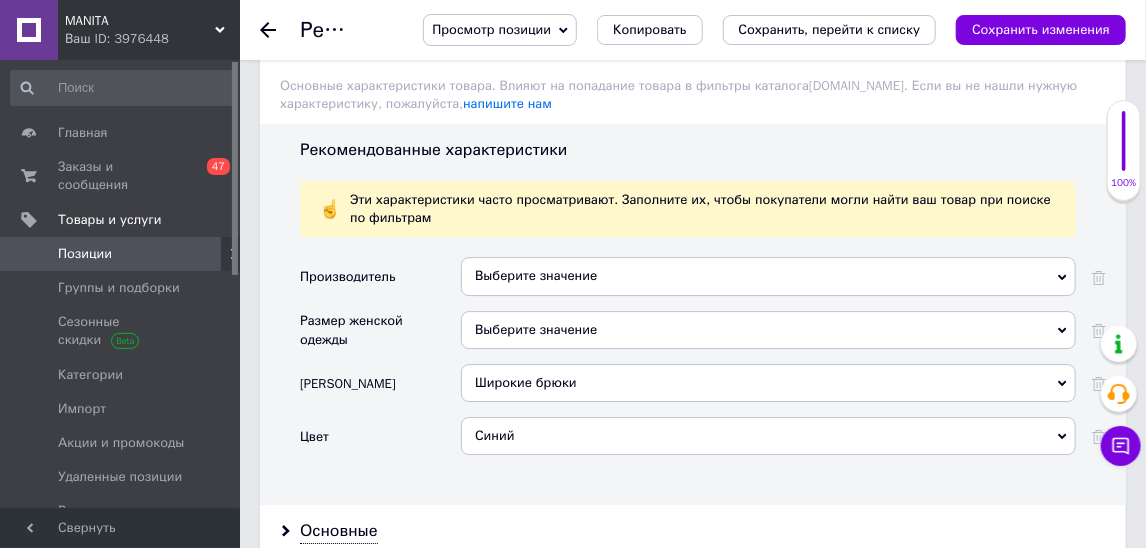 scroll, scrollTop: 2318, scrollLeft: 0, axis: vertical 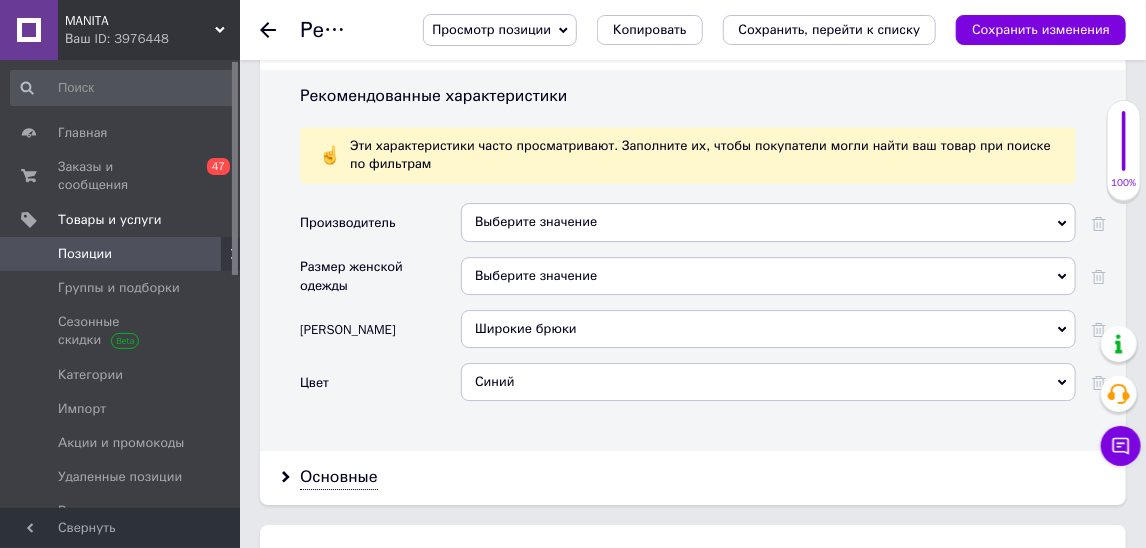 click on "Синий" at bounding box center [768, 382] 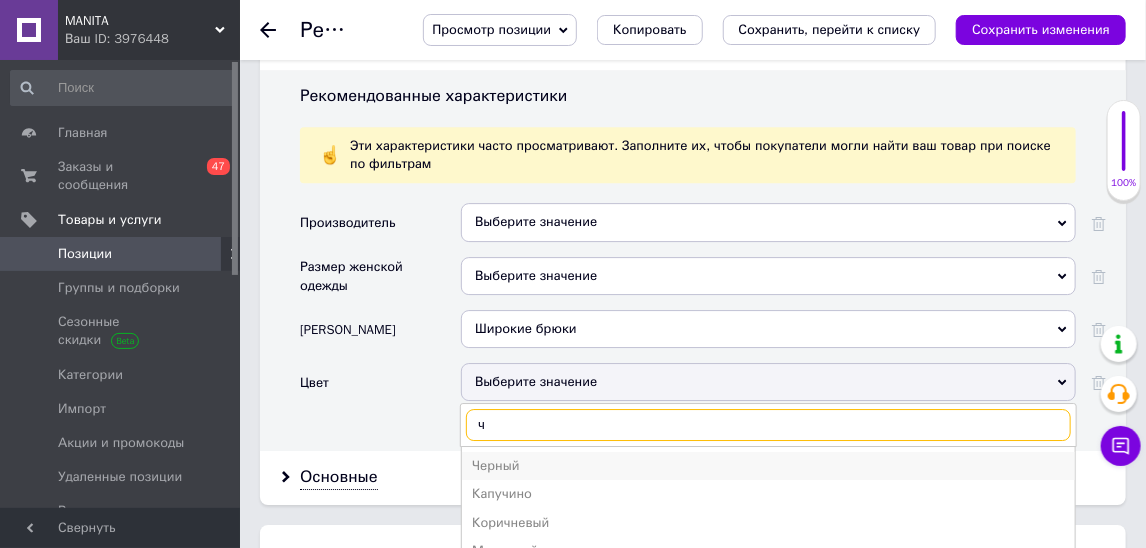 type on "ч" 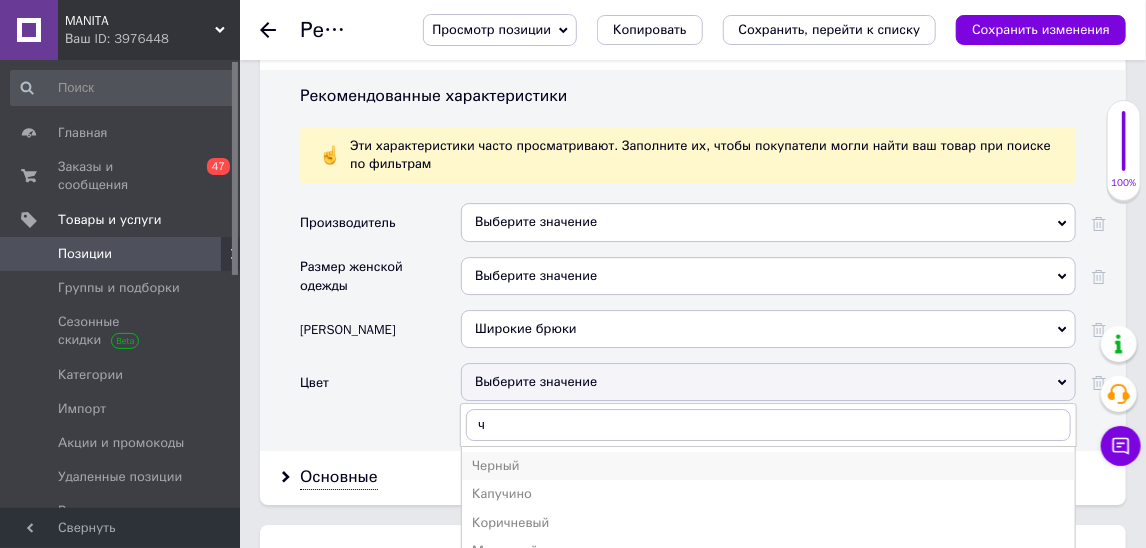 click on "Черный" at bounding box center (768, 466) 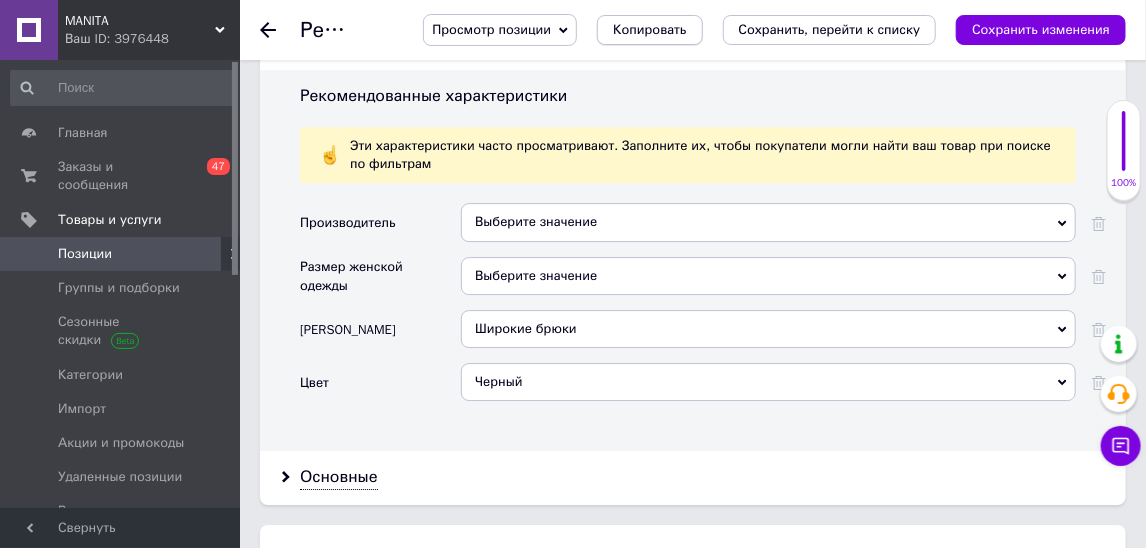 click on "Копировать" at bounding box center (649, 30) 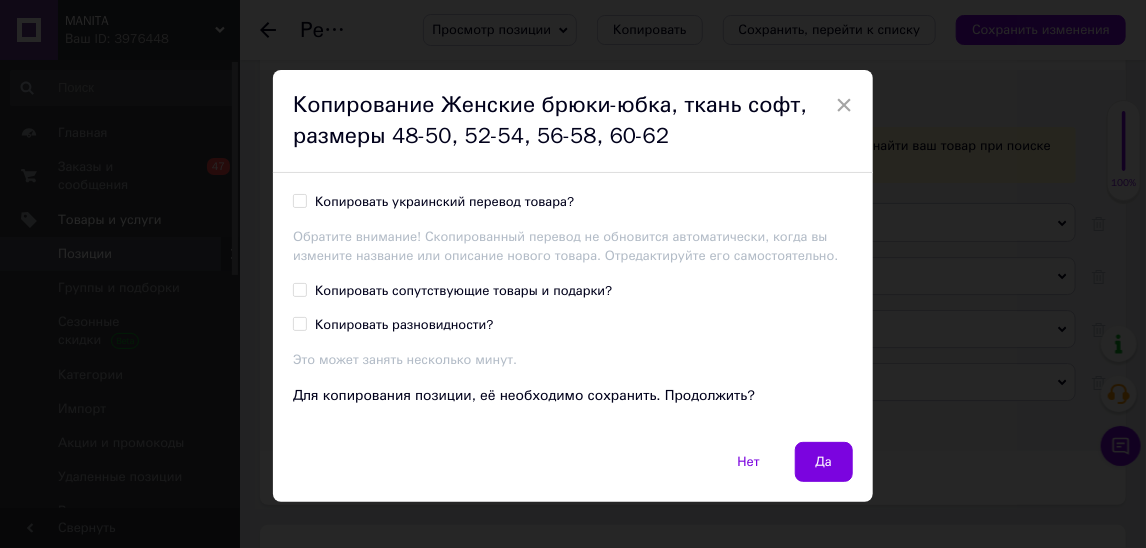 type 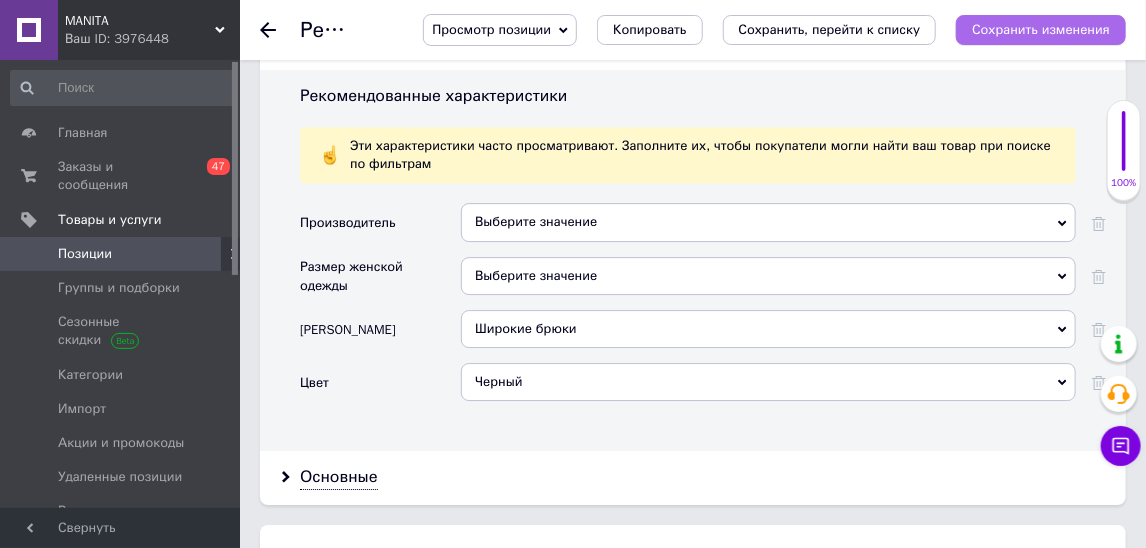click on "Сохранить изменения" at bounding box center (1041, 29) 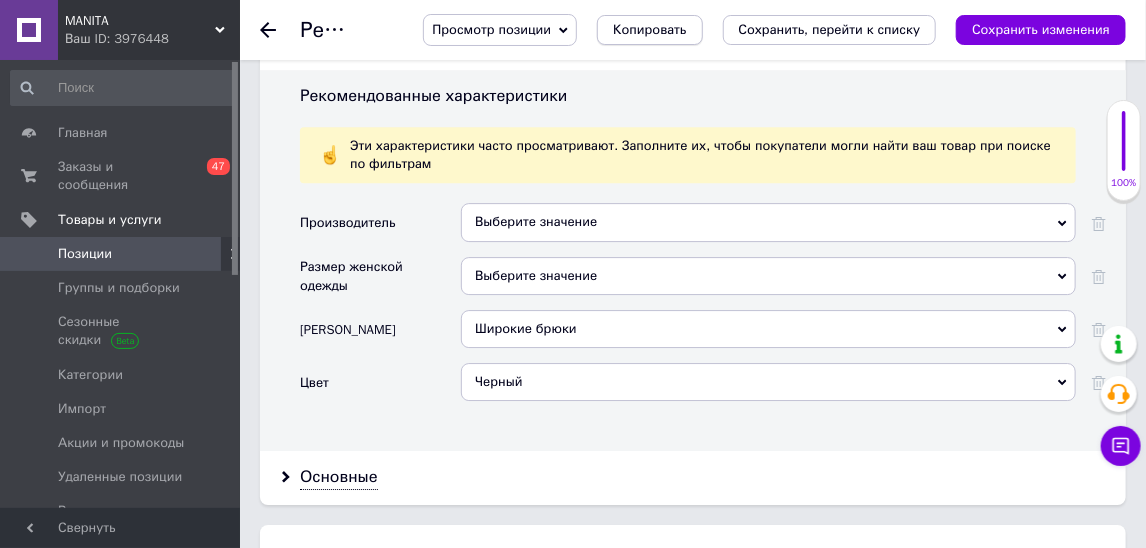 click on "Копировать" at bounding box center [649, 30] 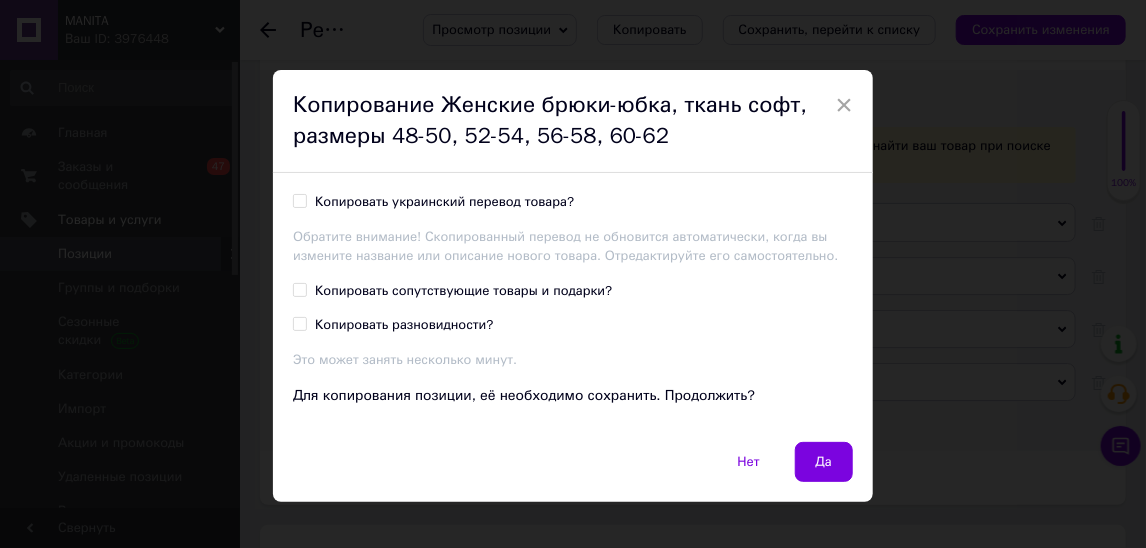 click on "Копировать украинский перевод товара?" at bounding box center [444, 202] 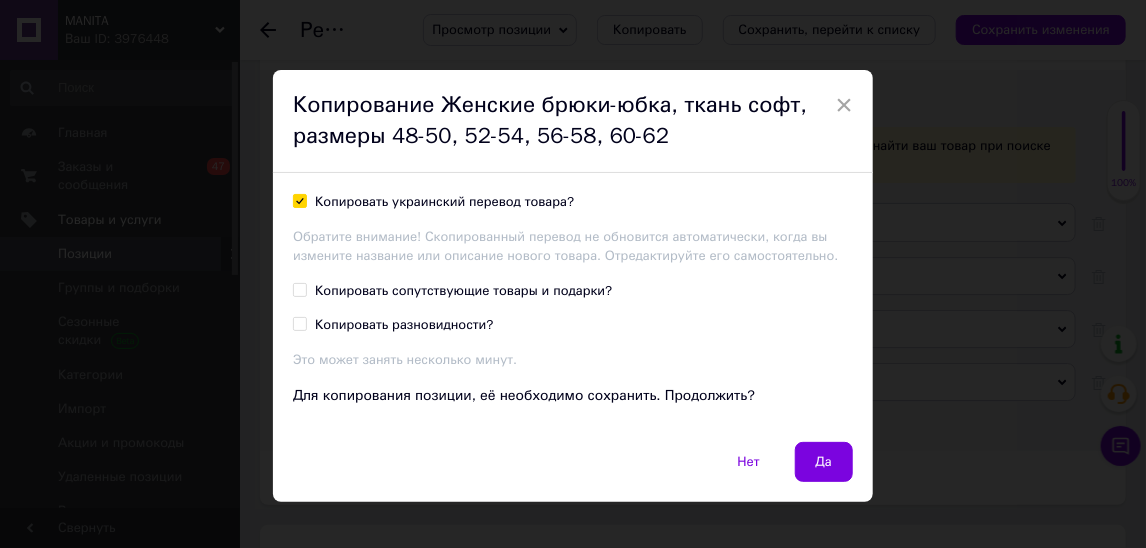 checkbox on "true" 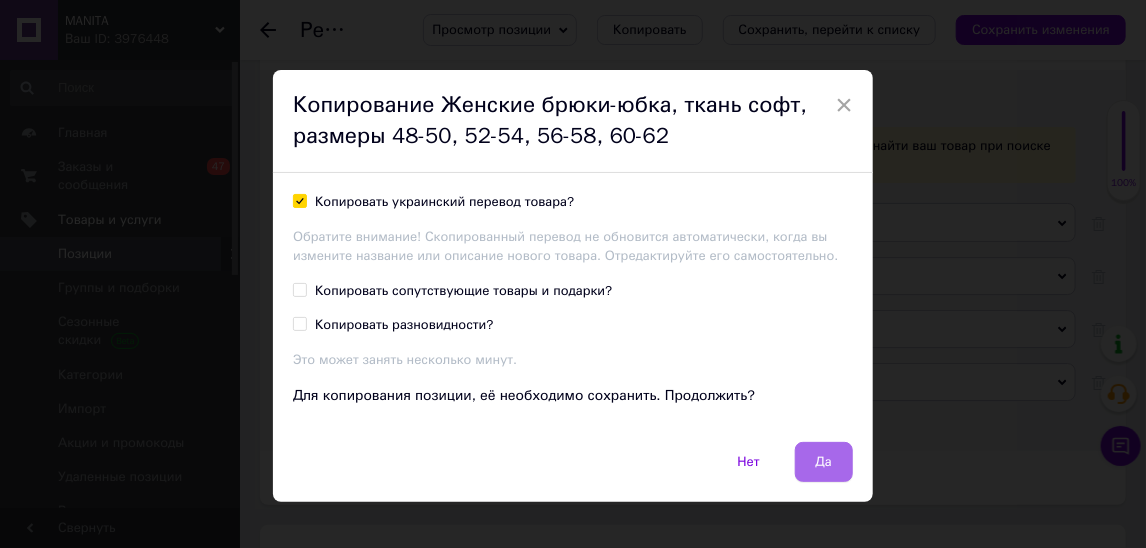 click on "Да" at bounding box center (824, 462) 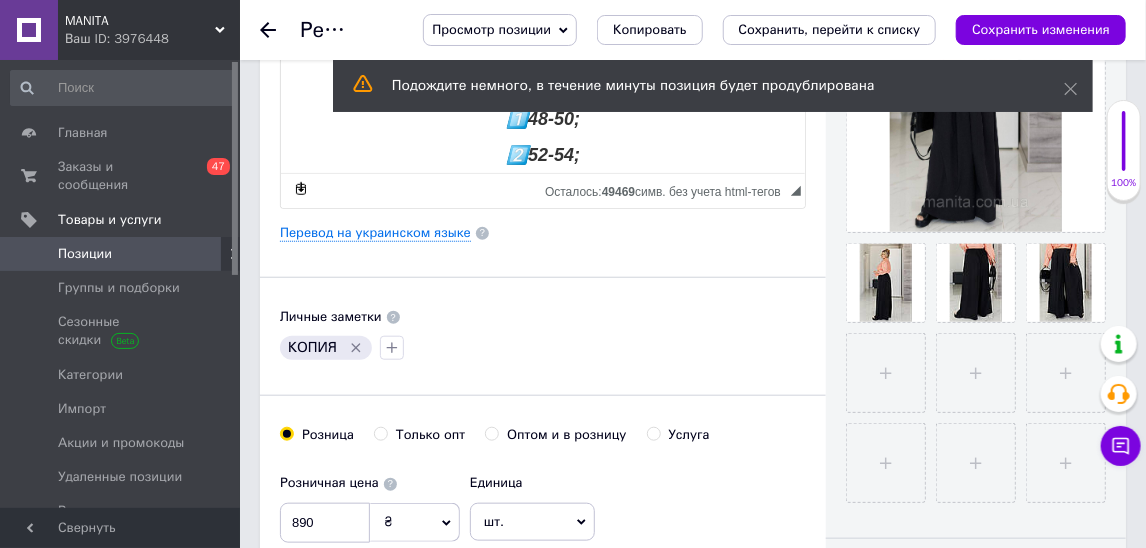 scroll, scrollTop: 503, scrollLeft: 0, axis: vertical 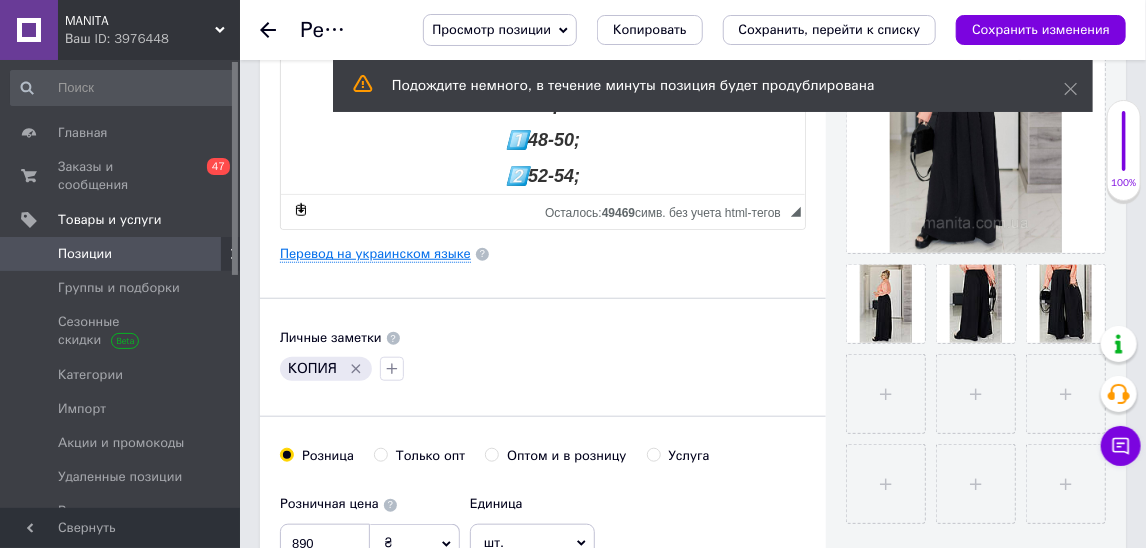 click on "Перевод на украинском языке" at bounding box center [375, 254] 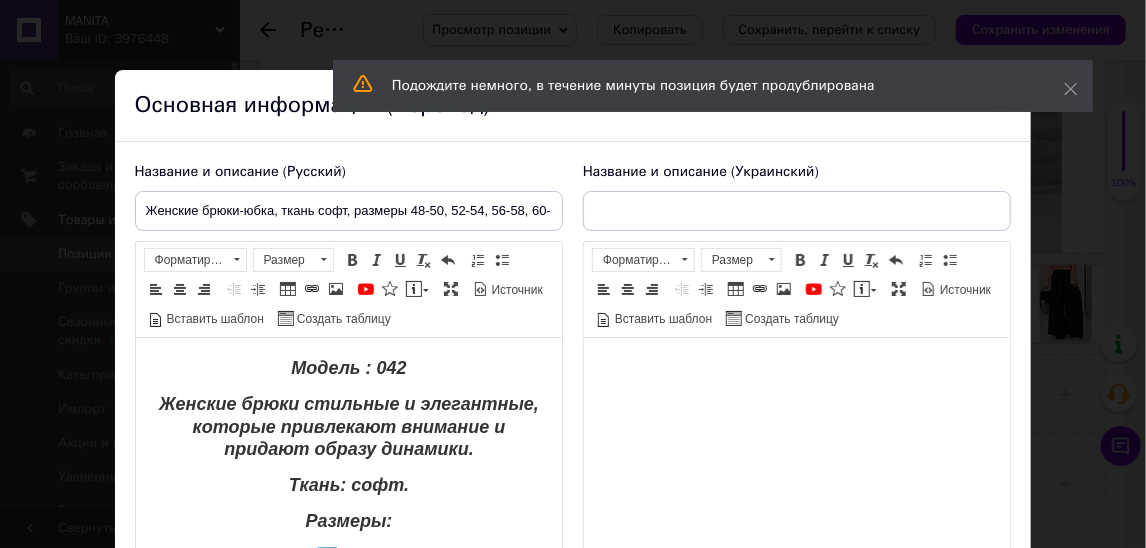 scroll, scrollTop: 0, scrollLeft: 0, axis: both 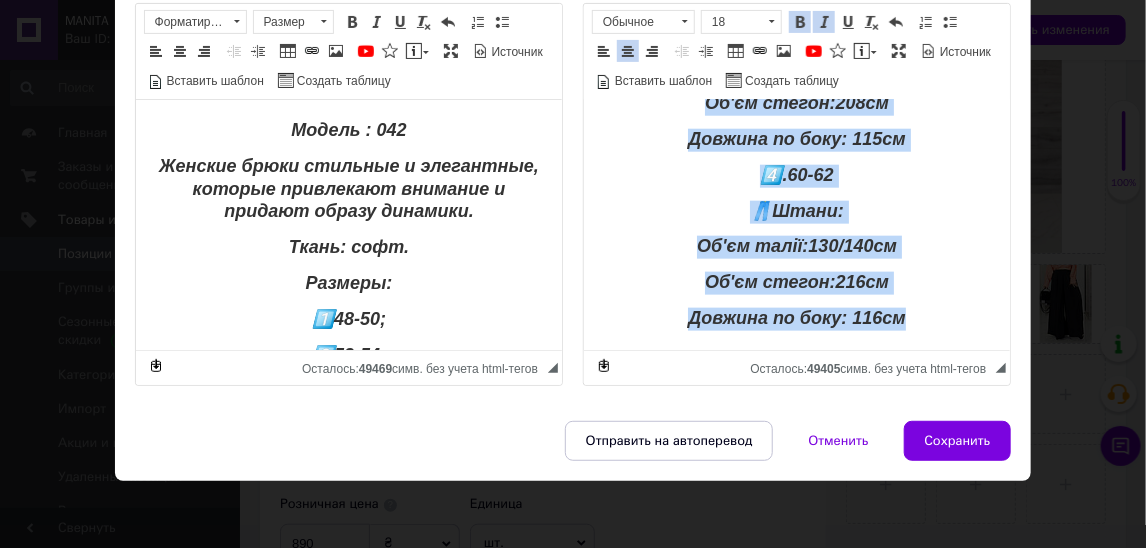 drag, startPoint x: 675, startPoint y: 123, endPoint x: 835, endPoint y: 630, distance: 531.64746 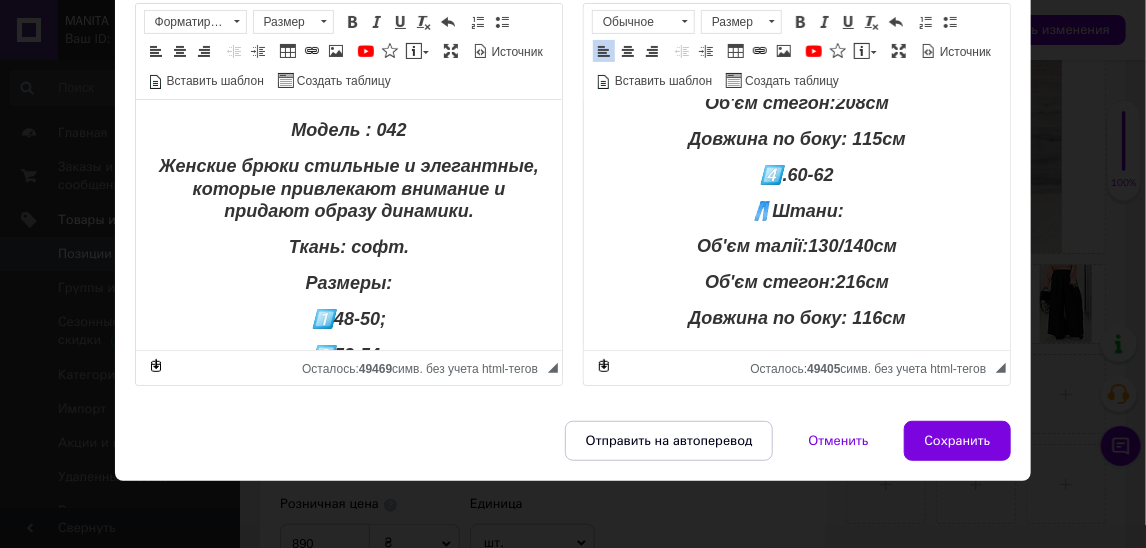 scroll, scrollTop: 778, scrollLeft: 0, axis: vertical 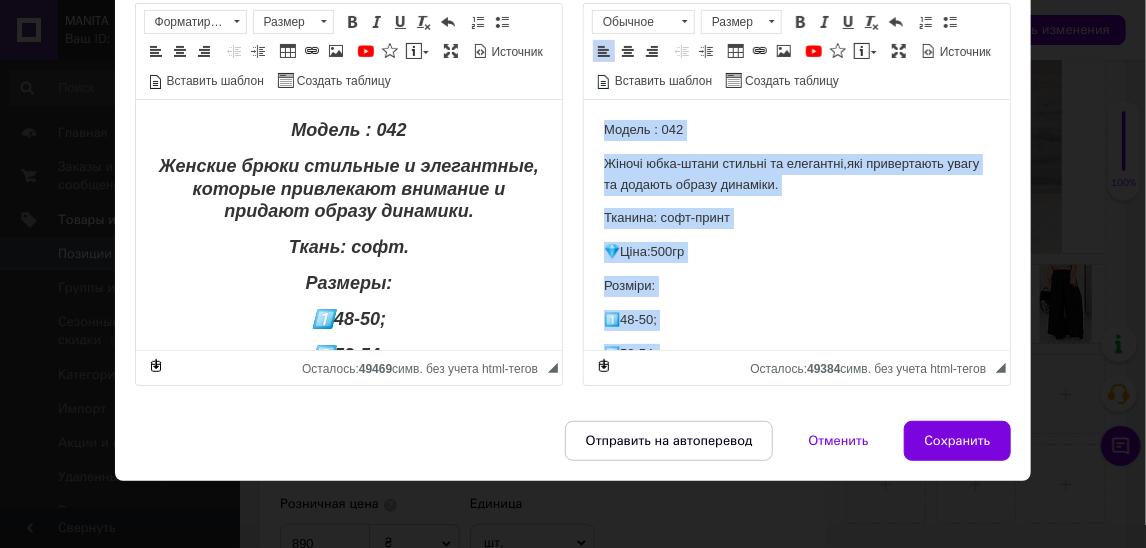 drag, startPoint x: 768, startPoint y: 315, endPoint x: 628, endPoint y: 58, distance: 292.6585 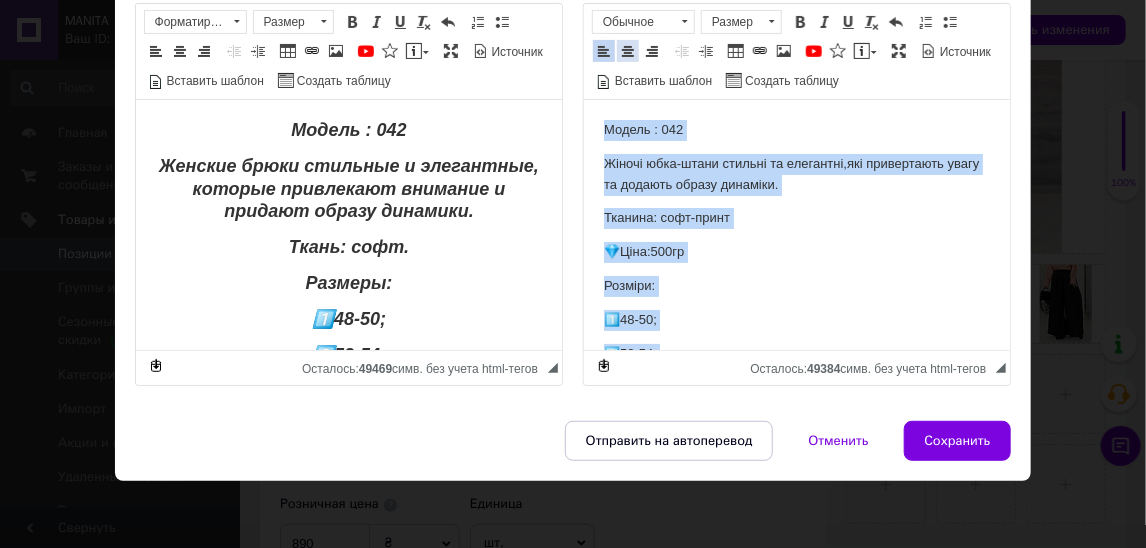click at bounding box center (628, 51) 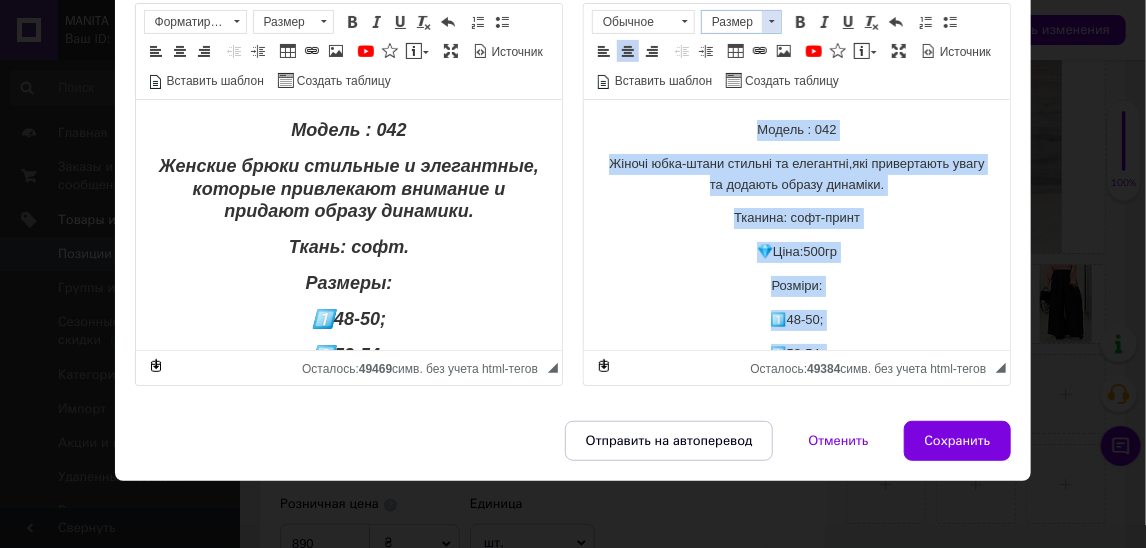 click on "Размер" at bounding box center [732, 22] 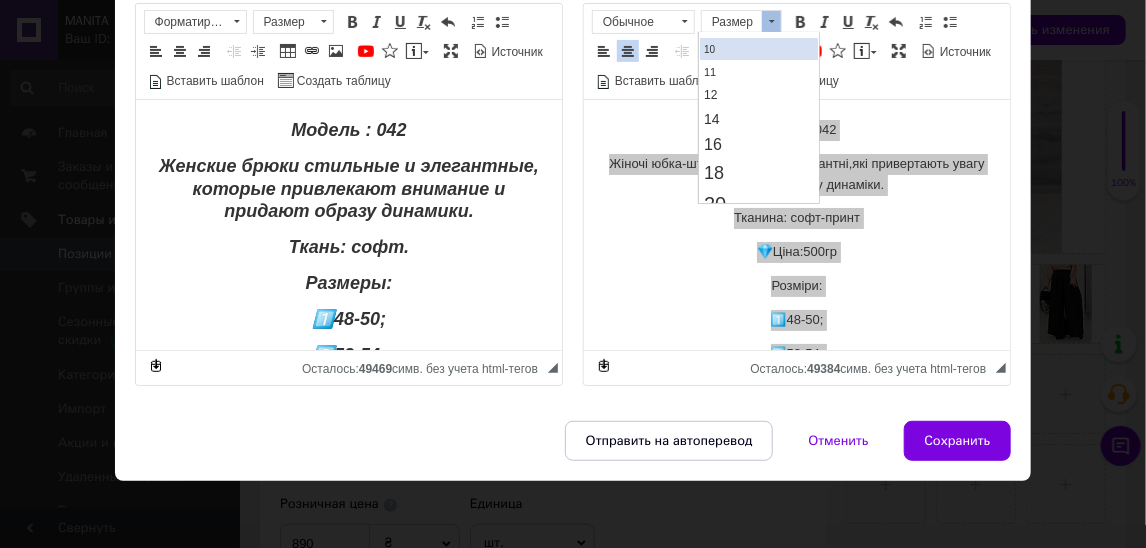 scroll, scrollTop: 122, scrollLeft: 0, axis: vertical 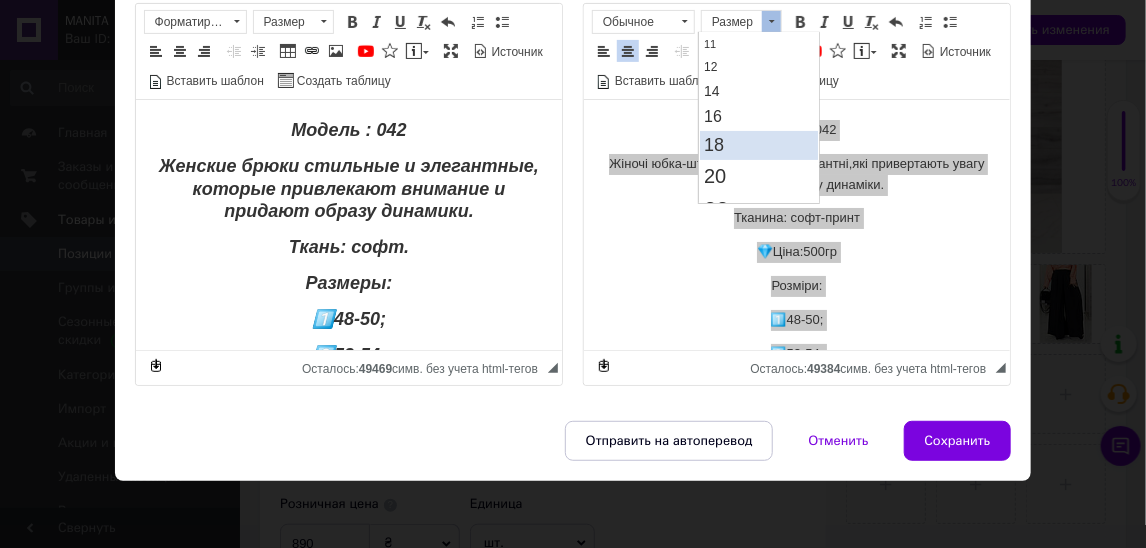 click on "18" at bounding box center (758, 145) 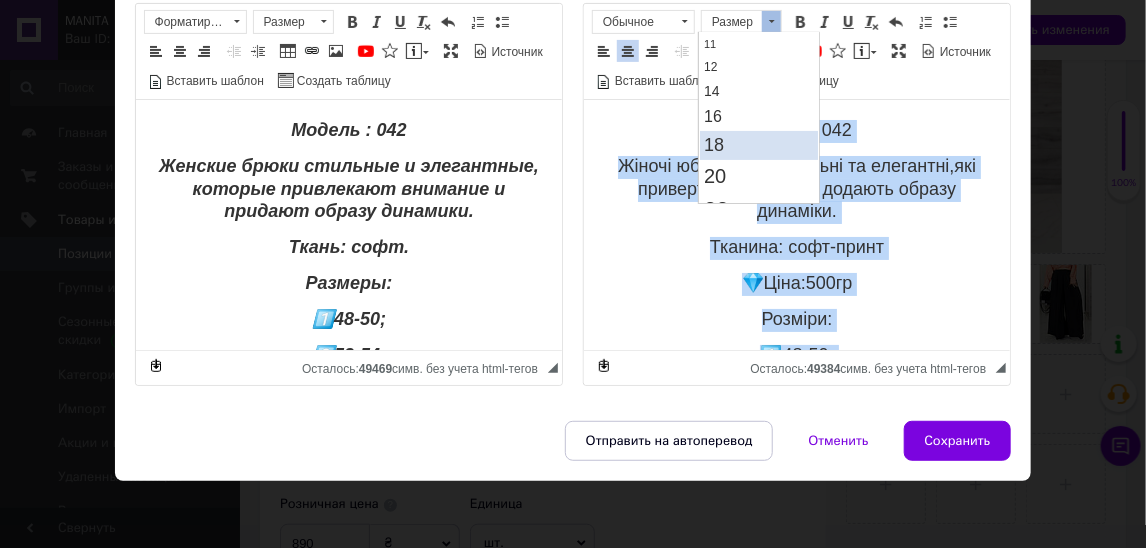 scroll, scrollTop: 0, scrollLeft: 0, axis: both 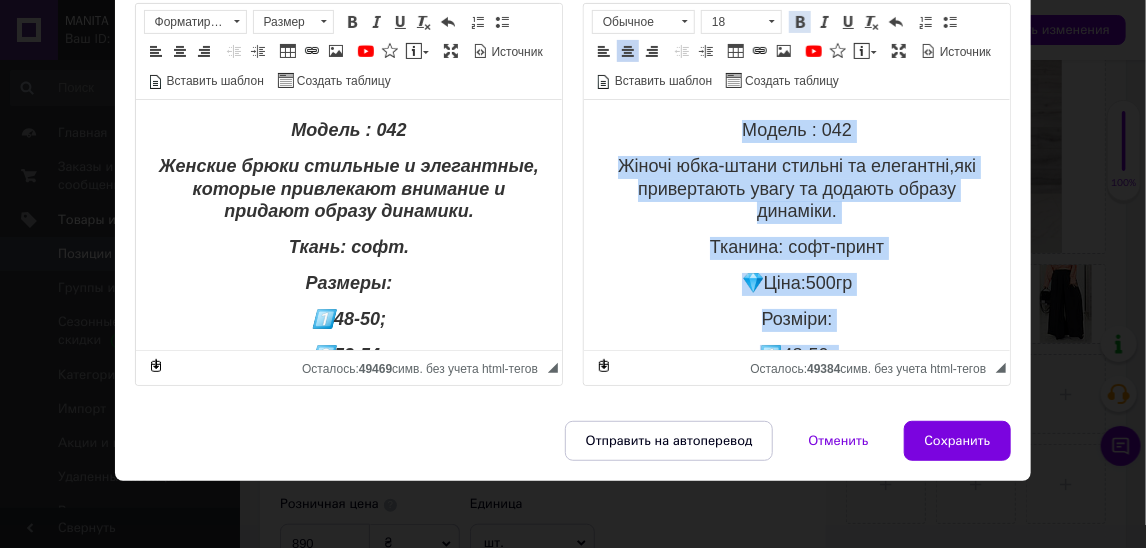 click on "Полужирный  Комбинация клавиш Command+B" at bounding box center (800, 22) 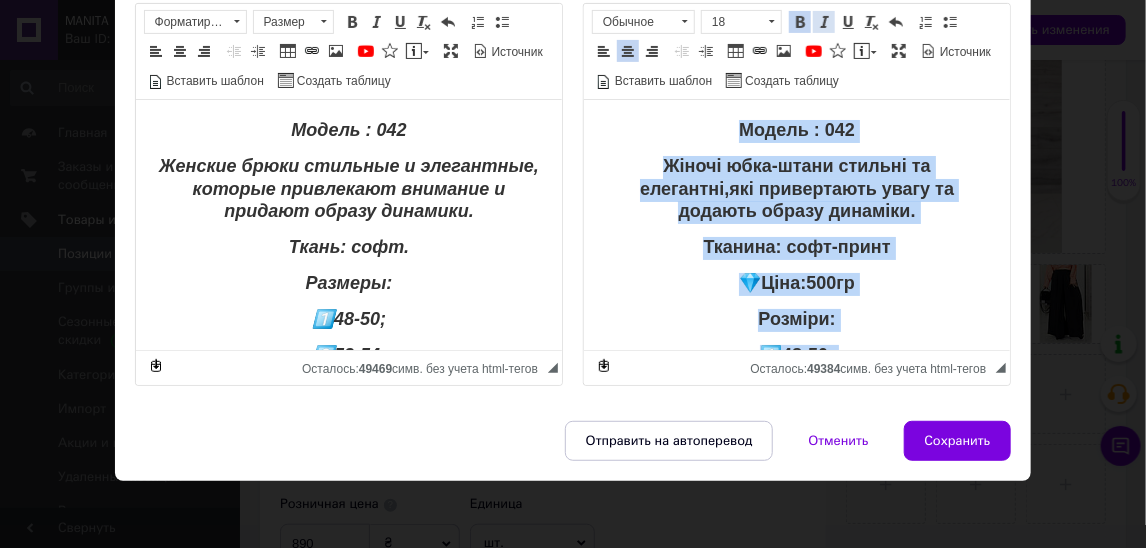 click at bounding box center [824, 22] 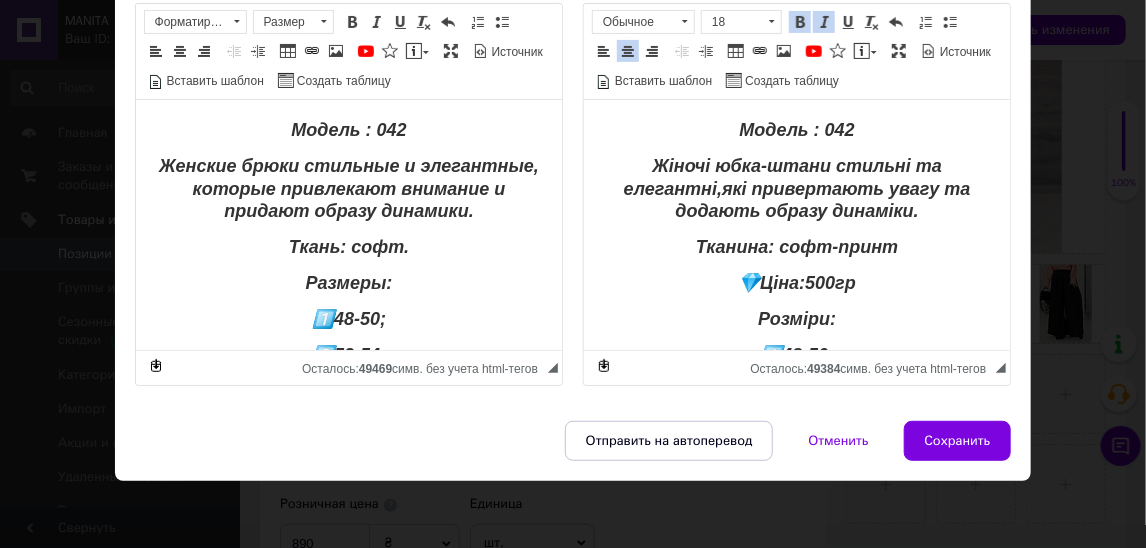 click on "💎Ціна:500гр" at bounding box center (796, 283) 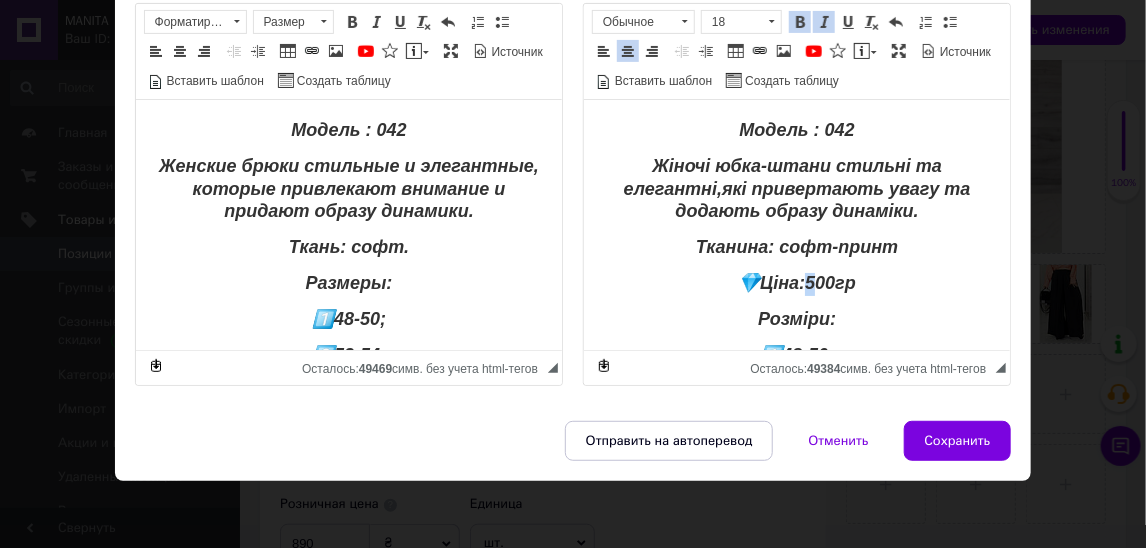 click on "💎Ціна:500гр" at bounding box center [796, 283] 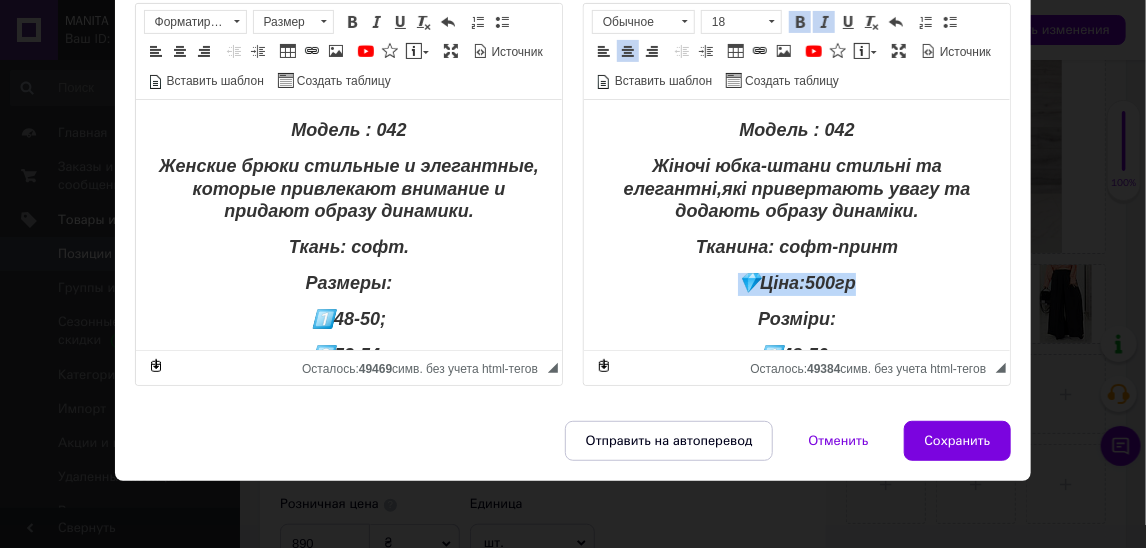 click on "💎Ціна:500гр" at bounding box center (796, 283) 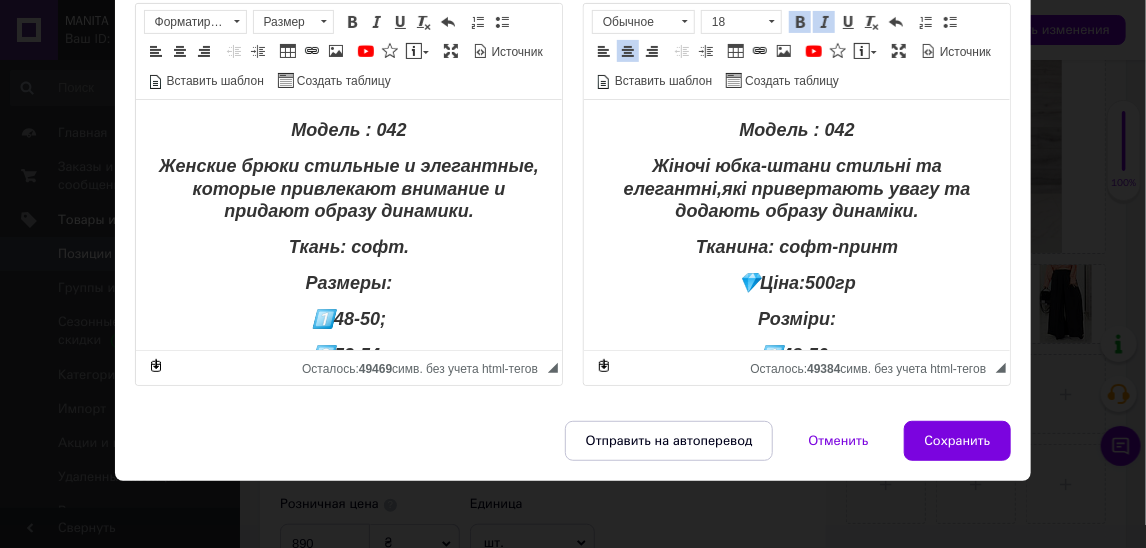 type 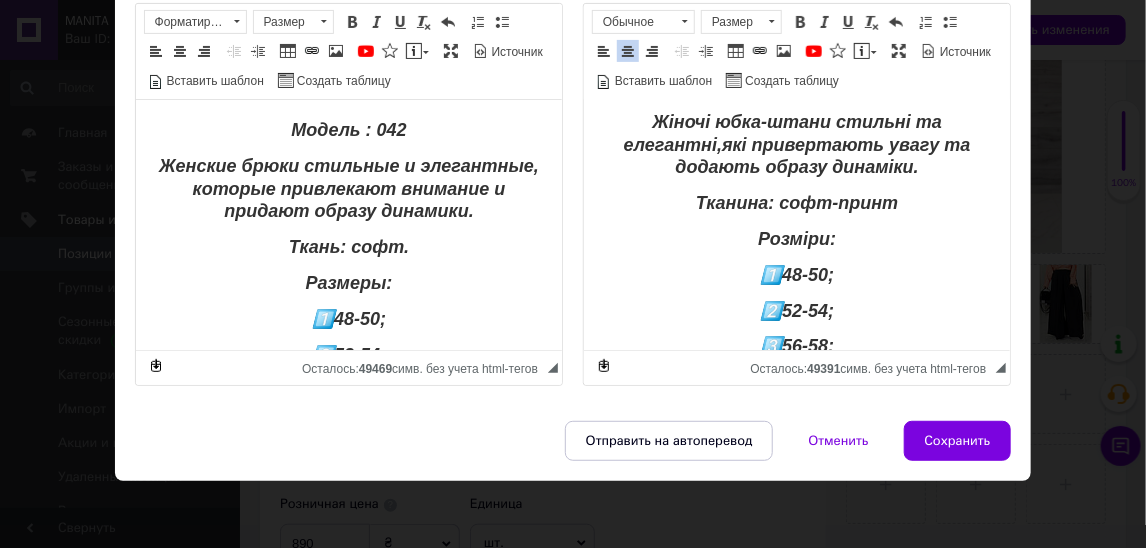 scroll, scrollTop: 48, scrollLeft: 0, axis: vertical 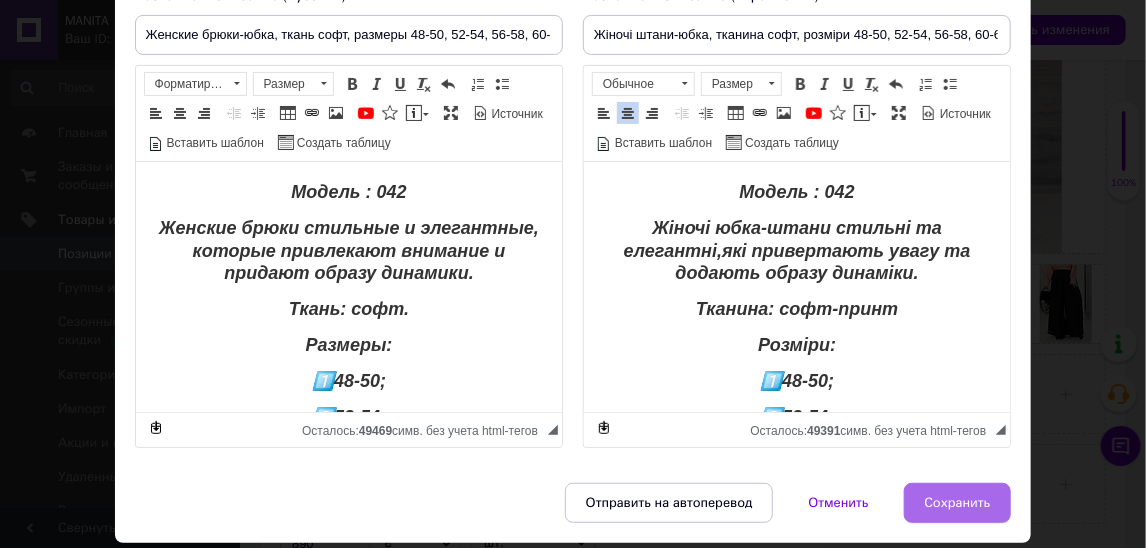 click on "Сохранить" at bounding box center [958, 503] 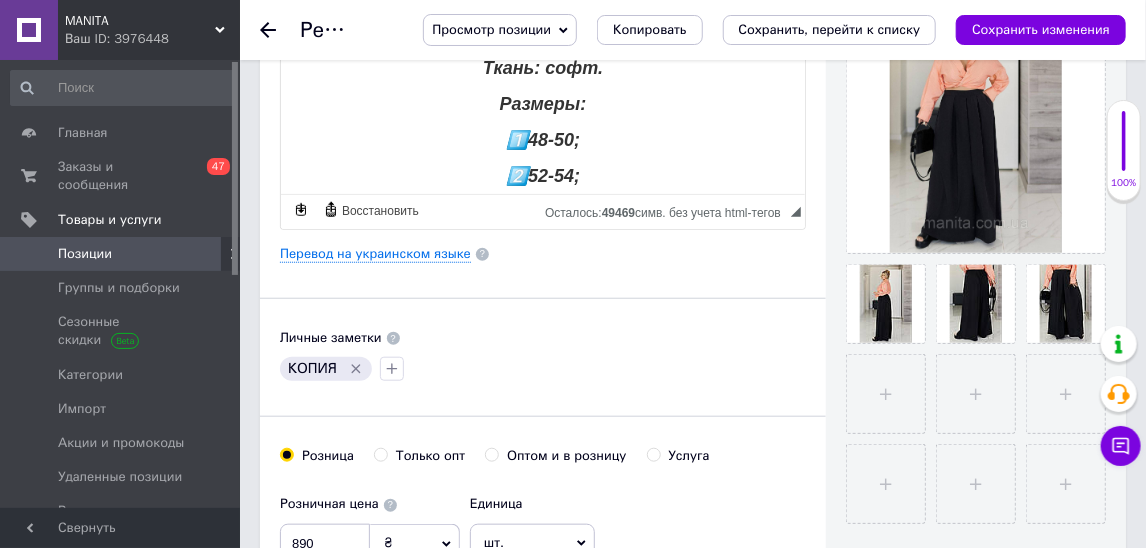 click 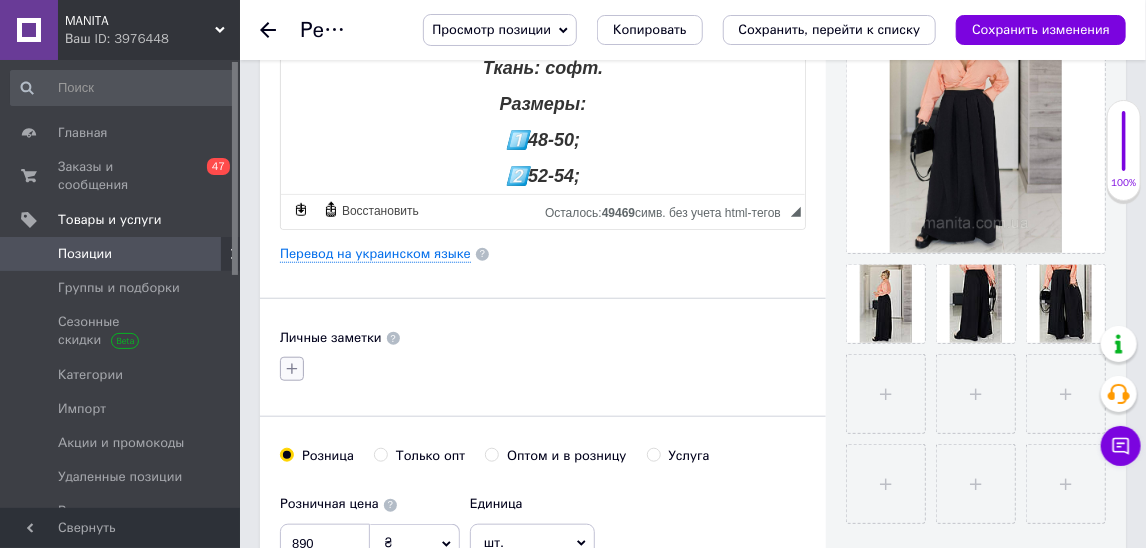 click at bounding box center (292, 369) 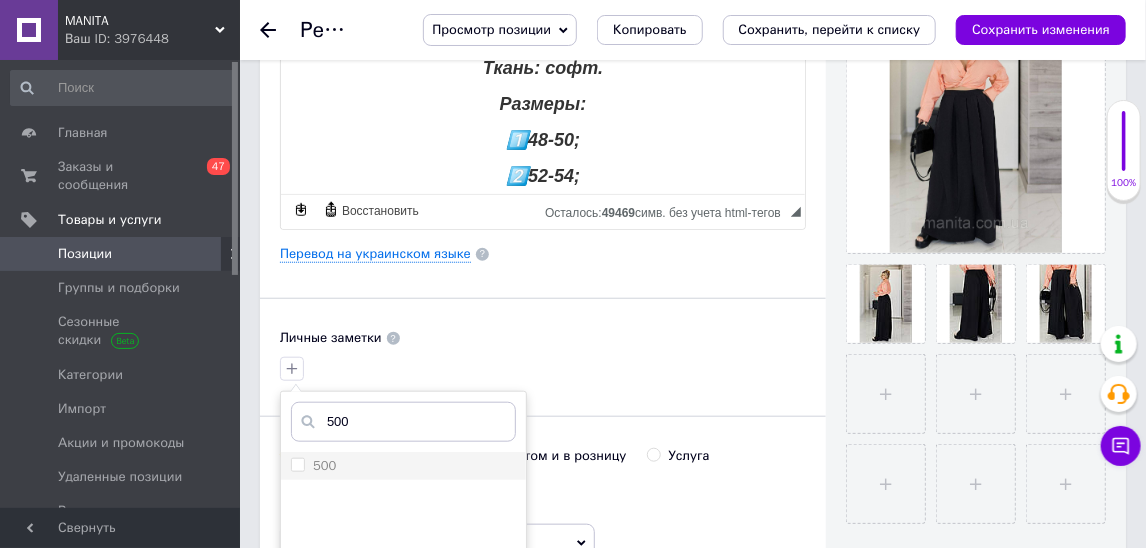 type on "500" 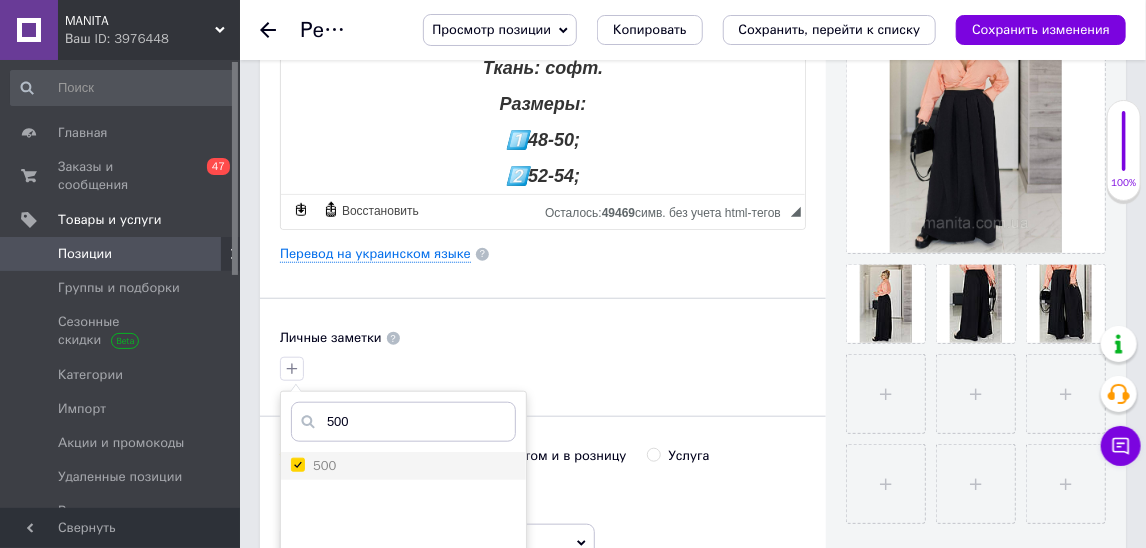 checkbox on "true" 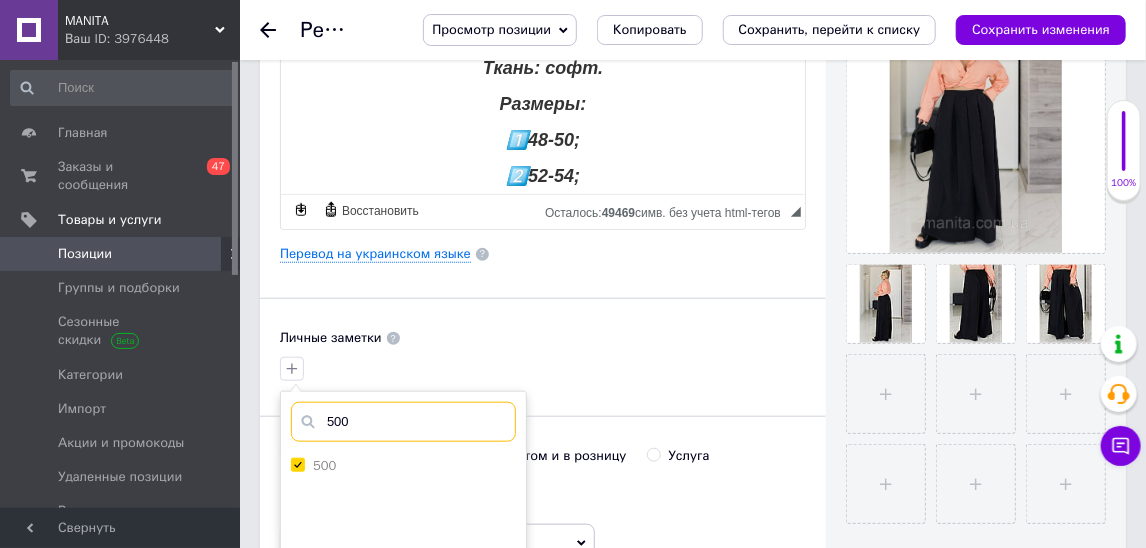 click on "500" at bounding box center (403, 422) 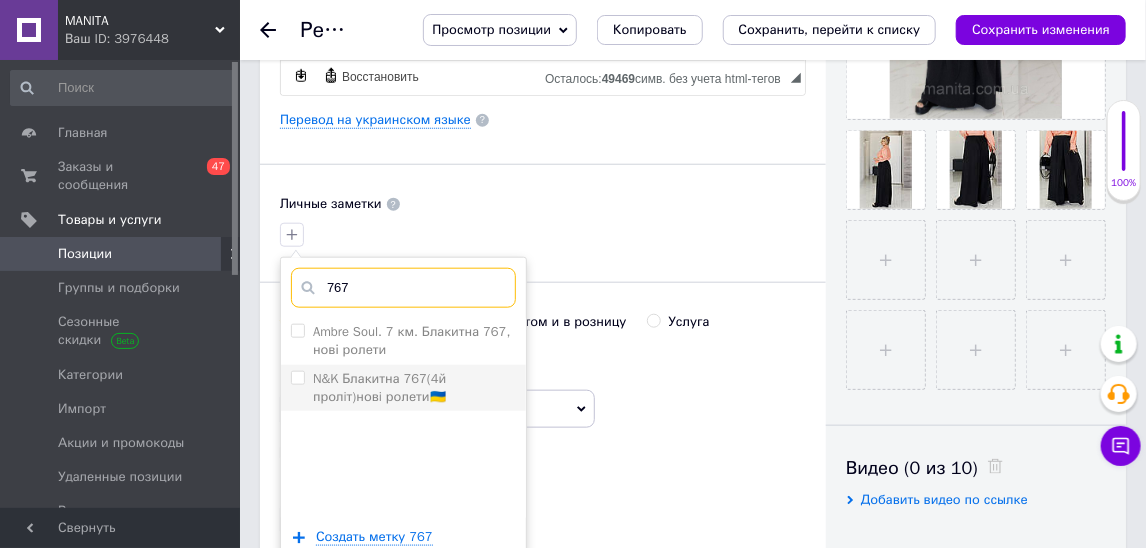 type on "767" 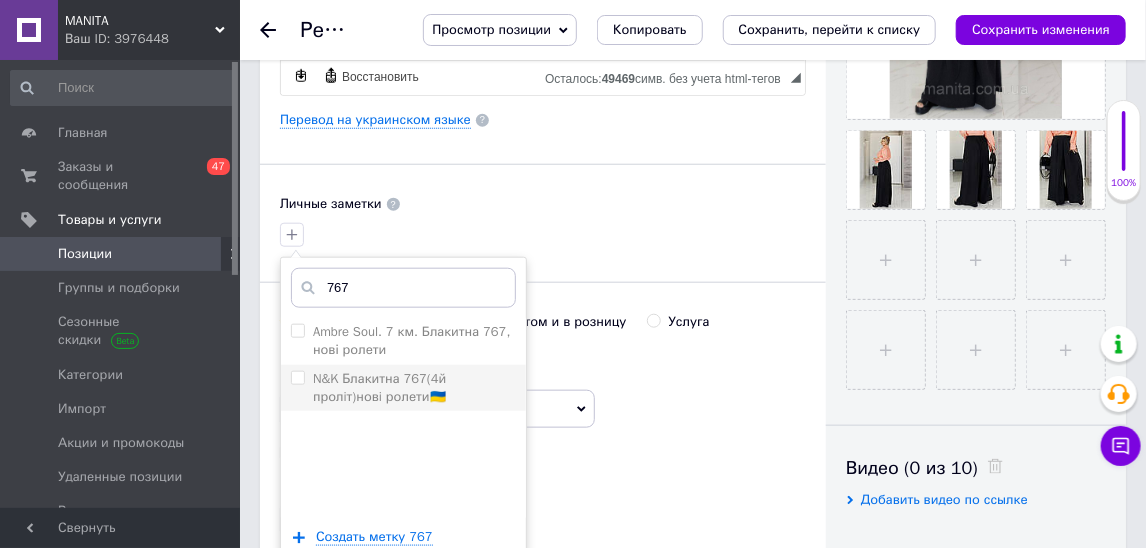 click on "N&K Блакитна 767(4й пролiт)новi ролети🇺🇦" at bounding box center [379, 387] 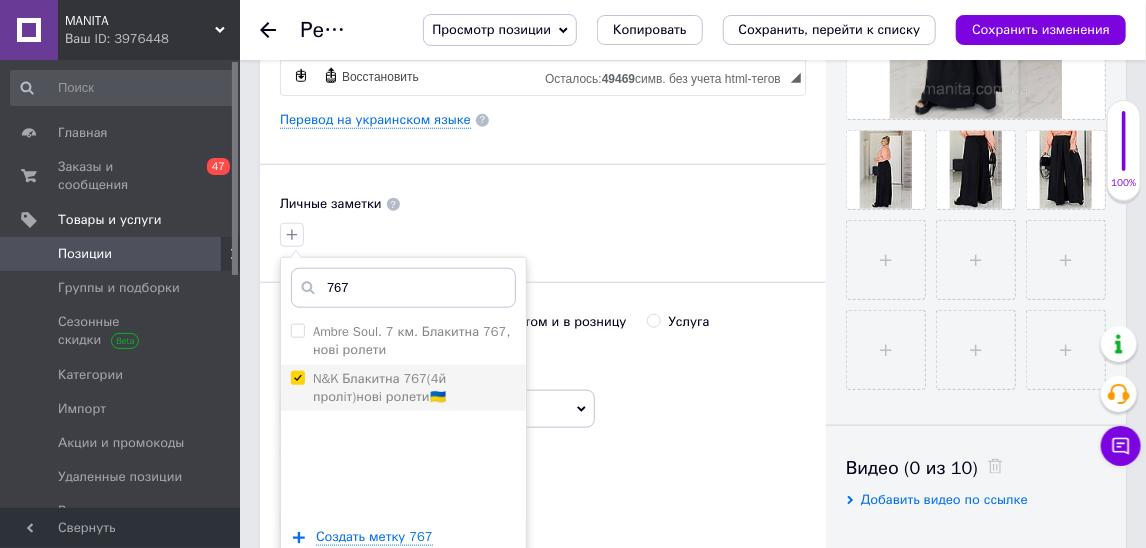 checkbox on "true" 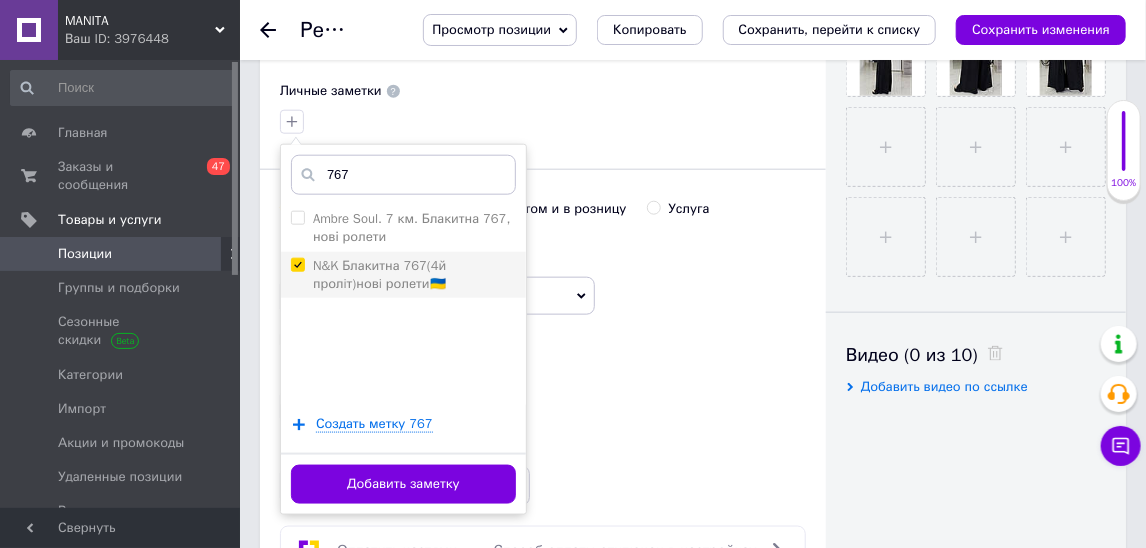 scroll, scrollTop: 803, scrollLeft: 0, axis: vertical 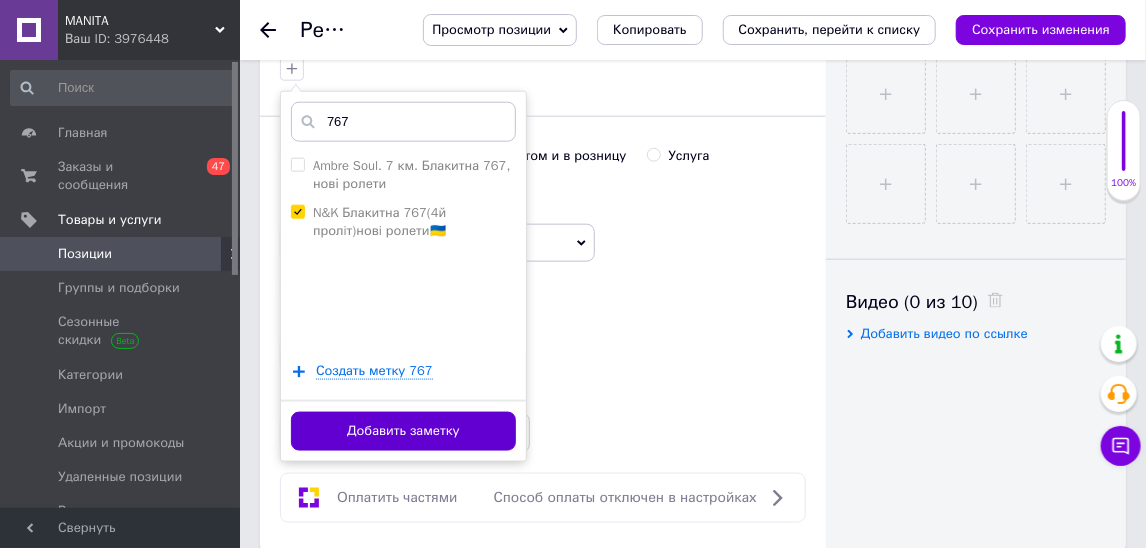 click on "Добавить заметку" at bounding box center [403, 431] 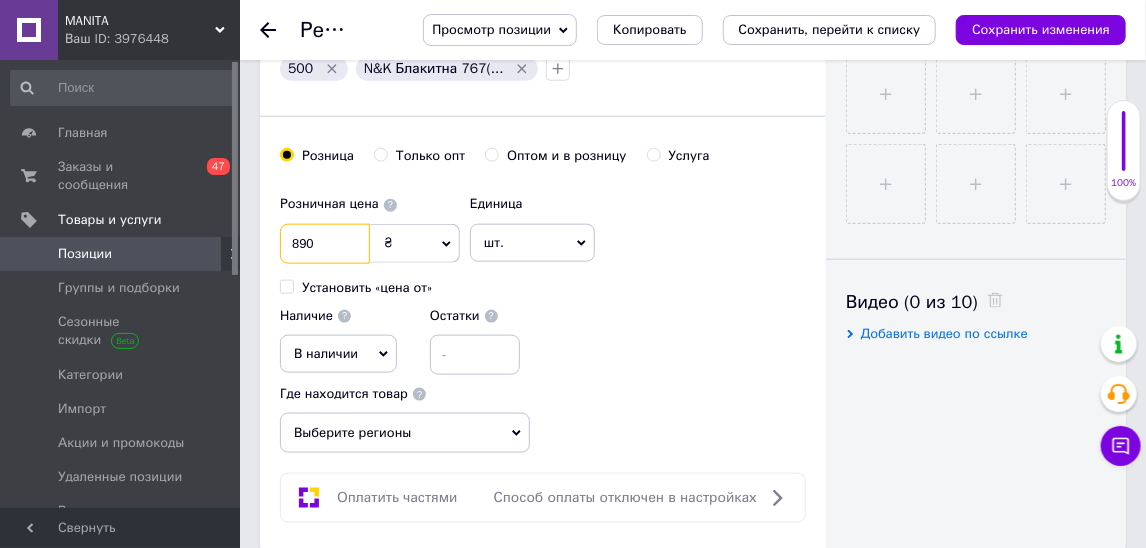 click on "890" at bounding box center [325, 244] 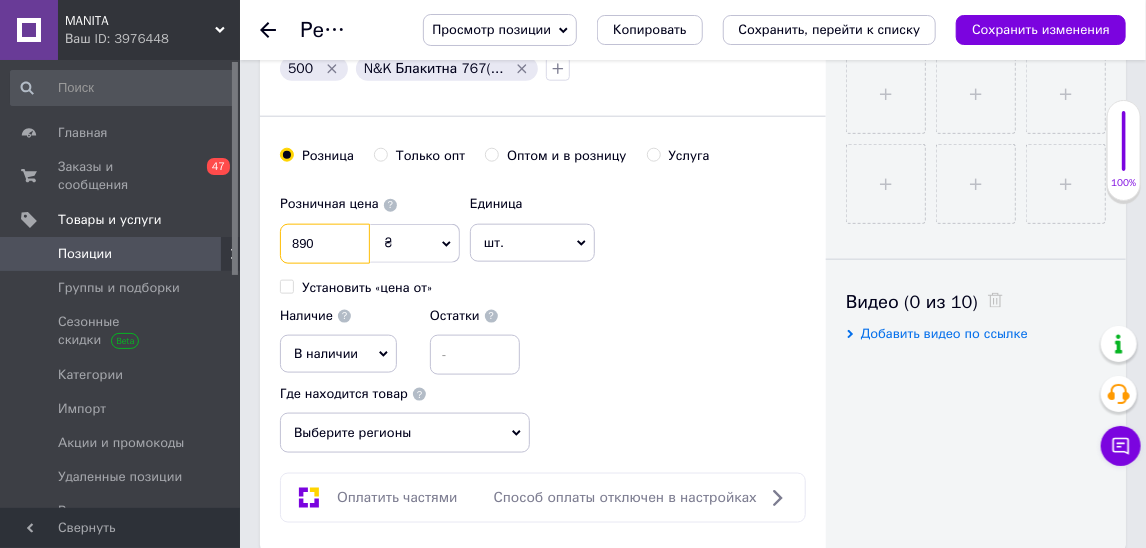 click on "890" at bounding box center [325, 244] 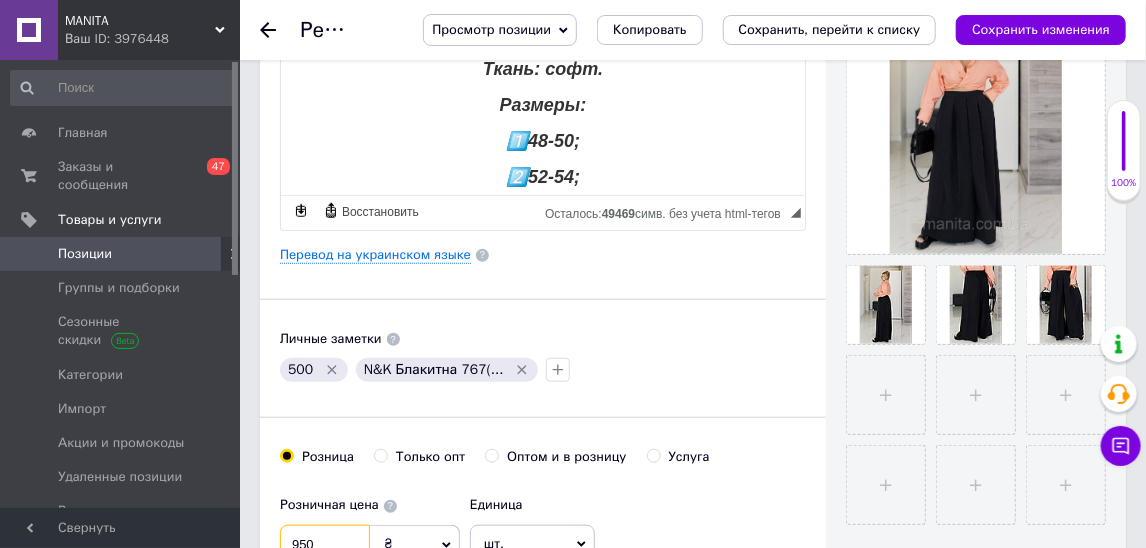 scroll, scrollTop: 616, scrollLeft: 0, axis: vertical 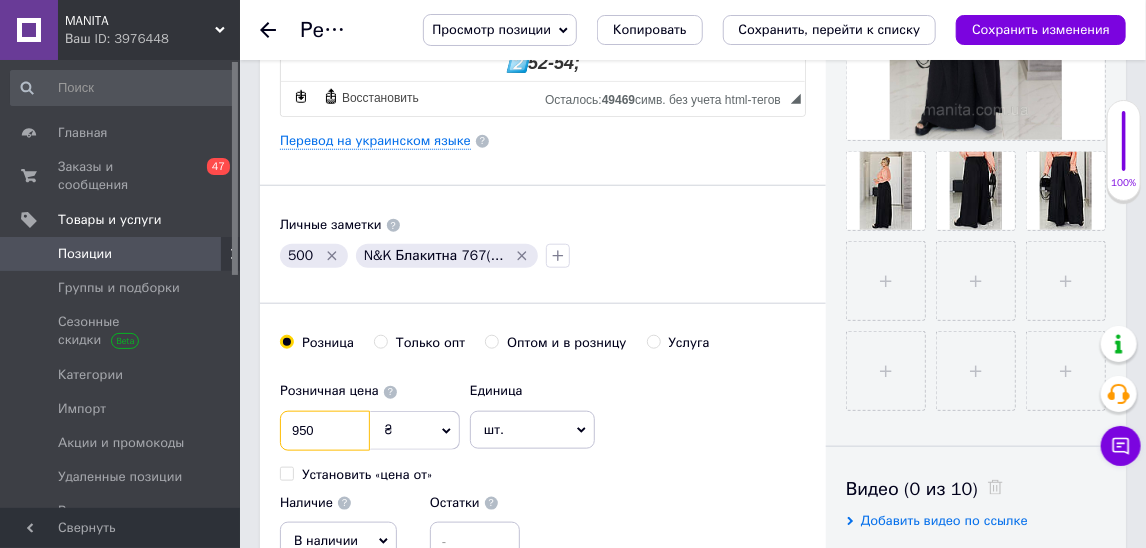 click on "950" at bounding box center (325, 431) 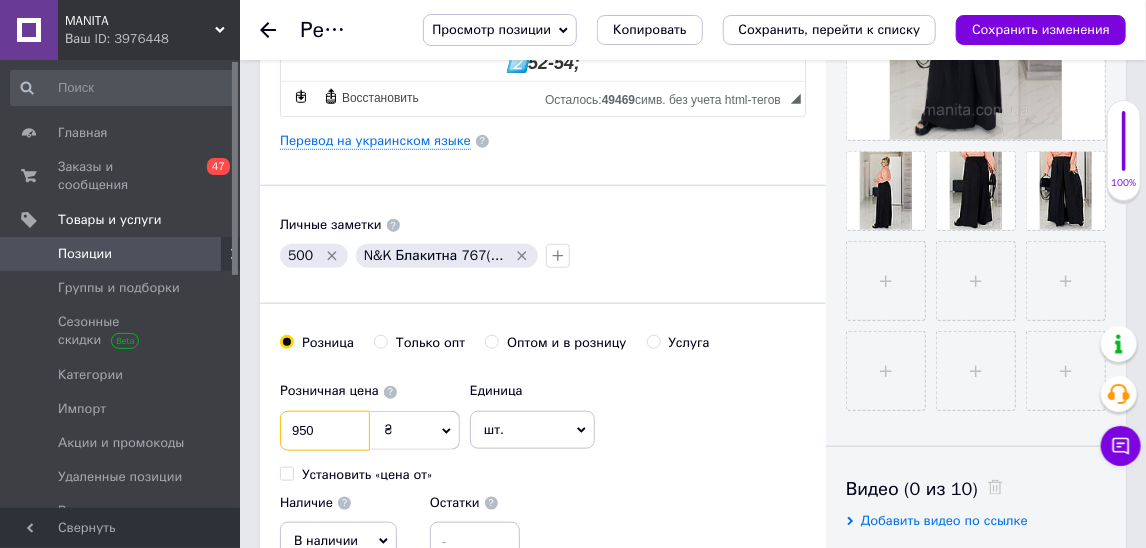 click on "950" at bounding box center (325, 431) 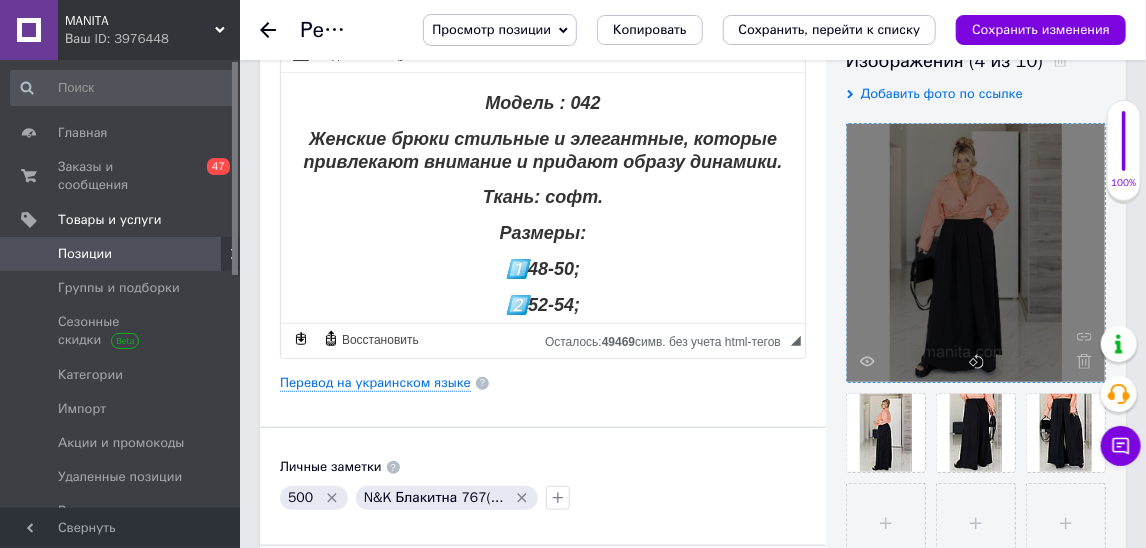 scroll, scrollTop: 324, scrollLeft: 0, axis: vertical 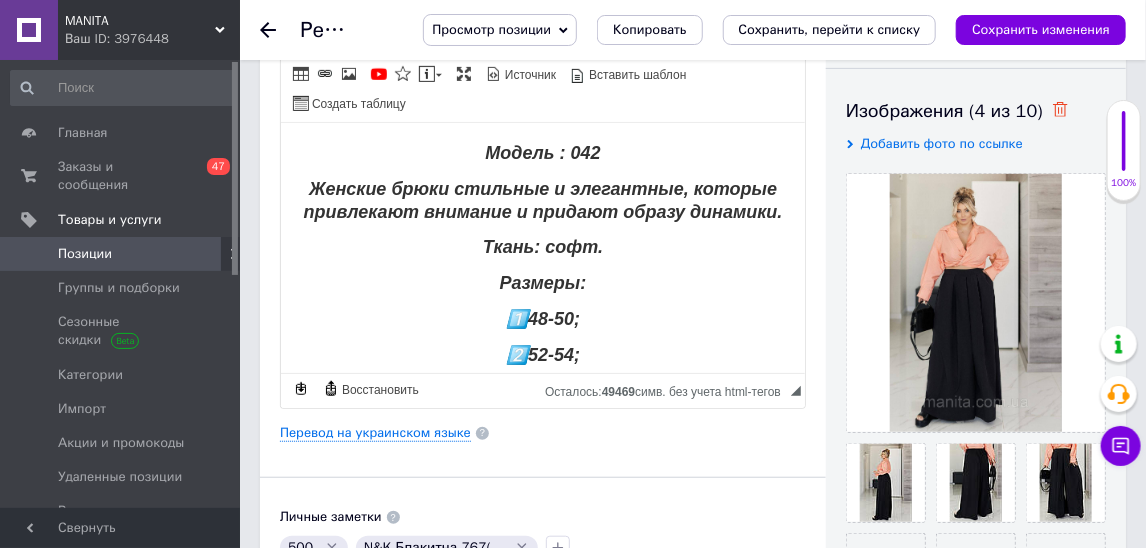 type on "950" 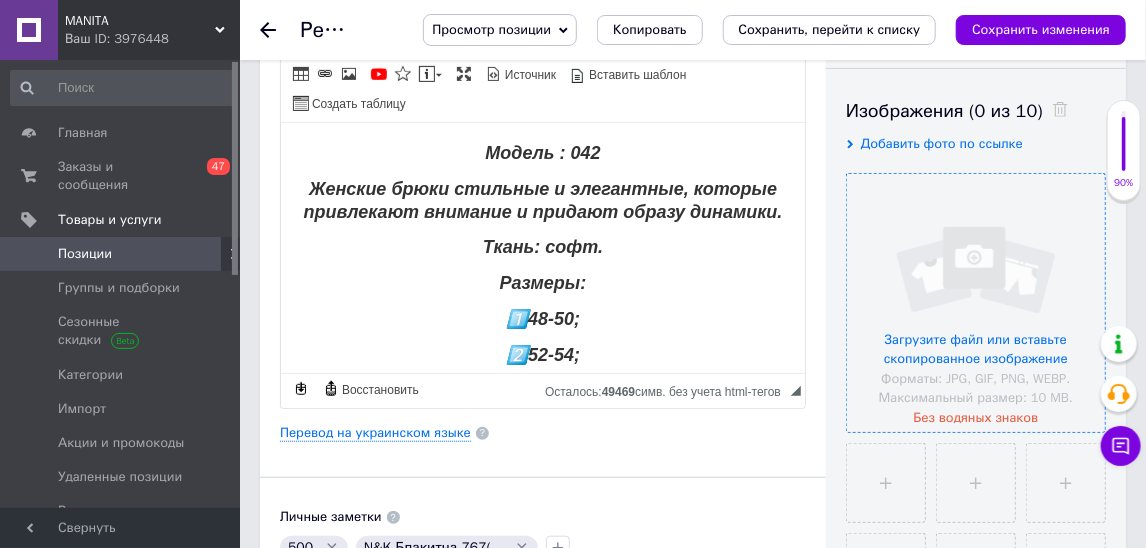 click at bounding box center [976, 303] 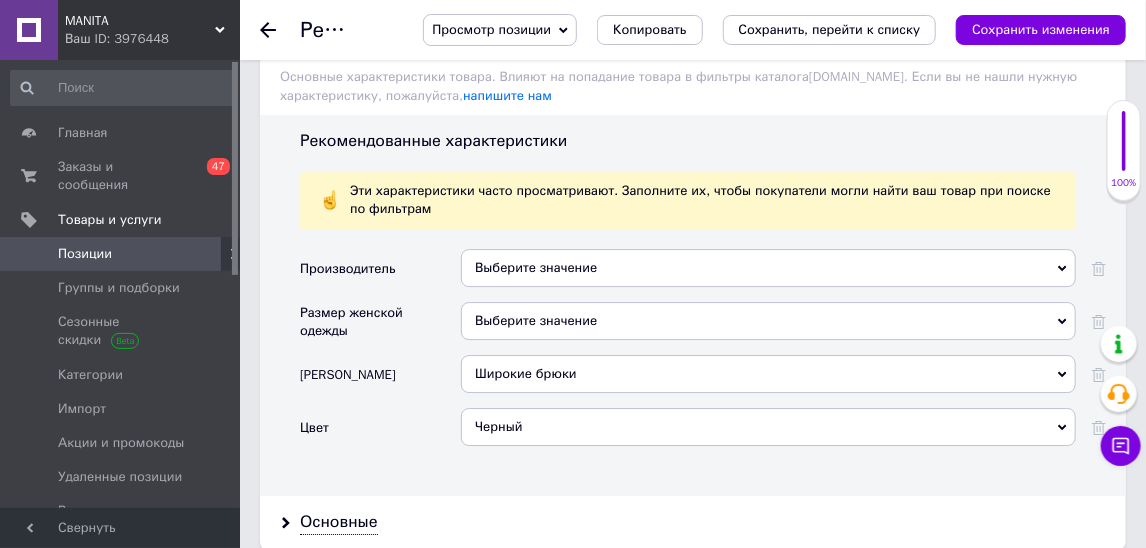 scroll, scrollTop: 2349, scrollLeft: 0, axis: vertical 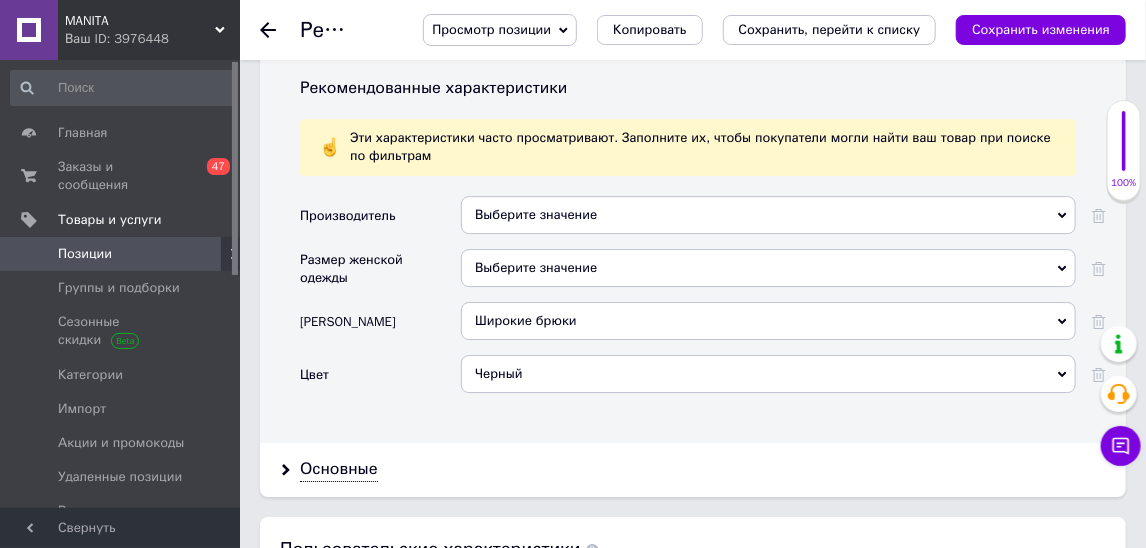 click on "Черный" at bounding box center (768, 374) 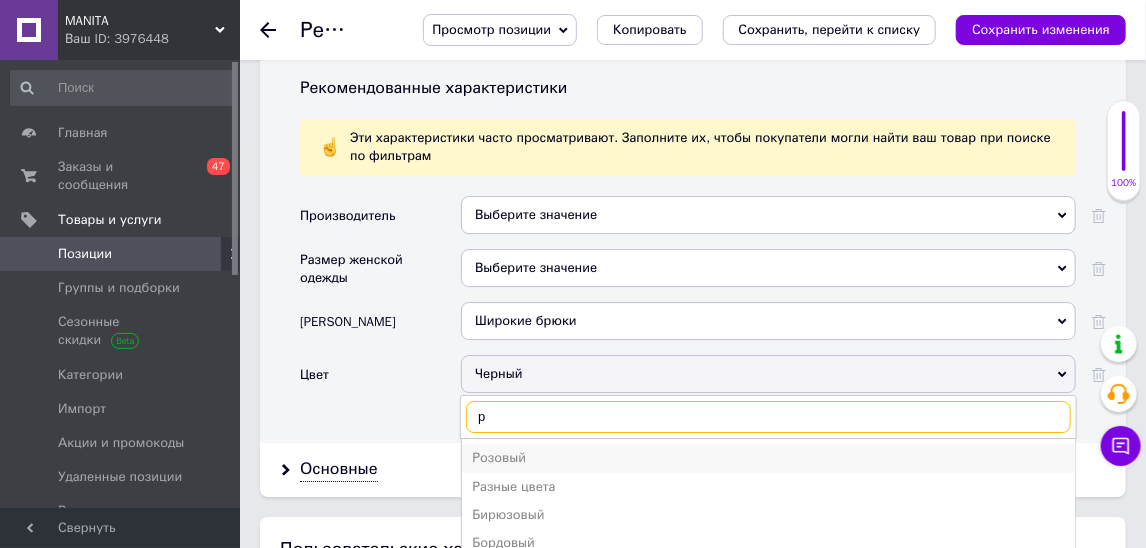 type on "р" 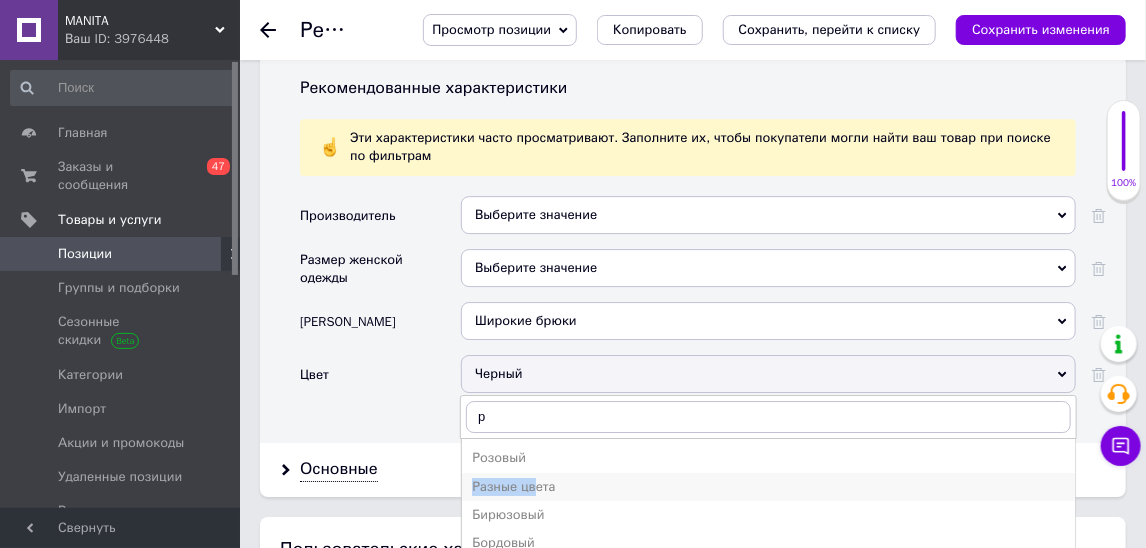 drag, startPoint x: 535, startPoint y: 439, endPoint x: 538, endPoint y: 462, distance: 23.194826 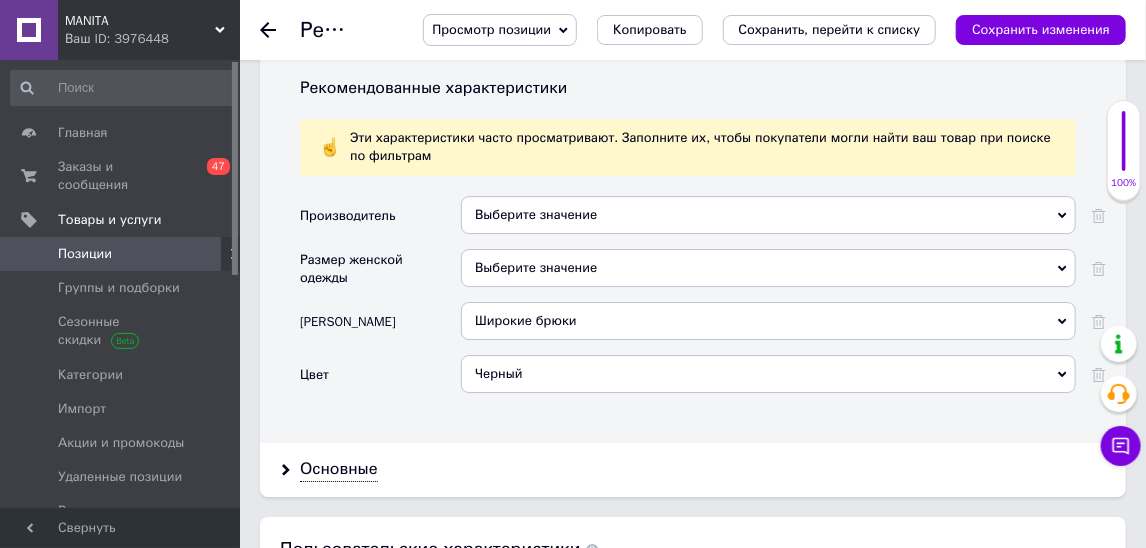 click on "Черный" at bounding box center [768, 374] 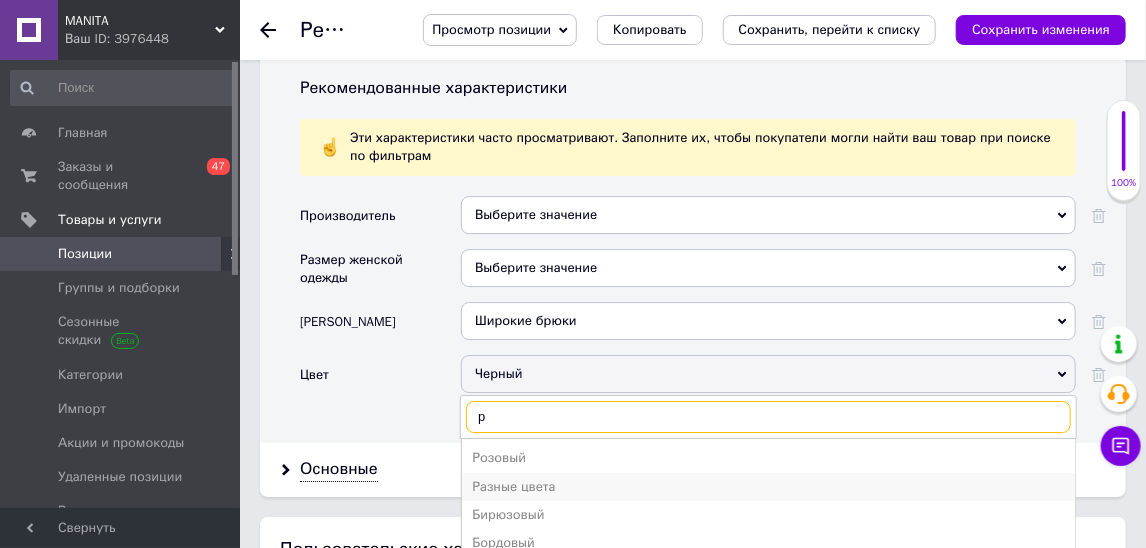 type on "р" 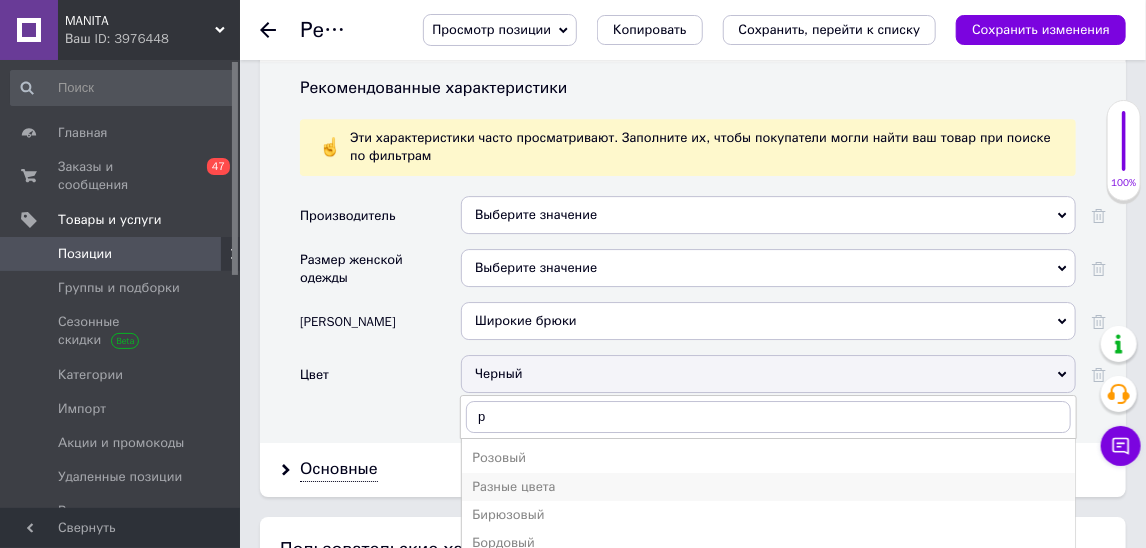 click on "Разные цвета" at bounding box center [768, 487] 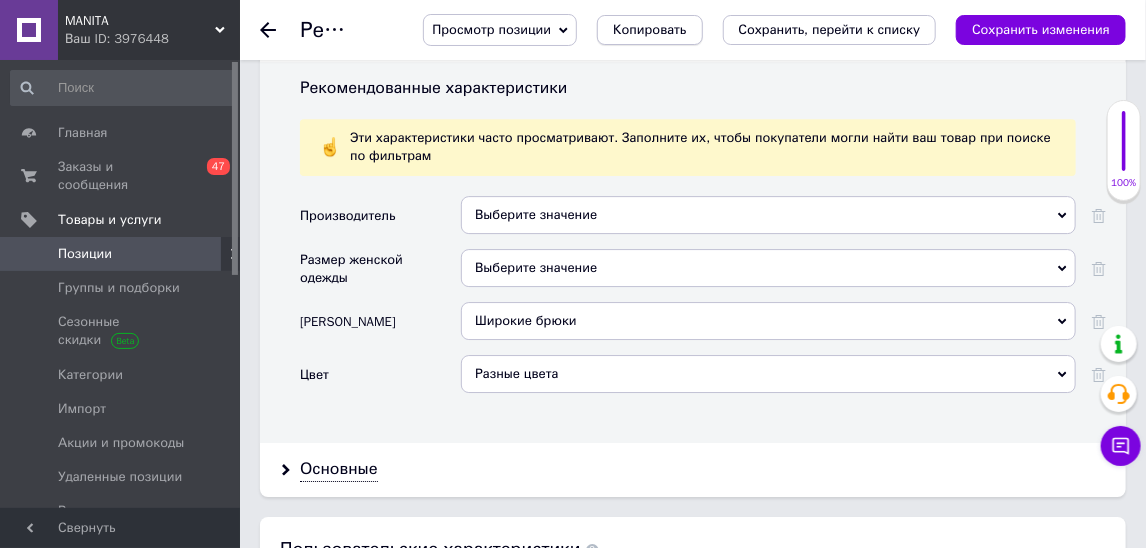 click on "Копировать" at bounding box center (649, 30) 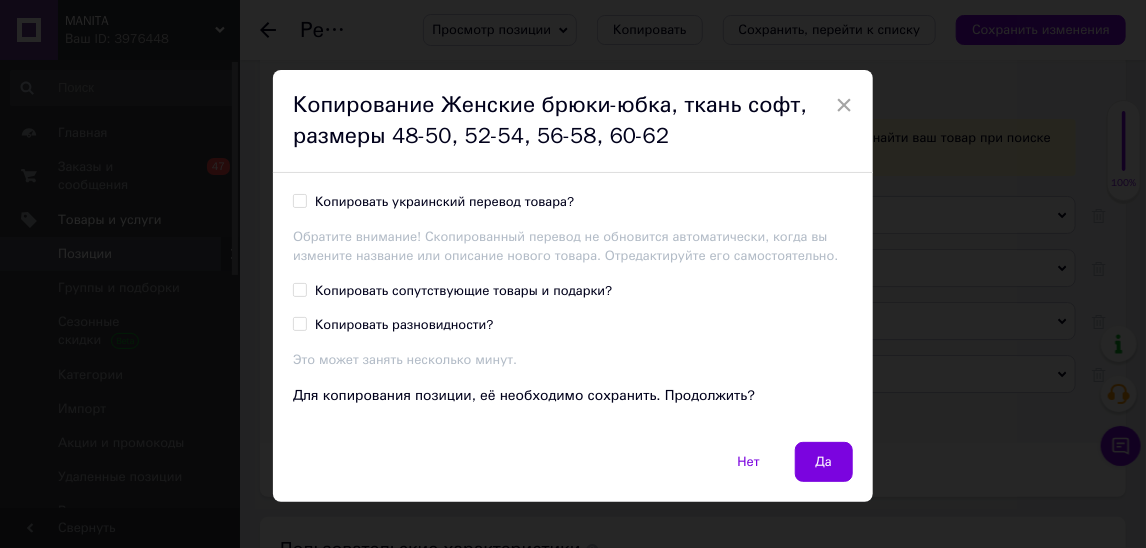 click on "Копировать украинский перевод товара?" at bounding box center (444, 202) 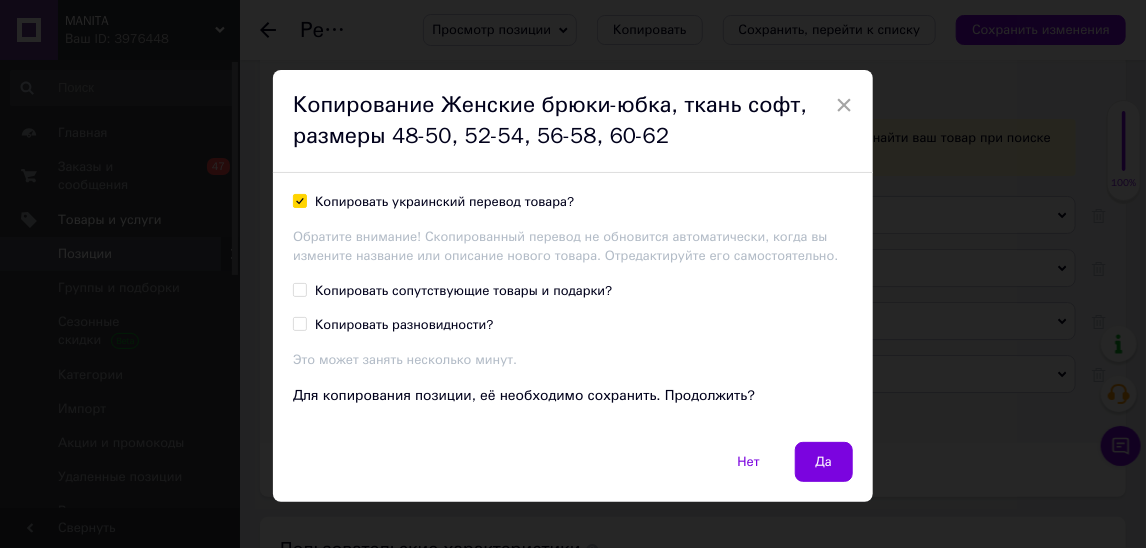 checkbox on "true" 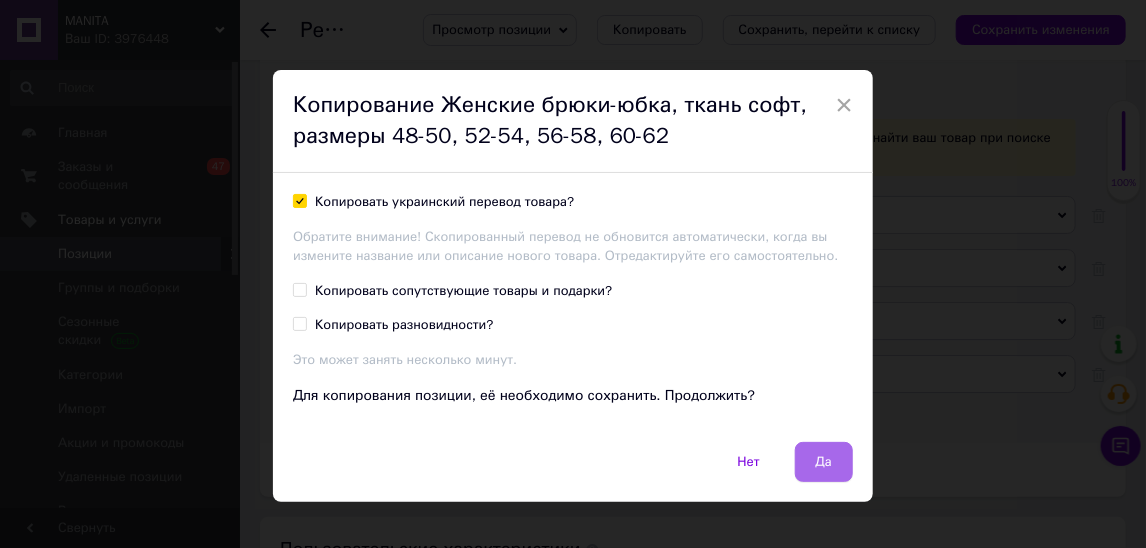 click on "Да" at bounding box center [824, 462] 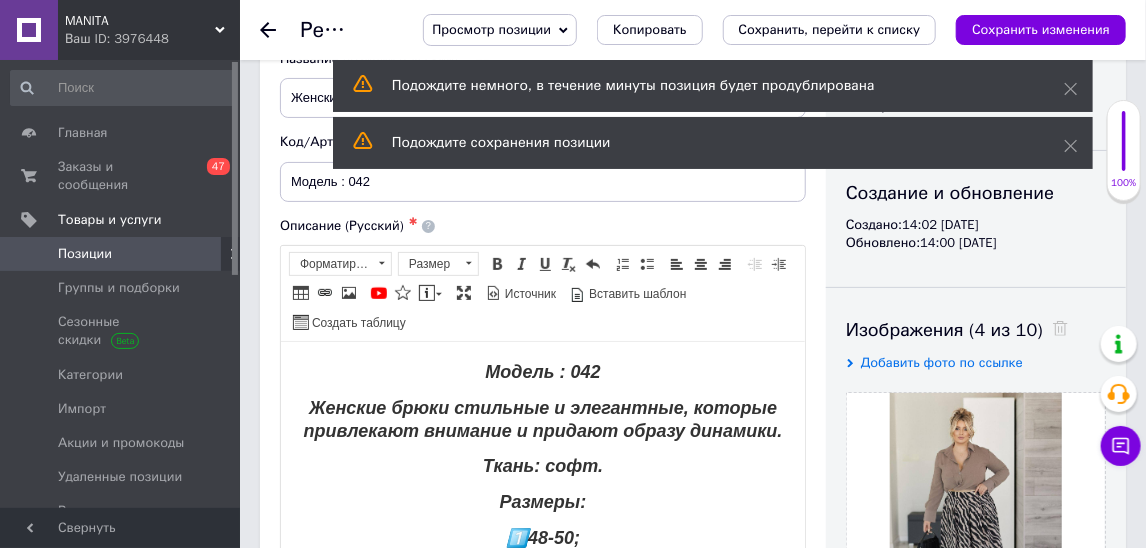 scroll, scrollTop: 27, scrollLeft: 0, axis: vertical 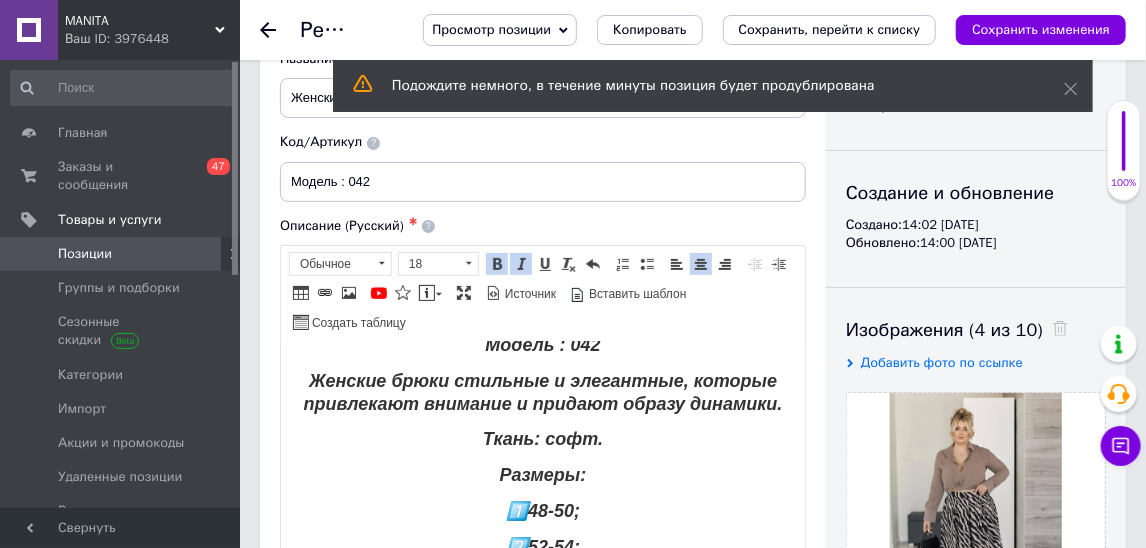 click on "Ткань: софт." at bounding box center [542, 438] 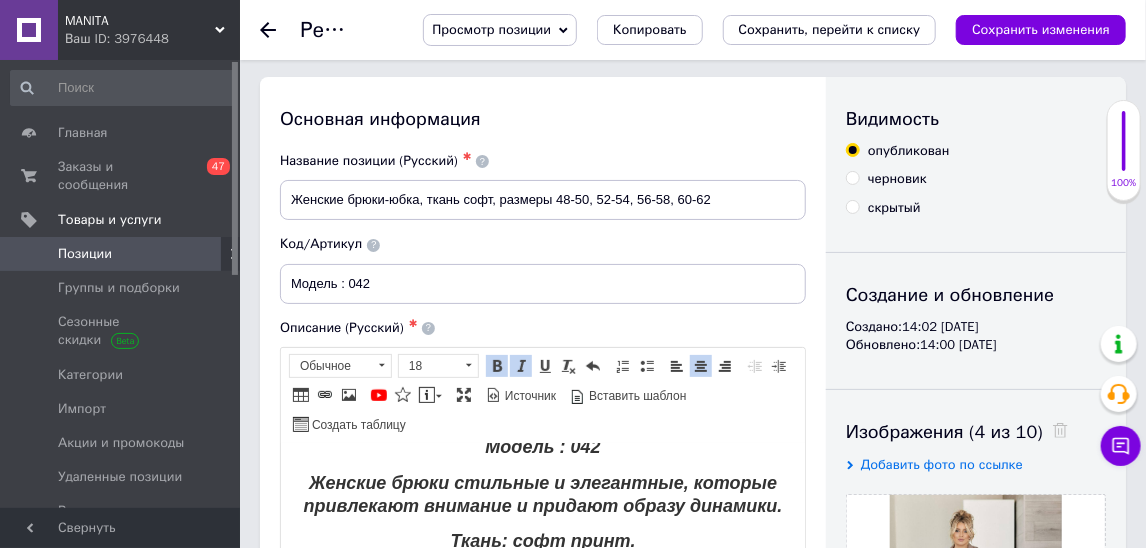 scroll, scrollTop: 0, scrollLeft: 0, axis: both 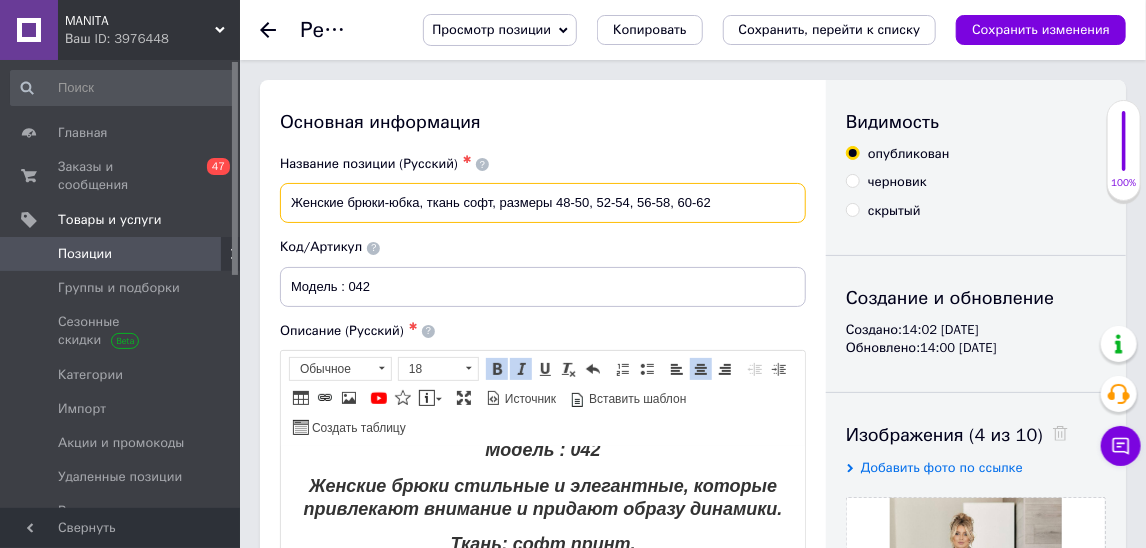 click on "Женские брюки-юбка, ткань софт, размеры 48-50, 52-54, 56-58, 60-62" at bounding box center [543, 203] 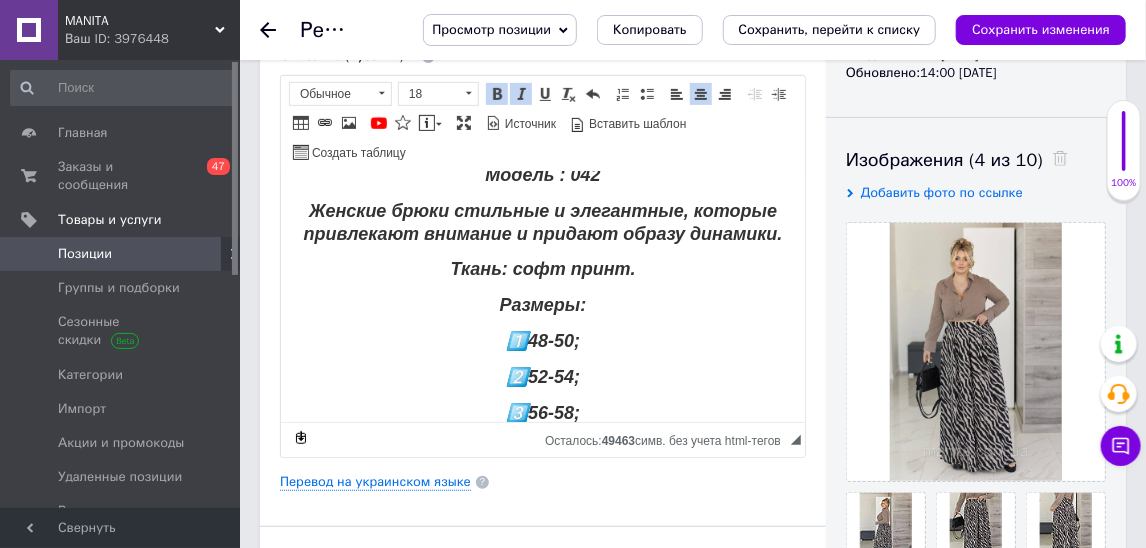 scroll, scrollTop: 566, scrollLeft: 0, axis: vertical 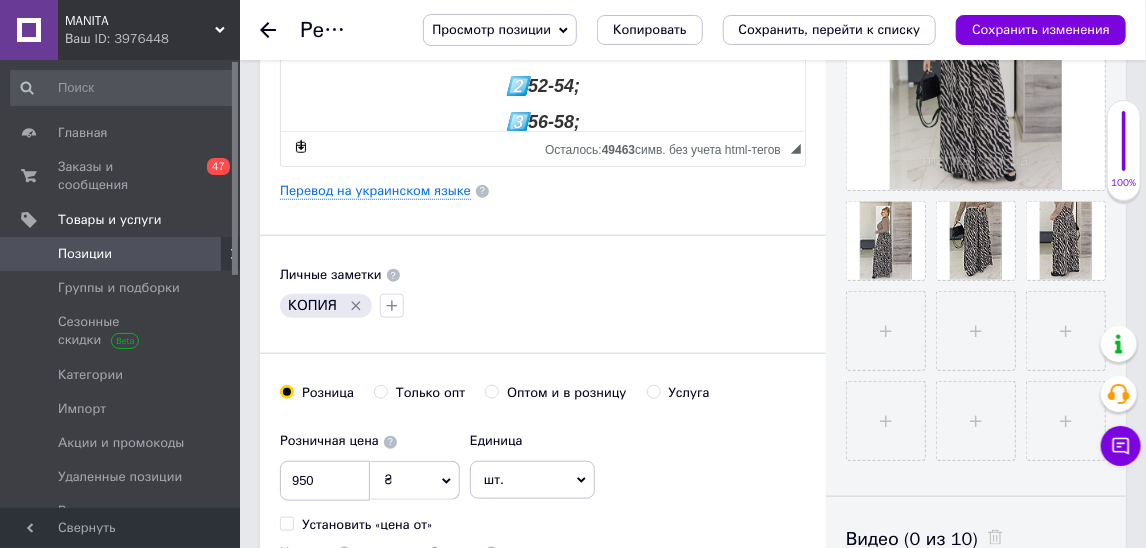 click on "Перевод на украинском языке" at bounding box center (543, 191) 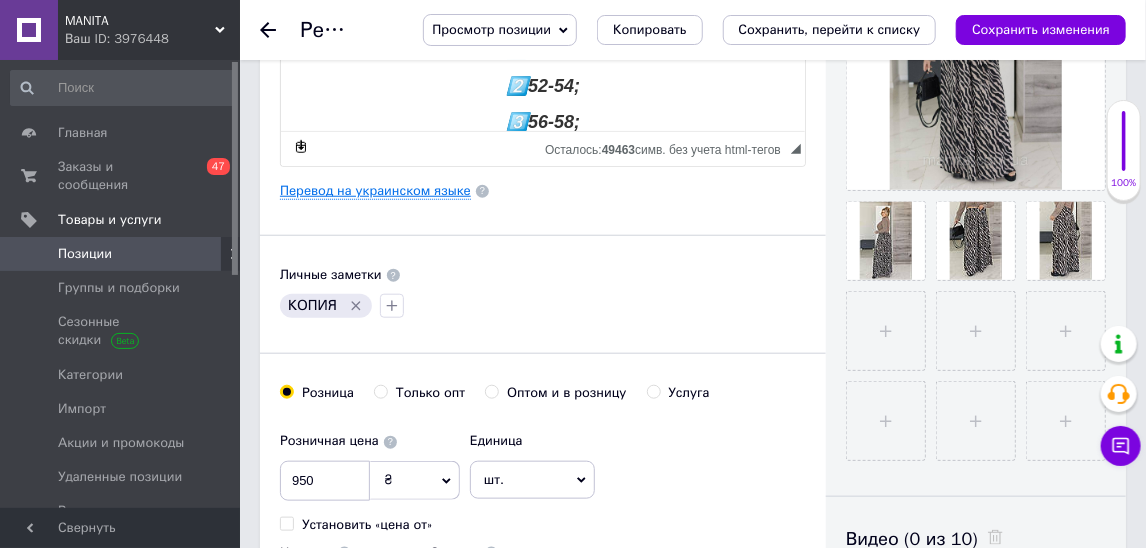 click on "Перевод на украинском языке" at bounding box center (375, 191) 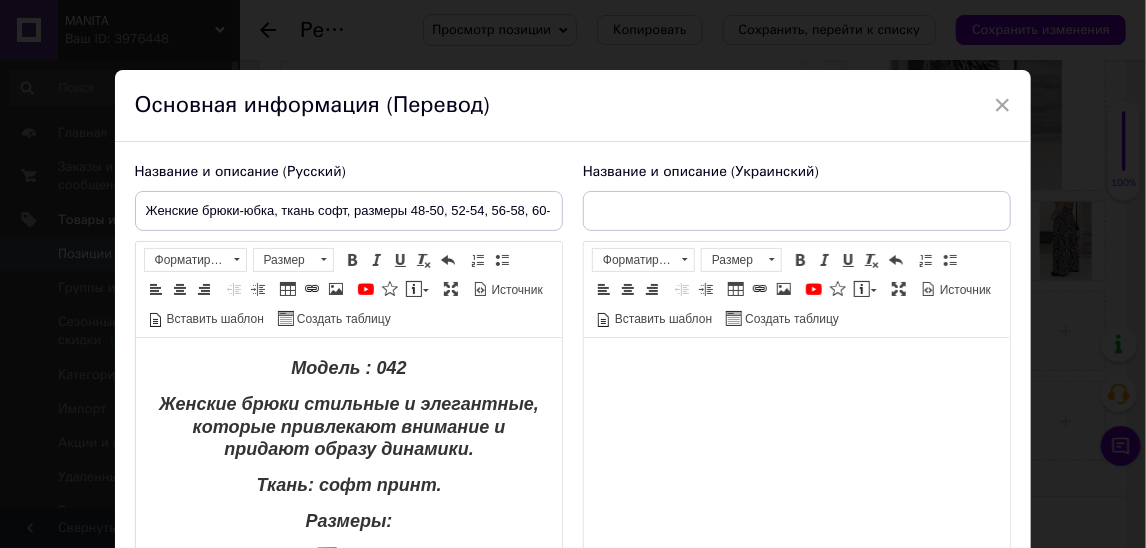 scroll, scrollTop: 0, scrollLeft: 0, axis: both 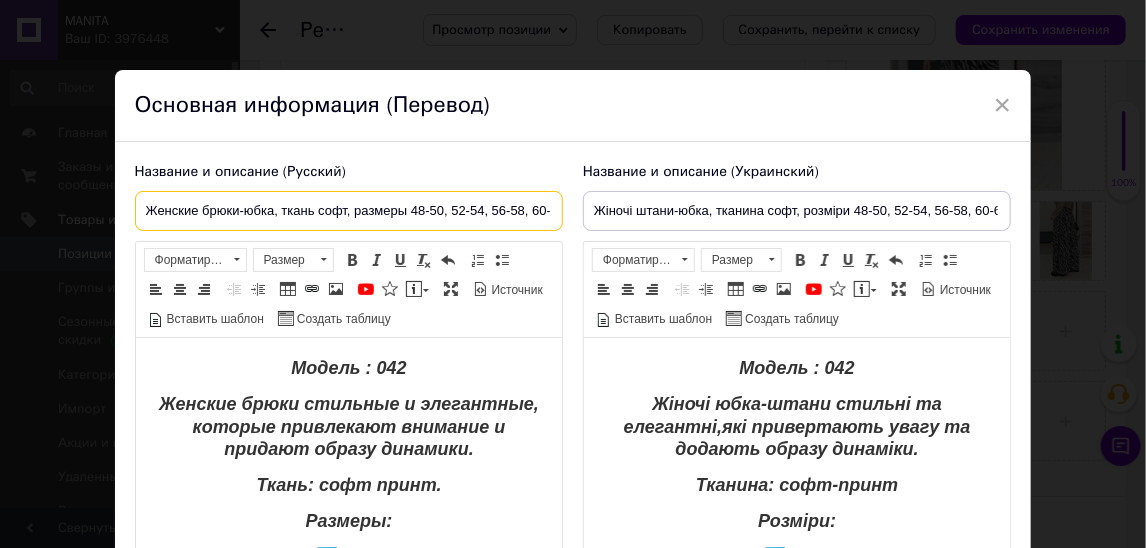 click on "Женские брюки-юбка, ткань софт, размеры 48-50, 52-54, 56-58, 60-62" at bounding box center [349, 211] 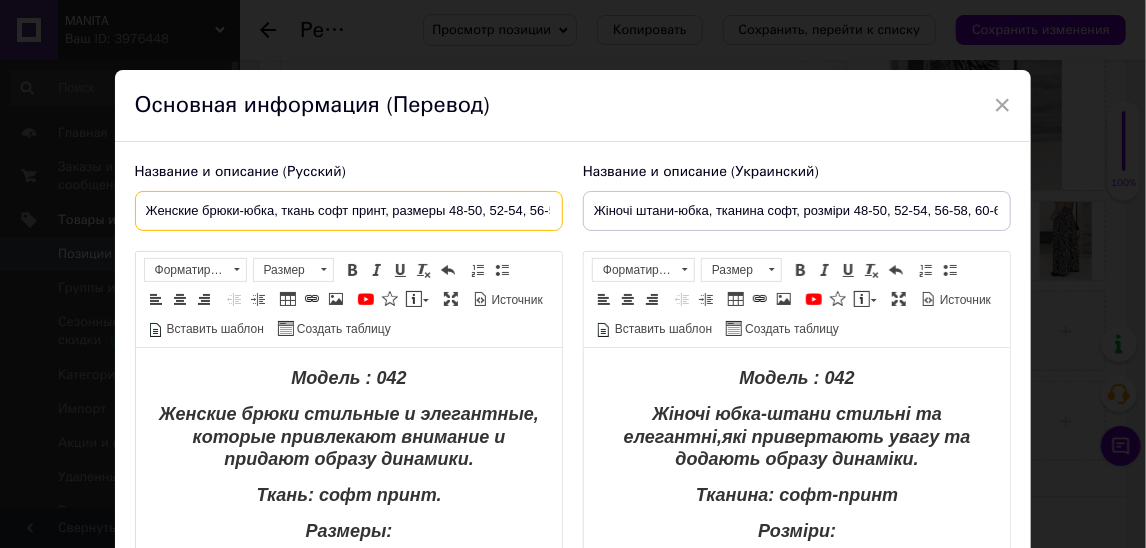 type on "Женские брюки-юбка, ткань софт принт, размеры 48-50, 52-54, 56-58, 60-62" 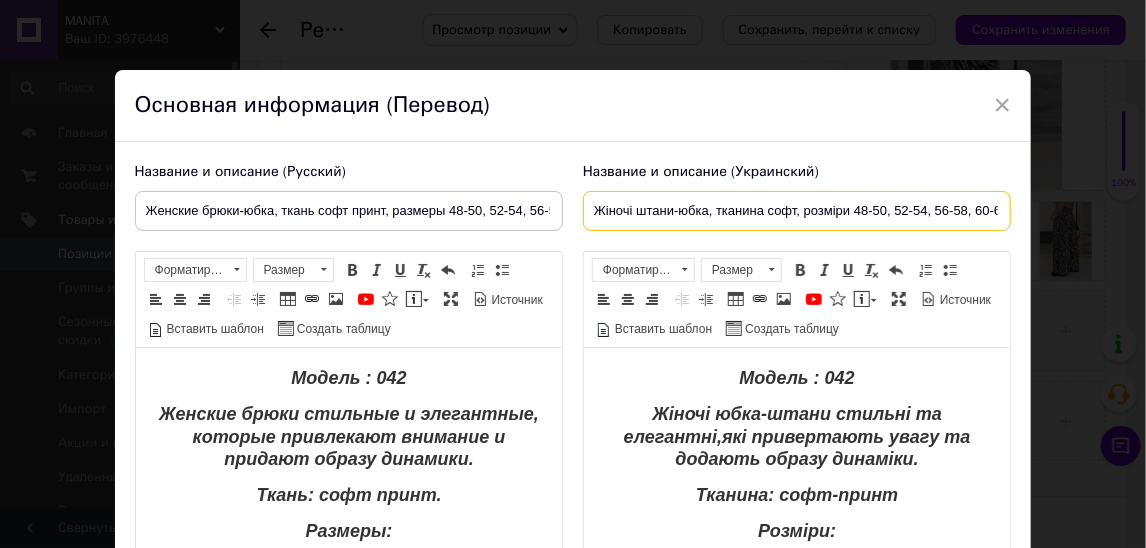 click on "Жіночі штани-юбка, тканина софт, розміри 48-50, 52-54, 56-58, 60-62" at bounding box center [797, 211] 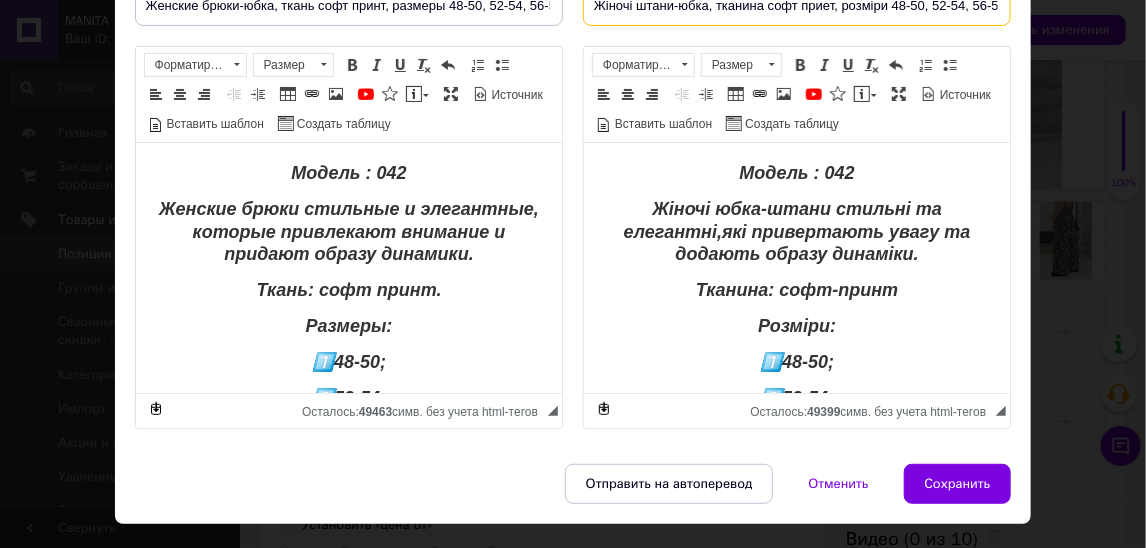 scroll, scrollTop: 248, scrollLeft: 0, axis: vertical 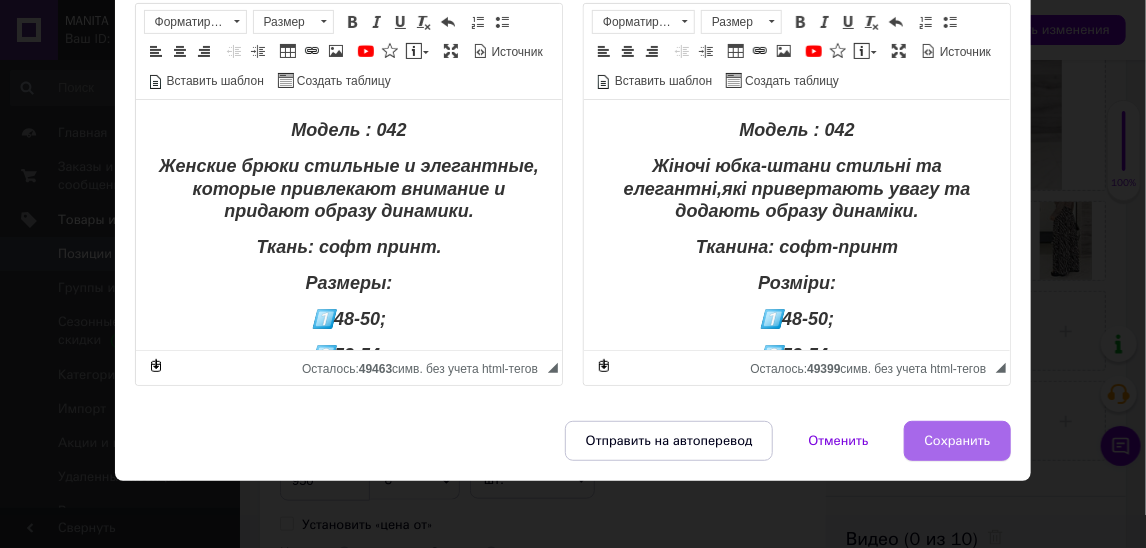 type on "Жіночі штани-юбка, тканина софт приет, розміри 48-50, 52-54, 56-58, 60-62" 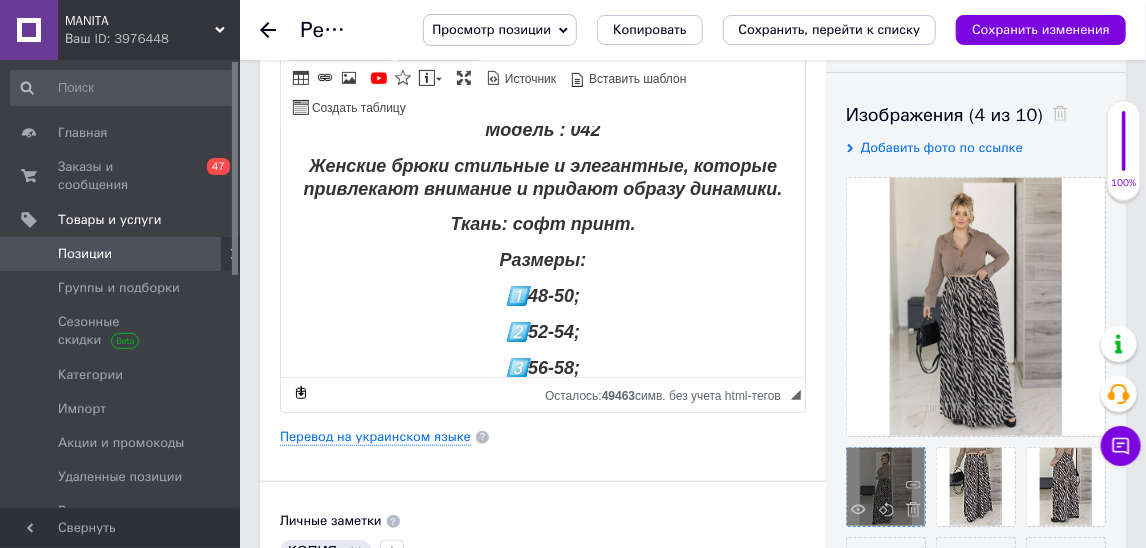 scroll, scrollTop: 243, scrollLeft: 0, axis: vertical 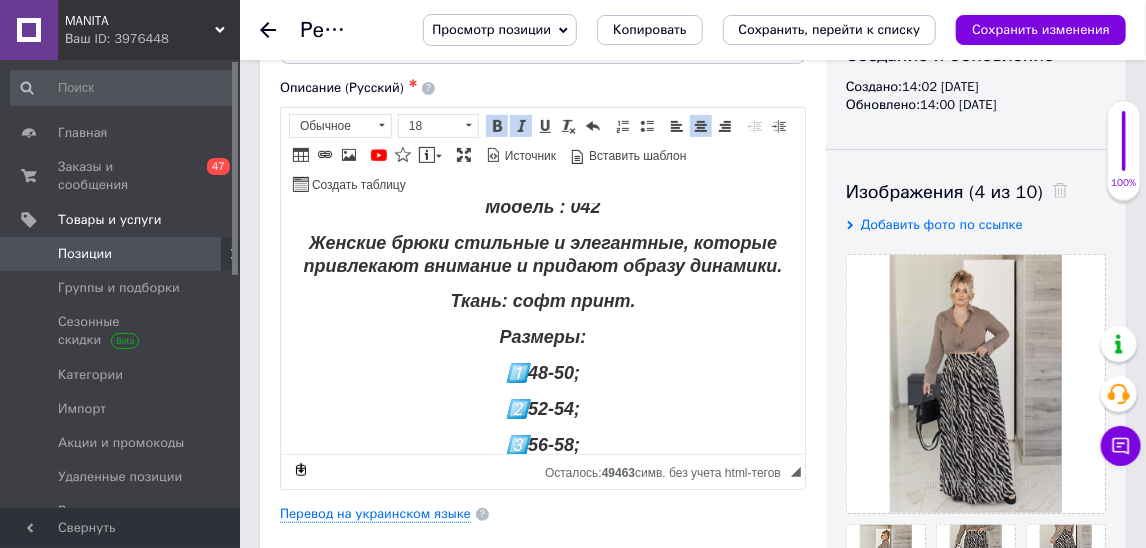 click at bounding box center [1055, 192] 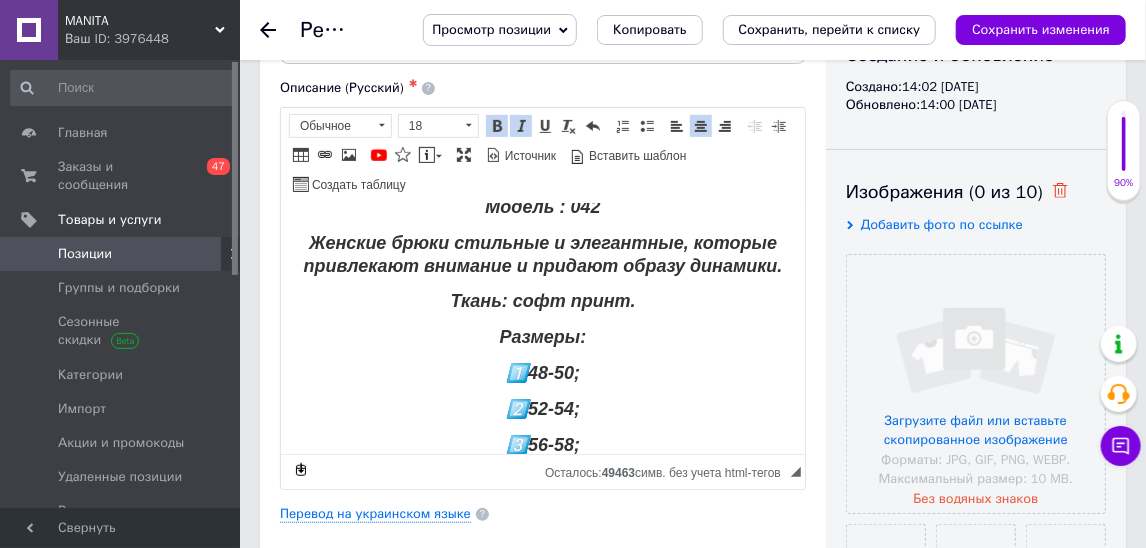click 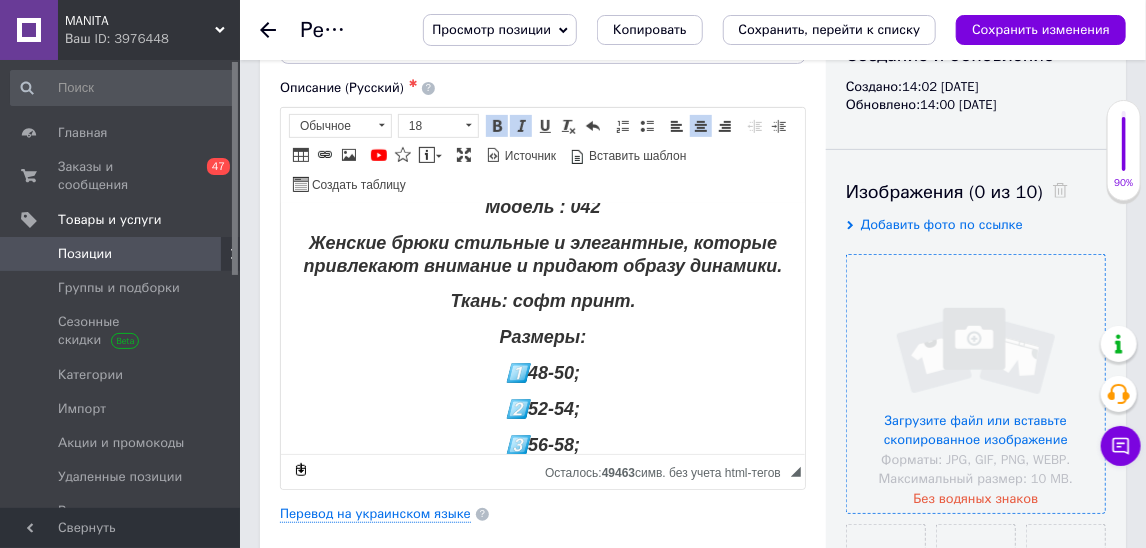 click at bounding box center (976, 384) 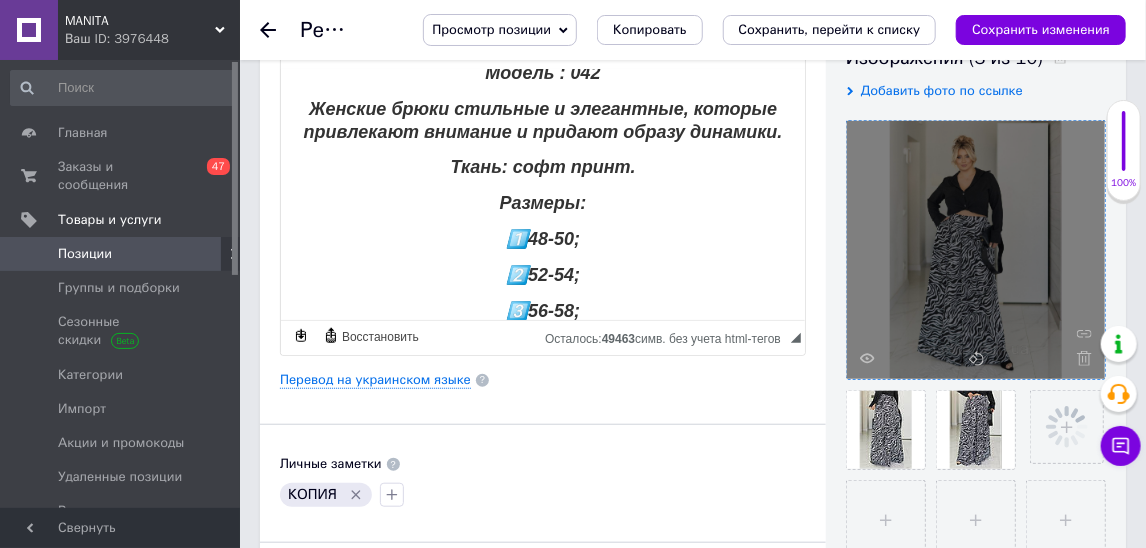 scroll, scrollTop: 393, scrollLeft: 0, axis: vertical 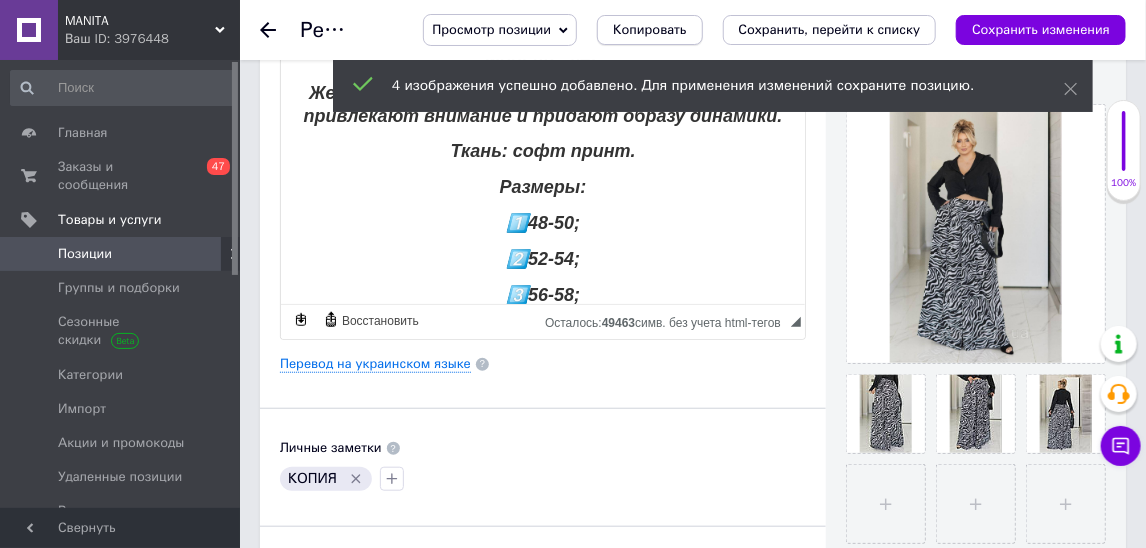 click on "Копировать" at bounding box center [649, 30] 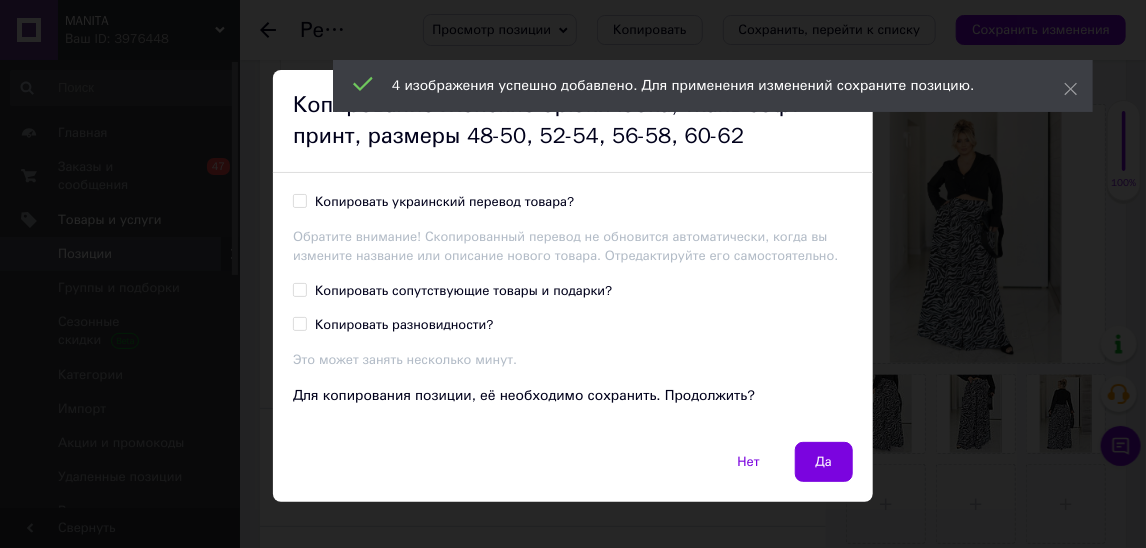 click on "Копировать украинский перевод товара? Обратите внимание! Скопированный перевод не обновится автоматически,
когда вы измените название или описание нового товара.
Отредактируйте его самостоятельно." at bounding box center (573, 229) 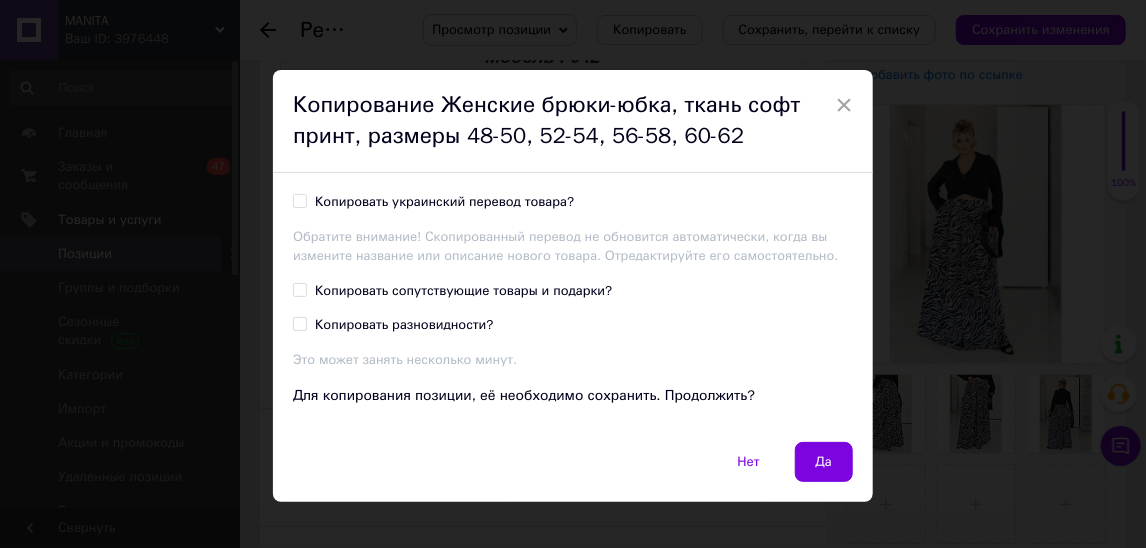 click on "Копировать украинский перевод товара?" at bounding box center (444, 202) 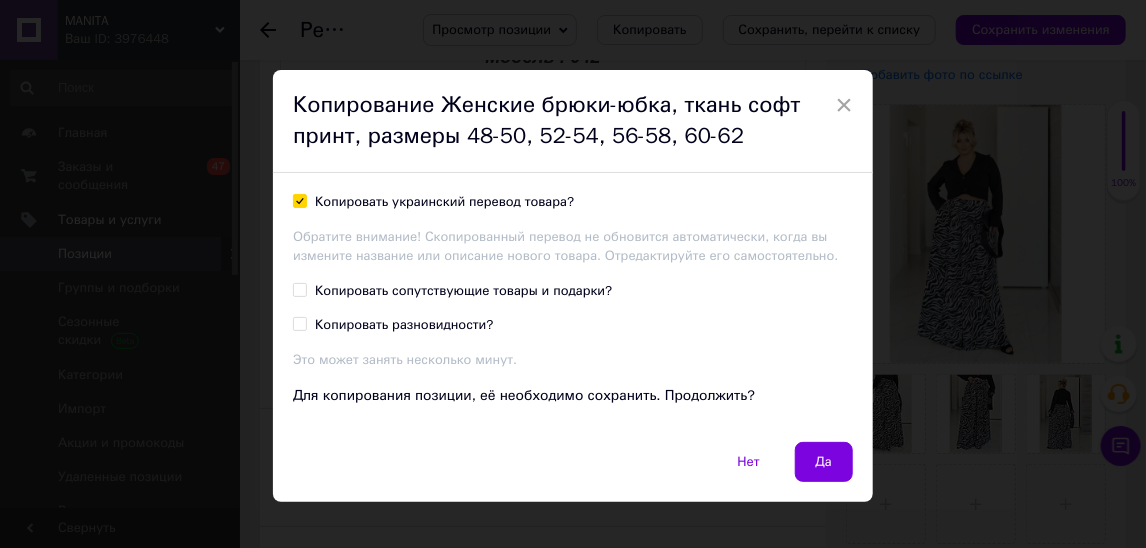 checkbox on "true" 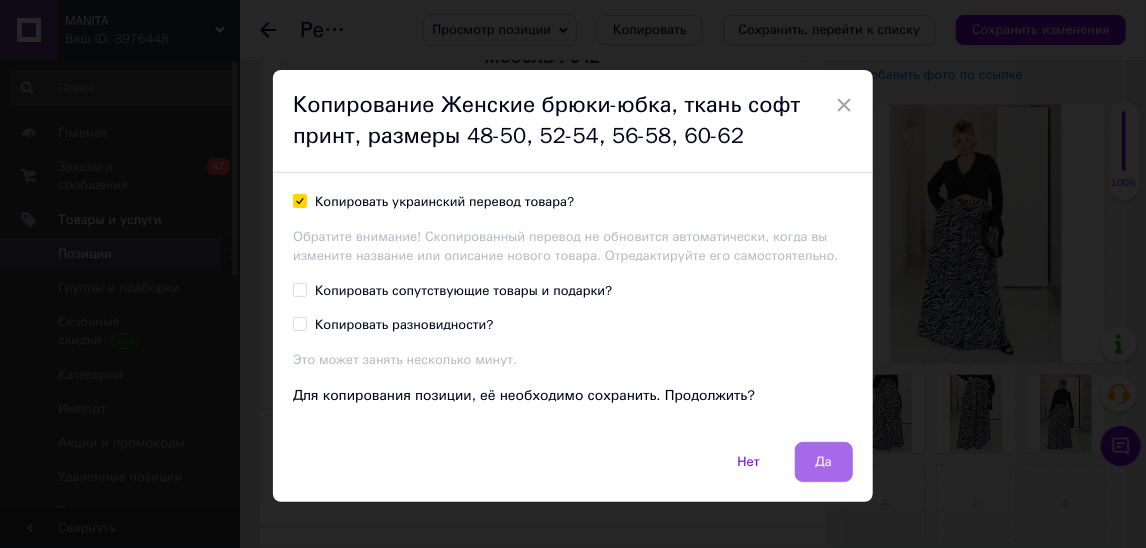 click on "Да" at bounding box center [824, 462] 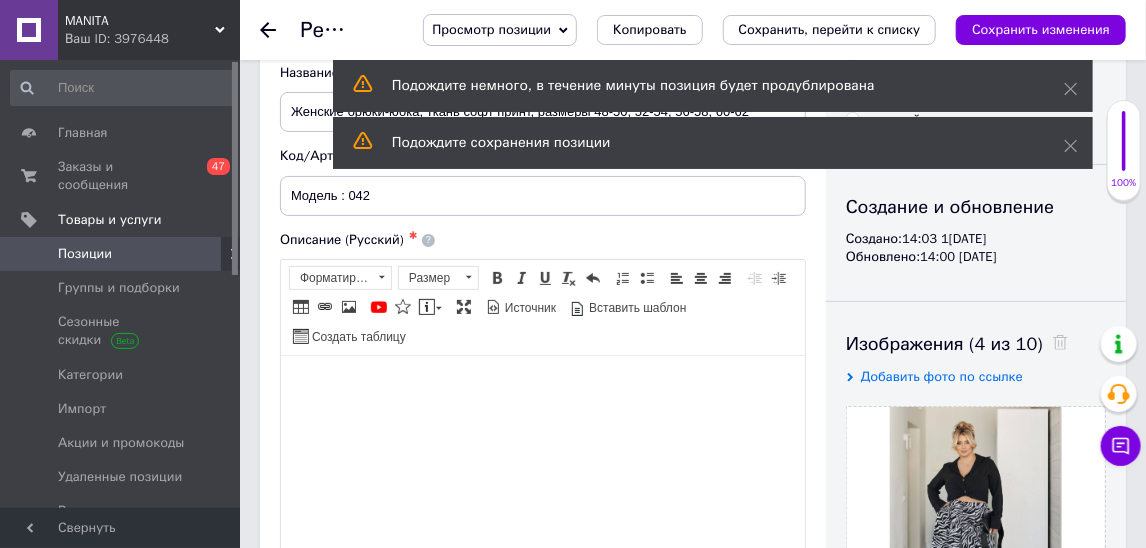 scroll, scrollTop: 107, scrollLeft: 0, axis: vertical 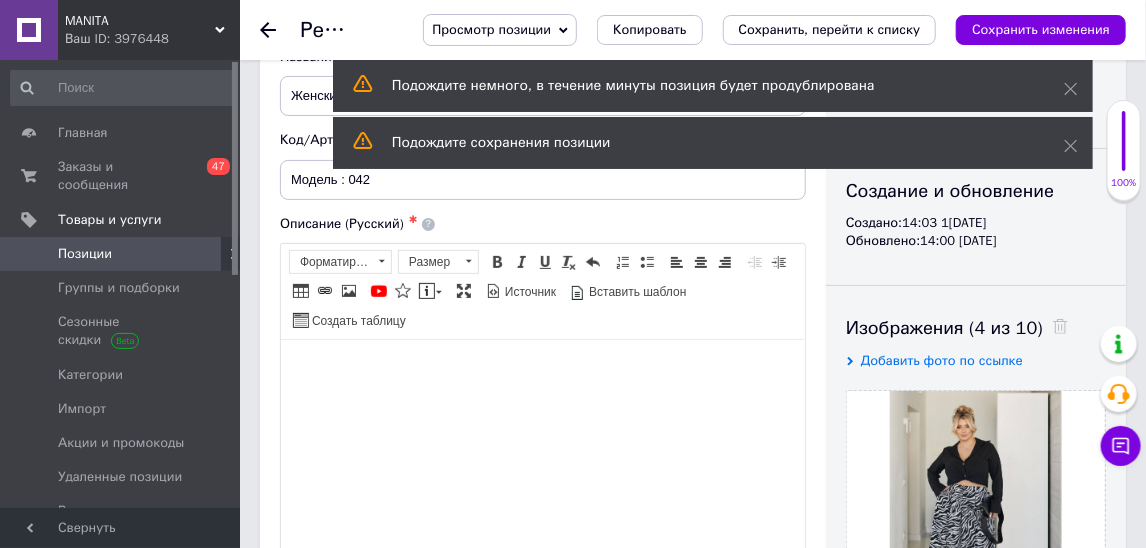 click 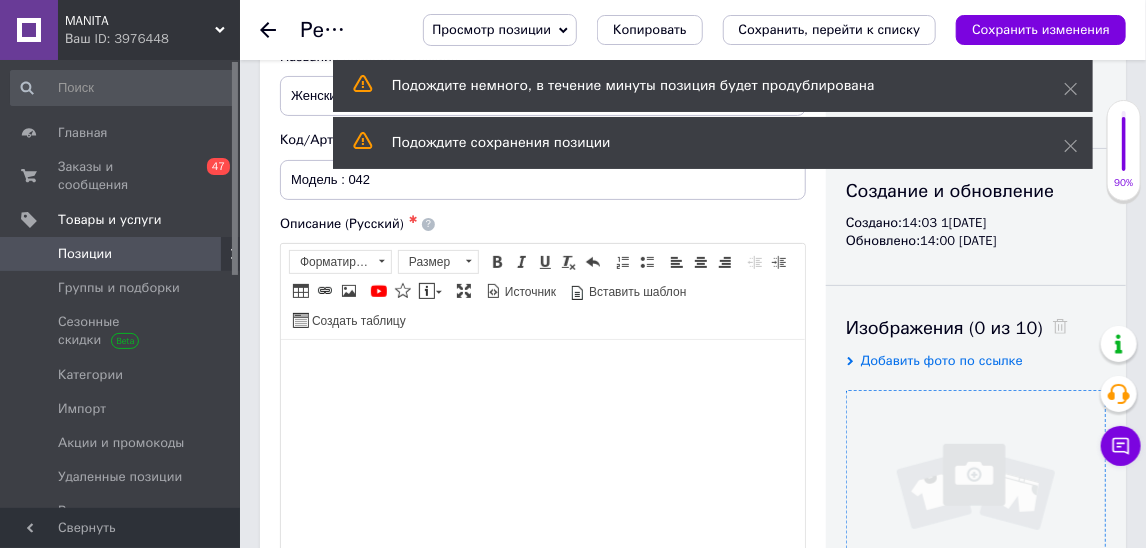 click at bounding box center (976, 520) 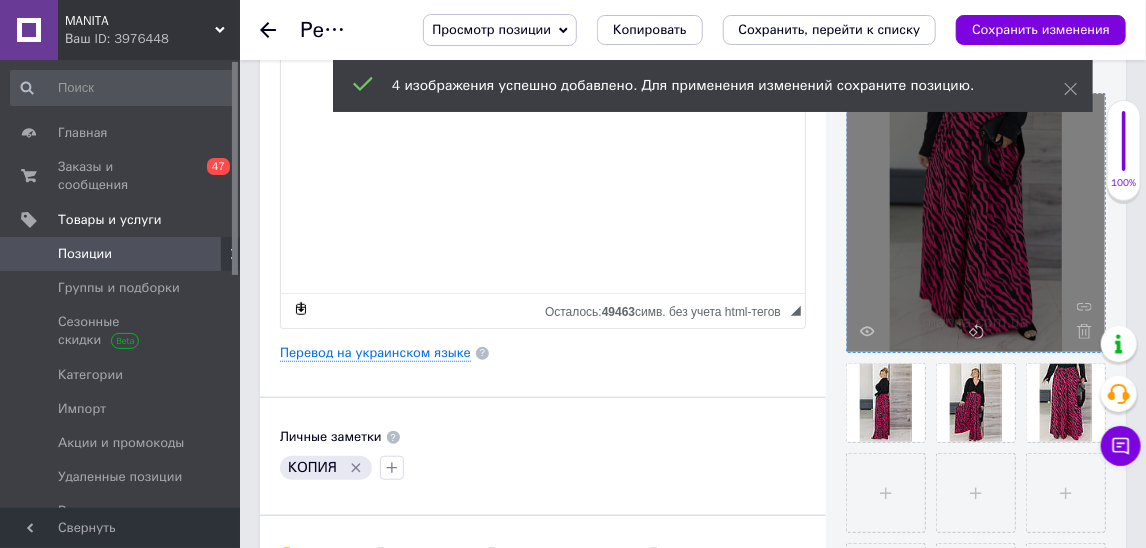 scroll, scrollTop: 426, scrollLeft: 0, axis: vertical 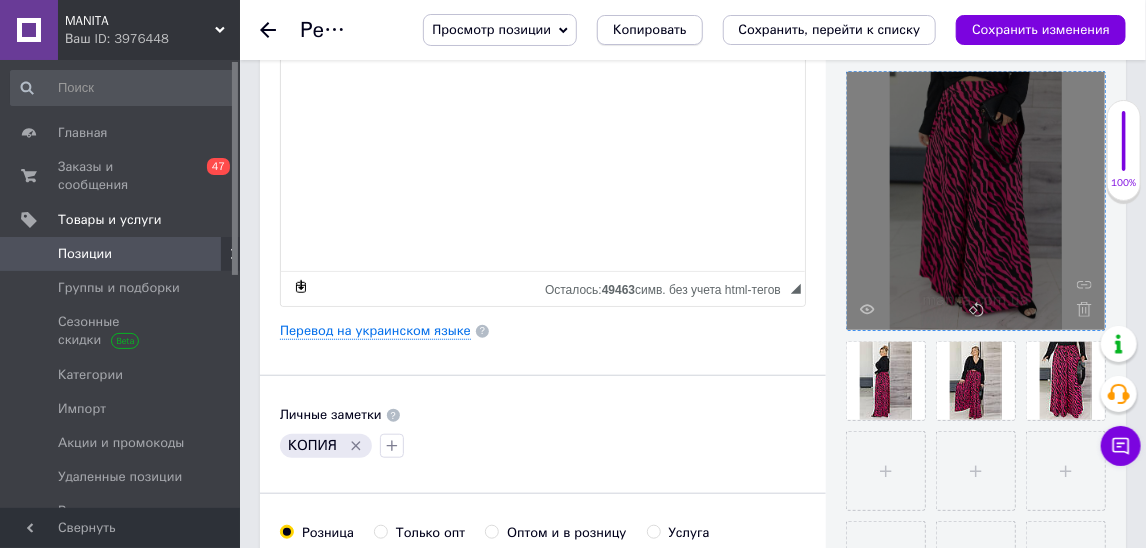 click on "Копировать" at bounding box center [649, 30] 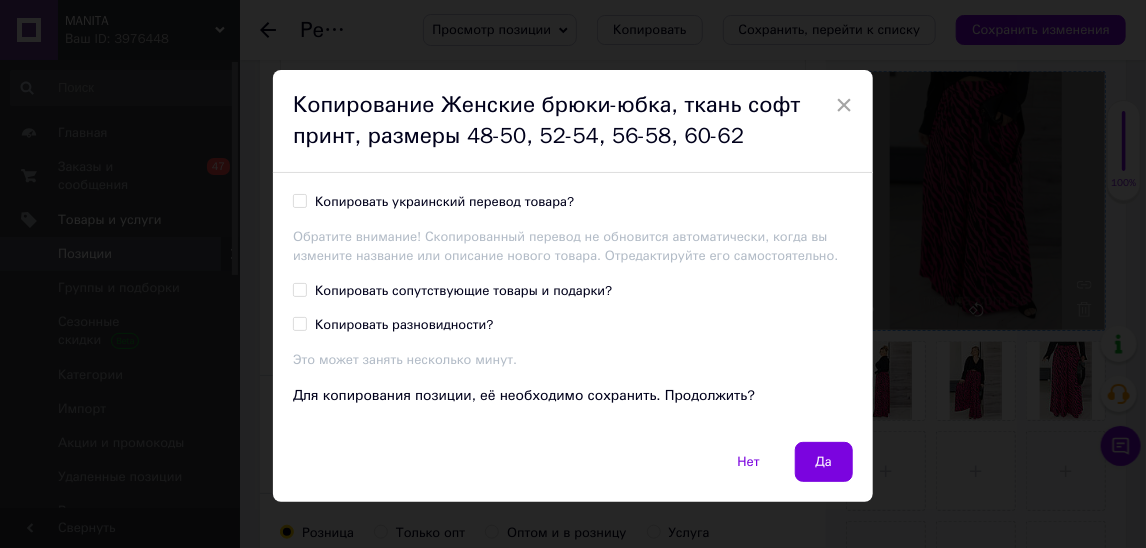 click on "Копировать украинский перевод товара?" at bounding box center [444, 202] 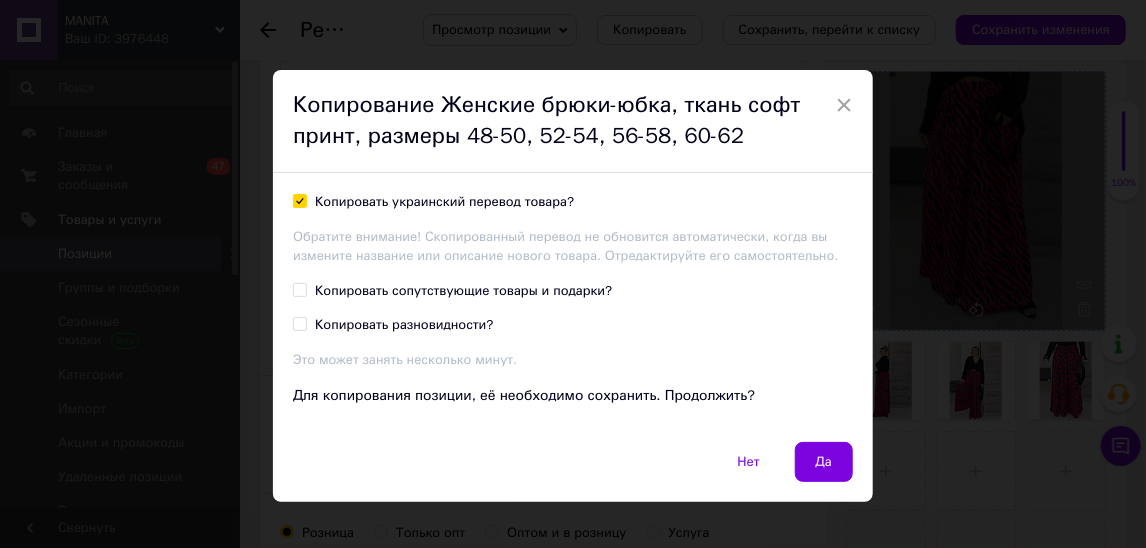 checkbox on "true" 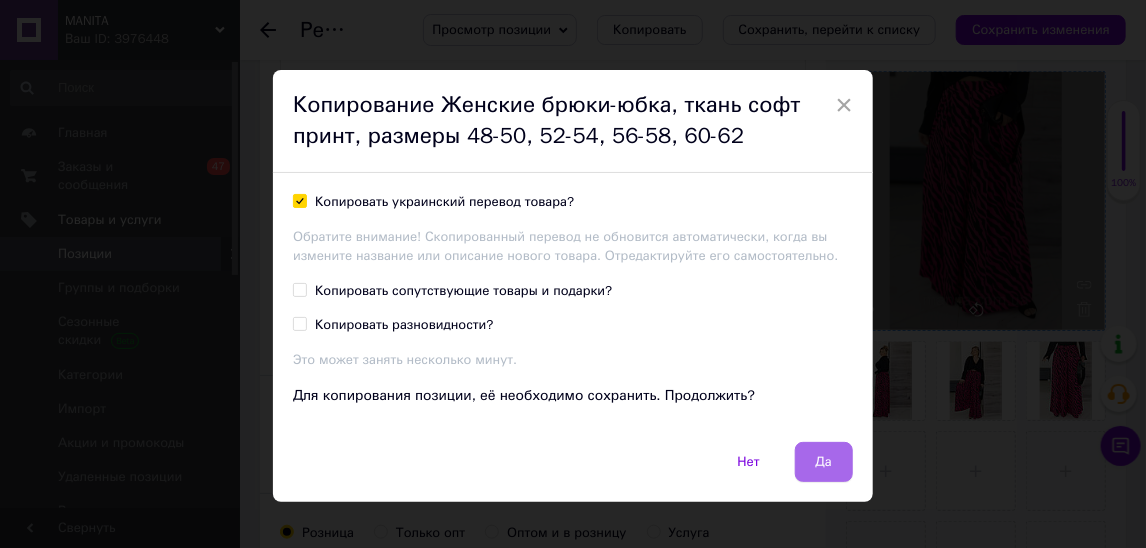 click on "Да" at bounding box center (824, 462) 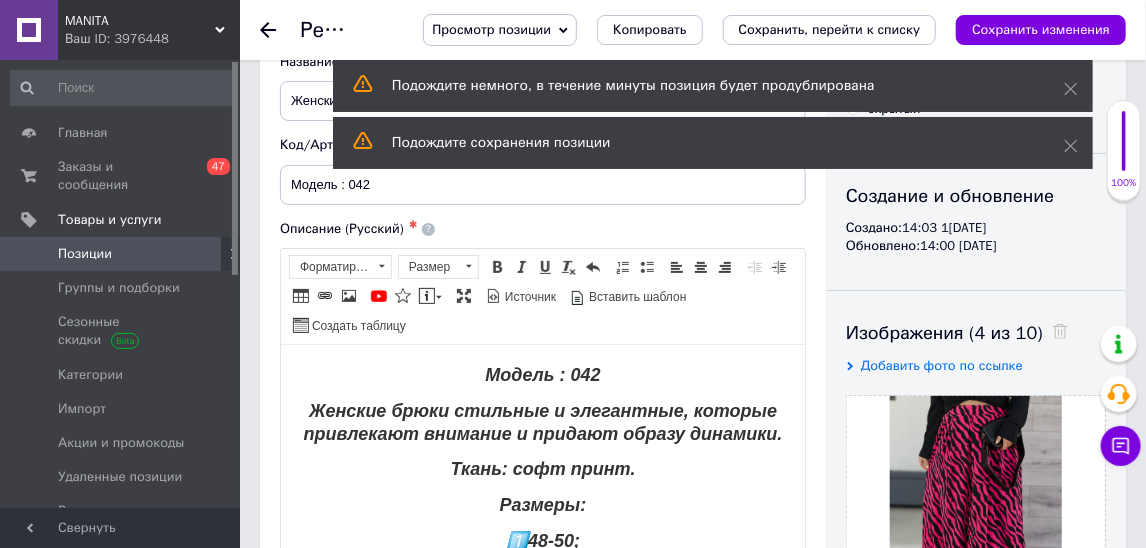 scroll, scrollTop: 128, scrollLeft: 0, axis: vertical 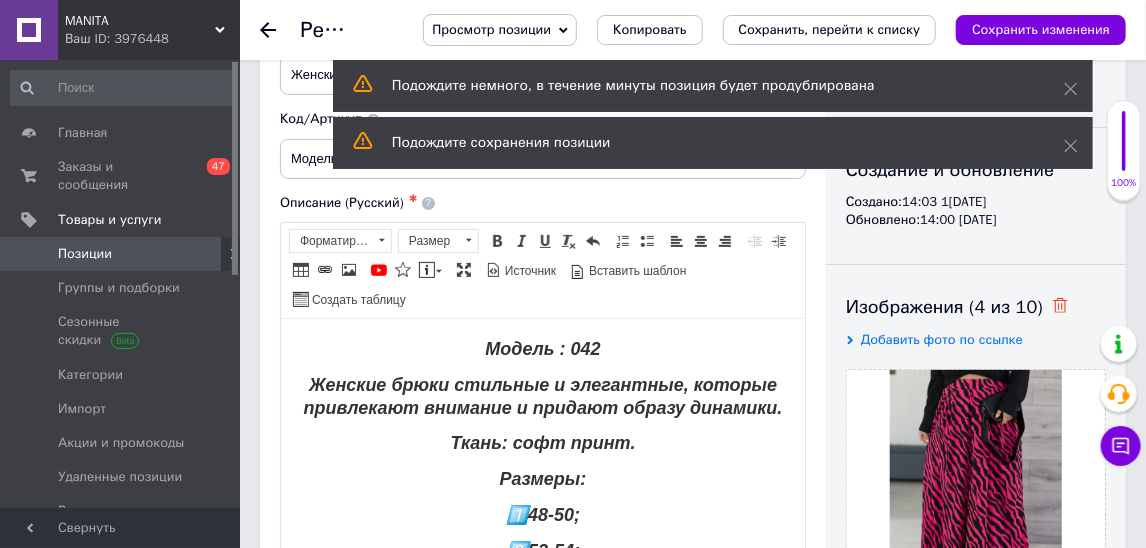 click 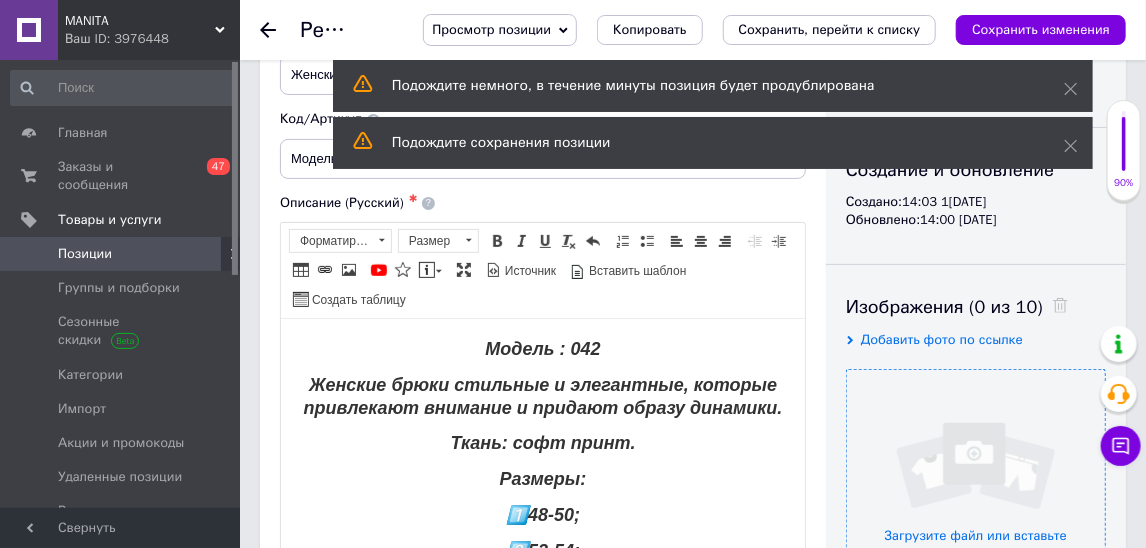 click at bounding box center [976, 499] 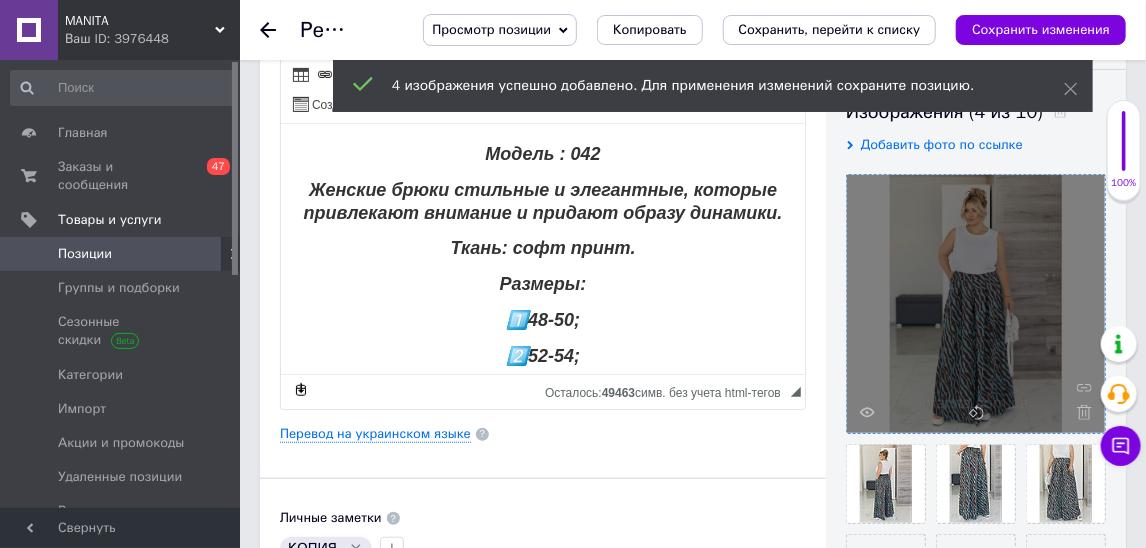 scroll, scrollTop: 389, scrollLeft: 0, axis: vertical 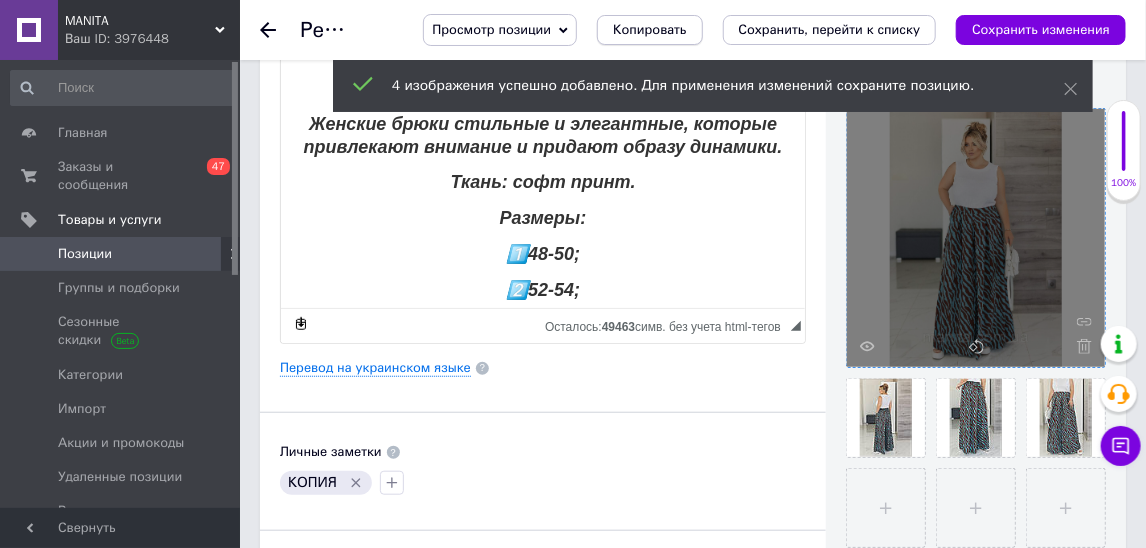 click on "Копировать" at bounding box center [649, 30] 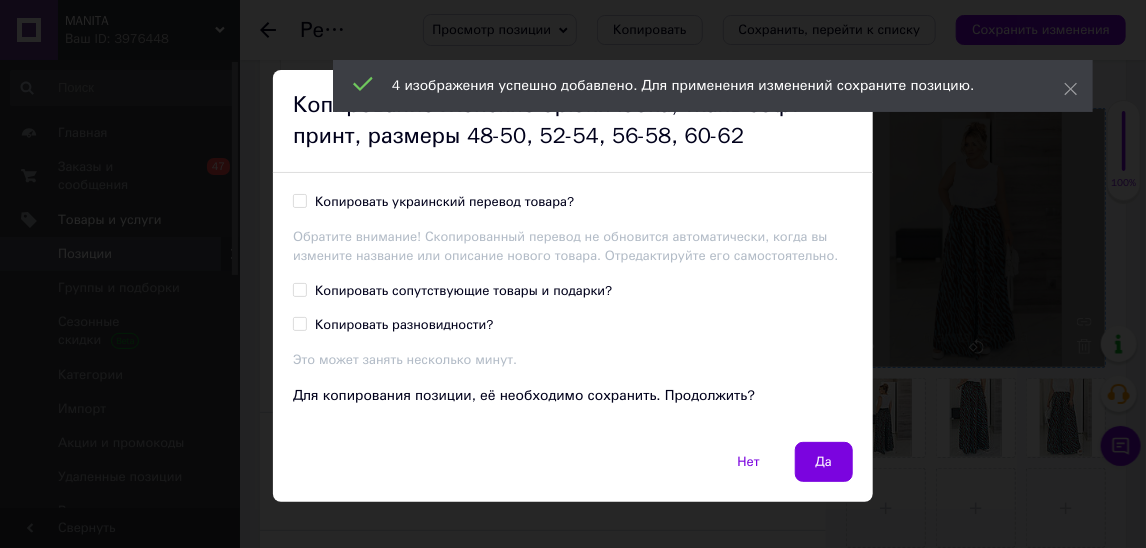 click on "Копировать украинский перевод товара? Обратите внимание! Скопированный перевод не обновится автоматически,
когда вы измените название или описание нового товара.
Отредактируйте его самостоятельно. Копировать сопутствующие товары и подарки? Копировать разновидности? Это может занять несколько минут. Для копирования позиции, её необходимо сохранить. Продолжить?" at bounding box center [573, 307] 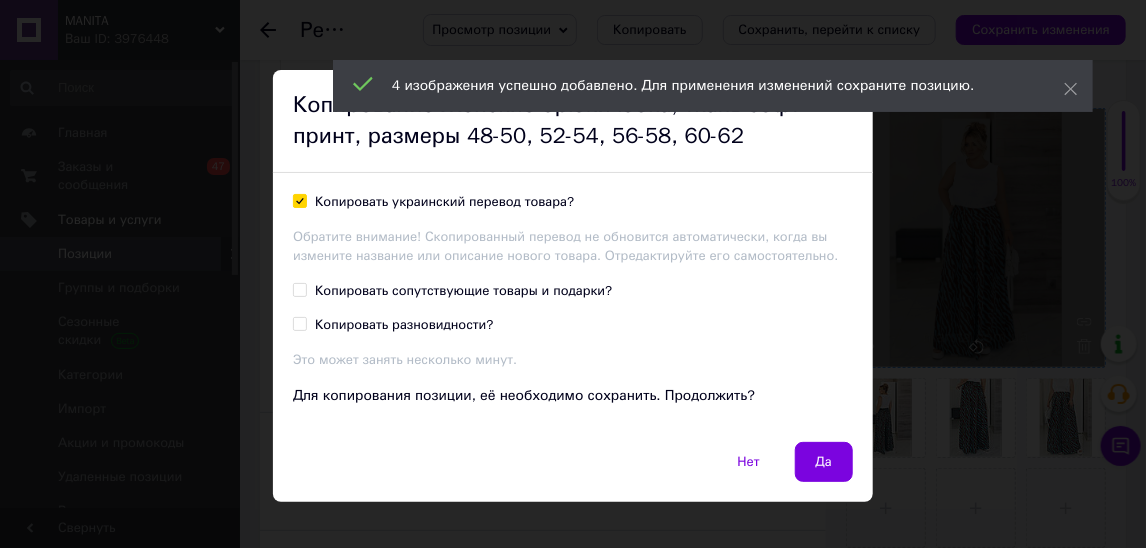 checkbox on "true" 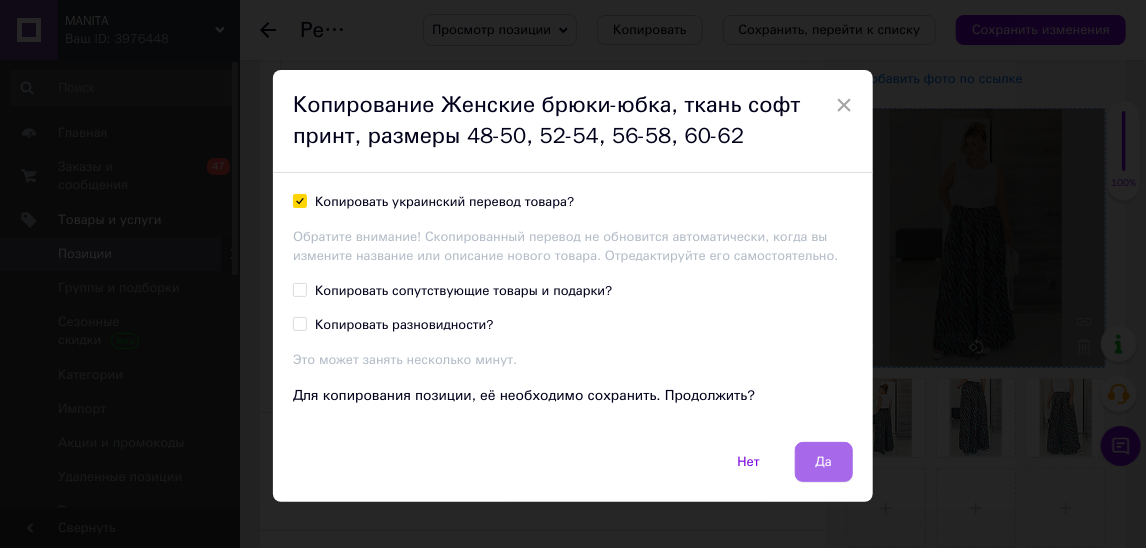 click on "Да" at bounding box center (824, 462) 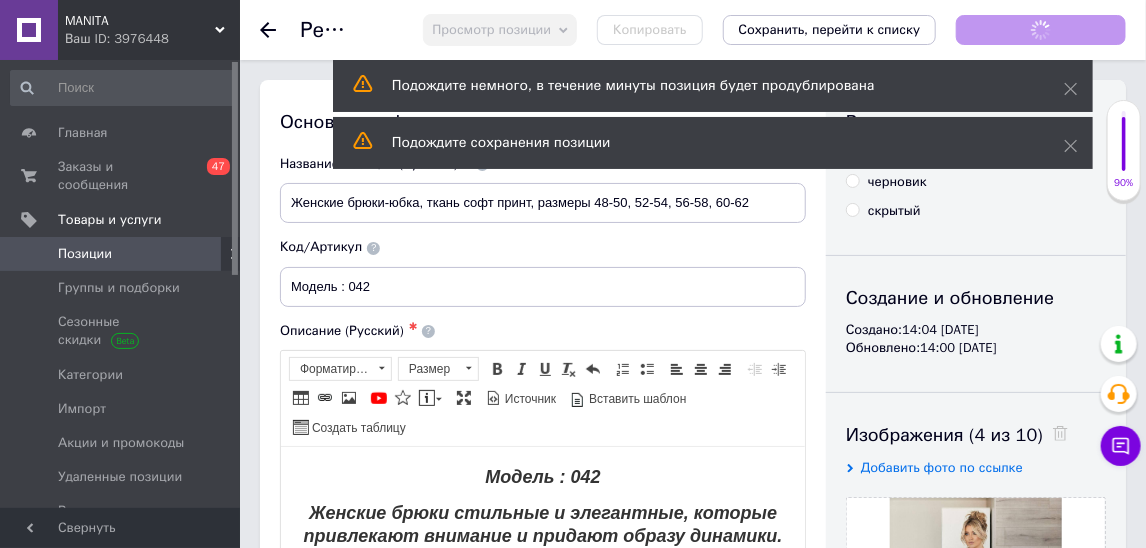 scroll, scrollTop: 0, scrollLeft: 0, axis: both 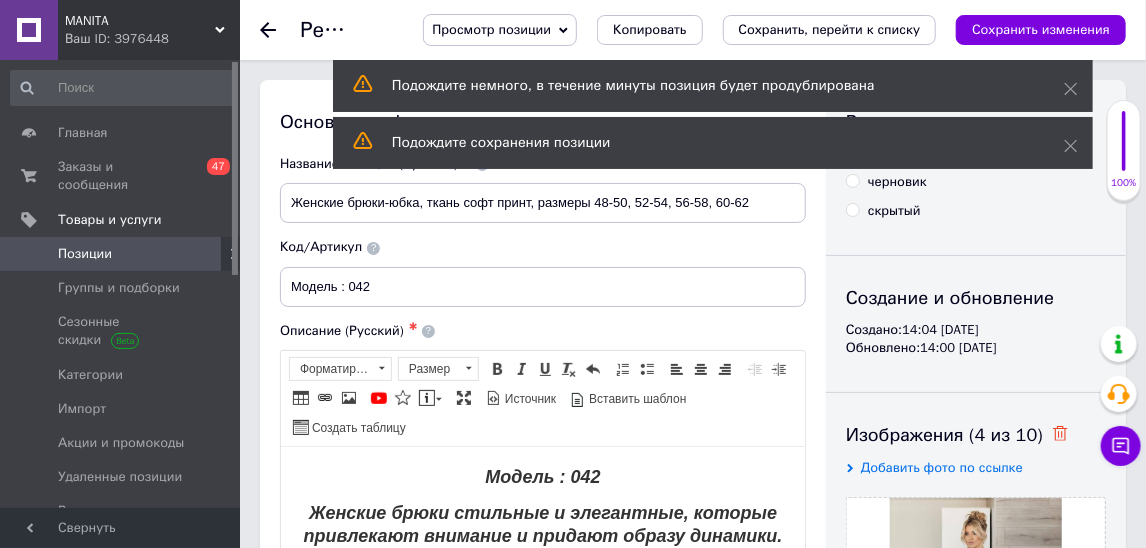 click 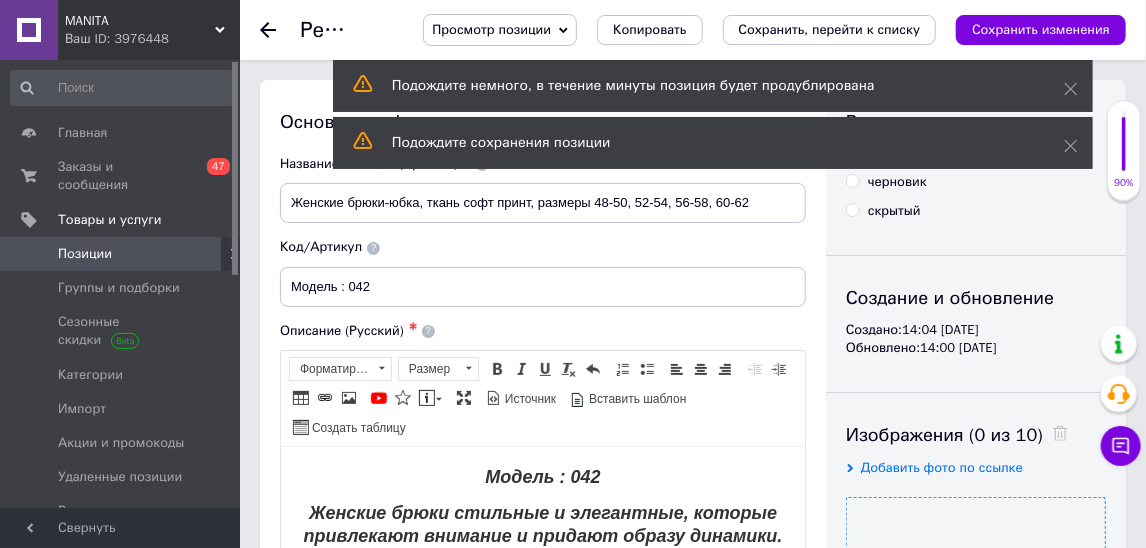 click at bounding box center [976, 627] 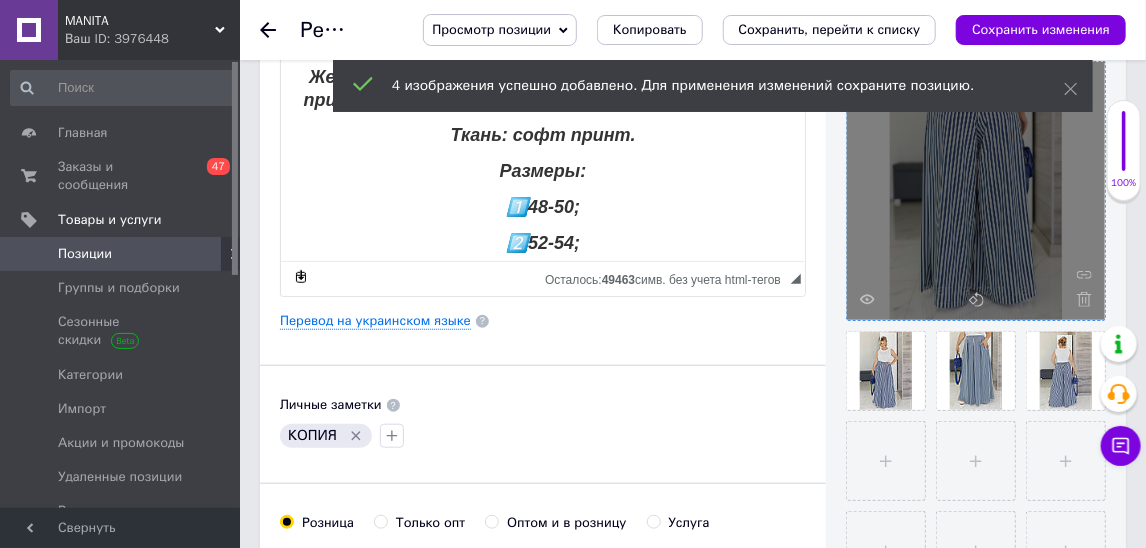 scroll, scrollTop: 438, scrollLeft: 0, axis: vertical 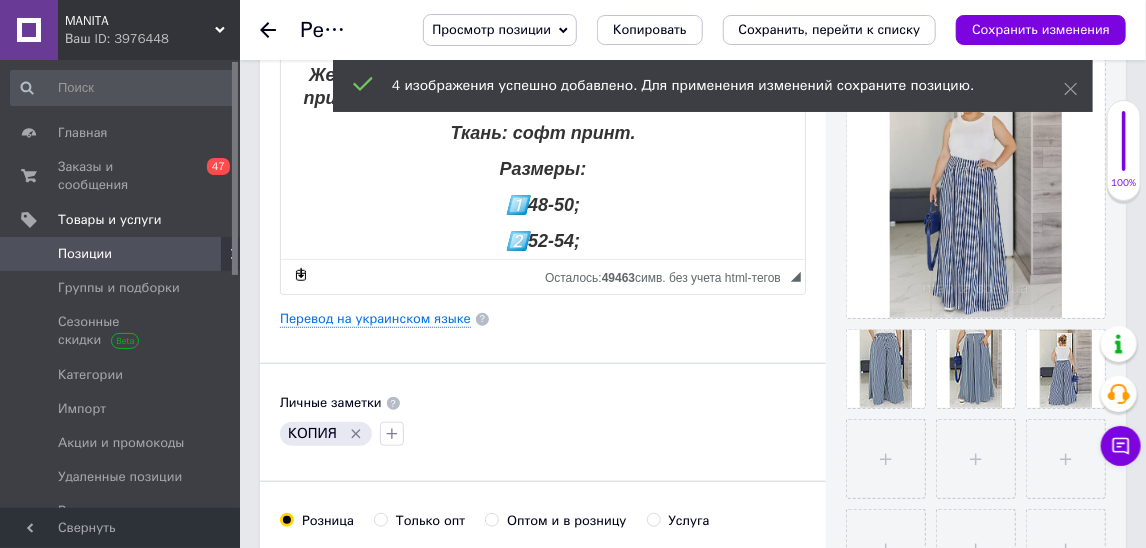 drag, startPoint x: 898, startPoint y: 358, endPoint x: 941, endPoint y: 230, distance: 135.02963 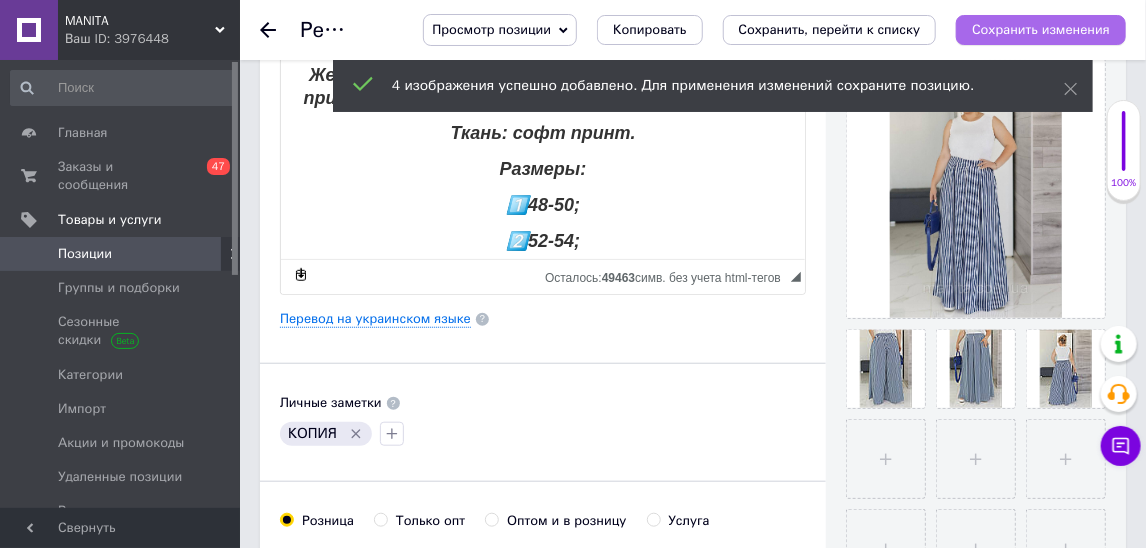 click on "Сохранить изменения" at bounding box center [1041, 30] 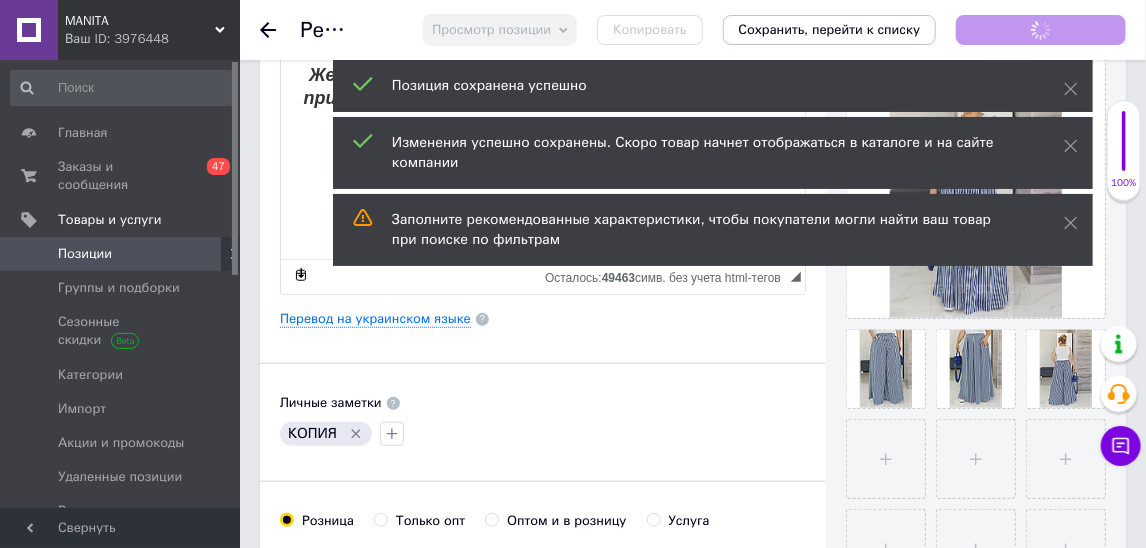 click on "Позиции" at bounding box center (121, 254) 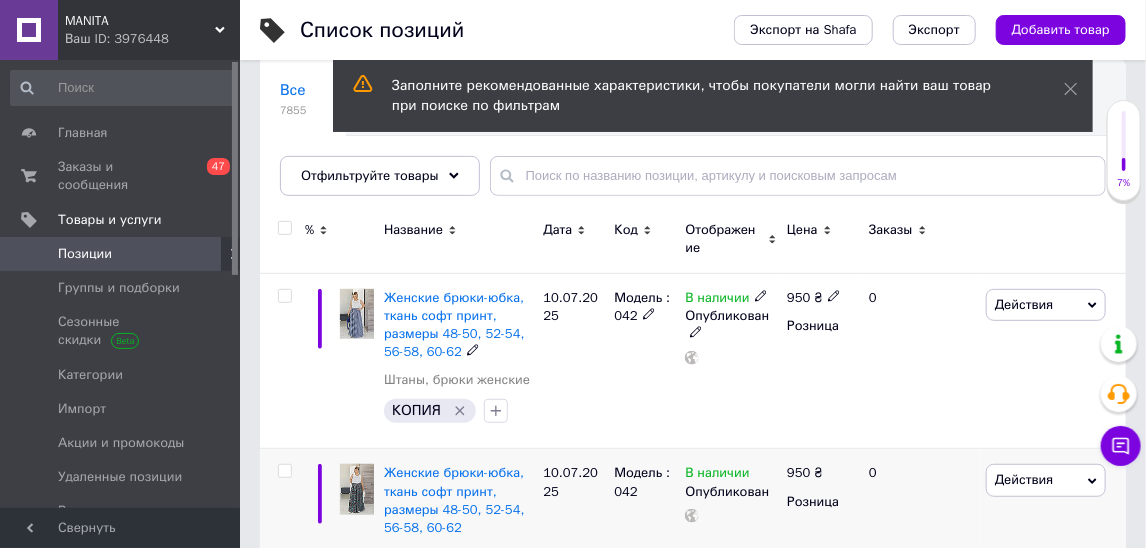 scroll, scrollTop: 247, scrollLeft: 0, axis: vertical 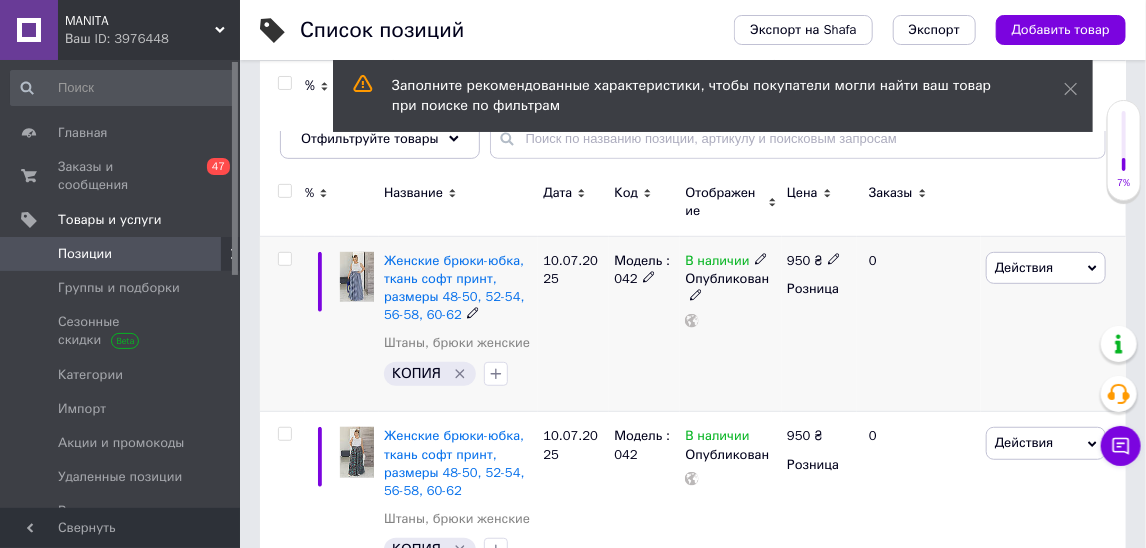 click 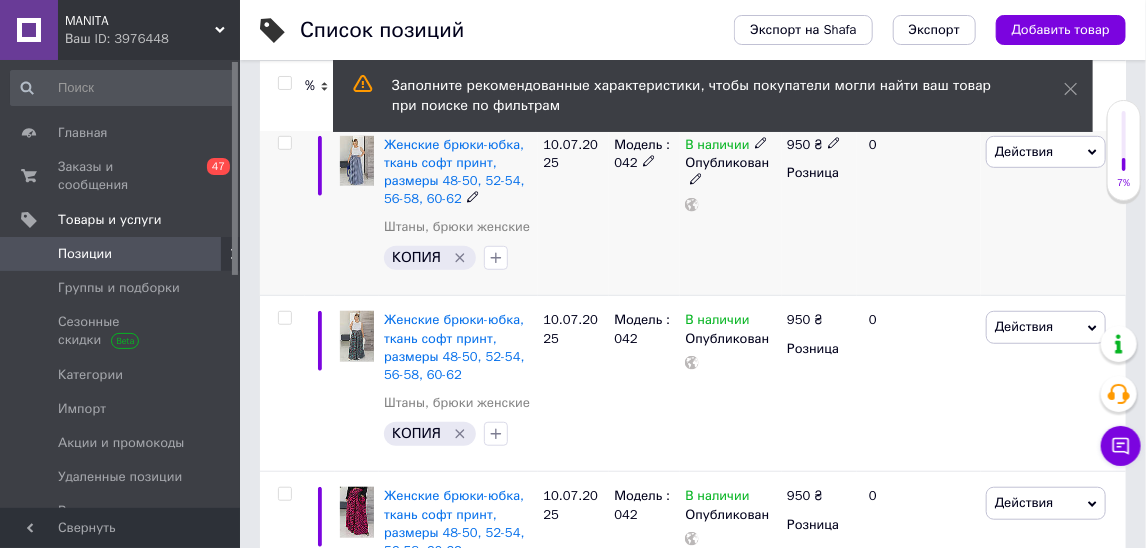 scroll, scrollTop: 385, scrollLeft: 0, axis: vertical 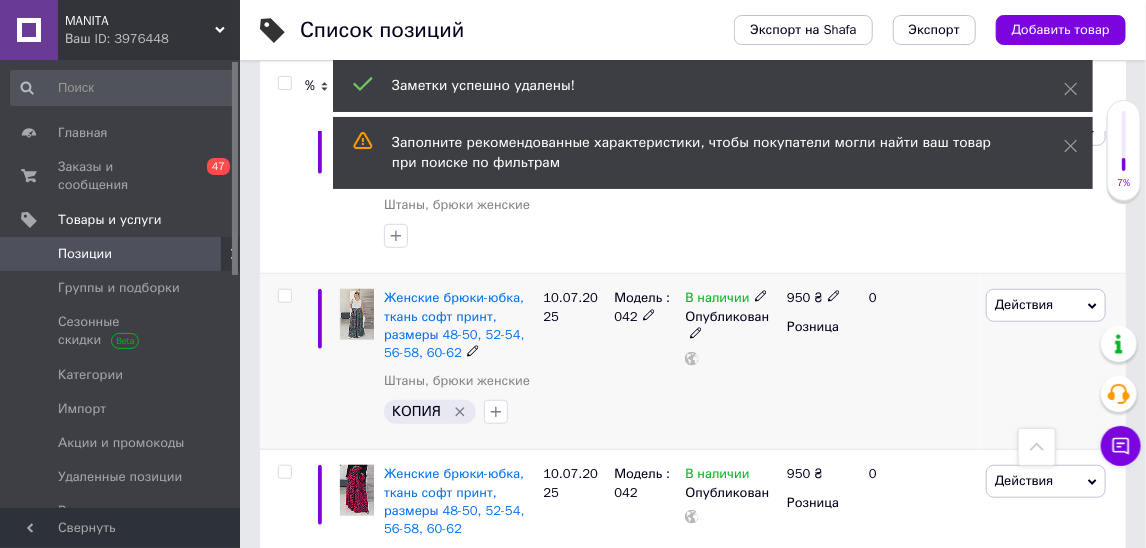 click 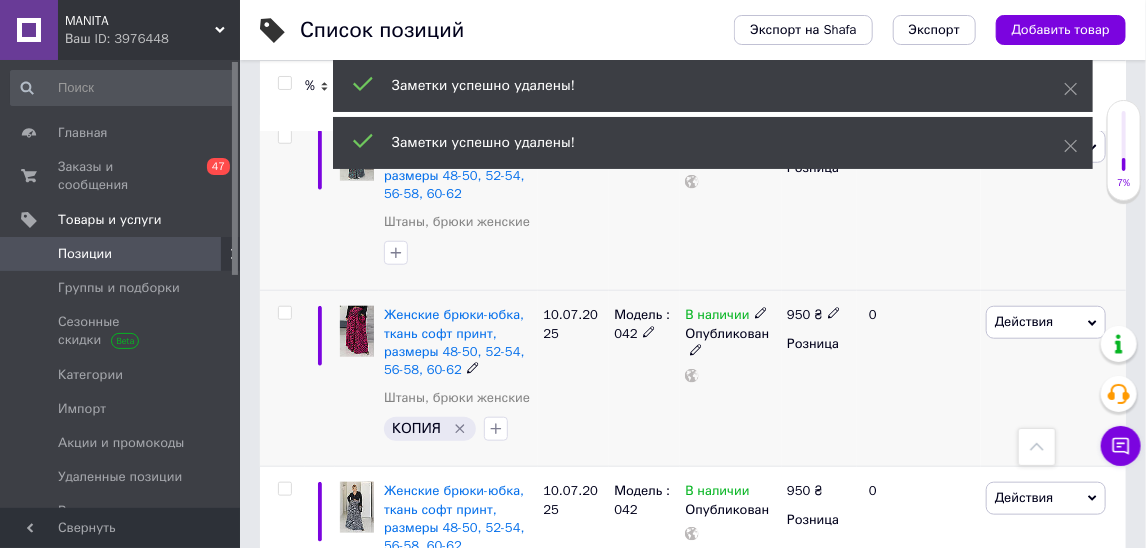 click 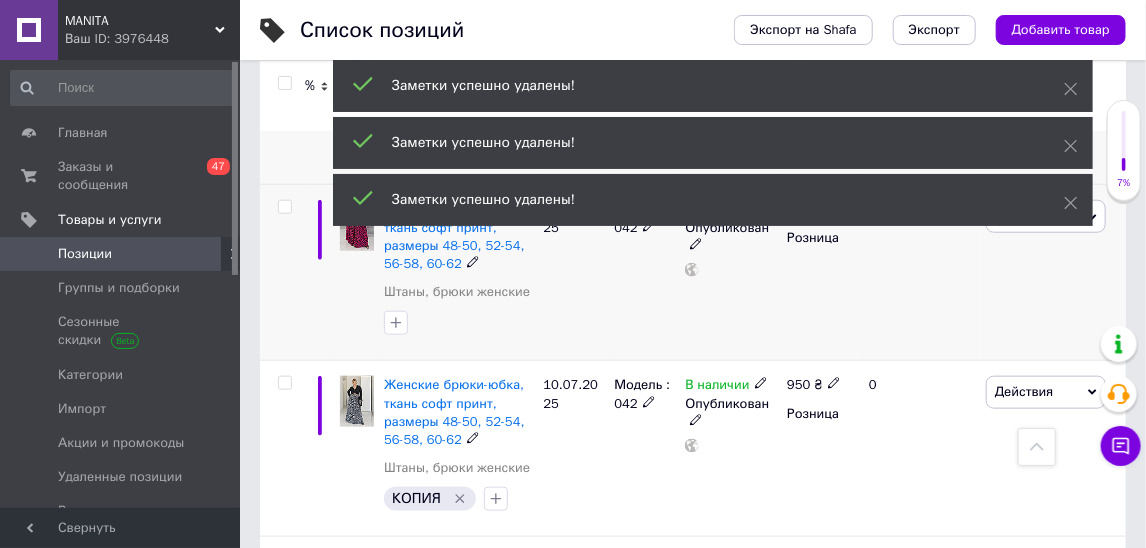 scroll, scrollTop: 684, scrollLeft: 0, axis: vertical 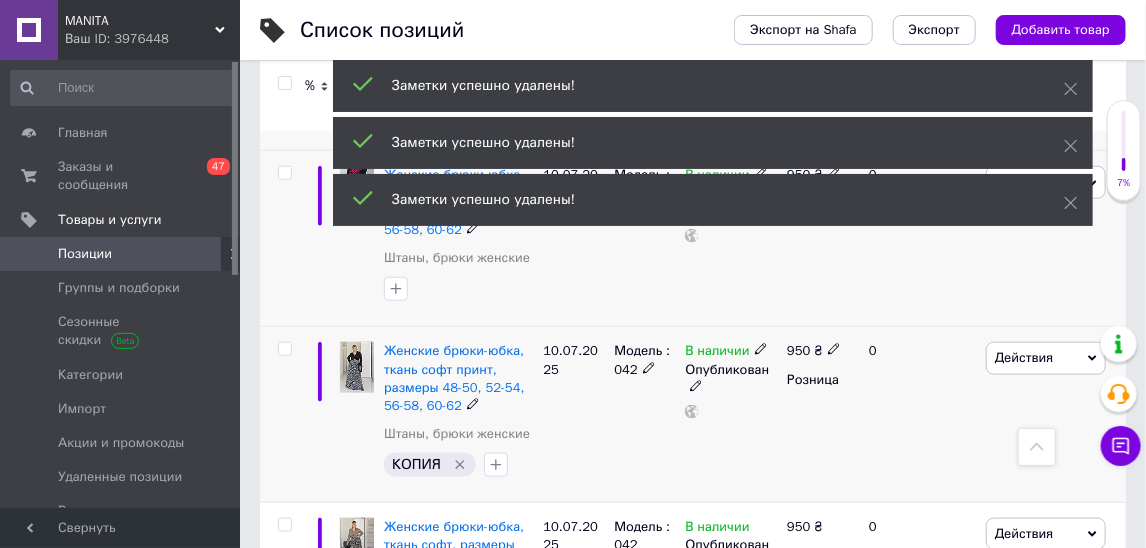 click 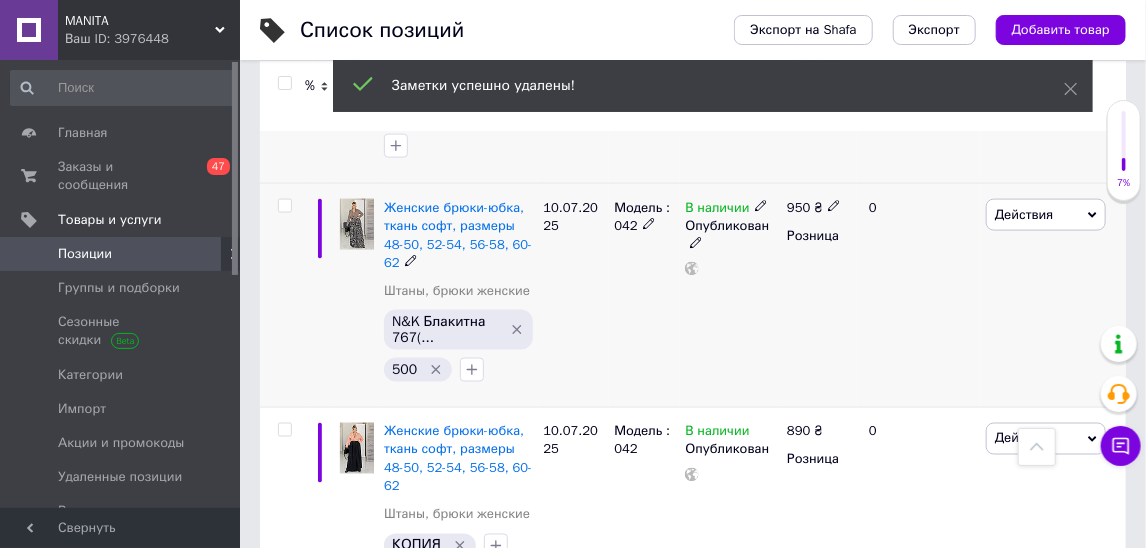 scroll, scrollTop: 1016, scrollLeft: 0, axis: vertical 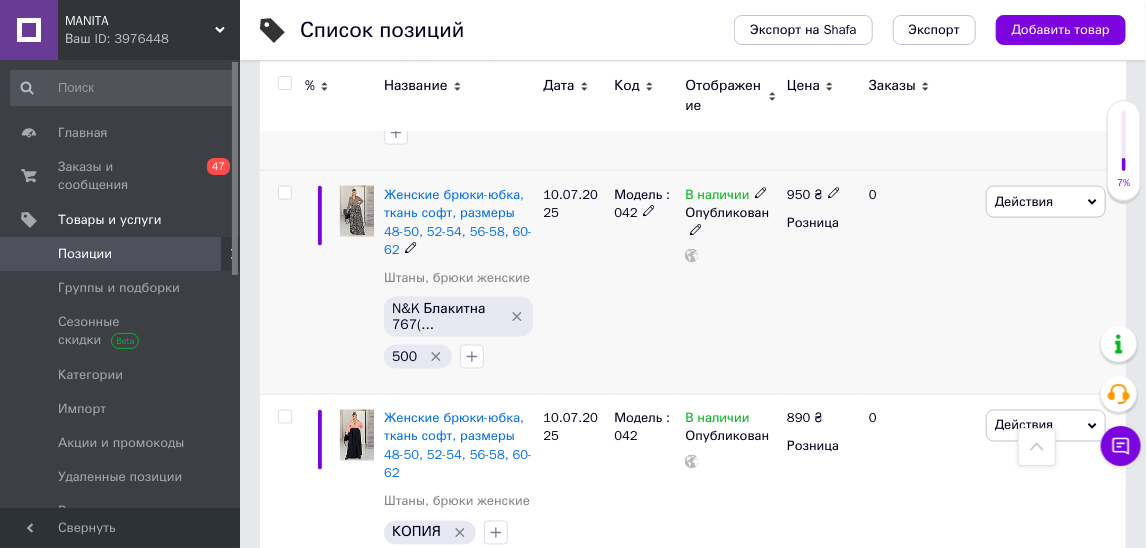 click 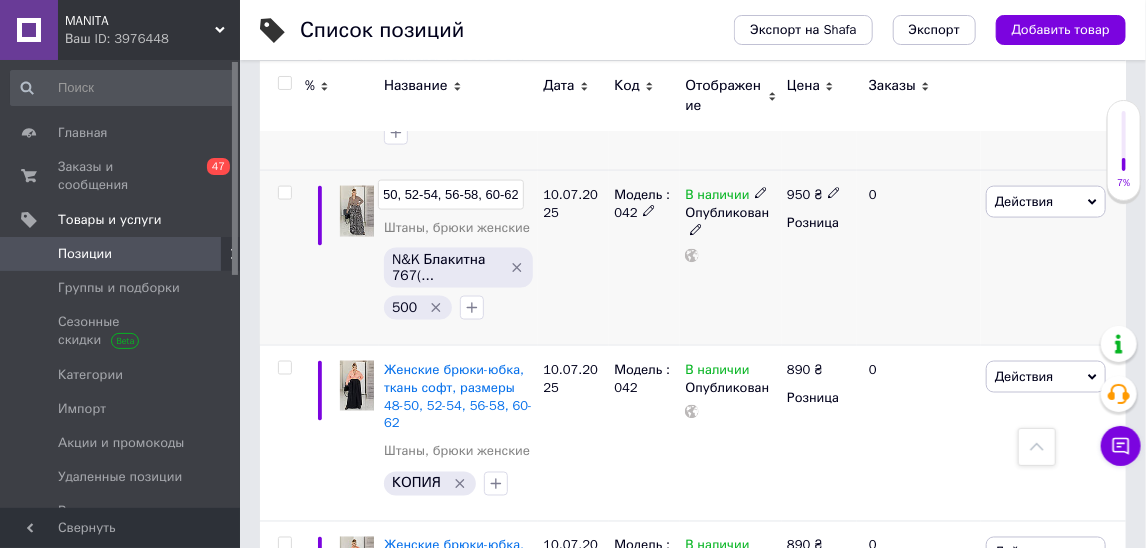 scroll, scrollTop: 0, scrollLeft: 195, axis: horizontal 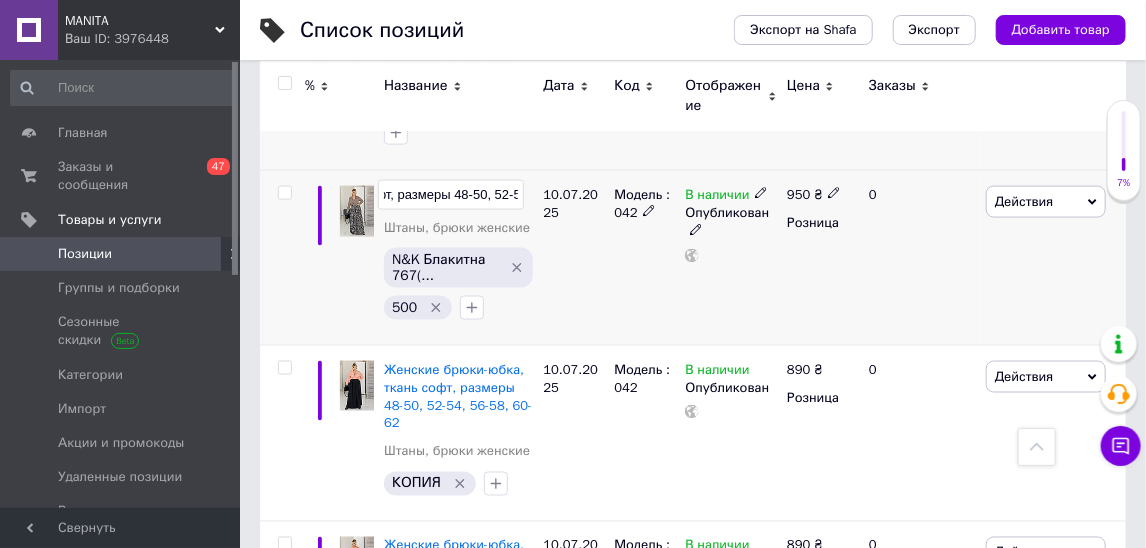 drag, startPoint x: 486, startPoint y: 244, endPoint x: 366, endPoint y: 244, distance: 120 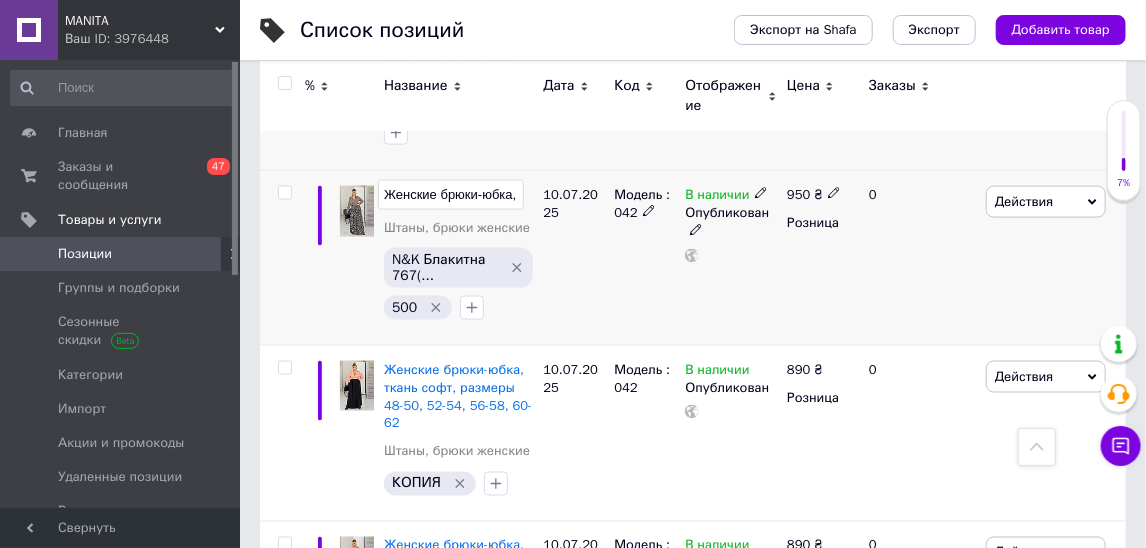 scroll, scrollTop: 0, scrollLeft: 285, axis: horizontal 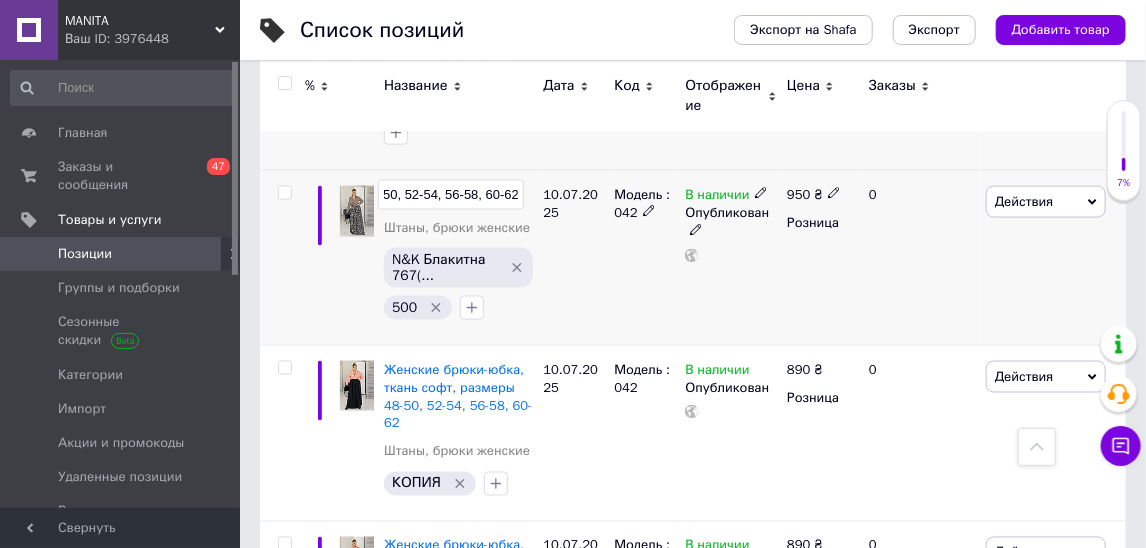click at bounding box center (357, 211) 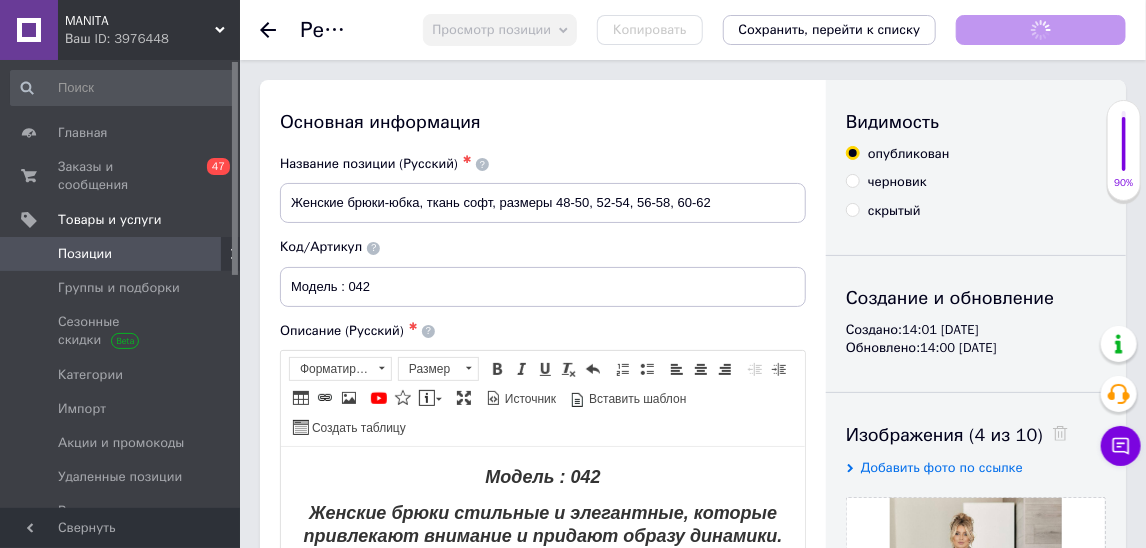 scroll, scrollTop: 0, scrollLeft: 0, axis: both 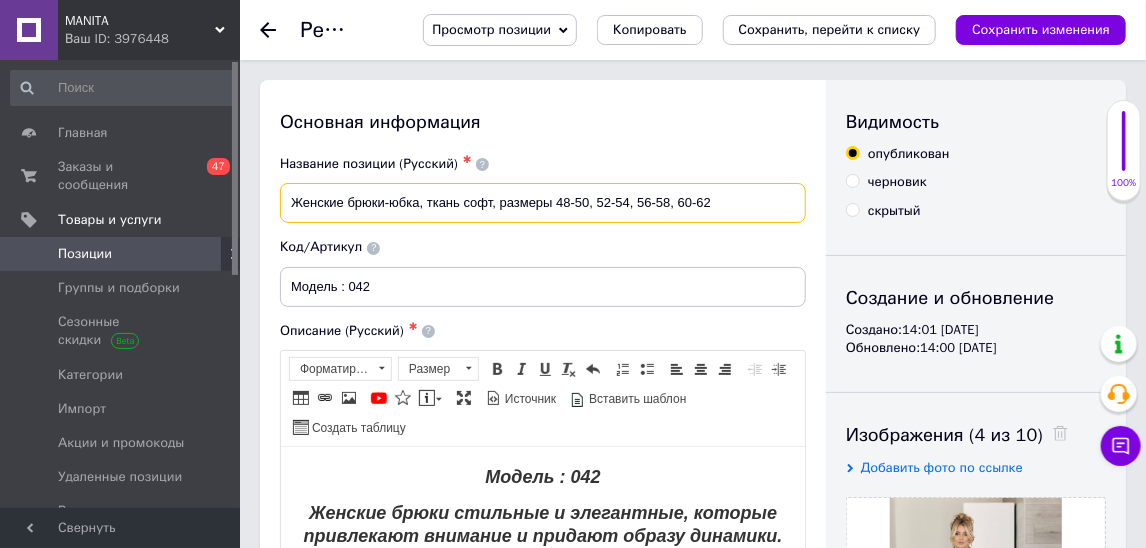 click on "Женские брюки-юбка, ткань софт, размеры 48-50, 52-54, 56-58, 60-62" at bounding box center (543, 203) 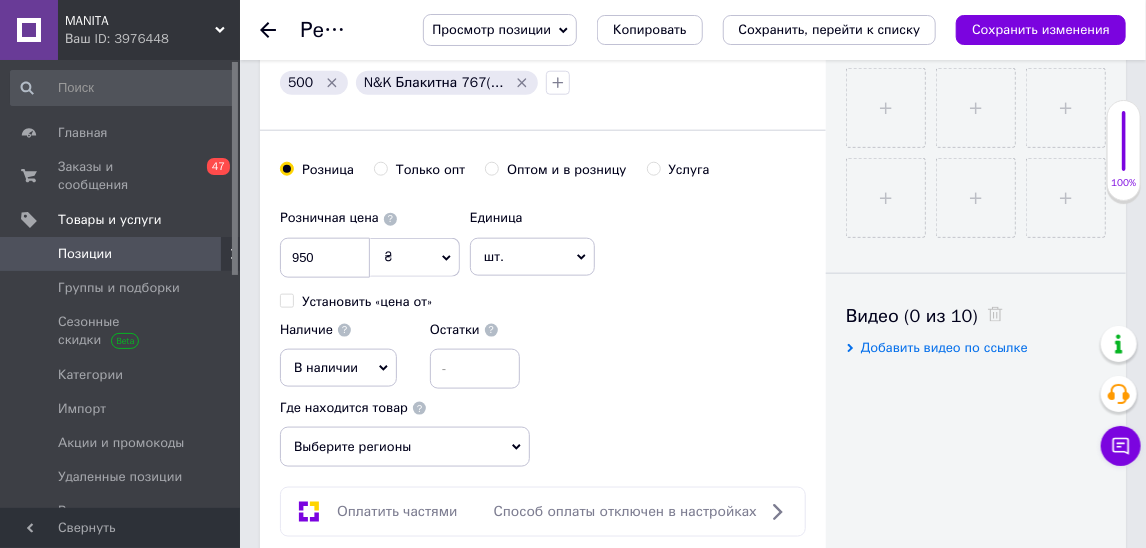 scroll, scrollTop: 583, scrollLeft: 0, axis: vertical 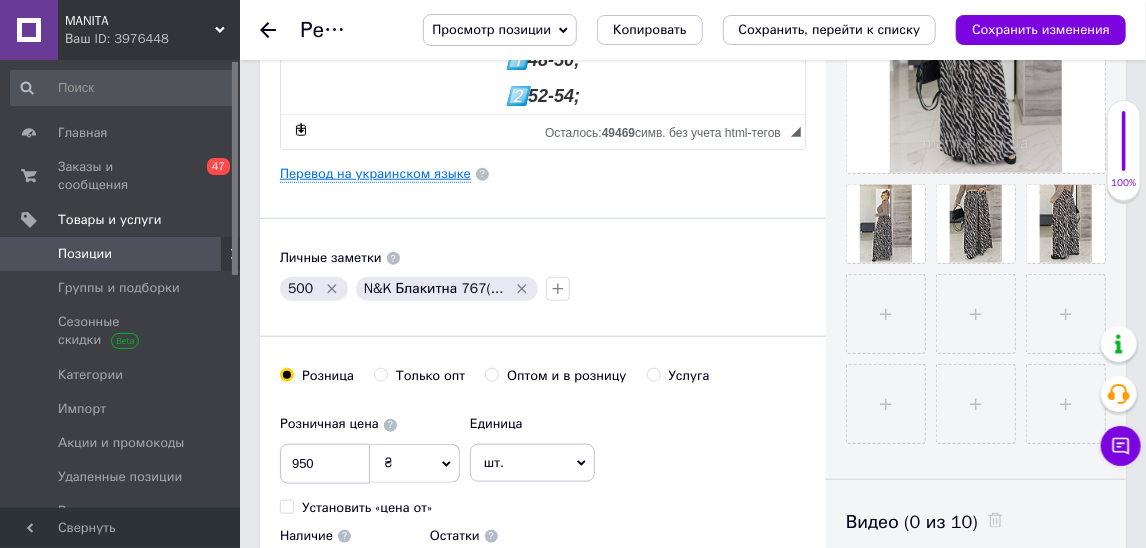 type on "Женские брюки-юбка, ткань софт принт, размеры 48-50, 52-54, 56-58, 60-62" 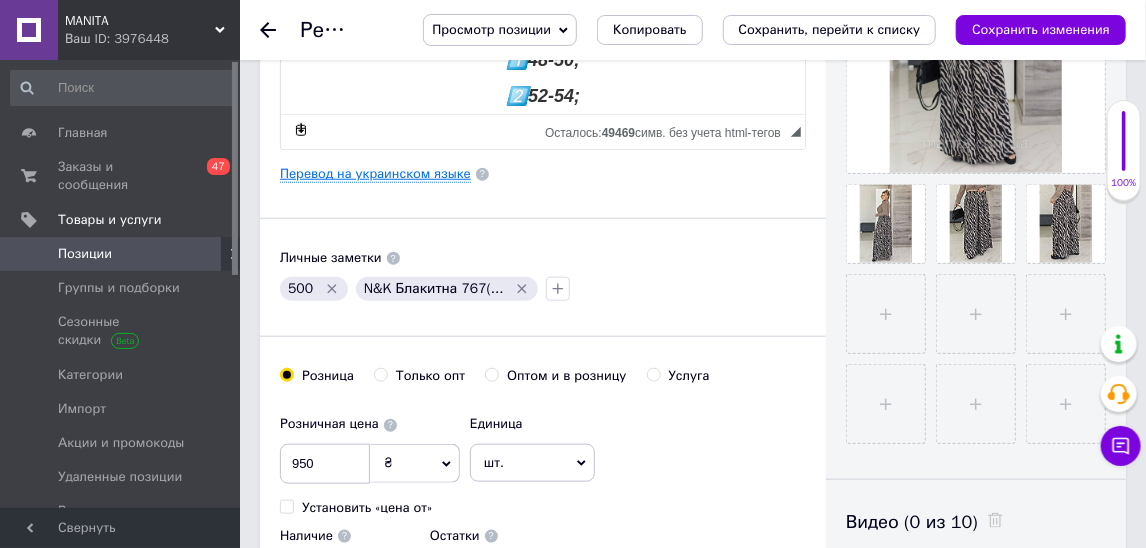 click on "Перевод на украинском языке" at bounding box center [375, 174] 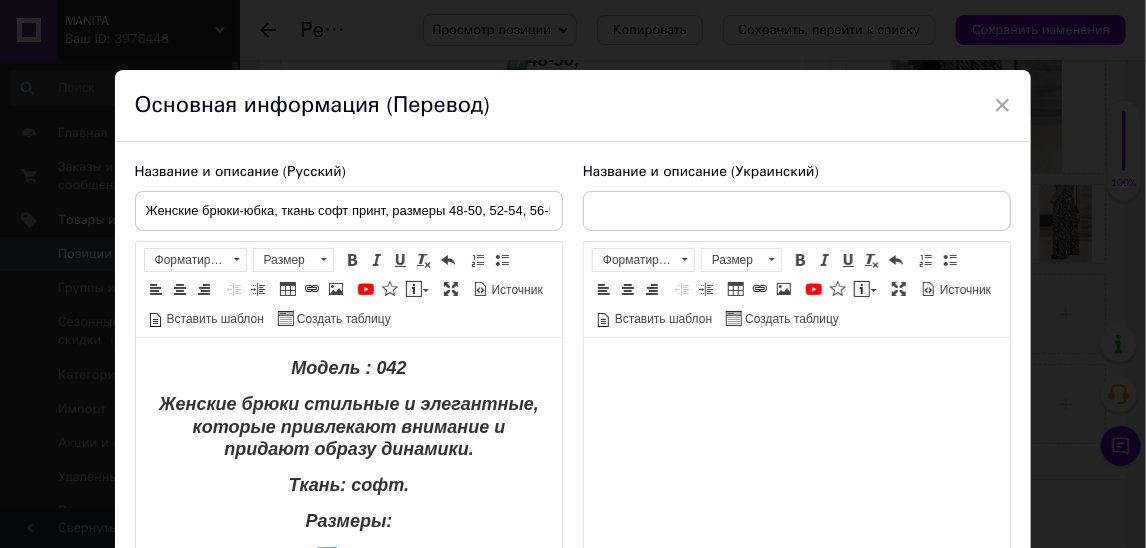 scroll, scrollTop: 0, scrollLeft: 0, axis: both 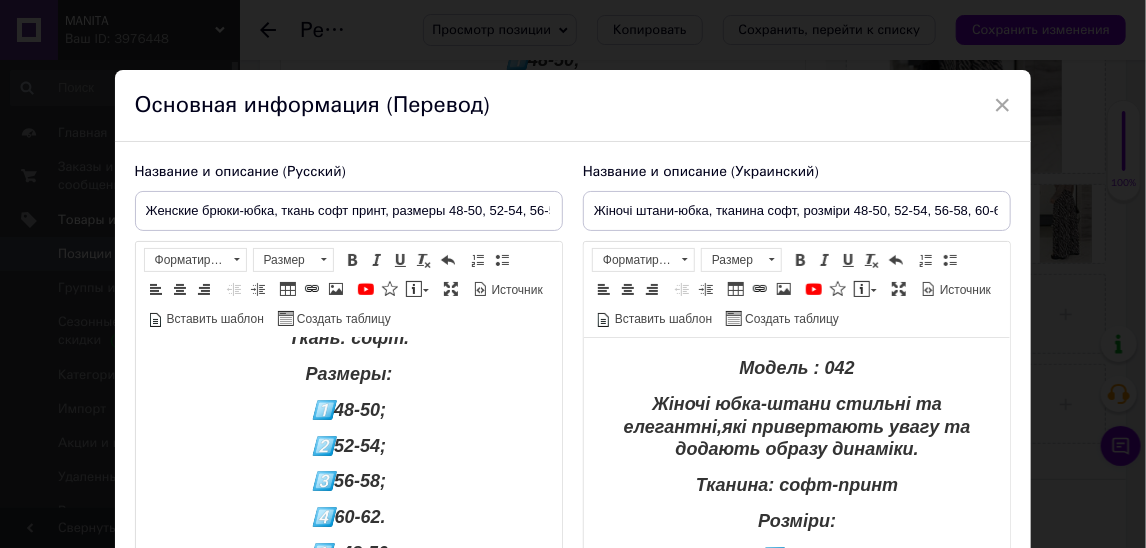 click on "Ткань: софт." at bounding box center (348, 339) 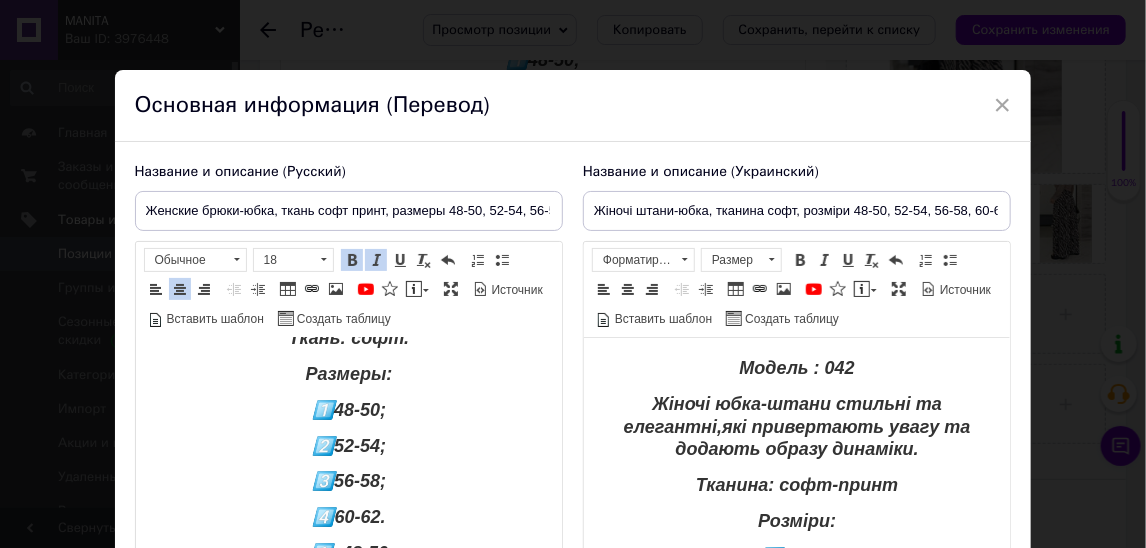 type 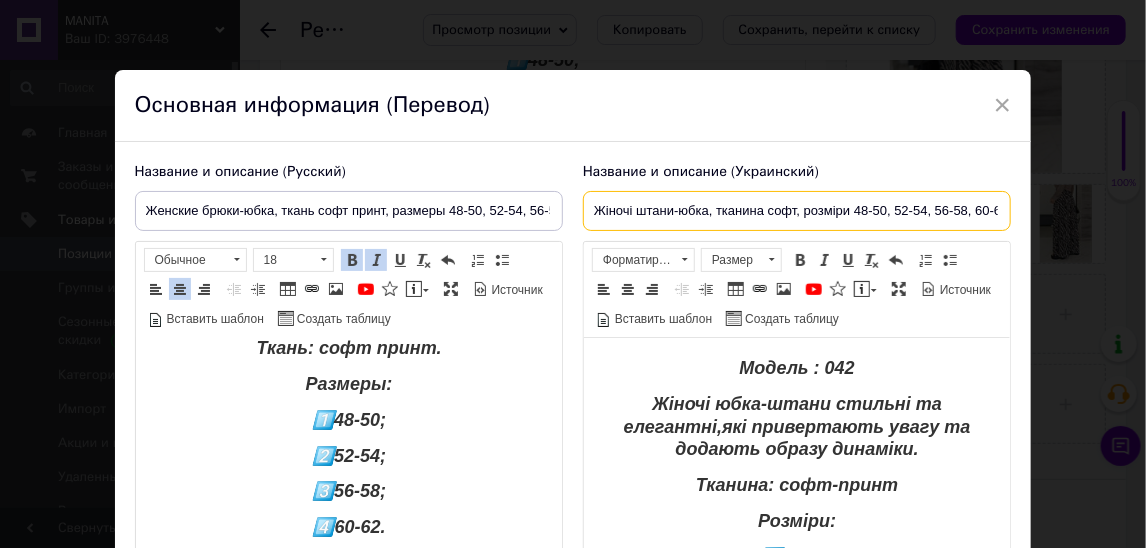 click on "Жіночі штани-юбка, тканина софт, розміри 48-50, 52-54, 56-58, 60-62" at bounding box center [797, 211] 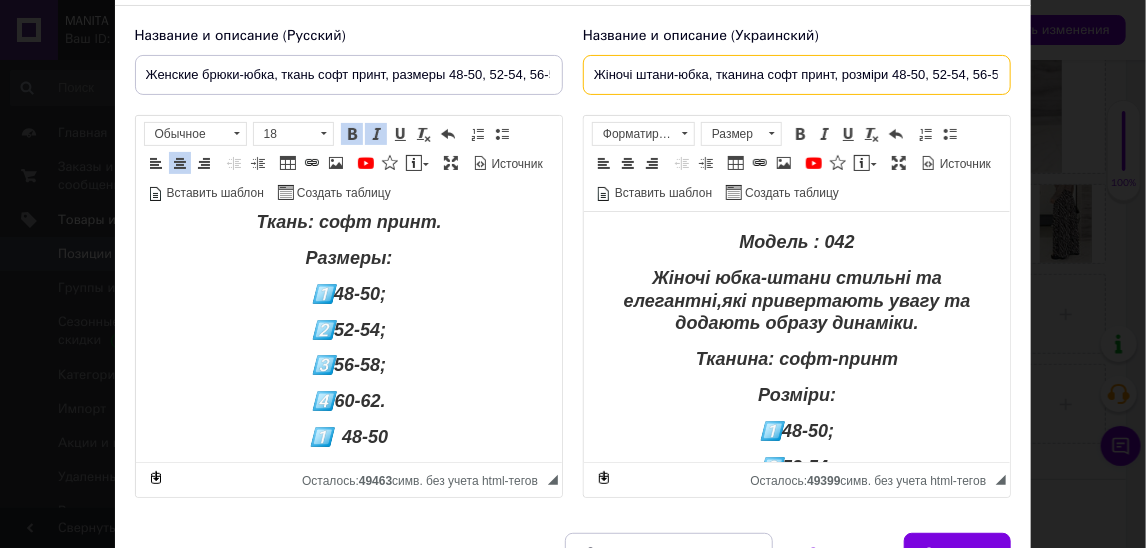 scroll, scrollTop: 248, scrollLeft: 0, axis: vertical 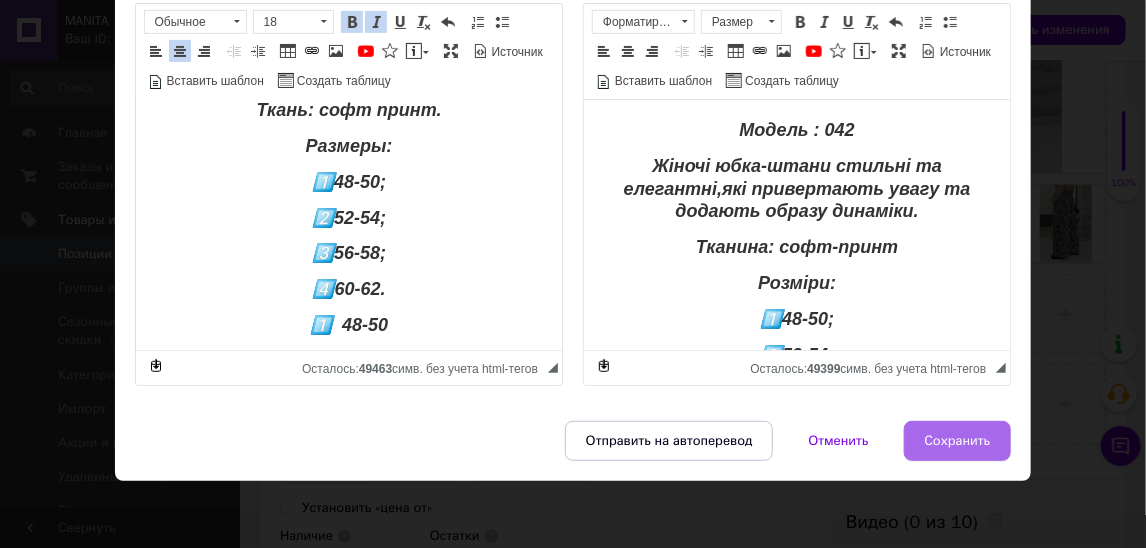 type on "Жіночі штани-юбка, тканина софт принт, розміри 48-50, 52-54, 56-58, 60-62" 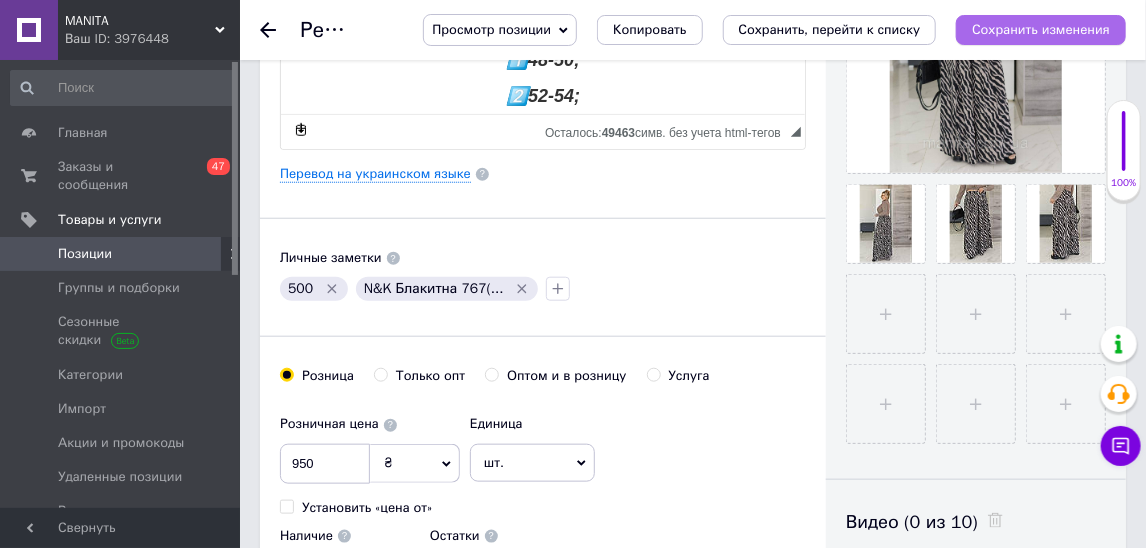 click on "Сохранить изменения" at bounding box center [1041, 29] 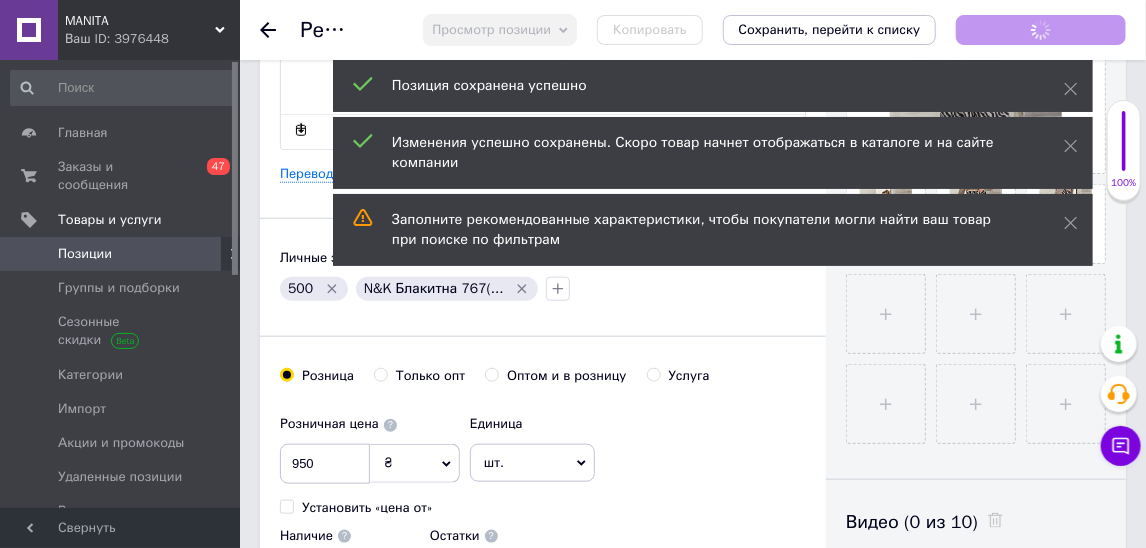 click at bounding box center [212, 254] 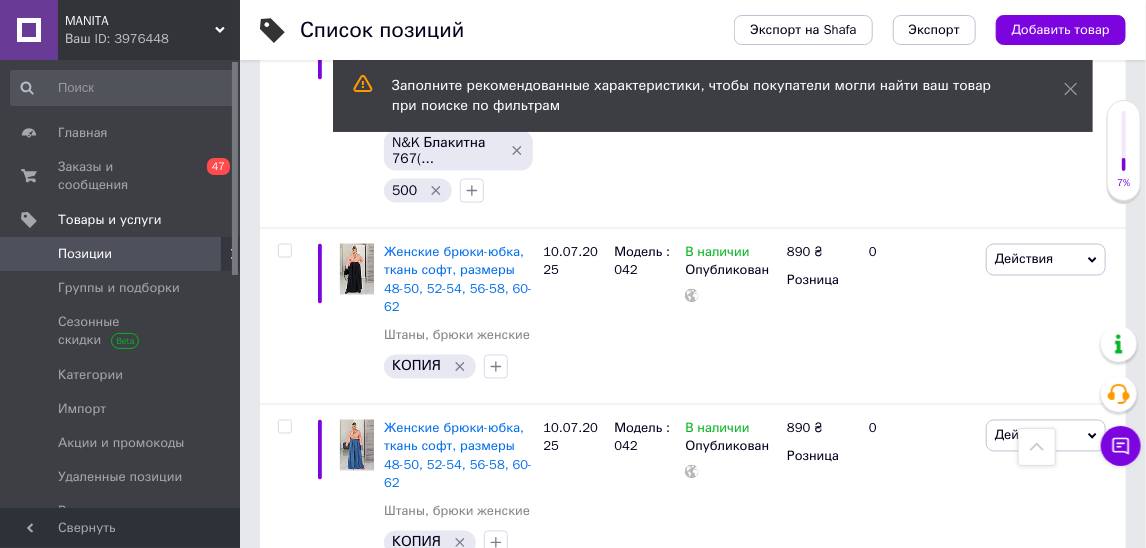 scroll, scrollTop: 1250, scrollLeft: 0, axis: vertical 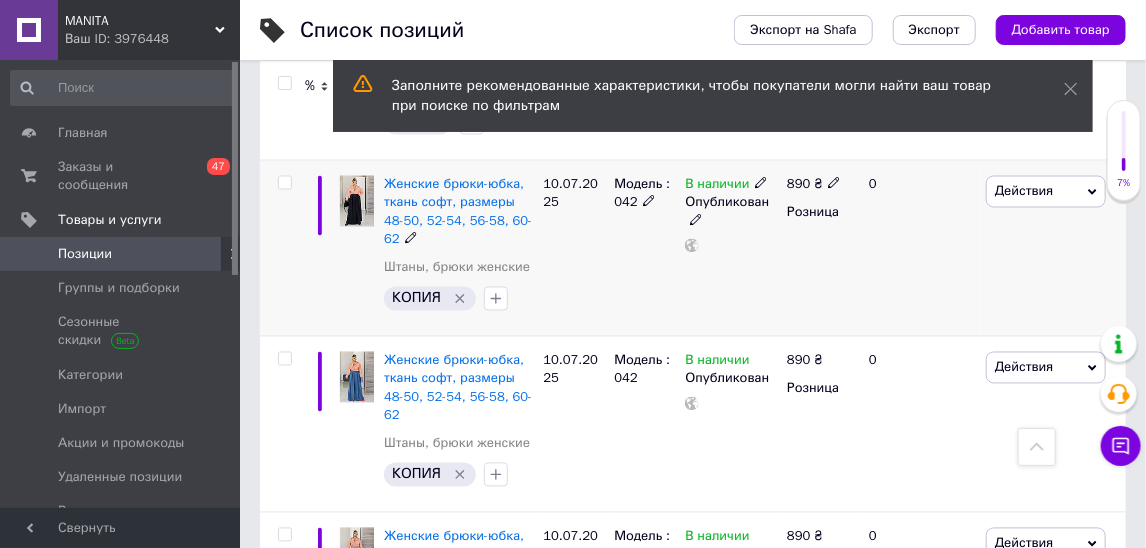 click 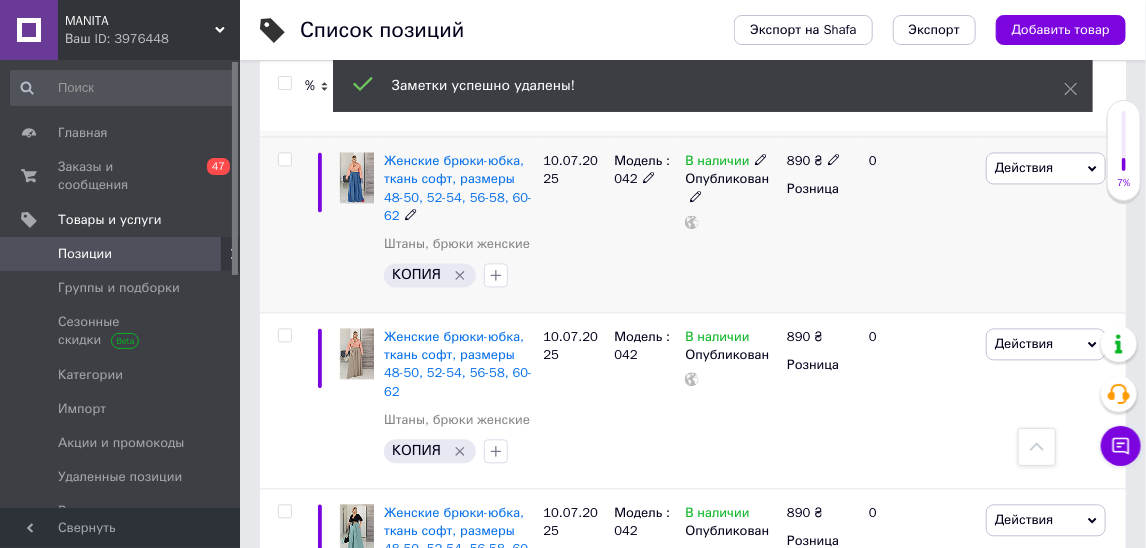 click 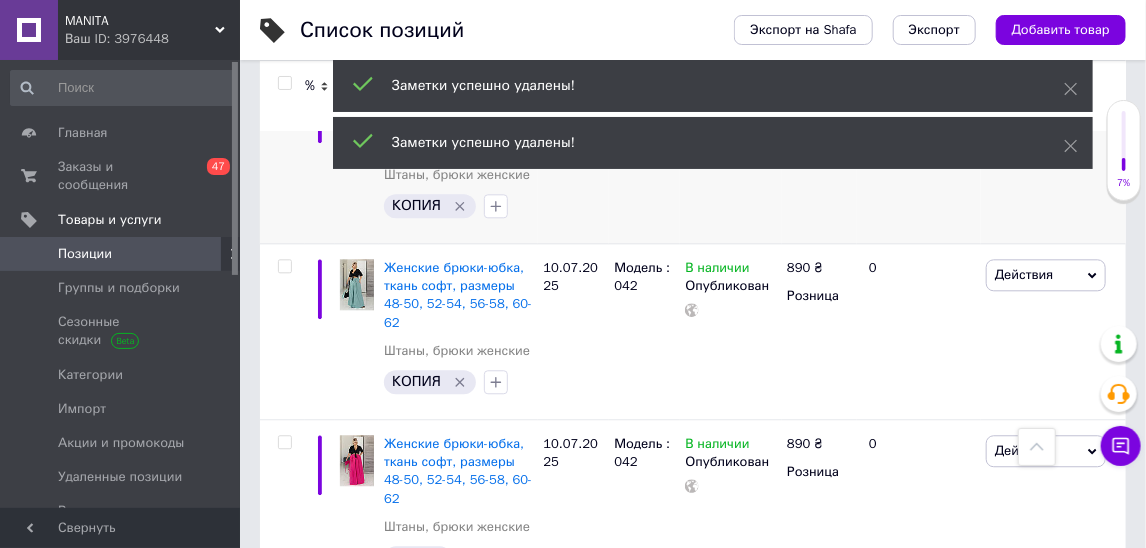click 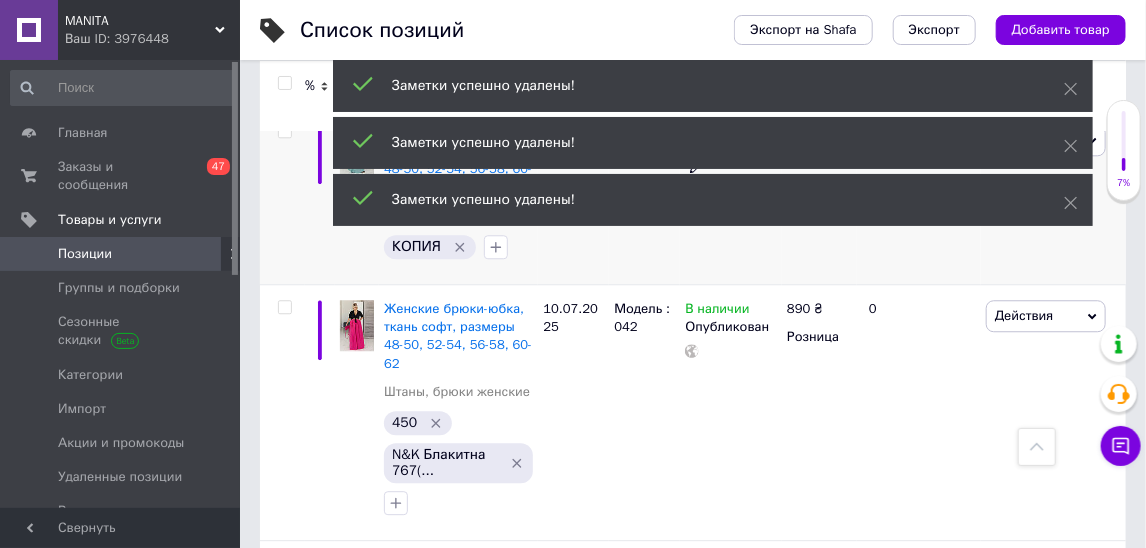 click 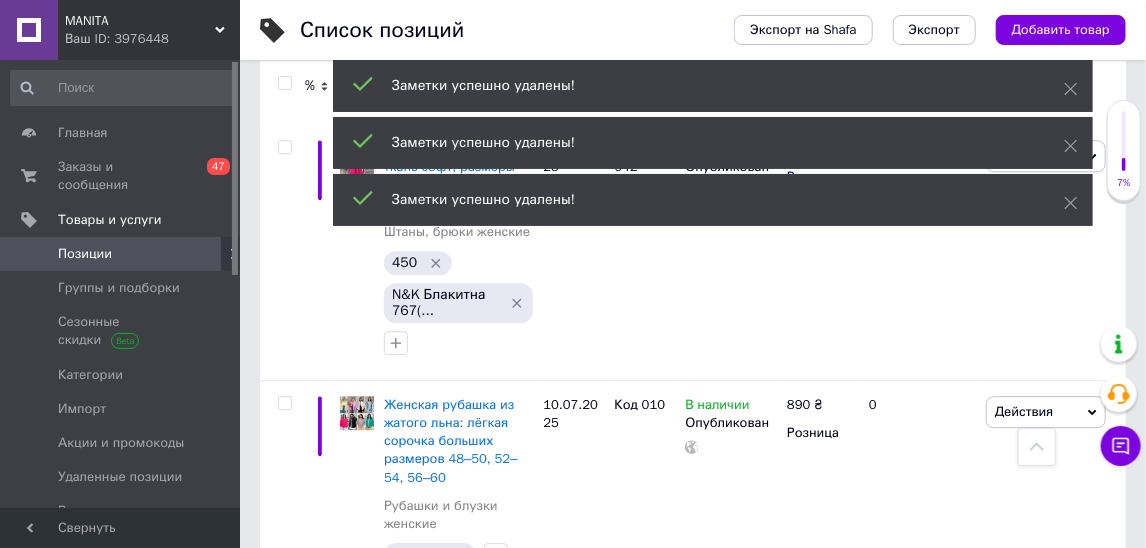 scroll, scrollTop: 2054, scrollLeft: 0, axis: vertical 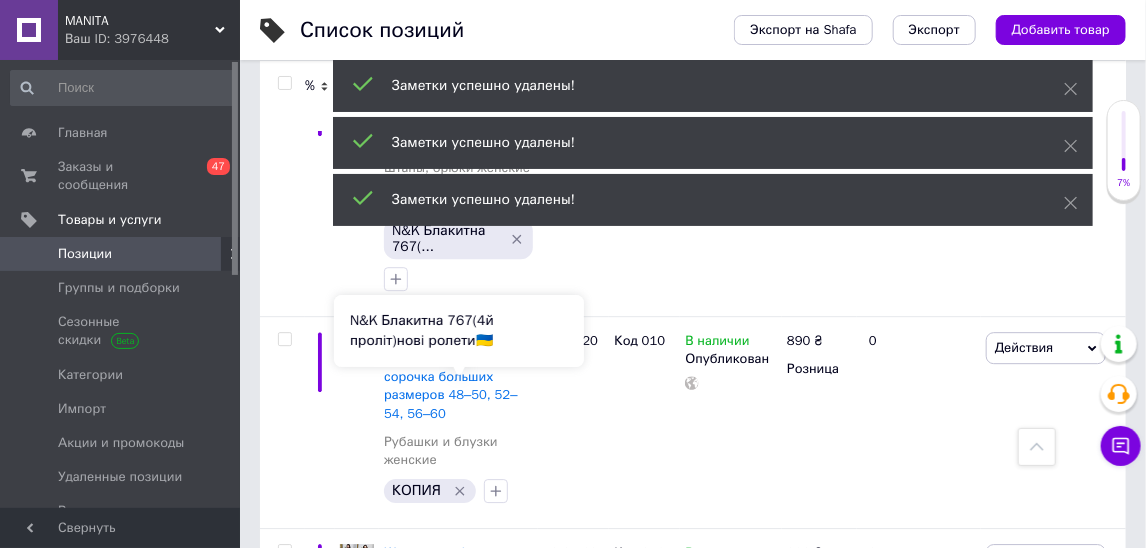 click on "N&K Блакитна 767(4й пролiт)новi ролети🇺🇦" at bounding box center [459, 331] 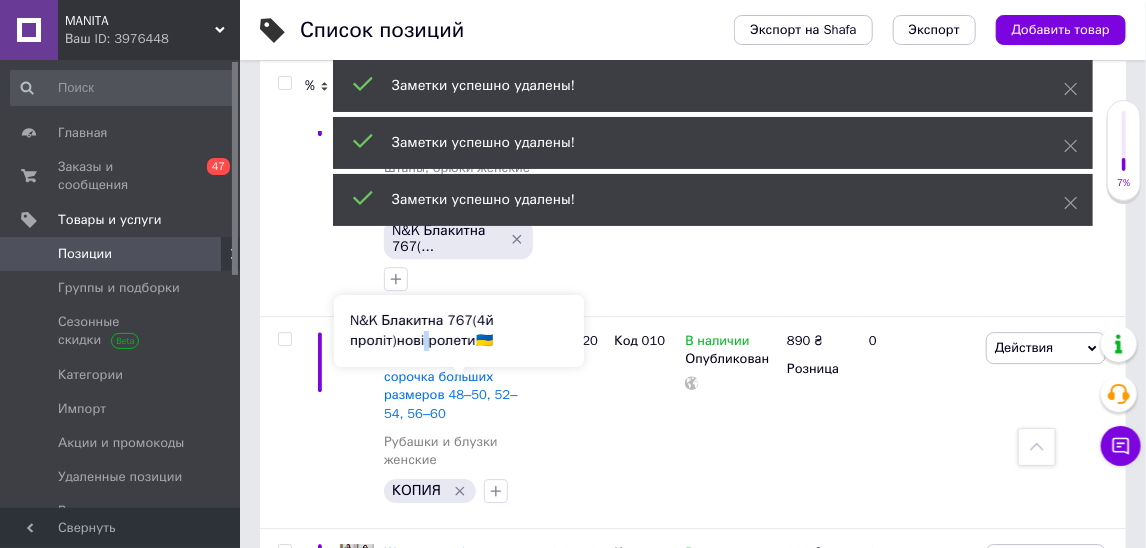 click on "N&K Блакитна 767(4й пролiт)новi ролети🇺🇦" at bounding box center [459, 331] 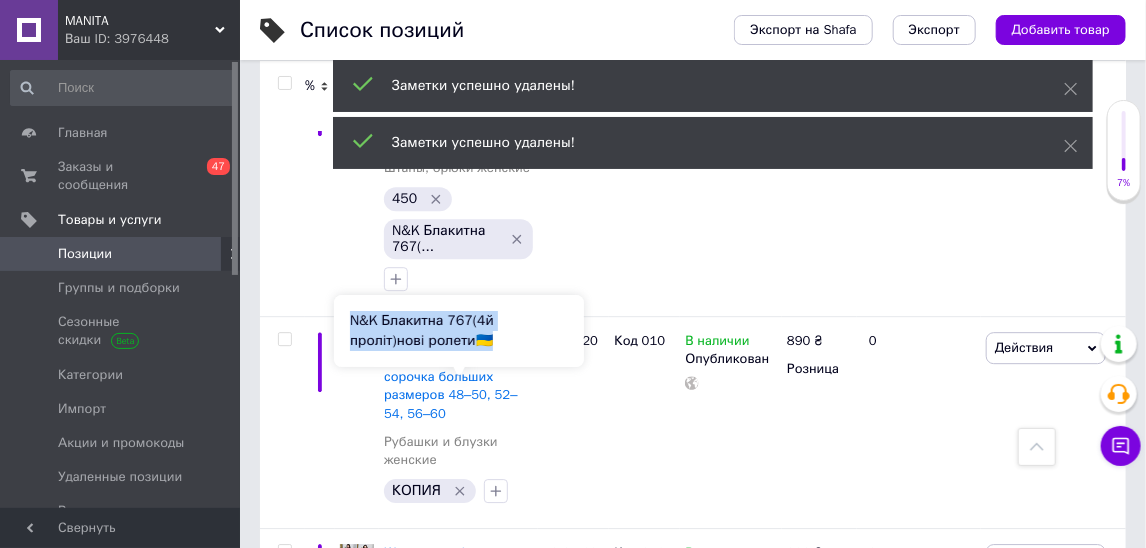 click on "N&K Блакитна 767(4й пролiт)новi ролети🇺🇦" at bounding box center [459, 331] 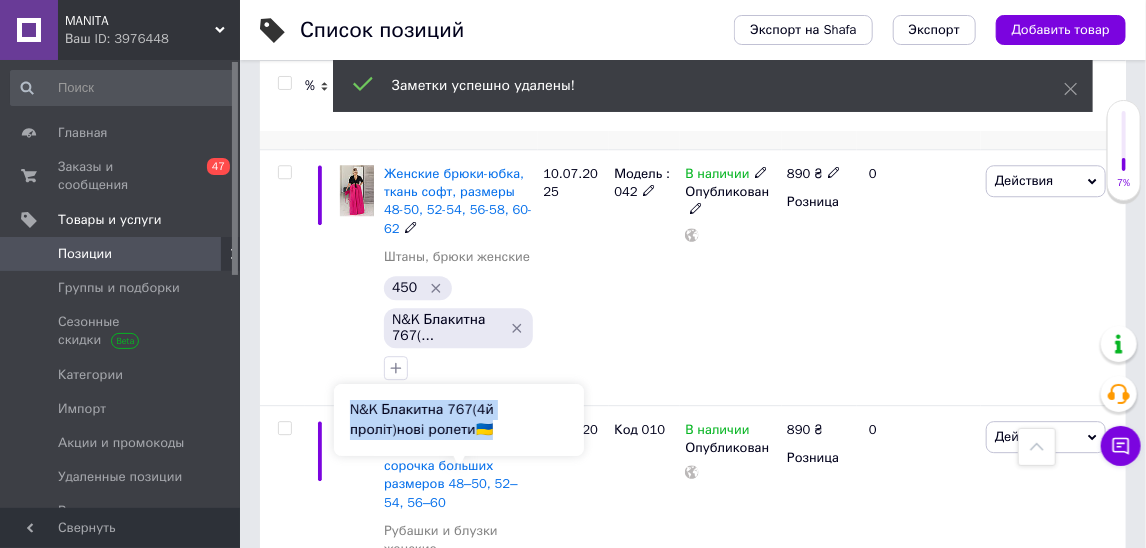 scroll, scrollTop: 1909, scrollLeft: 0, axis: vertical 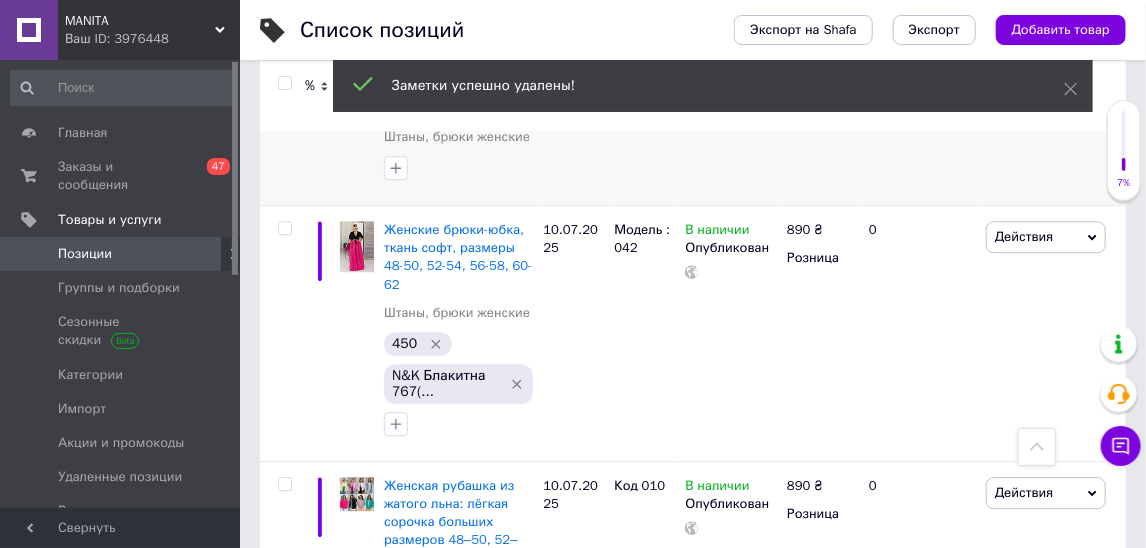 click at bounding box center [282, 118] 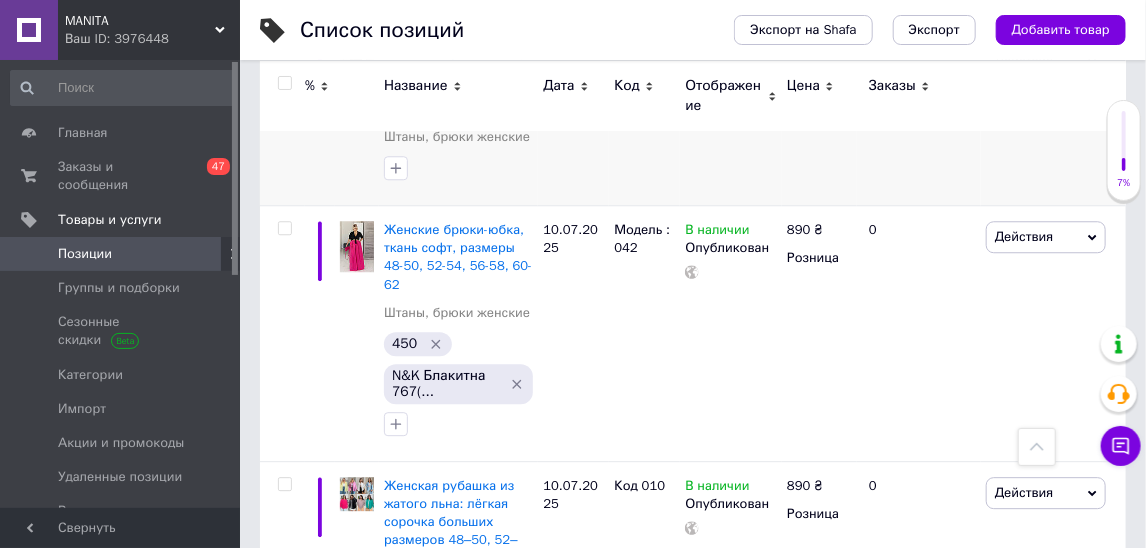 click at bounding box center (284, 52) 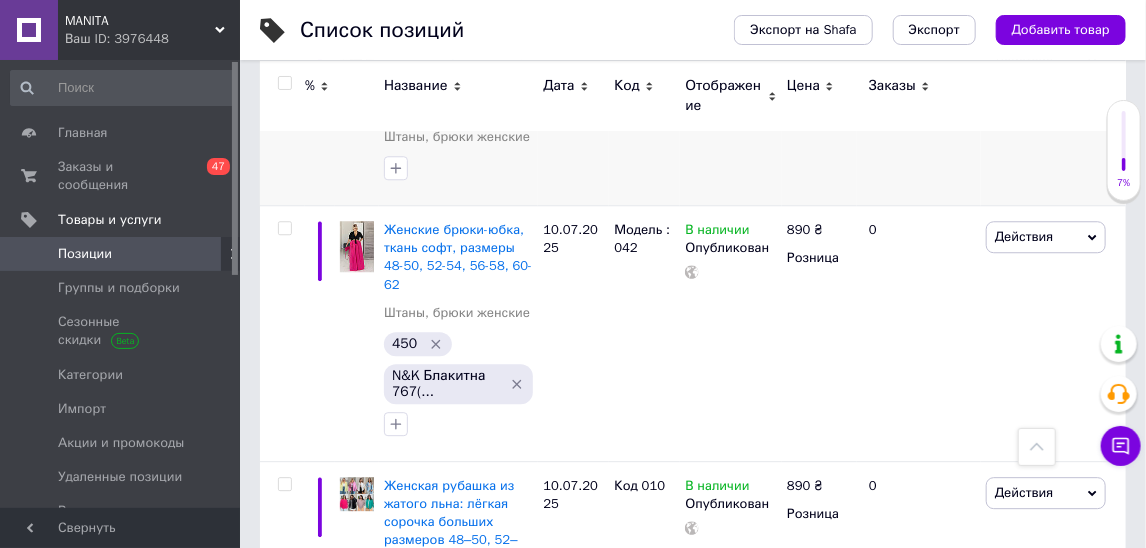 checkbox on "true" 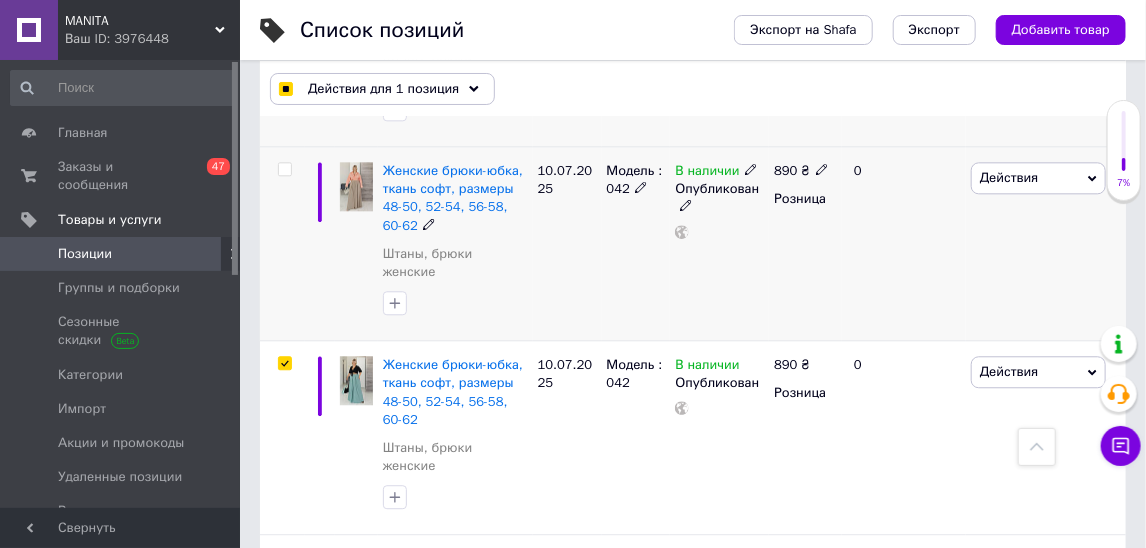 click at bounding box center [284, 169] 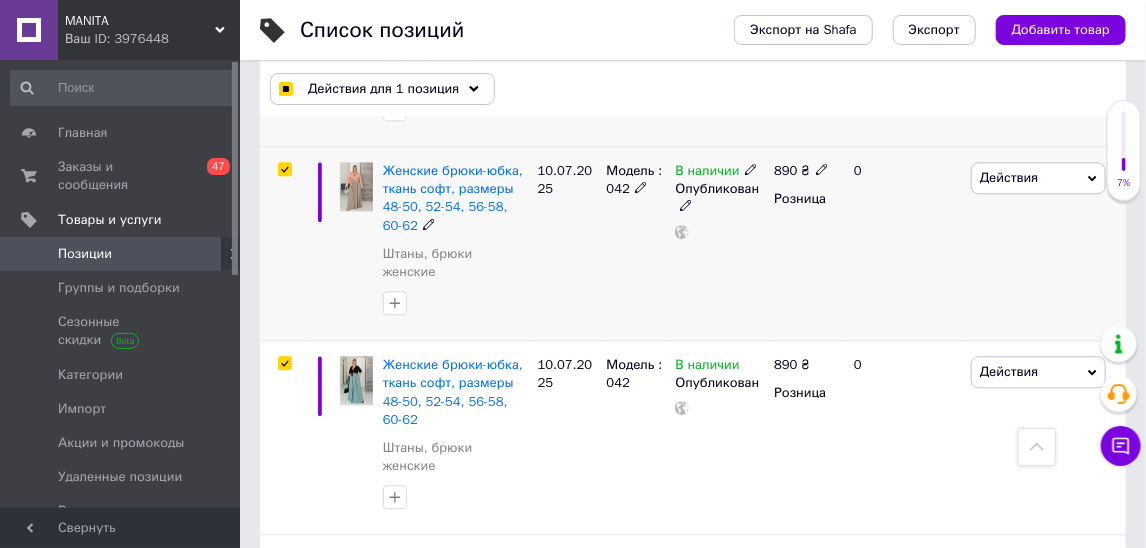 checkbox on "true" 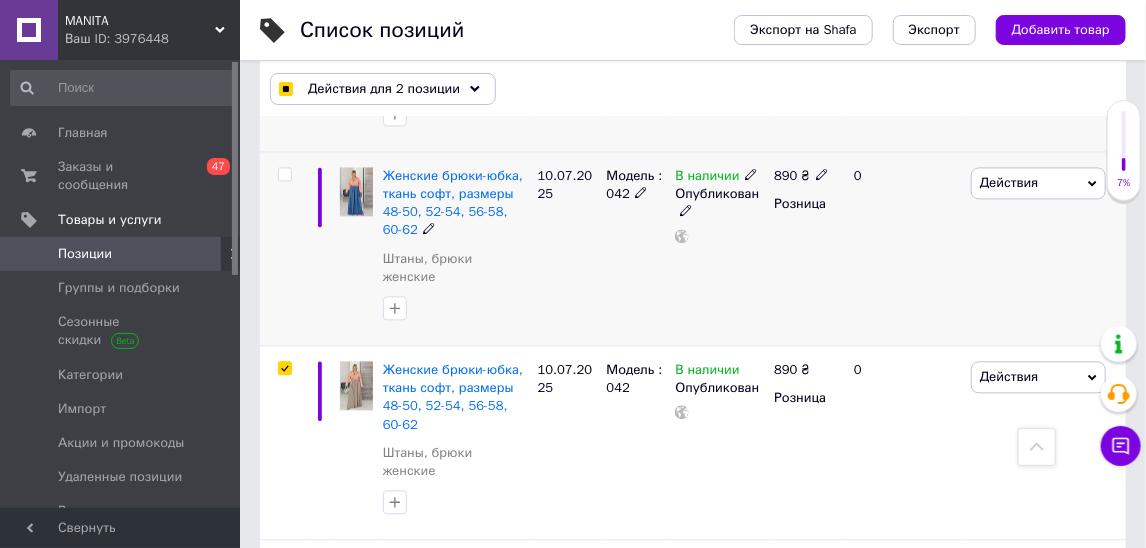 click at bounding box center (284, 174) 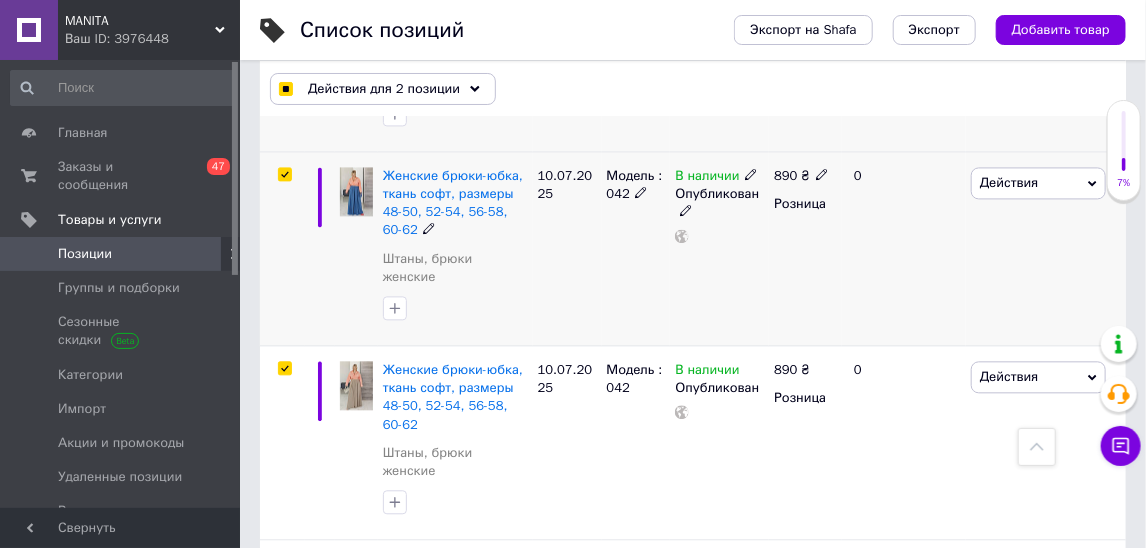 checkbox on "true" 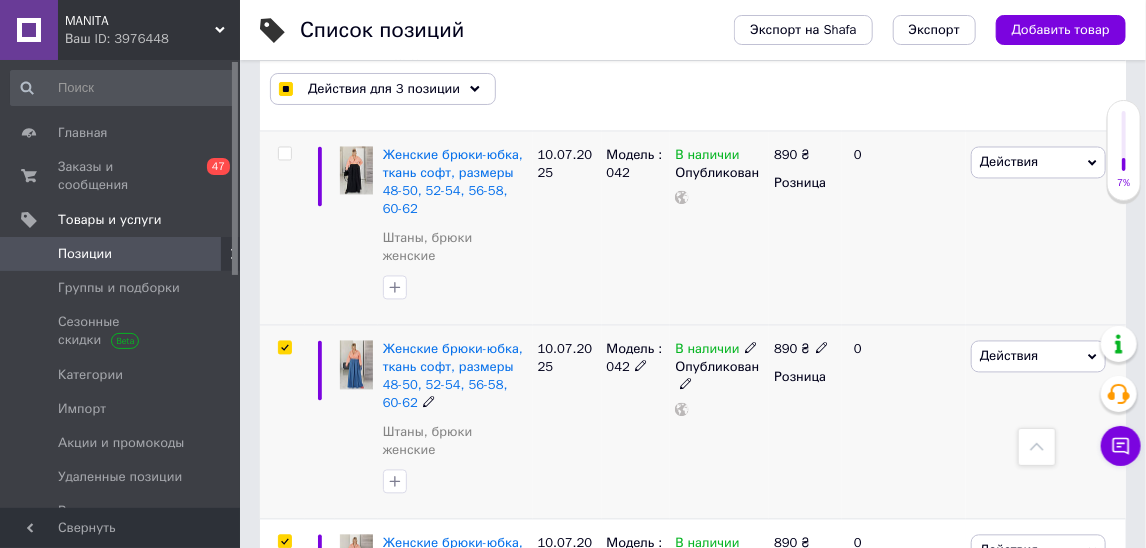 scroll, scrollTop: 1202, scrollLeft: 0, axis: vertical 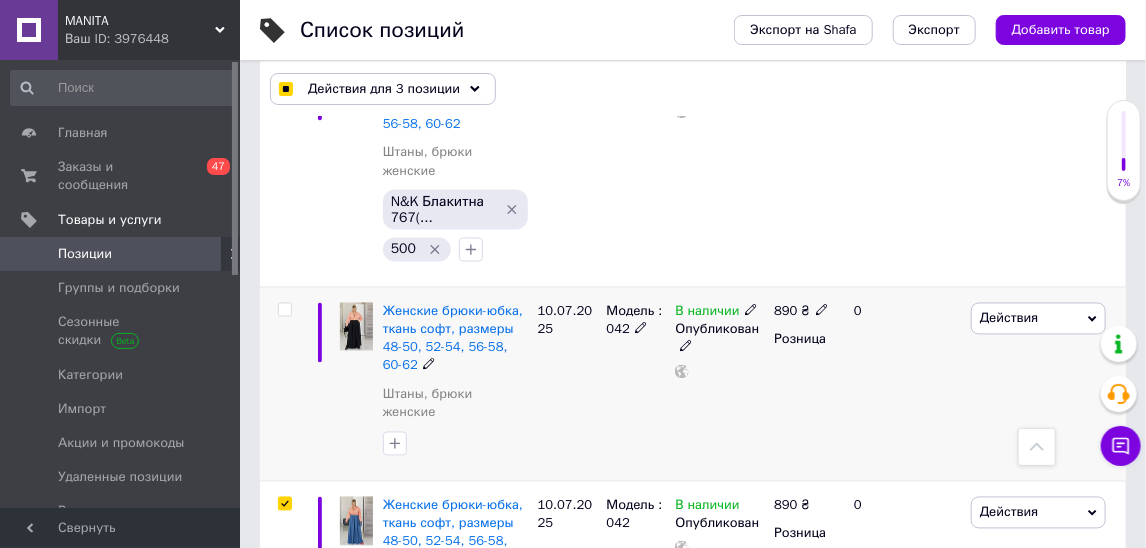 click at bounding box center [284, 310] 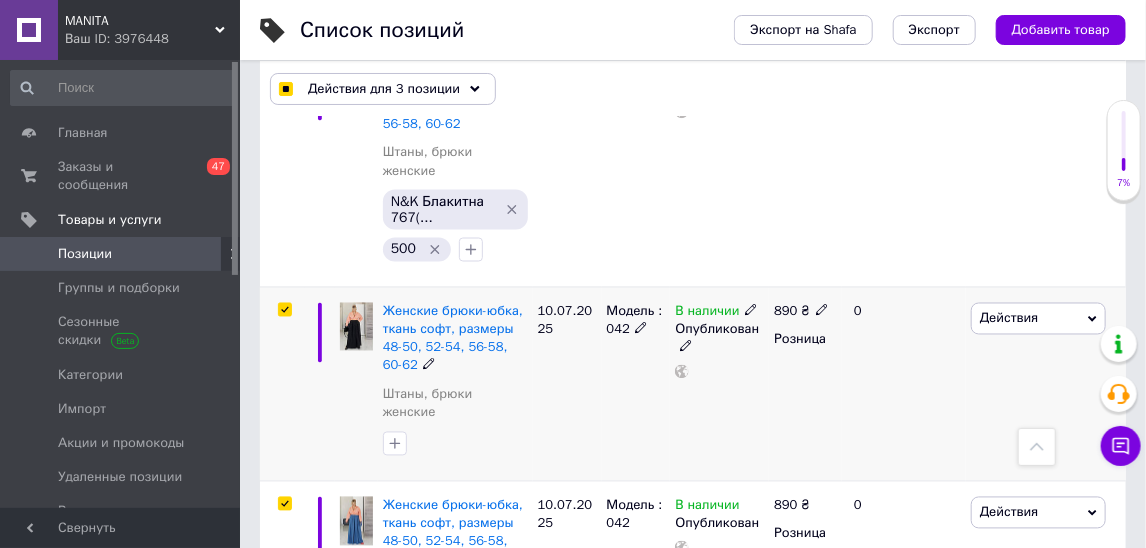 checkbox on "true" 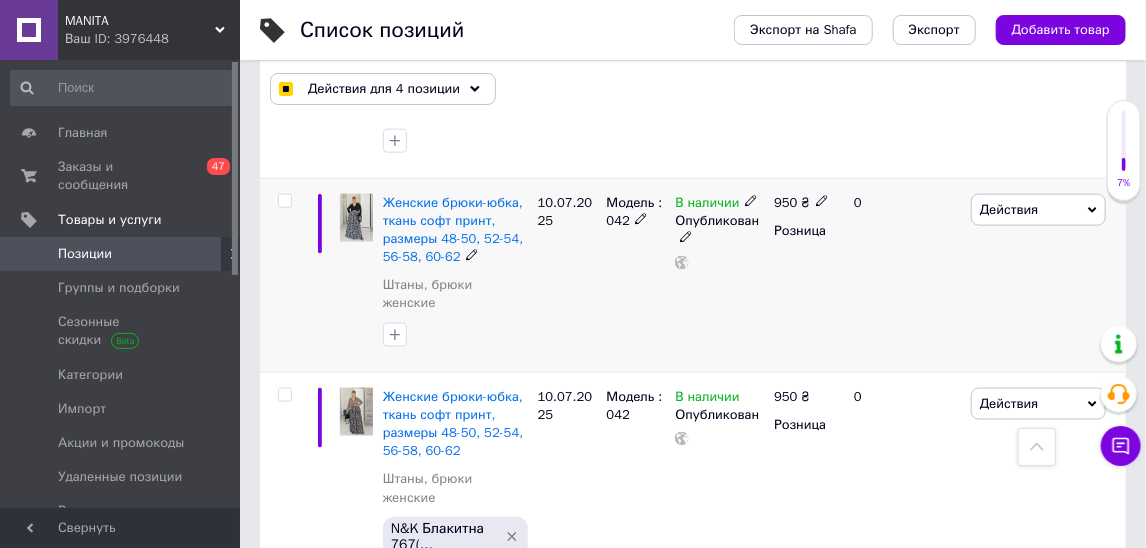 click at bounding box center (284, 201) 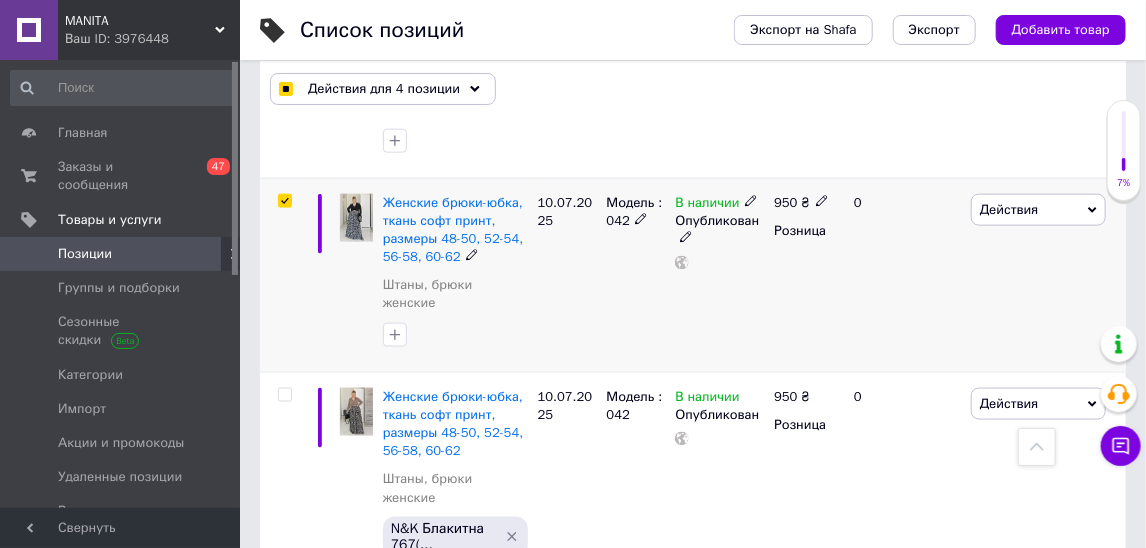 checkbox on "true" 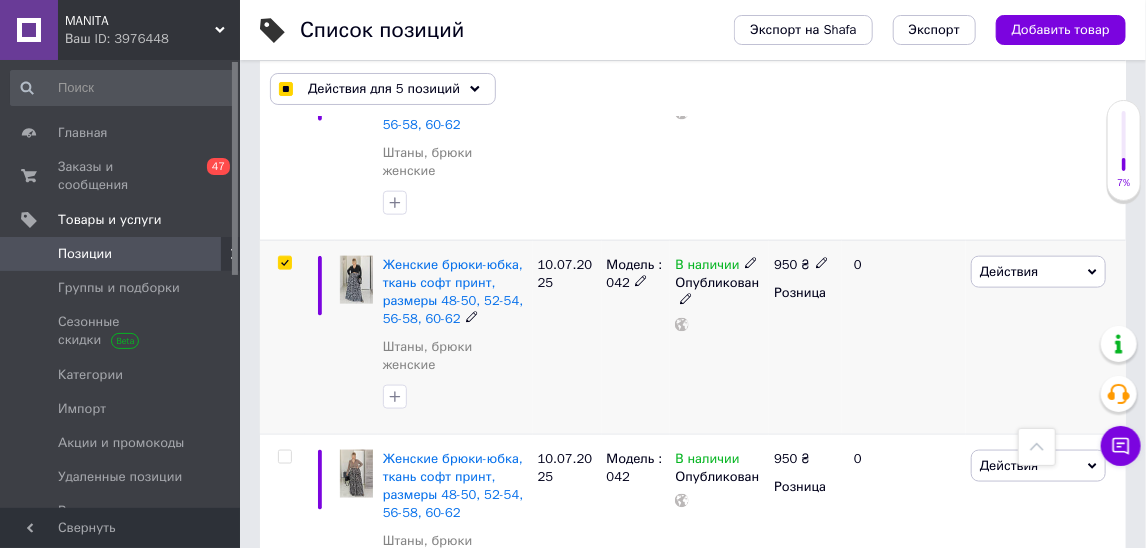 scroll, scrollTop: 655, scrollLeft: 0, axis: vertical 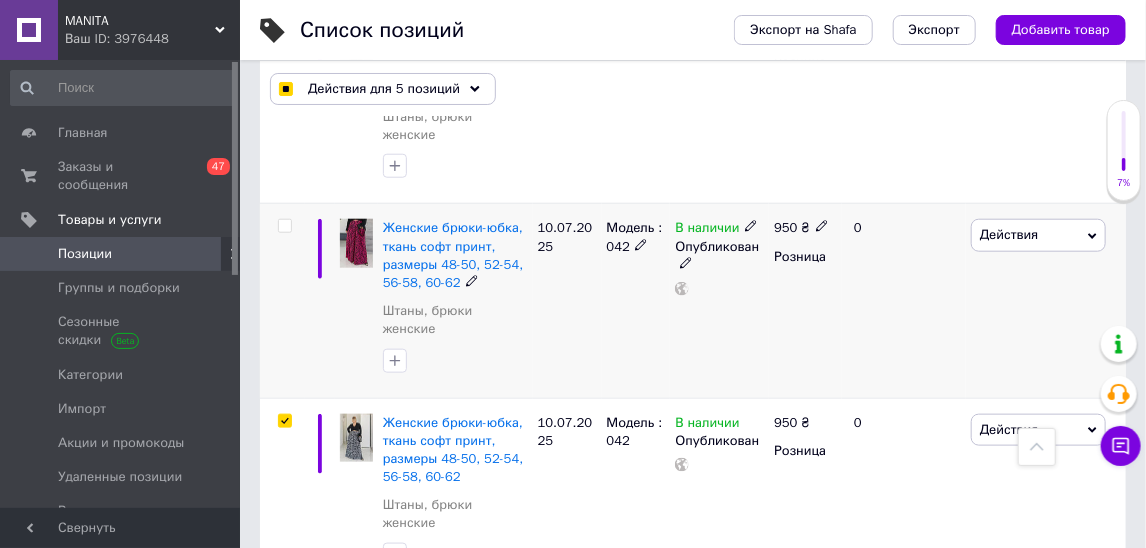 click at bounding box center [284, 226] 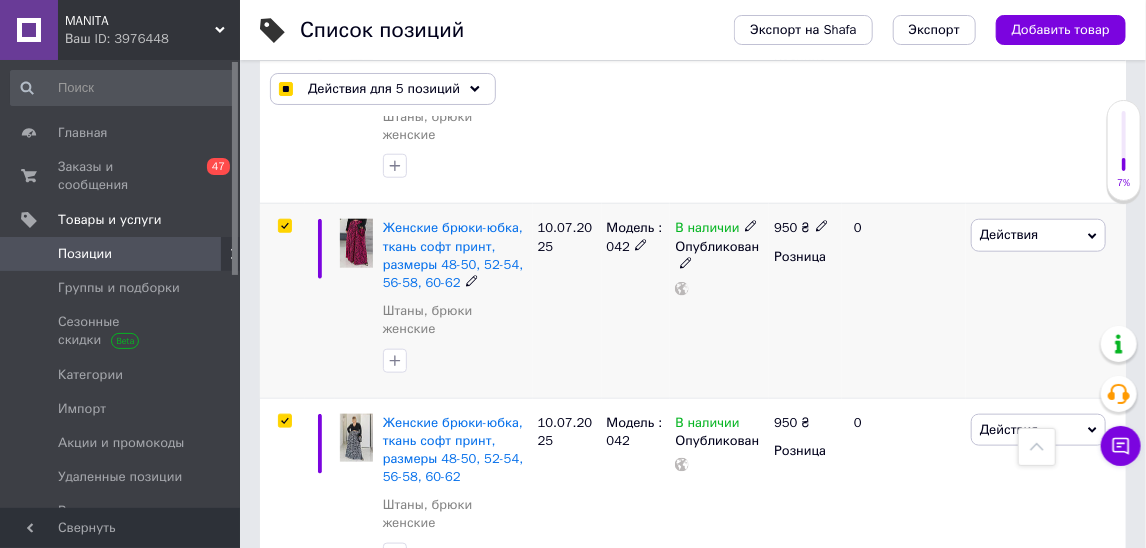 checkbox on "true" 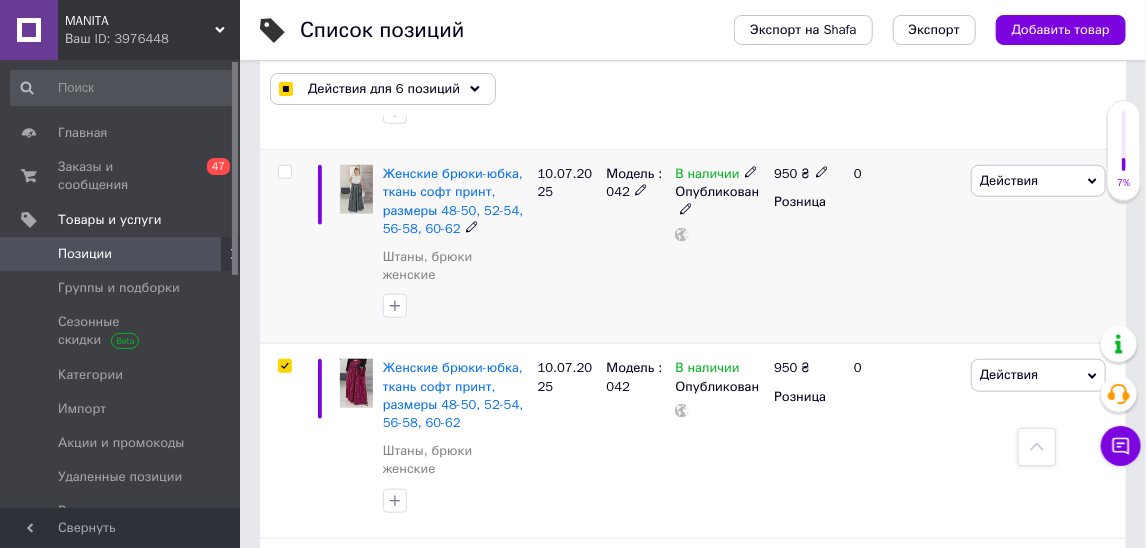 click at bounding box center [284, 172] 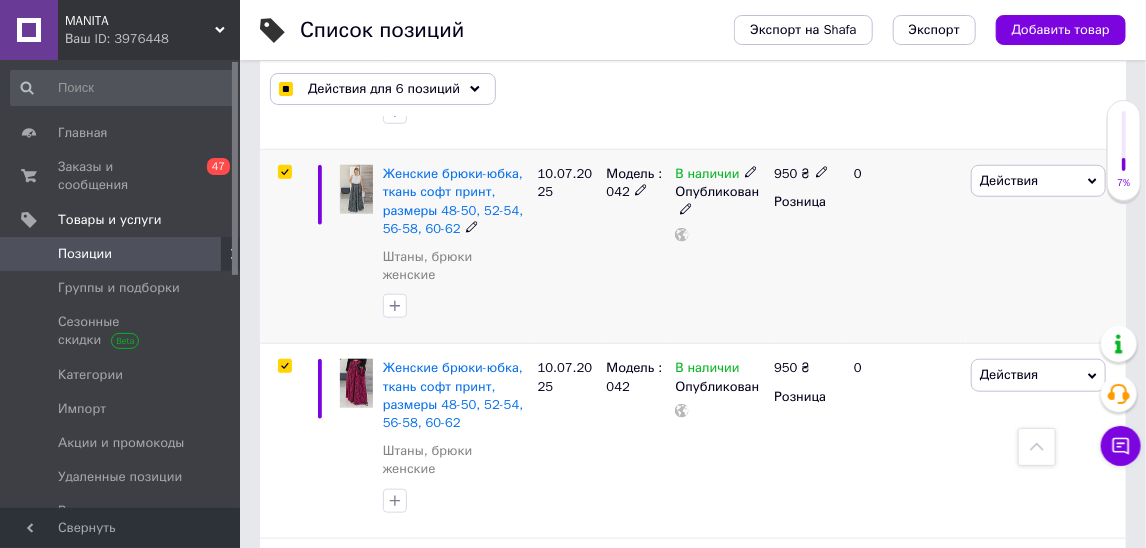 checkbox on "true" 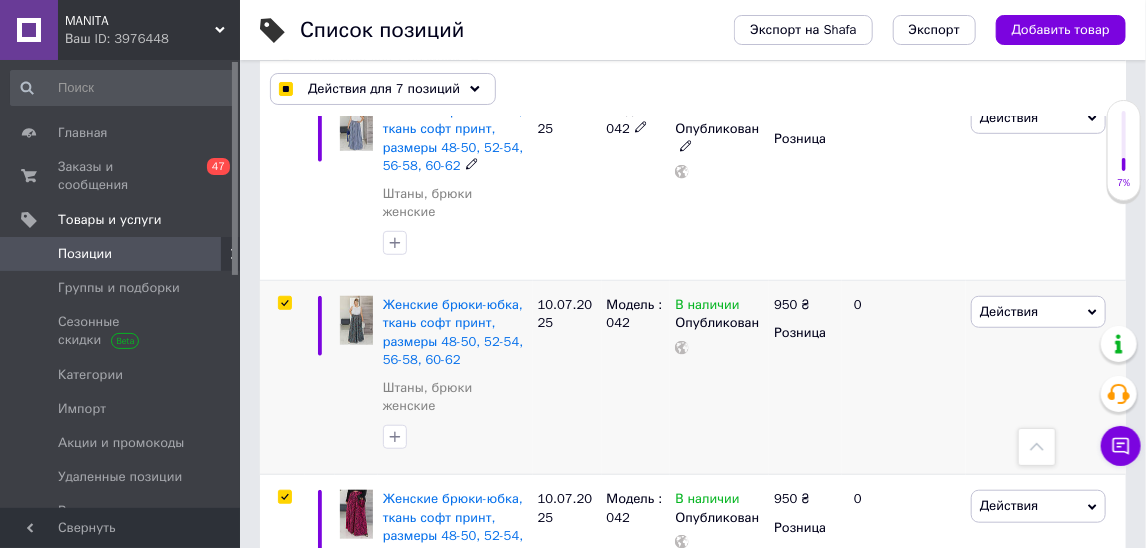 scroll, scrollTop: 338, scrollLeft: 0, axis: vertical 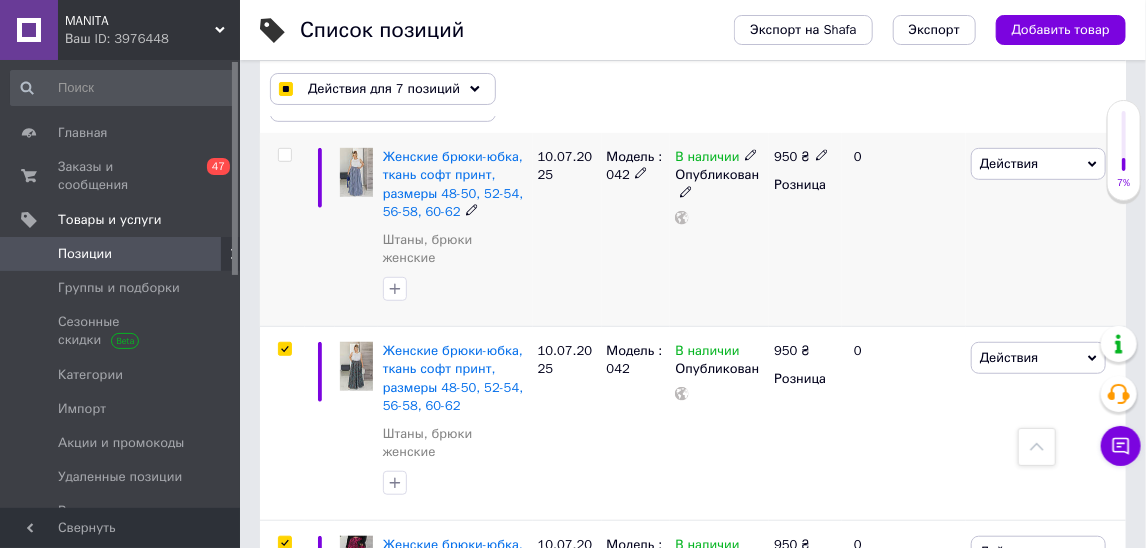 click at bounding box center [284, 155] 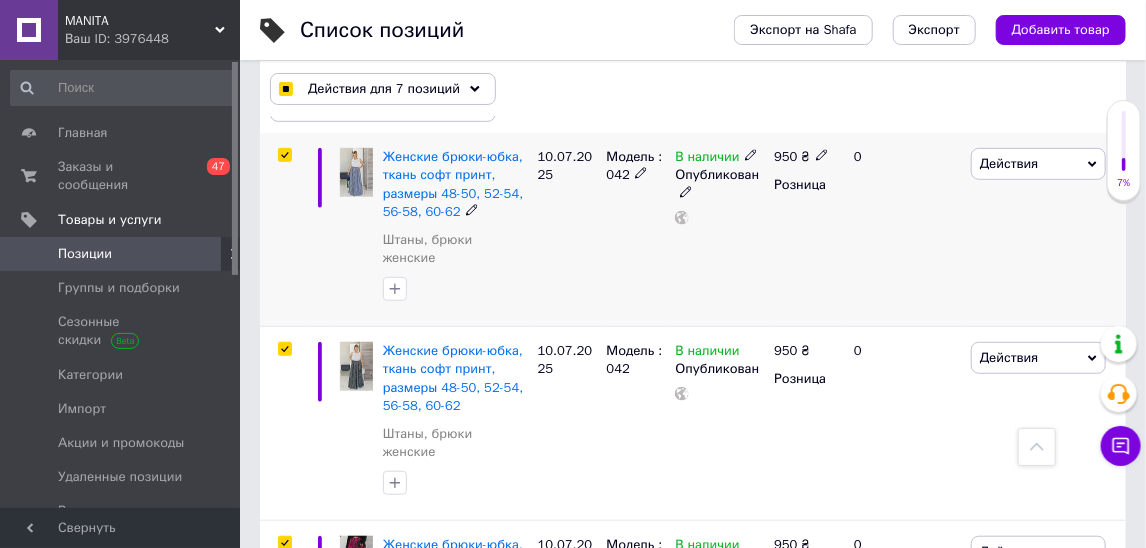 checkbox on "true" 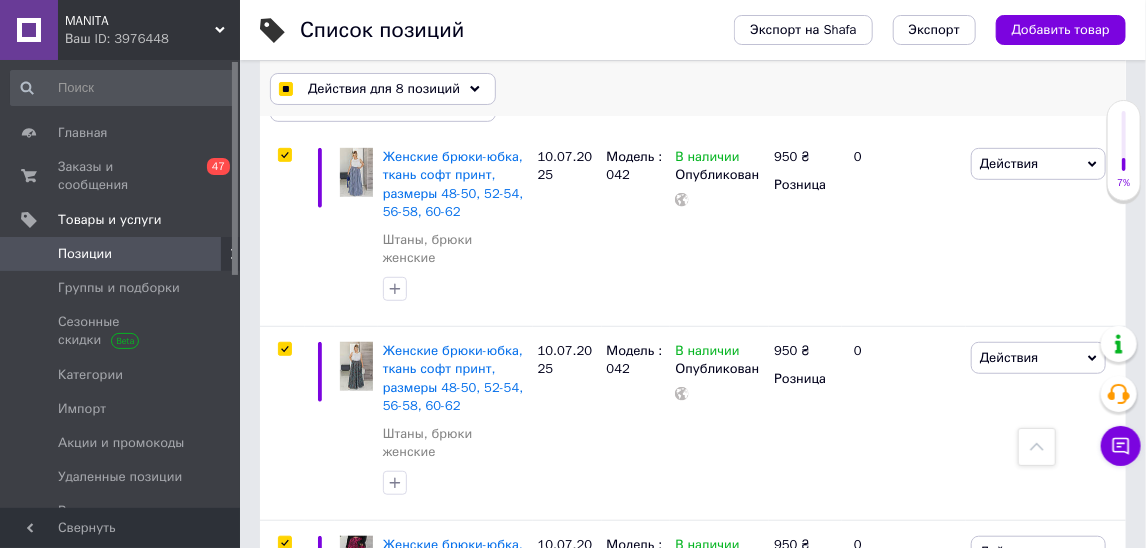 click on "Действия для 8 позиций" at bounding box center [384, 89] 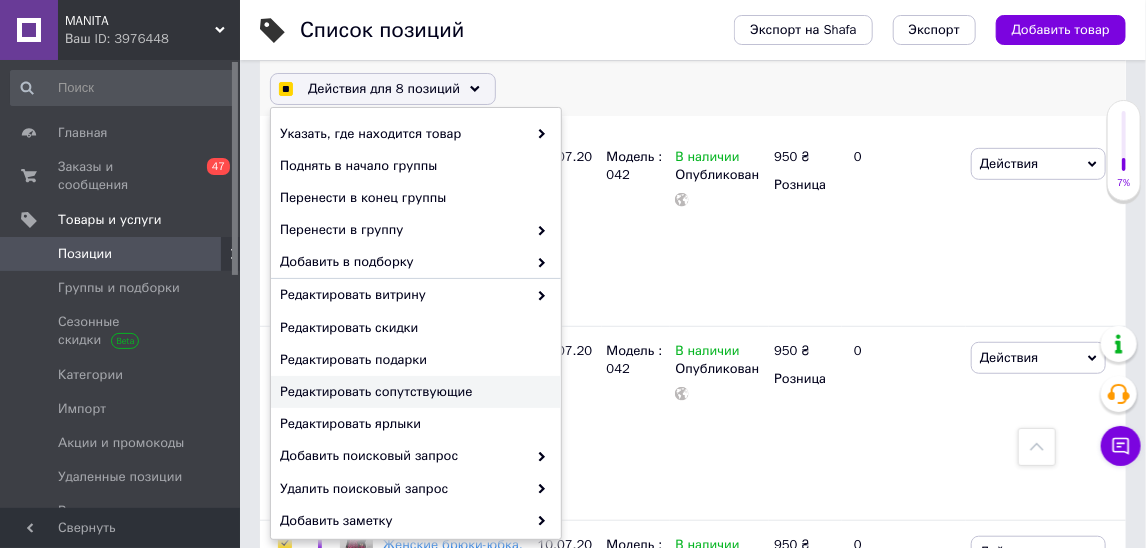 checkbox on "true" 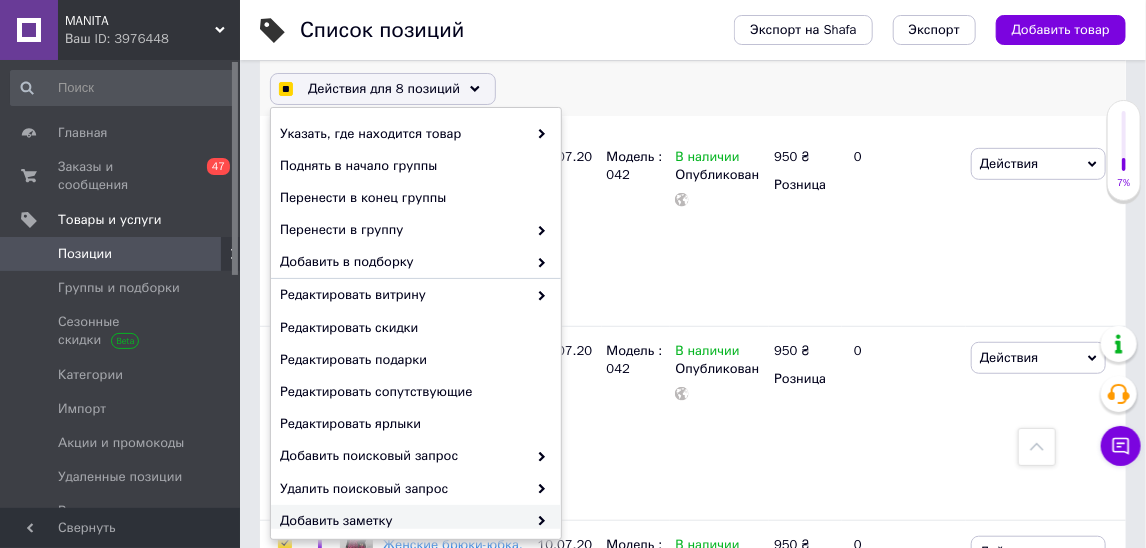 click on "Добавить заметку" at bounding box center [403, 521] 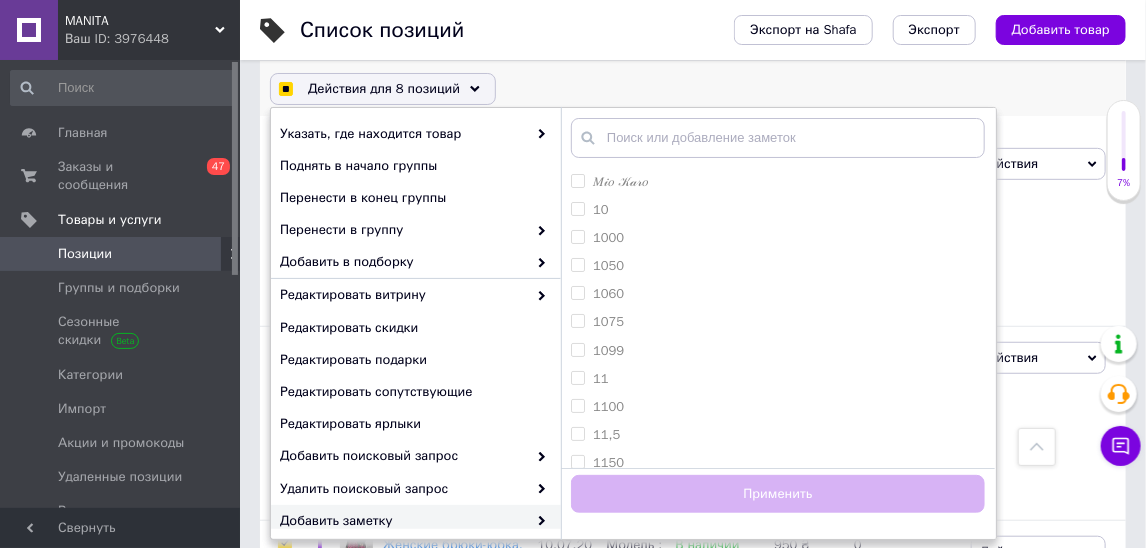 click on "Добавить заметку" at bounding box center [403, 521] 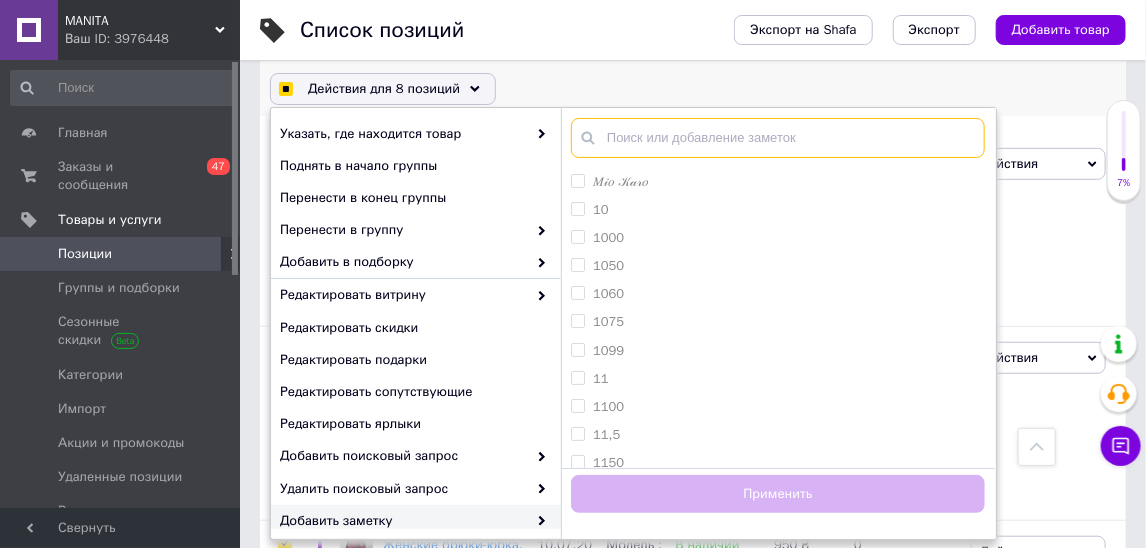 checkbox on "true" 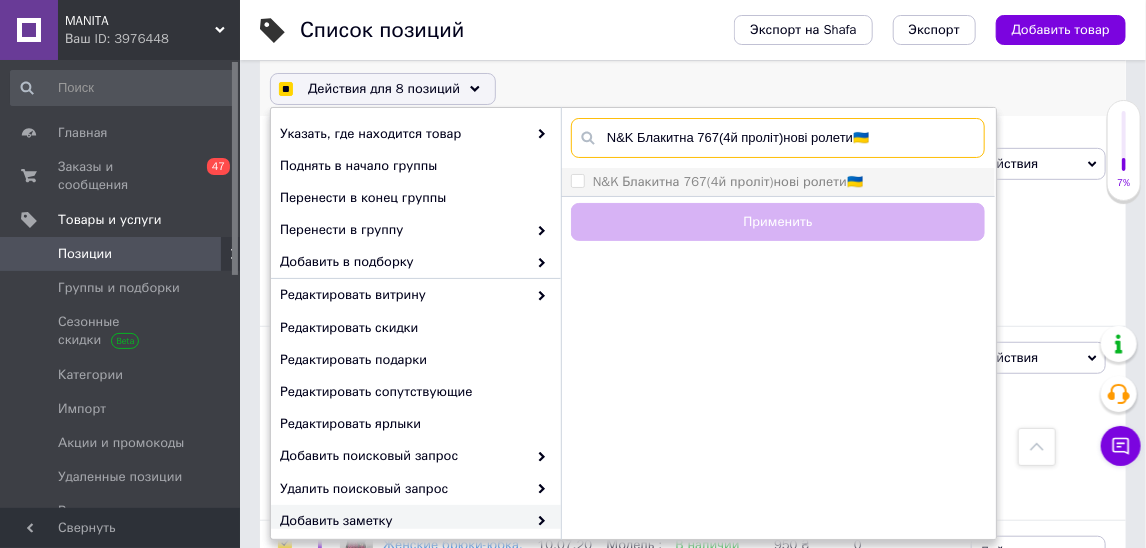 type on "N&K Блакитна 767(4й пролiт)новi ролети🇺🇦" 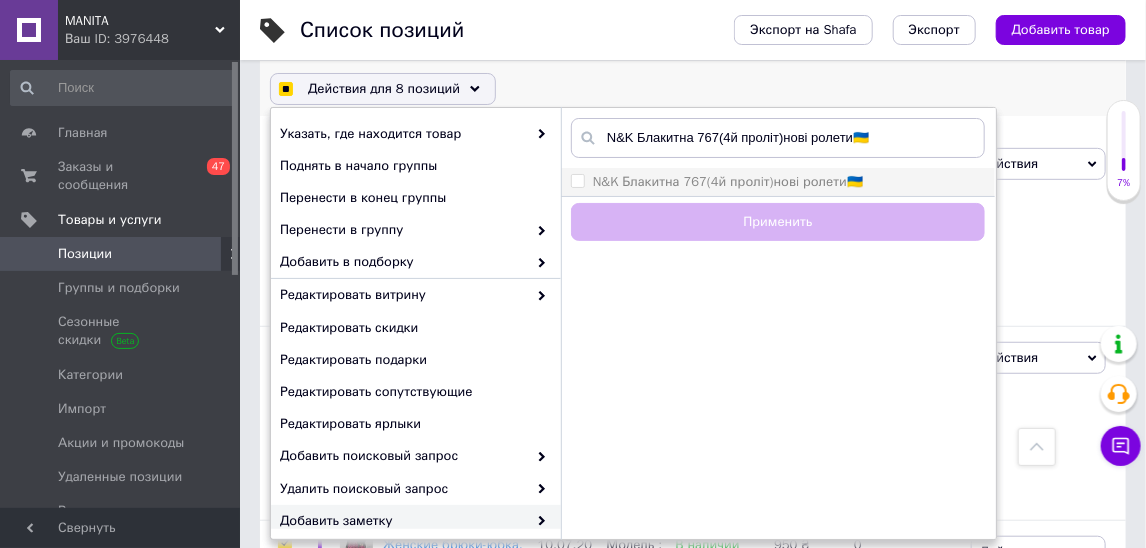 click on "N&K Блакитна 767(4й пролiт)новi ролети🇺🇦" at bounding box center [728, 181] 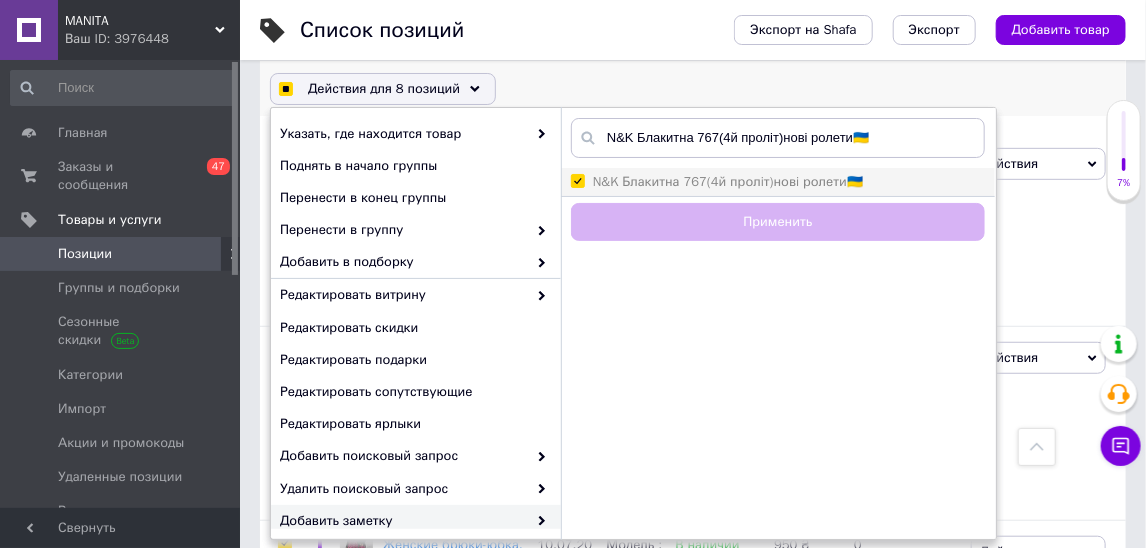 checkbox on "true" 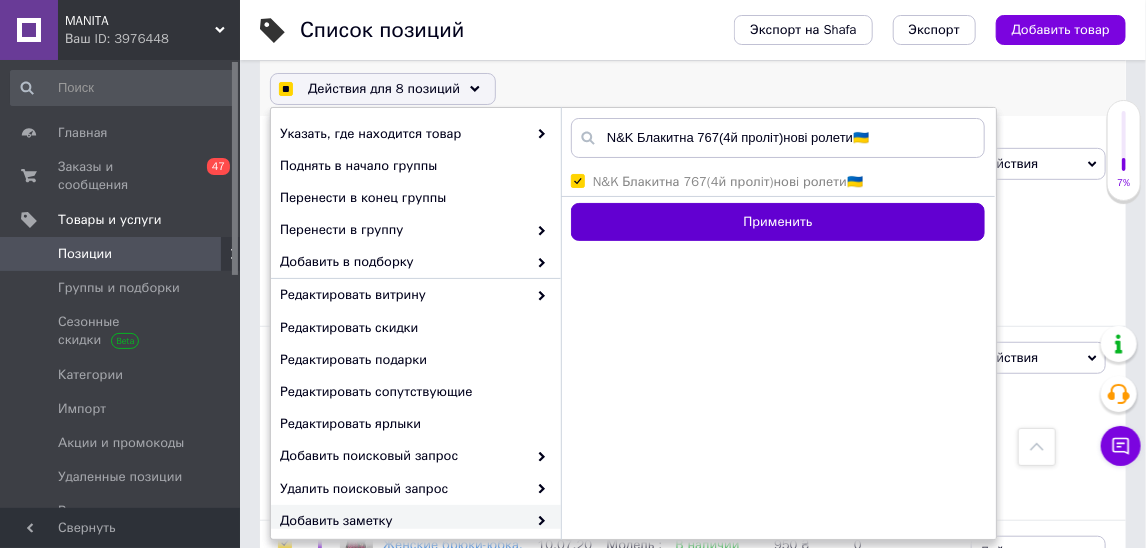 click on "Применить" at bounding box center (778, 222) 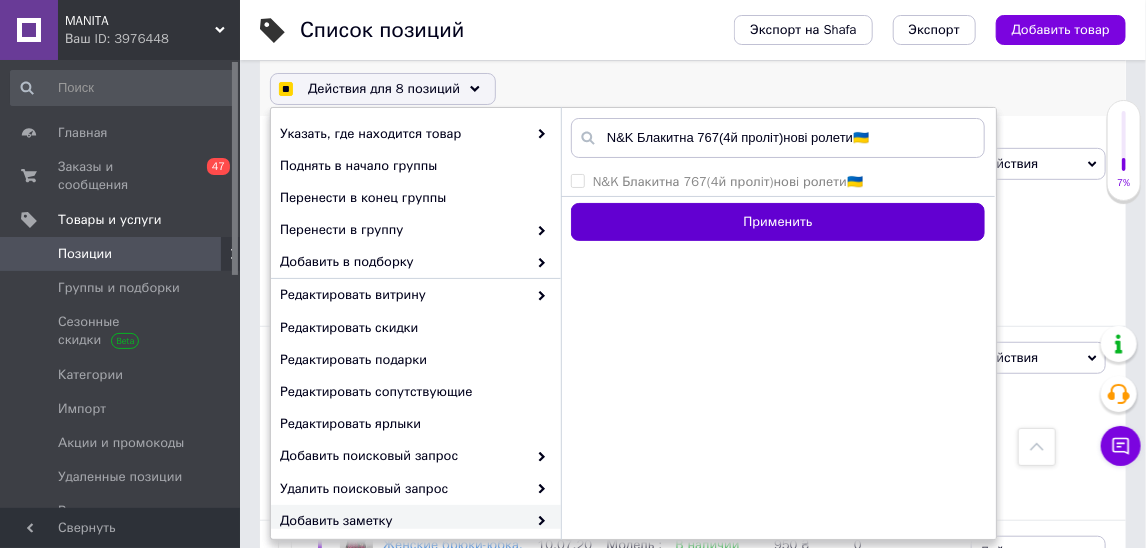 checkbox on "false" 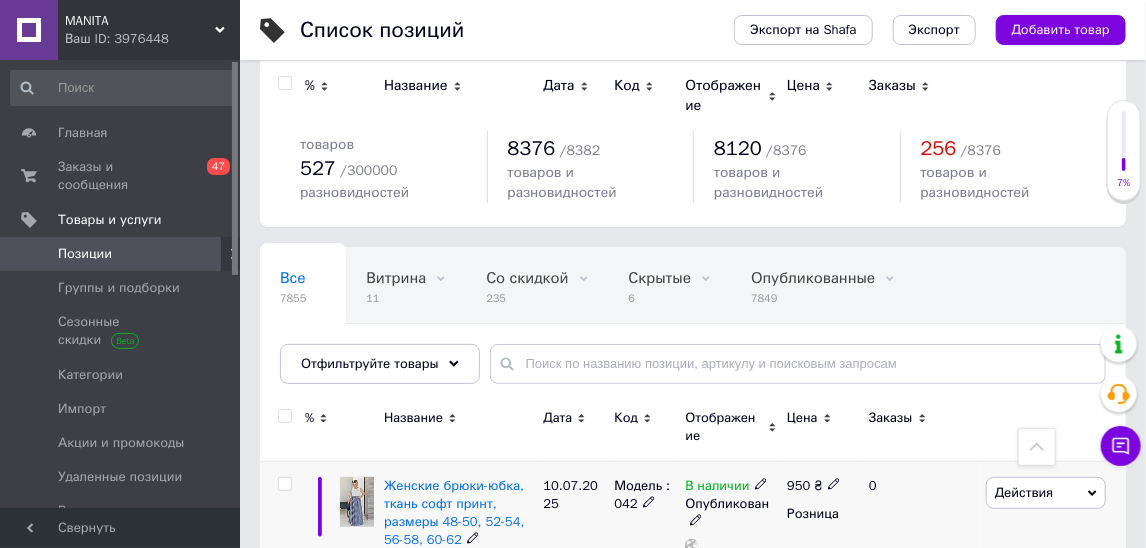 scroll, scrollTop: 0, scrollLeft: 0, axis: both 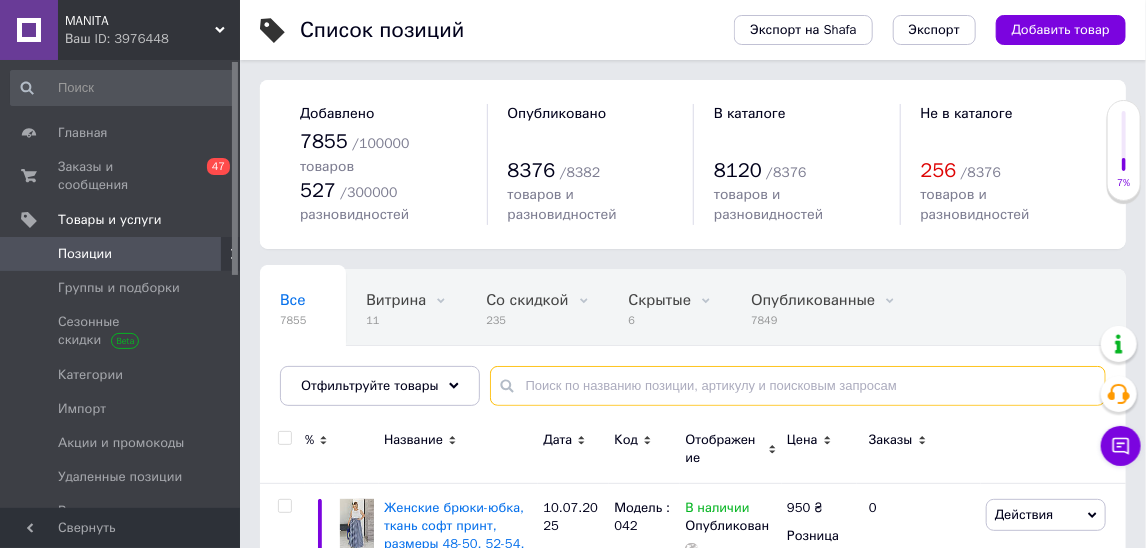 click at bounding box center (798, 386) 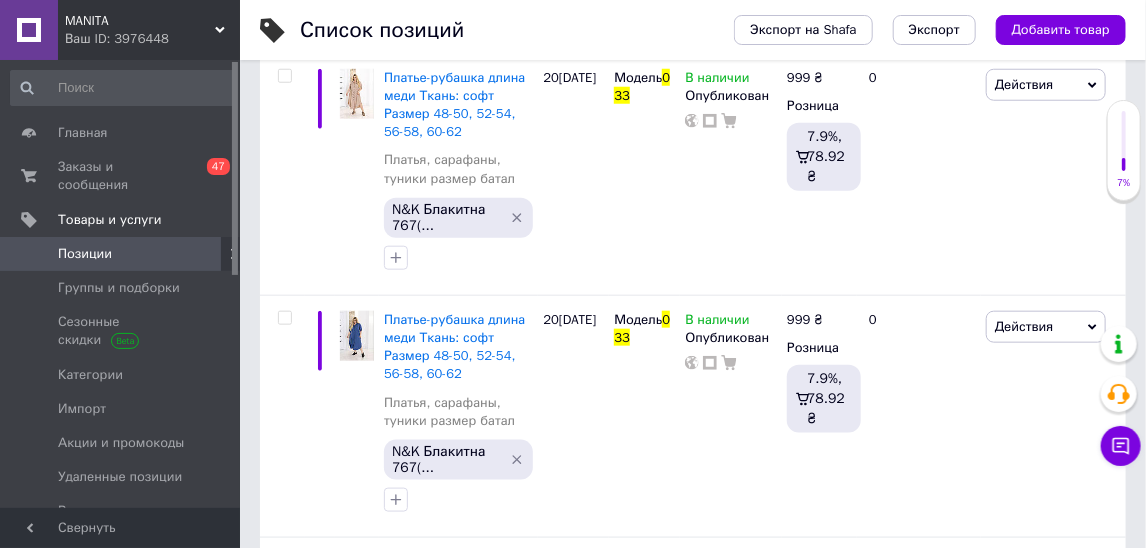 scroll, scrollTop: 952, scrollLeft: 0, axis: vertical 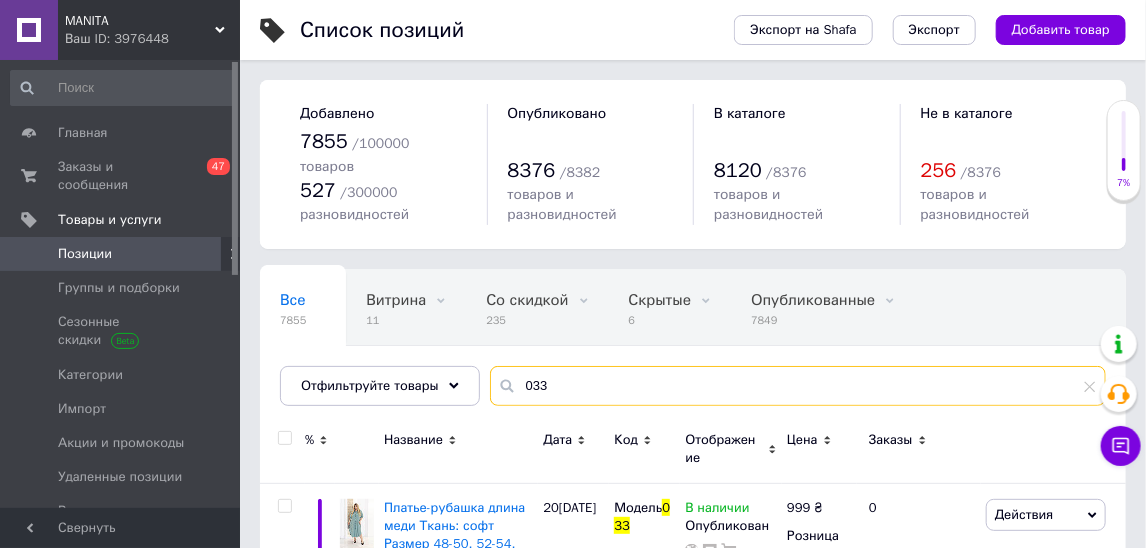 click on "033" at bounding box center [798, 386] 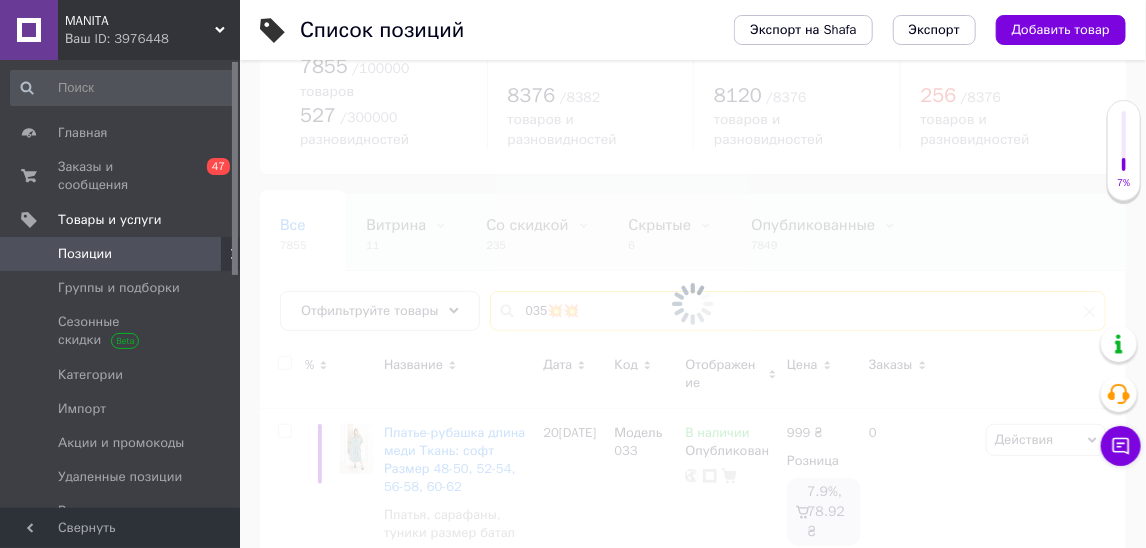 scroll, scrollTop: 92, scrollLeft: 0, axis: vertical 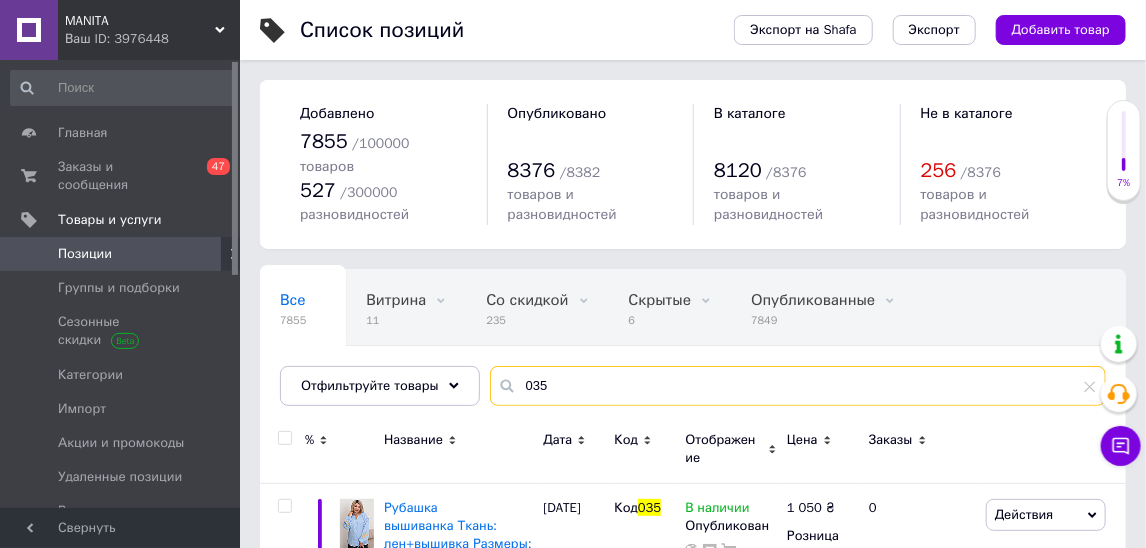 click on "035" at bounding box center [798, 386] 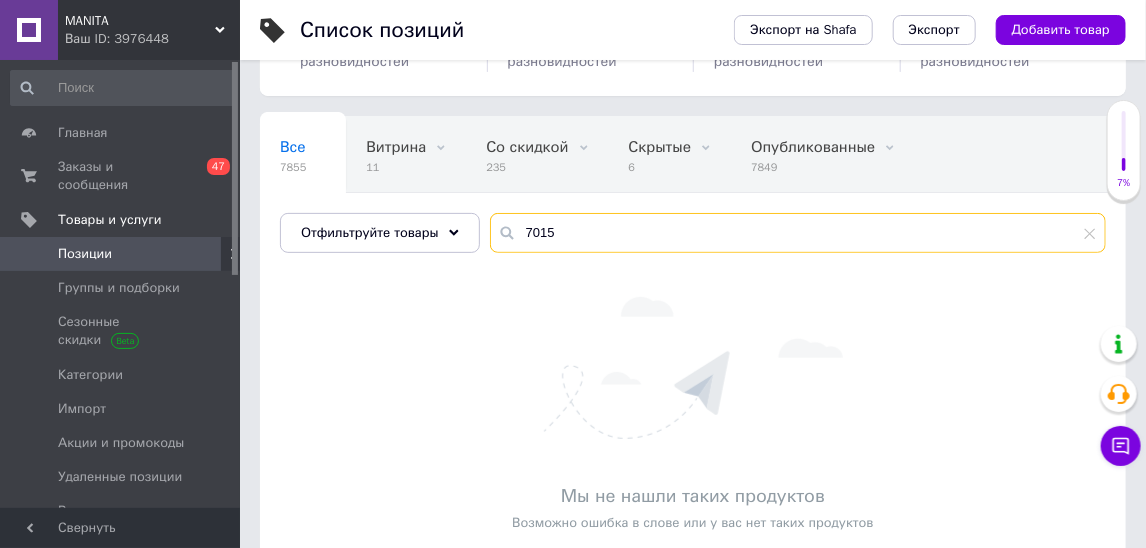 scroll, scrollTop: 170, scrollLeft: 0, axis: vertical 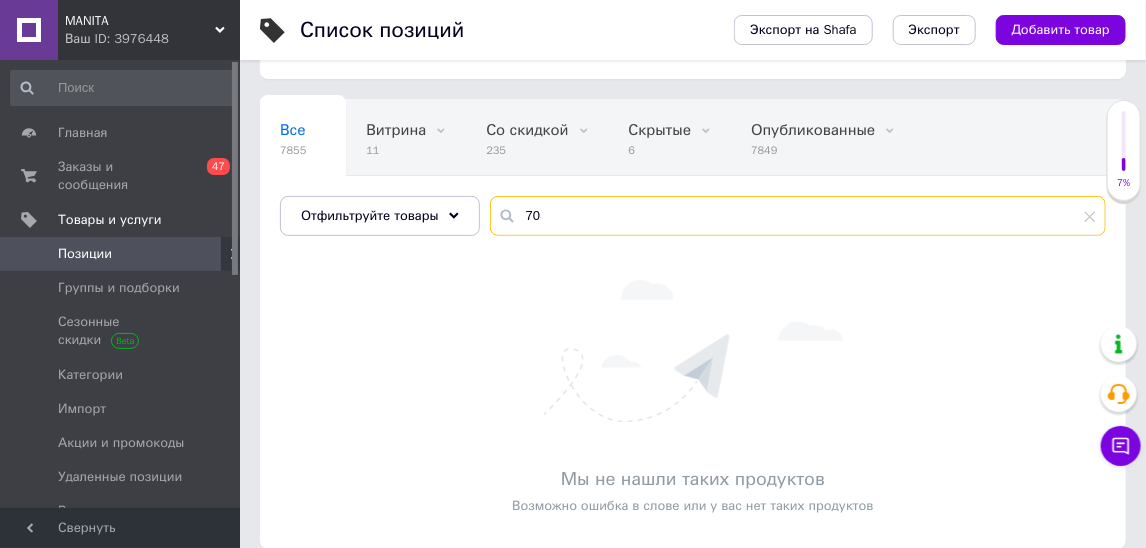 type on "7" 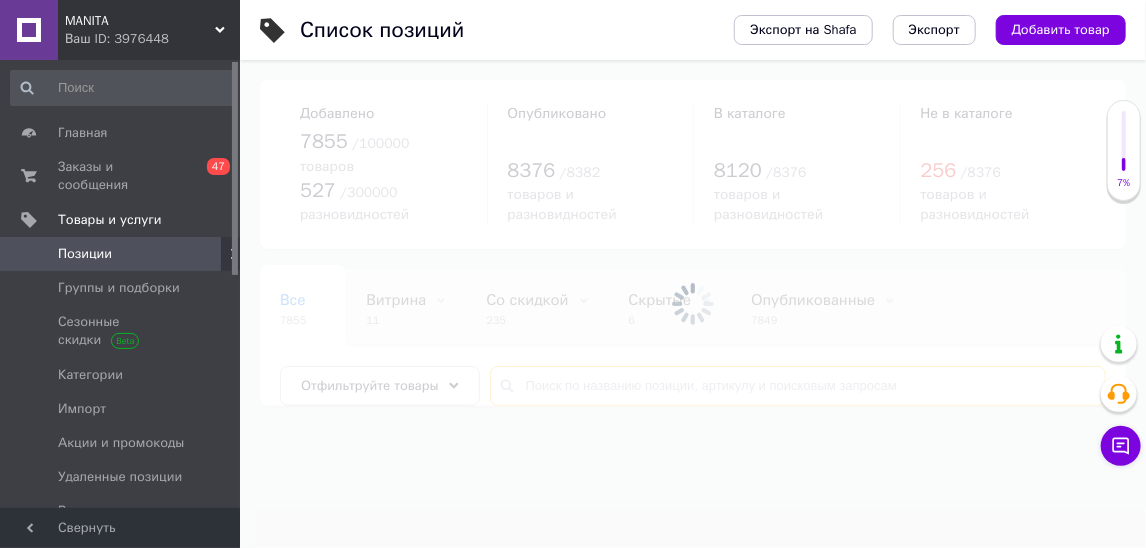 scroll, scrollTop: 0, scrollLeft: 0, axis: both 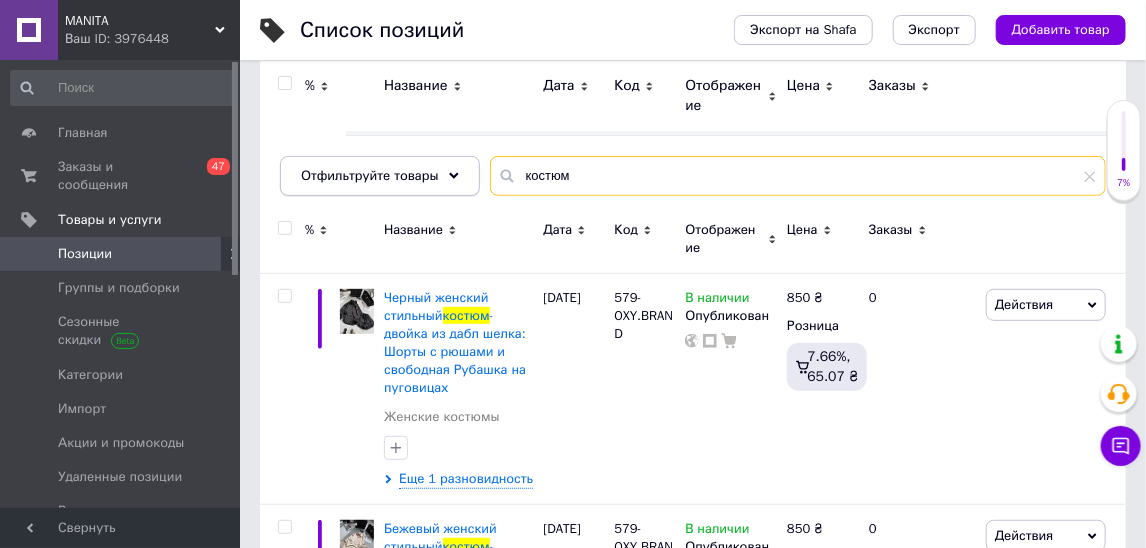 type on "костюм" 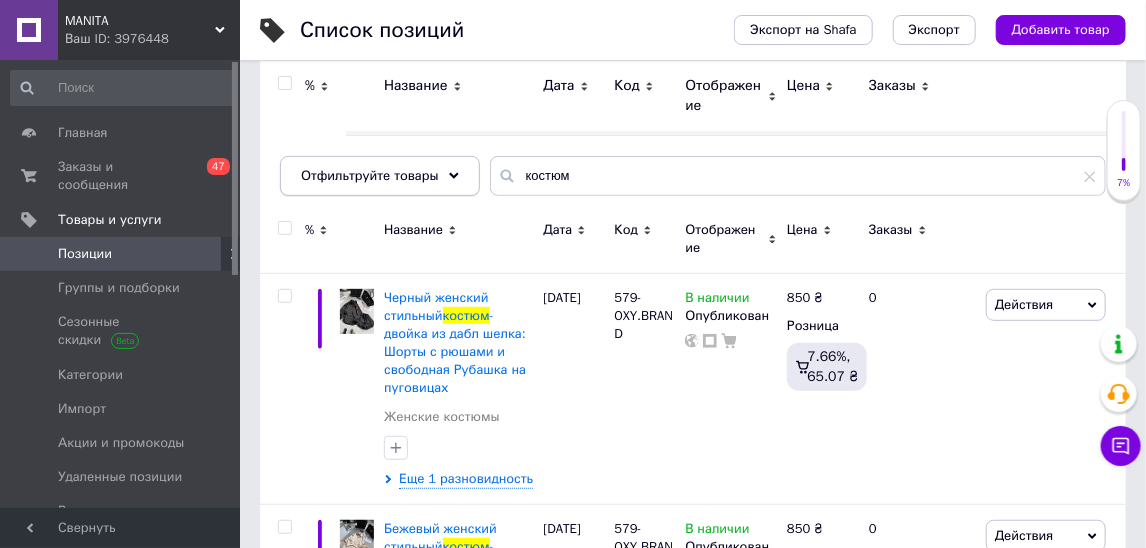 click on "Отфильтруйте товары" at bounding box center [370, 175] 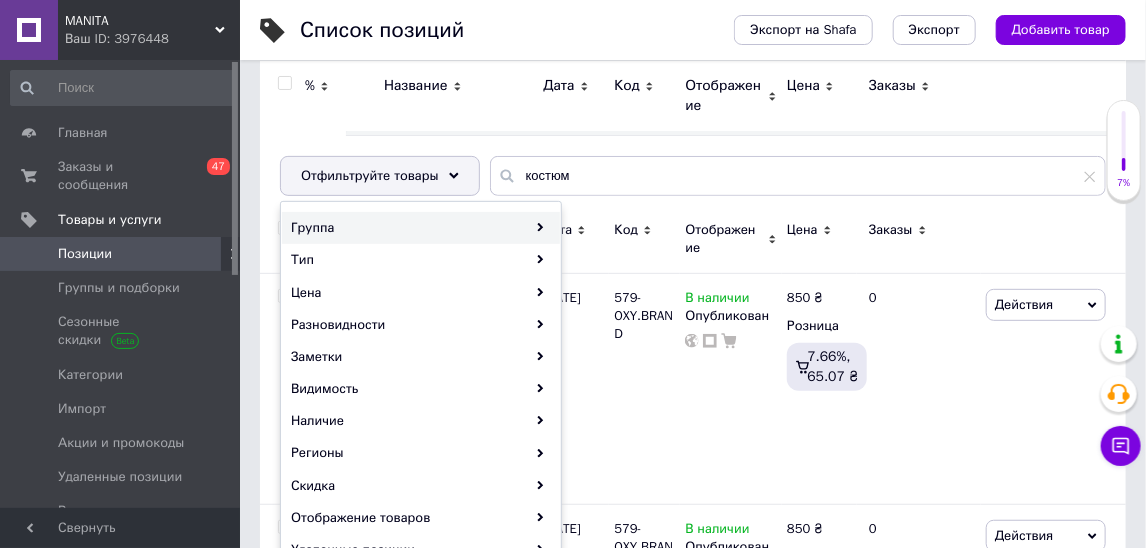 click on "Группа" at bounding box center (421, 228) 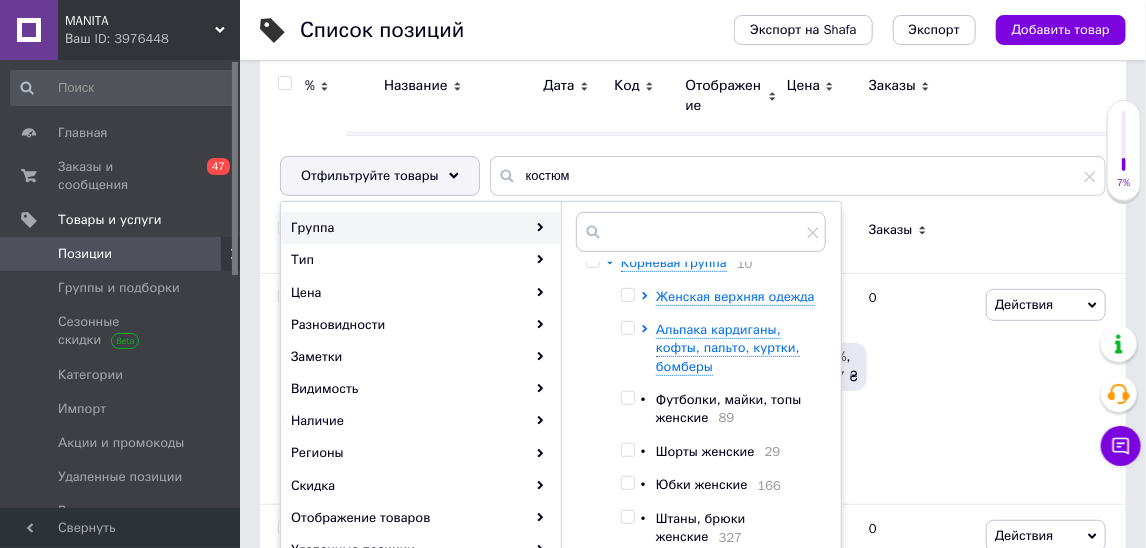 scroll, scrollTop: 0, scrollLeft: 0, axis: both 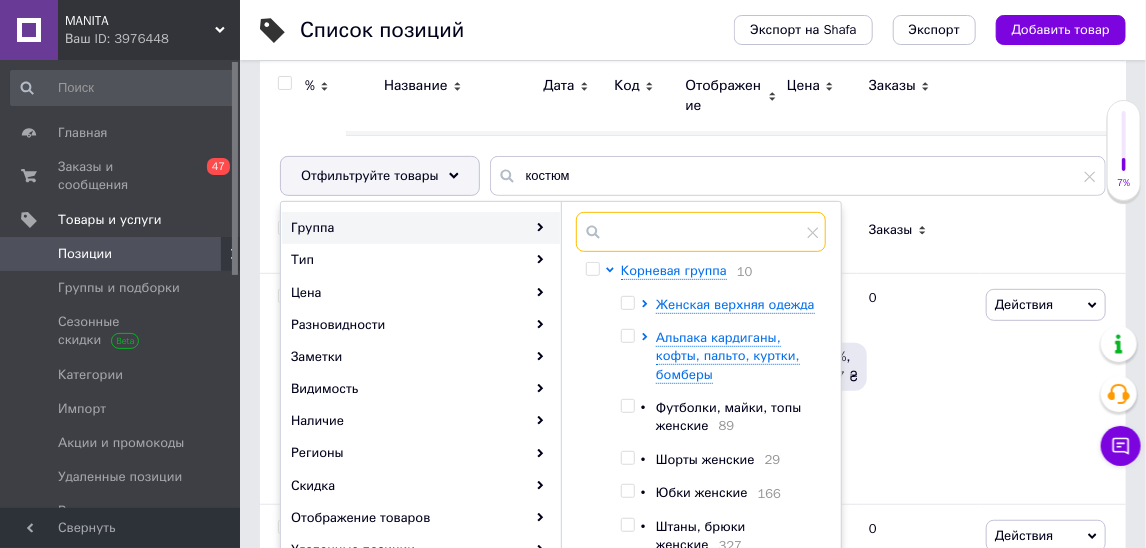 click at bounding box center [701, 232] 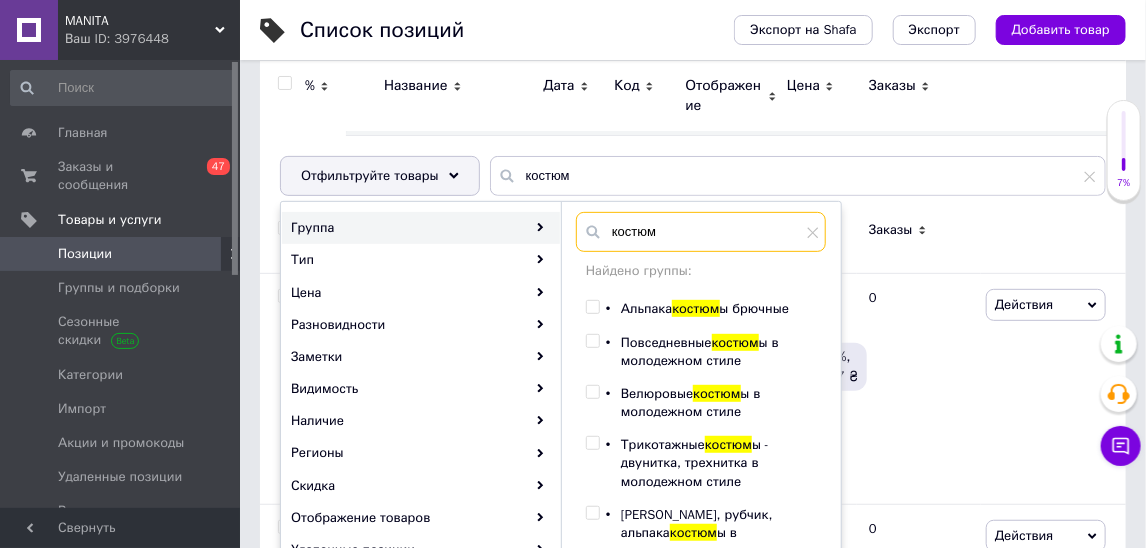 scroll, scrollTop: 297, scrollLeft: 0, axis: vertical 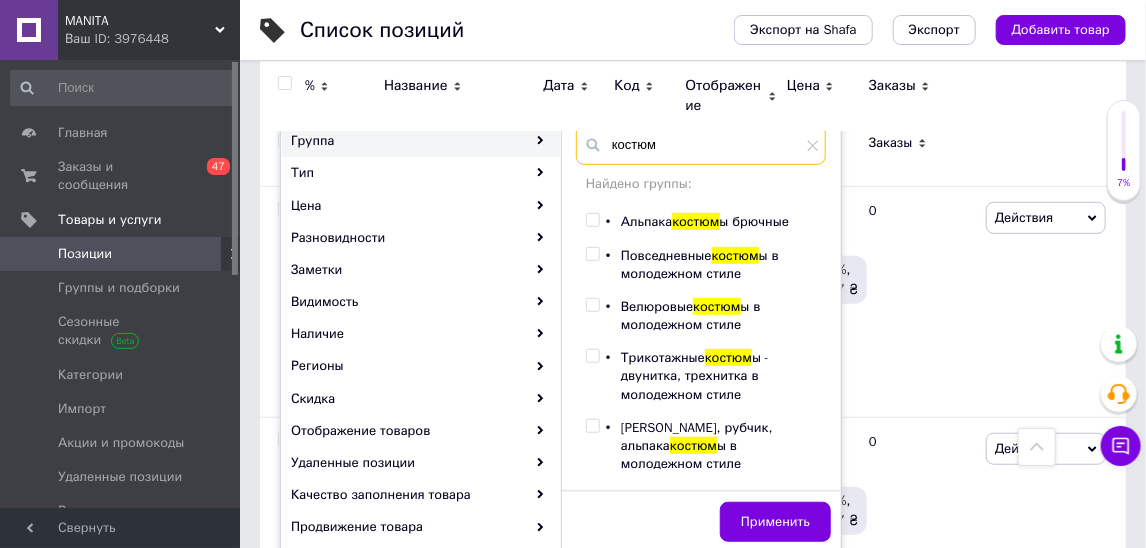 click on "костюм" at bounding box center (701, 145) 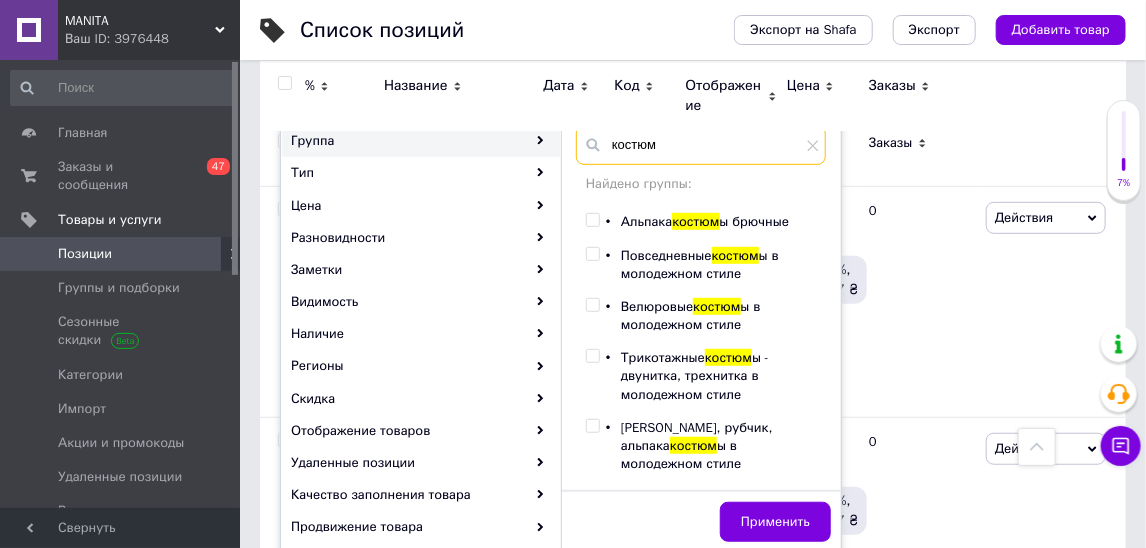 type on "д" 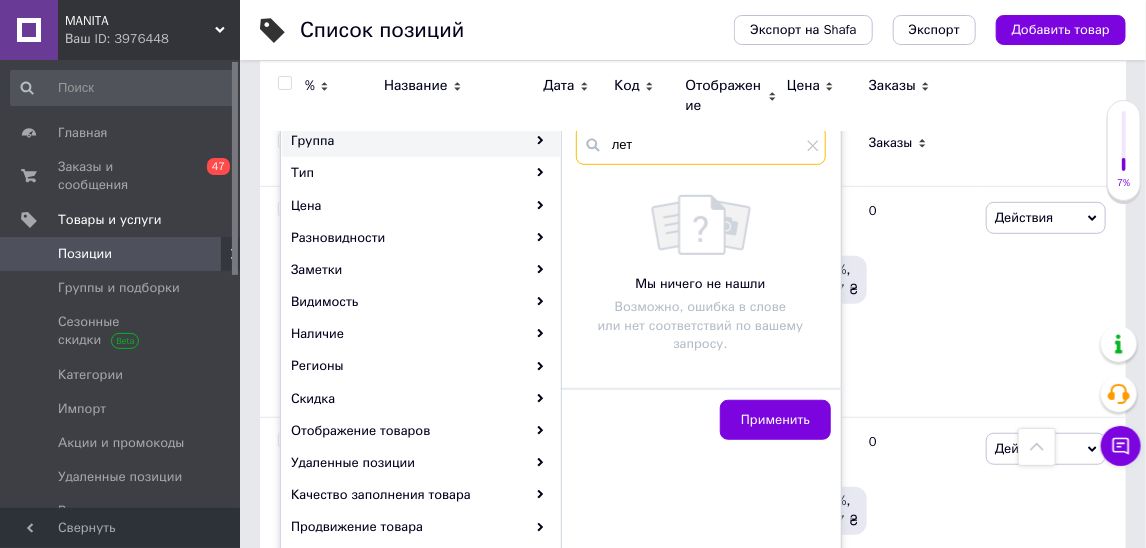 scroll, scrollTop: 245, scrollLeft: 0, axis: vertical 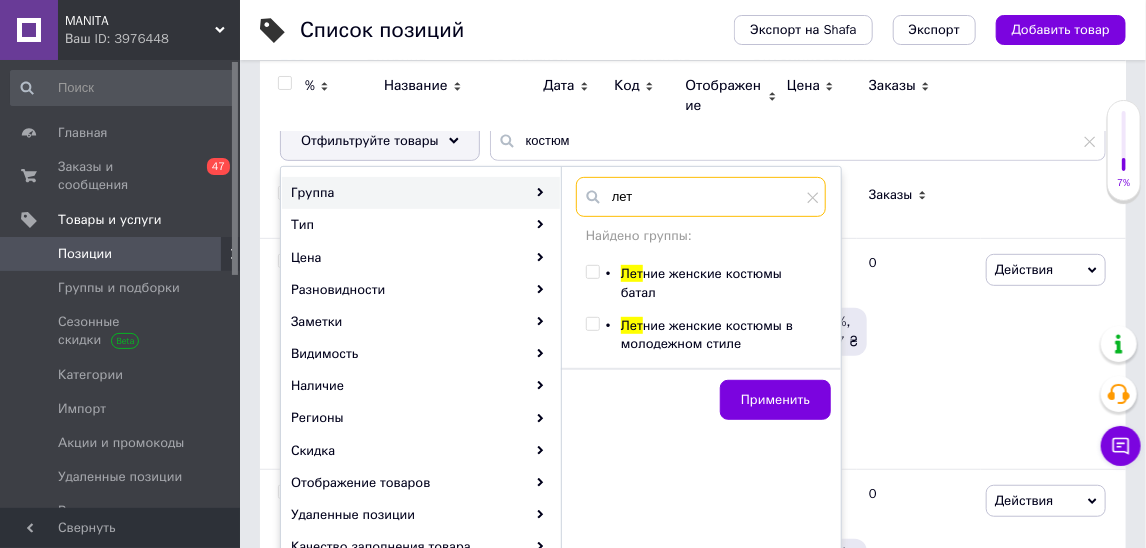 type on "лет" 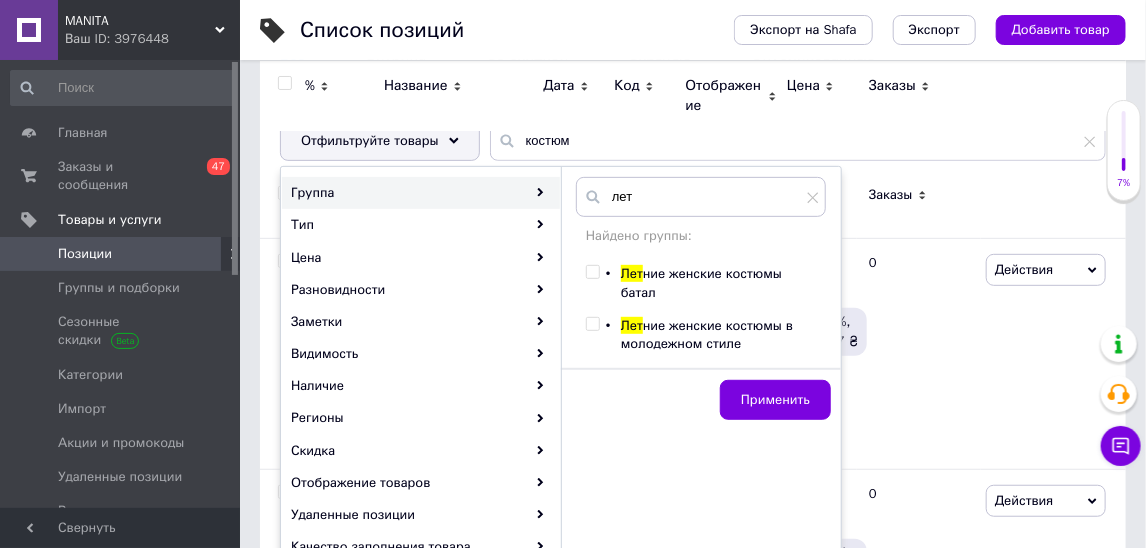 click on "Лет ние женские костюмы батал" at bounding box center [718, 283] 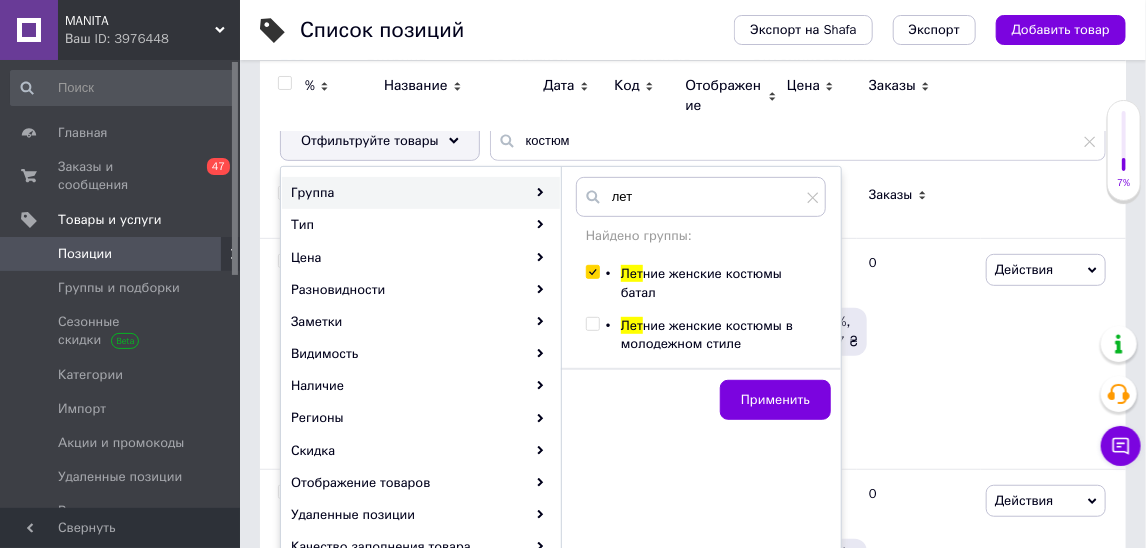 checkbox on "true" 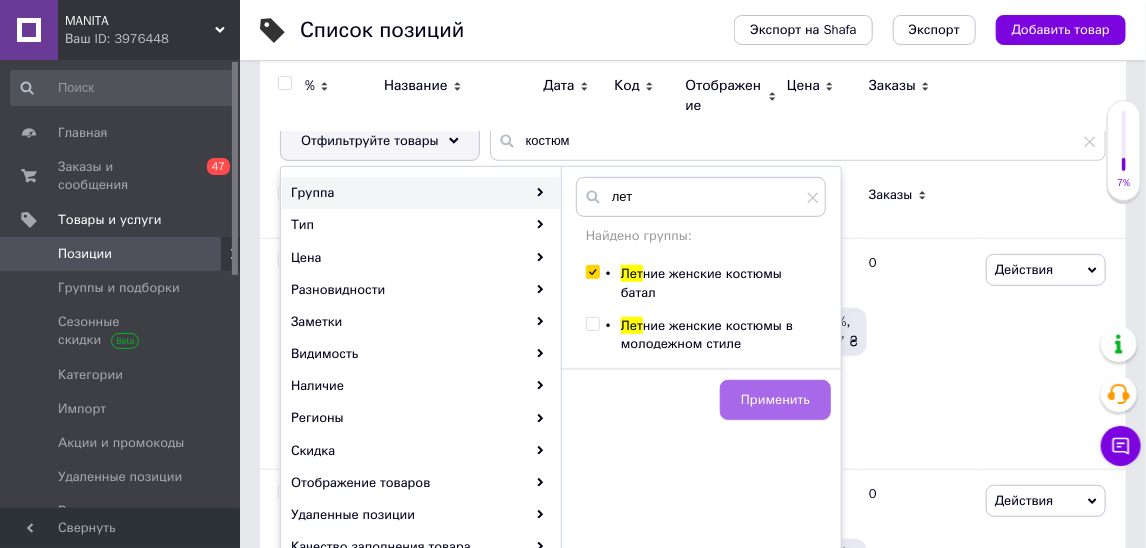 click on "Применить" at bounding box center [775, 400] 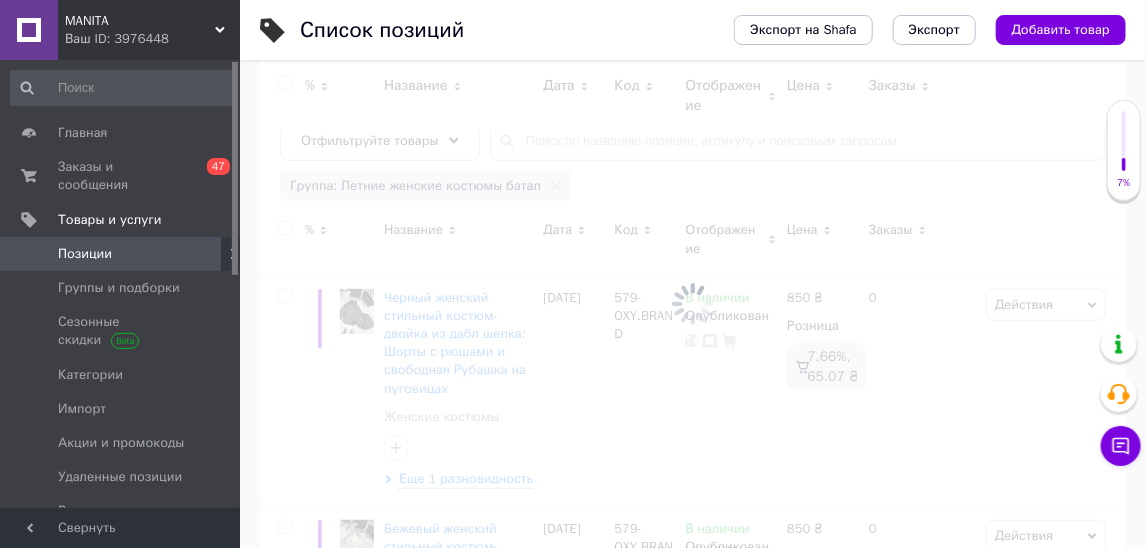 scroll, scrollTop: 0, scrollLeft: 257, axis: horizontal 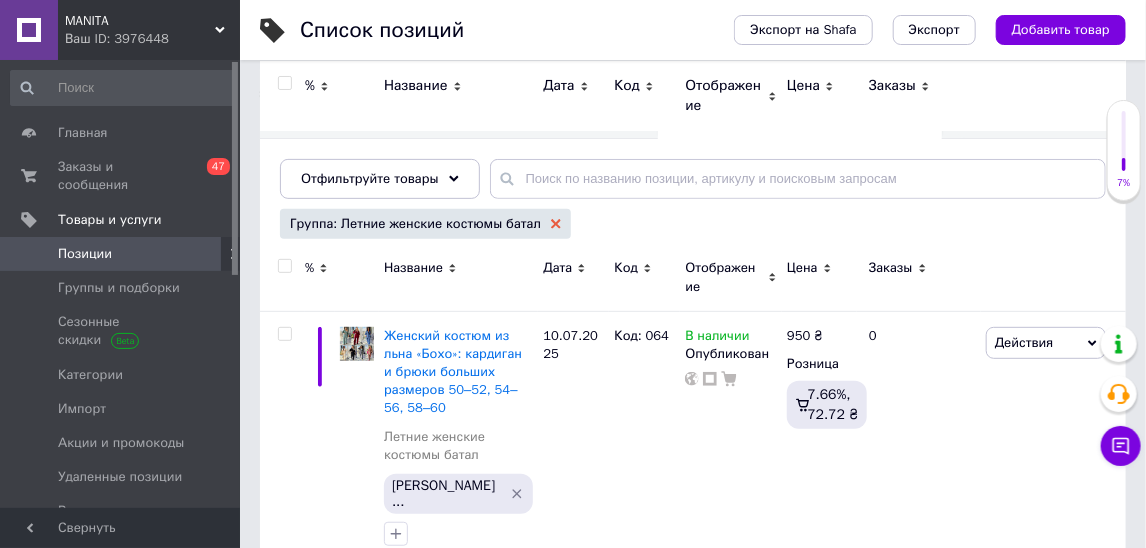 click 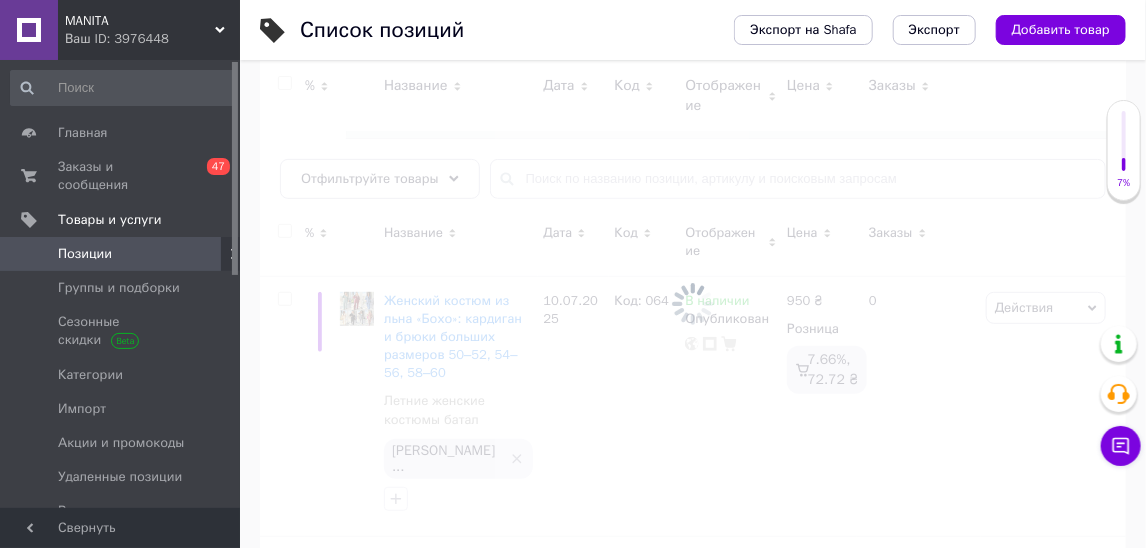 scroll, scrollTop: 0, scrollLeft: 0, axis: both 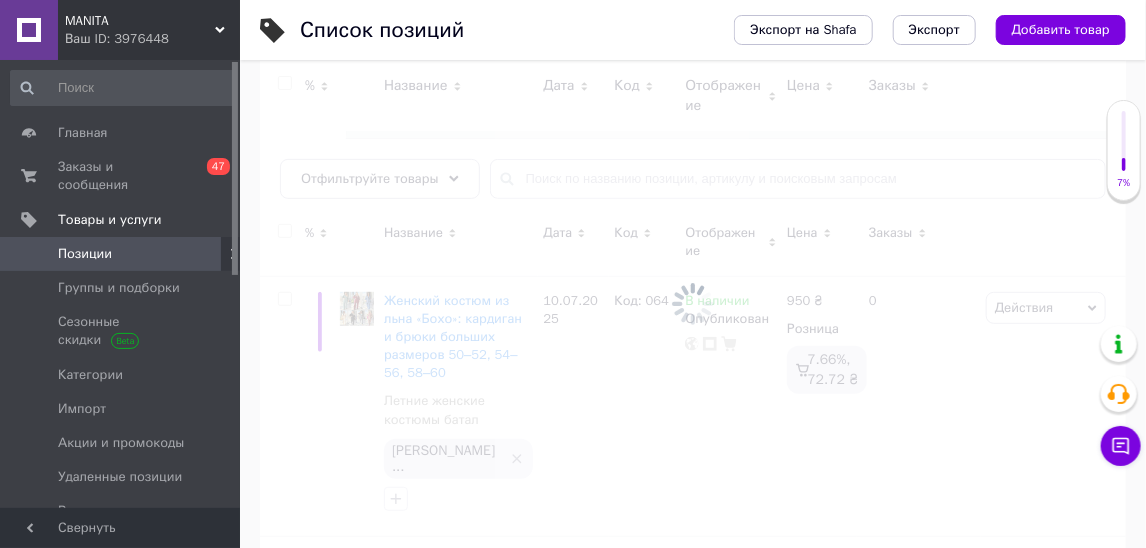 click at bounding box center [693, 304] 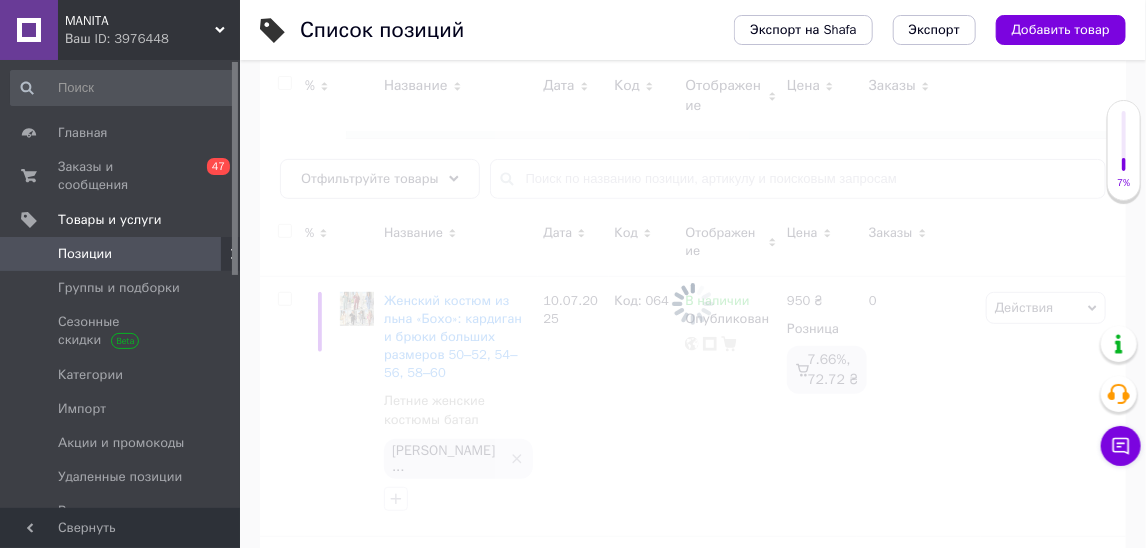 click 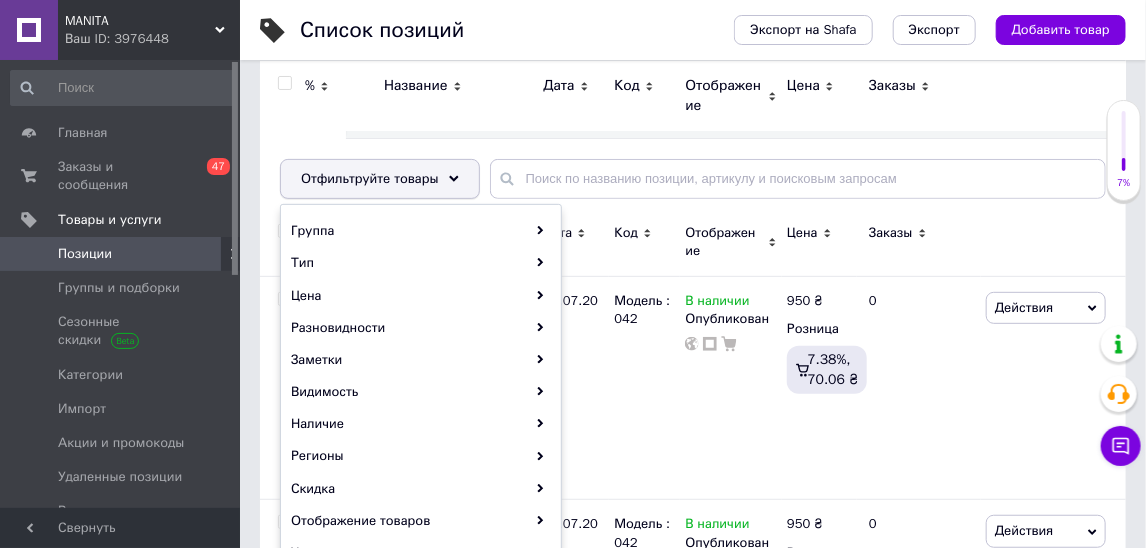 click 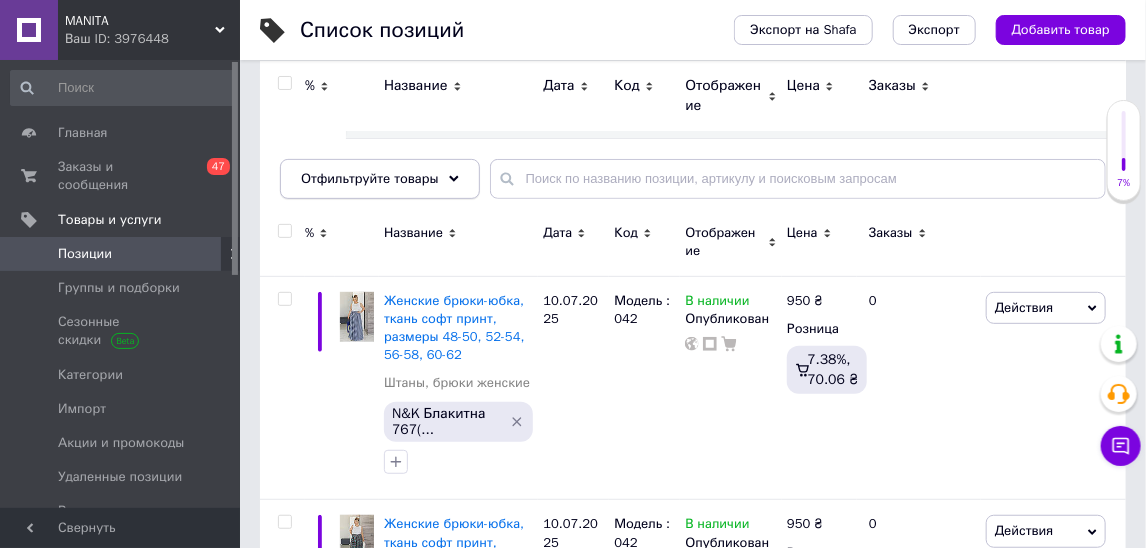 click on "Отфильтруйте товары" at bounding box center [380, 179] 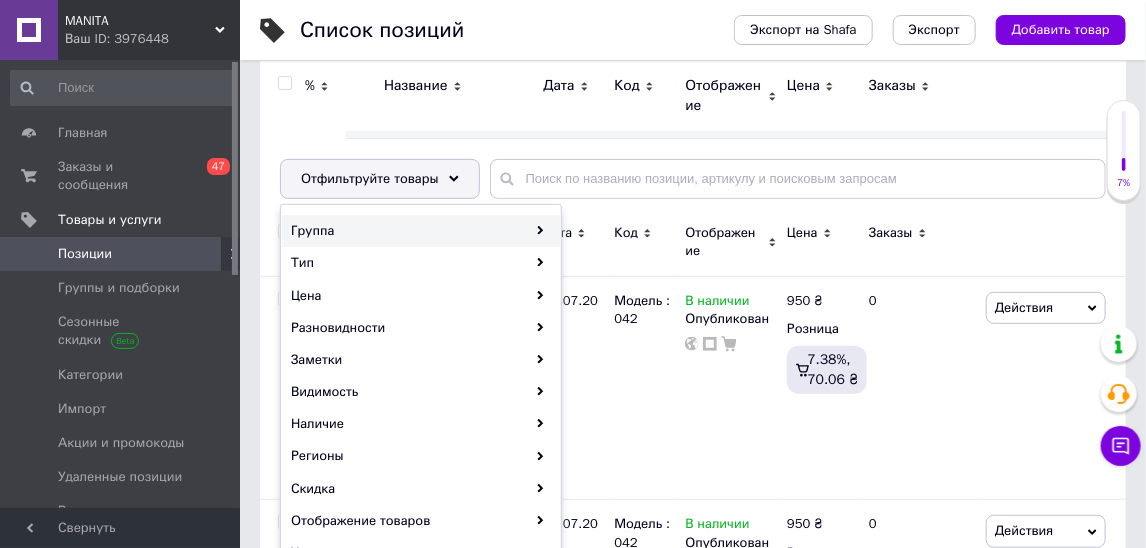 click on "Группа" at bounding box center (421, 231) 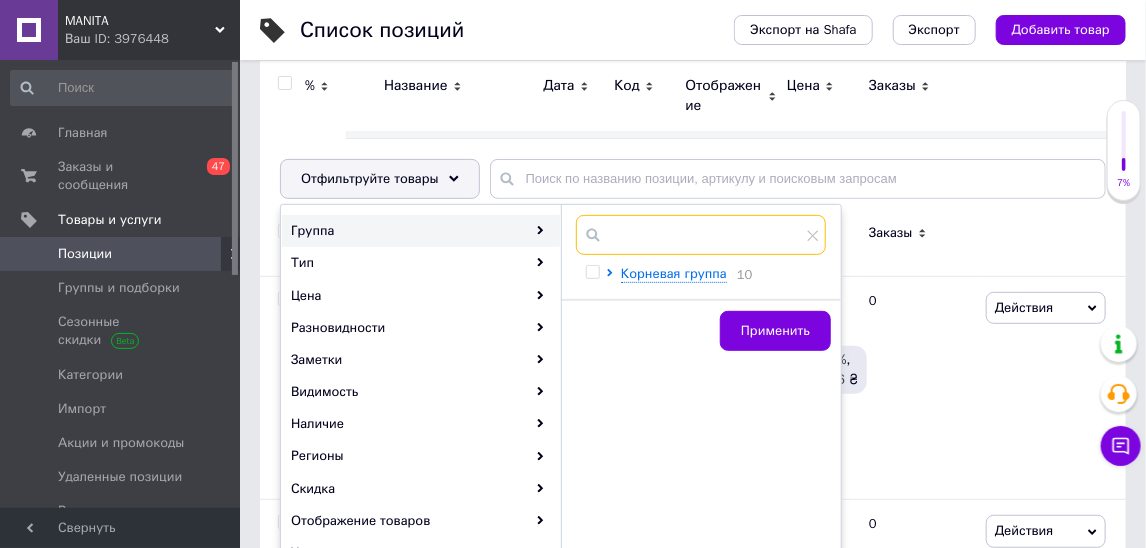 click at bounding box center [701, 235] 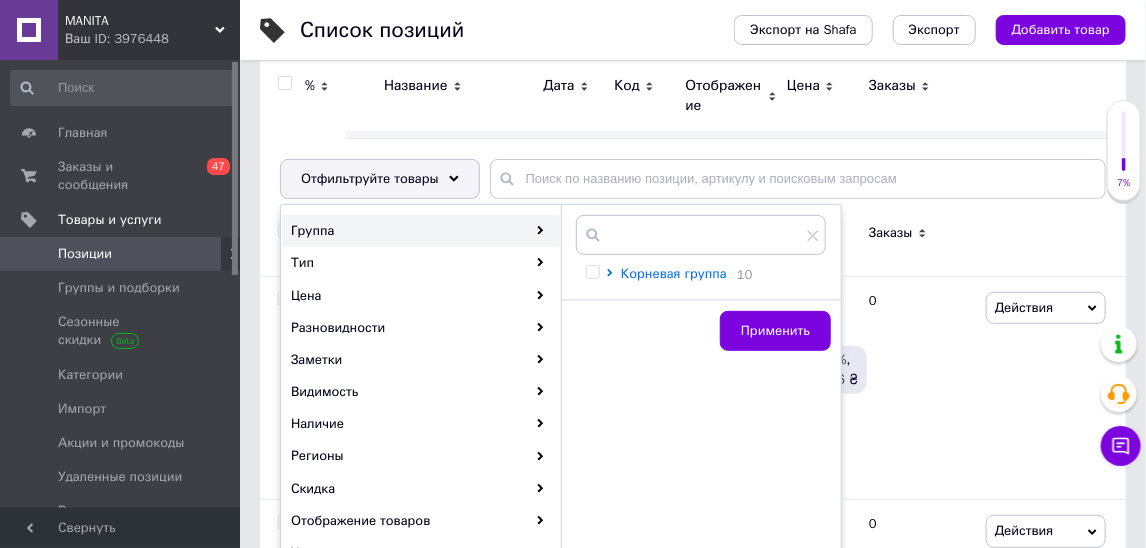 click on "Корневая группа" at bounding box center (674, 273) 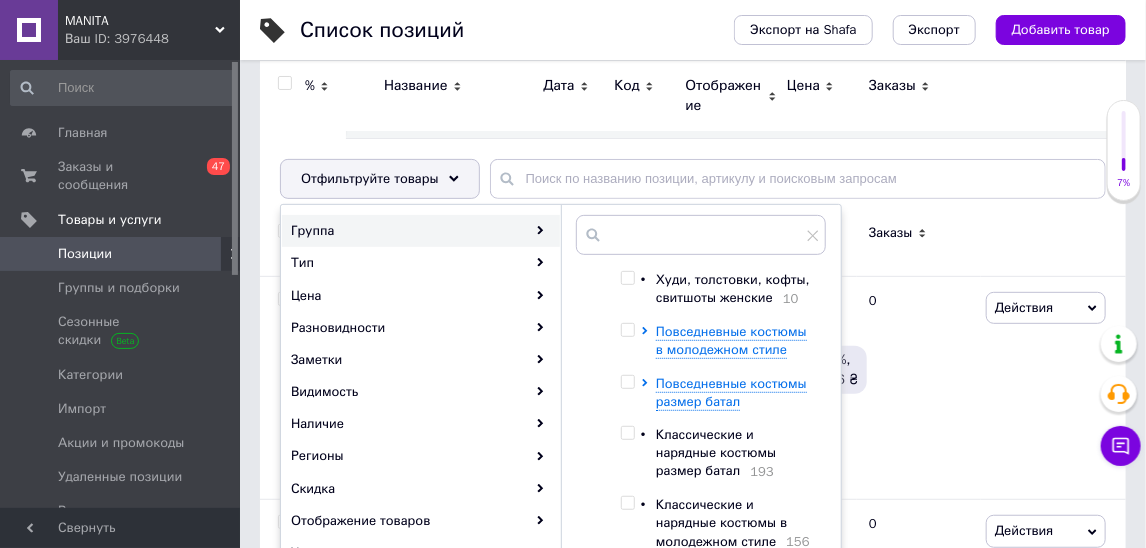 scroll, scrollTop: 460, scrollLeft: 0, axis: vertical 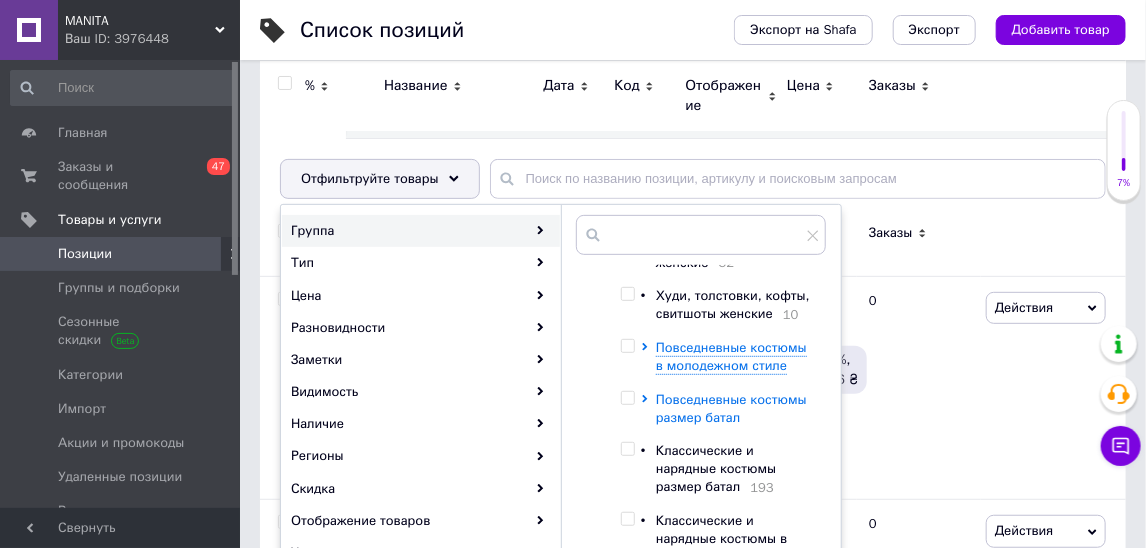 click 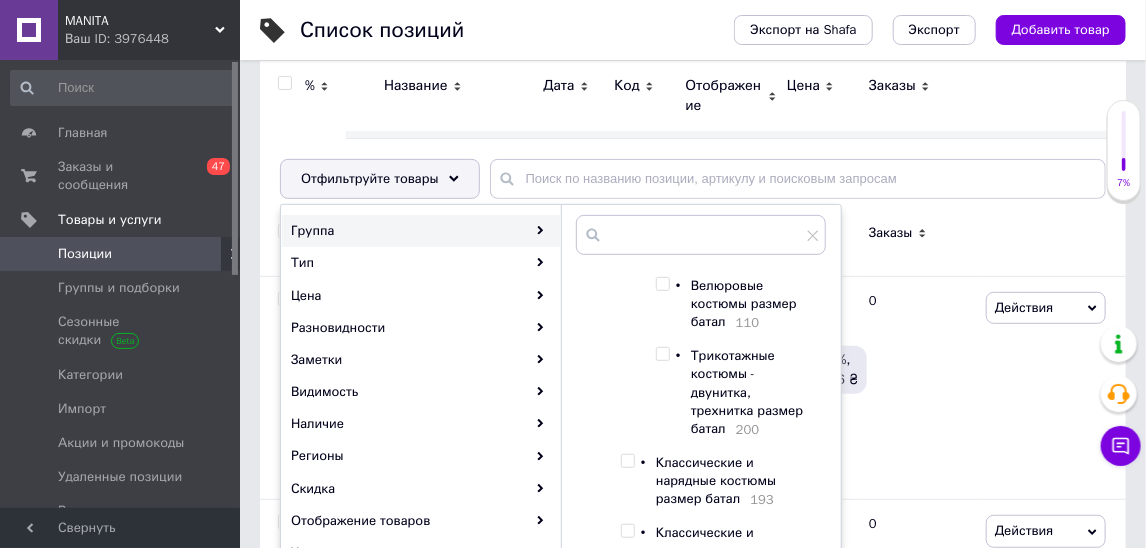 scroll, scrollTop: 664, scrollLeft: 0, axis: vertical 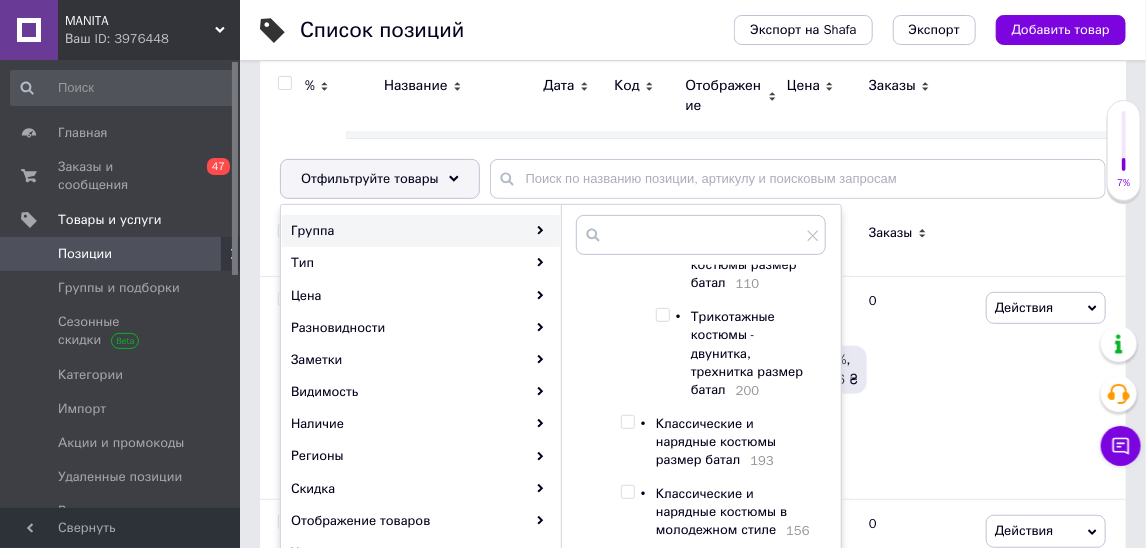 click on "Трикотажные костюмы - двунитка, трехнитка размер батал" at bounding box center [747, 353] 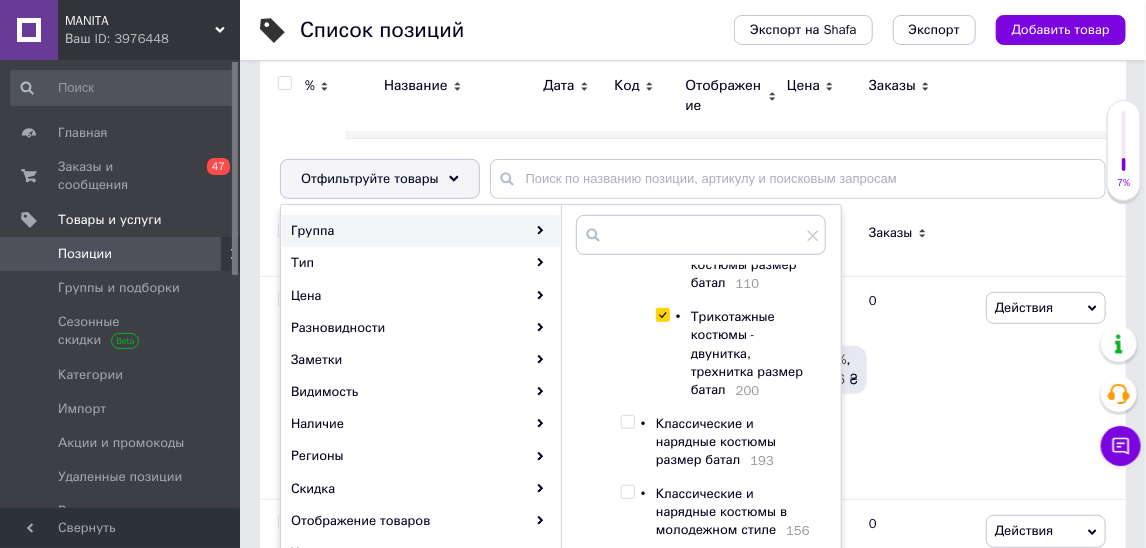 checkbox on "true" 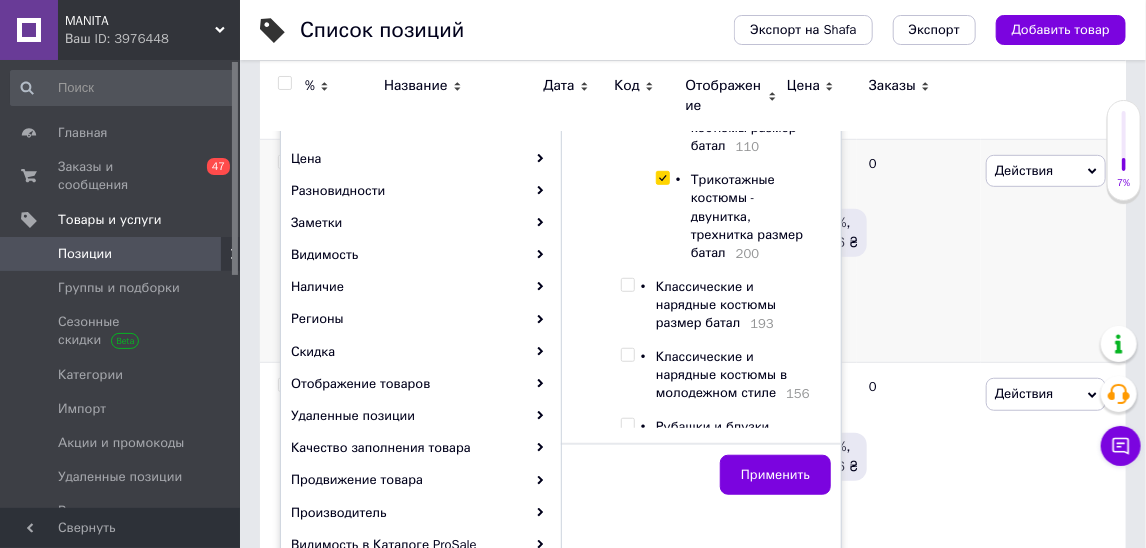 scroll, scrollTop: 375, scrollLeft: 0, axis: vertical 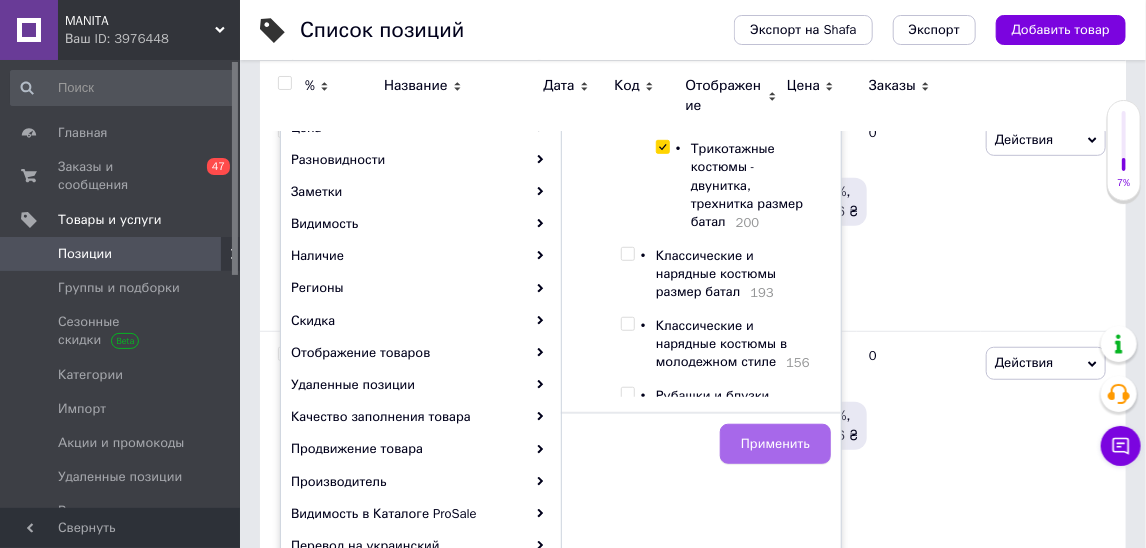 click on "Применить" at bounding box center (775, 444) 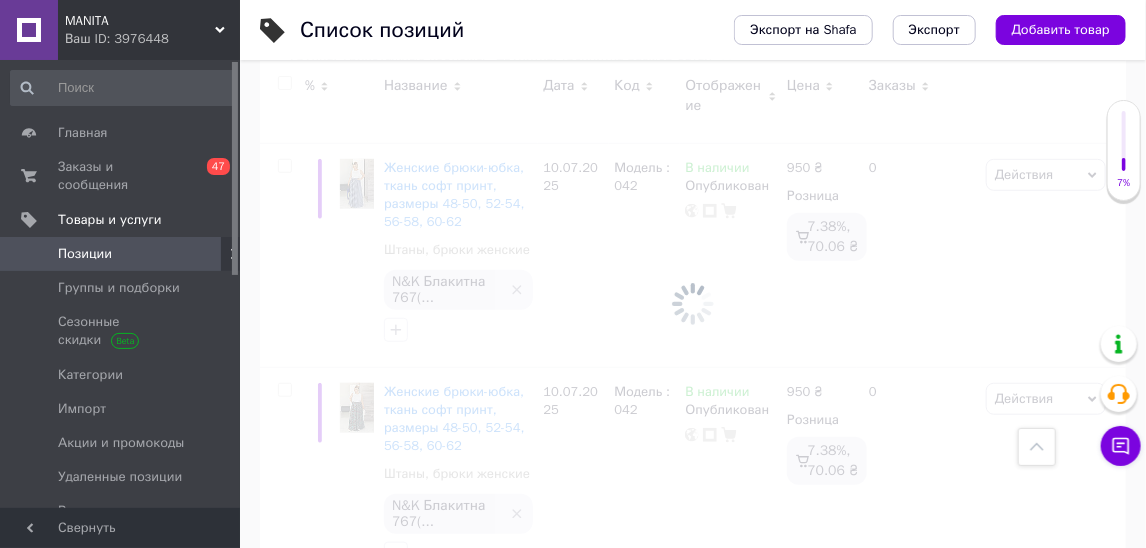 scroll, scrollTop: 0, scrollLeft: 257, axis: horizontal 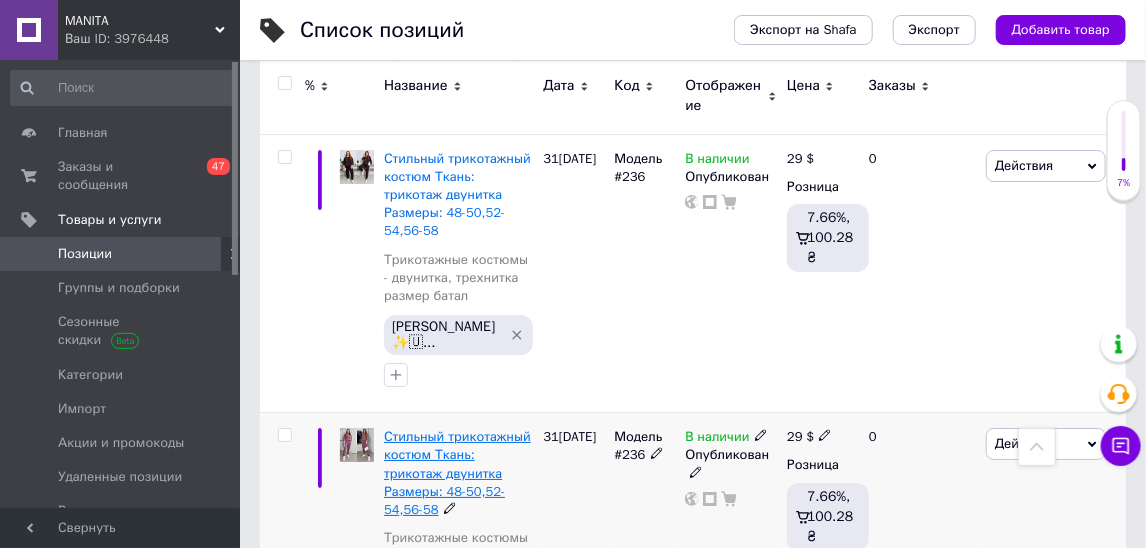 click on "Стильный трикотажный костюм Ткань: трикотаж двунитка Размеры: 48-50,52-54,56-58" at bounding box center [457, 473] 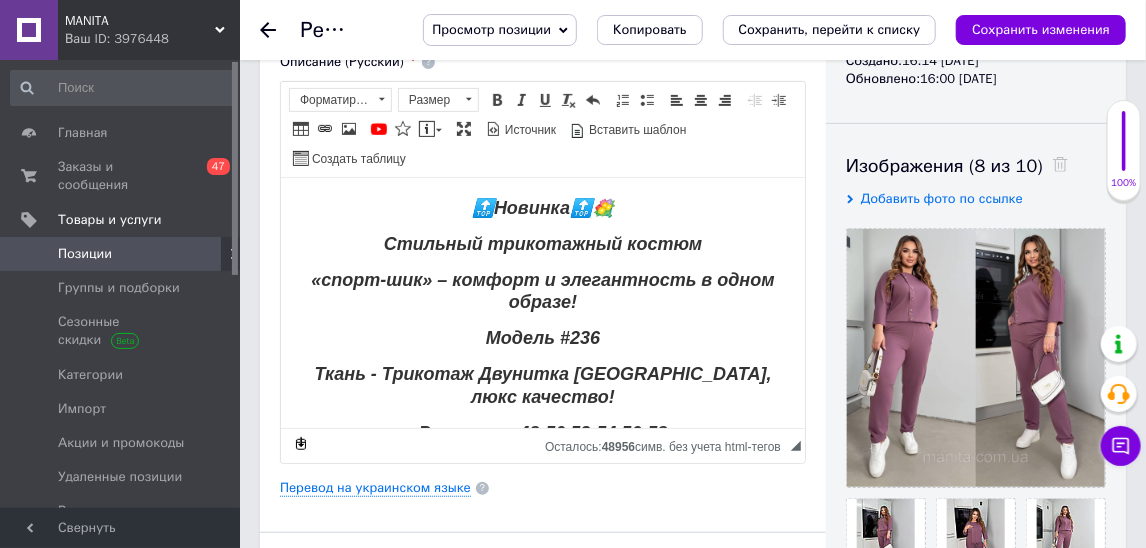 scroll, scrollTop: 0, scrollLeft: 0, axis: both 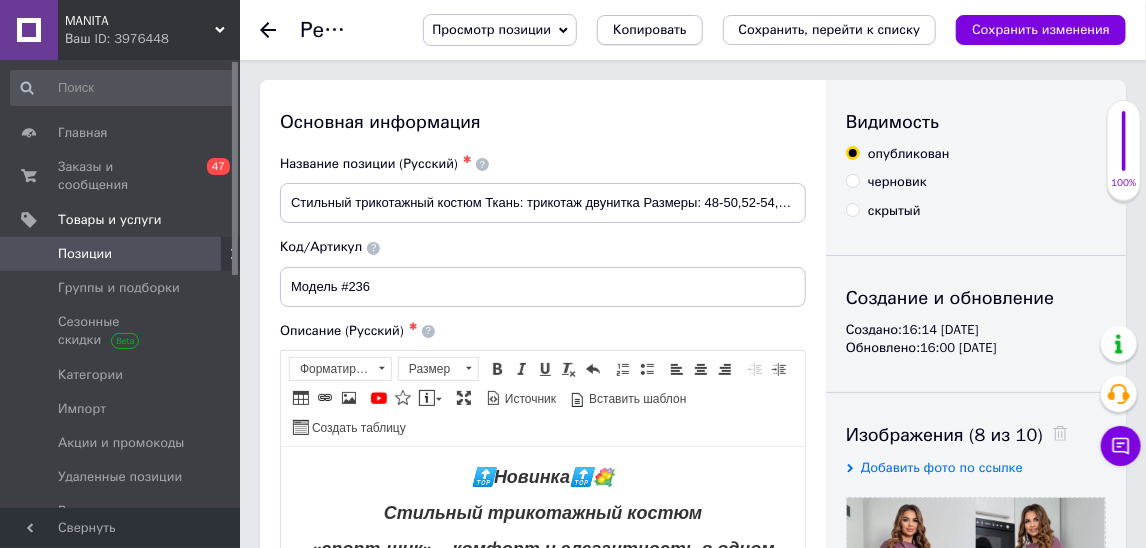 click on "Просмотр позиции Сохранить и посмотреть на сайте Сохранить и посмотреть на портале Копировать Сохранить, перейти к списку Сохранить изменения" at bounding box center [764, 30] 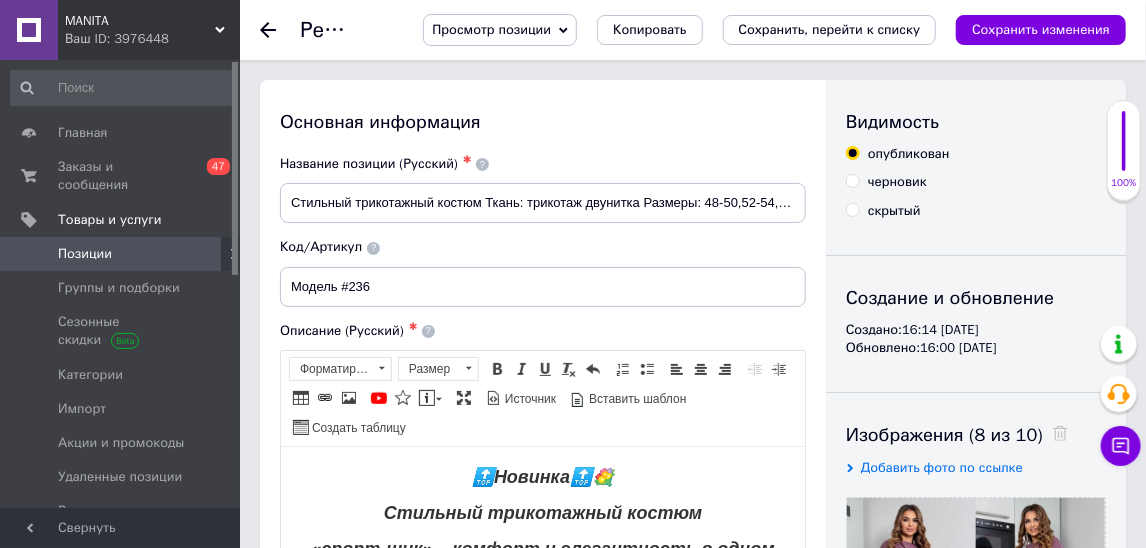 click on "Просмотр позиции Сохранить и посмотреть на сайте Сохранить и посмотреть на портале Копировать Сохранить, перейти к списку Сохранить изменения" at bounding box center [754, 30] 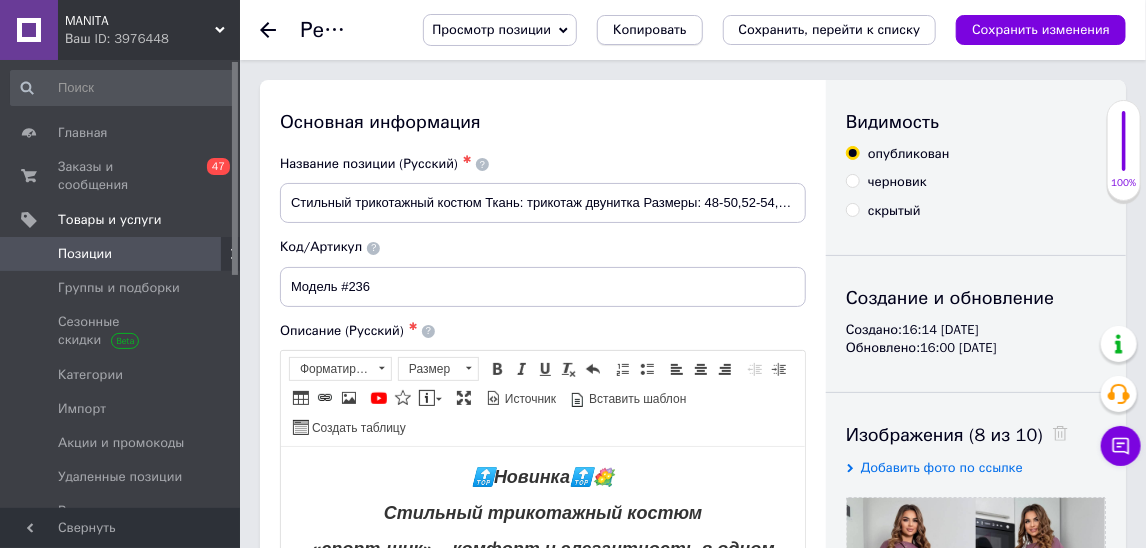click on "Копировать" at bounding box center (649, 30) 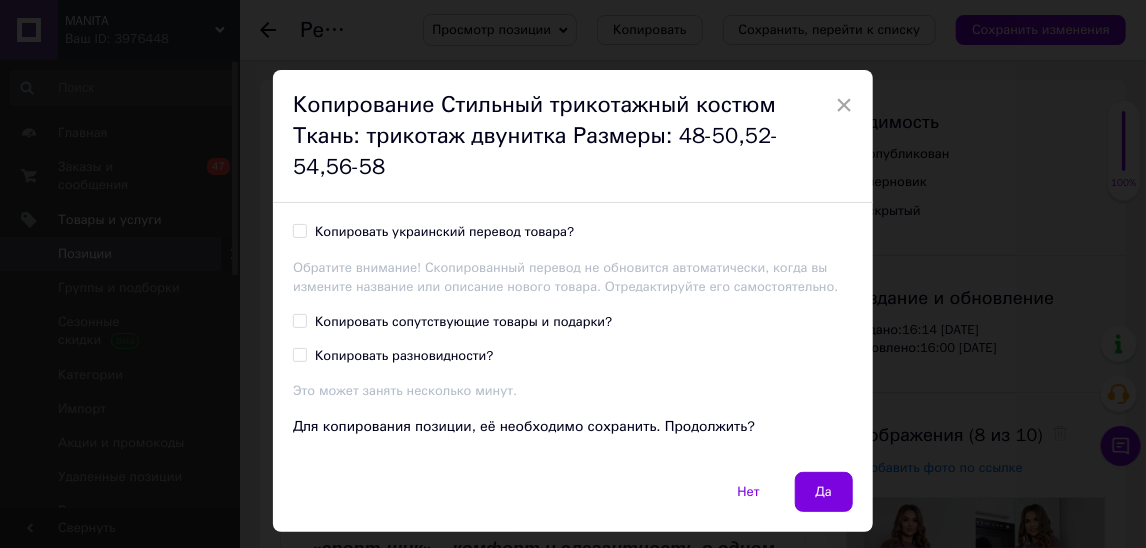 click on "Копировать украинский перевод товара?" at bounding box center (444, 232) 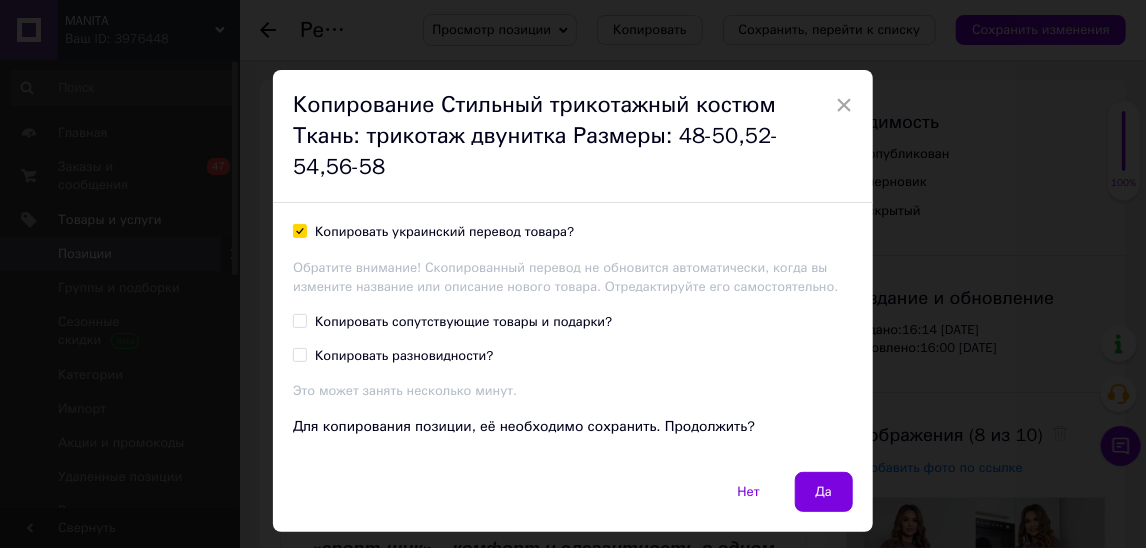 checkbox on "true" 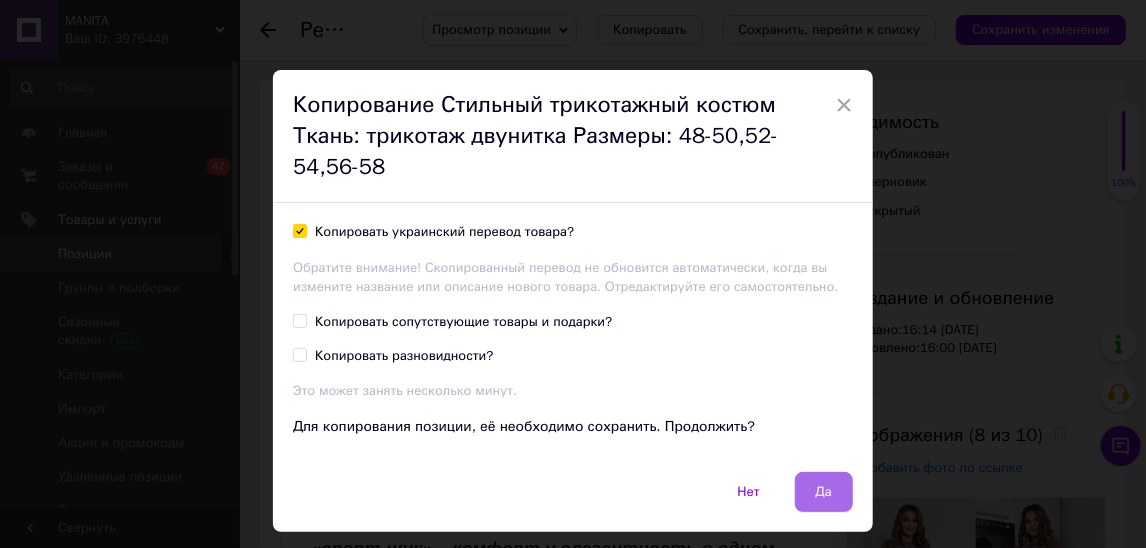 click on "Да" at bounding box center [824, 492] 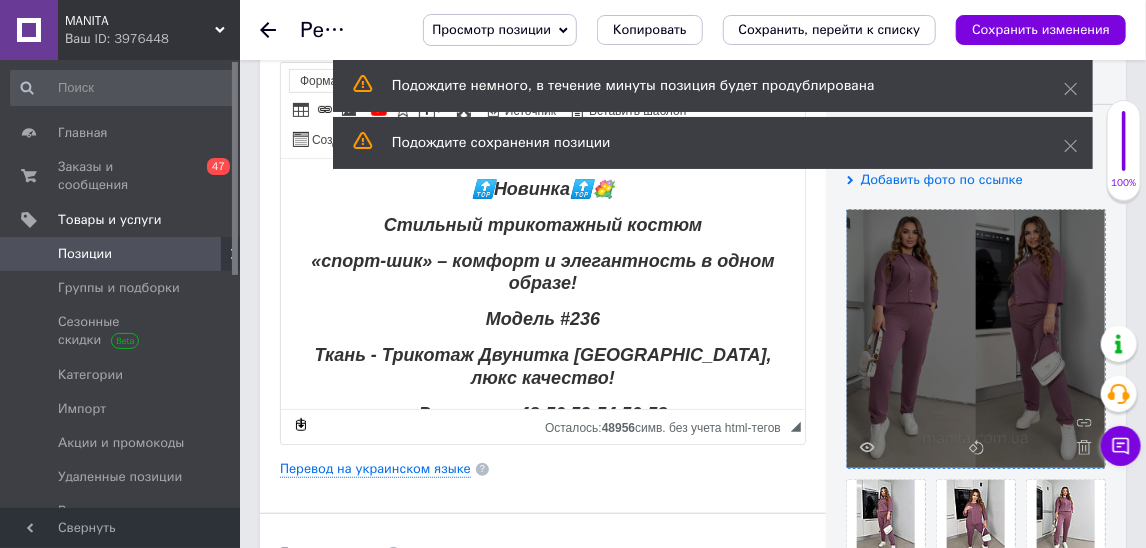 scroll, scrollTop: 325, scrollLeft: 0, axis: vertical 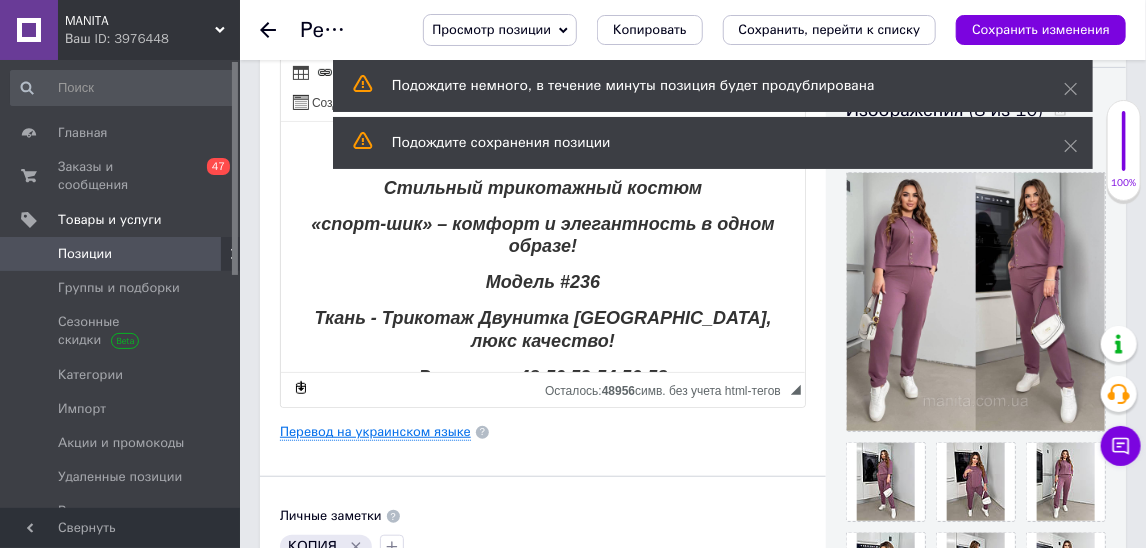 click on "Перевод на украинском языке" at bounding box center (375, 432) 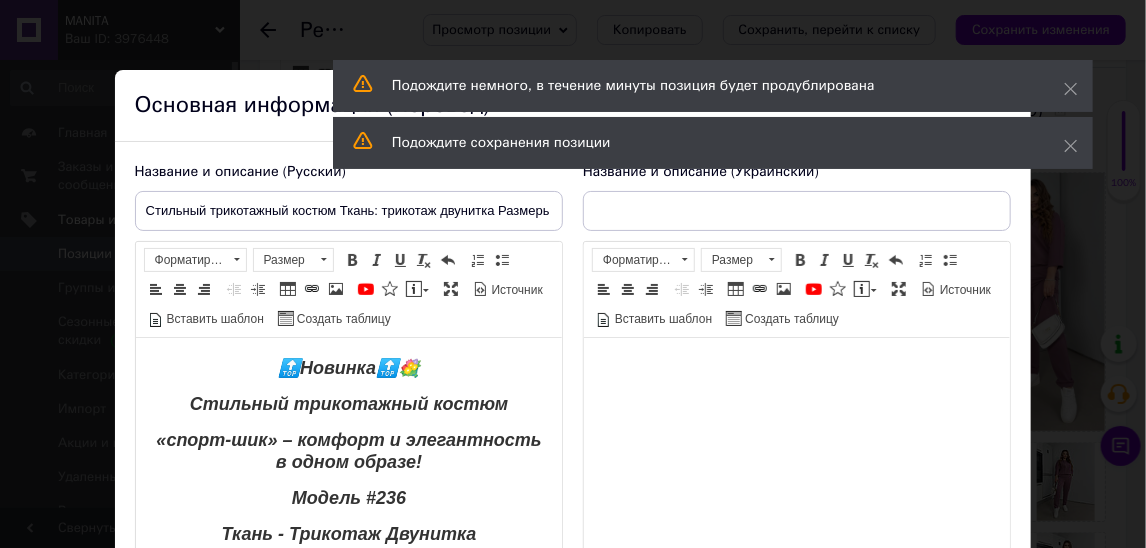 scroll, scrollTop: 0, scrollLeft: 0, axis: both 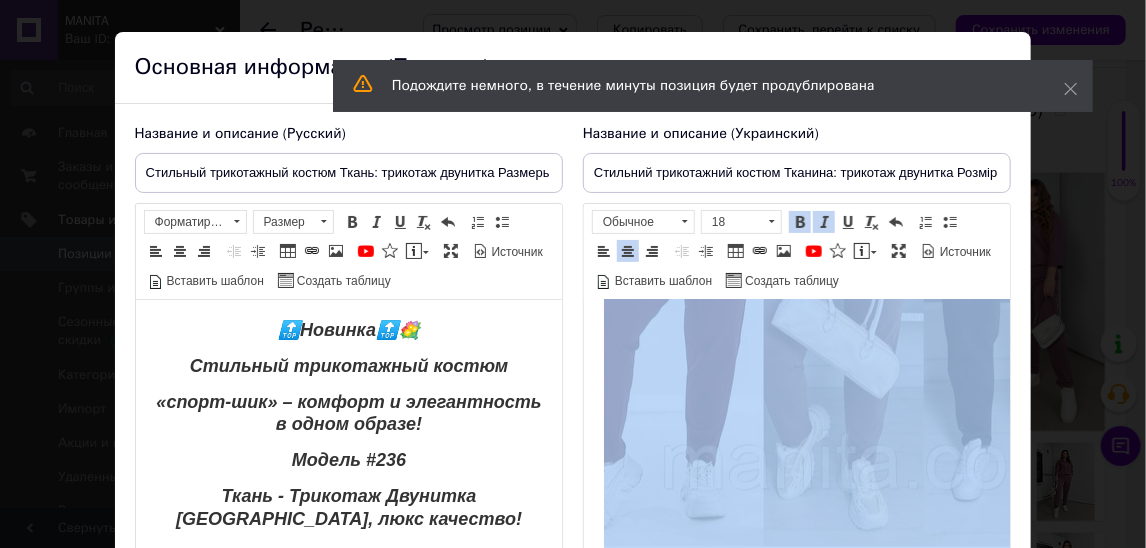 drag, startPoint x: 663, startPoint y: 313, endPoint x: 909, endPoint y: 831, distance: 573.44574 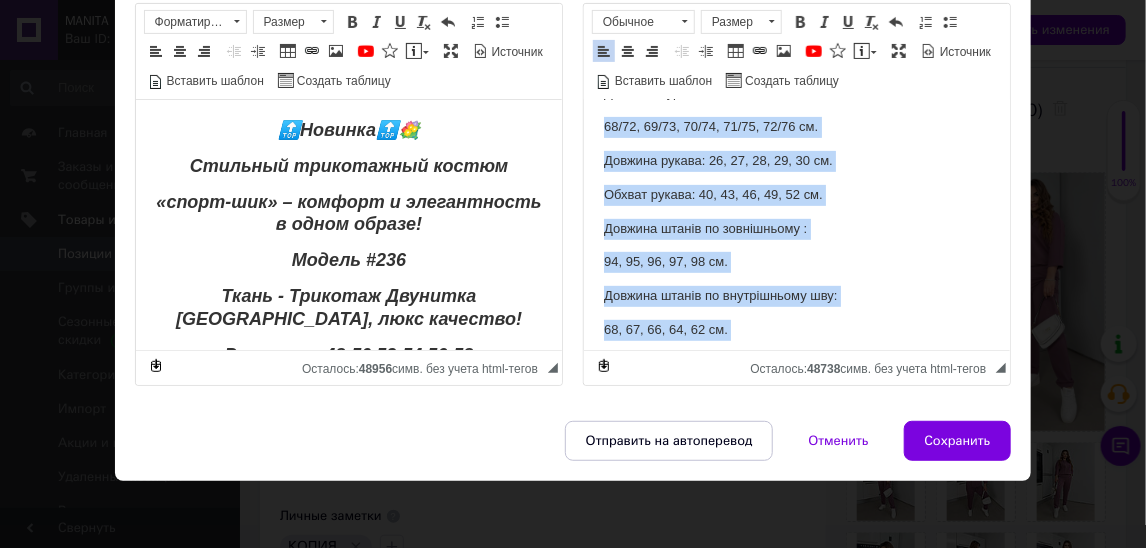 scroll, scrollTop: 0, scrollLeft: 0, axis: both 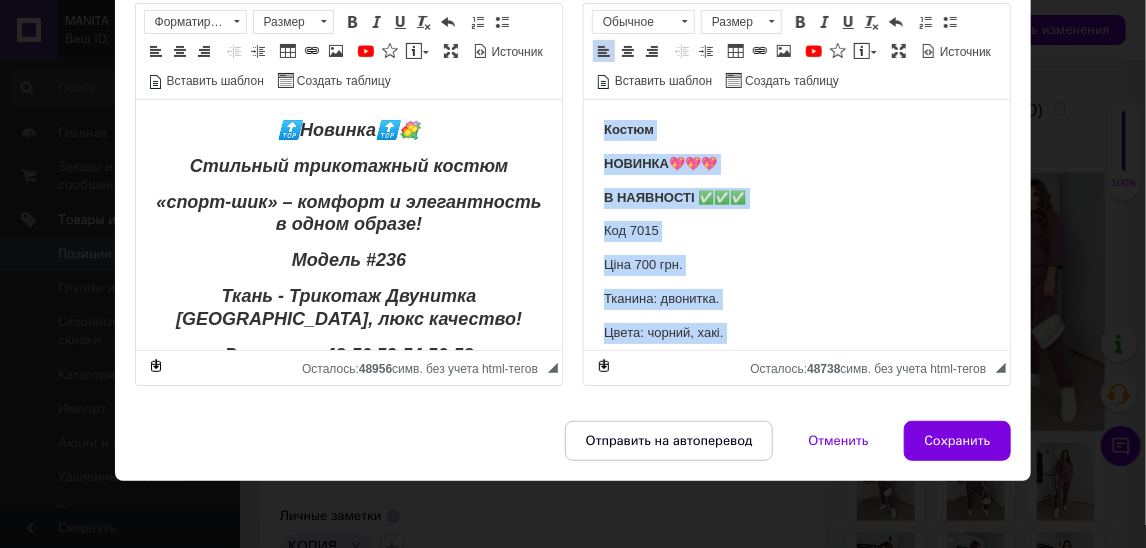 drag, startPoint x: 929, startPoint y: 327, endPoint x: 611, endPoint y: 53, distance: 419.76184 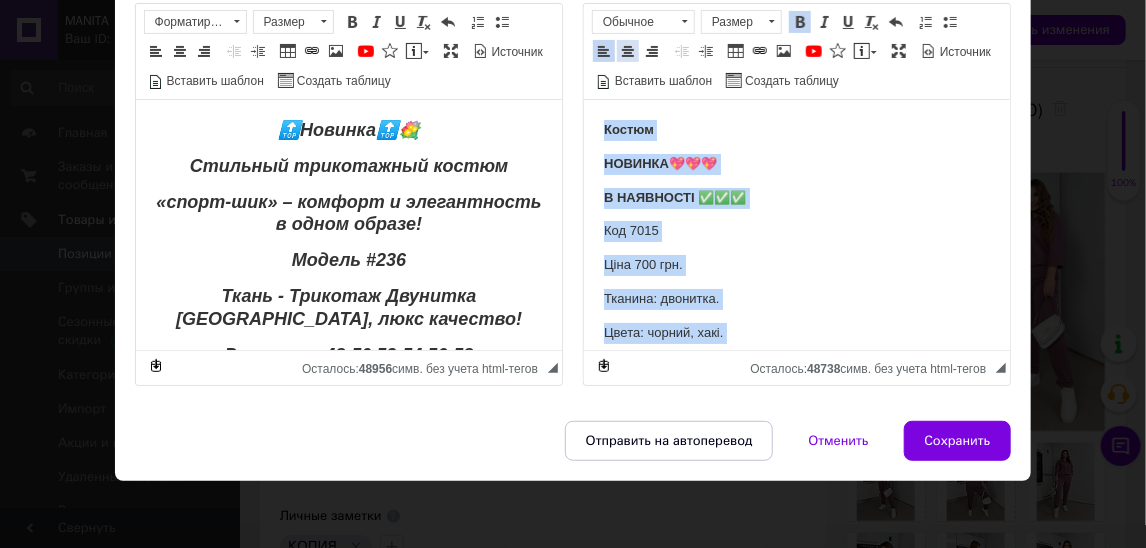 click on "По центру" at bounding box center (628, 51) 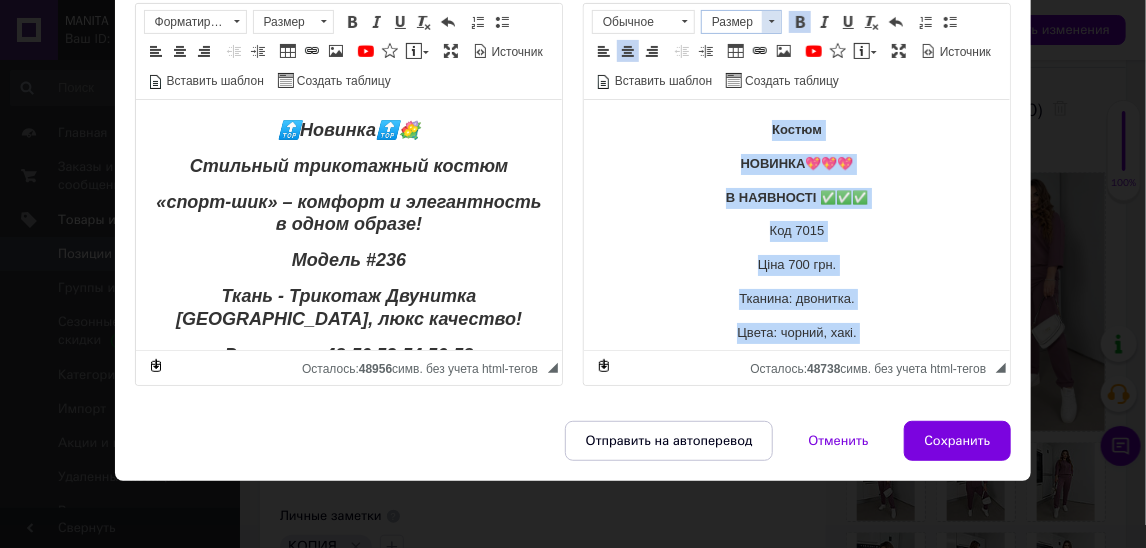 click on "Размер" at bounding box center [732, 22] 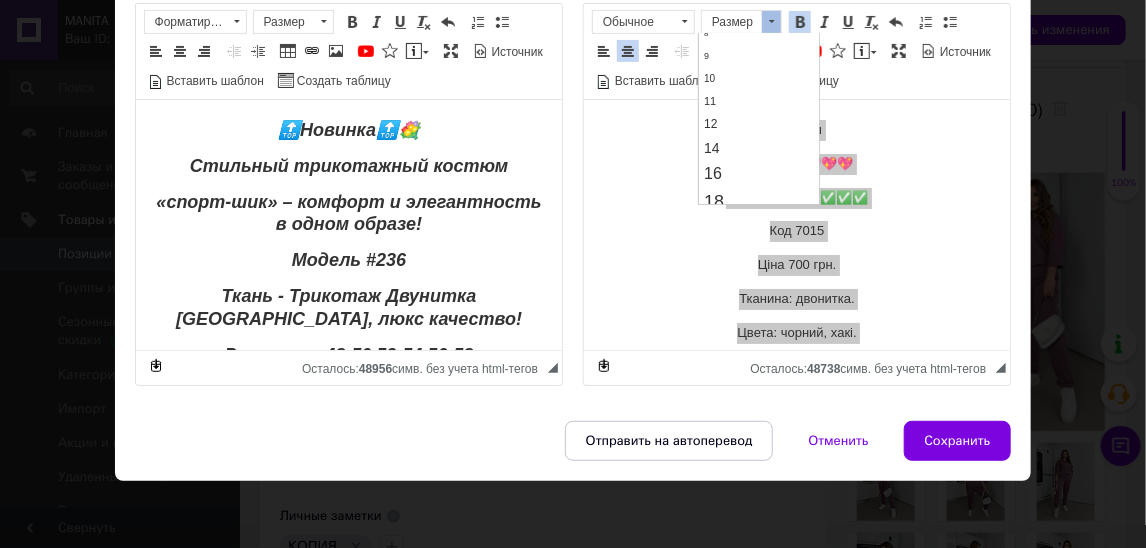 scroll, scrollTop: 0, scrollLeft: 0, axis: both 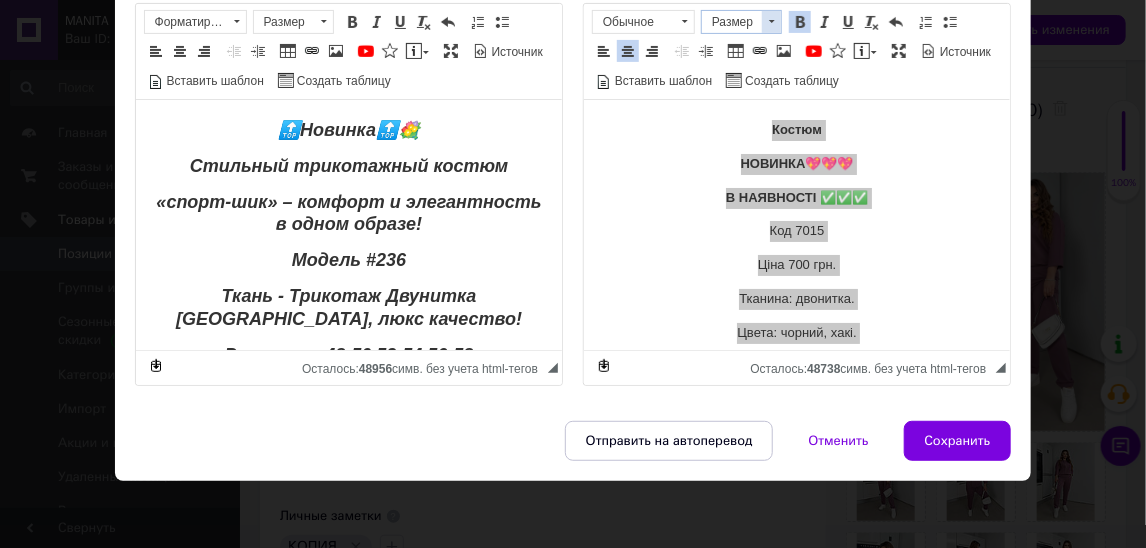 click on "Размер" at bounding box center (732, 22) 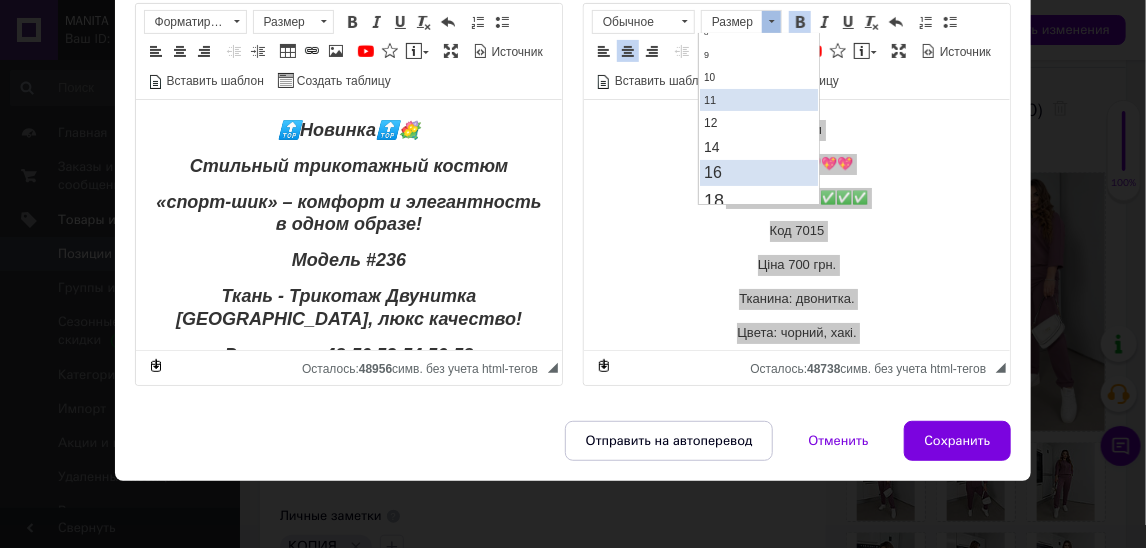 click on "16" at bounding box center (712, 171) 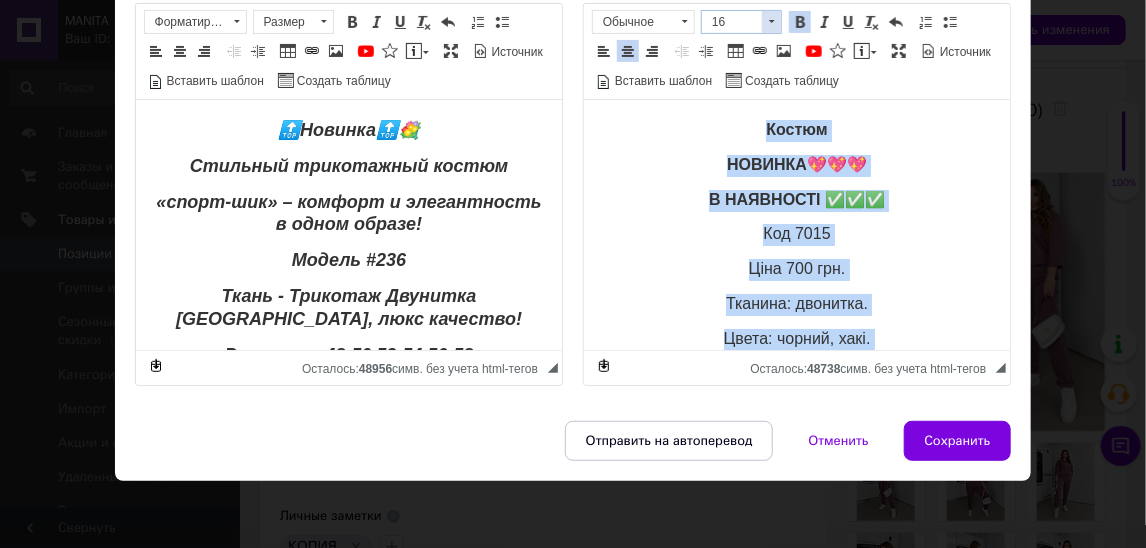 click on "16" at bounding box center (732, 22) 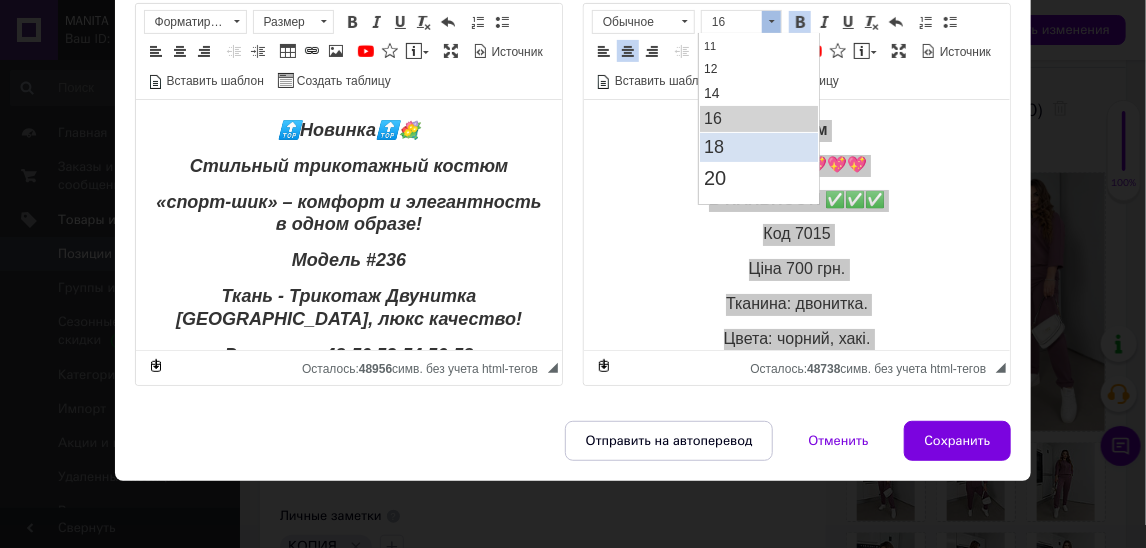 click on "18" at bounding box center [713, 146] 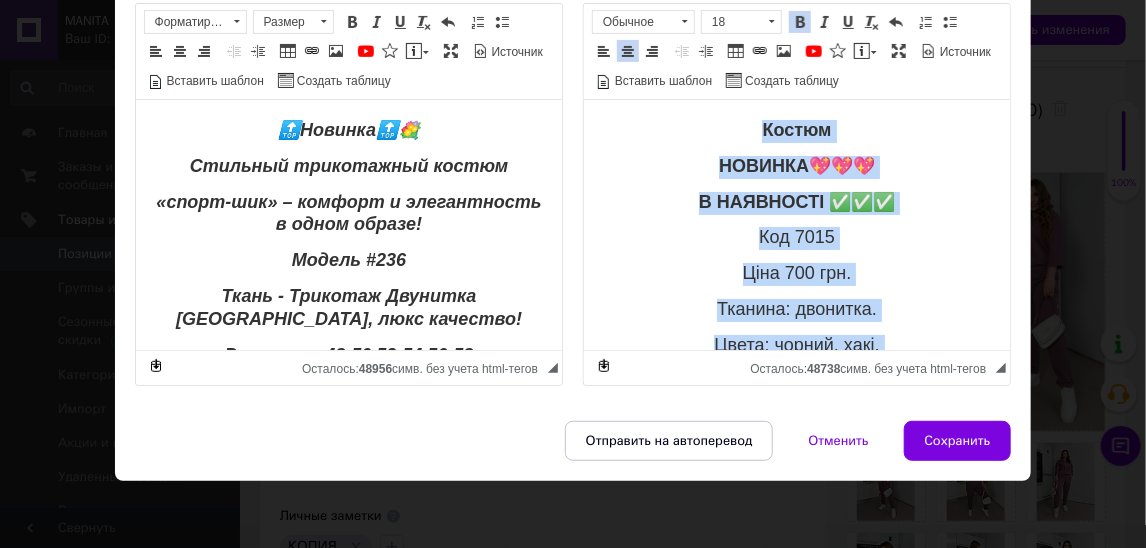 click on "Полужирный  Комбинация клавиш Command+B   Курсив  Комбинация клавиш Command+I   Подчеркнутый  Комбинация клавиш Command+U   Убрать форматирование   Отменить  Комбинация клавиш Command+Z" at bounding box center [848, 22] 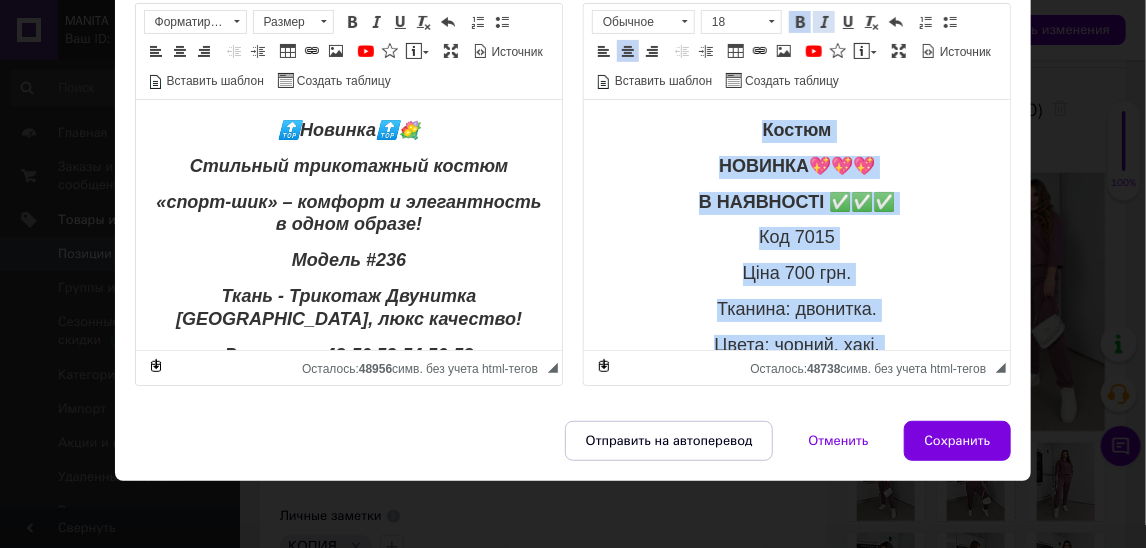 click at bounding box center [824, 22] 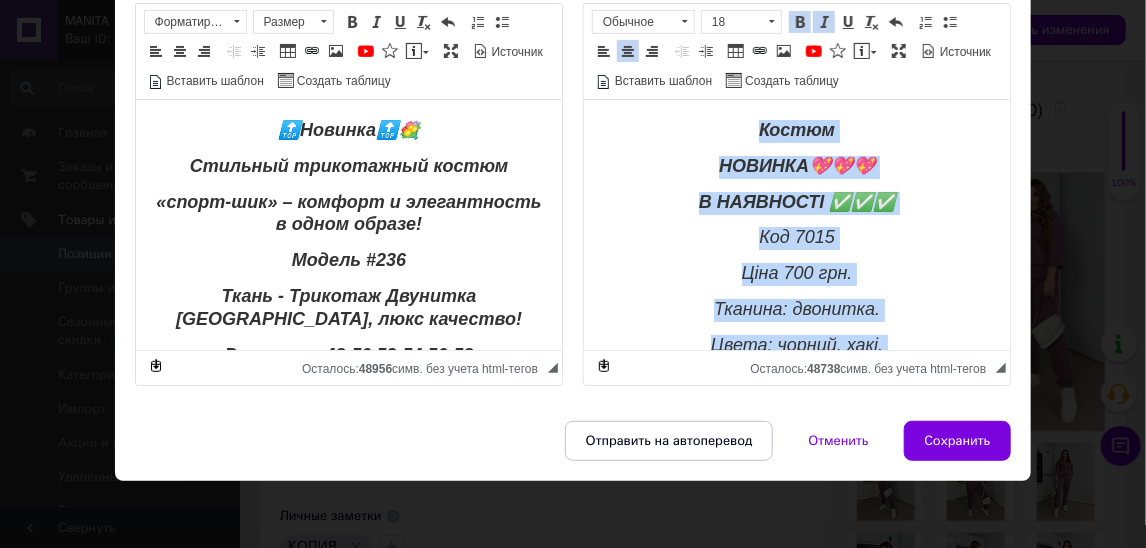 click at bounding box center [800, 22] 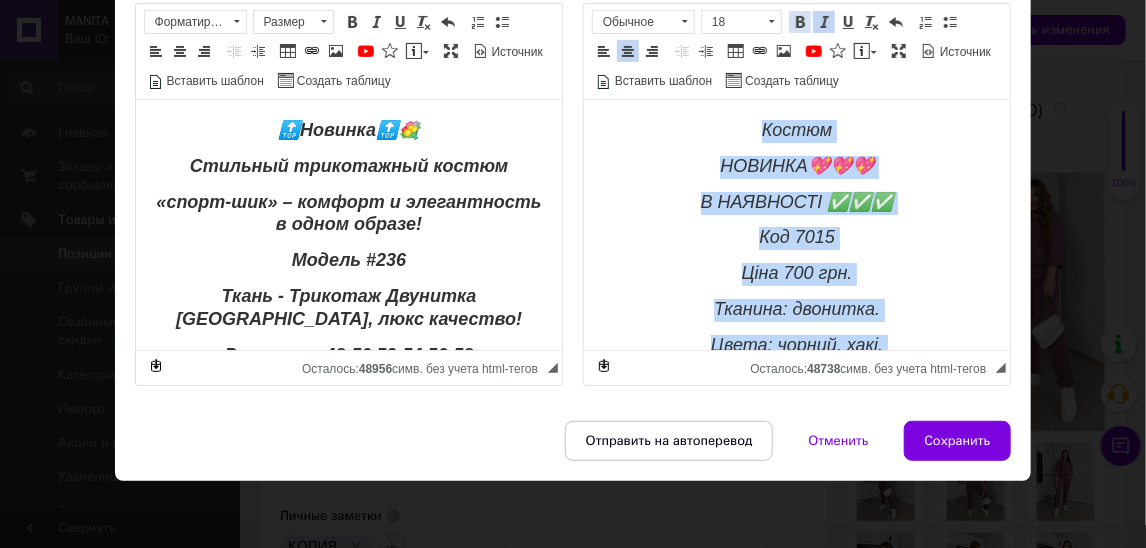 click at bounding box center [800, 22] 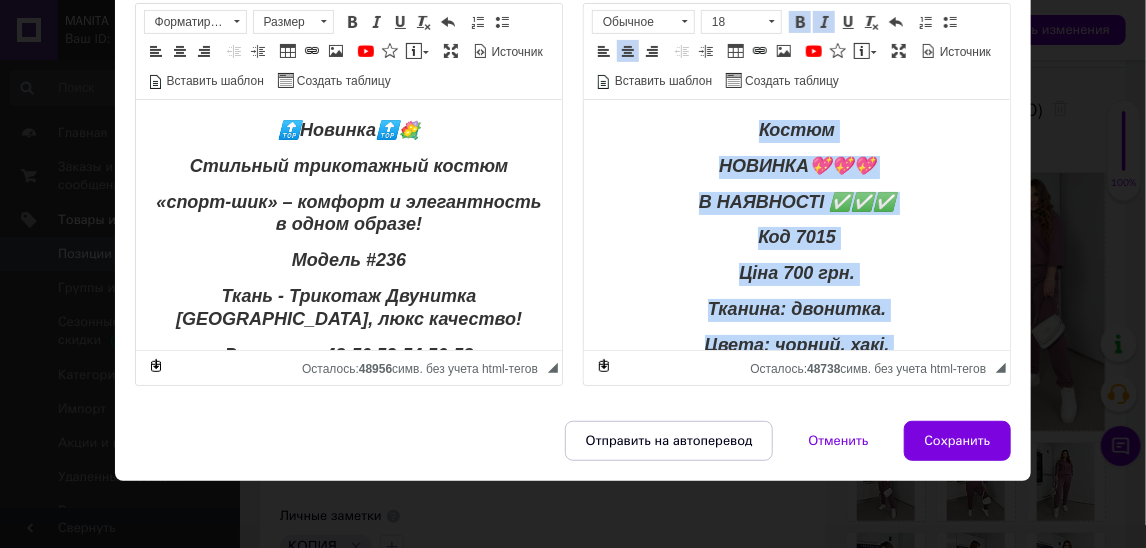 click on "Ціна 700 грн." at bounding box center (796, 273) 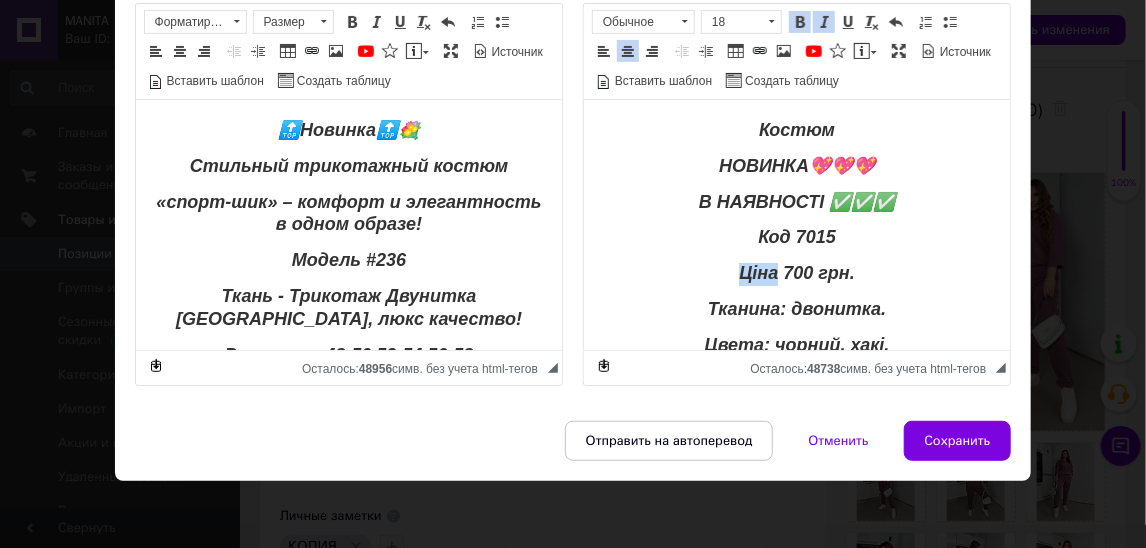 click on "Ціна 700 грн." at bounding box center (796, 273) 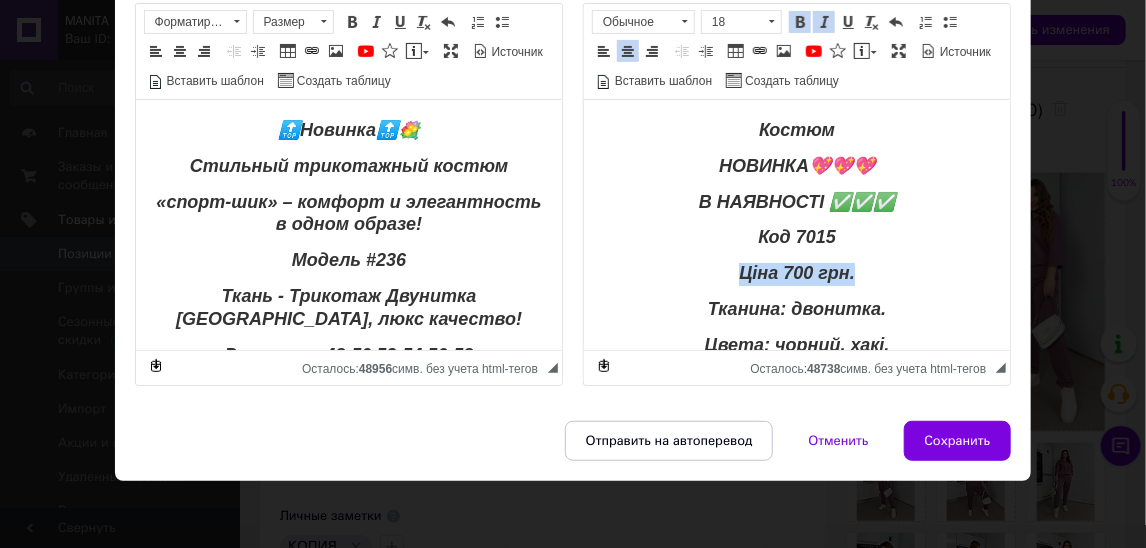 click on "Ціна 700 грн." at bounding box center [796, 273] 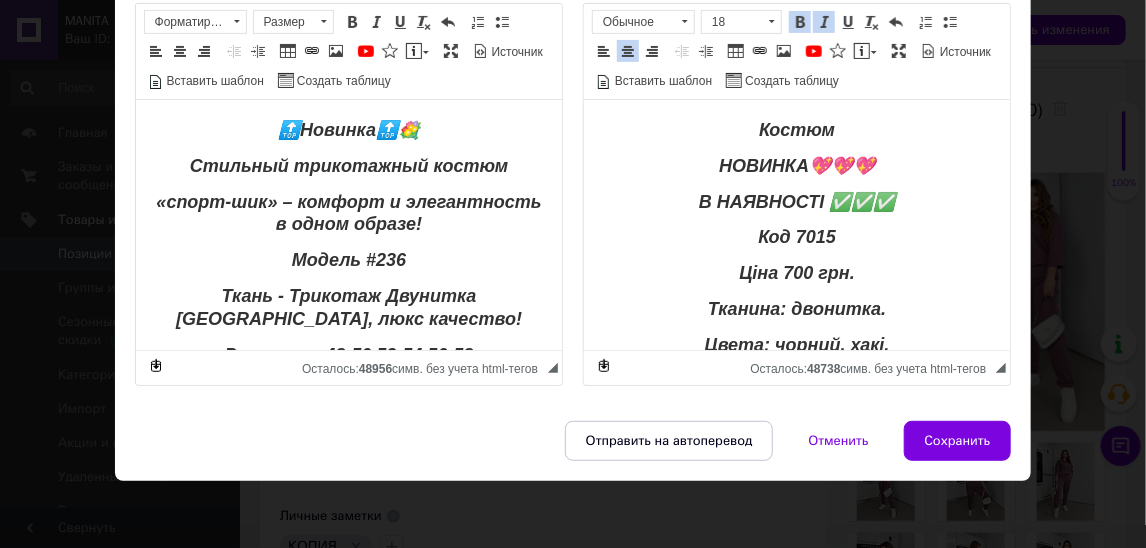 type 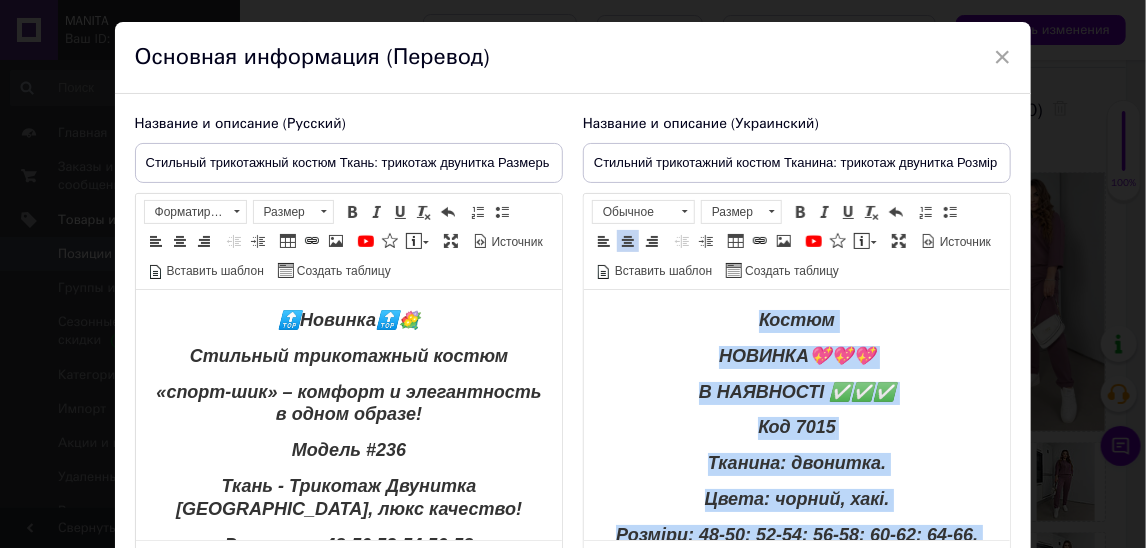 drag, startPoint x: 950, startPoint y: 513, endPoint x: 741, endPoint y: -52, distance: 602.4168 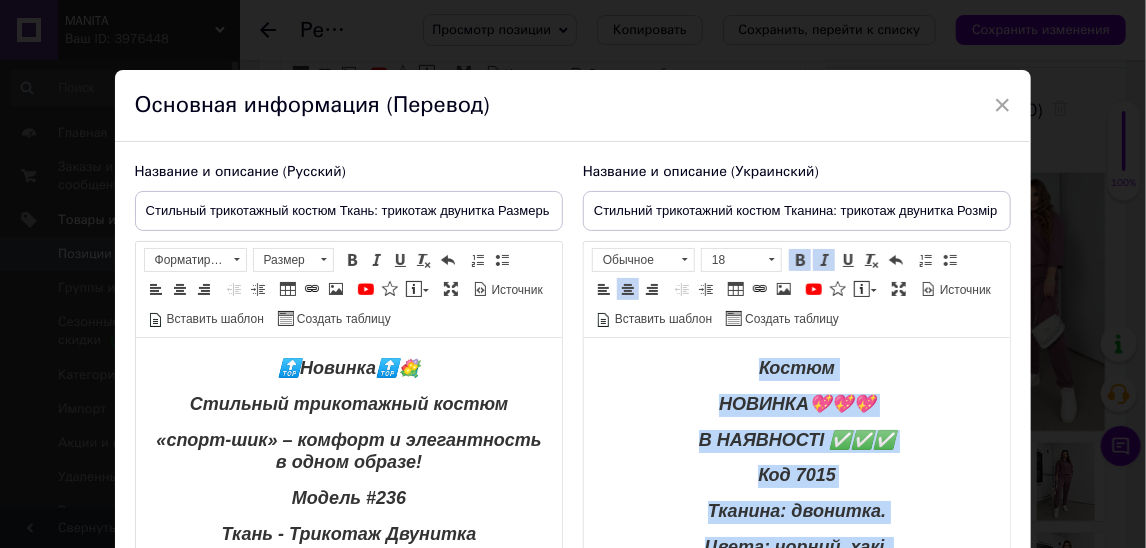 copy on "Loremi DOLORSI💖💖💖 A CONSECTET ✅✅✅ Adi 5272 ​​​​​​​ Elitsed: doeiusmo. Tempo: incidi, utla. Etdolor: 37-92; 17-25; 87-89; 62-81; 60-99. Magnaal enimad: 83/17, 99/85, 72/32, 16/48, 59/79 mi. Veniamq nostru: 48, 51, 14, 00, 68 ex. Ullamc labori: 86, 51, 39, 19, 32 ni. Aliquip exeaco co duisauteiru : 22, 01, 43, 53, 91 in. Reprehe volupt ve essecillumfu nul: 01, 71, 13, 37, 83 pa. Except sintocca cupida: Nonpro 64-78 SU 455 CU 913 QU 718 38-85 OF 387 DE 157 MO 217 15-31 AN 184 ID 342 ES 094 01-55 LA 861 PE 555 UN 832 09-79 OM 388 IS 509 NA 311 Error 88-28 VO 48/654 AC 915 69-52 DO 35/707 LA 774 62-17 TO 94/955 RE 257 55-31 AP 40/792 EA 238 11-00 IP 865/877 QU 841 Ab illoin veritati qua archit 10-21❗️ Beata vitaed 222 ex.   Ne’eni ipsamq VO 052  AS 22 AU 242 od. Fugitcon magnidolores eosrat se nesciuntn porroqui (doloremadip numquam).  Eiusmo tempora incidun, m quaeratet, m solutan elige optiocumqu nihili. Quoplaceatfa po assumenda. Repel temporibusaut, quibusda. Of debitisr necessi saepeeven voluptat repudi. R..." 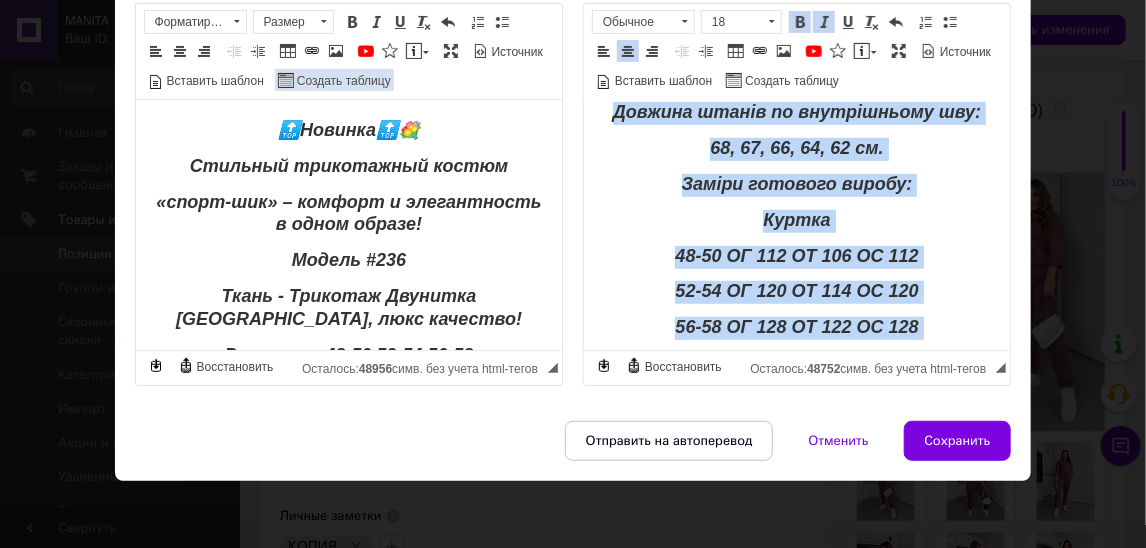 click on "Создать таблицу" at bounding box center (334, 80) 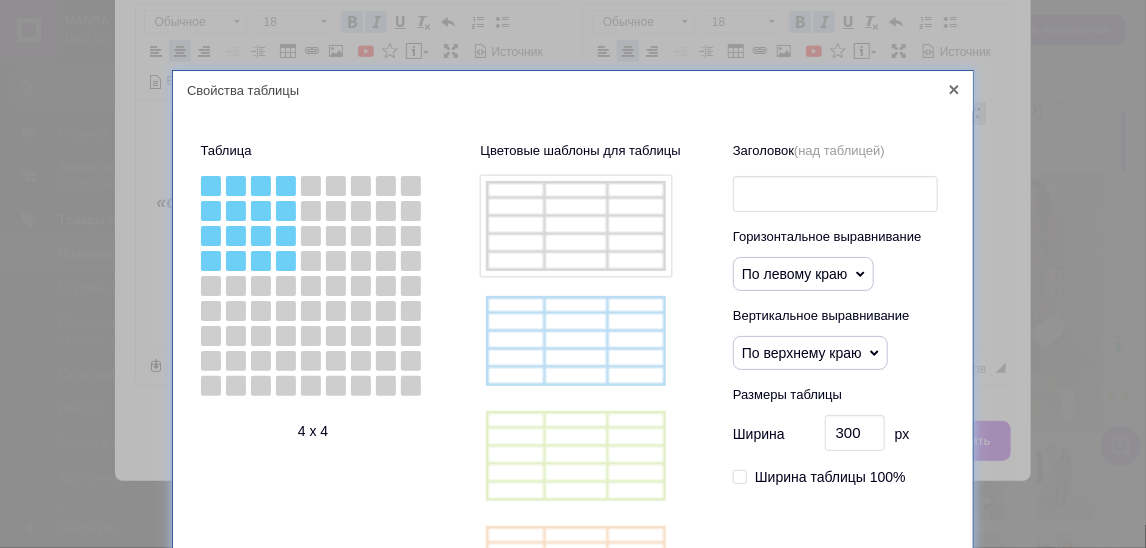 click 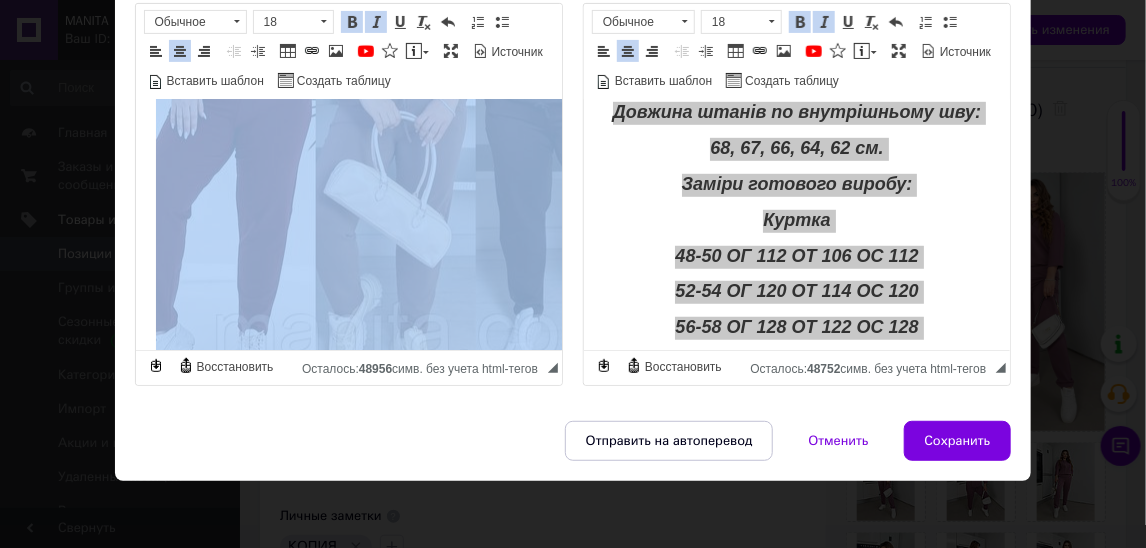 drag, startPoint x: 250, startPoint y: 123, endPoint x: 418, endPoint y: 505, distance: 417.31042 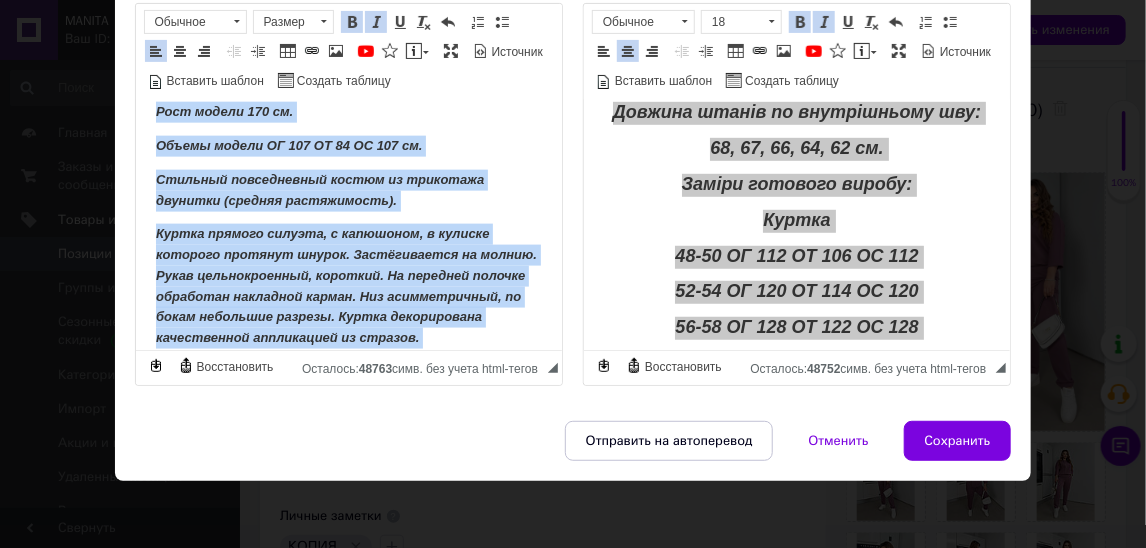 scroll, scrollTop: 704, scrollLeft: 0, axis: vertical 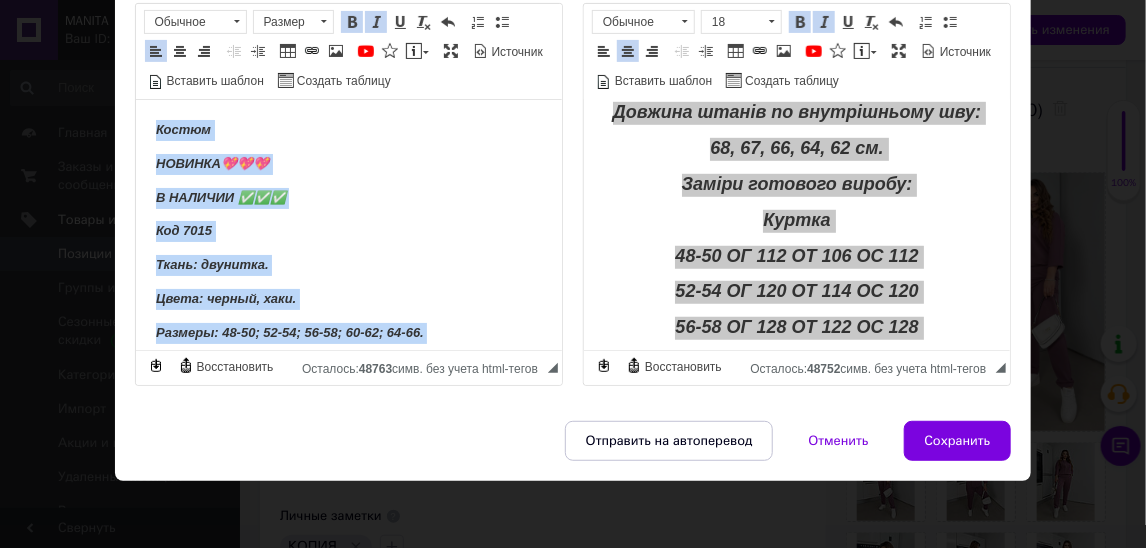 drag, startPoint x: 227, startPoint y: 326, endPoint x: 133, endPoint y: 57, distance: 284.95087 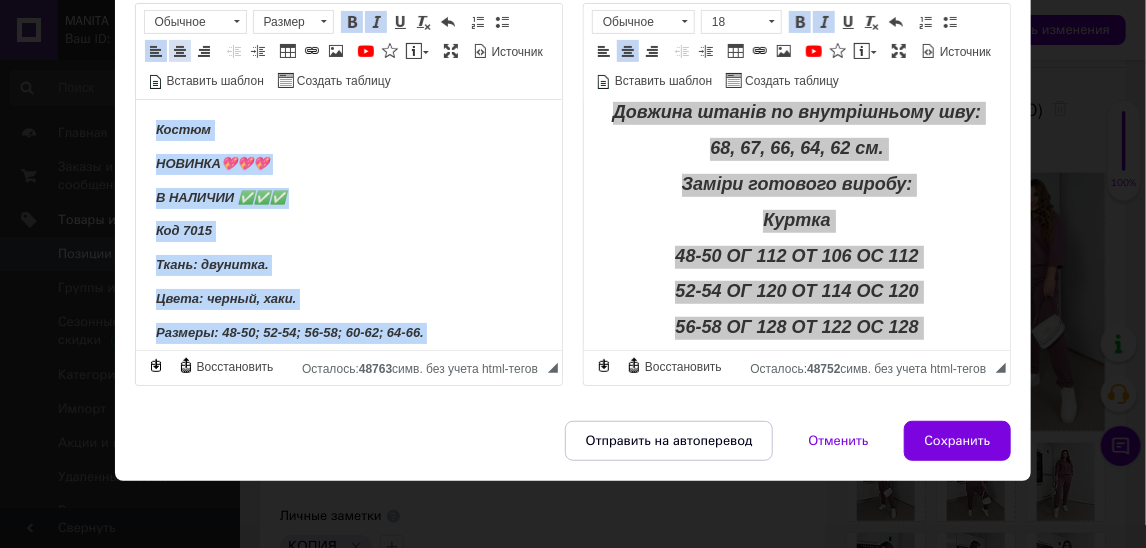 click at bounding box center (180, 51) 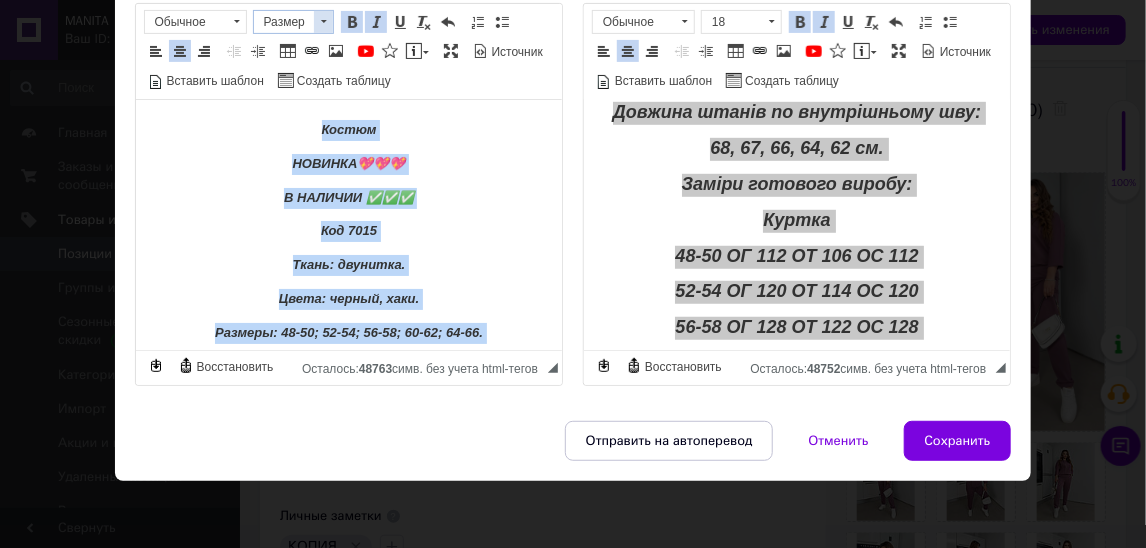 click on "Размер" at bounding box center [284, 22] 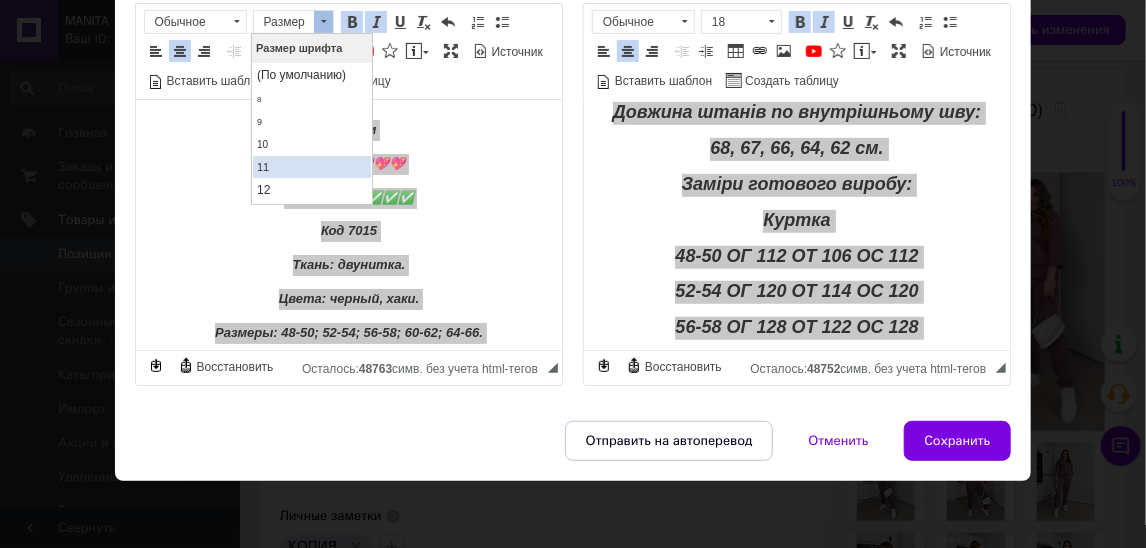 scroll, scrollTop: 72, scrollLeft: 0, axis: vertical 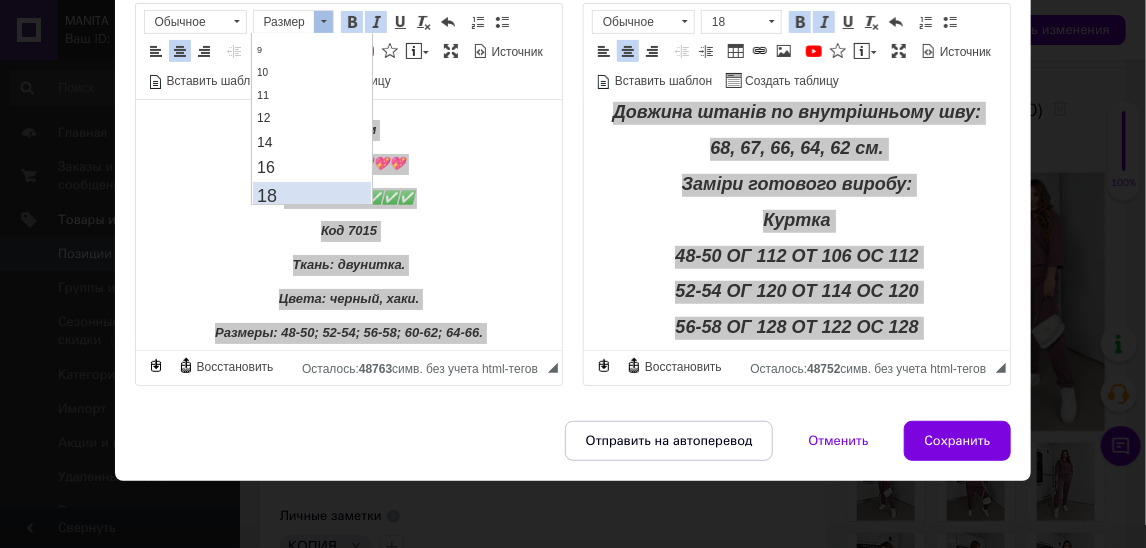 click on "18" at bounding box center (312, 195) 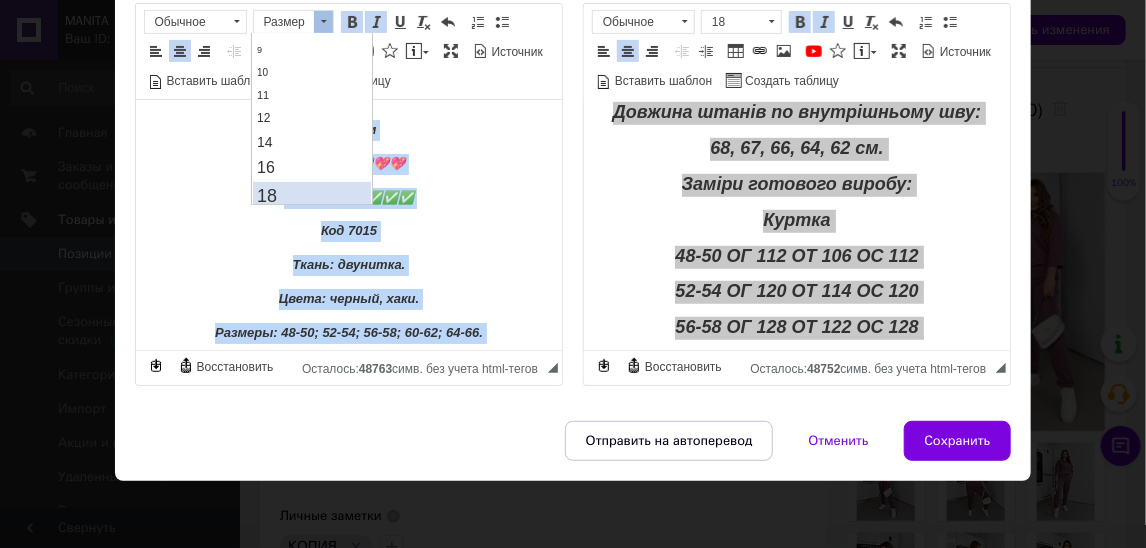 scroll, scrollTop: 0, scrollLeft: 0, axis: both 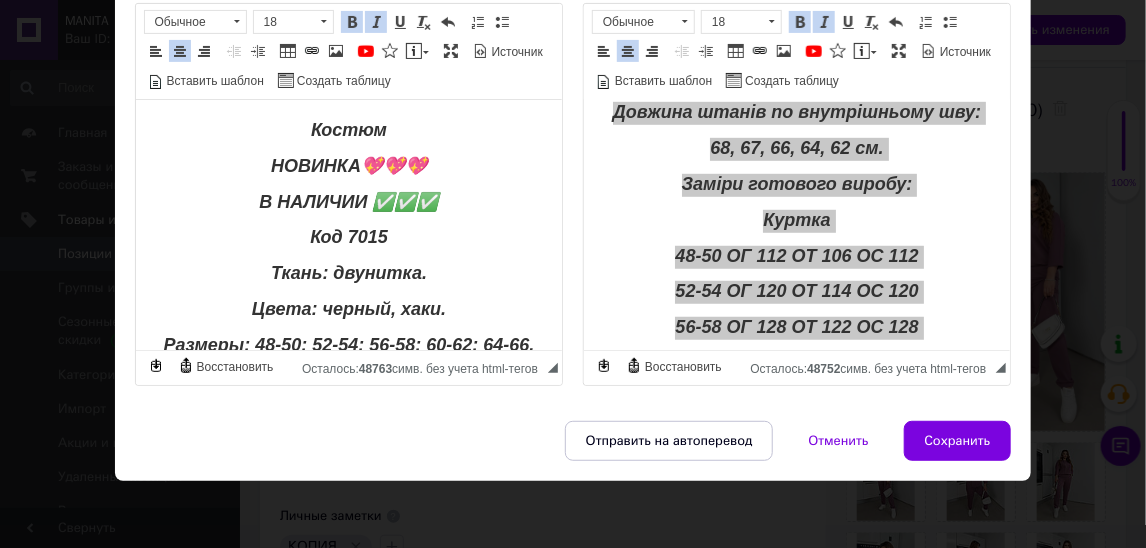 click on "Ткань: двунитка." at bounding box center (348, 273) 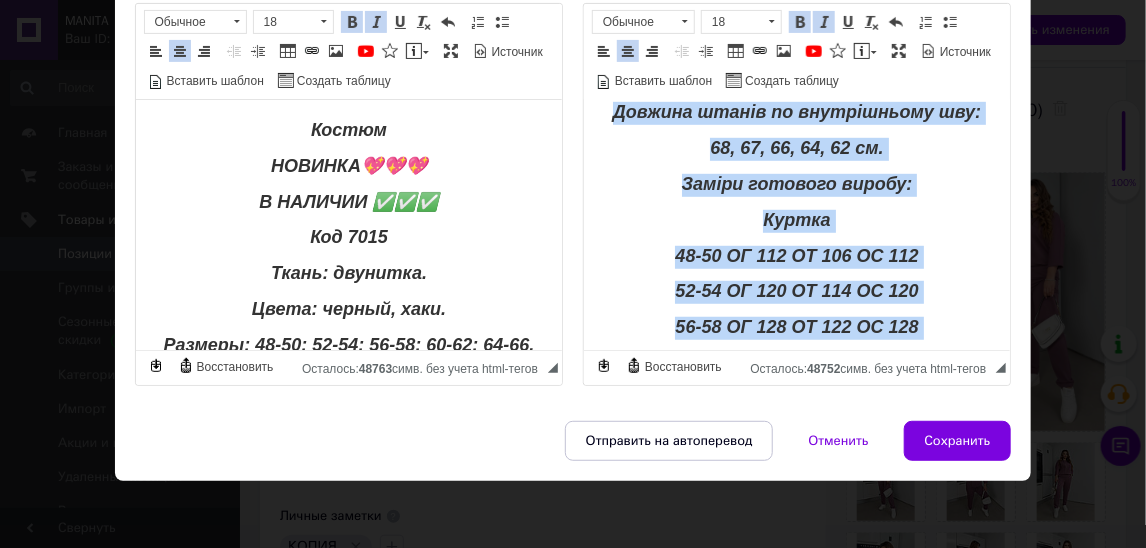 click on "Куртка" at bounding box center (795, 220) 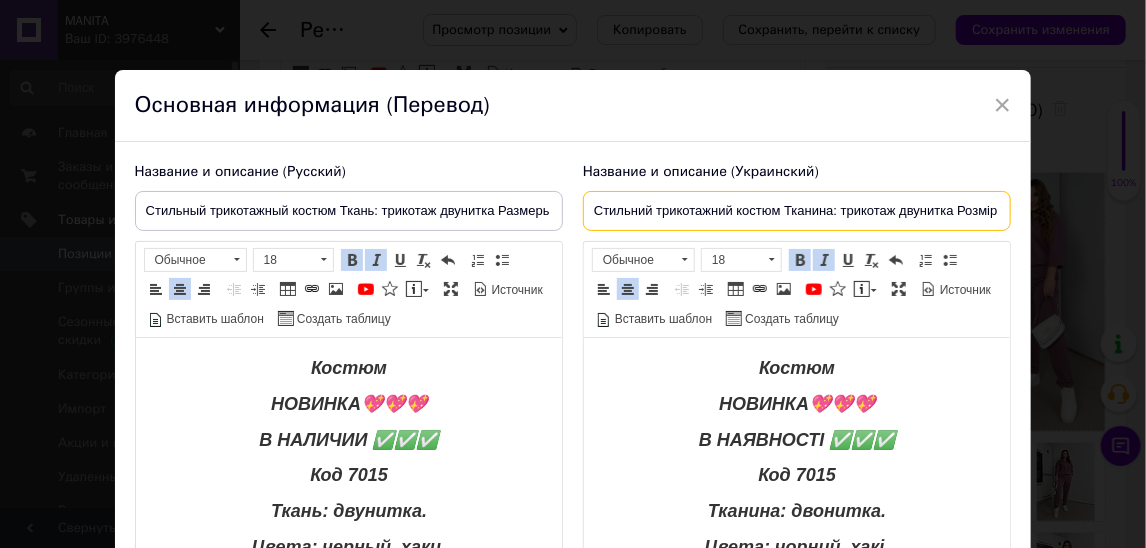 click on "Стильний трикотажний костюм Тканина: трикотаж двунитка Розміри: 48-50,52-54,56-58" at bounding box center (797, 211) 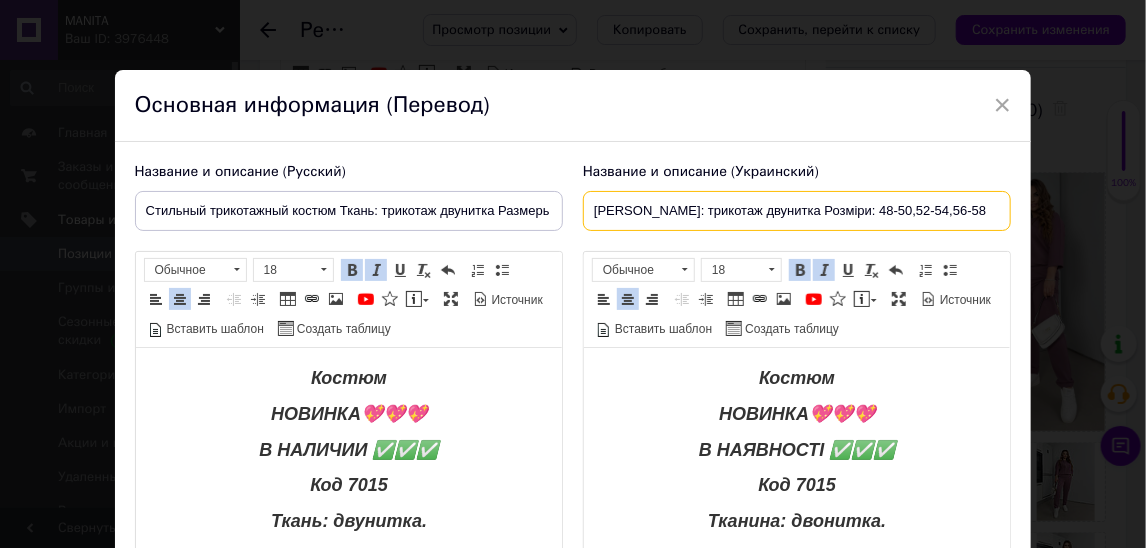 click on "[PERSON_NAME]: трикотаж двунитка Розміри: 48-50,52-54,56-58" at bounding box center (797, 211) 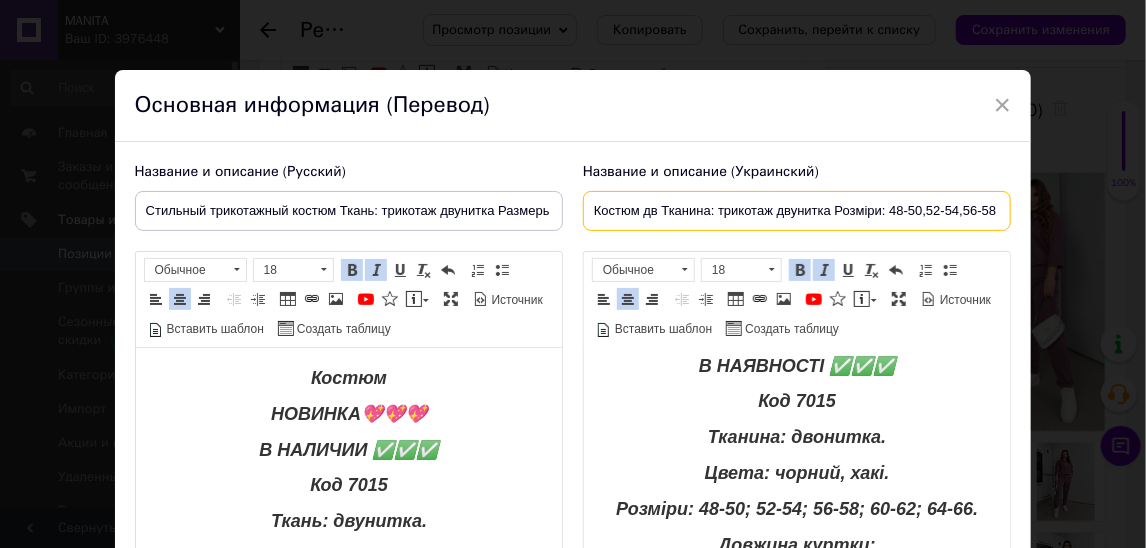 scroll, scrollTop: 93, scrollLeft: 0, axis: vertical 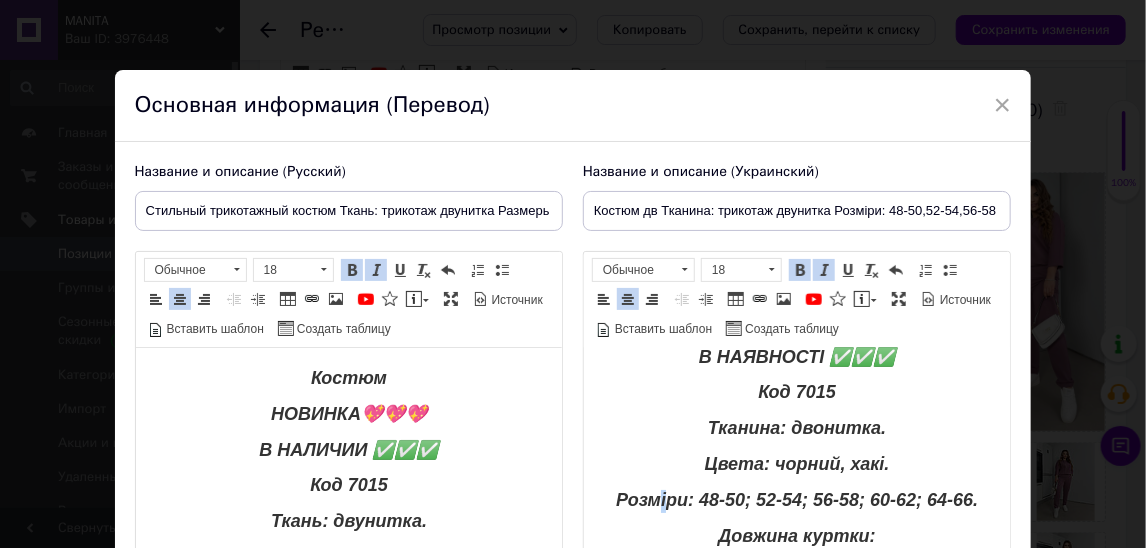 click on "Розміри: 48-50; 52-54; 56-58; 60-62; 64-66." at bounding box center [796, 500] 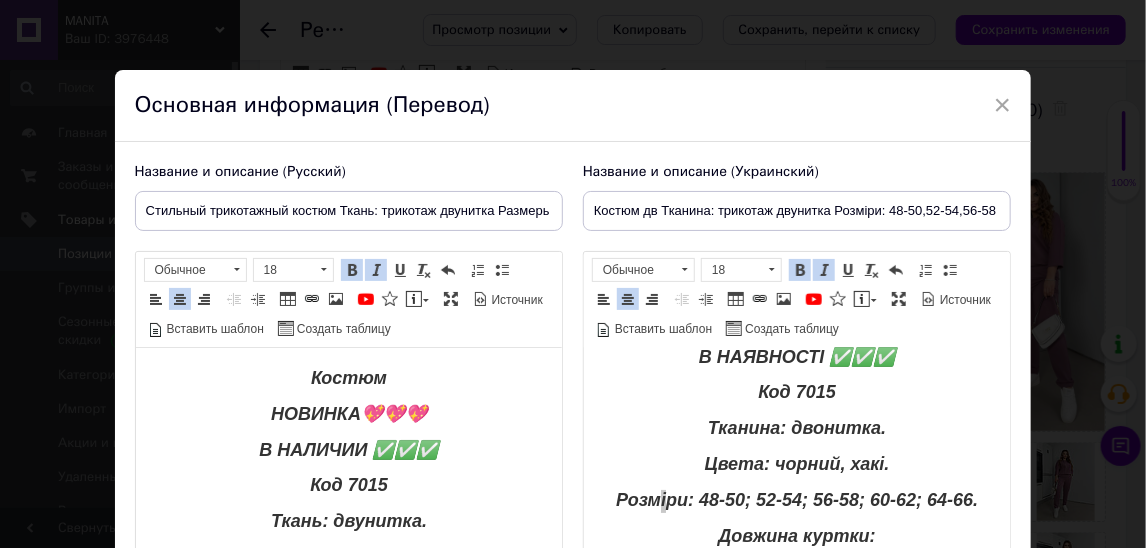 click on "Костюм дв Тканина: трикотаж двунитка Розміри: 48-50,52-54,56-58" at bounding box center [797, 211] 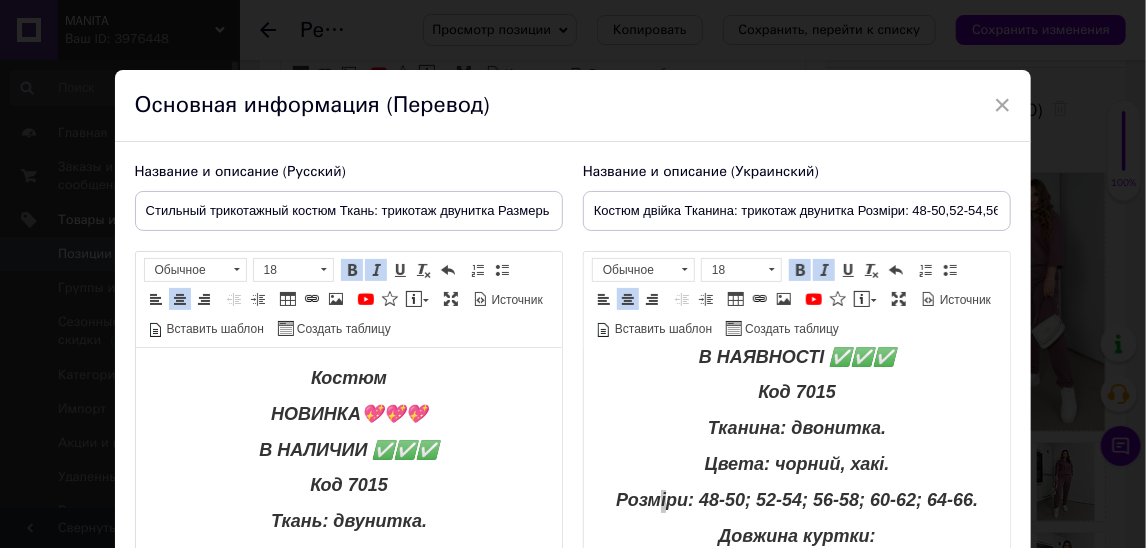 click on "Костюм двійка Тканина: трикотаж двунитка Розміри: 48-50,52-54,56-58" at bounding box center (797, 211) 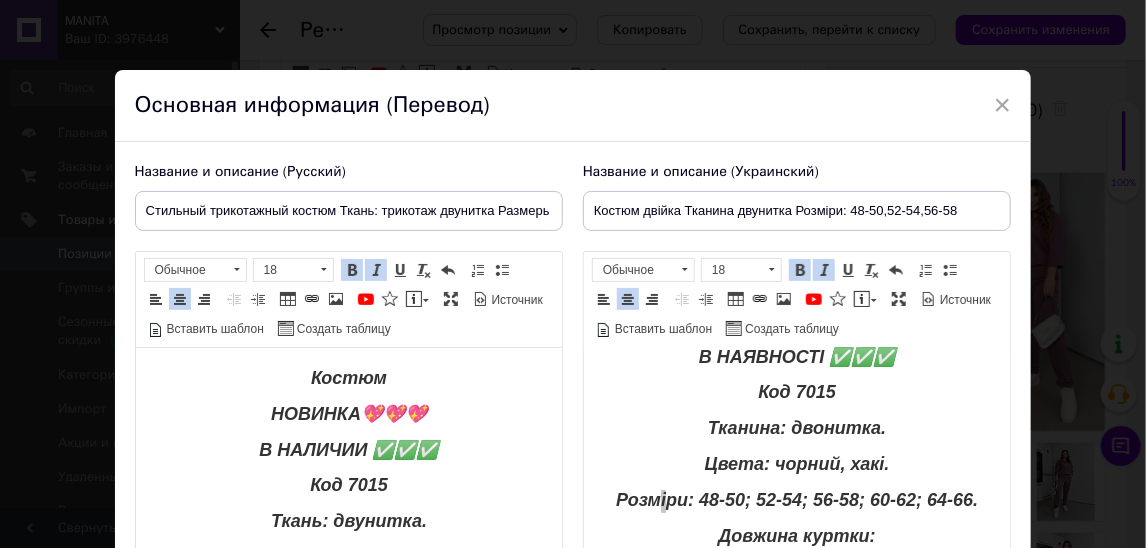 click on "Костюм двійка Тканина двунитка Розміри: 48-50,52-54,56-58" at bounding box center (797, 211) 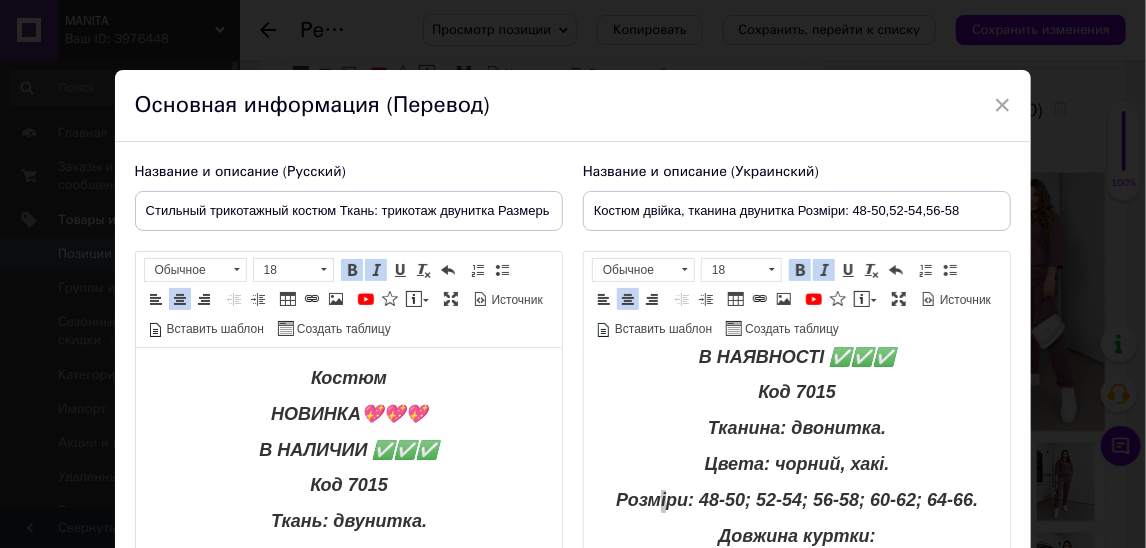 click on "Костюм двійка, тканина двунитка Розміри: 48-50,52-54,56-58" at bounding box center (797, 211) 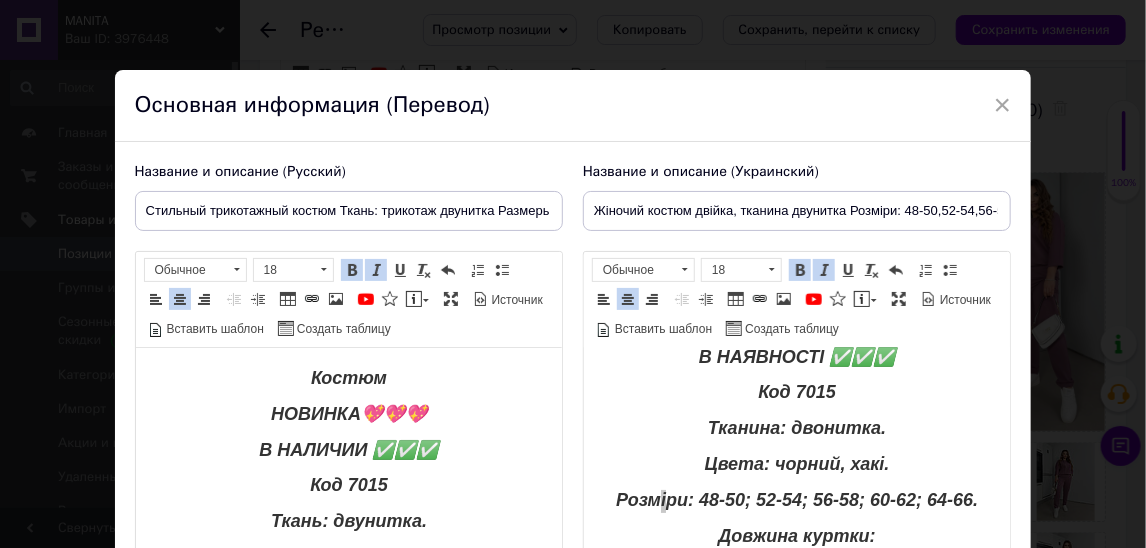 click on "Жіночий костюм двійка, тканина двунитка Розміри: 48-50,52-54,56-58" at bounding box center [797, 211] 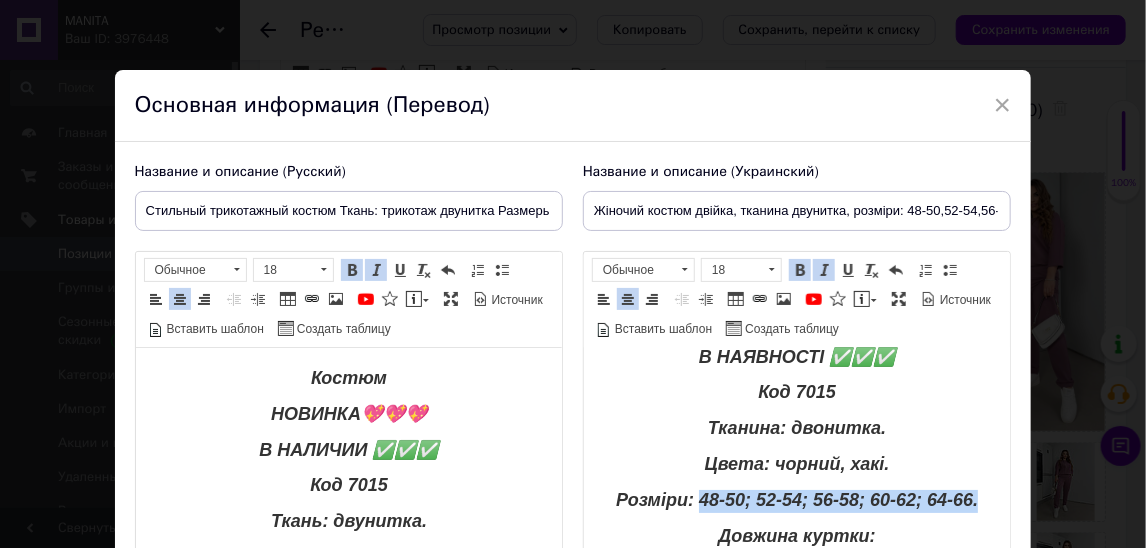 drag, startPoint x: 701, startPoint y: 502, endPoint x: 1039, endPoint y: 502, distance: 338 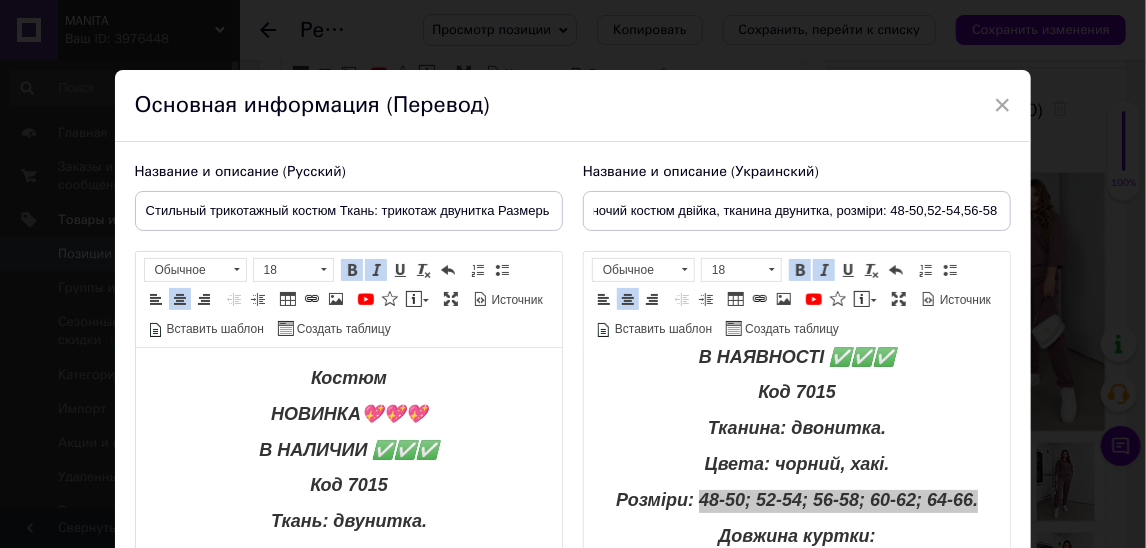 drag, startPoint x: 902, startPoint y: 210, endPoint x: 1151, endPoint y: 233, distance: 250.06 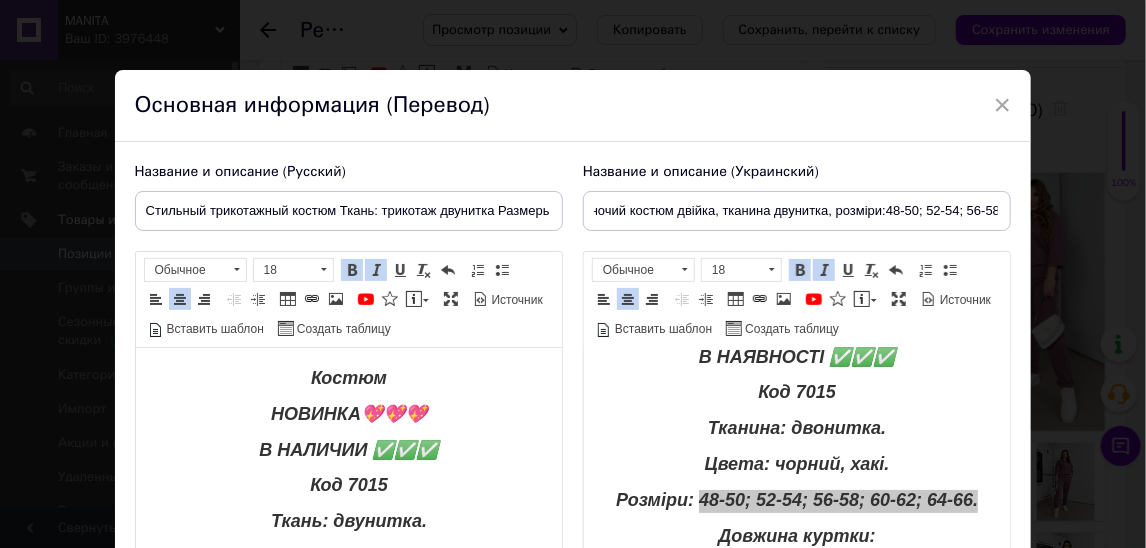 scroll, scrollTop: 0, scrollLeft: 106, axis: horizontal 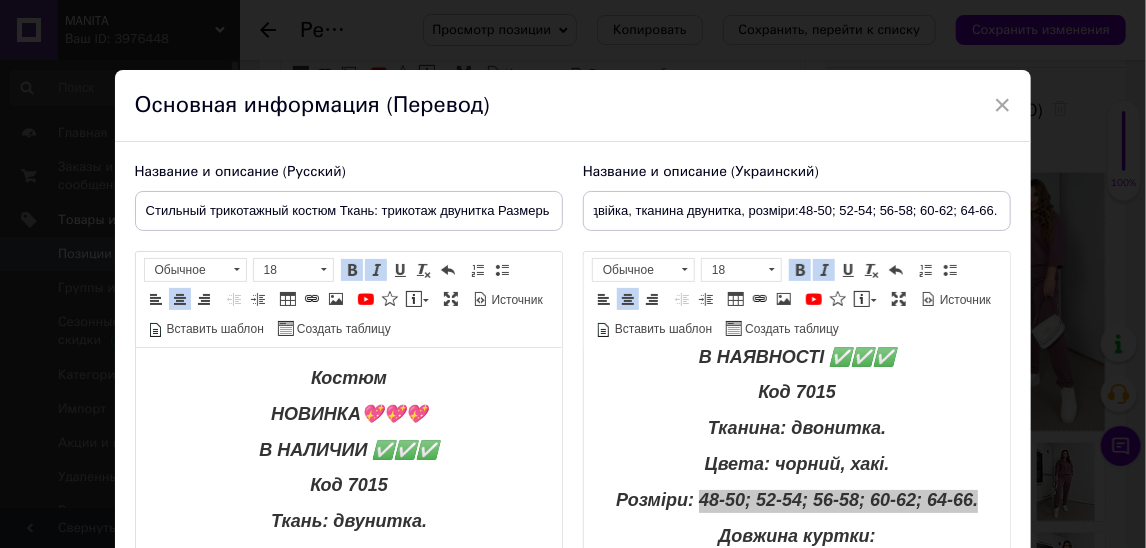 click on "Жіночий костюм двійка, тканина двунитка, розміри:48-50; 52-54; 56-58; 60-62; 64-66." at bounding box center (797, 211) 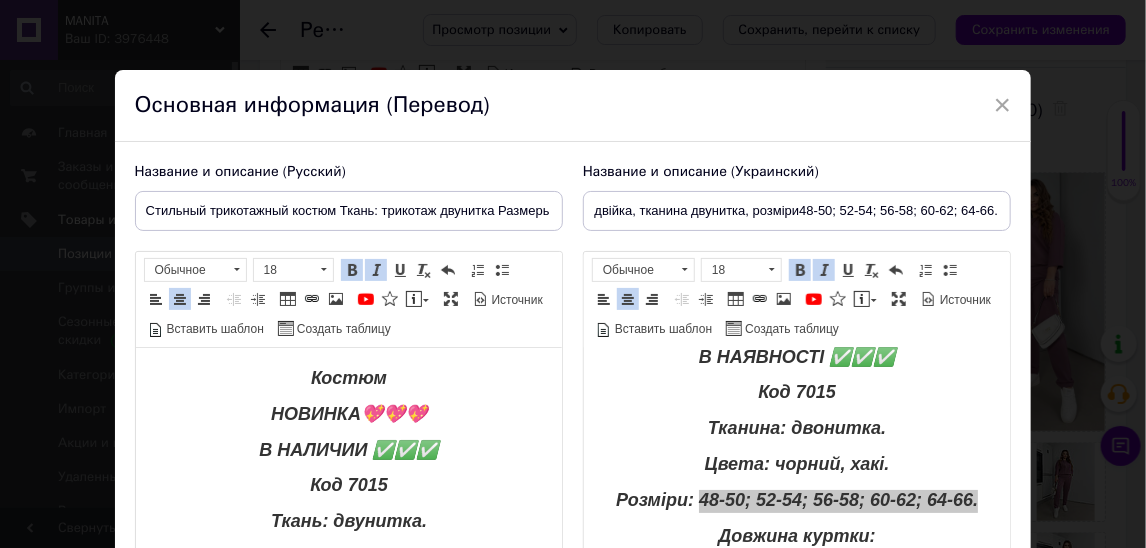 scroll, scrollTop: 0, scrollLeft: 102, axis: horizontal 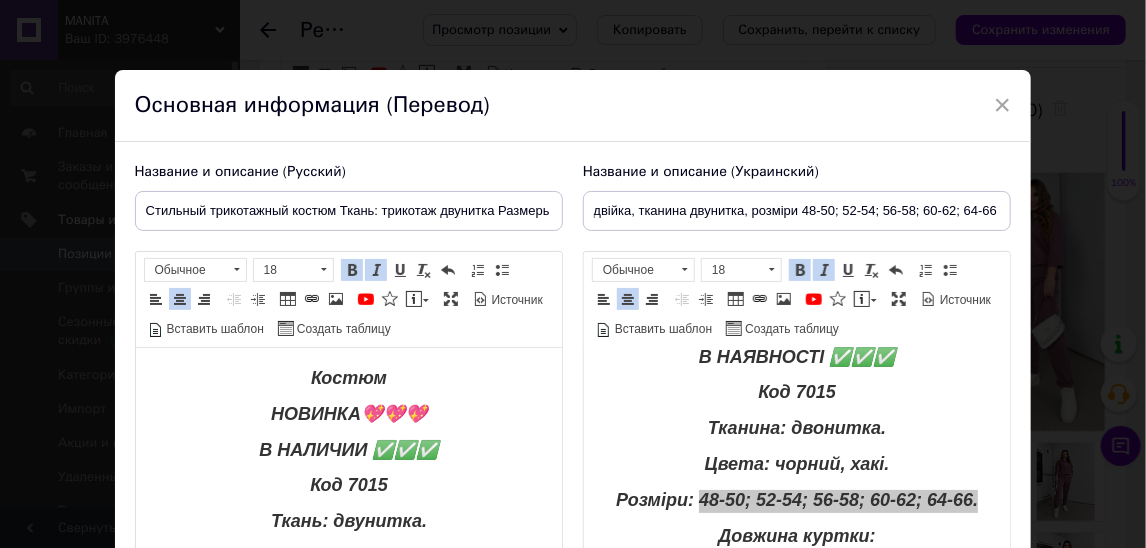 drag, startPoint x: 993, startPoint y: 210, endPoint x: 965, endPoint y: 218, distance: 29.12044 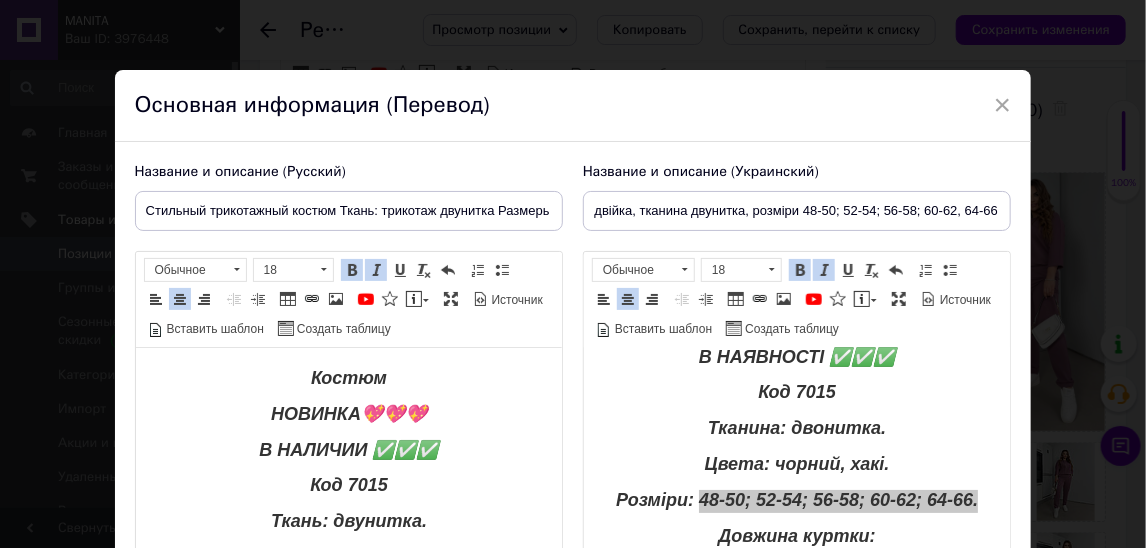 scroll, scrollTop: 0, scrollLeft: 102, axis: horizontal 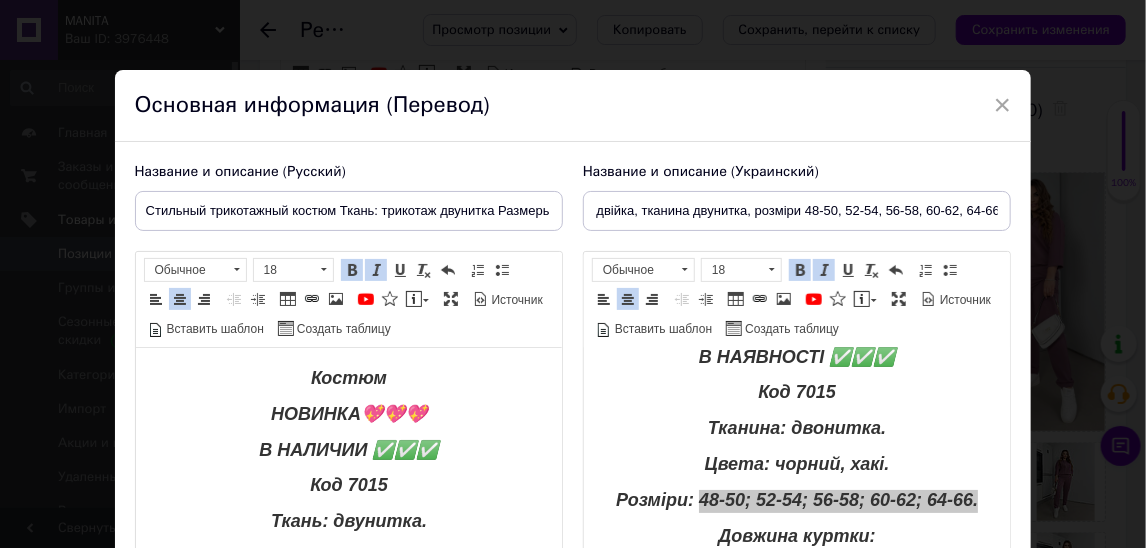 click on "Жіночий костюм двійка, тканина двунитка, розміри 48-50, 52-54, 56-58, 60-62, 64-66" at bounding box center [797, 211] 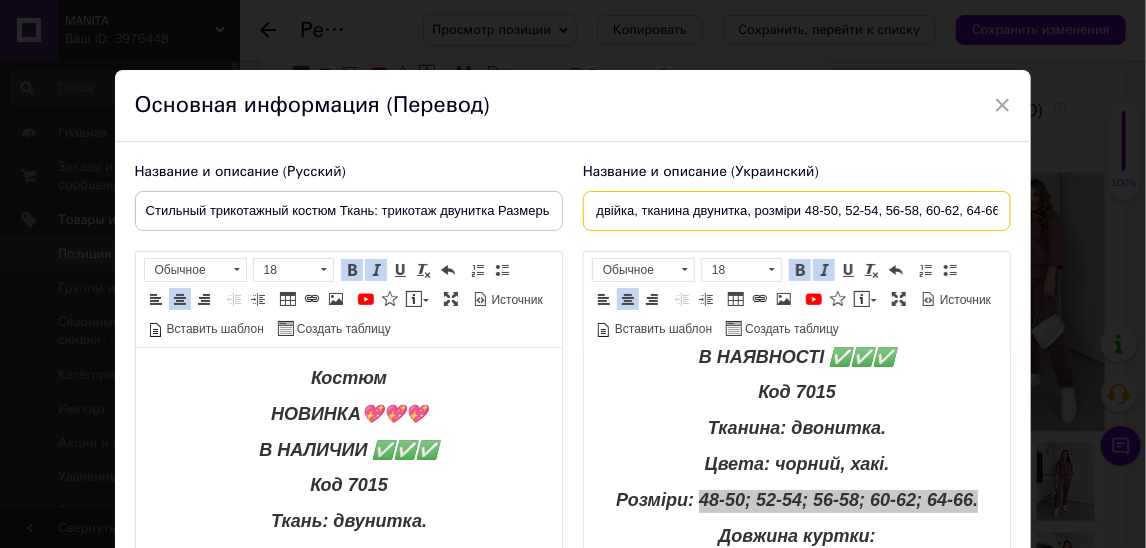 scroll, scrollTop: 0, scrollLeft: 0, axis: both 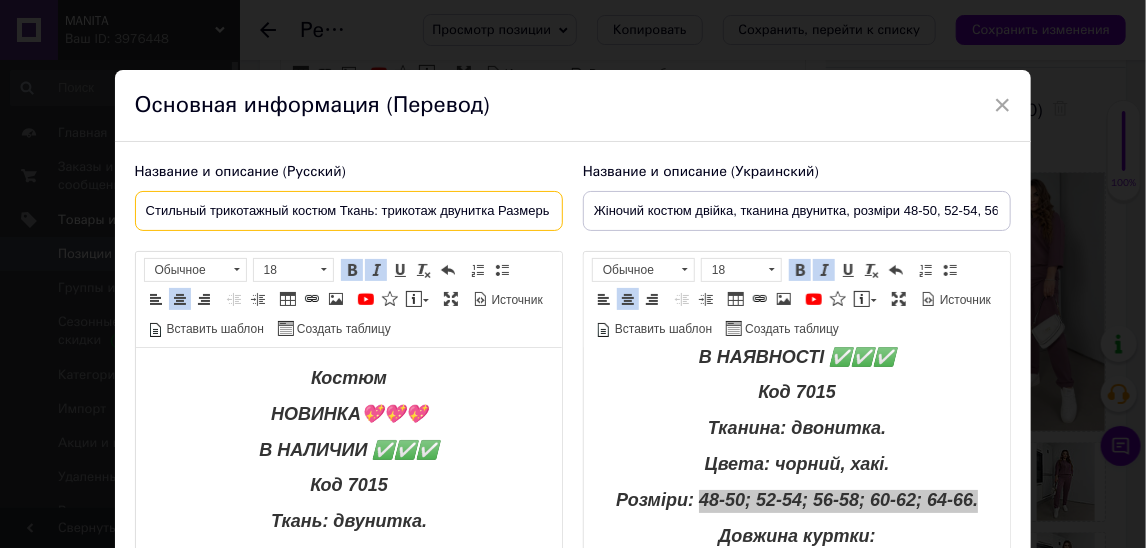 click on "Стильный трикотажный костюм Ткань: трикотаж двунитка Размеры: 48-50,52-54,56-58" at bounding box center [349, 211] 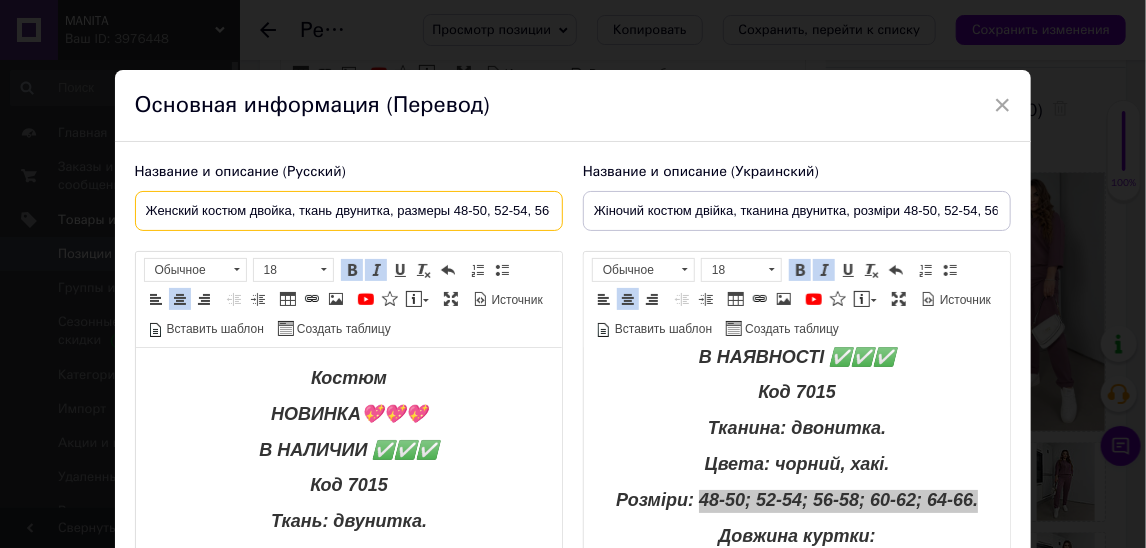 scroll, scrollTop: 0, scrollLeft: 101, axis: horizontal 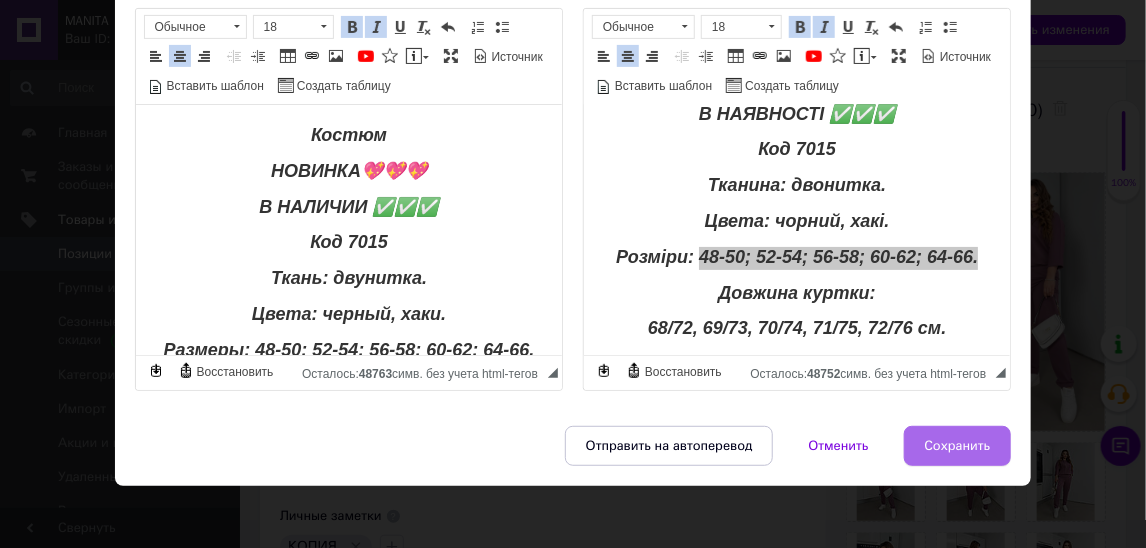 type on "Женский костюм двойка, ткань двунитка, размеры 48-50, 52-54, 56-58, 60-62, 64-66" 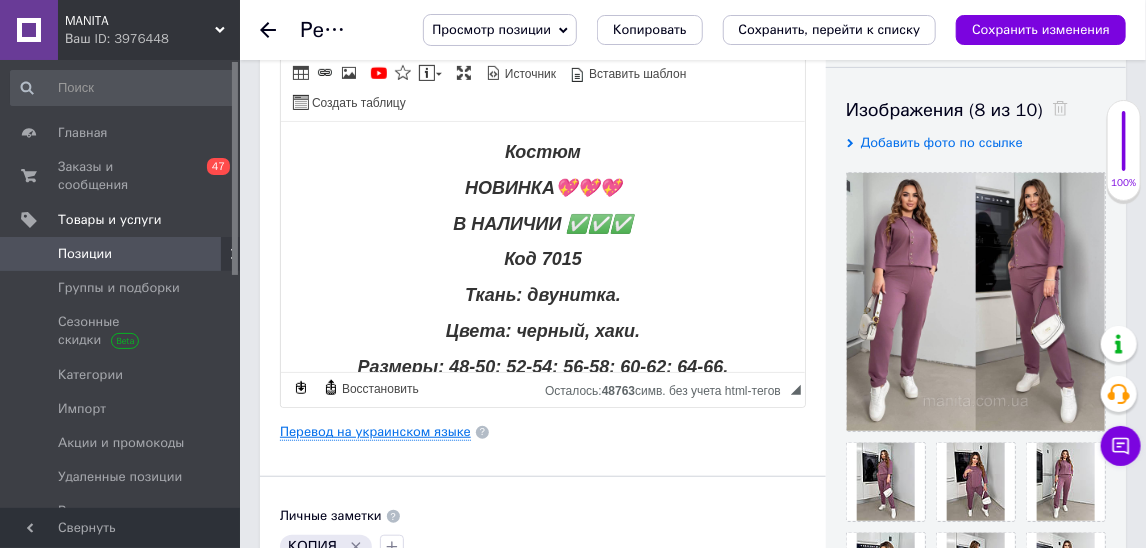 click on "Перевод на украинском языке" at bounding box center (375, 432) 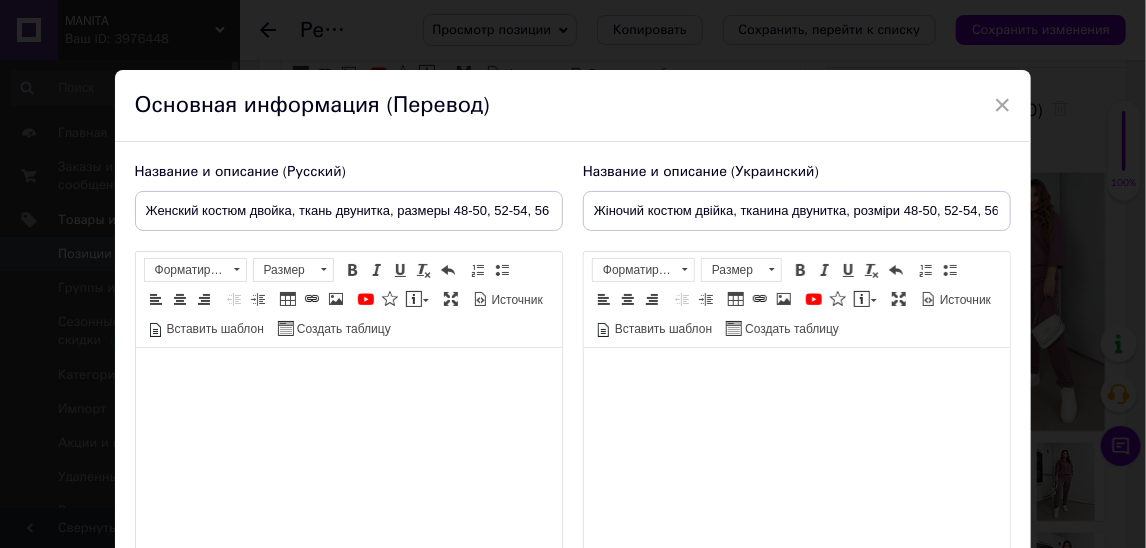scroll, scrollTop: 248, scrollLeft: 0, axis: vertical 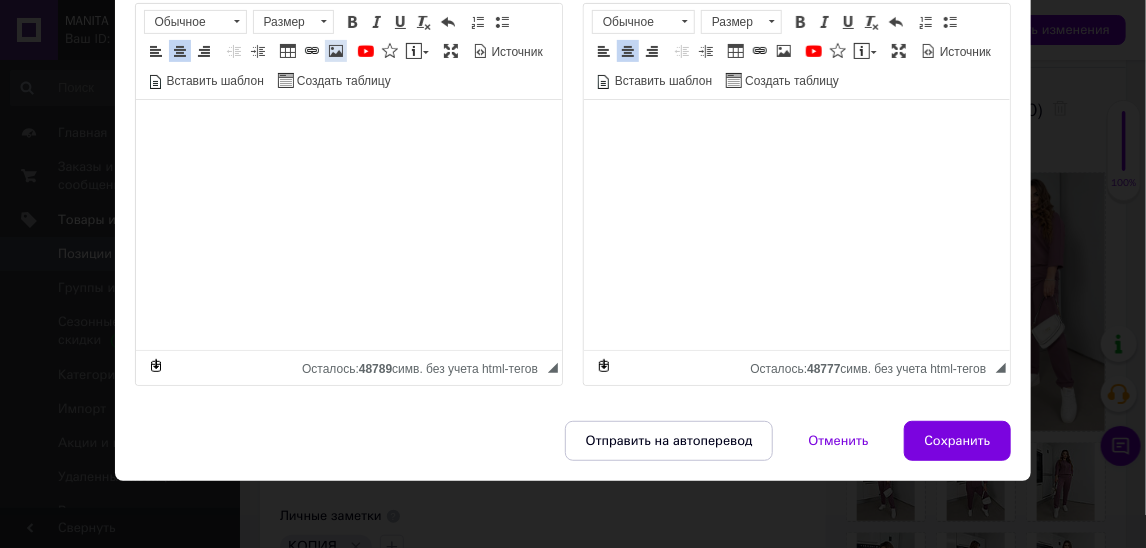 click at bounding box center [336, 51] 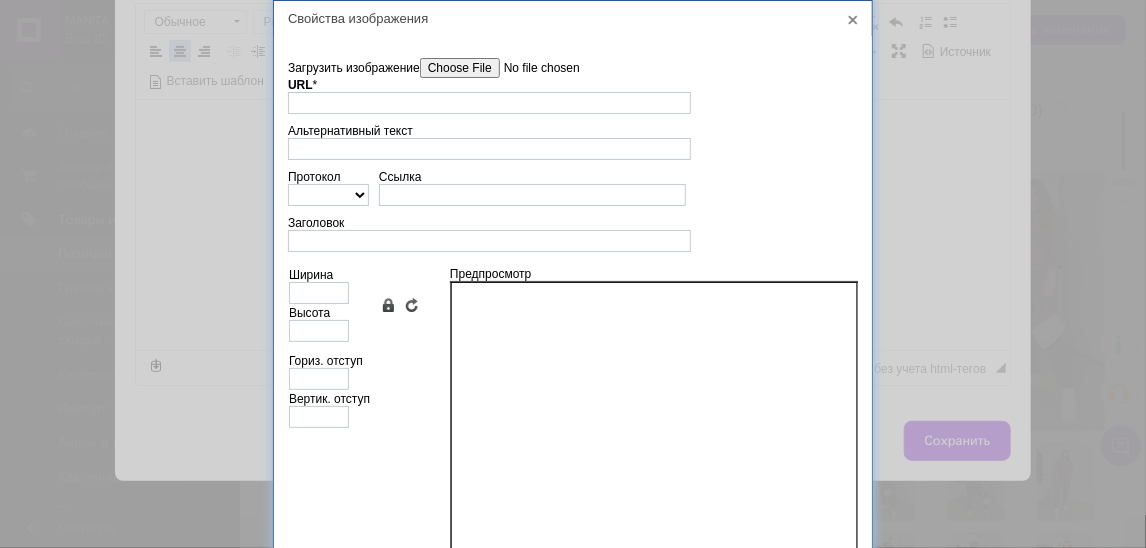 click on "Загрузить изображение" at bounding box center [533, 68] 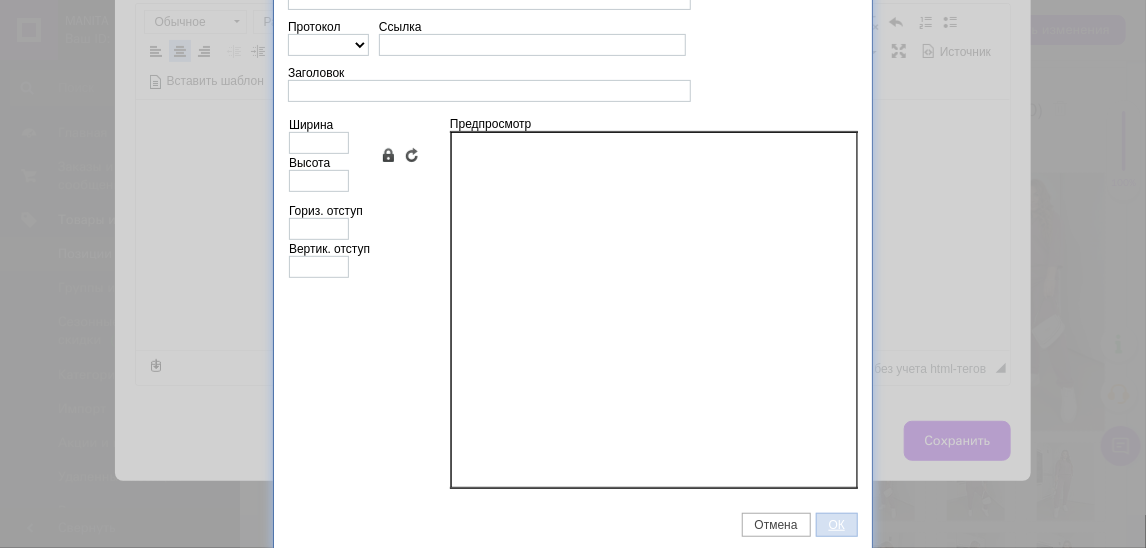 type on "[URL][DOMAIN_NAME]" 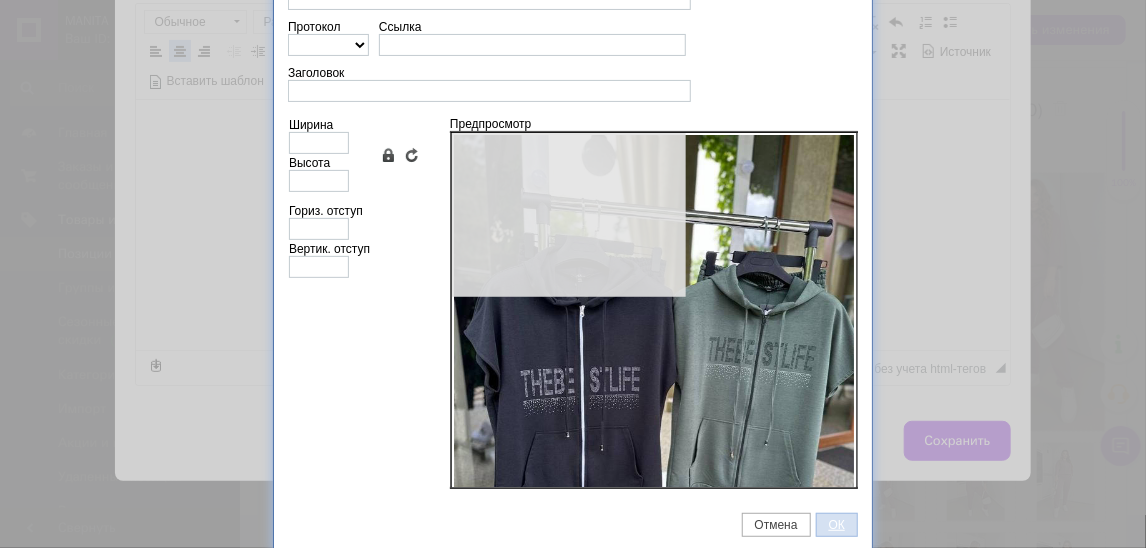 type on "640" 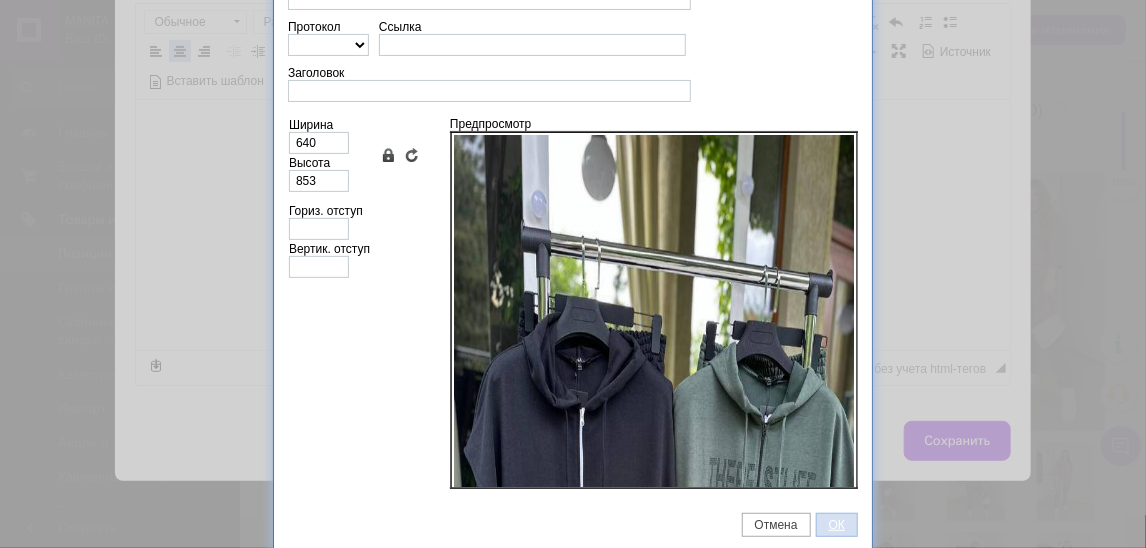 click on "ОК" at bounding box center [837, 525] 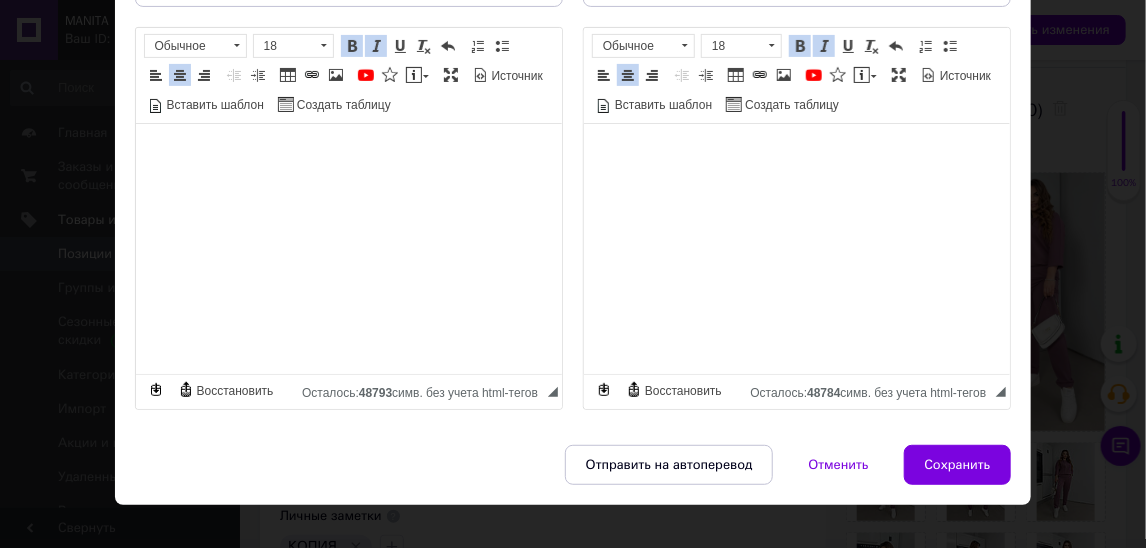 scroll, scrollTop: 220, scrollLeft: 0, axis: vertical 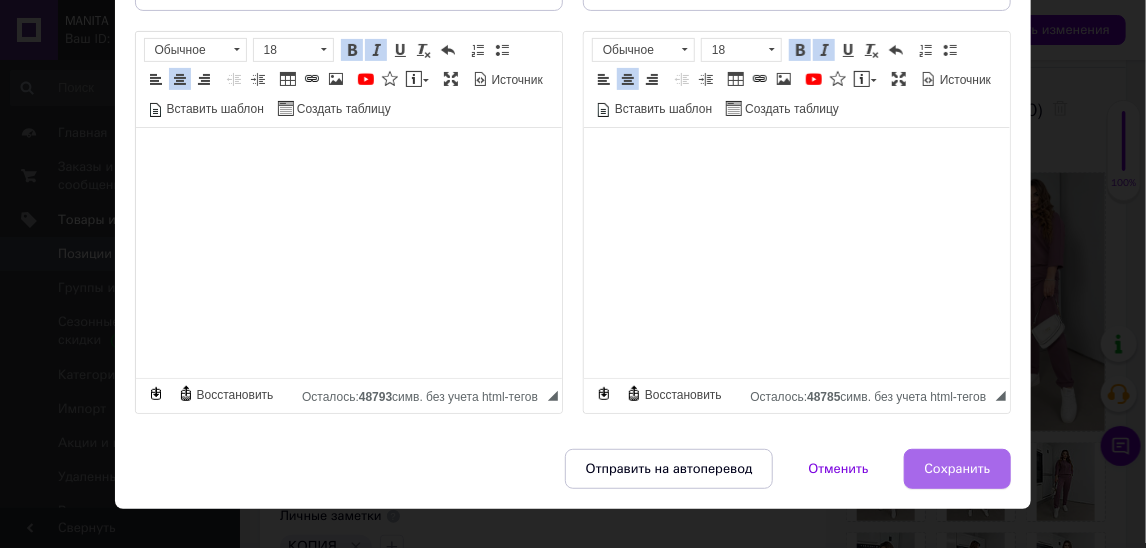 click on "Сохранить" at bounding box center [958, 469] 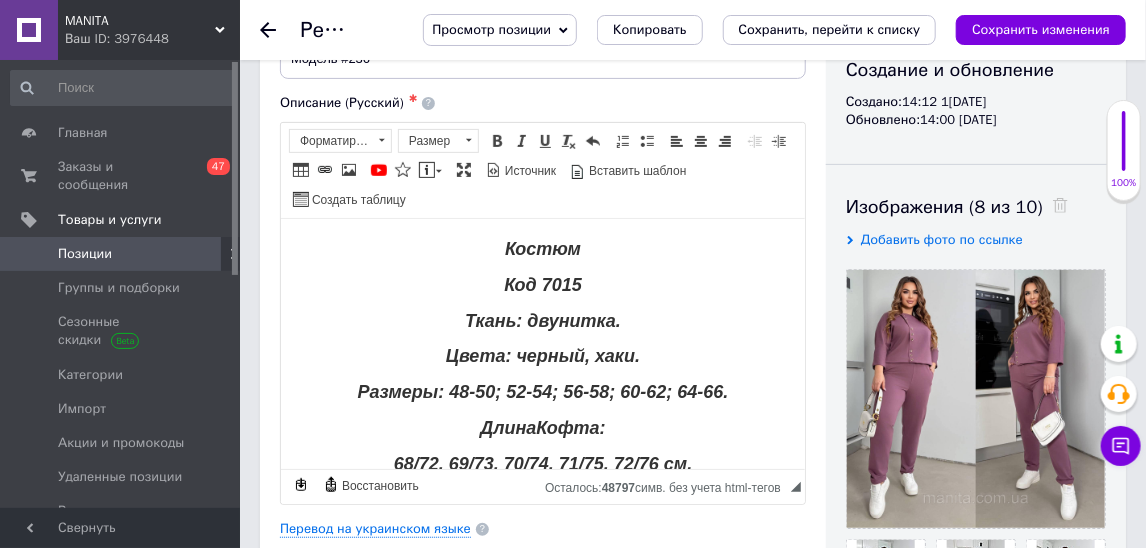 click on "Костюм Код 7015 Ткань: двунитка. Цвета: черный, хаки. Размеры: 48-50; 52-54; 56-58; 60-62; 64-66. Длина  Кофта : 68/72, 69/73, 70/74, 71/75, 72/76 см. Длина рукава: 26, 27, 28, 29, 30 см. Обхват рукава: 40, 43, 46, 49, 52 см. Длина брюк по внешнему: 94, 95, 96, 97, 98 см. Длина брюк по внутреннему шву: 68, 67, 66, 64, 62 см. Замеры готового изделия: Кофта 48-50 ОГ 112 ОТ 106 ОС 112 52-54 ОГ 120 ОТ 114 ОС 120 56-58 ОГ 128 ОТ 122 ОС 128 60-62 ОГ 136 ОТ 130 ОС 136 64-66 ОГ 144 ОТ 138 ОС 144 Брюки 48-50 ОТ 73/108 ОС 108 52-54 ОТ 80/116 ОС 116 56-58 ОТ 87/124 ОС 124 60-62 ОТ 94/132 ОС 132 64-66 ОТ 101/140 ОС 140 На модели показан этот размер 52-54❗️ Рост модели 170 см. Объемы модели ОГ 107 ОТ 84 ОС 107 см. [PERSON_NAME]" at bounding box center (542, 1343) 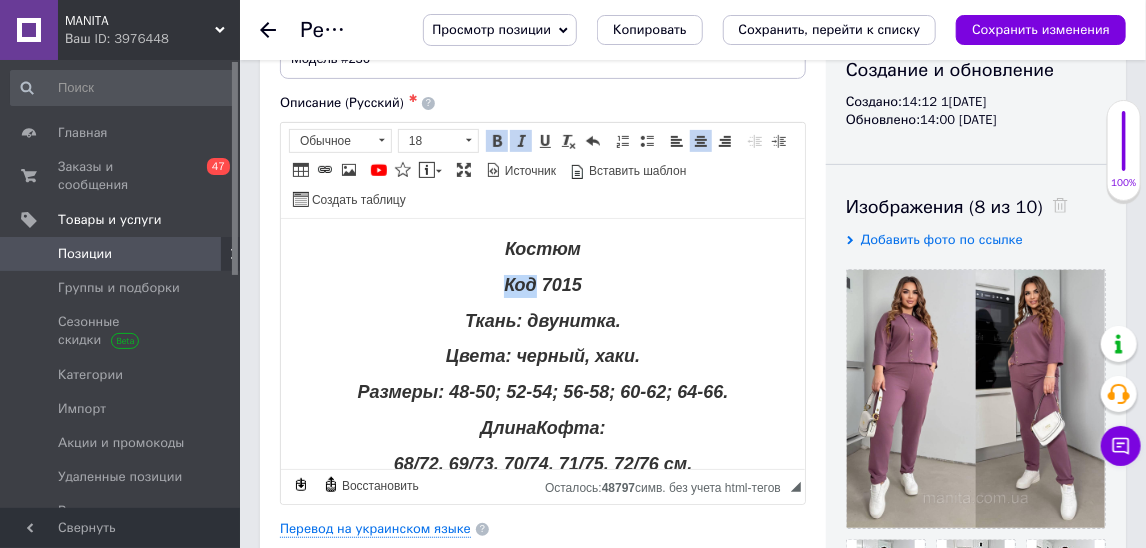 click on "Костюм Код 7015 Ткань: двунитка. Цвета: черный, хаки. Размеры: 48-50; 52-54; 56-58; 60-62; 64-66. Длина  Кофта : 68/72, 69/73, 70/74, 71/75, 72/76 см. Длина рукава: 26, 27, 28, 29, 30 см. Обхват рукава: 40, 43, 46, 49, 52 см. Длина брюк по внешнему: 94, 95, 96, 97, 98 см. Длина брюк по внутреннему шву: 68, 67, 66, 64, 62 см. Замеры готового изделия: Кофта 48-50 ОГ 112 ОТ 106 ОС 112 52-54 ОГ 120 ОТ 114 ОС 120 56-58 ОГ 128 ОТ 122 ОС 128 60-62 ОГ 136 ОТ 130 ОС 136 64-66 ОГ 144 ОТ 138 ОС 144 Брюки 48-50 ОТ 73/108 ОС 108 52-54 ОТ 80/116 ОС 116 56-58 ОТ 87/124 ОС 124 60-62 ОТ 94/132 ОС 132 64-66 ОТ 101/140 ОС 140 На модели показан этот размер 52-54❗️ Рост модели 170 см. Объемы модели ОГ 107 ОТ 84 ОС 107 см. [PERSON_NAME]" at bounding box center (542, 1343) 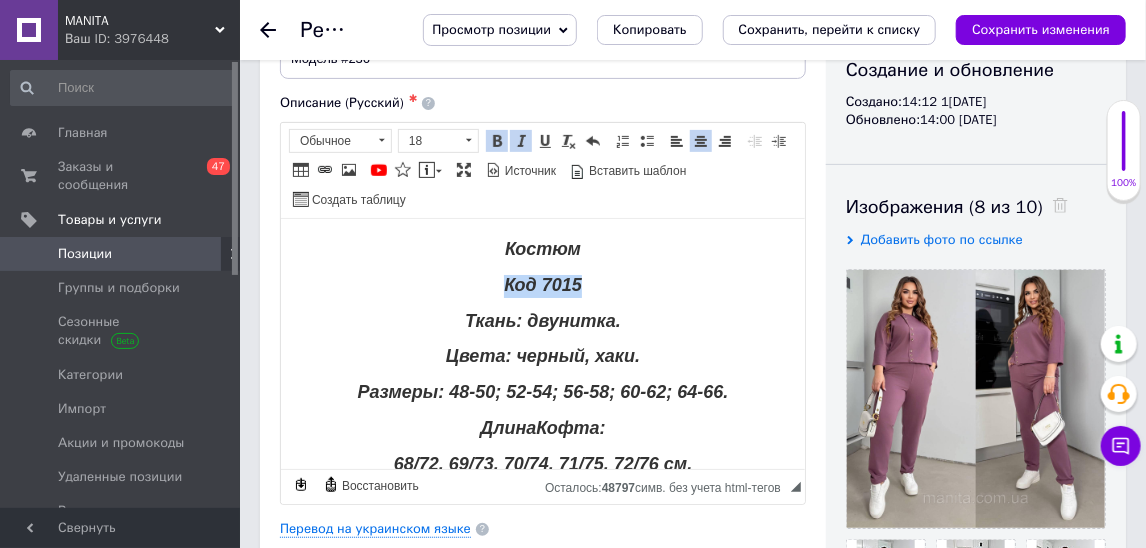 click on "Костюм Код 7015 Ткань: двунитка. Цвета: черный, хаки. Размеры: 48-50; 52-54; 56-58; 60-62; 64-66. Длина  Кофта : 68/72, 69/73, 70/74, 71/75, 72/76 см. Длина рукава: 26, 27, 28, 29, 30 см. Обхват рукава: 40, 43, 46, 49, 52 см. Длина брюк по внешнему: 94, 95, 96, 97, 98 см. Длина брюк по внутреннему шву: 68, 67, 66, 64, 62 см. Замеры готового изделия: Кофта 48-50 ОГ 112 ОТ 106 ОС 112 52-54 ОГ 120 ОТ 114 ОС 120 56-58 ОГ 128 ОТ 122 ОС 128 60-62 ОГ 136 ОТ 130 ОС 136 64-66 ОГ 144 ОТ 138 ОС 144 Брюки 48-50 ОТ 73/108 ОС 108 52-54 ОТ 80/116 ОС 116 56-58 ОТ 87/124 ОС 124 60-62 ОТ 94/132 ОС 132 64-66 ОТ 101/140 ОС 140 На модели показан этот размер 52-54❗️ Рост модели 170 см. Объемы модели ОГ 107 ОТ 84 ОС 107 см. [PERSON_NAME]" at bounding box center (542, 1343) 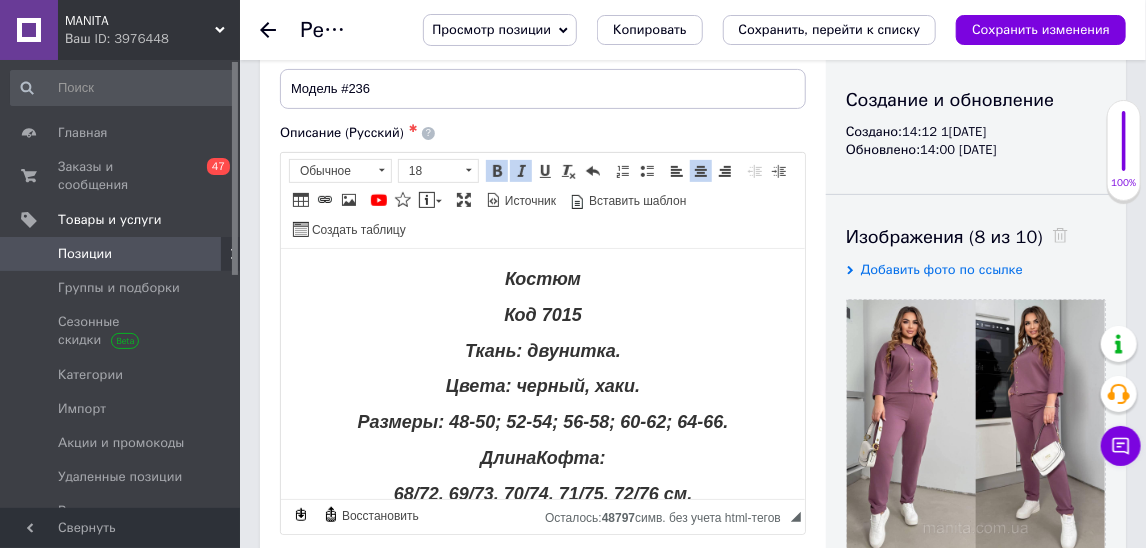 scroll, scrollTop: 124, scrollLeft: 0, axis: vertical 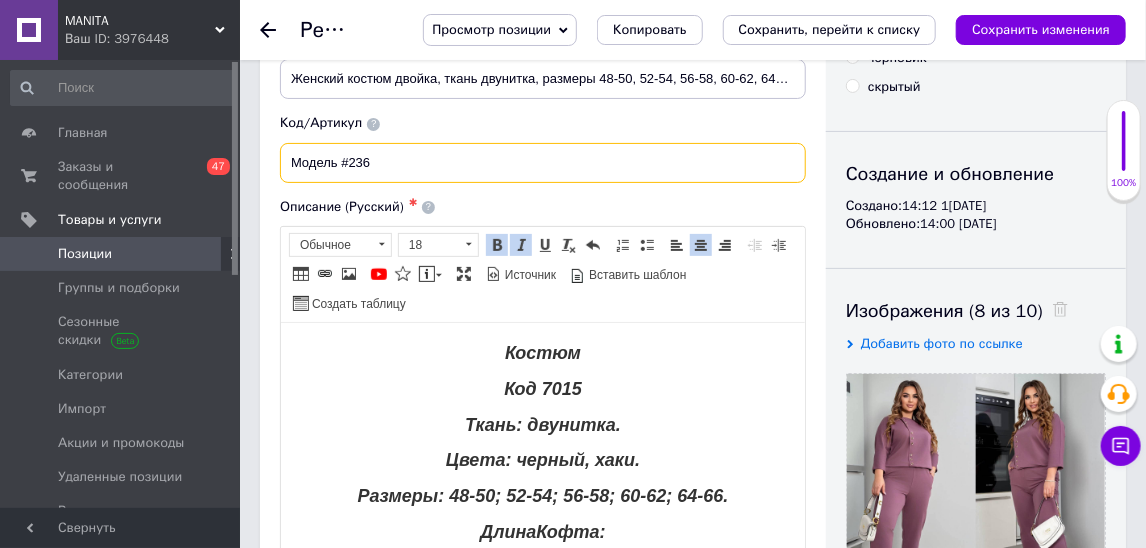click on "Модель #236" at bounding box center [543, 163] 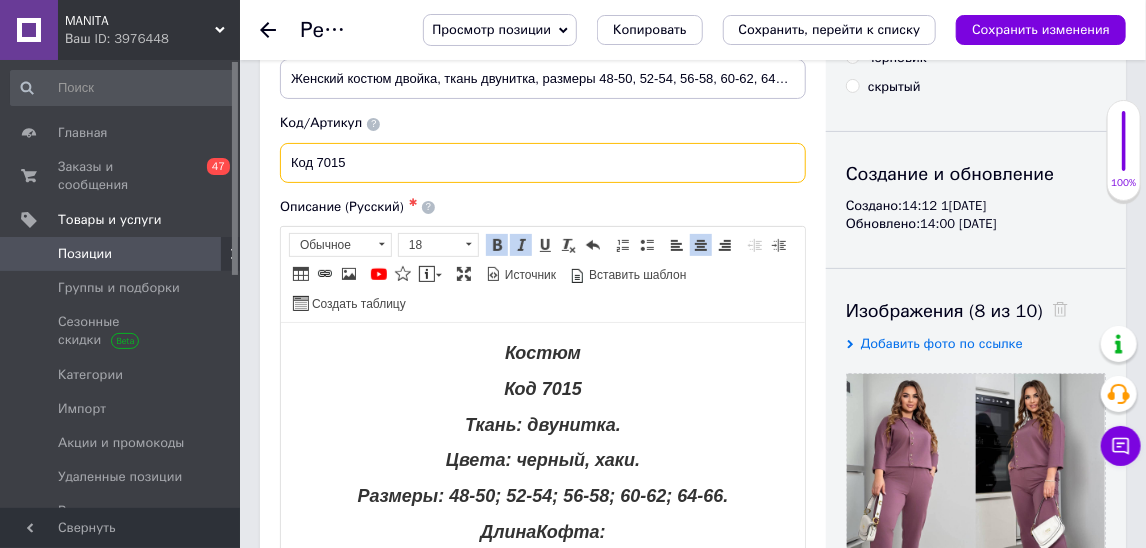 type on "Код 7015" 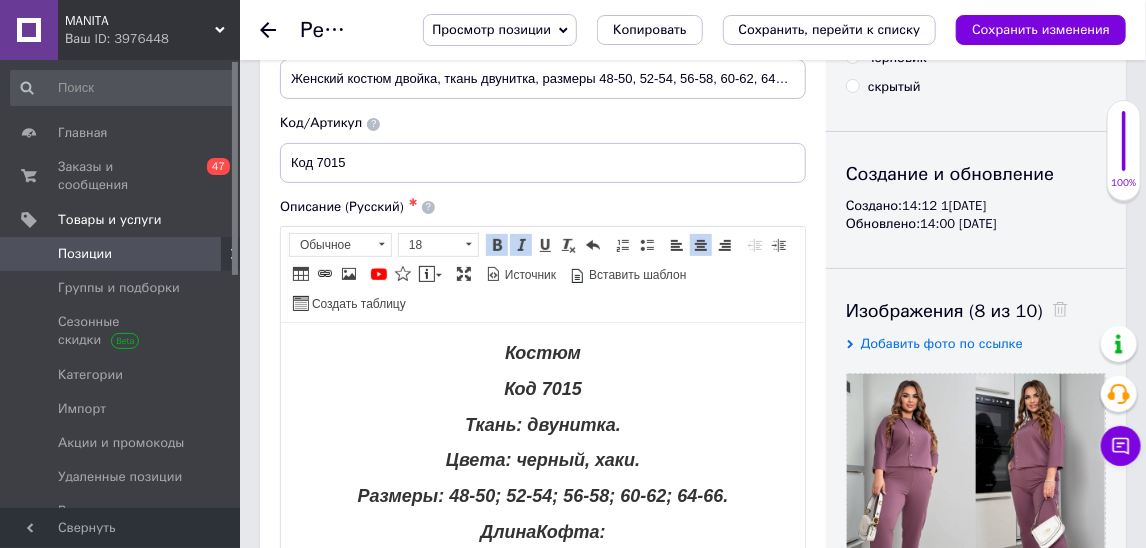 click on "Изображения (8 из 10)" at bounding box center (976, 311) 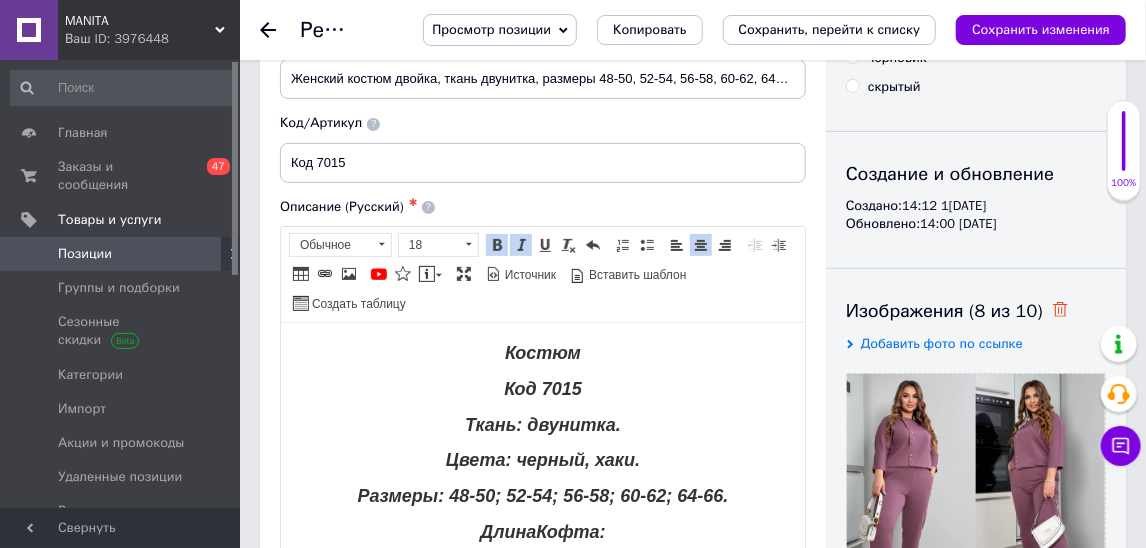 click 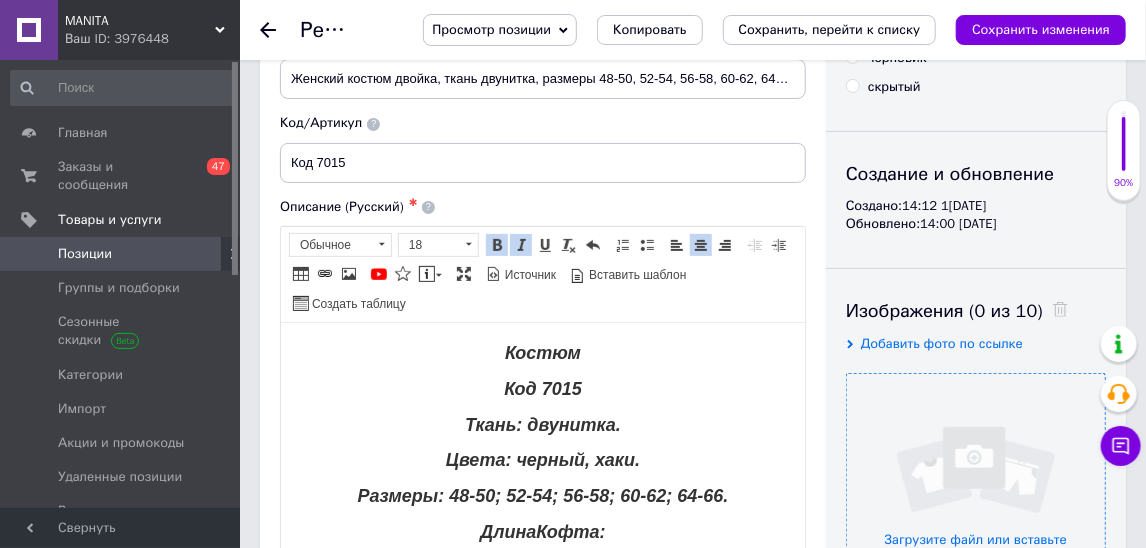 click at bounding box center (976, 503) 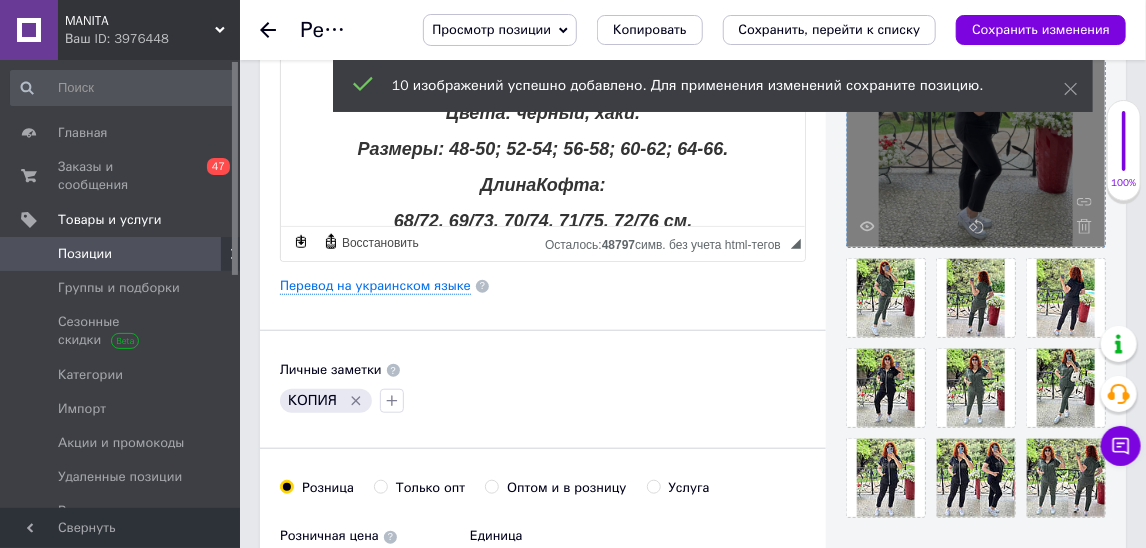 scroll, scrollTop: 444, scrollLeft: 0, axis: vertical 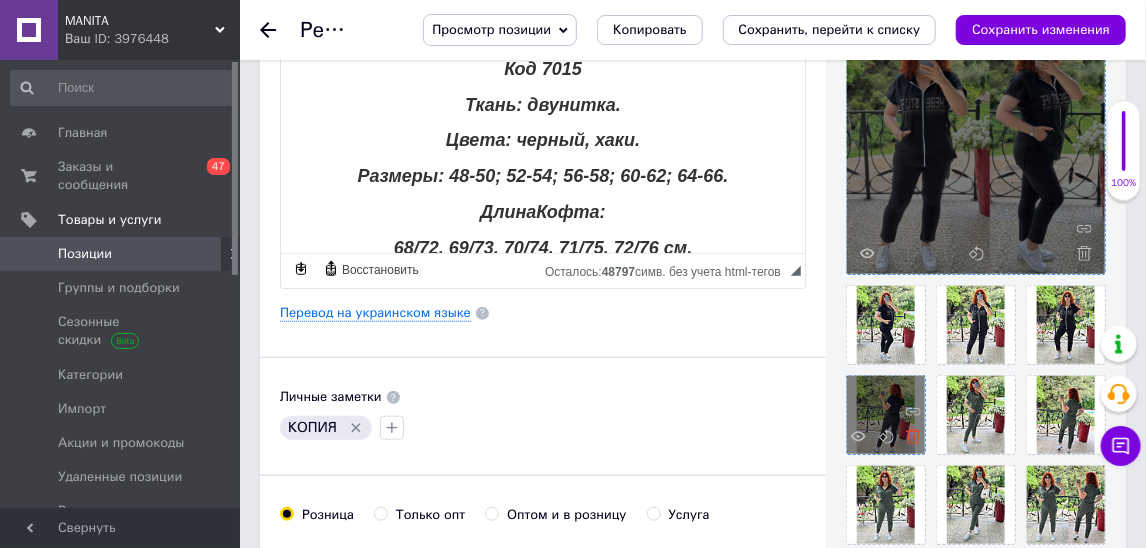 click 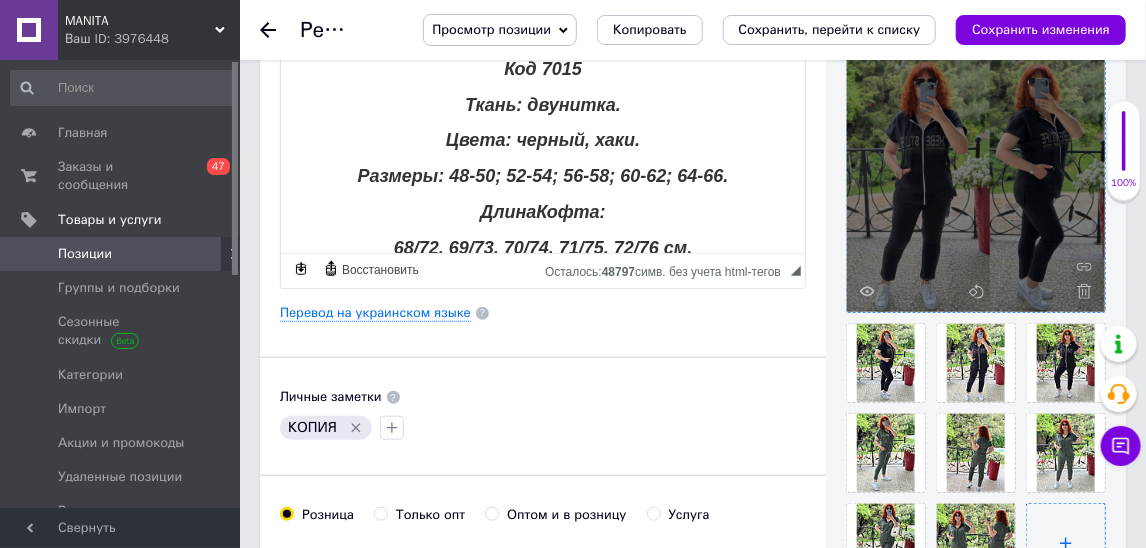 click at bounding box center [1066, 543] 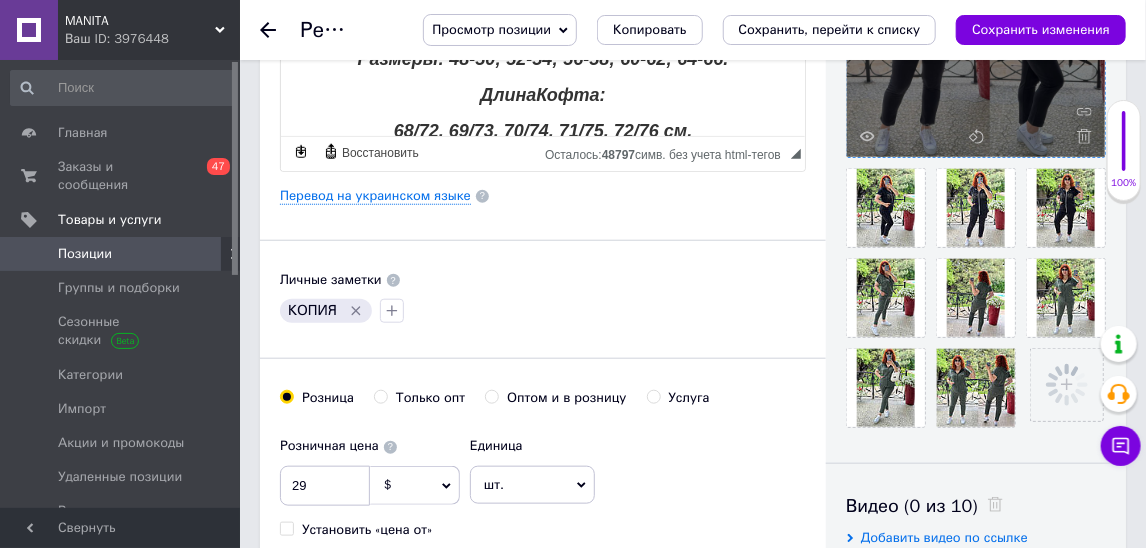 scroll, scrollTop: 592, scrollLeft: 0, axis: vertical 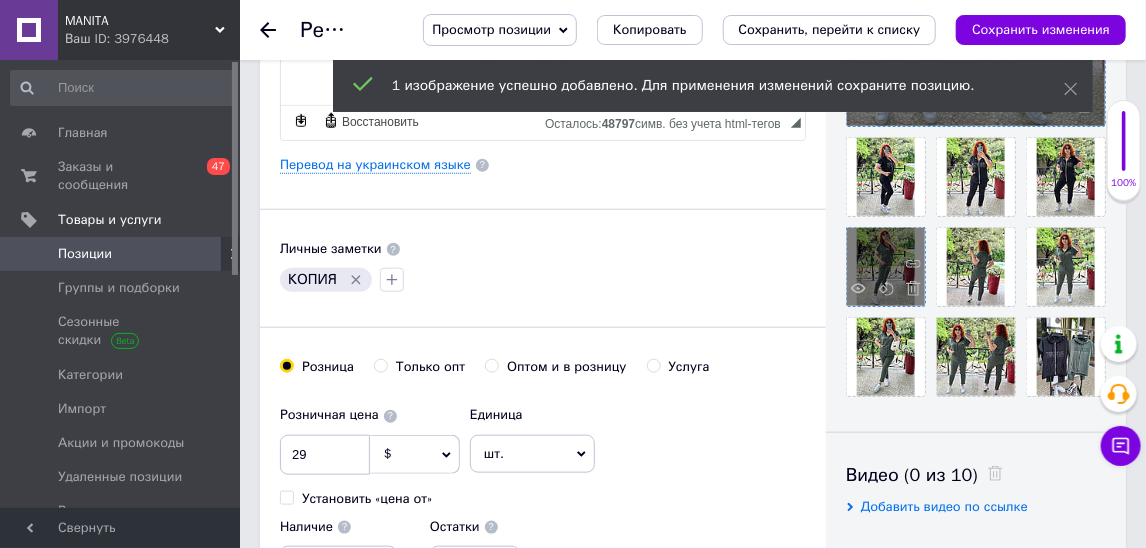 drag, startPoint x: 965, startPoint y: 348, endPoint x: 904, endPoint y: 294, distance: 81.46779 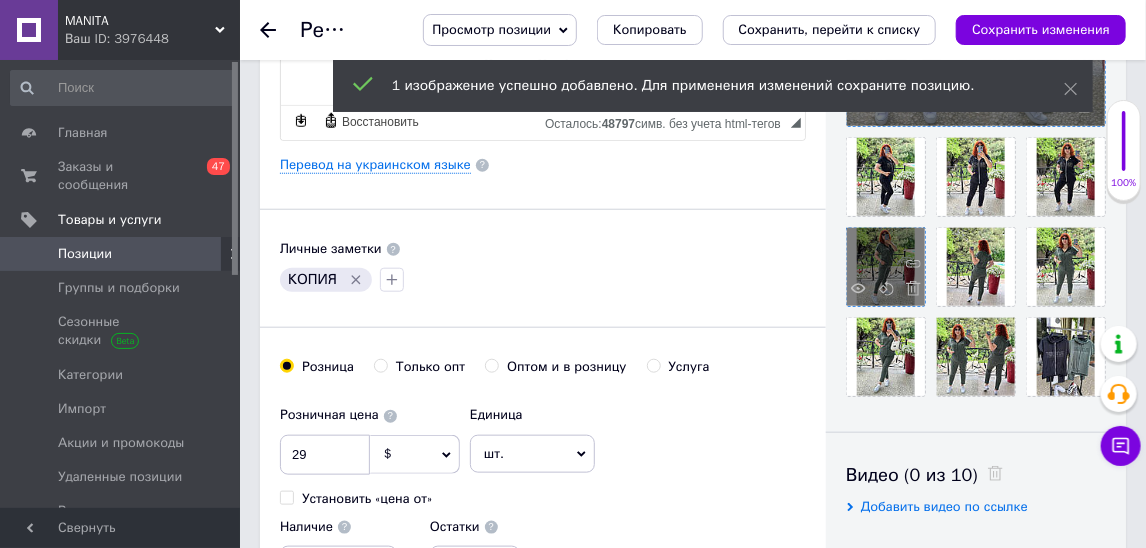 click at bounding box center [908, 291] 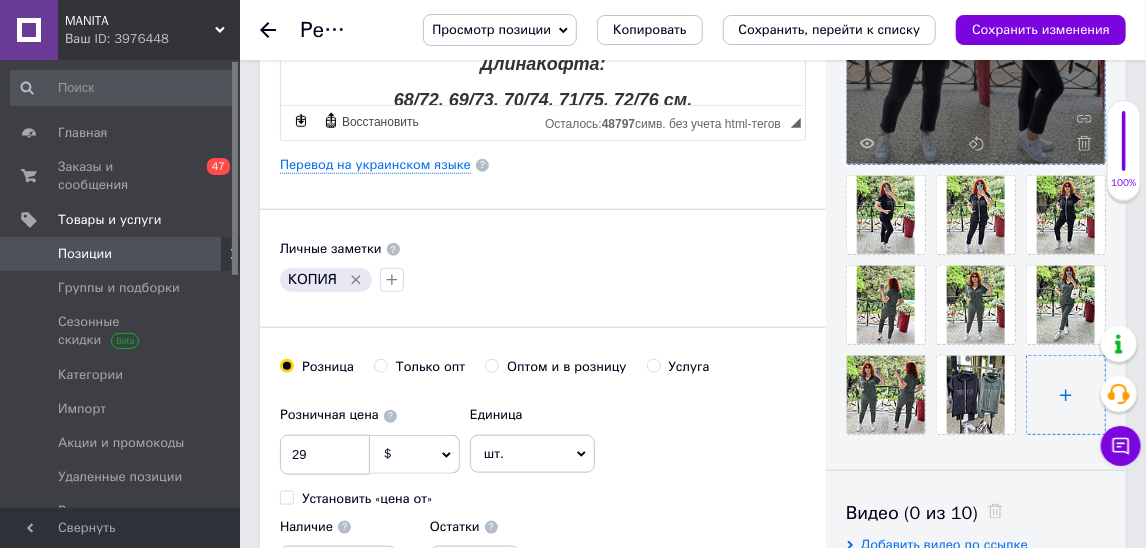 click at bounding box center (1066, 395) 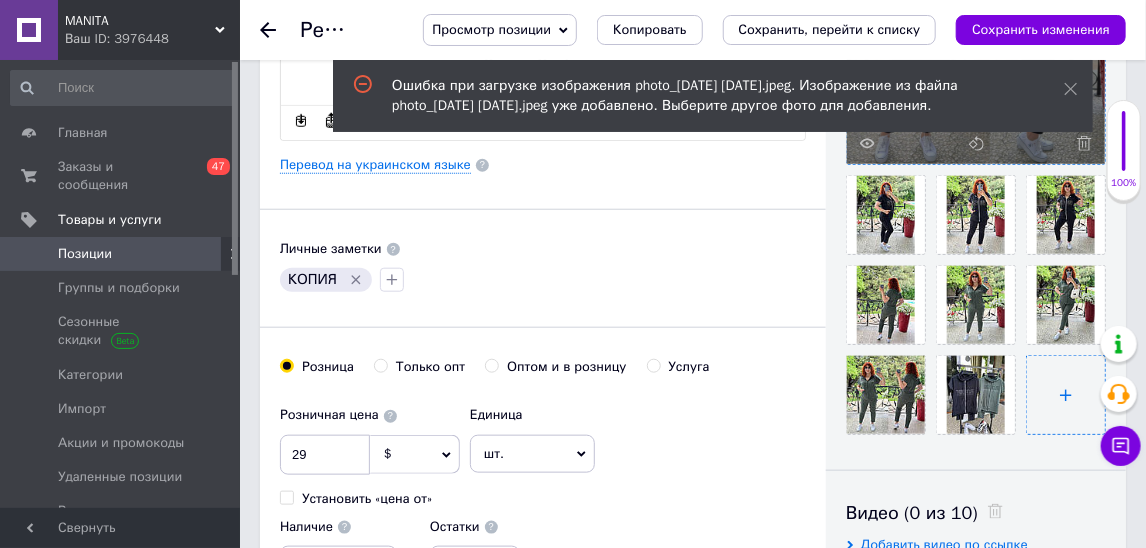 click at bounding box center [1066, 395] 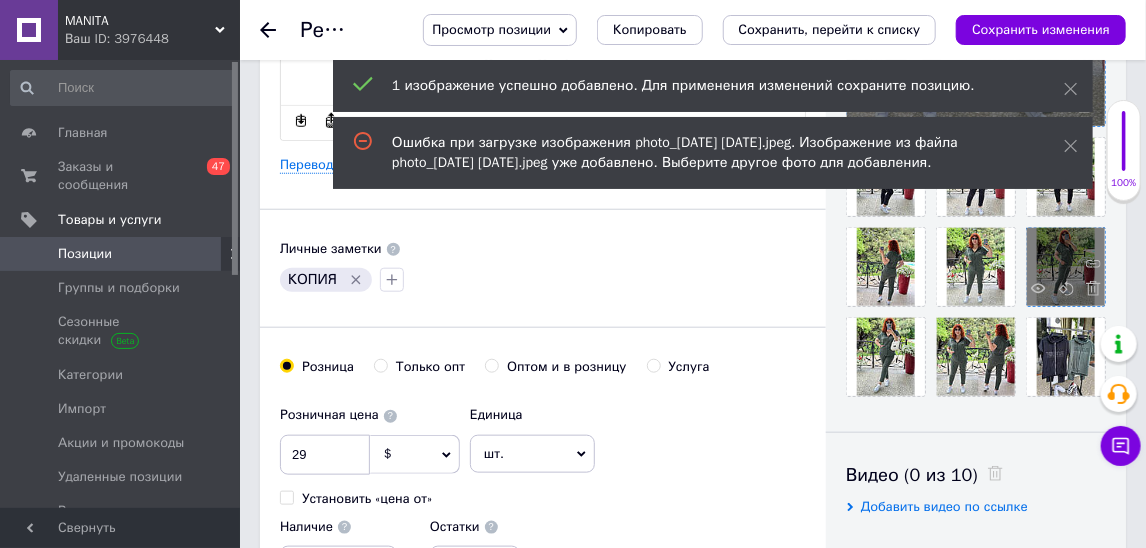drag, startPoint x: 1062, startPoint y: 367, endPoint x: 1047, endPoint y: 355, distance: 19.209373 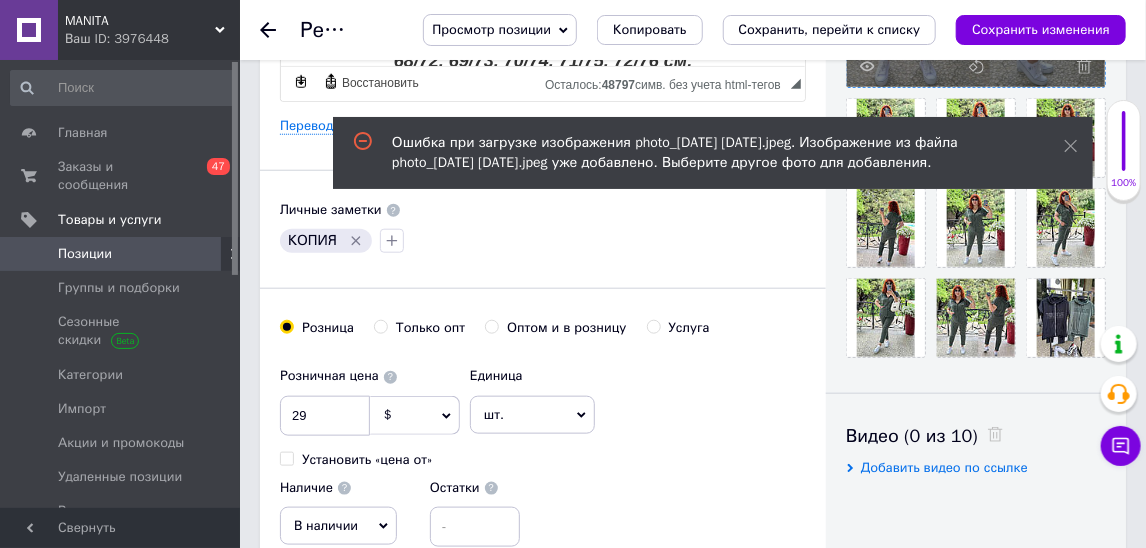 scroll, scrollTop: 652, scrollLeft: 0, axis: vertical 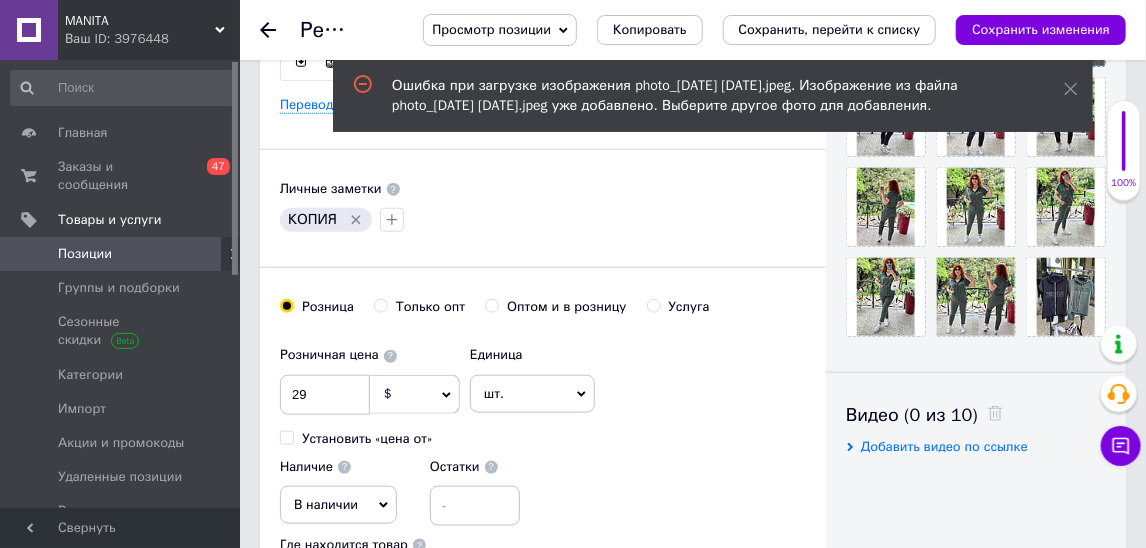 click 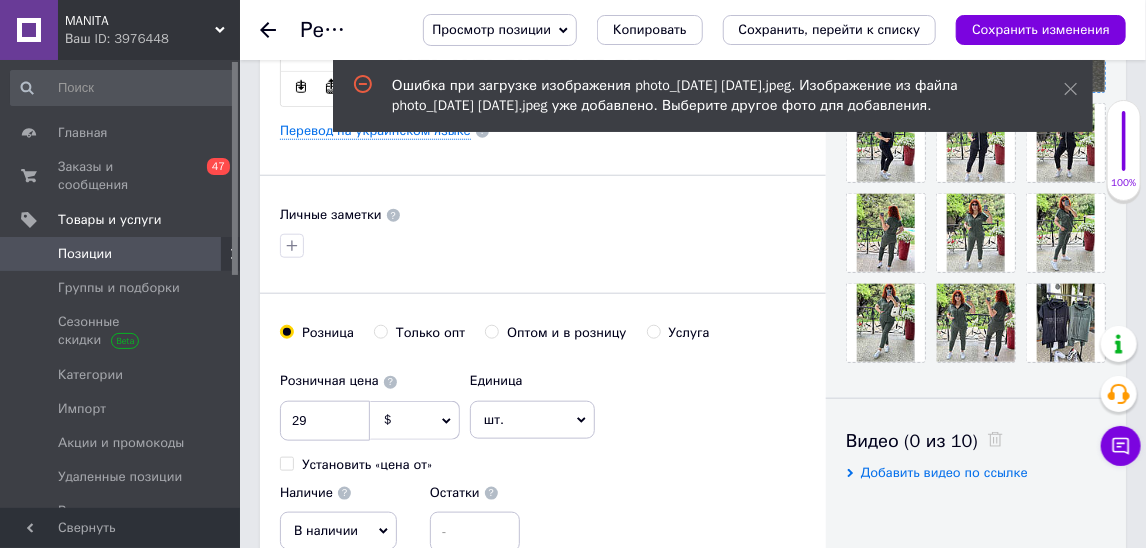 scroll, scrollTop: 619, scrollLeft: 0, axis: vertical 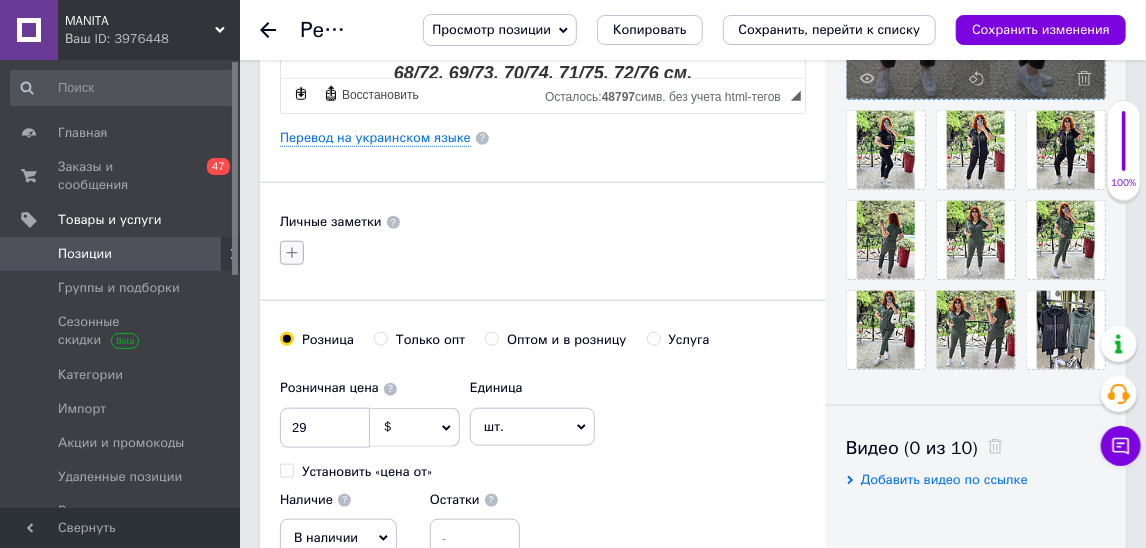 click at bounding box center [292, 253] 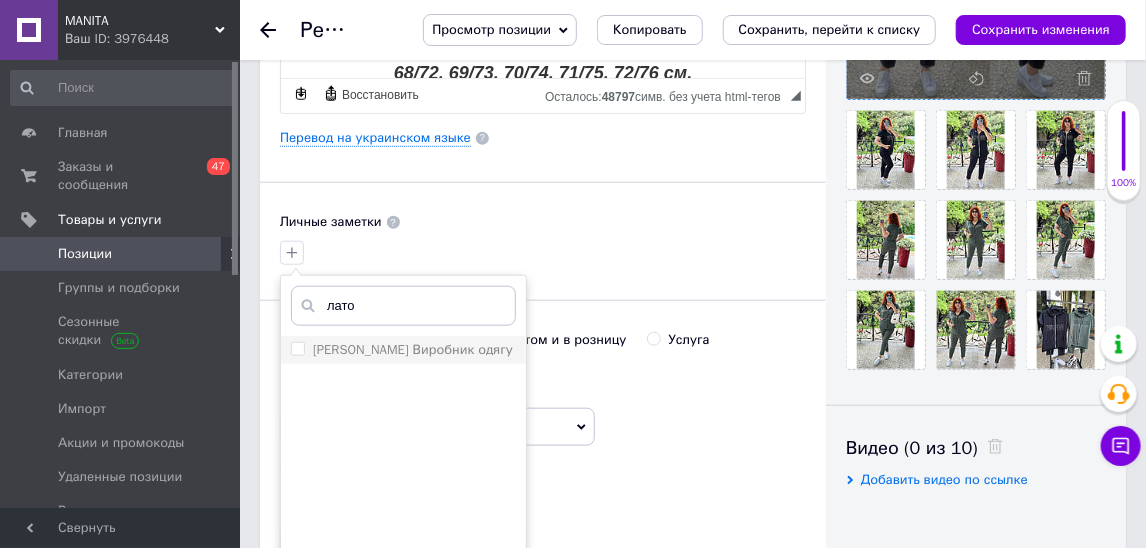 type on "лато" 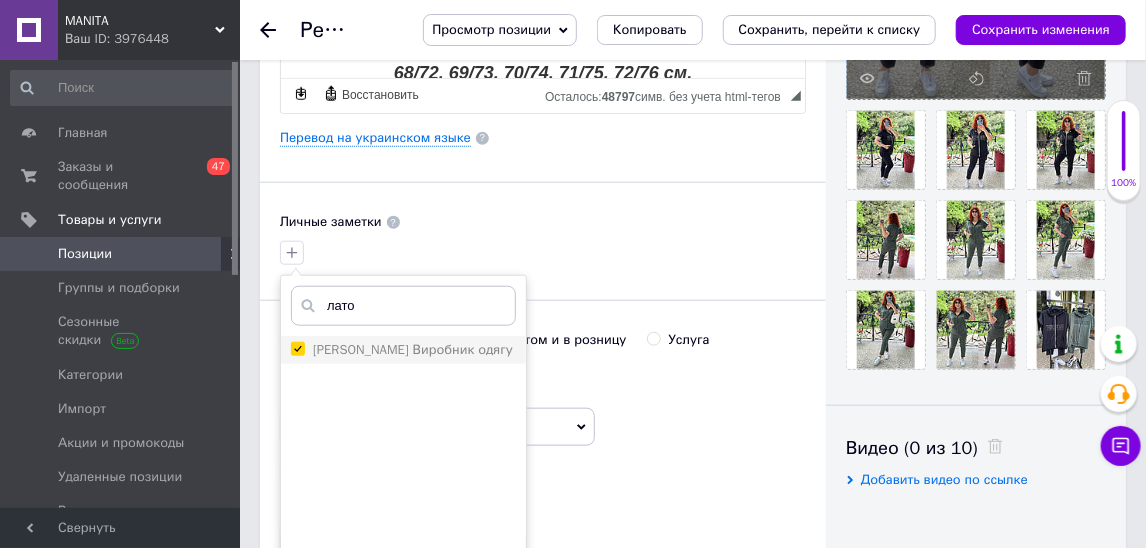 checkbox on "true" 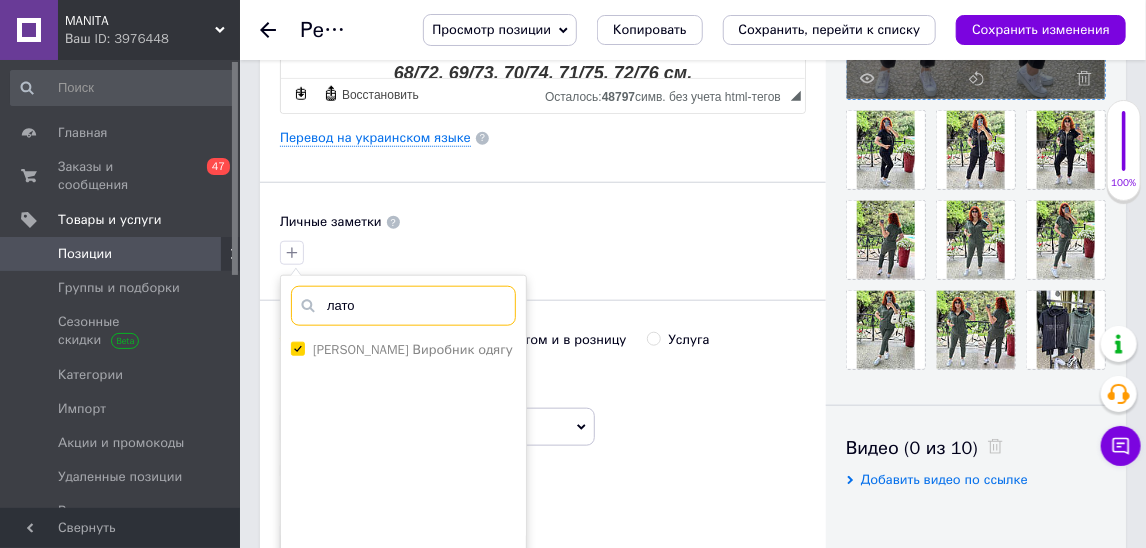 click on "лато" at bounding box center (403, 306) 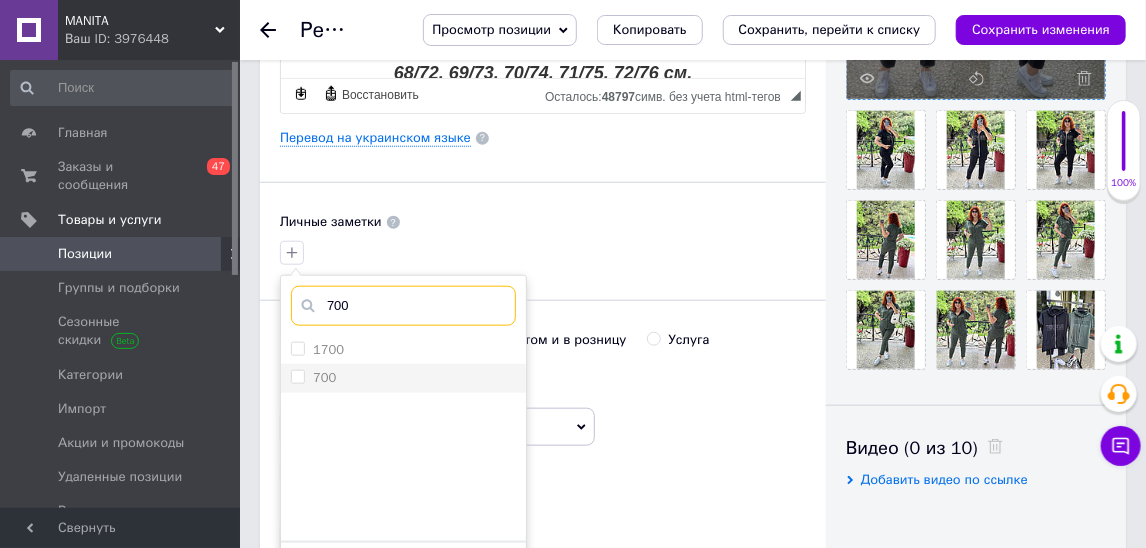 type on "700" 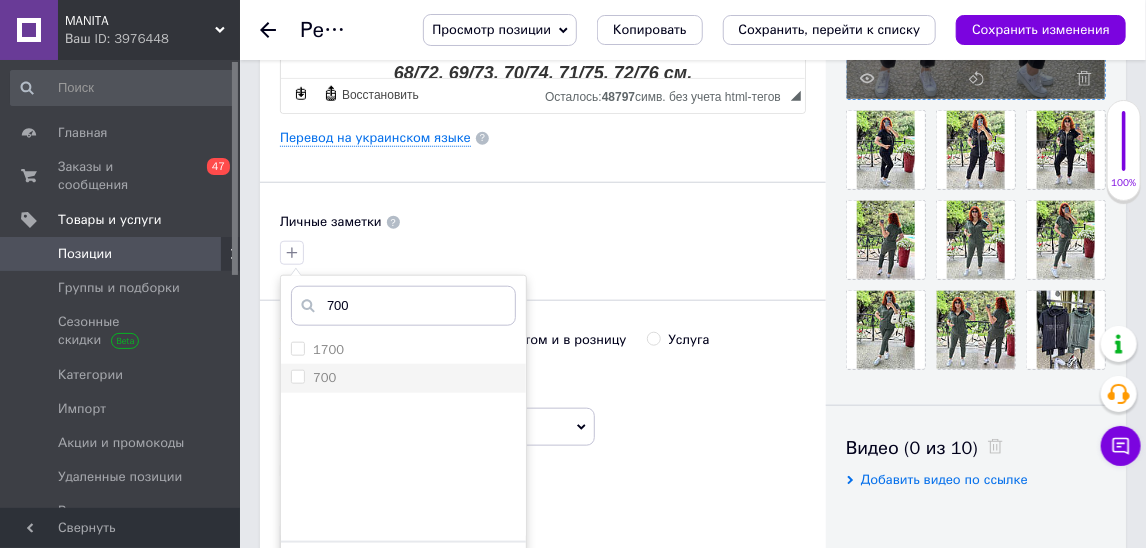 click on "700" at bounding box center [403, 378] 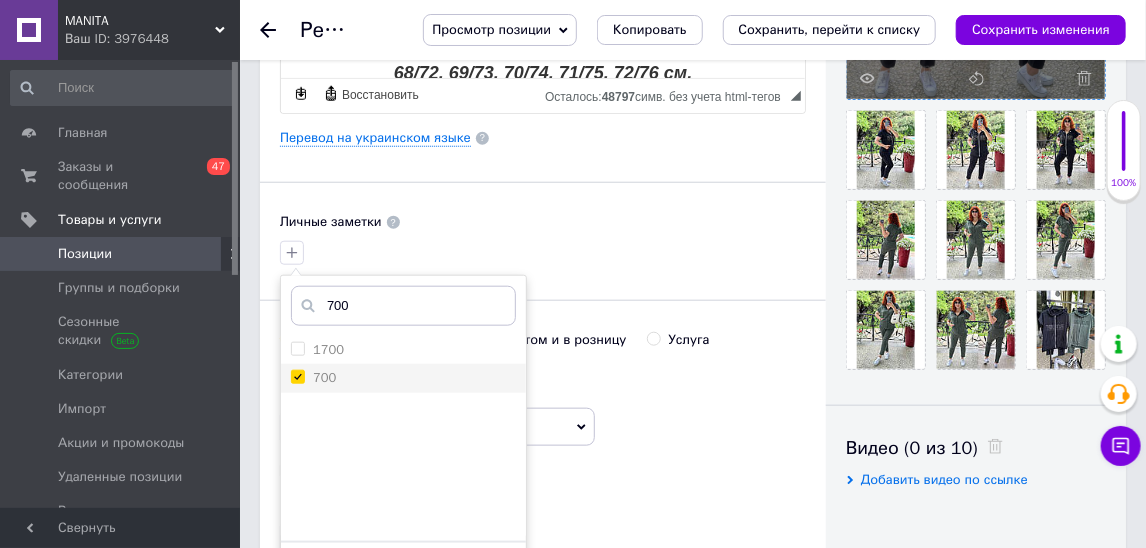 checkbox on "true" 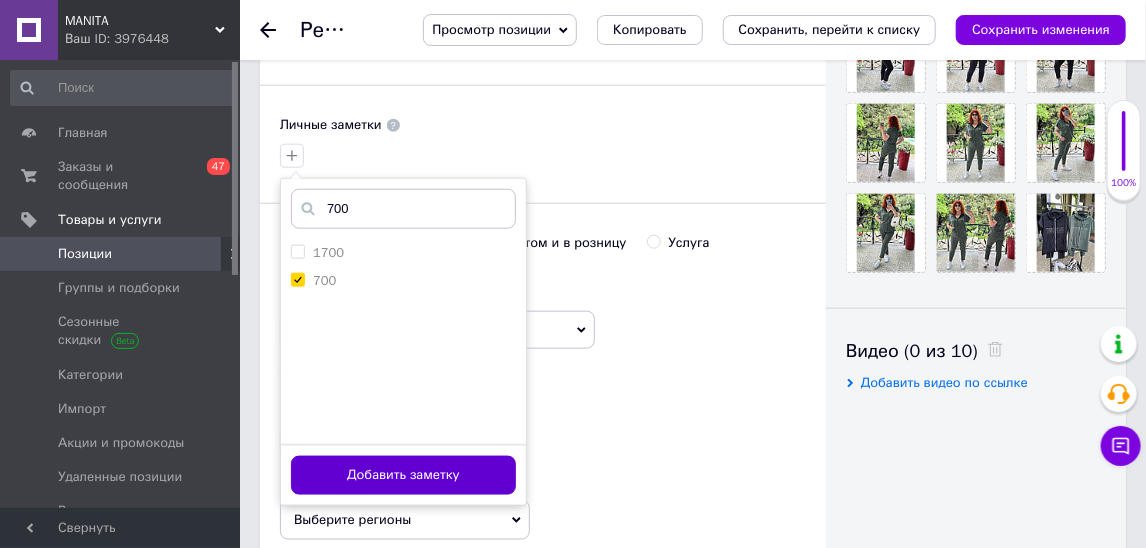 scroll, scrollTop: 739, scrollLeft: 0, axis: vertical 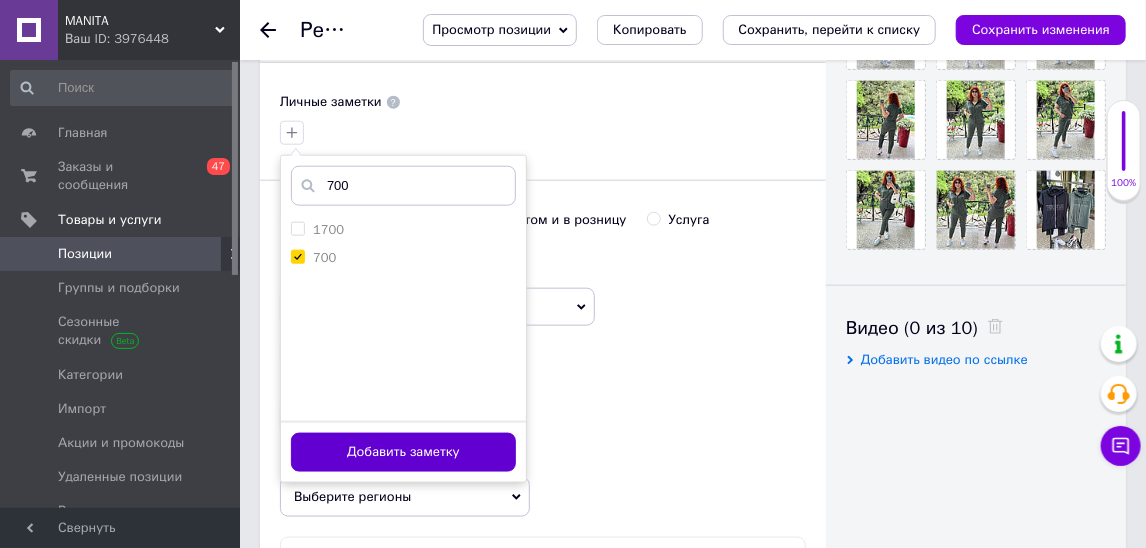 click on "Добавить заметку" at bounding box center [403, 452] 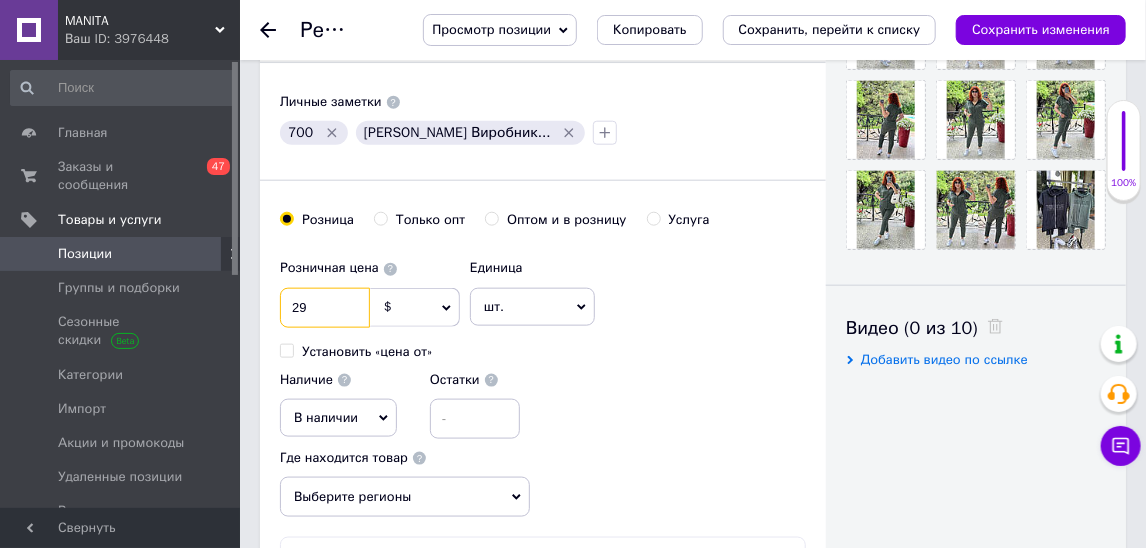 click on "29" at bounding box center [325, 308] 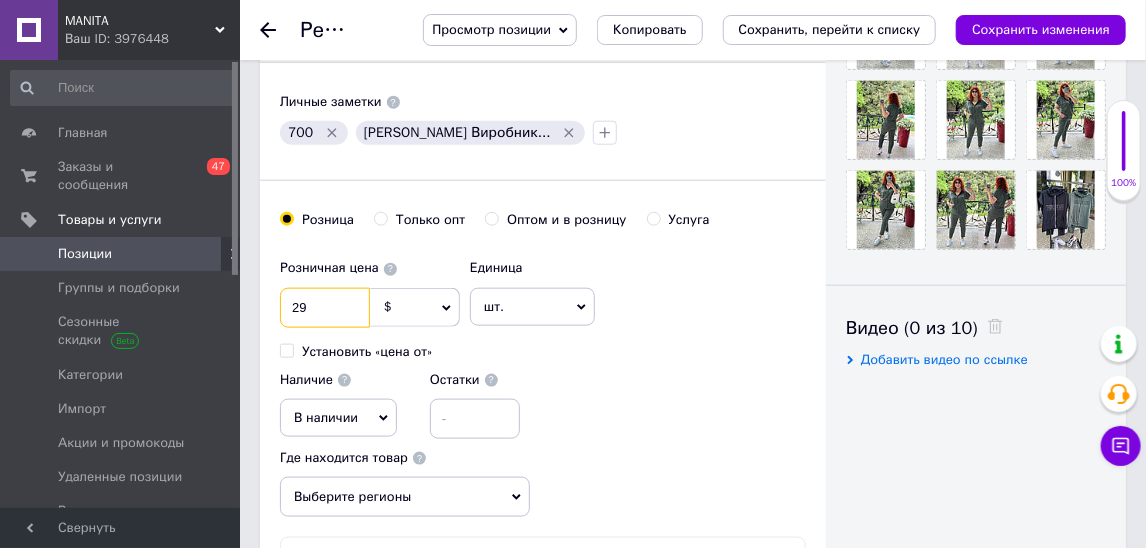 click on "29" at bounding box center [325, 308] 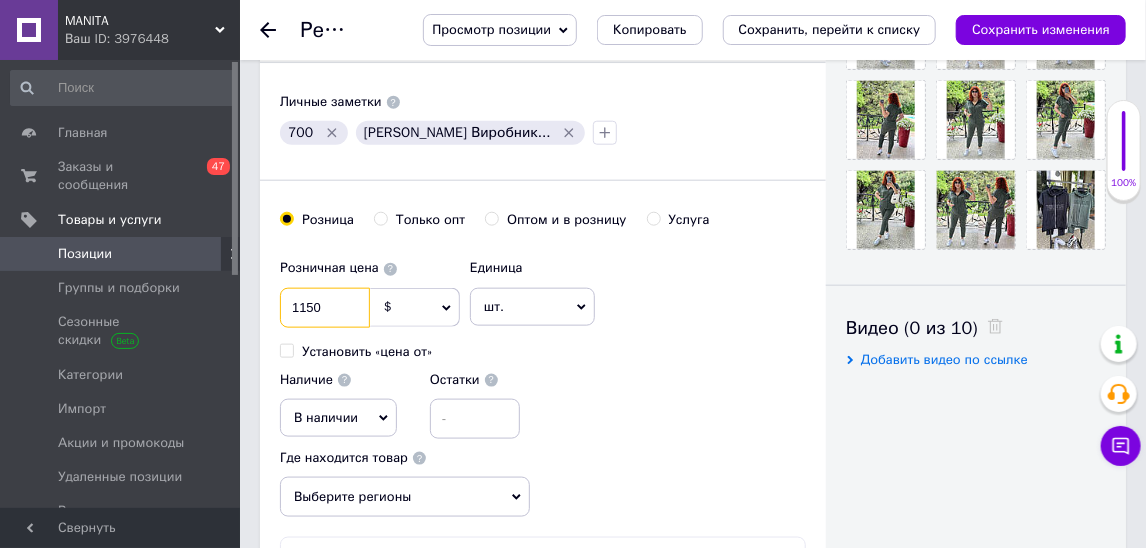 type on "1150" 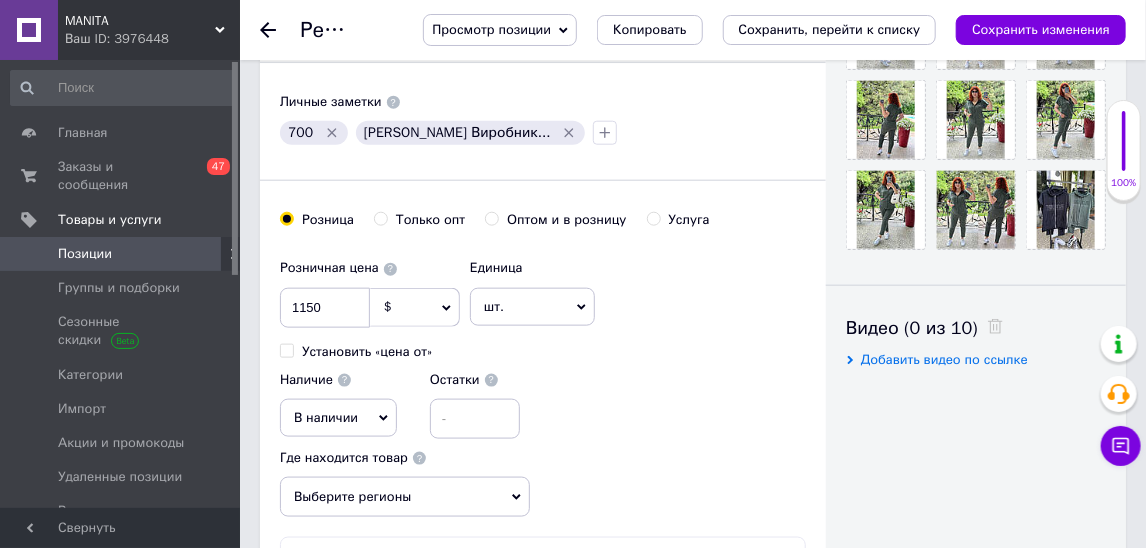 click on "$" at bounding box center (415, 307) 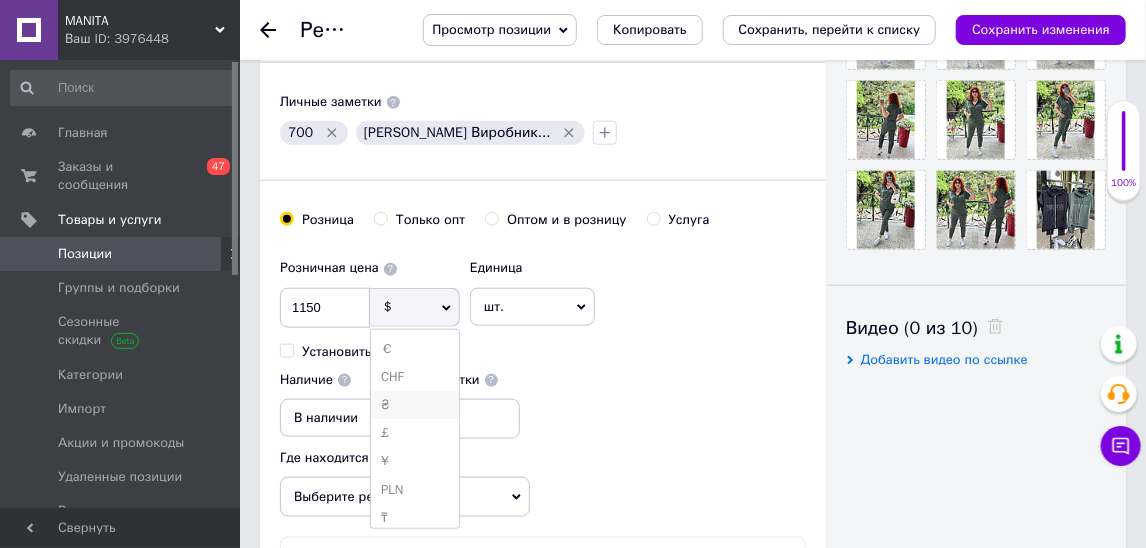 click on "₴" at bounding box center [415, 405] 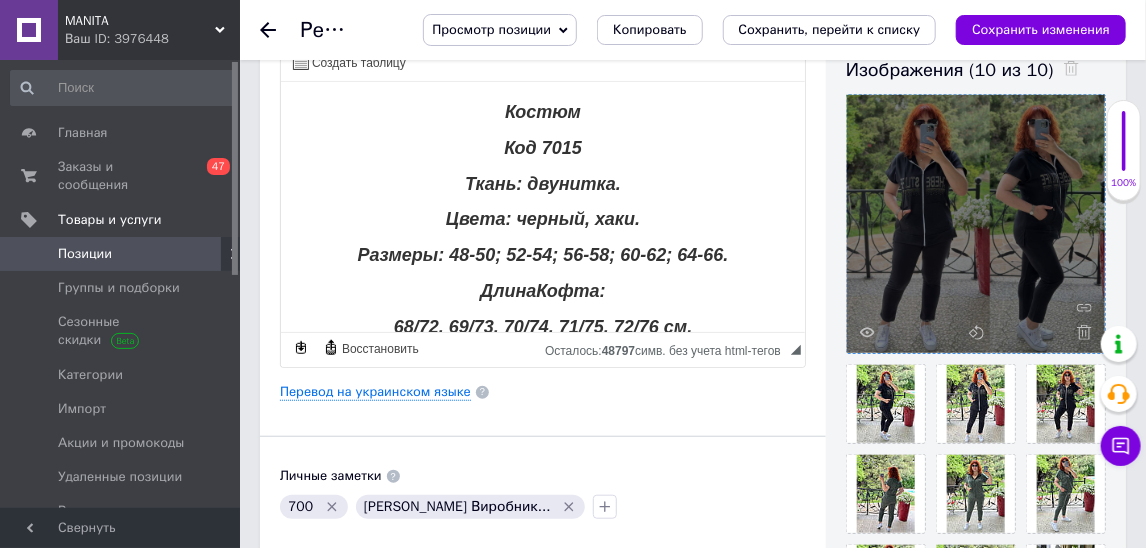 scroll, scrollTop: 366, scrollLeft: 0, axis: vertical 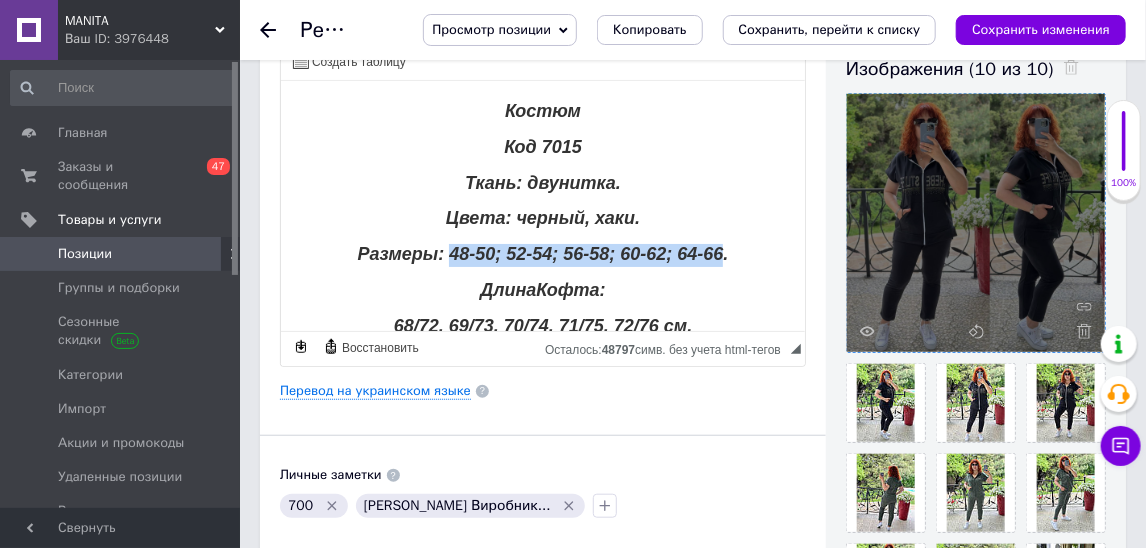 drag, startPoint x: 452, startPoint y: 256, endPoint x: 721, endPoint y: 253, distance: 269.01672 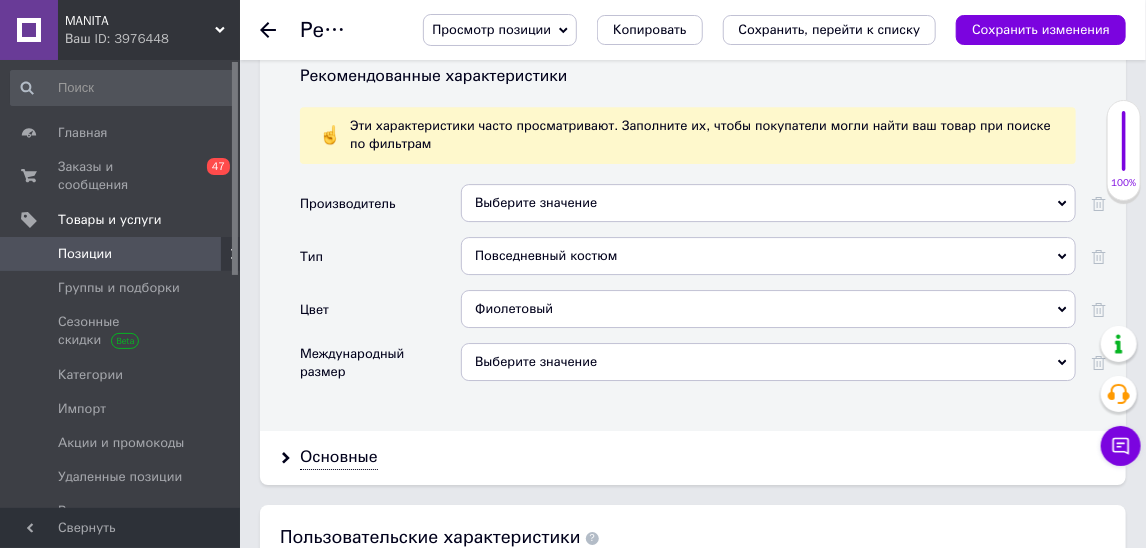 scroll, scrollTop: 2351, scrollLeft: 0, axis: vertical 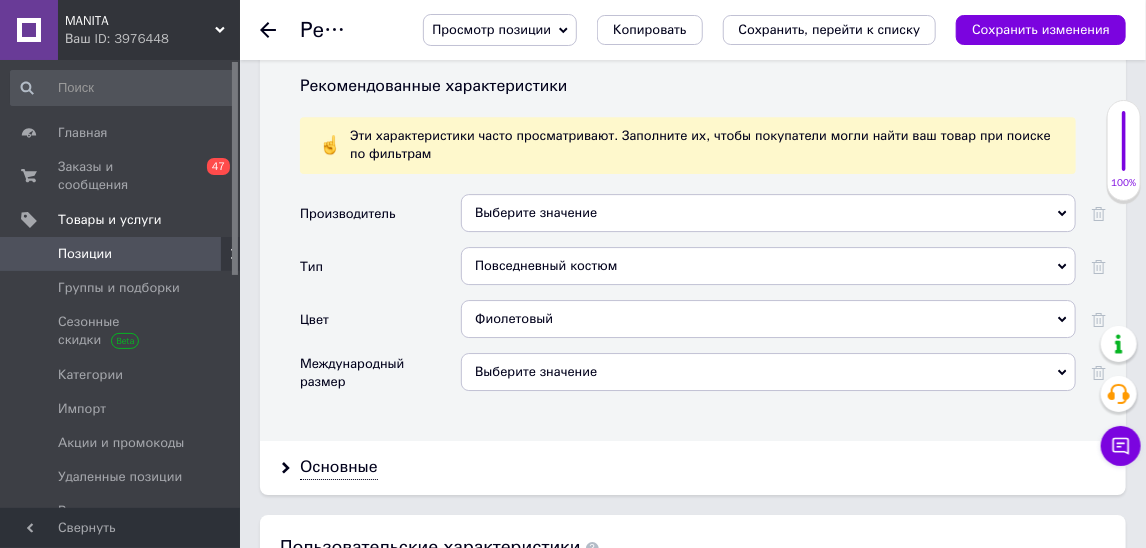 click on "Выберите значение" at bounding box center (768, 372) 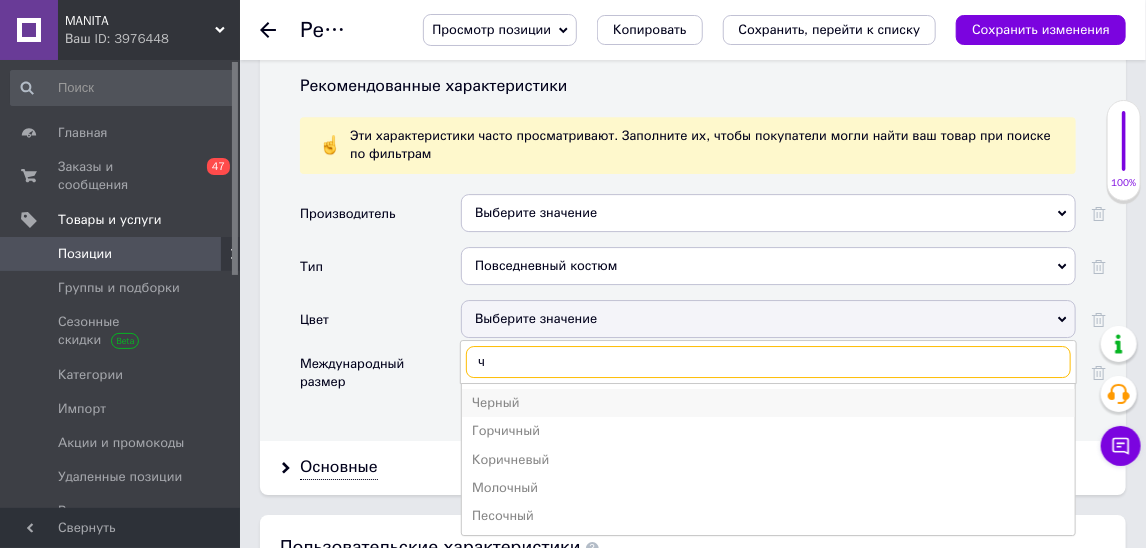 type on "ч" 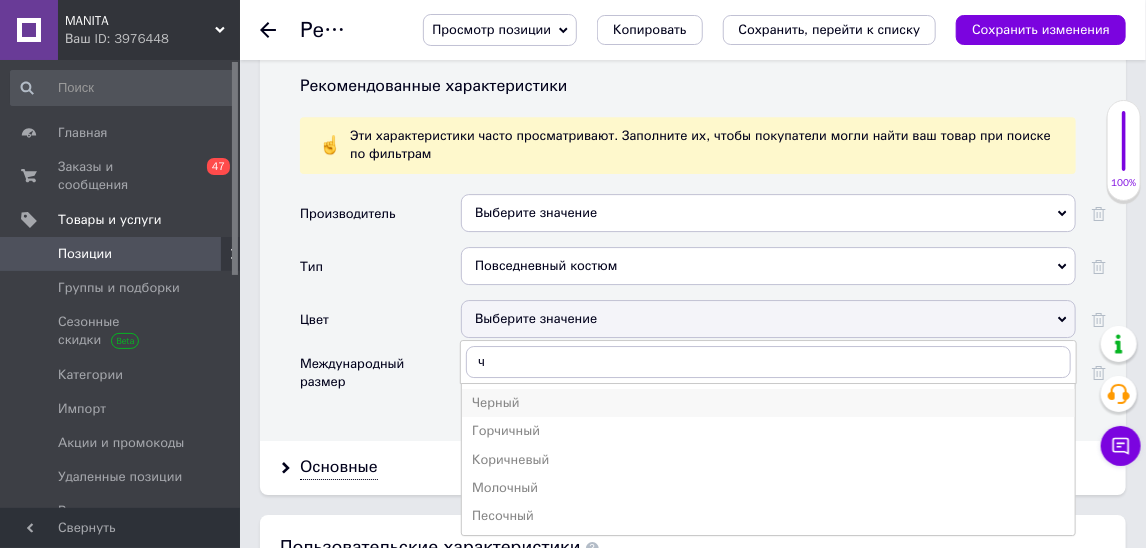 click on "Черный" at bounding box center [768, 403] 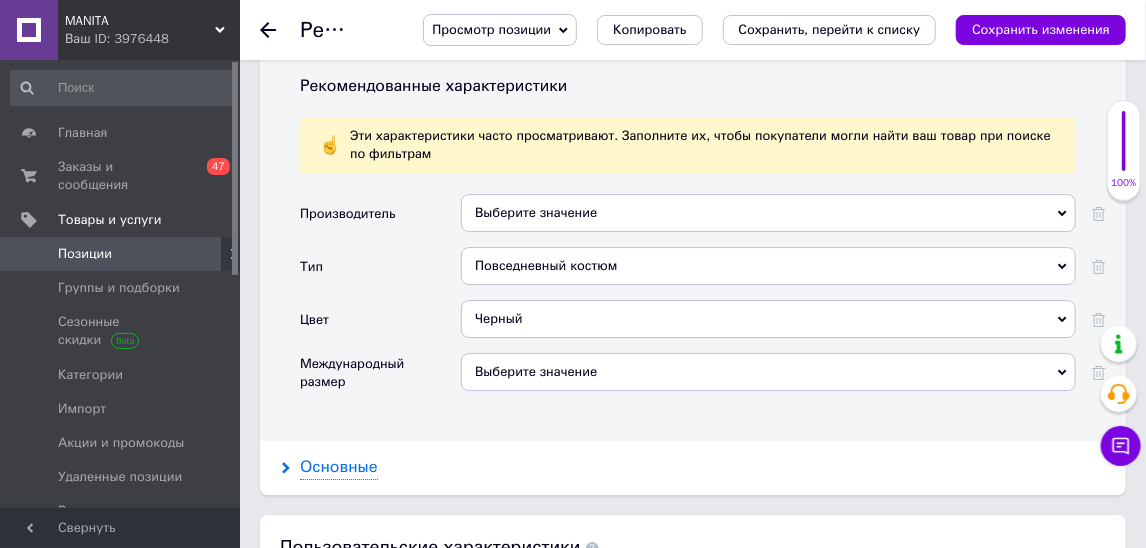 click on "Основные" at bounding box center [339, 467] 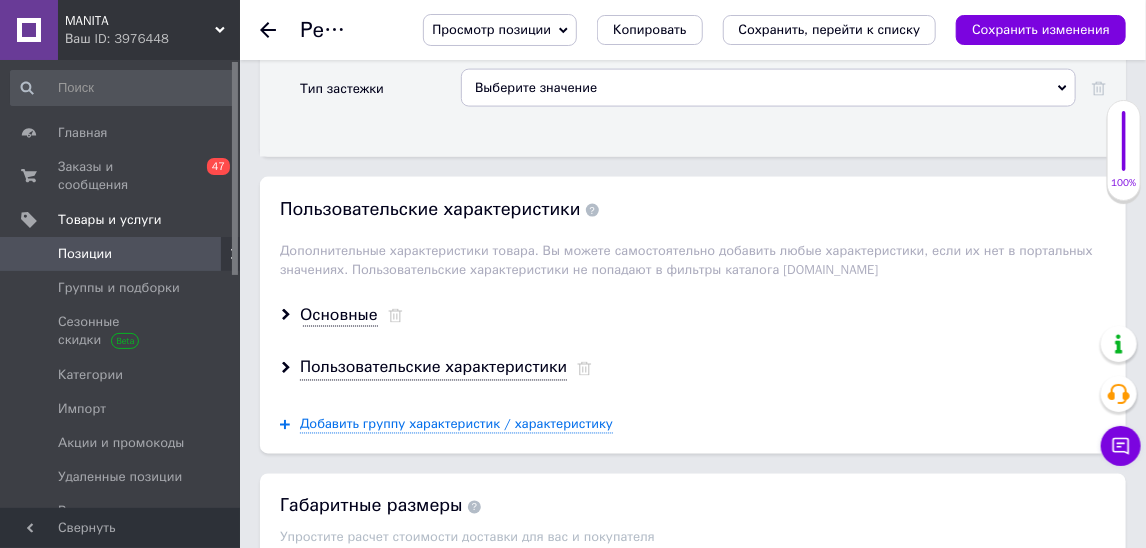 scroll, scrollTop: 4017, scrollLeft: 0, axis: vertical 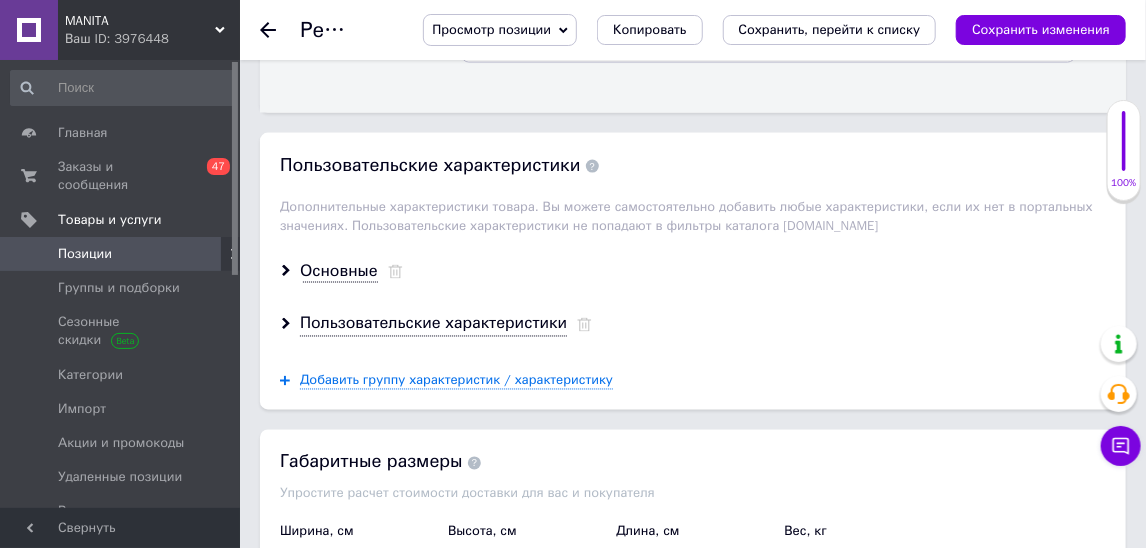 click on "Пользовательские характеристики" at bounding box center [693, 324] 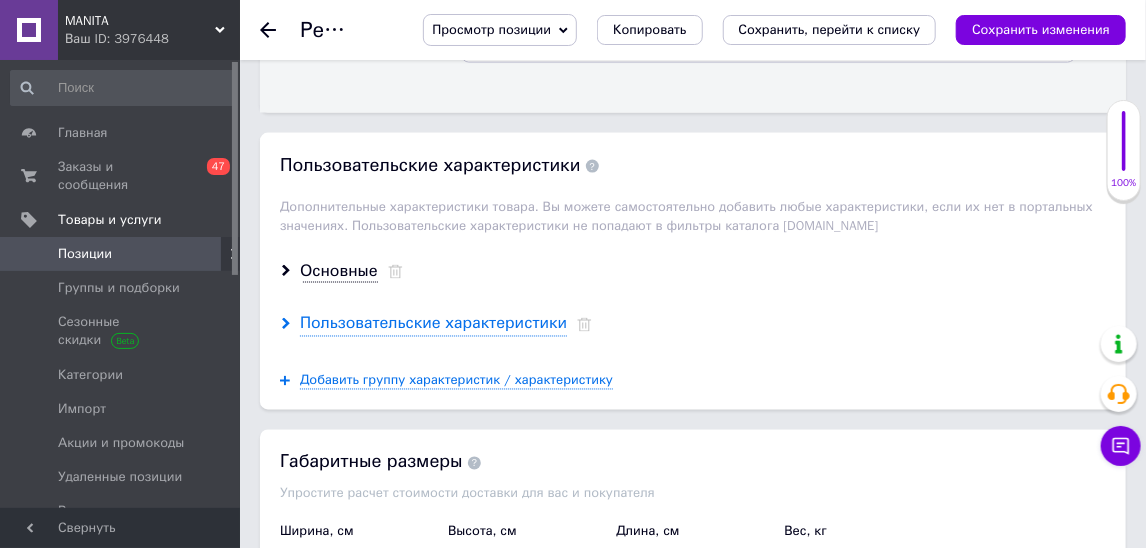 click on "Пользовательские характеристики" at bounding box center [433, 324] 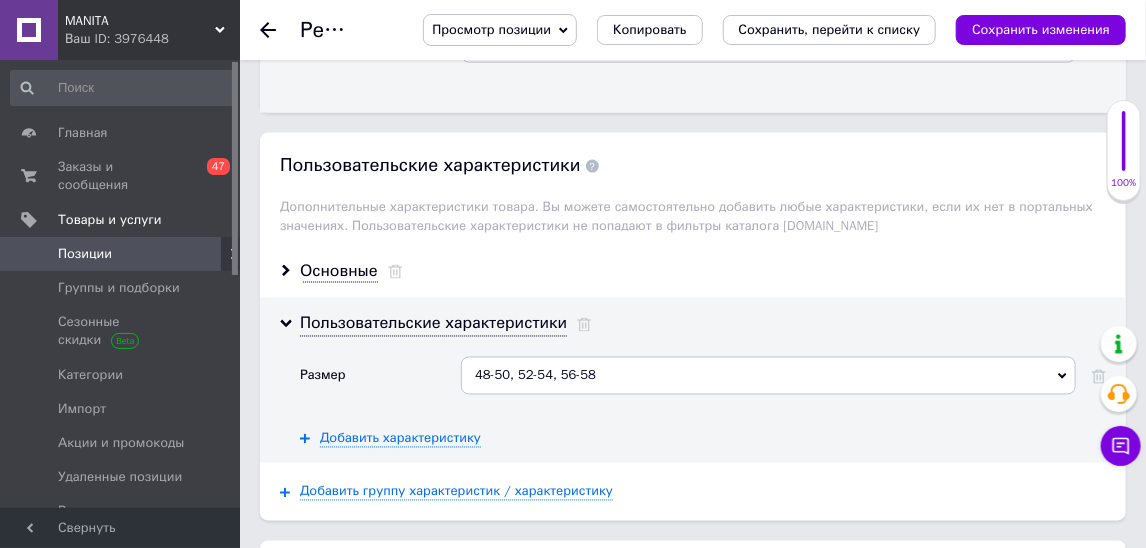 click on "48-50, 52-54, 56-58" at bounding box center [768, 376] 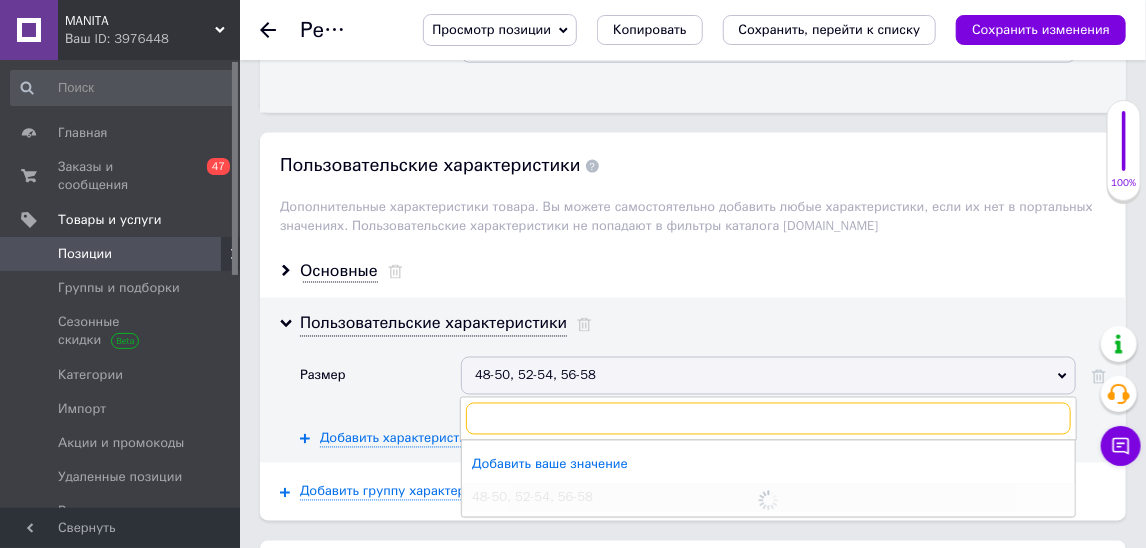 paste on "48-50; 52-54; 56-58; 60-62; 64-66" 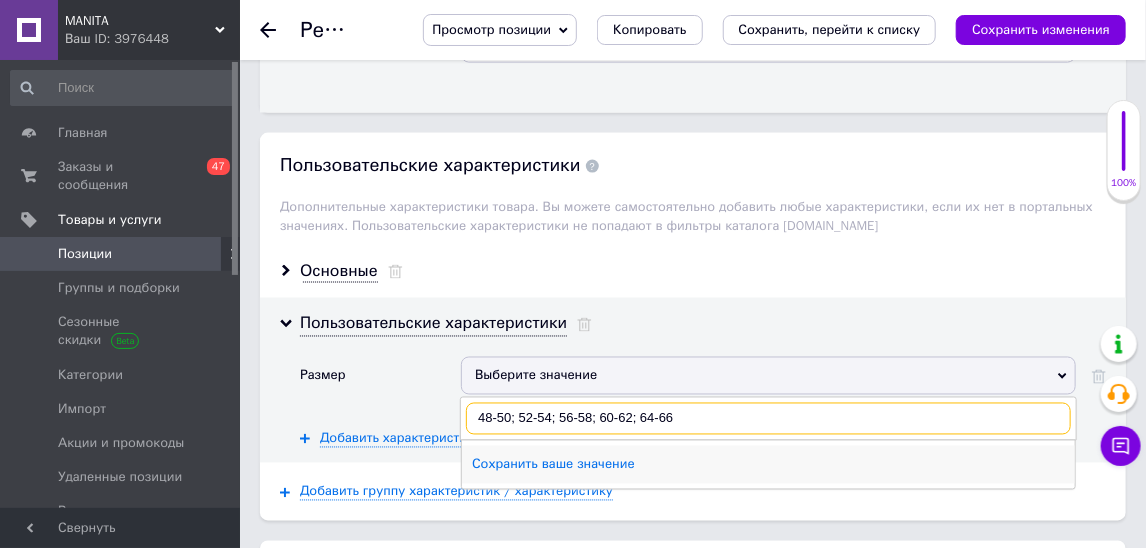 type on "48-50; 52-54; 56-58; 60-62; 64-66" 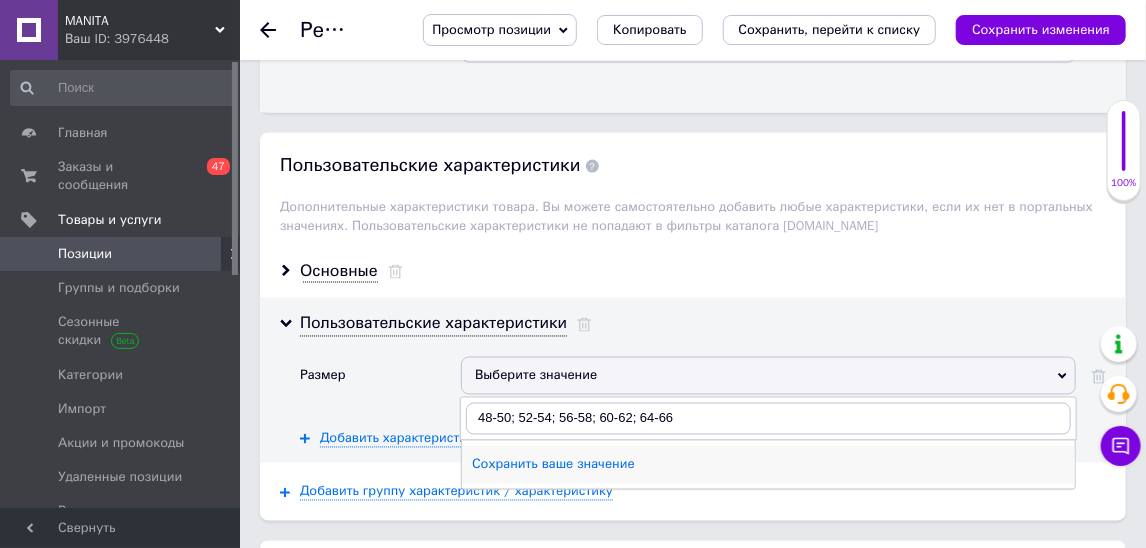 click on "Сохранить ваше значение" at bounding box center [768, 465] 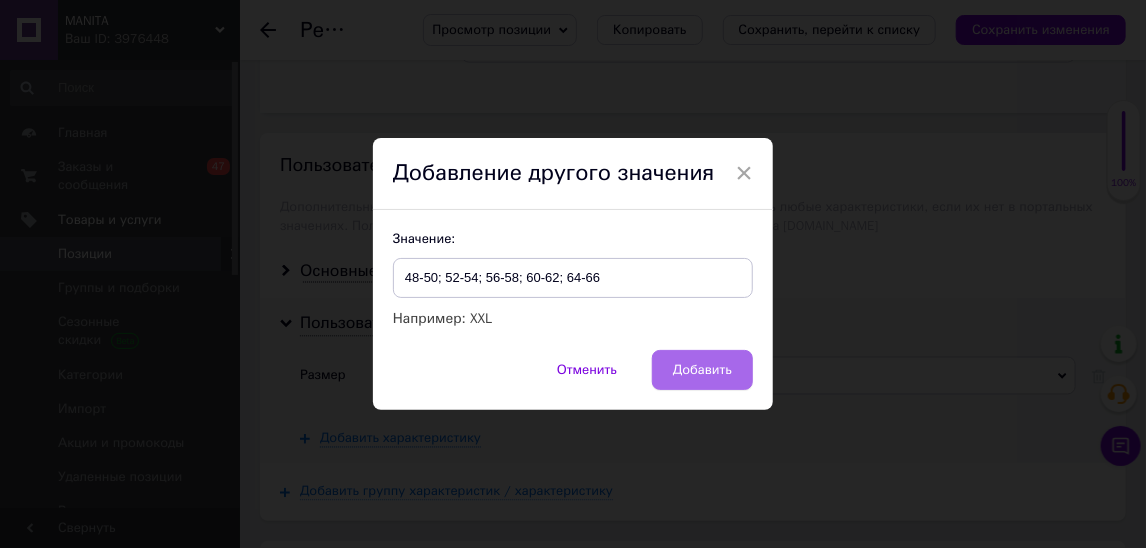 click on "Добавить" at bounding box center [702, 370] 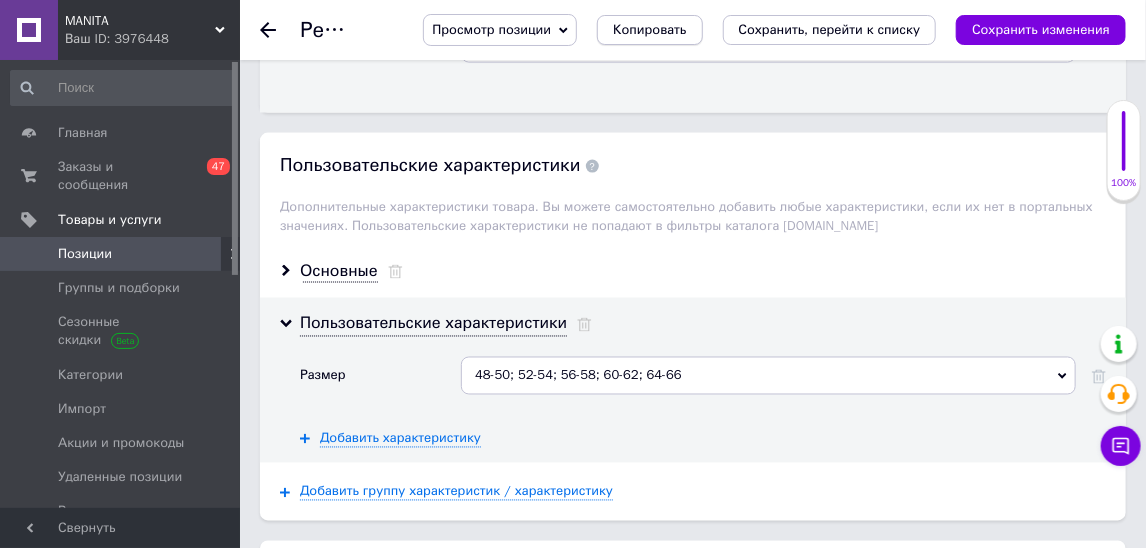 click on "Копировать" at bounding box center (649, 30) 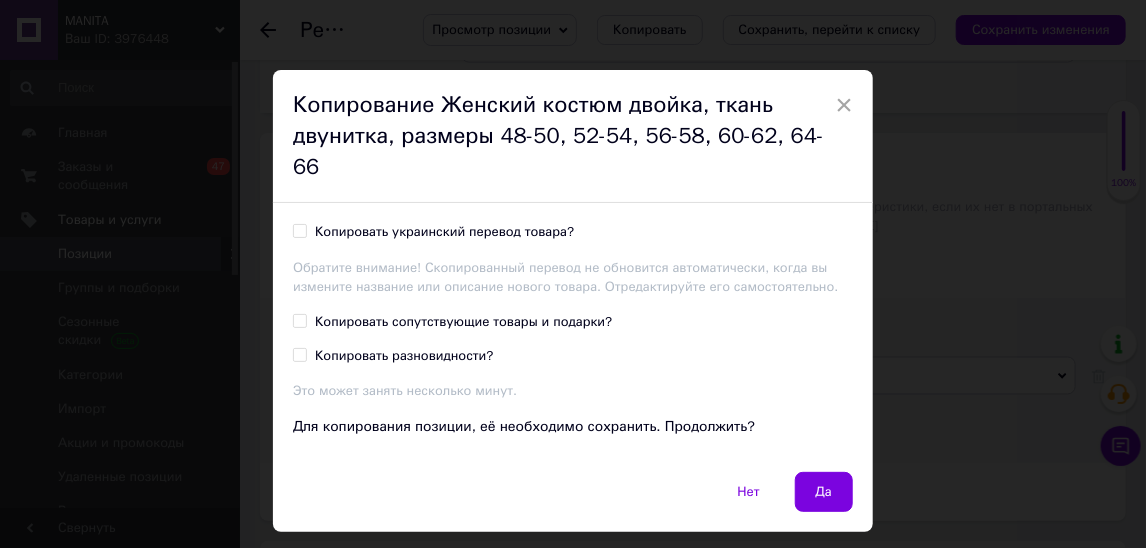 click on "Копировать украинский перевод товара?" at bounding box center [444, 232] 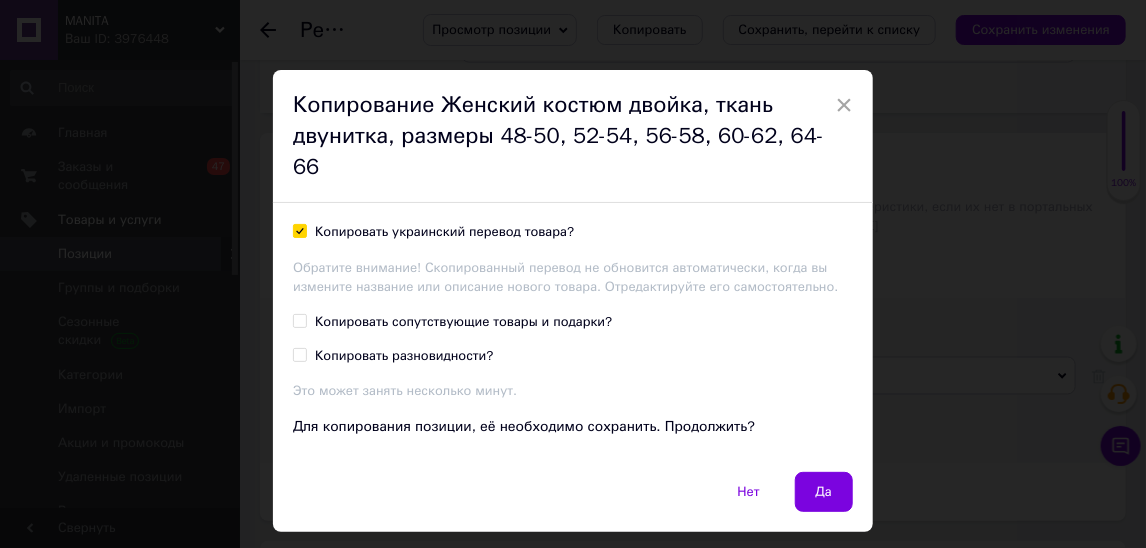 checkbox on "true" 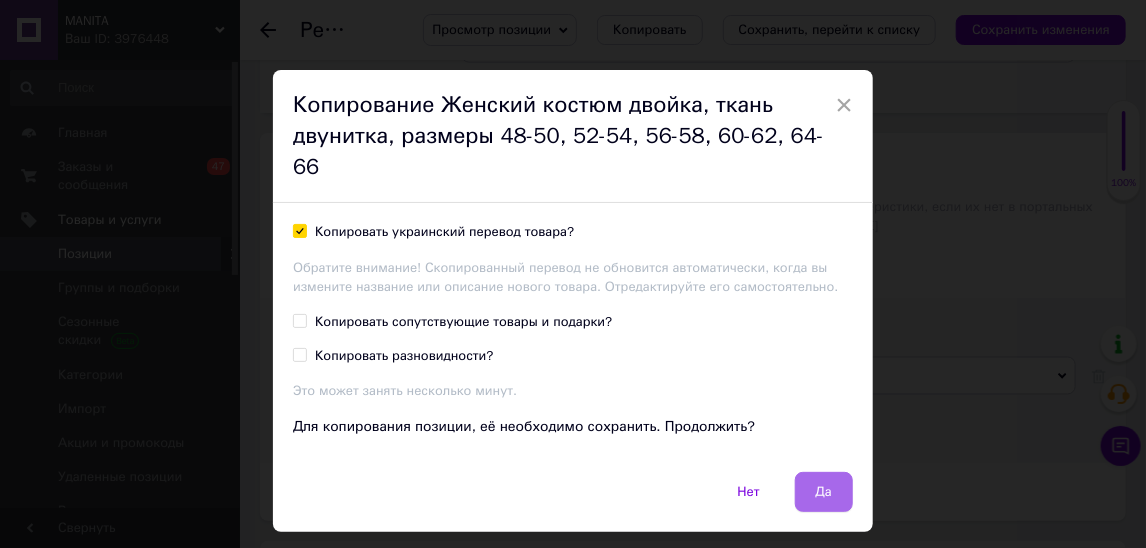 click on "Да" at bounding box center (824, 492) 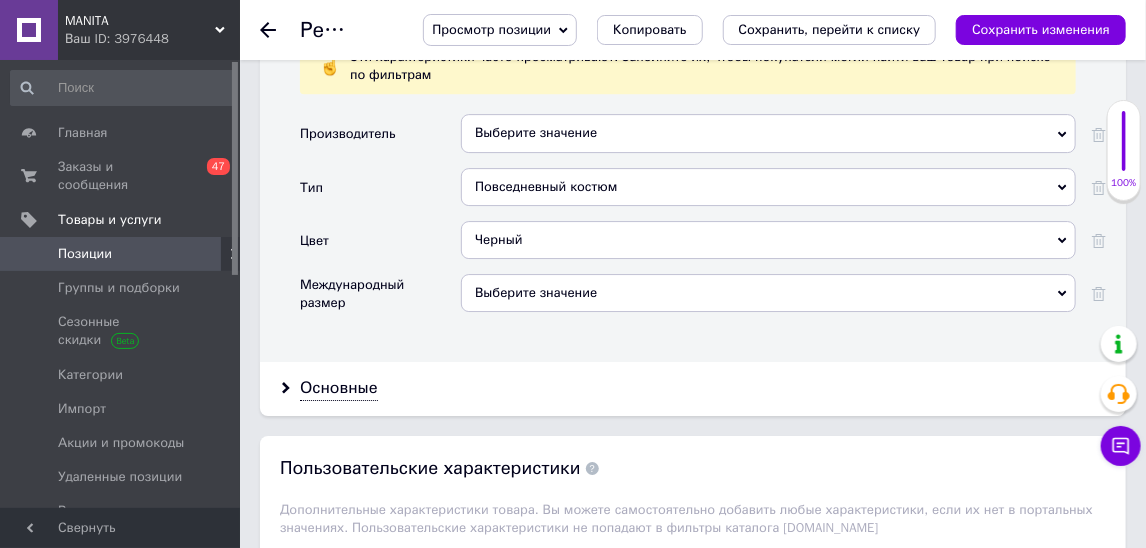 scroll, scrollTop: 2388, scrollLeft: 0, axis: vertical 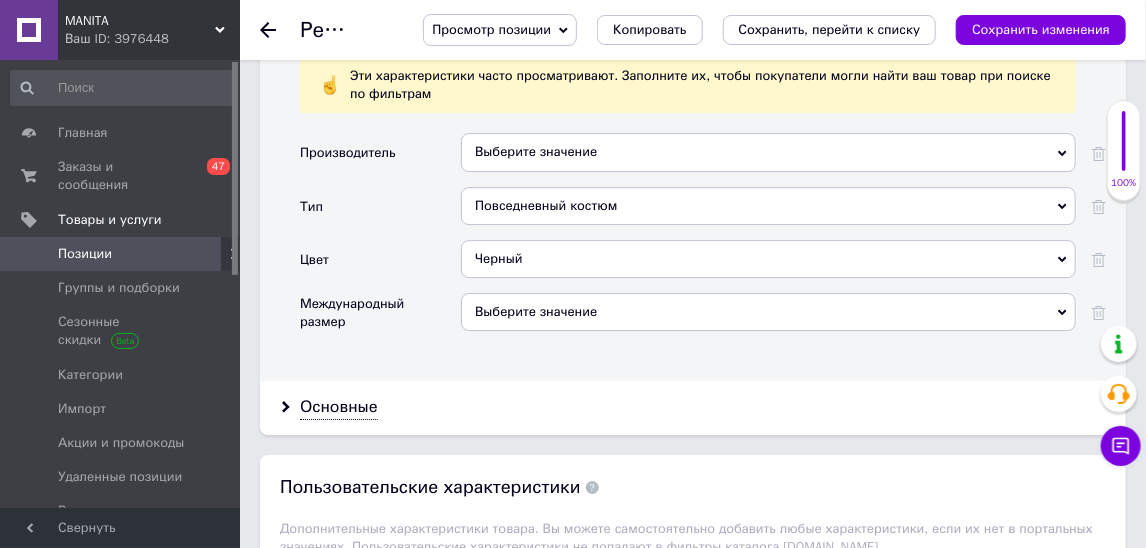click on "Черный" at bounding box center (768, 259) 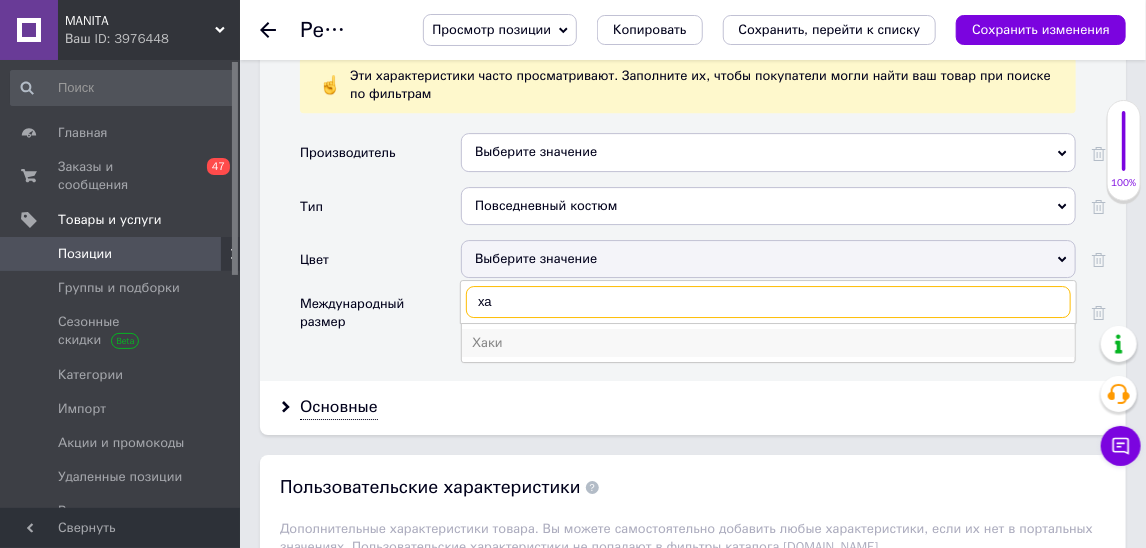 type on "ха" 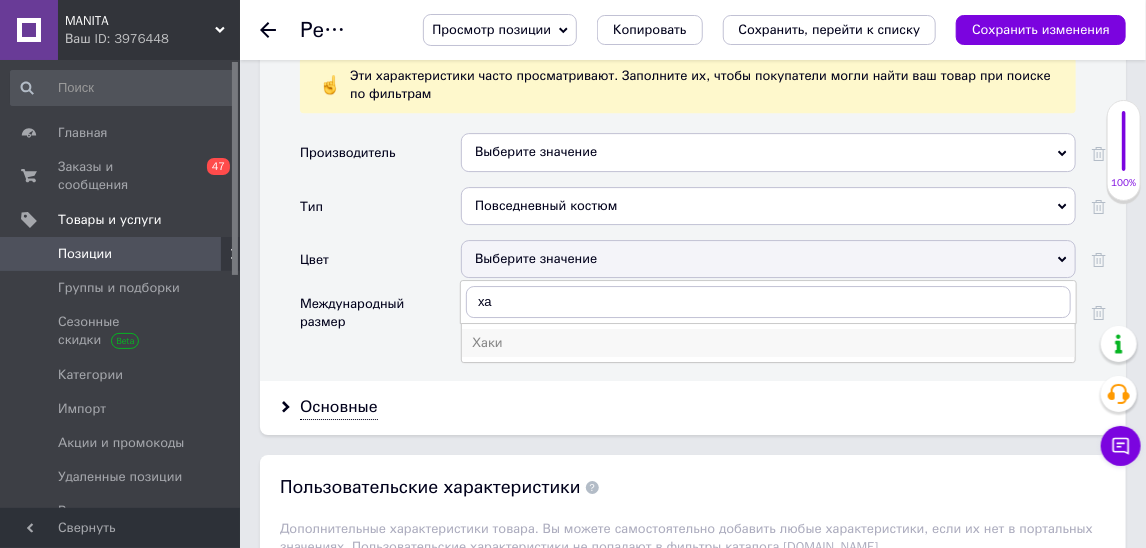 click on "Хаки" at bounding box center (768, 343) 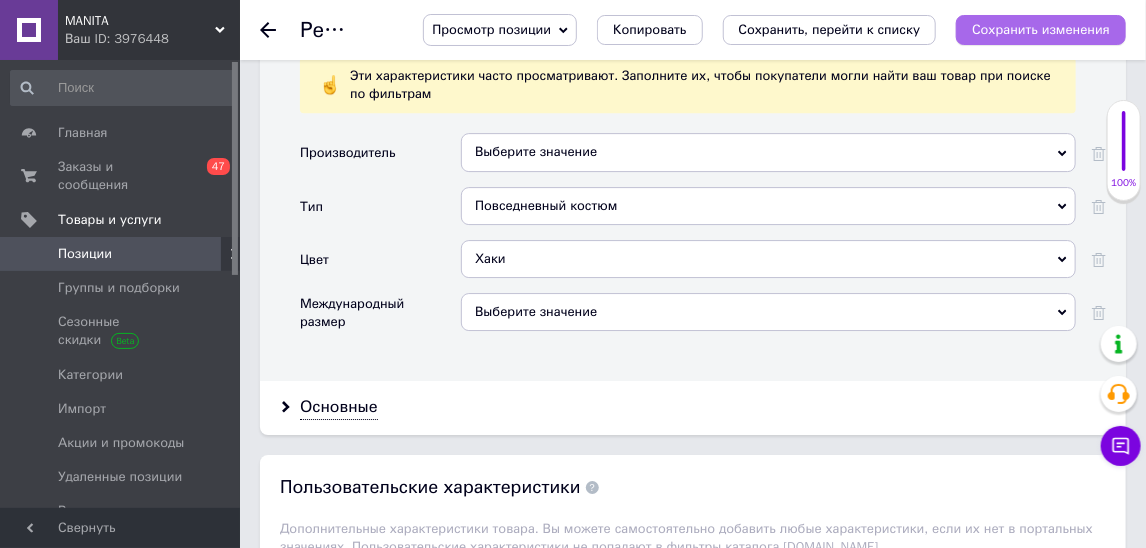 click on "Сохранить изменения" at bounding box center (1041, 29) 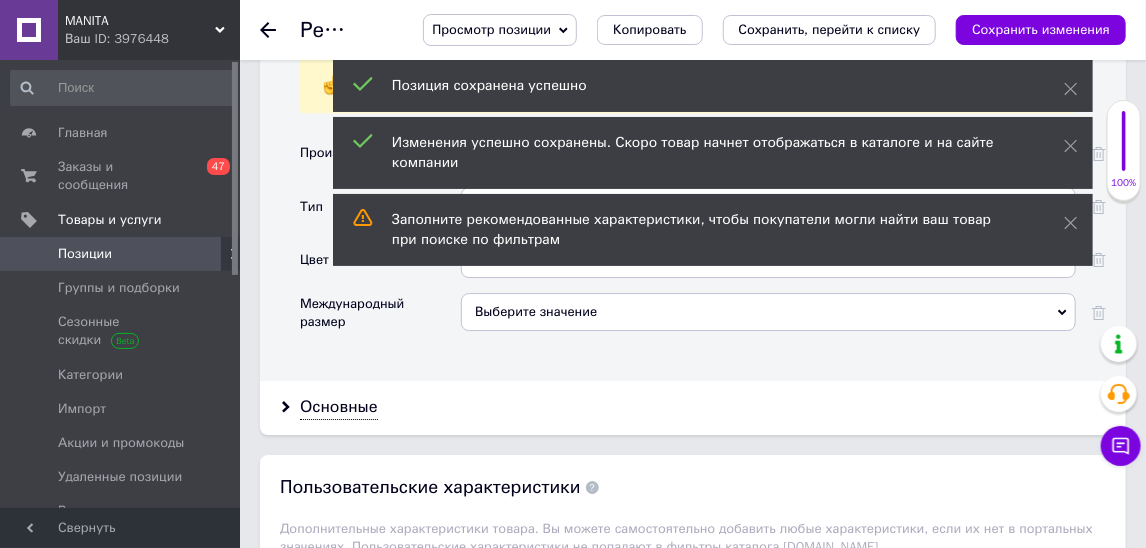 click on "Позиции" at bounding box center [121, 254] 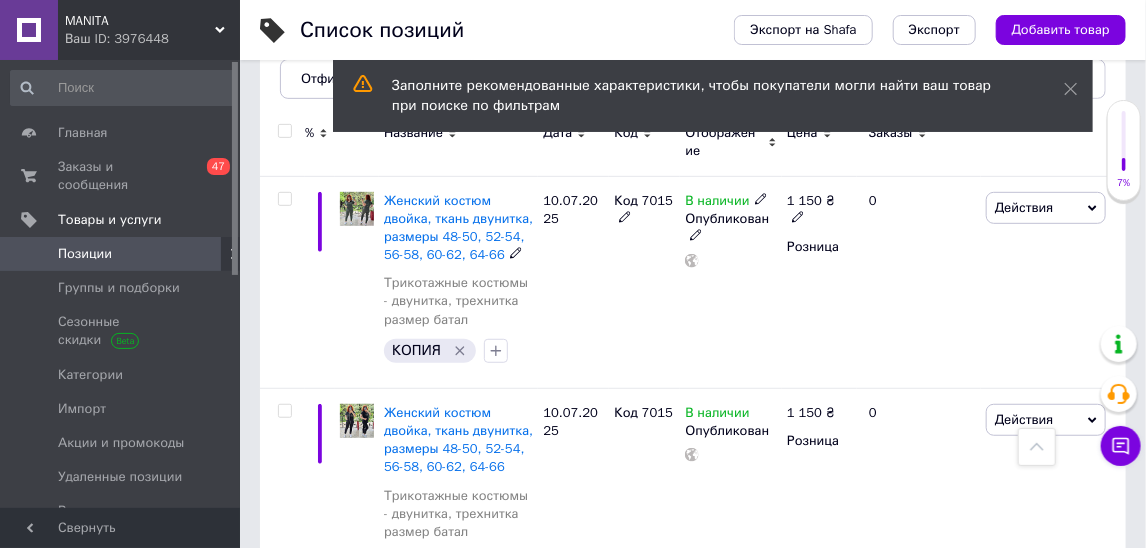 scroll, scrollTop: 342, scrollLeft: 0, axis: vertical 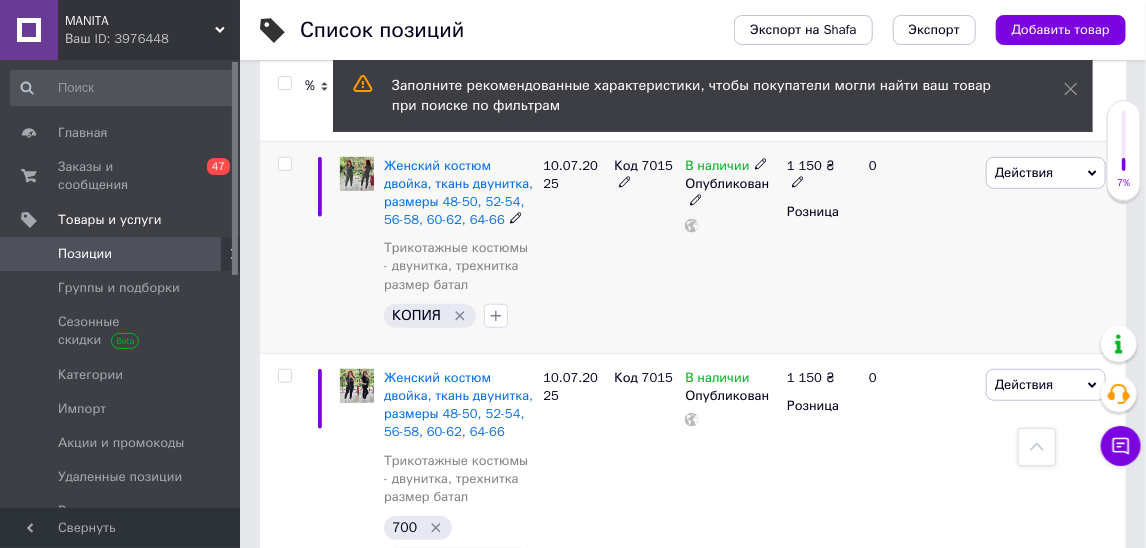 click 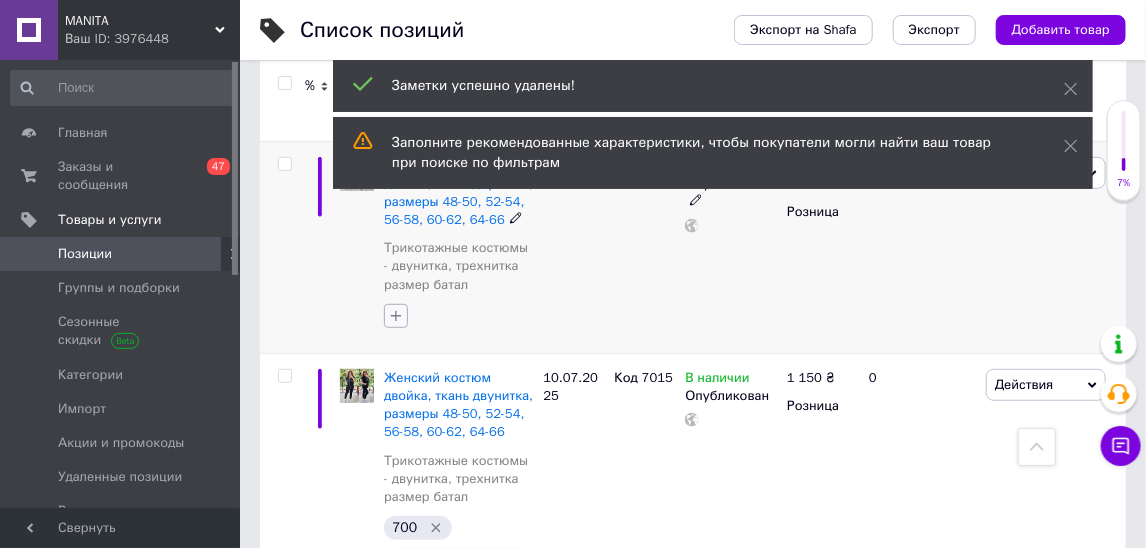 click 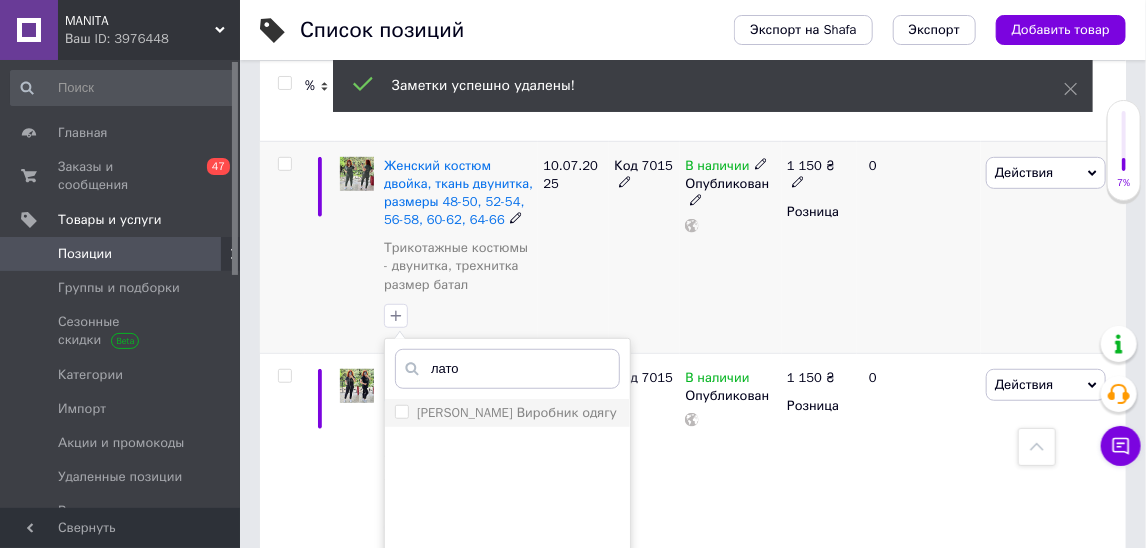 type on "лато" 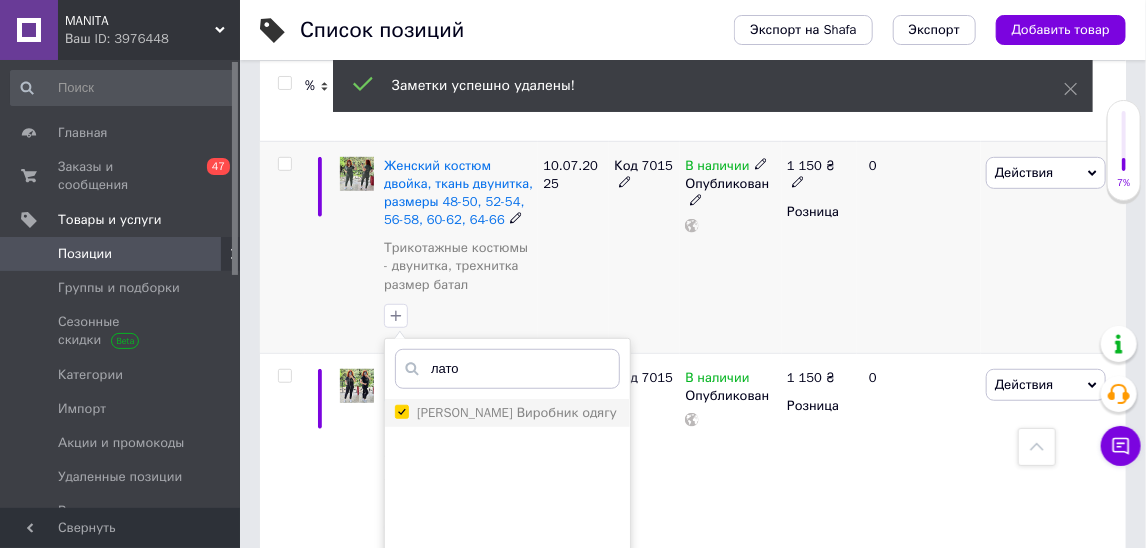 checkbox on "true" 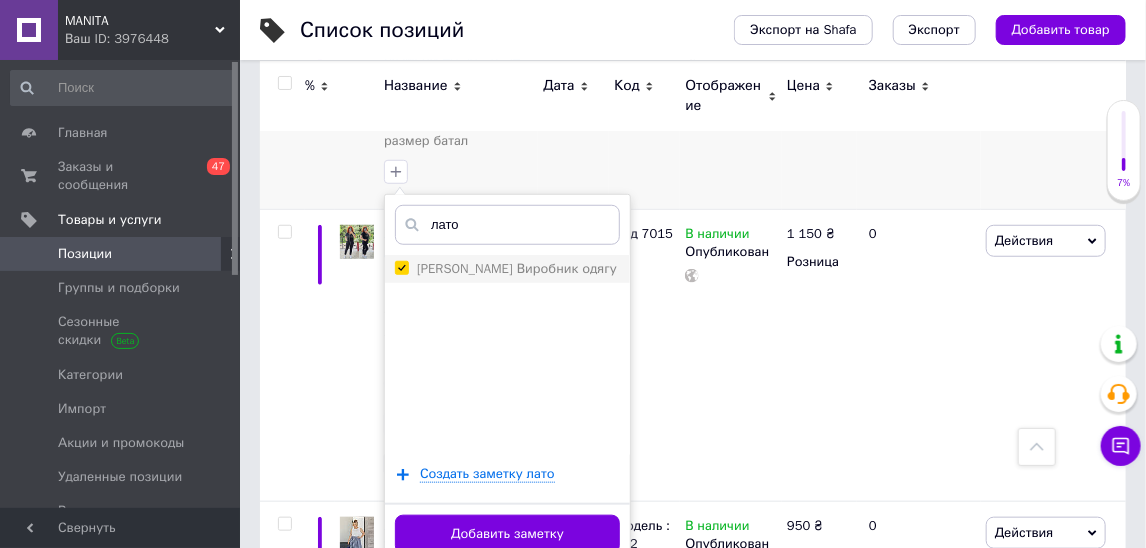 scroll, scrollTop: 511, scrollLeft: 0, axis: vertical 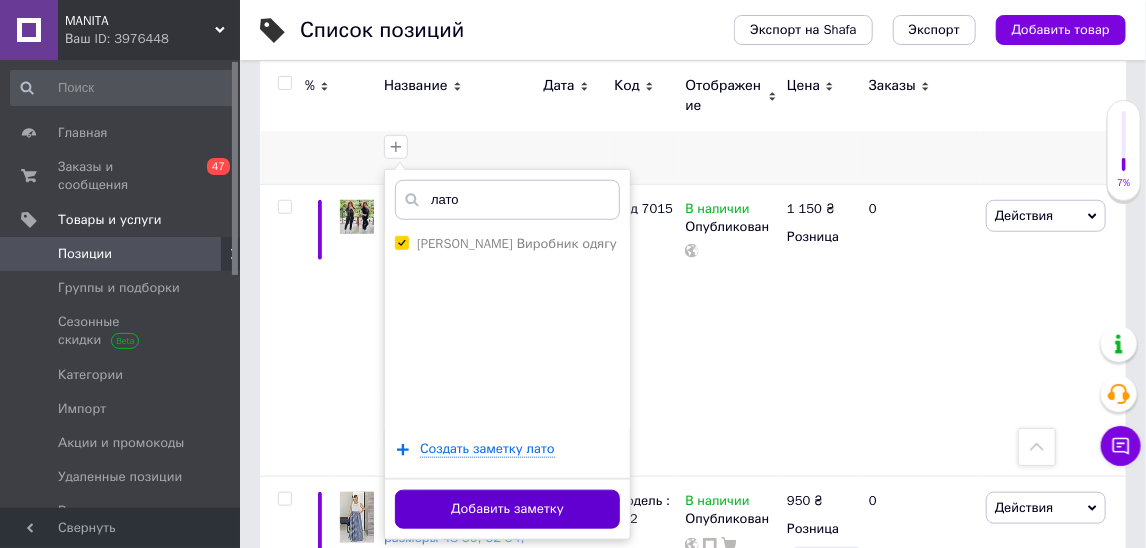 click on "Добавить заметку" at bounding box center (507, 509) 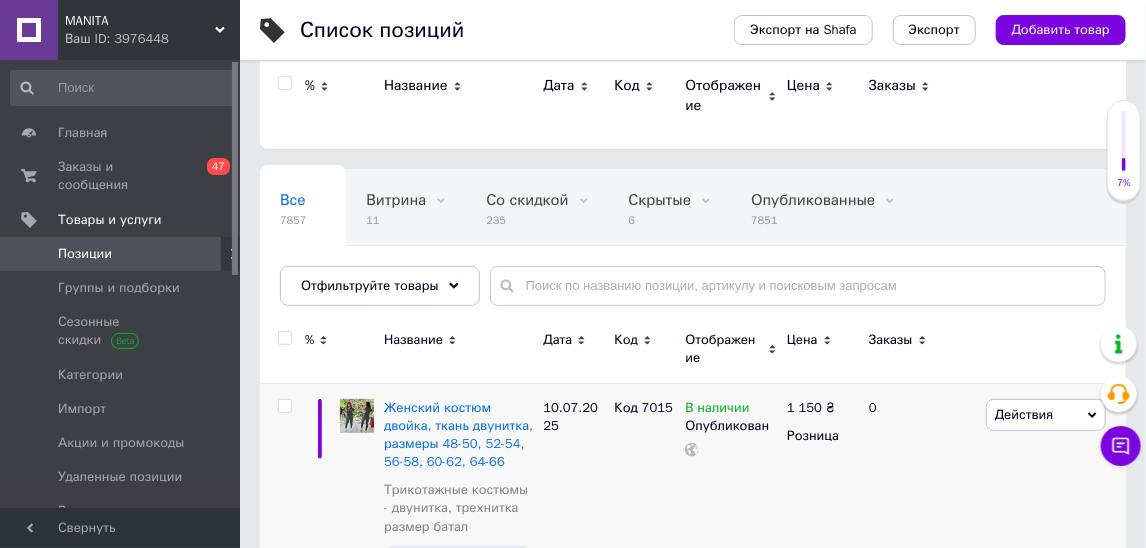 scroll, scrollTop: 64, scrollLeft: 0, axis: vertical 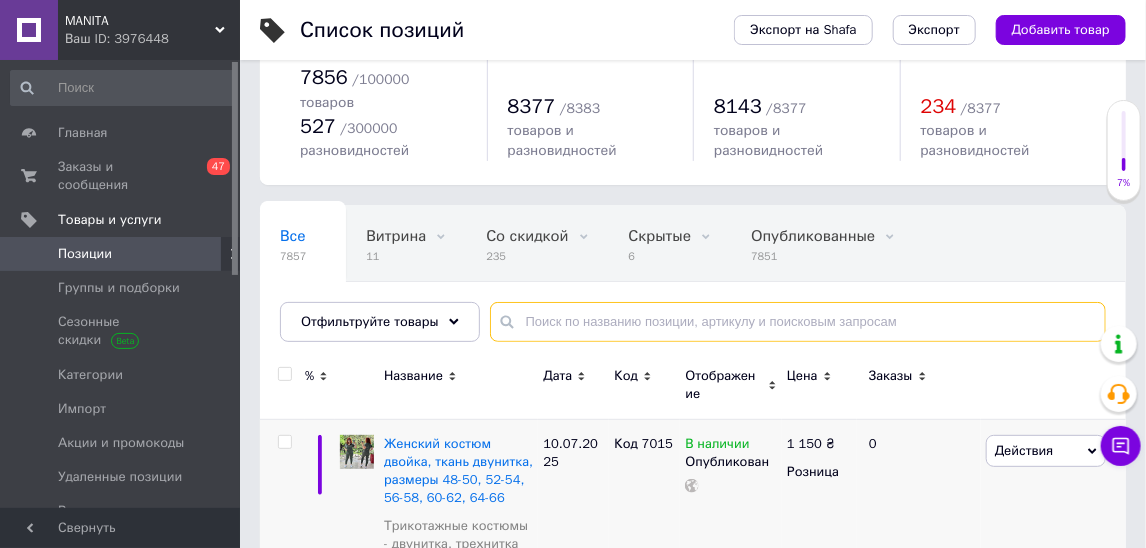click at bounding box center (798, 322) 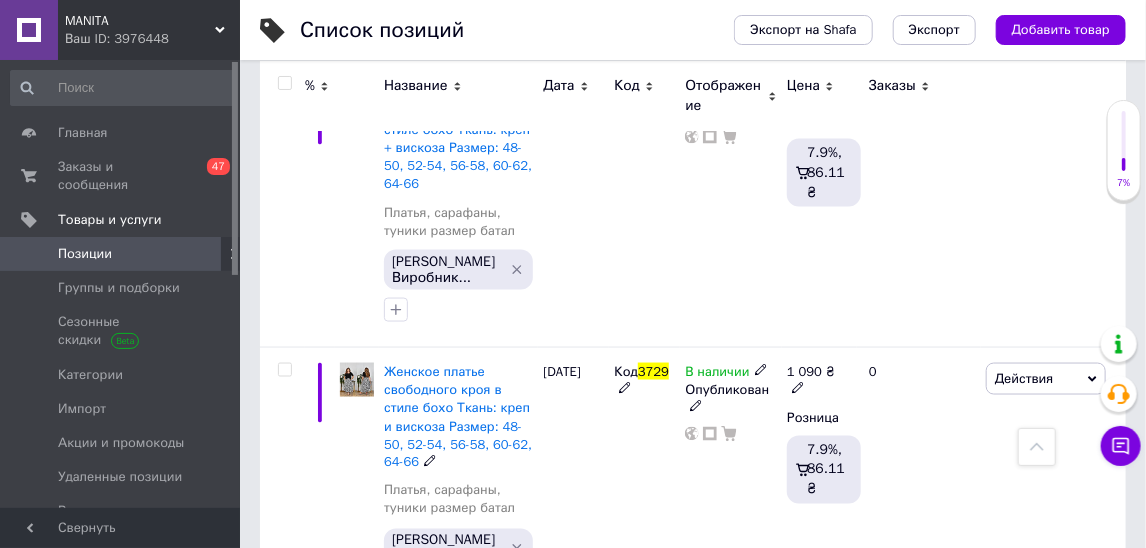 scroll, scrollTop: 1047, scrollLeft: 0, axis: vertical 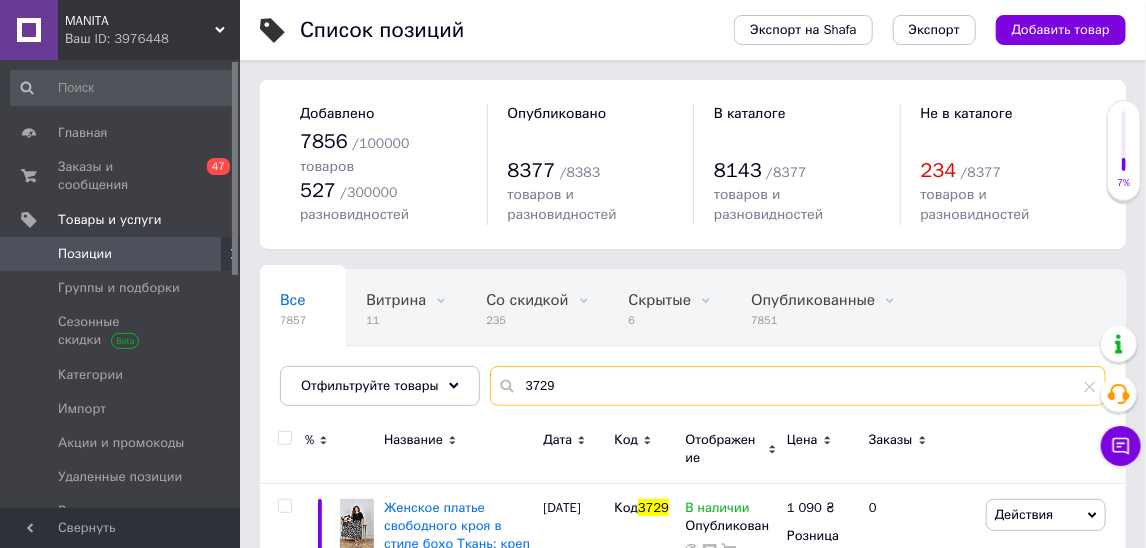 click on "3729" at bounding box center (798, 386) 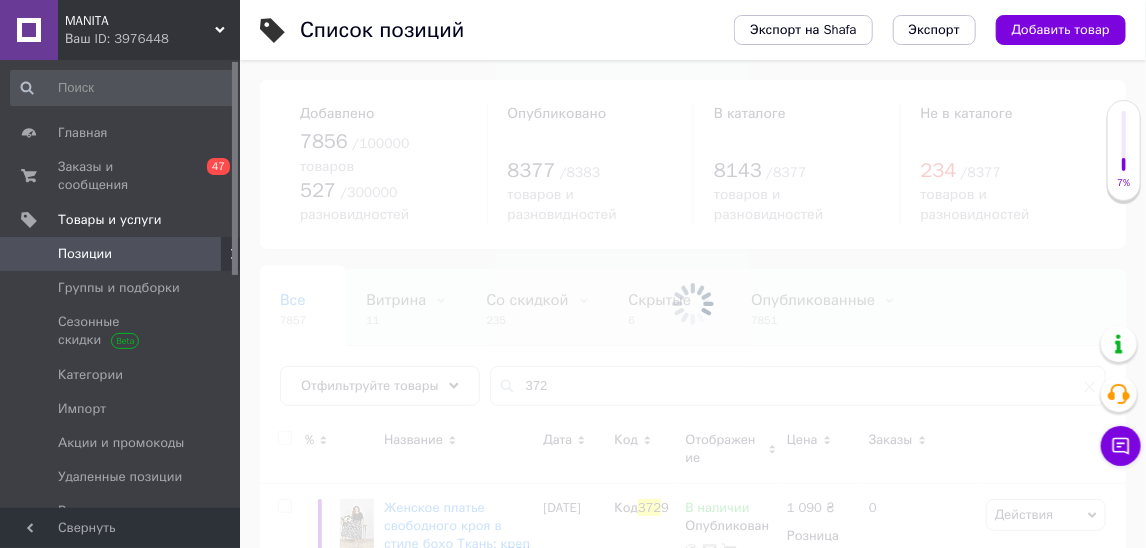 click at bounding box center (693, 304) 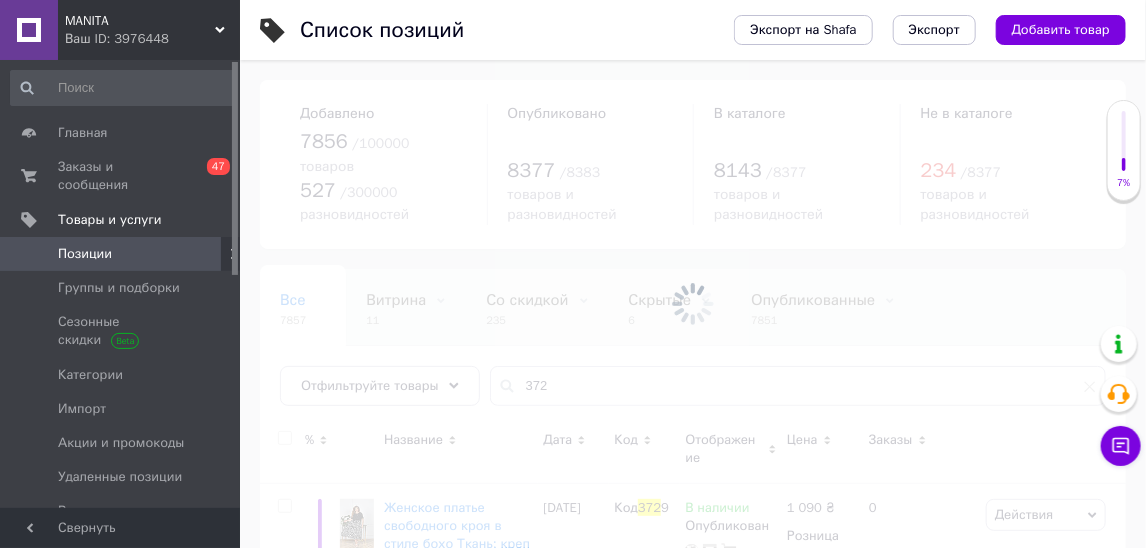click at bounding box center [693, 304] 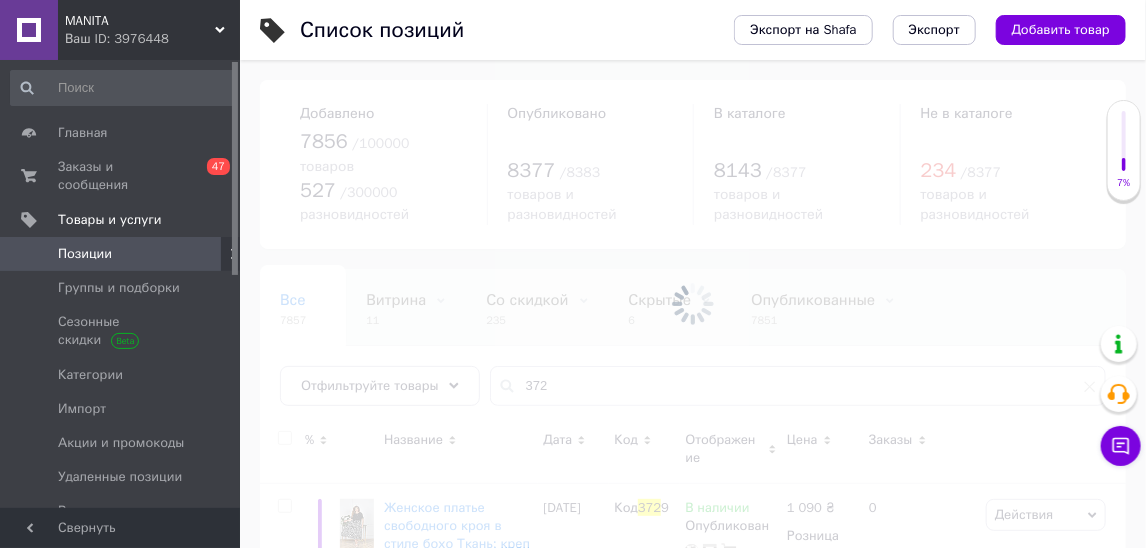 click at bounding box center [693, 304] 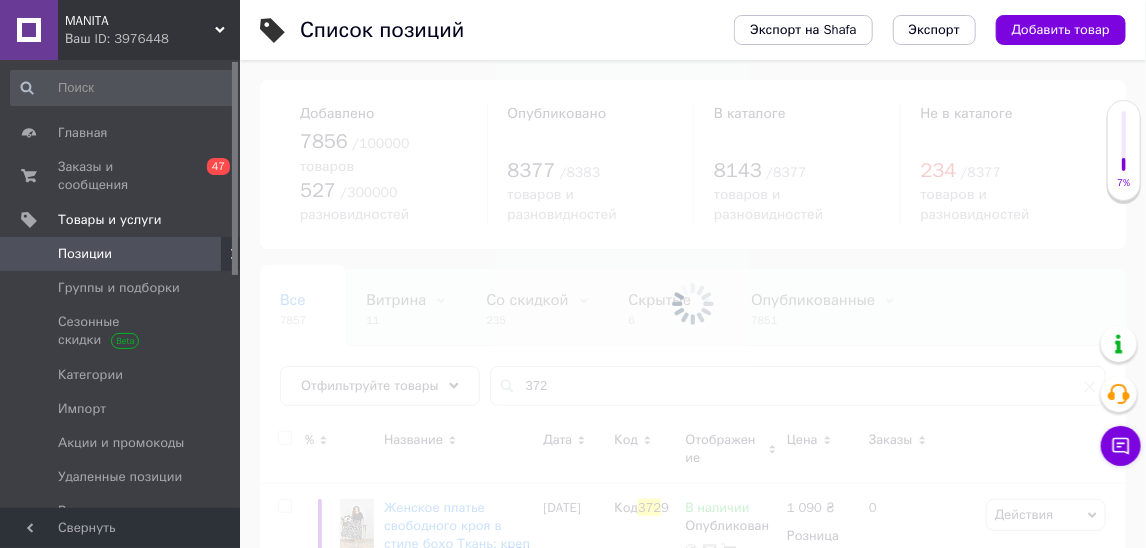 click at bounding box center [693, 304] 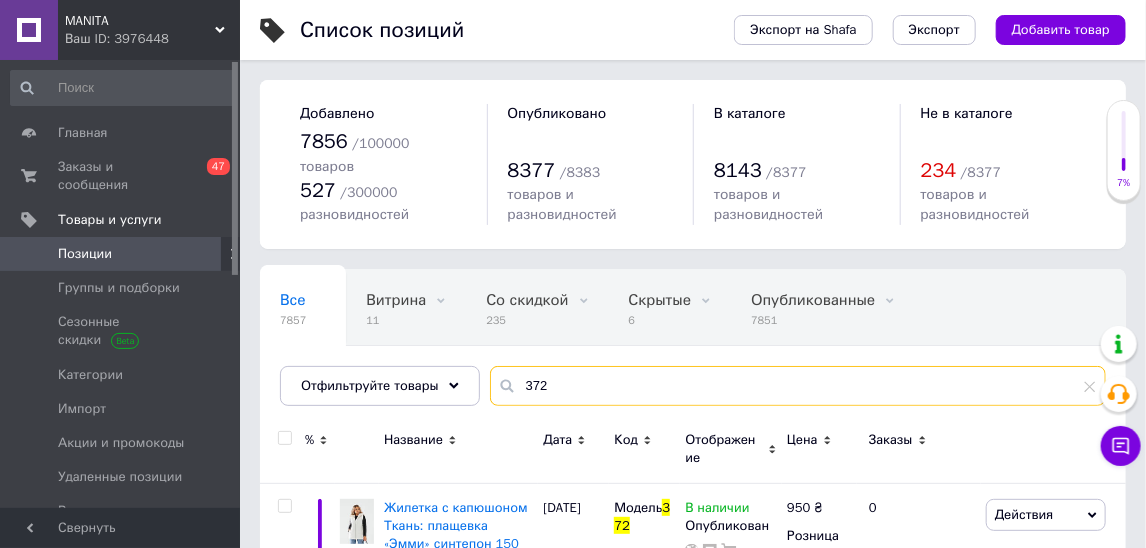 click on "372" at bounding box center [798, 386] 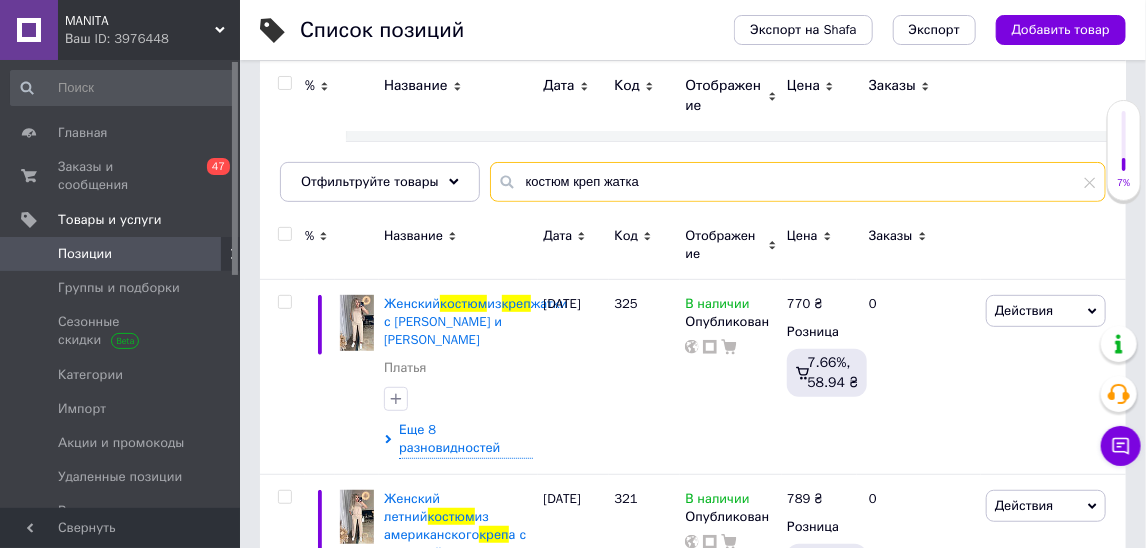 scroll, scrollTop: 124, scrollLeft: 0, axis: vertical 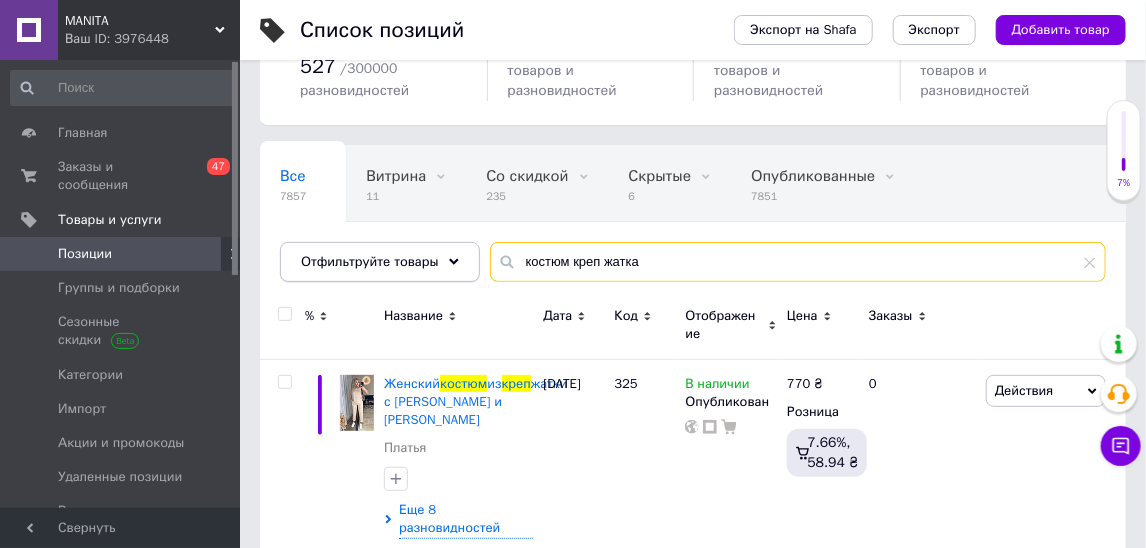 type on "костюм креп жатка" 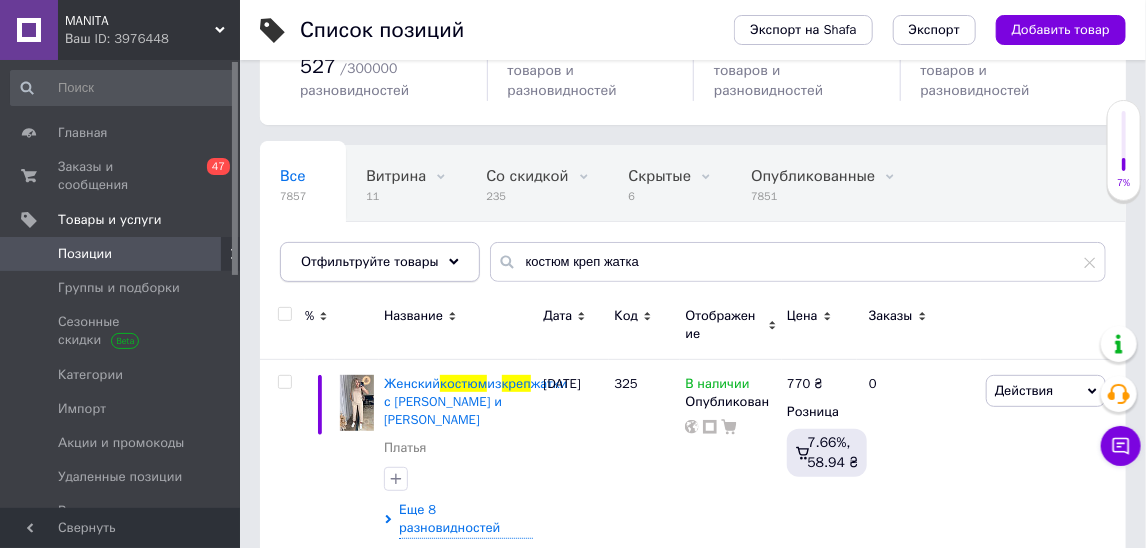 click on "Отфильтруйте товары" at bounding box center (380, 262) 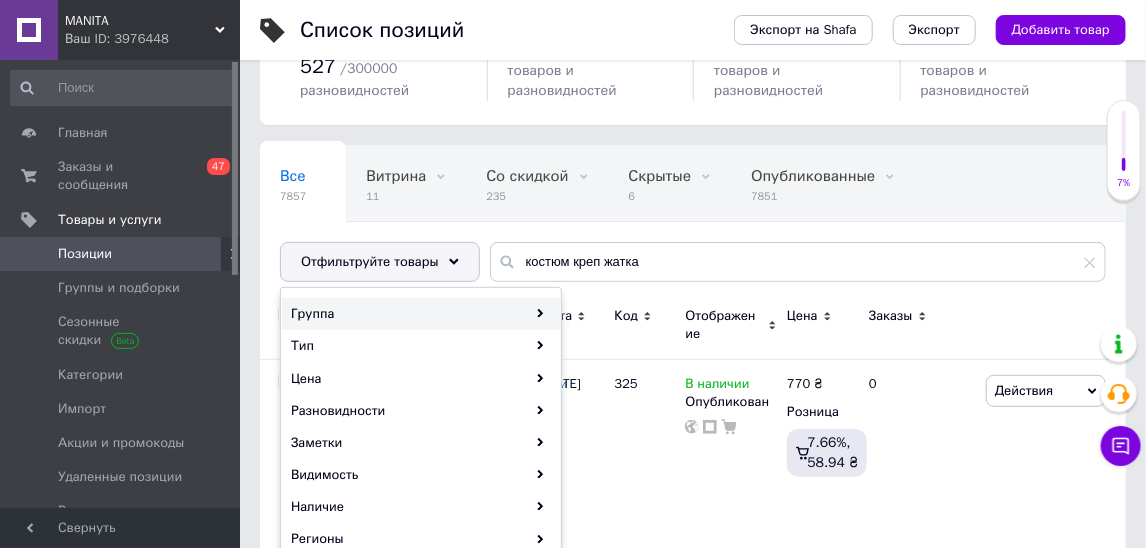 click on "Группа" at bounding box center (421, 314) 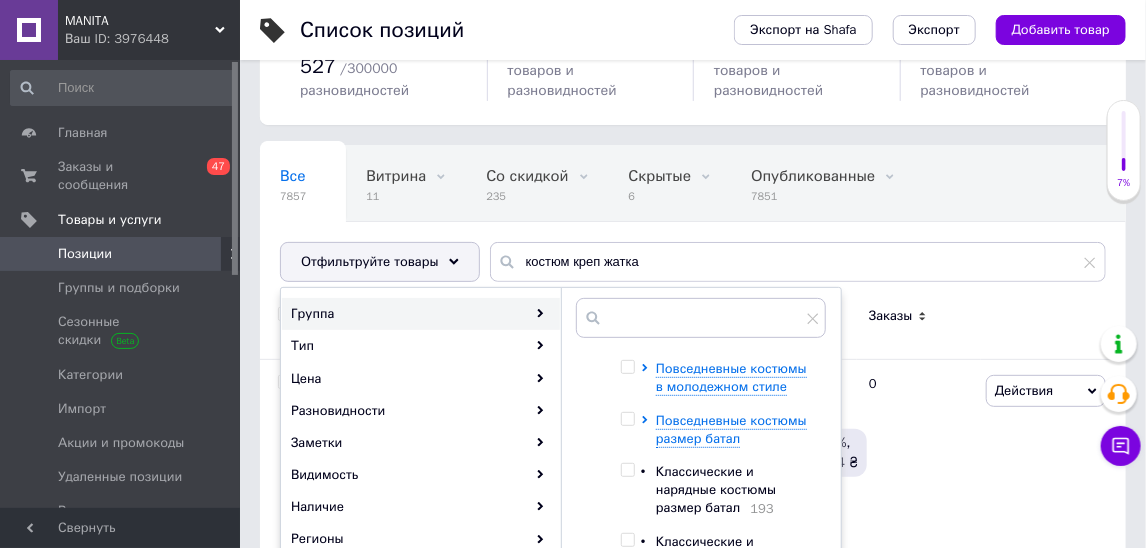 scroll, scrollTop: 523, scrollLeft: 0, axis: vertical 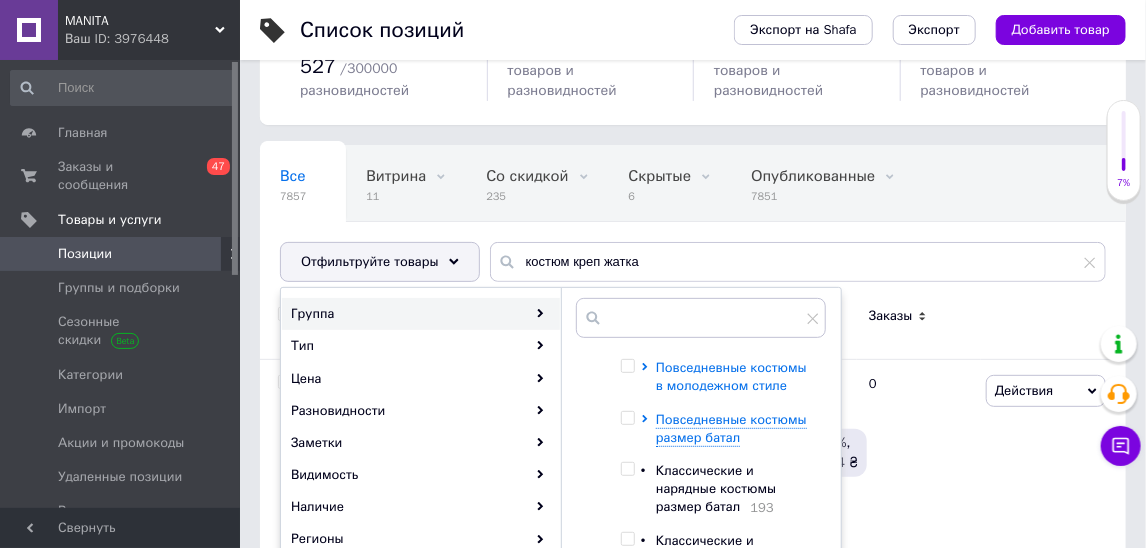 click 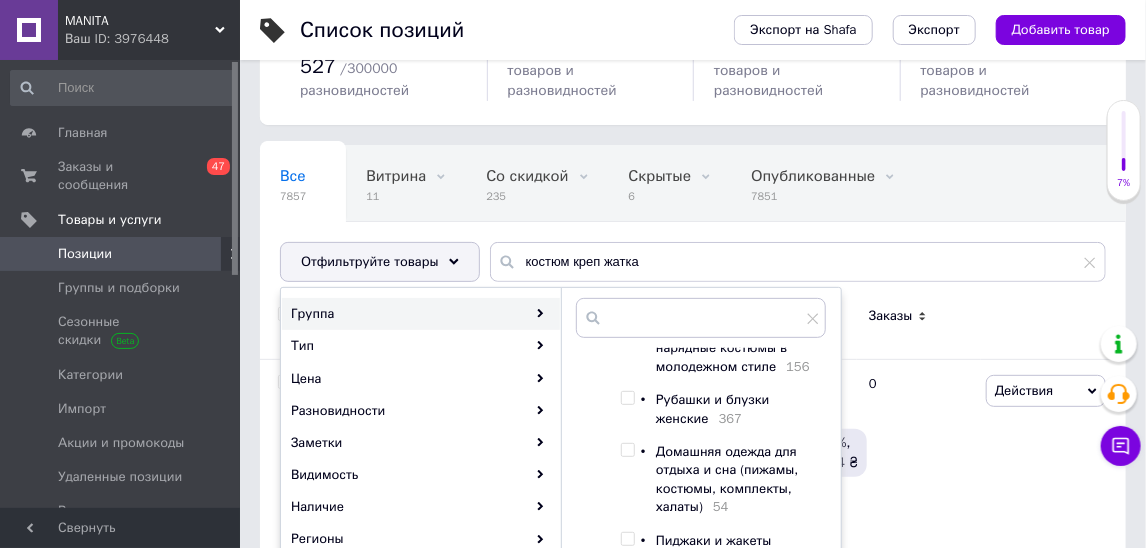 scroll, scrollTop: 1212, scrollLeft: 0, axis: vertical 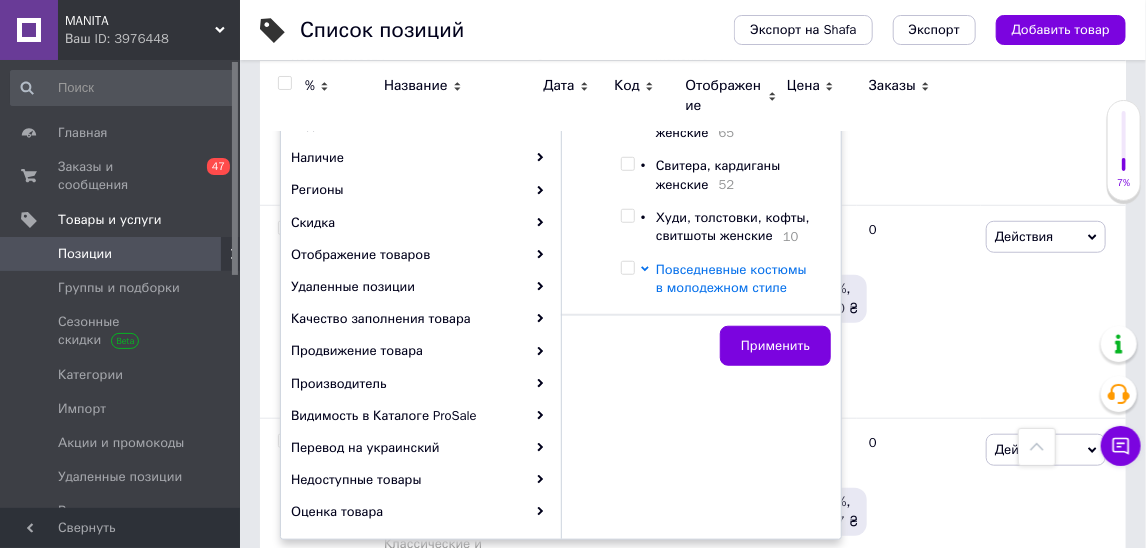 click 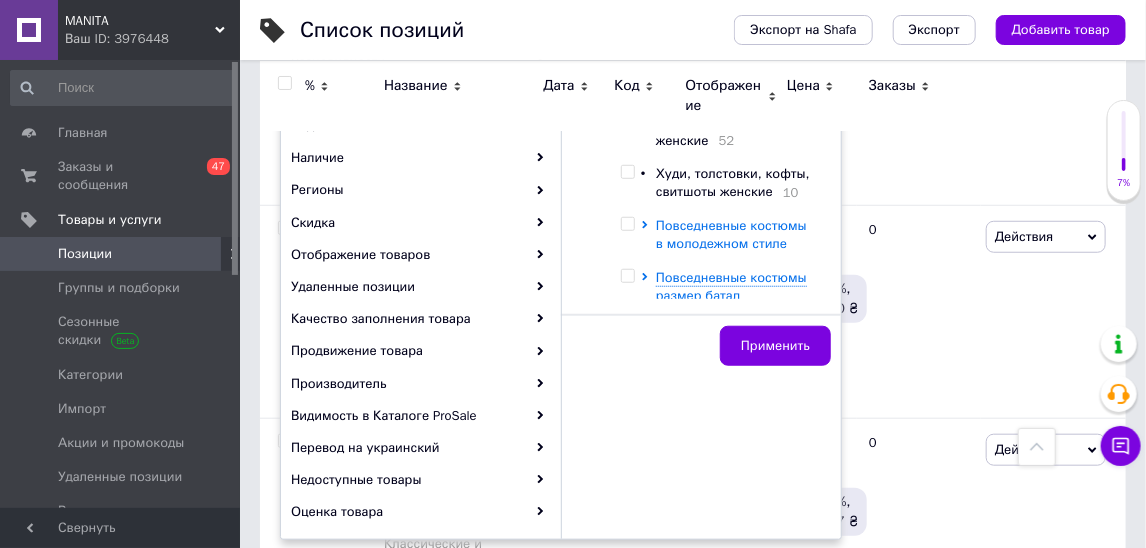 scroll, scrollTop: 0, scrollLeft: 0, axis: both 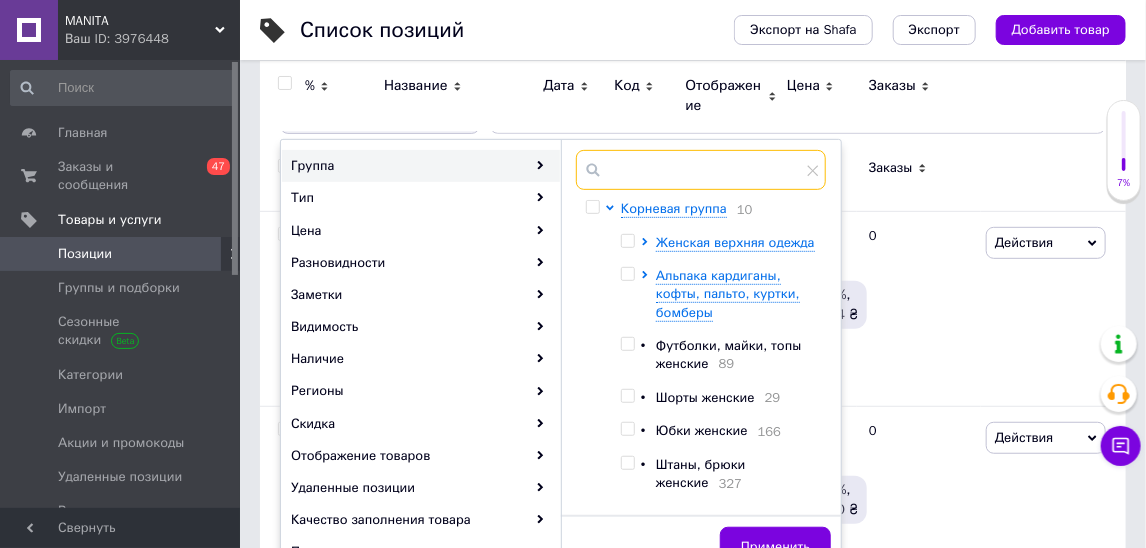 click at bounding box center (701, 170) 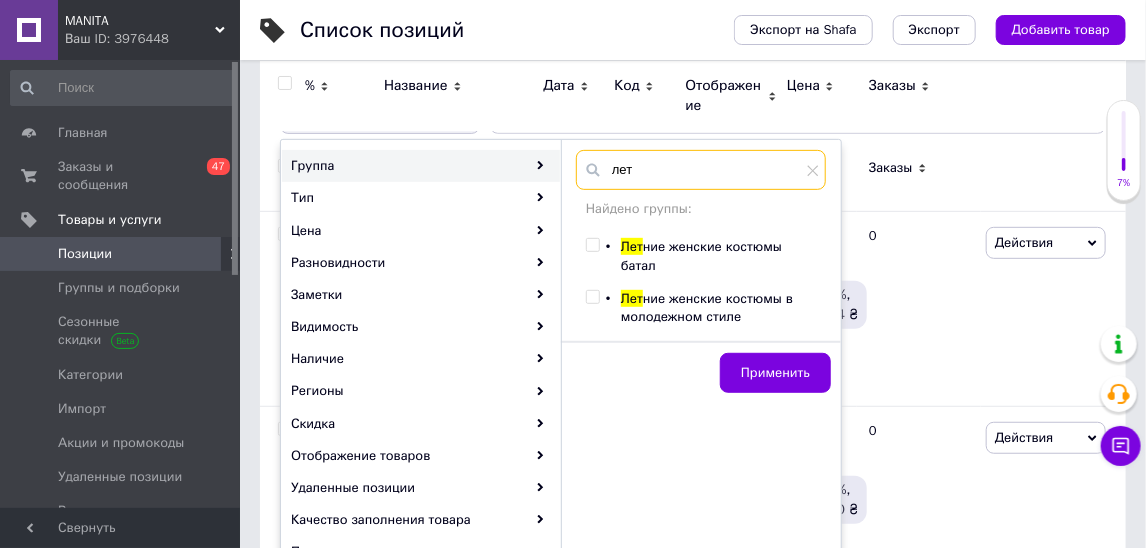 type on "лет" 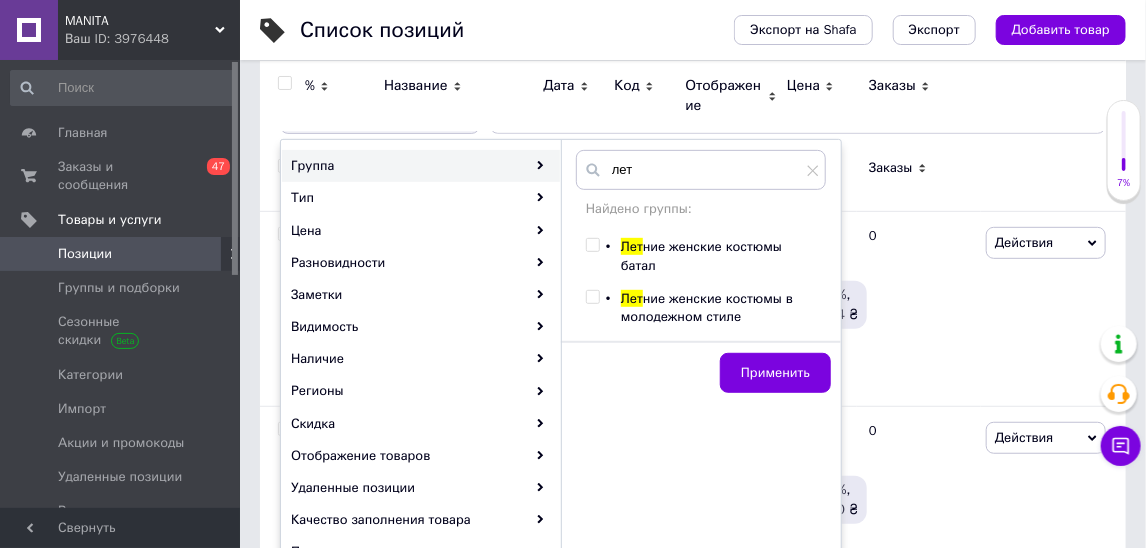 click on "ние женские костюмы в молодежном стиле" at bounding box center [707, 307] 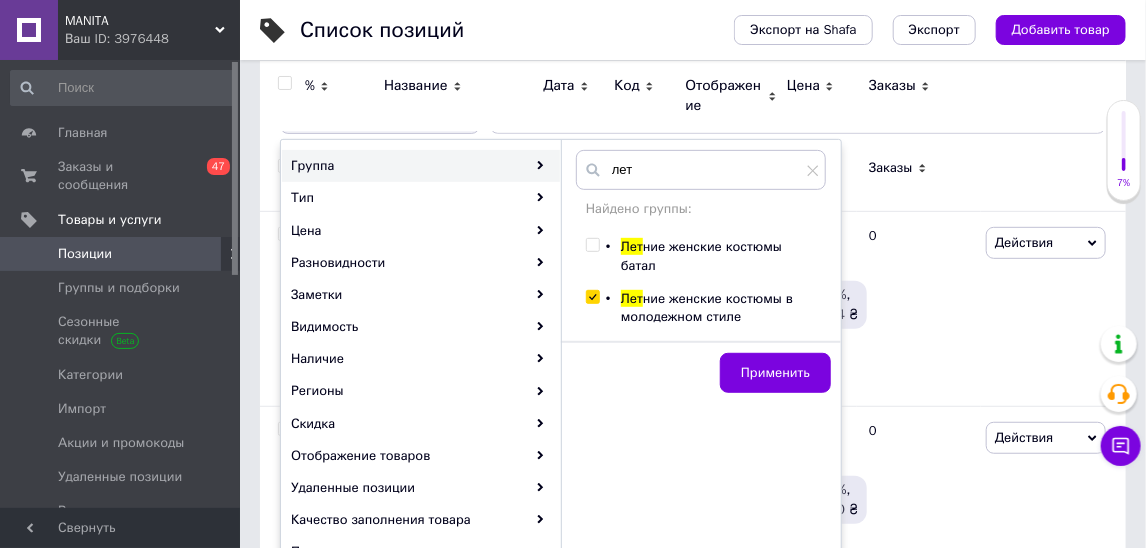 click on "ние женские костюмы в молодежном стиле" at bounding box center (707, 307) 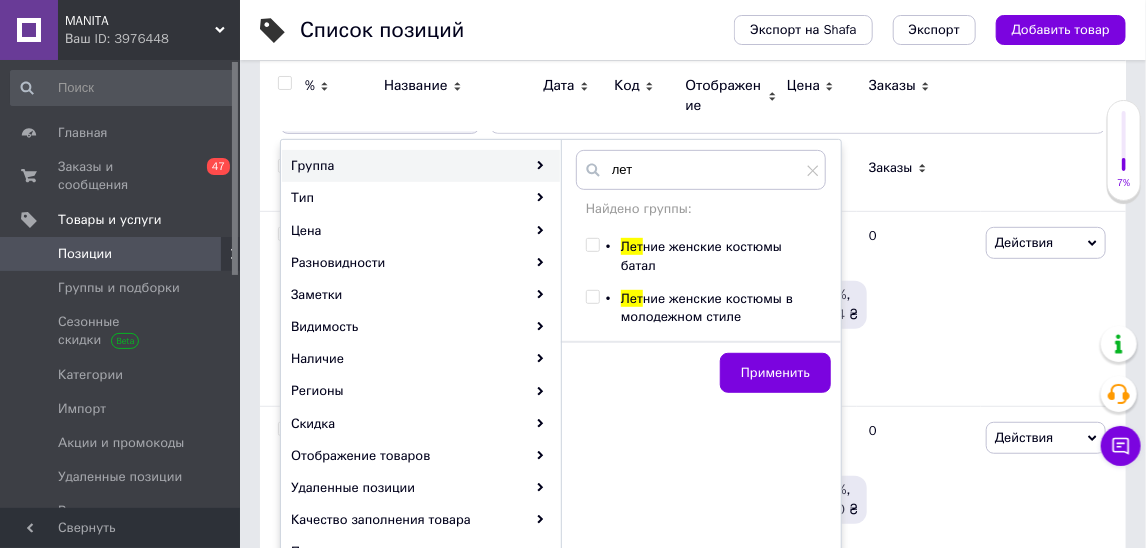checkbox on "false" 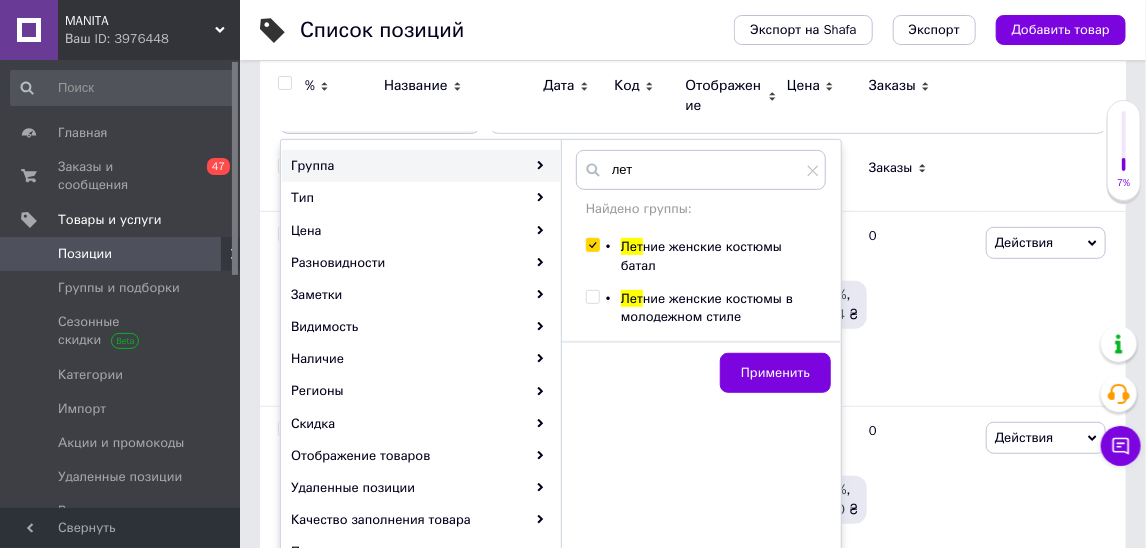 checkbox on "true" 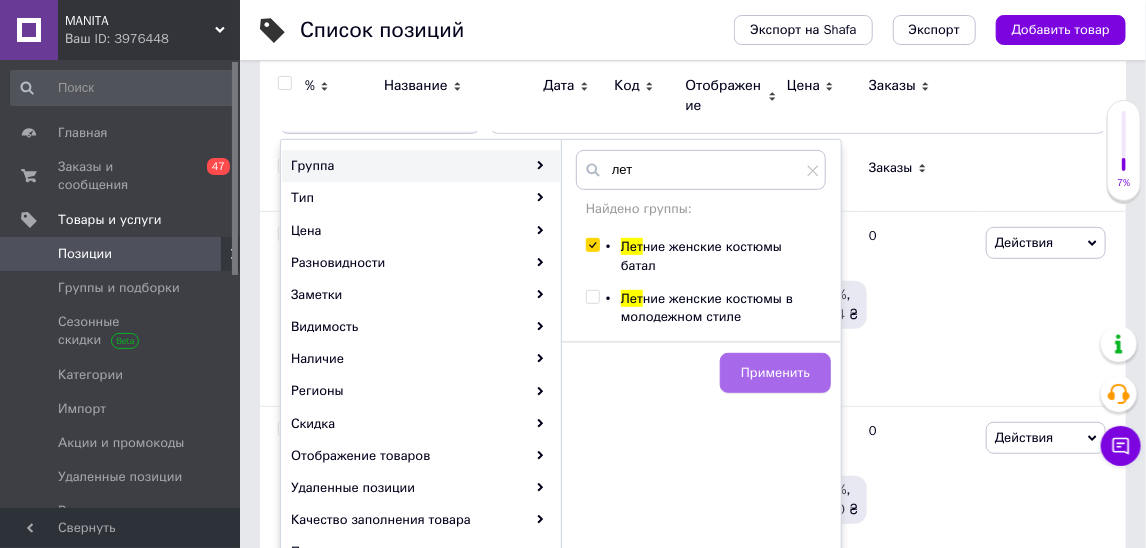 click on "Применить" at bounding box center [775, 373] 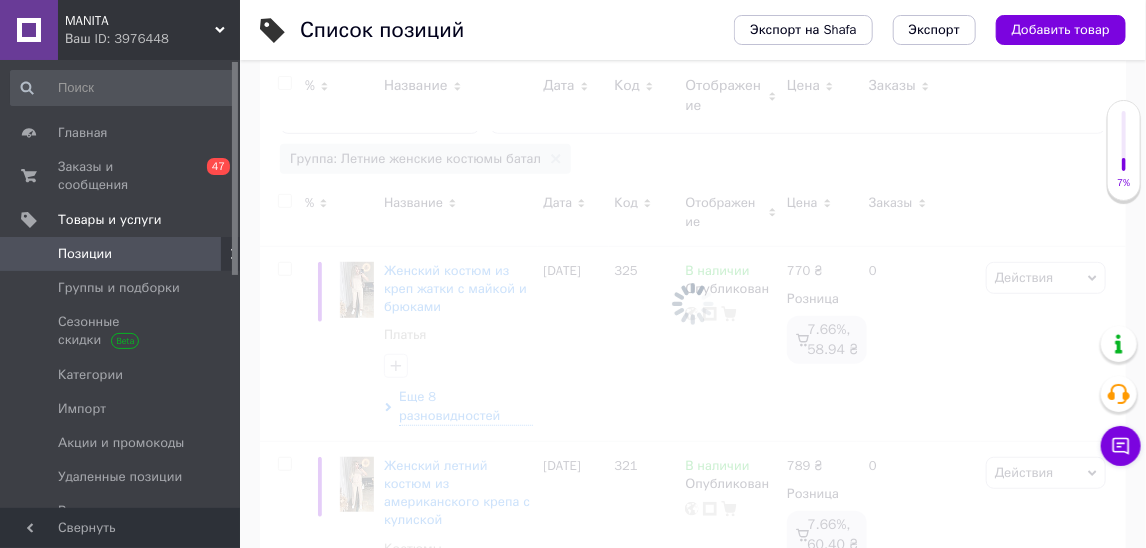scroll, scrollTop: 0, scrollLeft: 257, axis: horizontal 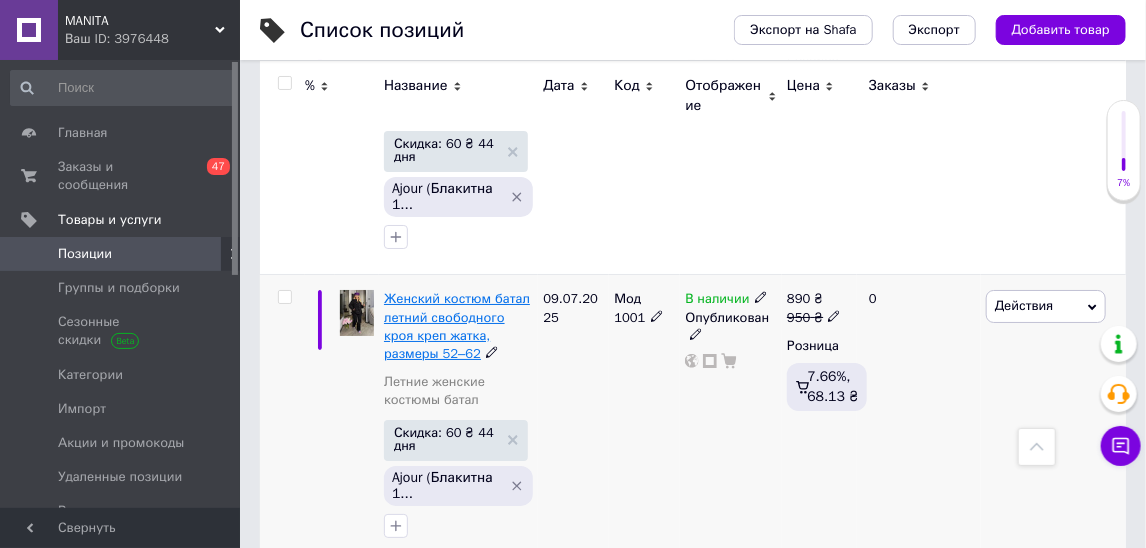 click on "Женский костюм батал летний свободного кроя креп жатка, размеры 52–62" at bounding box center [457, 326] 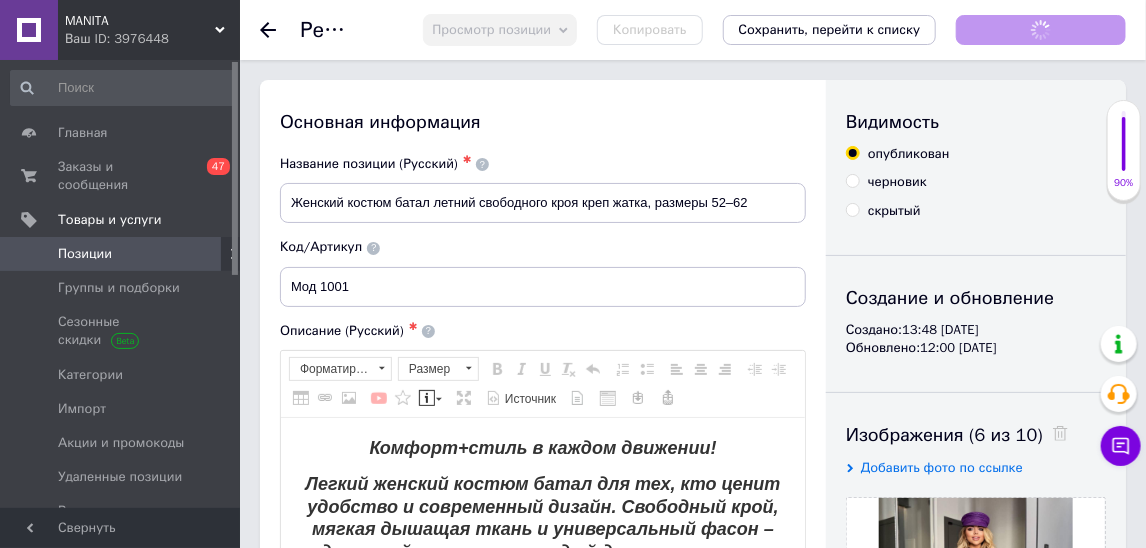 scroll, scrollTop: 0, scrollLeft: 0, axis: both 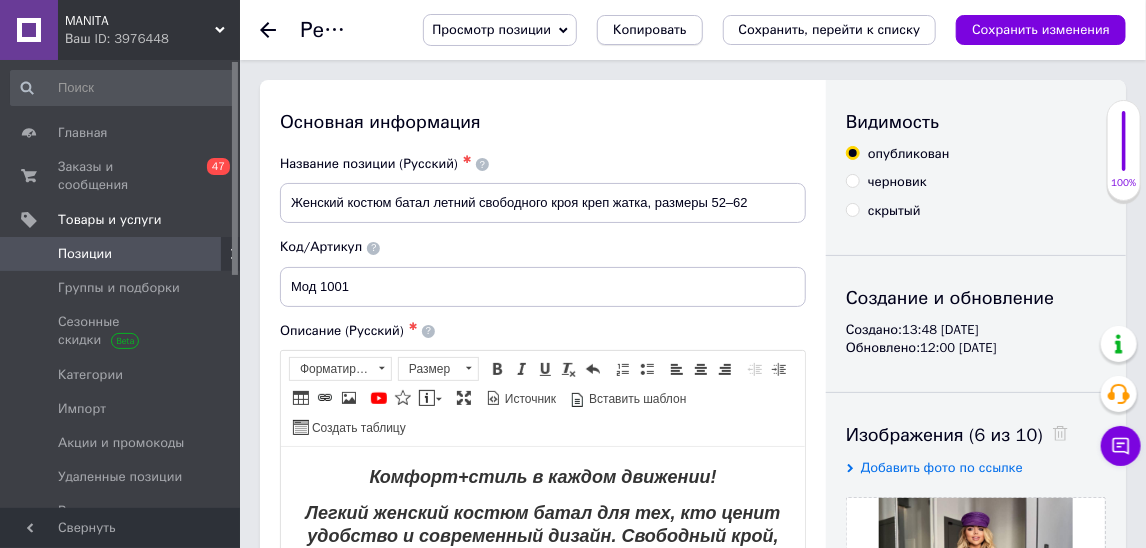 click on "Копировать" at bounding box center (649, 30) 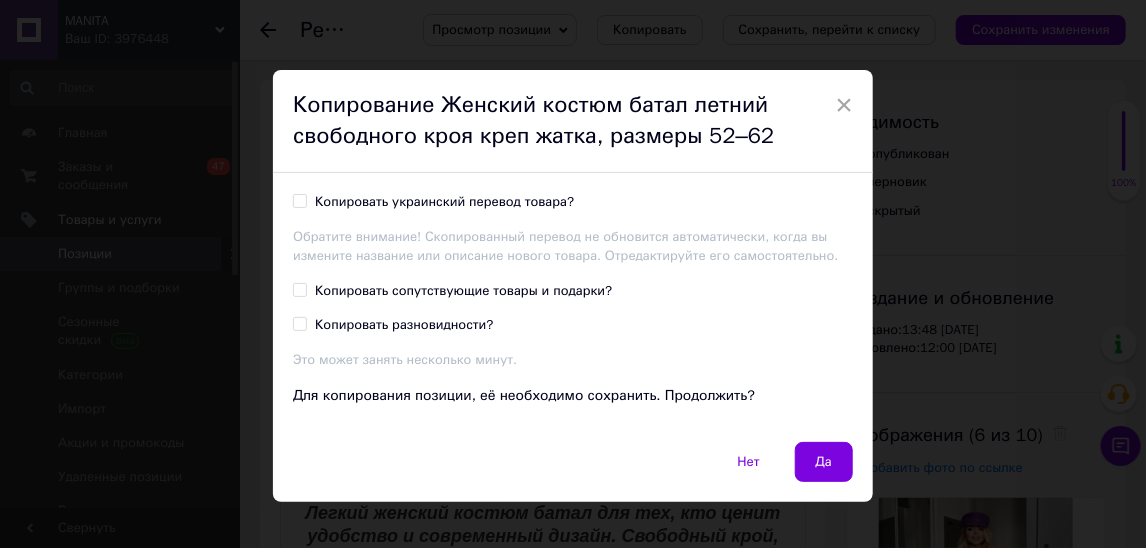 click on "Копировать украинский перевод товара?" at bounding box center [444, 202] 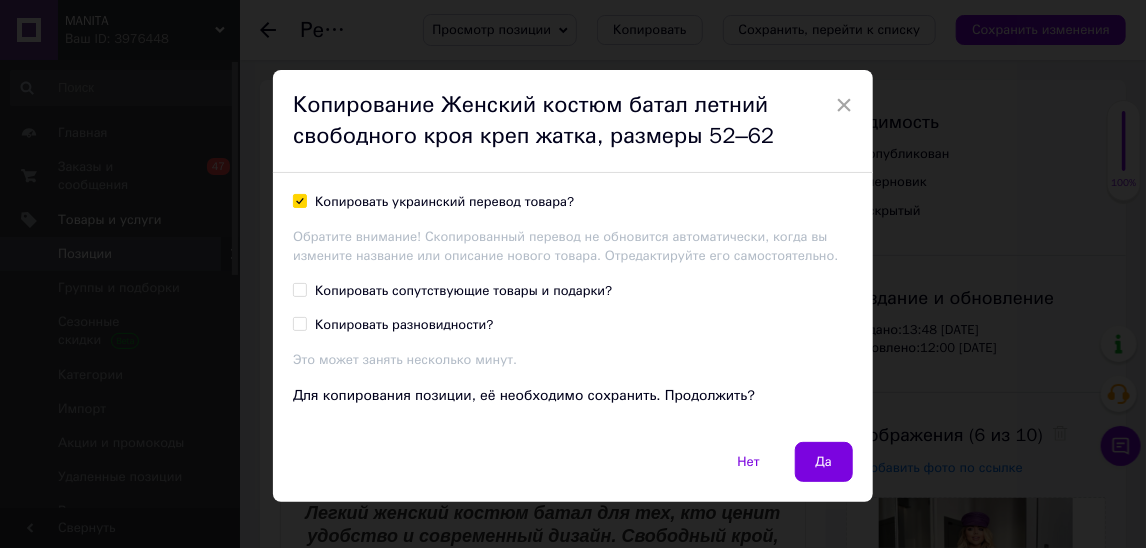 checkbox on "true" 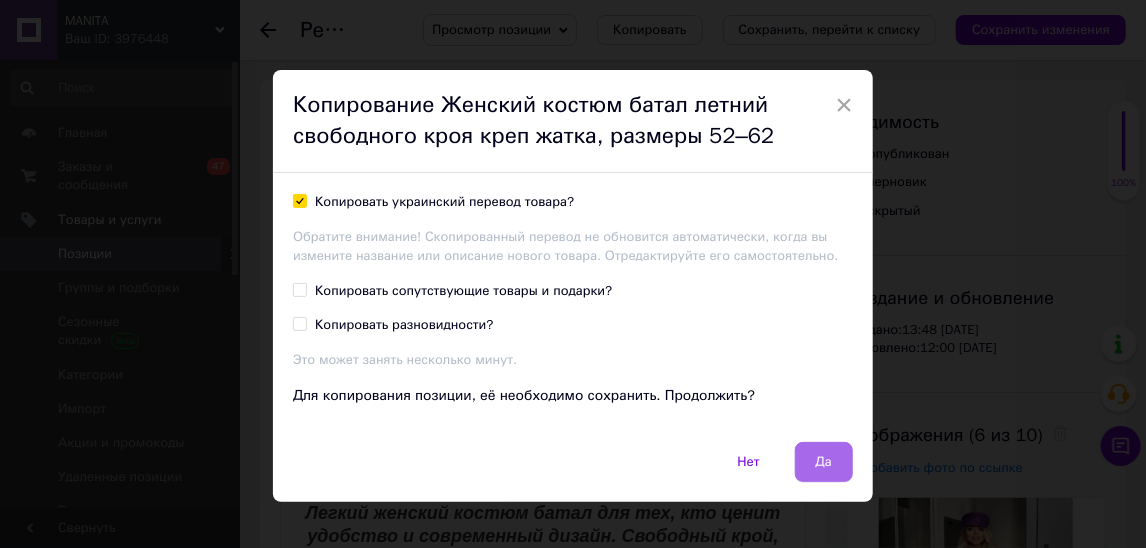 click on "Да" at bounding box center (824, 462) 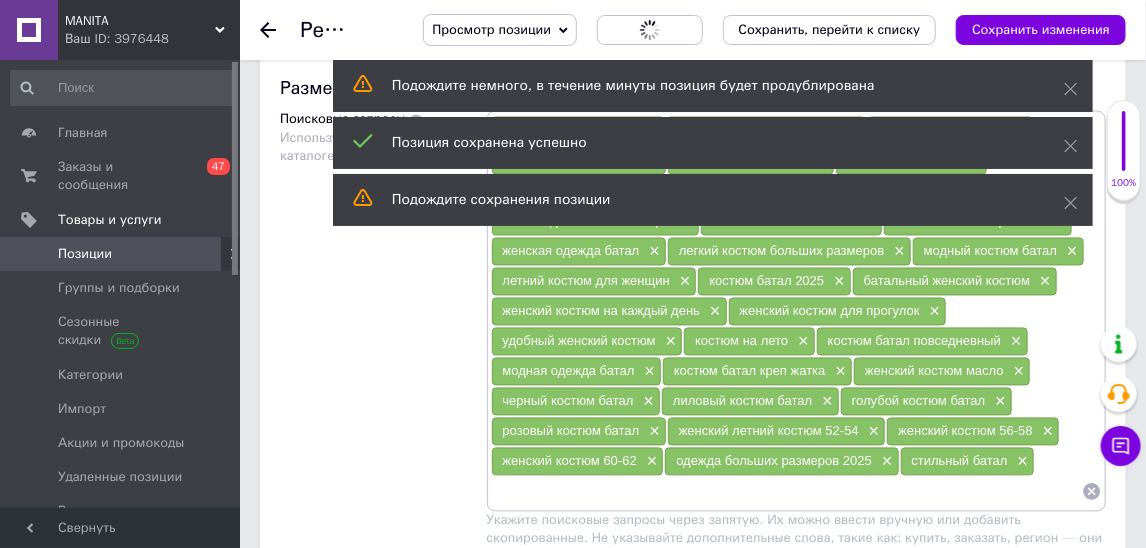 scroll, scrollTop: 1305, scrollLeft: 0, axis: vertical 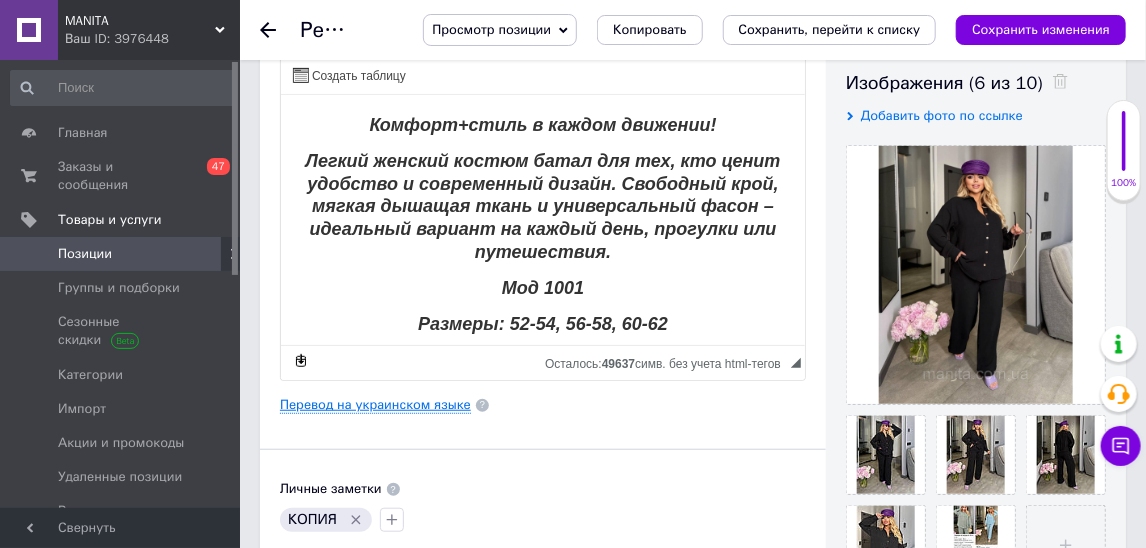 click on "Перевод на украинском языке" at bounding box center (375, 405) 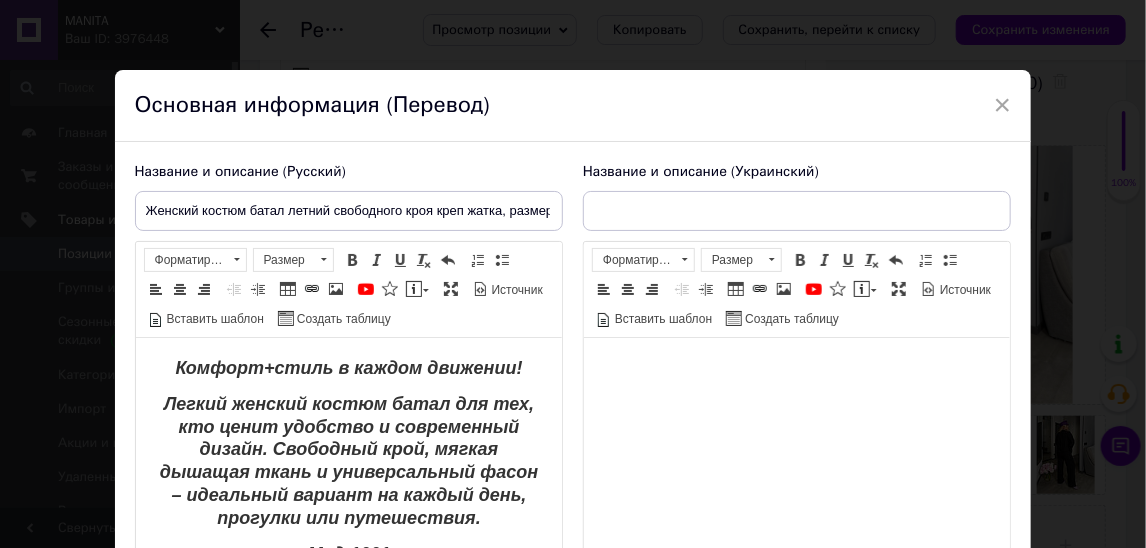 scroll, scrollTop: 0, scrollLeft: 0, axis: both 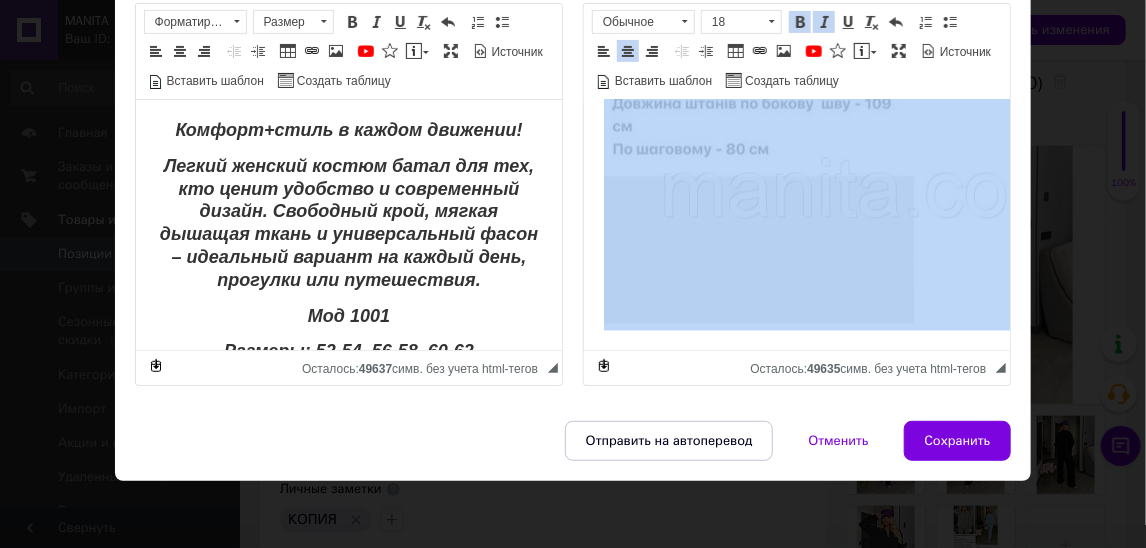 drag, startPoint x: 637, startPoint y: 123, endPoint x: 772, endPoint y: 630, distance: 524.6656 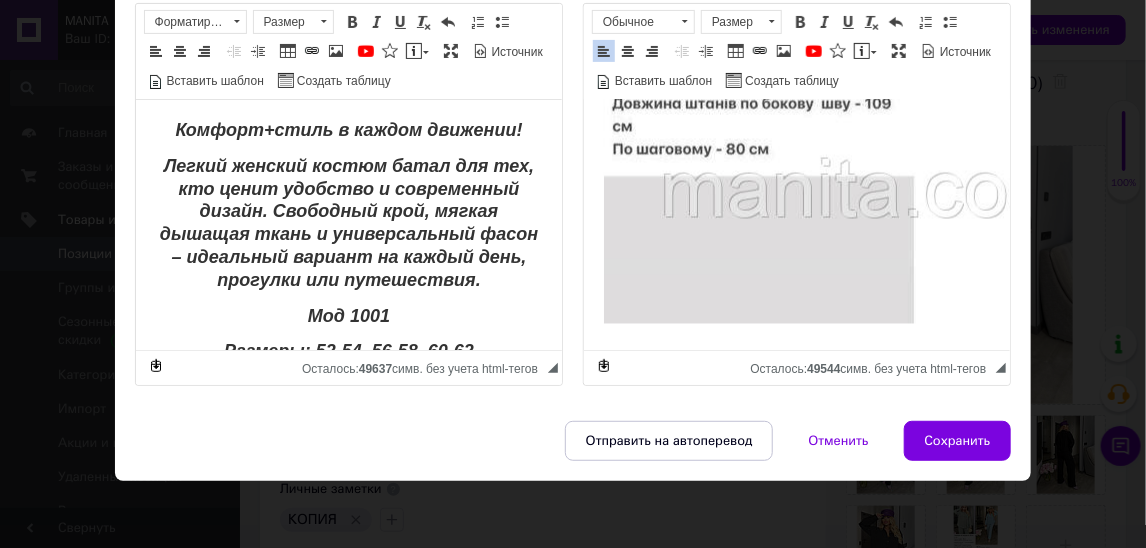 scroll, scrollTop: 393, scrollLeft: 0, axis: vertical 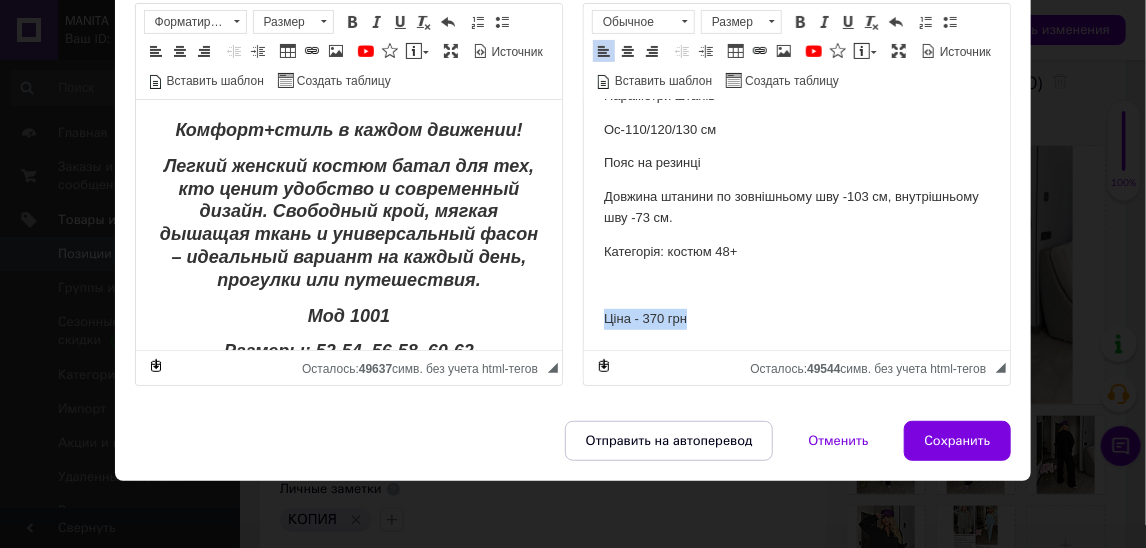 drag, startPoint x: 707, startPoint y: 323, endPoint x: 575, endPoint y: 299, distance: 134.16408 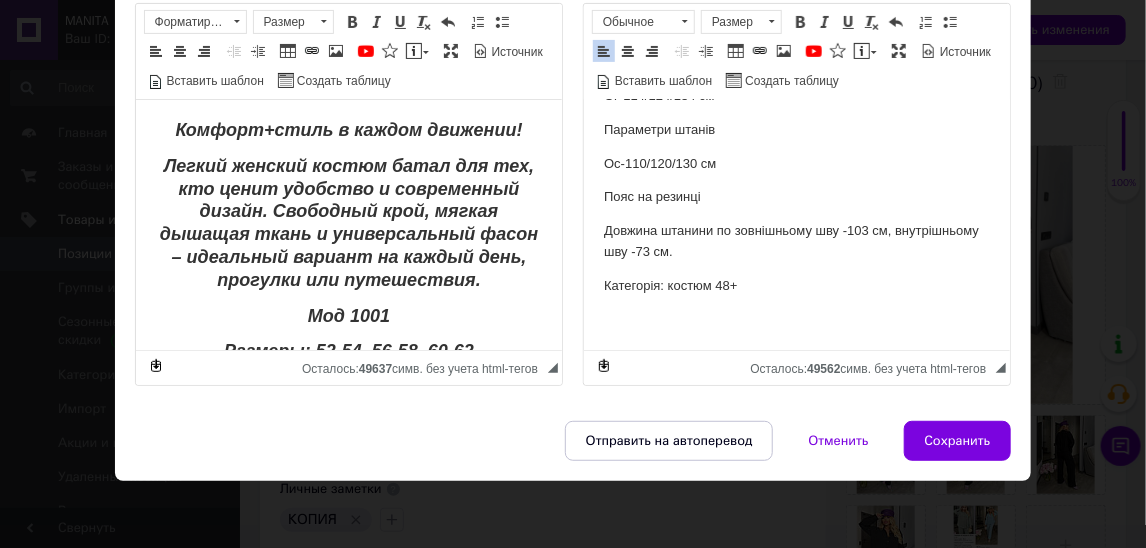 scroll, scrollTop: 325, scrollLeft: 0, axis: vertical 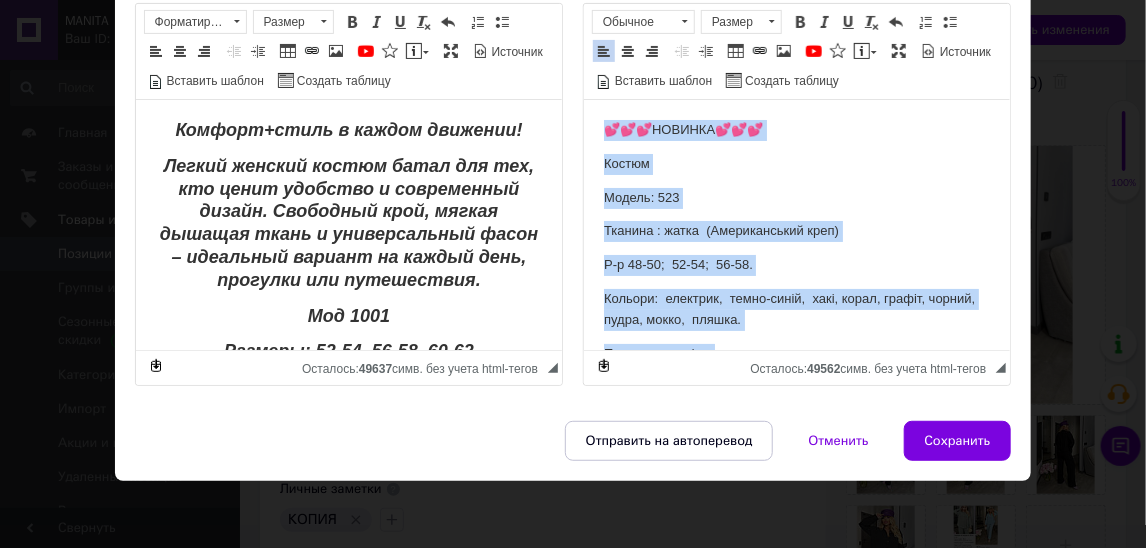 drag, startPoint x: 762, startPoint y: 325, endPoint x: 596, endPoint y: 21, distance: 346.36975 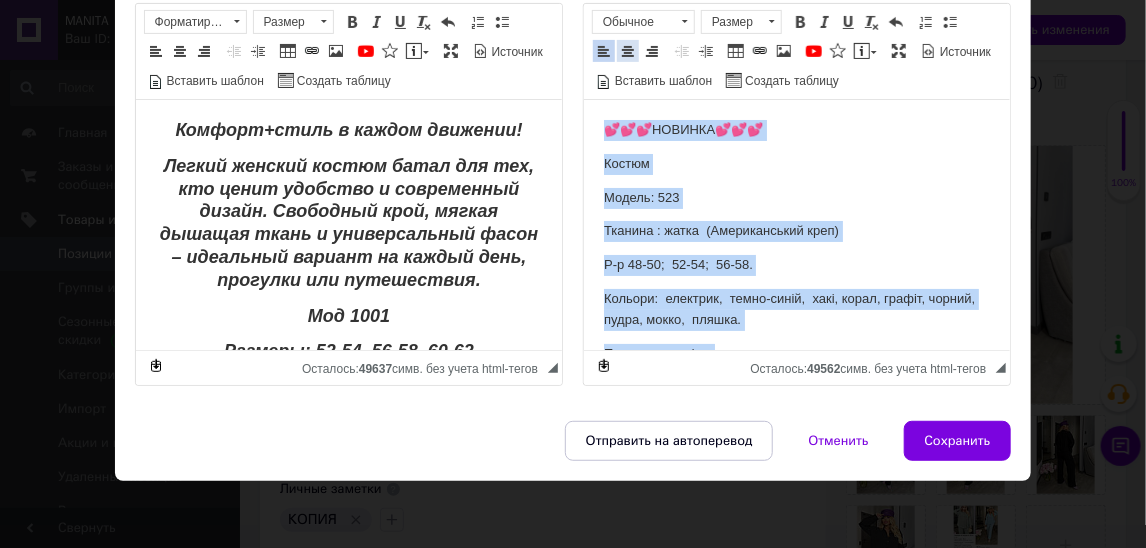 click at bounding box center (628, 51) 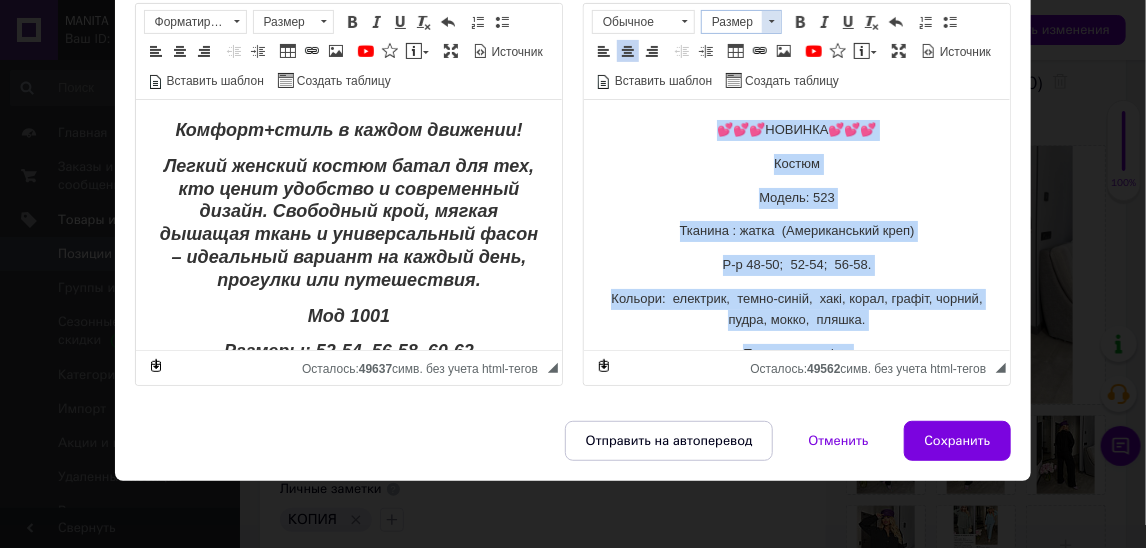 click on "Размер" at bounding box center (732, 22) 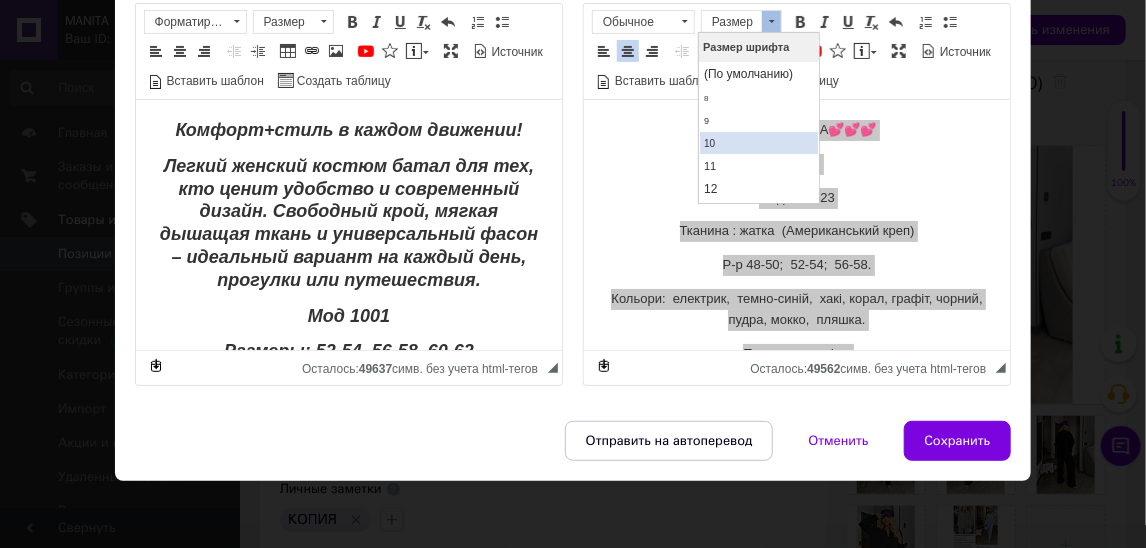 scroll, scrollTop: 118, scrollLeft: 0, axis: vertical 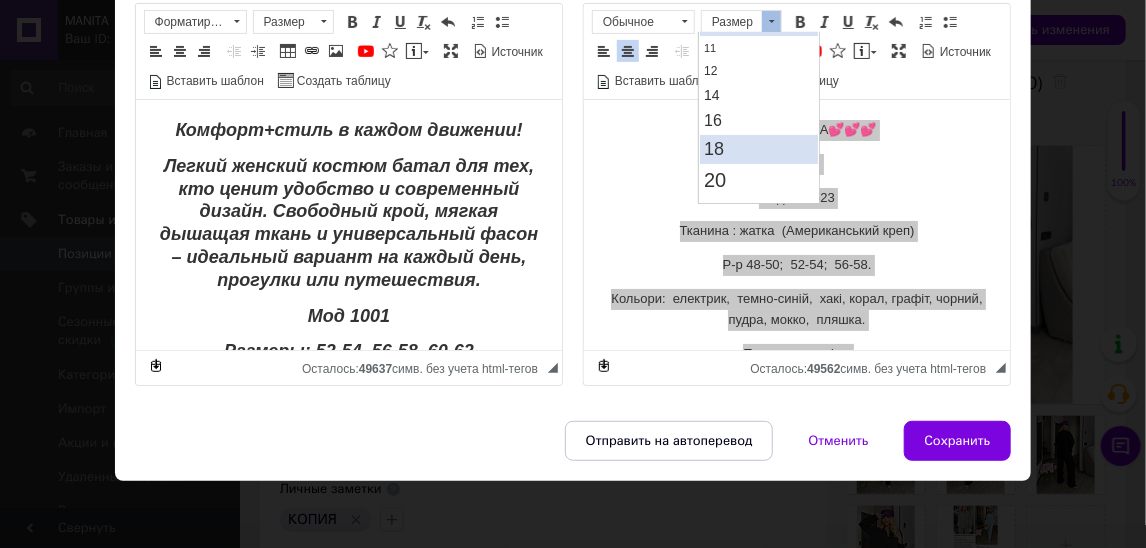 click on "18" at bounding box center (758, 149) 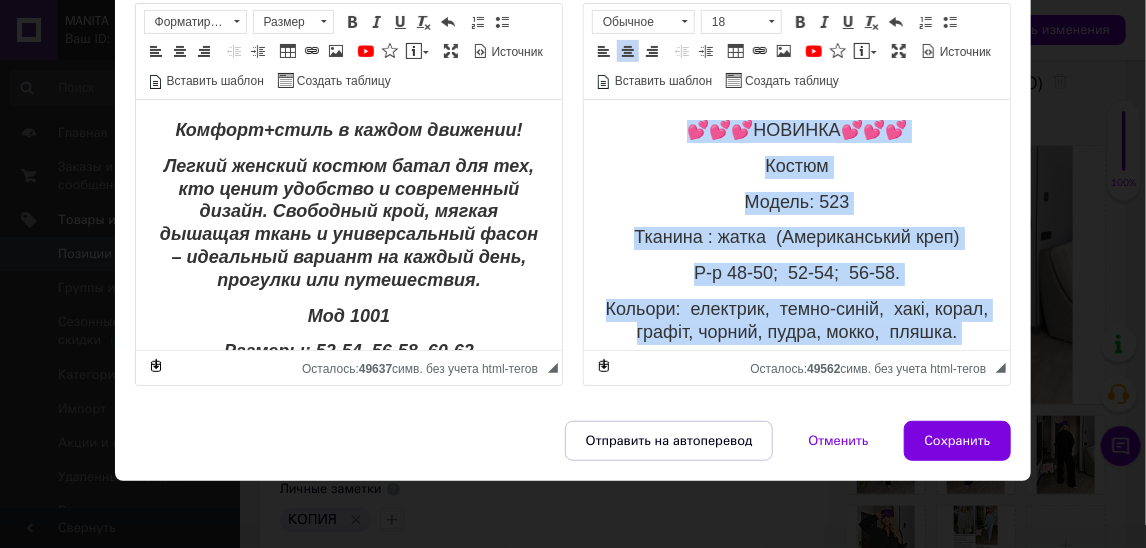 scroll, scrollTop: 0, scrollLeft: 0, axis: both 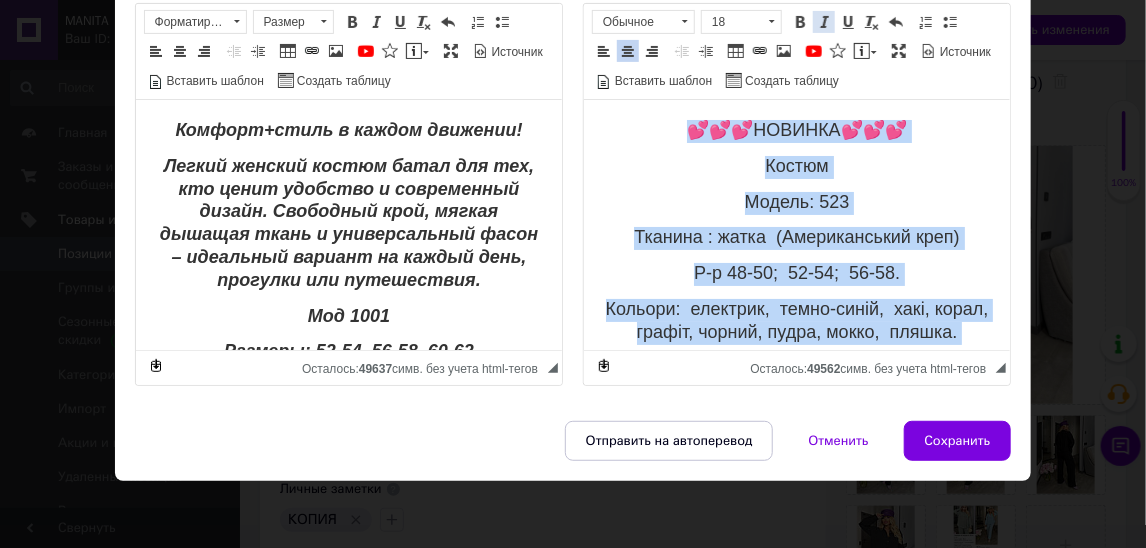 click on "Курсив  Комбинация клавиш Command+I" at bounding box center (824, 22) 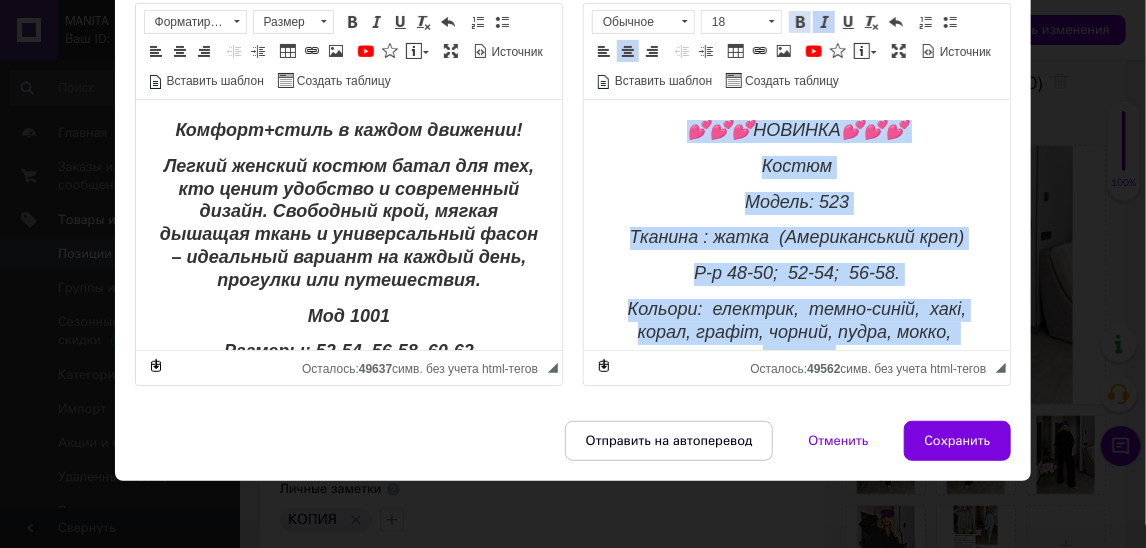 click at bounding box center (800, 22) 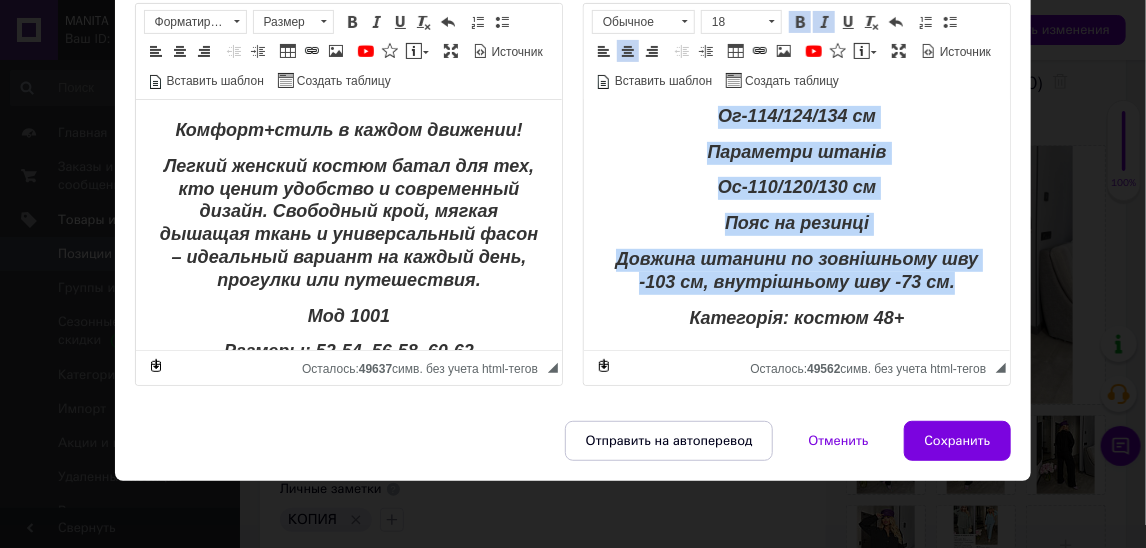 scroll, scrollTop: 0, scrollLeft: 0, axis: both 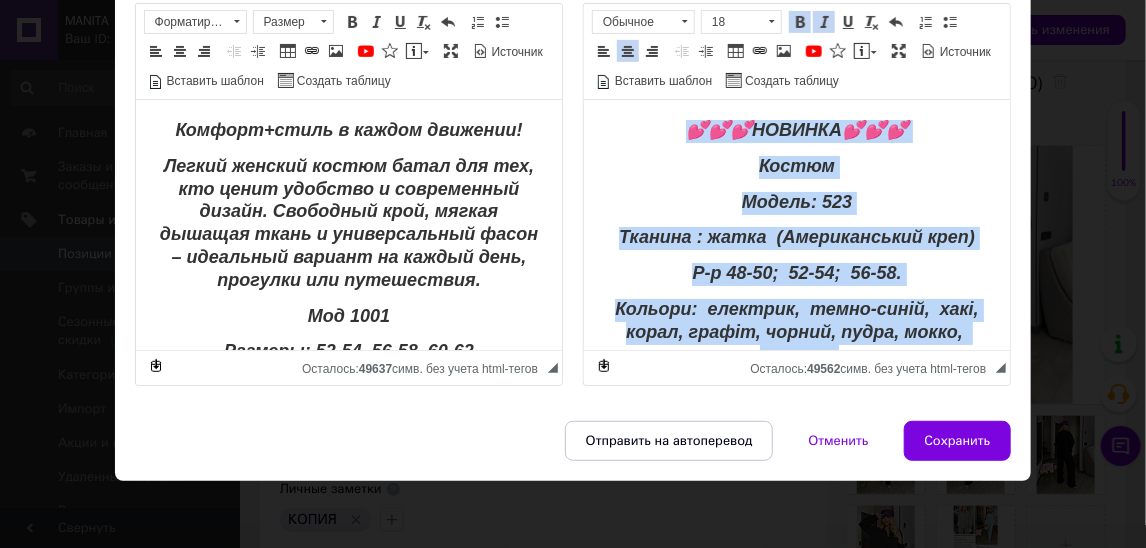 click on "Модель: 523" at bounding box center [796, 202] 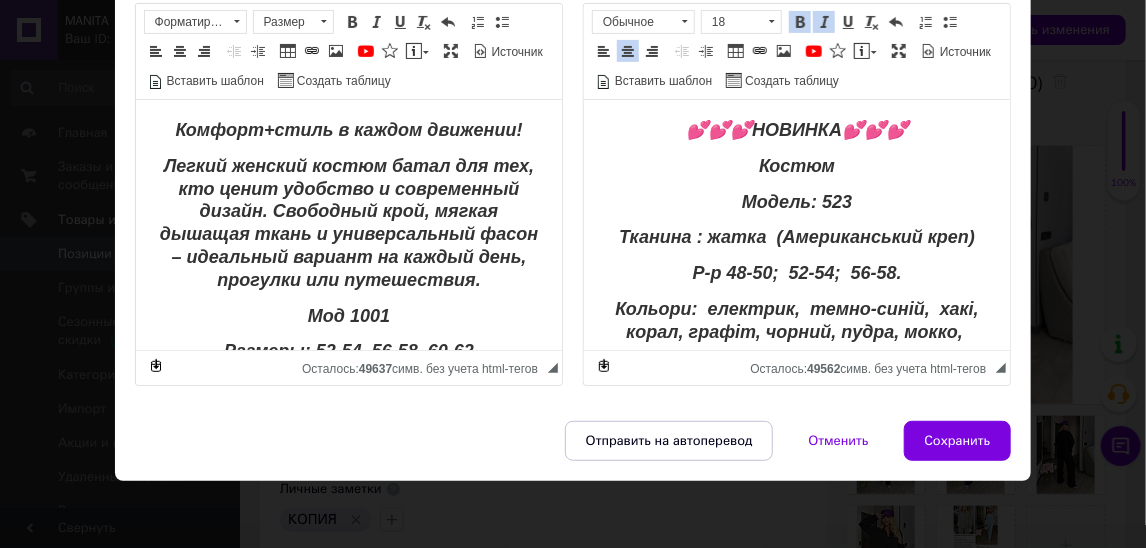 click on "Костюм" at bounding box center (796, 166) 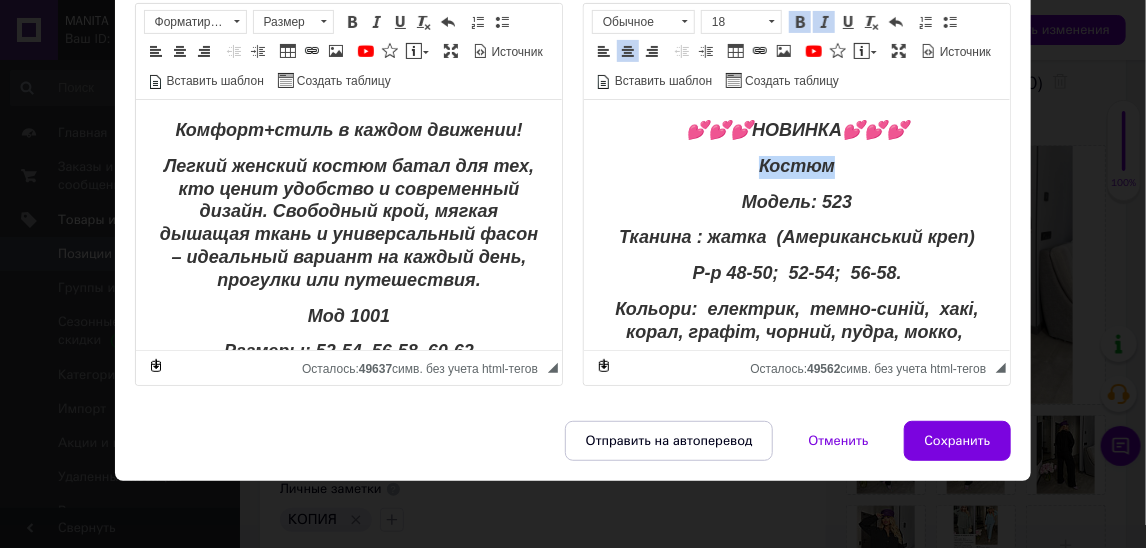 click on "Костюм" at bounding box center [796, 166] 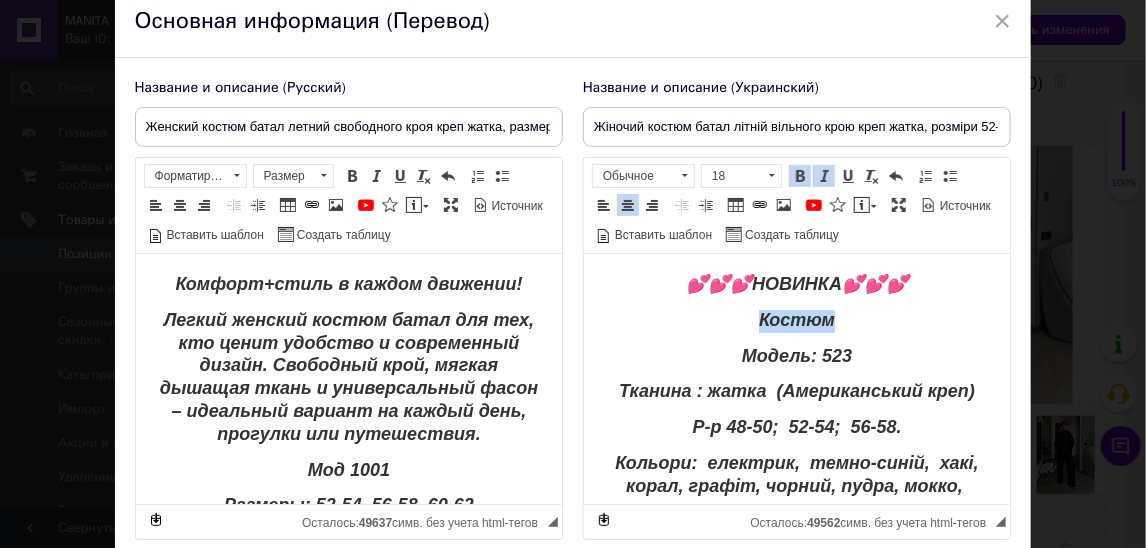 scroll, scrollTop: 128, scrollLeft: 0, axis: vertical 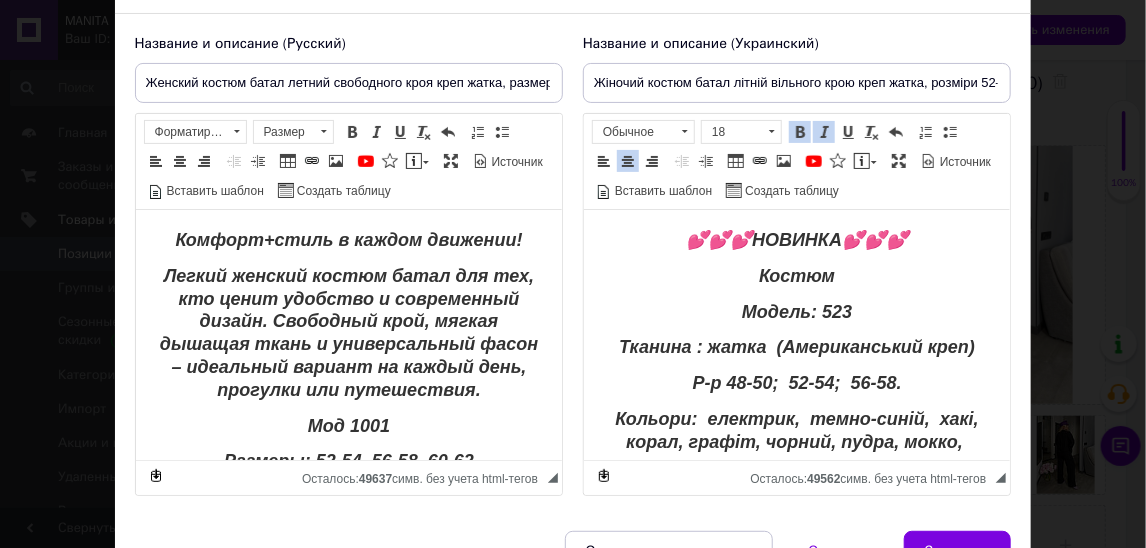 click on "Тканина : жатка  (Американський креп)" at bounding box center (796, 347) 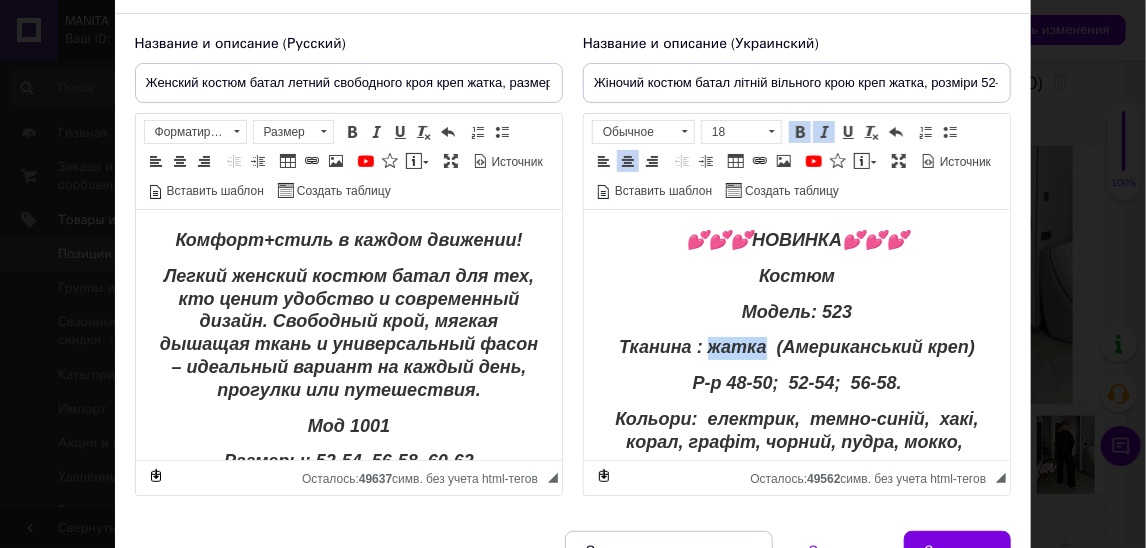 click on "Тканина : жатка  (Американський креп)" at bounding box center [796, 347] 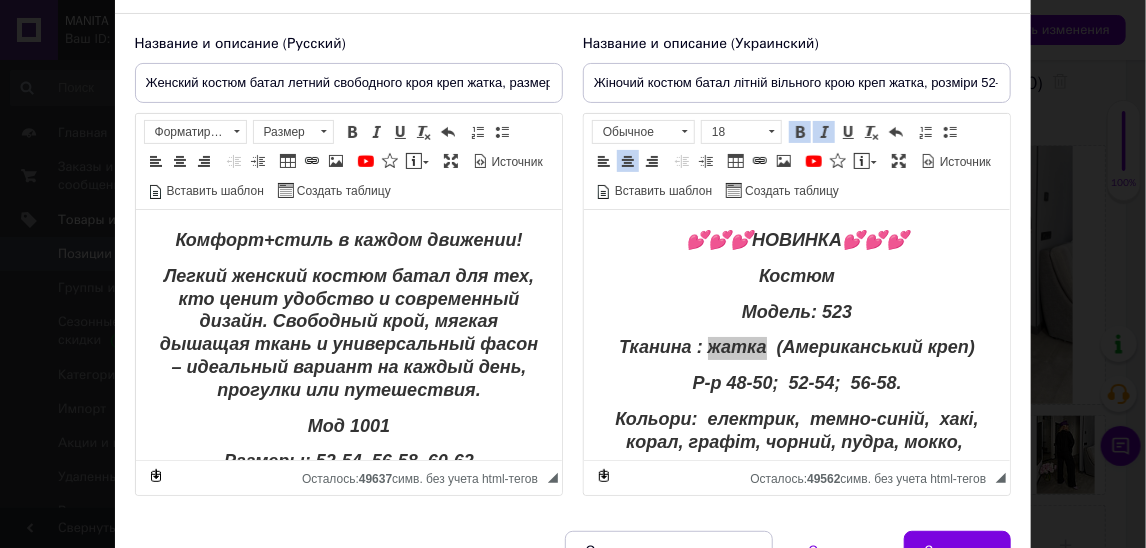 click on "Жіночий костюм батал літній вільного крою креп жатка, розміри 52–62" at bounding box center [797, 83] 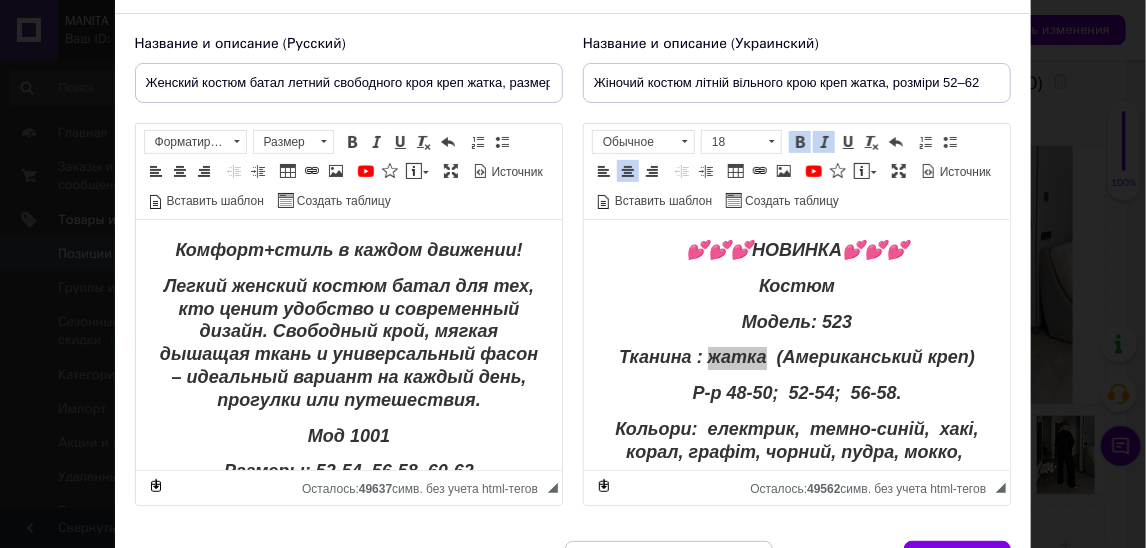 drag, startPoint x: 811, startPoint y: 84, endPoint x: 688, endPoint y: 84, distance: 123 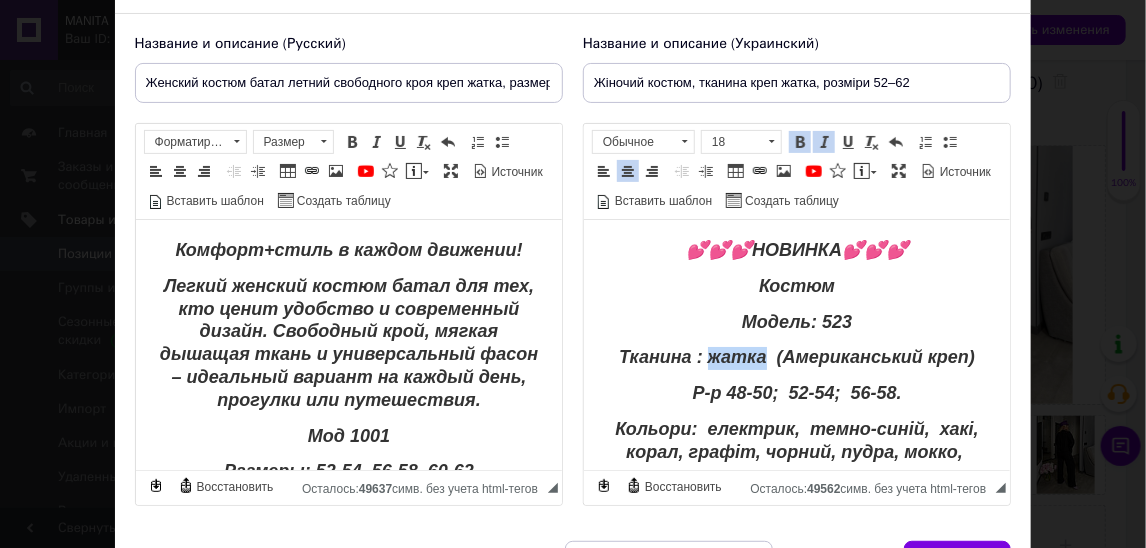 click on "Тканина : жатка  (Американський креп)" at bounding box center [796, 357] 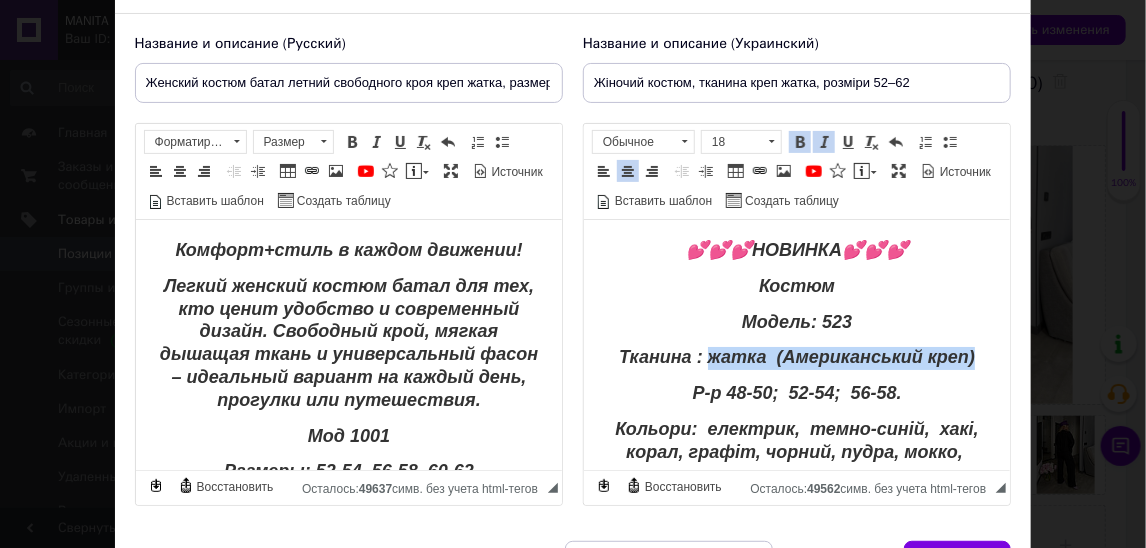 drag, startPoint x: 707, startPoint y: 355, endPoint x: 977, endPoint y: 356, distance: 270.00186 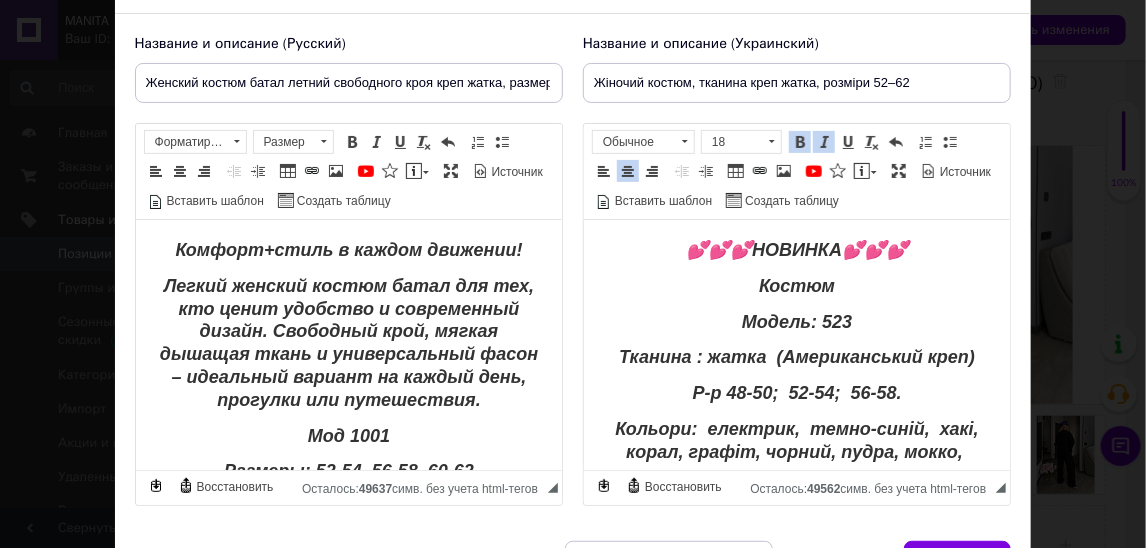 click on "Модель: 523" at bounding box center [796, 323] 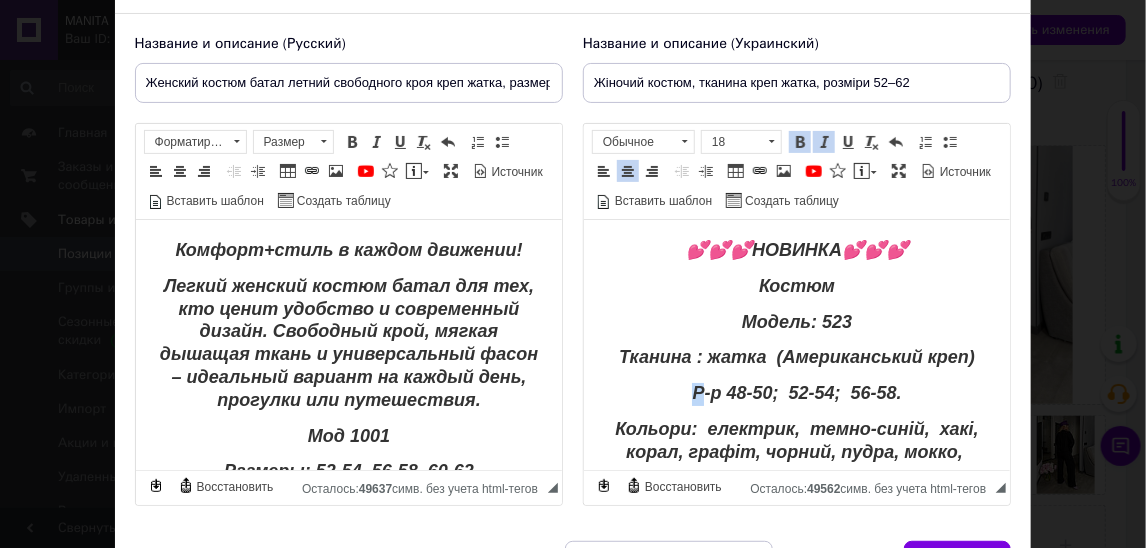 click on "💕💕💕НОВИНКА💕💕💕 Костюм Модель: 523 Тканина : жатка  (Американський креп) Р-р 48-50;  52-54;  56-58. Кольори:  електрик,  темно-синій,  хакі, корал, графіт, чорний, пудра, мокко,  пляшка. Параметри кофти Довжина кофти -70 см Довжина рукава від горловини- 23 см Ог-114/124/134 см Параметри штанів Ос-110/120/130 см Пояс на резинці Довжина штанини по зовнішньому шву -103 см, внутрішньому шву -73 см. Категорія: костюм 48+" at bounding box center [796, 536] 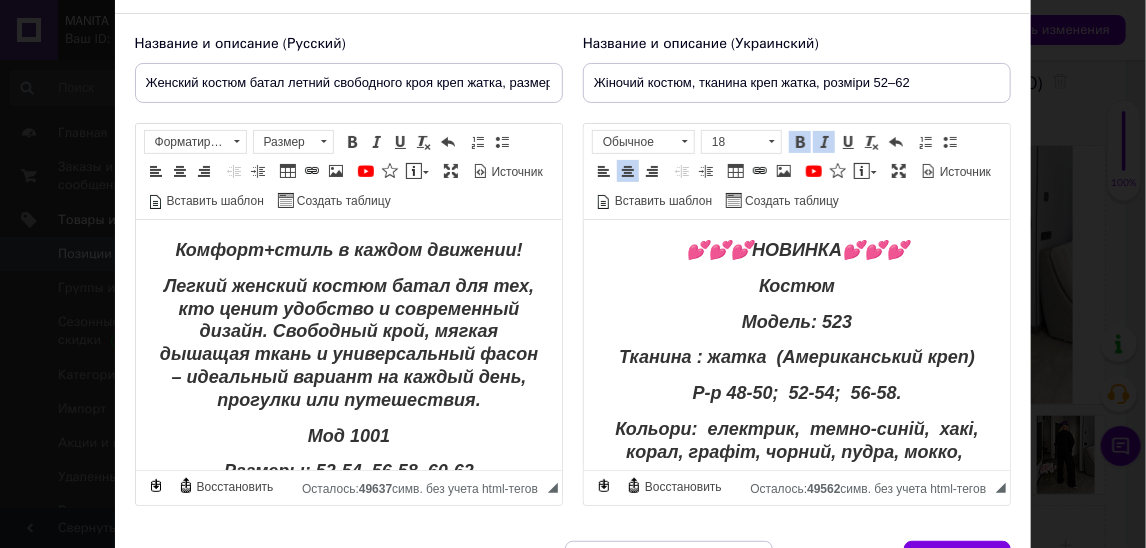 click on "Тканина : жатка  (Американський креп)" at bounding box center [796, 357] 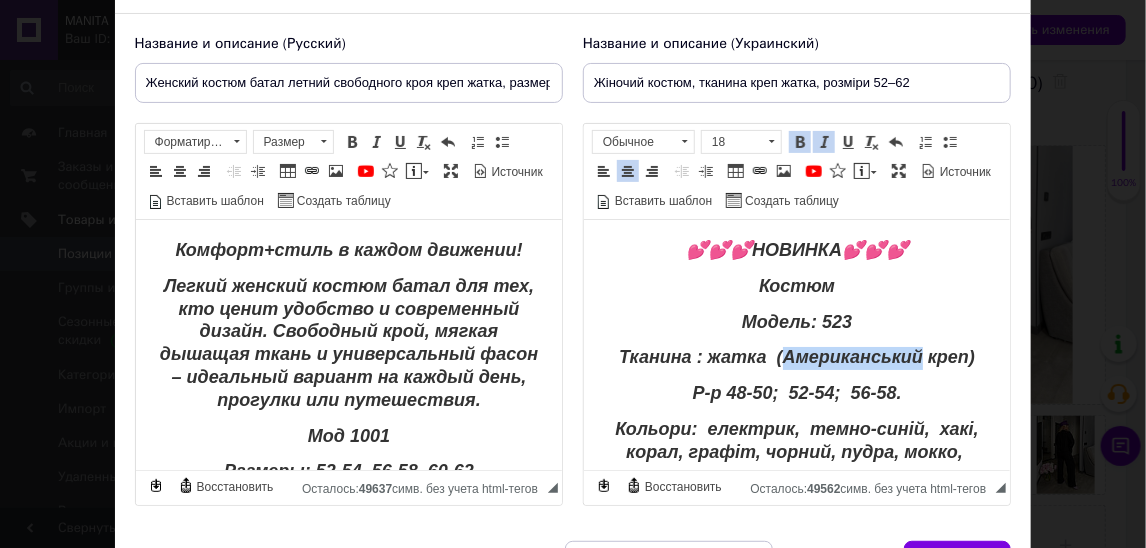 click on "Тканина : жатка  (Американський креп)" at bounding box center (796, 357) 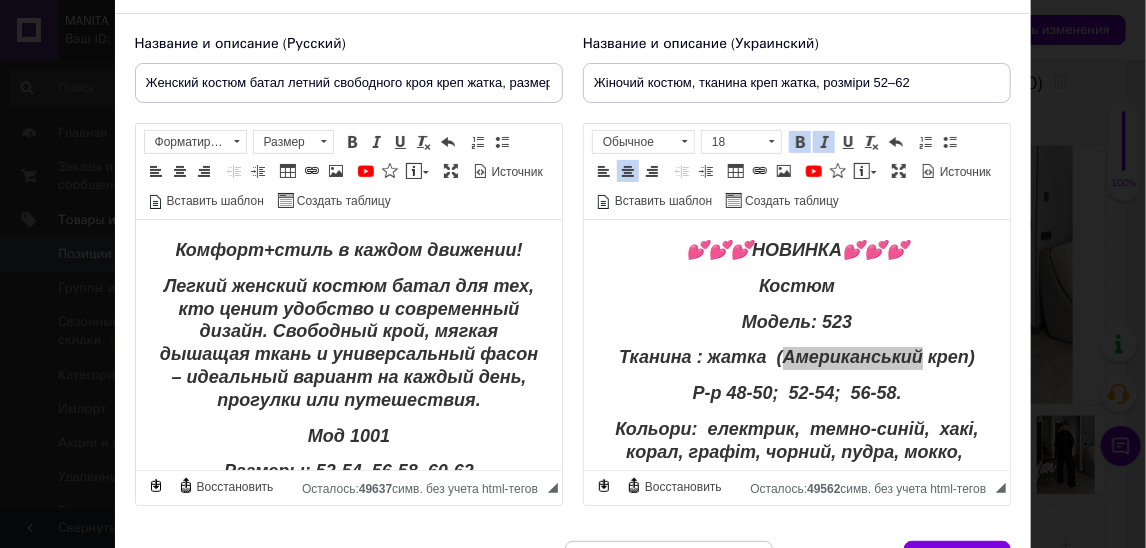 click on "Жіночий костюм, тканина креп жатка, розміри 52–62" at bounding box center (797, 83) 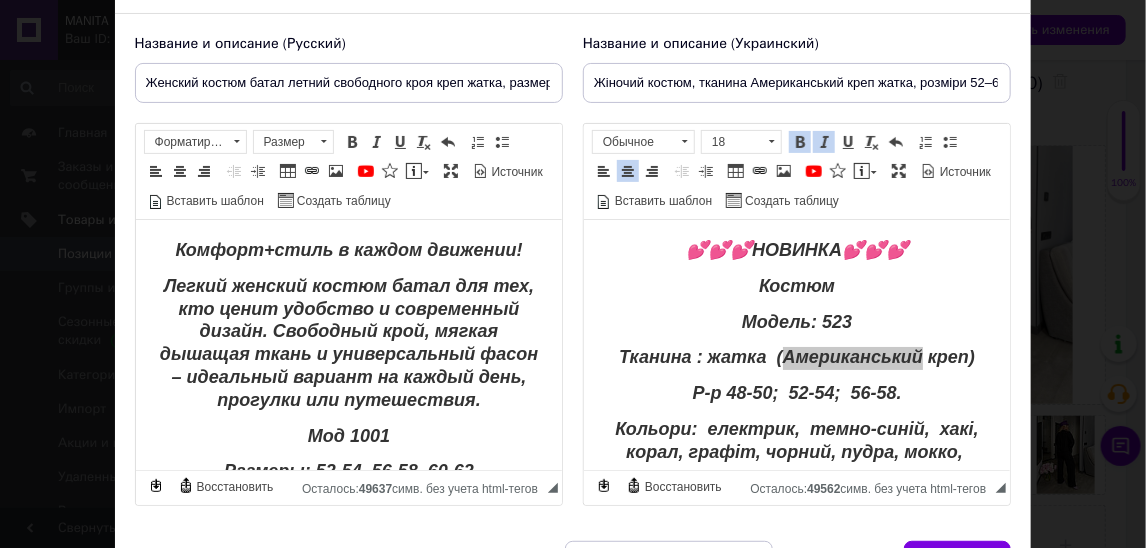 click on "Жіночий костюм, тканина Американський креп жатка, розміри 52–62" at bounding box center [797, 83] 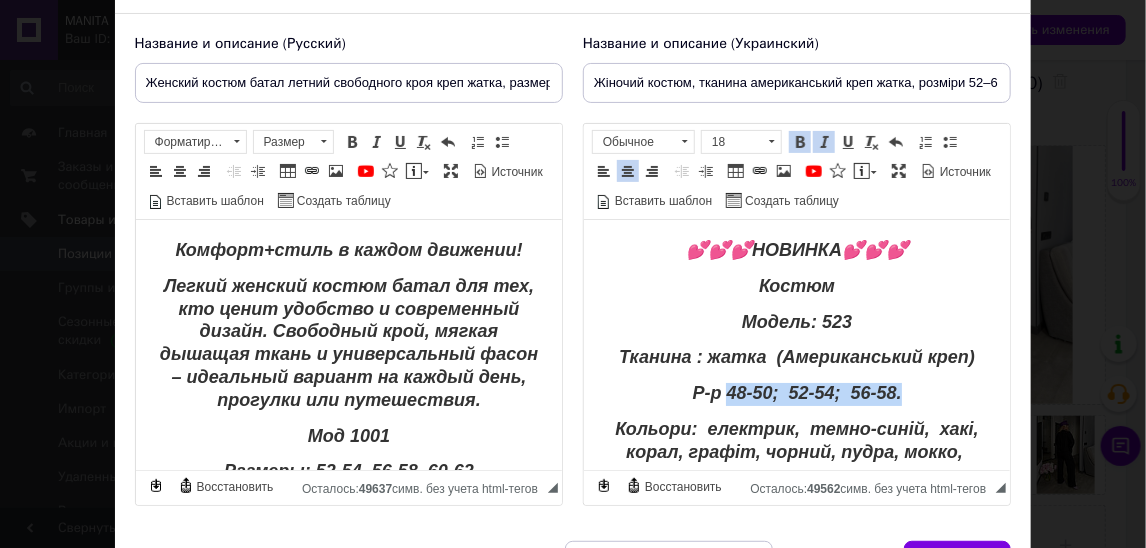 drag, startPoint x: 727, startPoint y: 389, endPoint x: 957, endPoint y: 388, distance: 230.00217 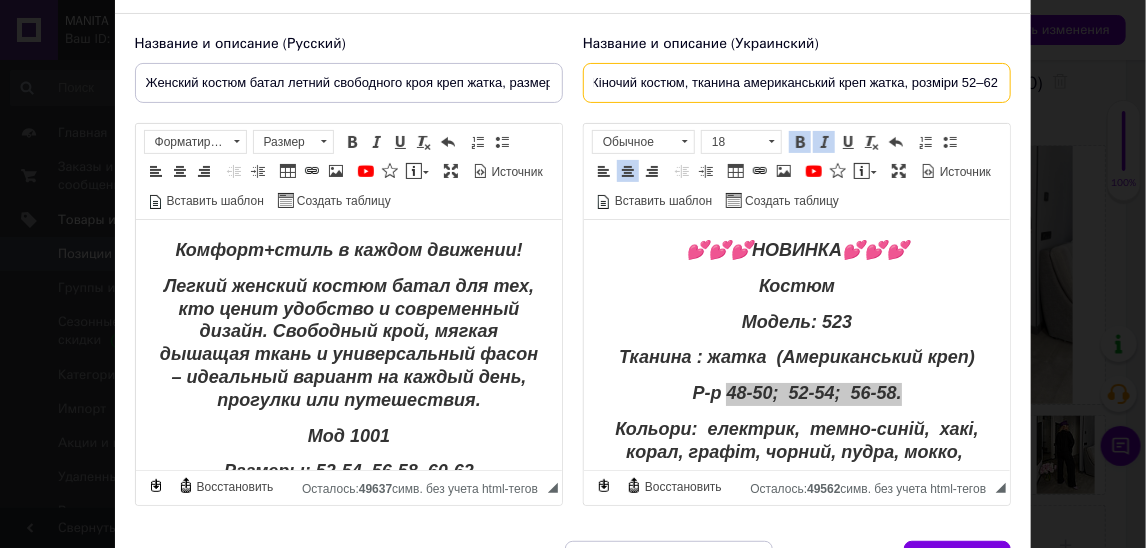 drag, startPoint x: 966, startPoint y: 82, endPoint x: 1086, endPoint y: 90, distance: 120.26637 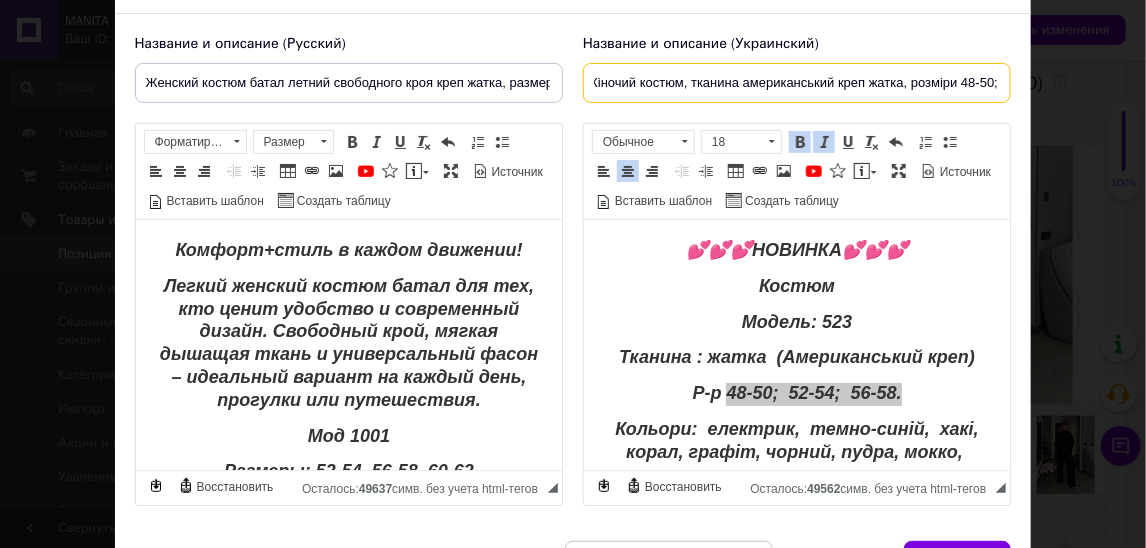 scroll, scrollTop: 0, scrollLeft: 97, axis: horizontal 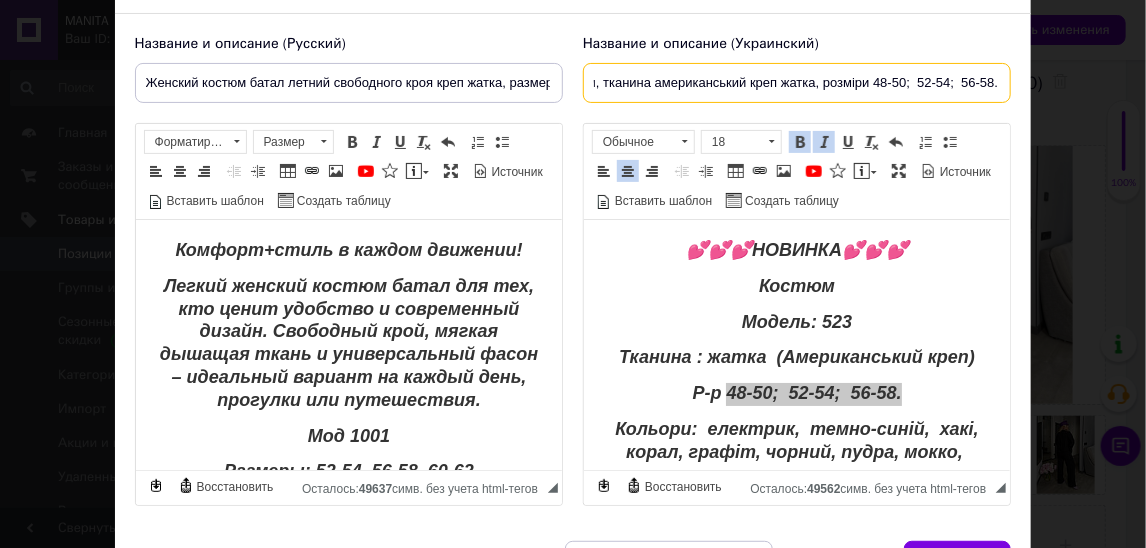 click on "Жіночий костюм, тканина американський креп жатка, розміри 48-50;  52-54;  56-58." at bounding box center [797, 83] 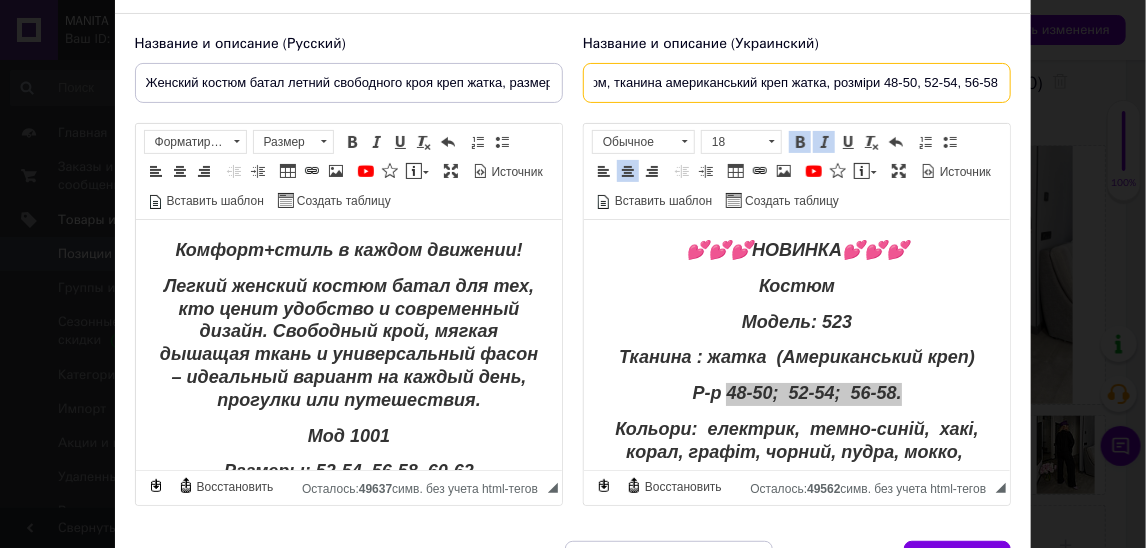scroll, scrollTop: 0, scrollLeft: 87, axis: horizontal 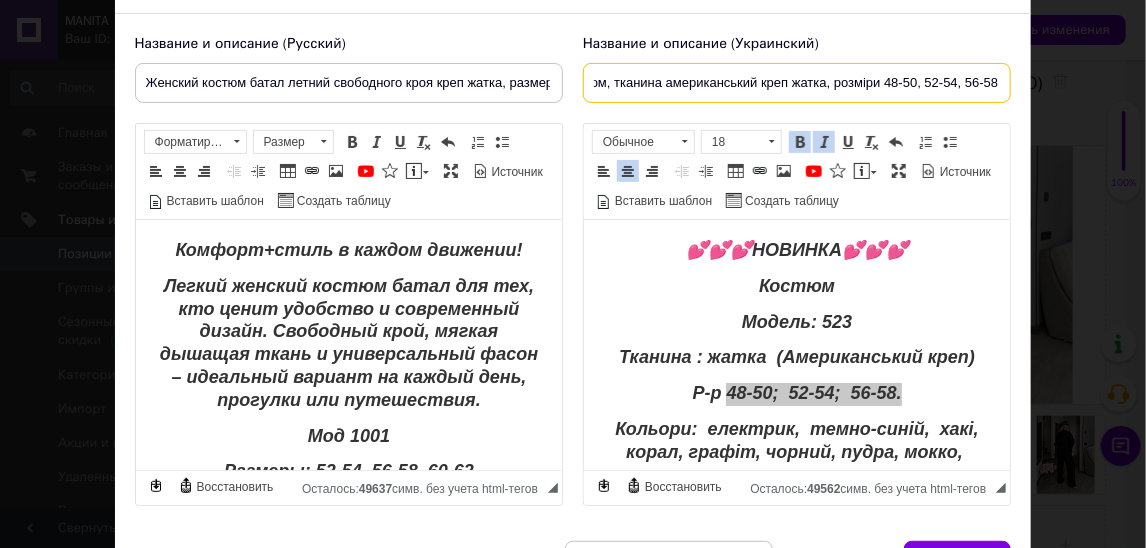 click on "Жіночий костюм, тканина американський креп жатка, розміри 48-50, 52-54, 56-58" at bounding box center (797, 83) 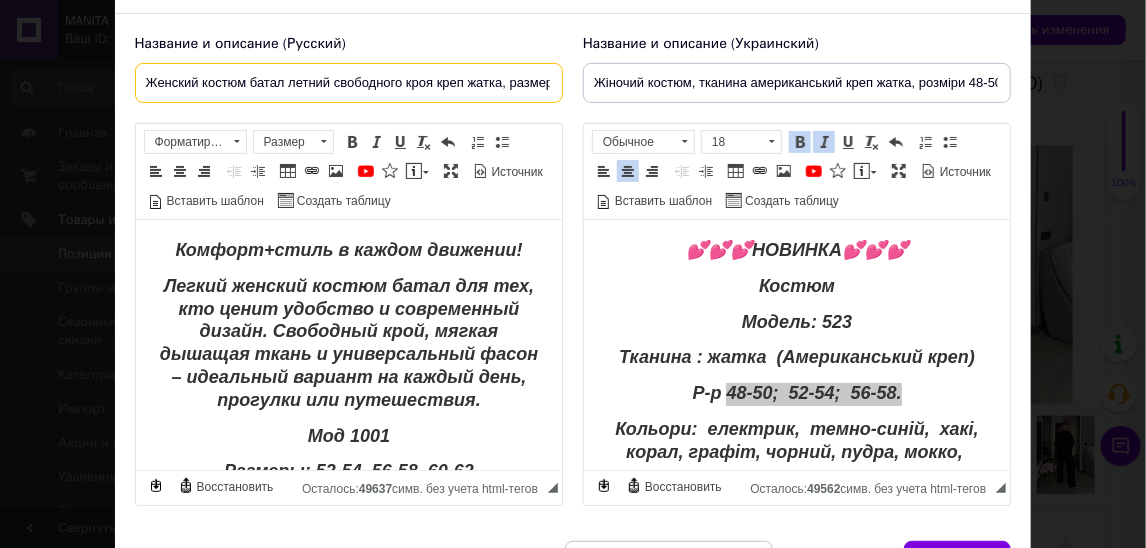 click on "Женский костюм батал летний свободного кроя креп жатка, размеры 52–62" at bounding box center (349, 83) 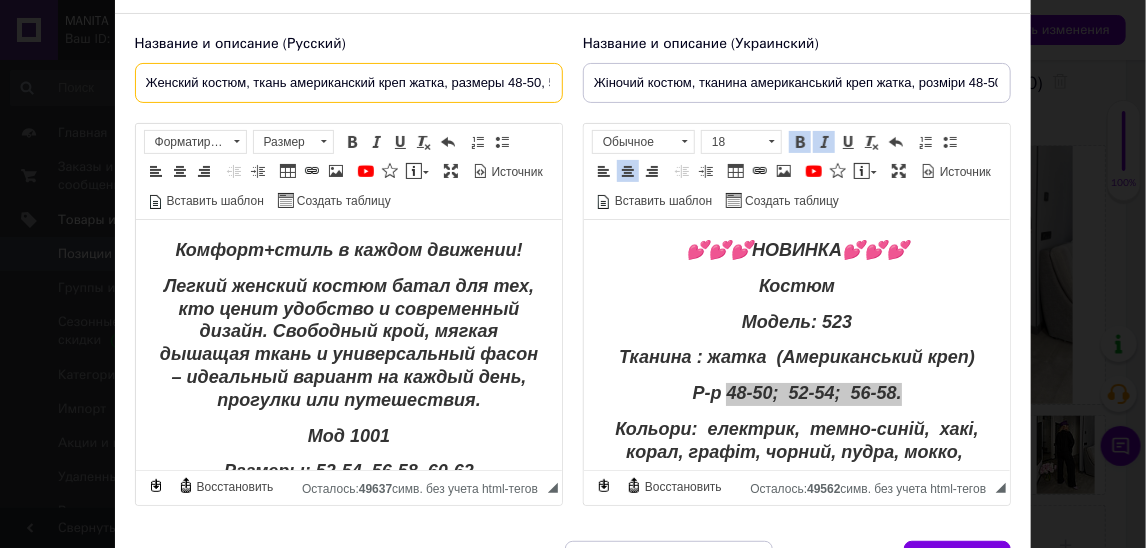 scroll, scrollTop: 0, scrollLeft: 74, axis: horizontal 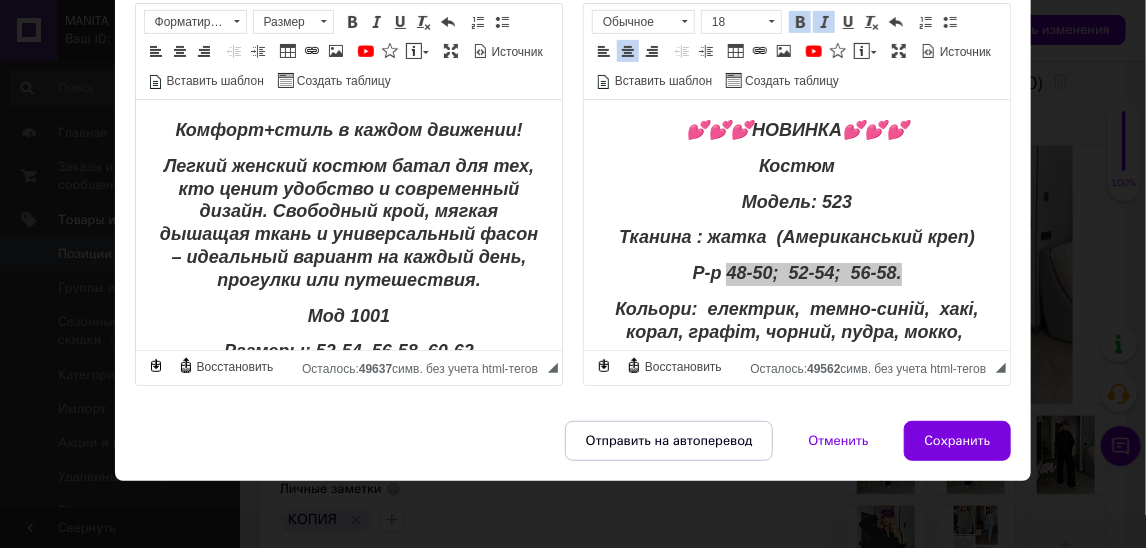 type on "Женский костюм, ткань американский креп жатка, размеры 48-50, 52-54, 56-58" 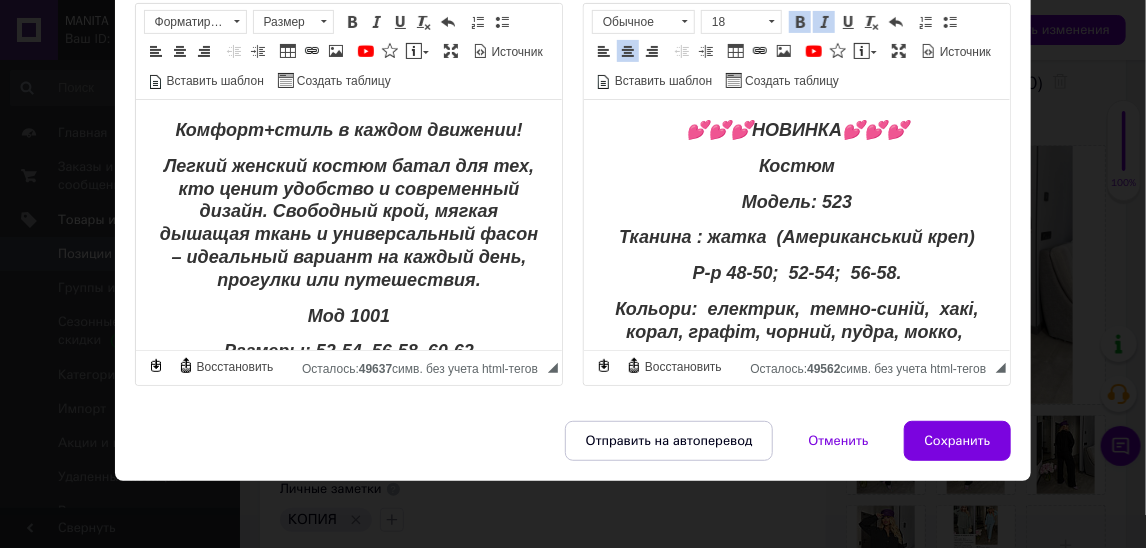 click on "💕💕💕НОВИНКА💕💕💕" at bounding box center (796, 131) 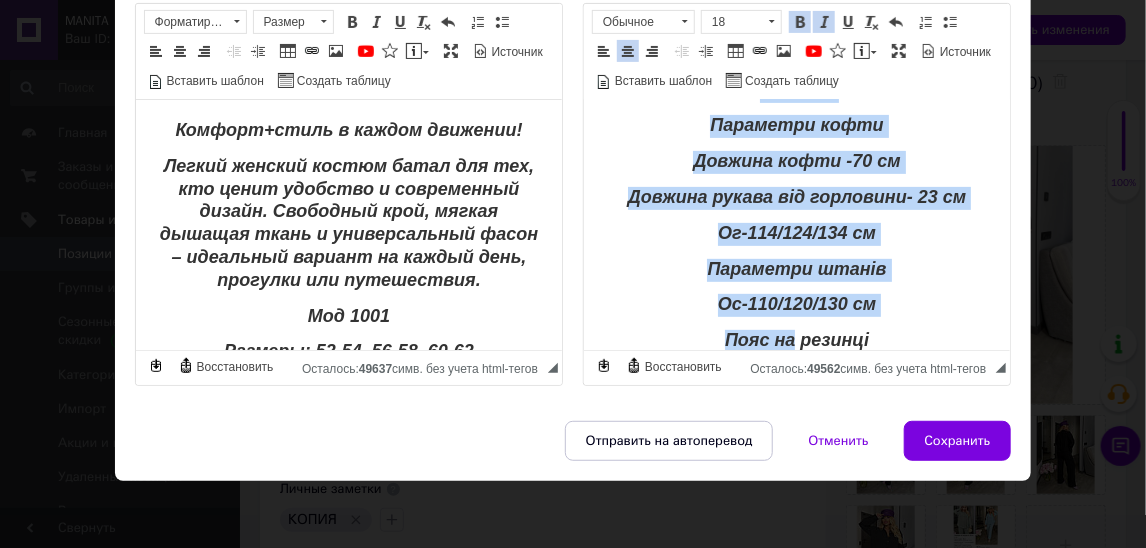 scroll, scrollTop: 382, scrollLeft: 0, axis: vertical 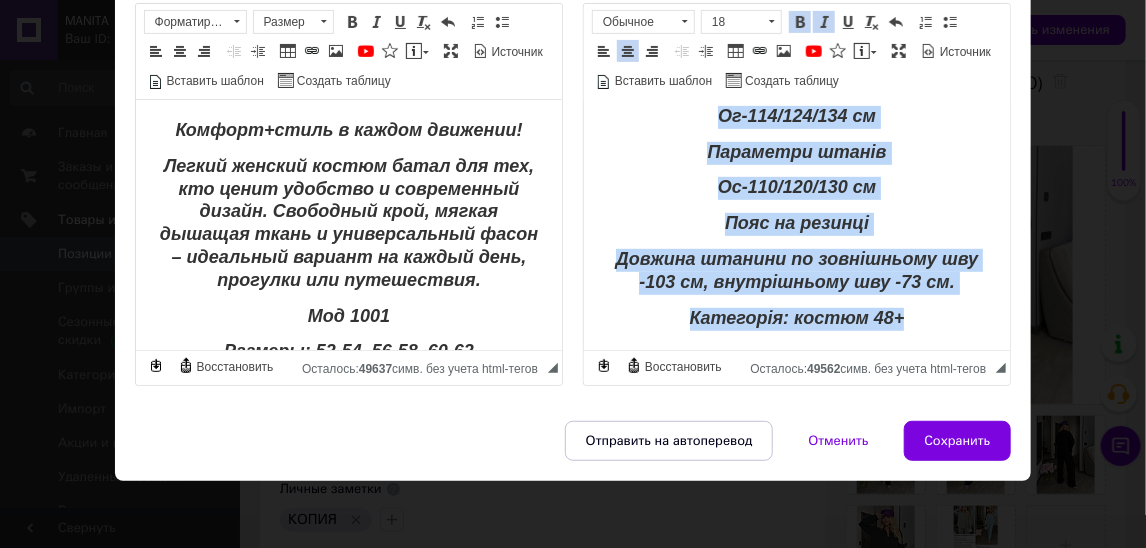 drag, startPoint x: 690, startPoint y: 122, endPoint x: 769, endPoint y: 383, distance: 272.69397 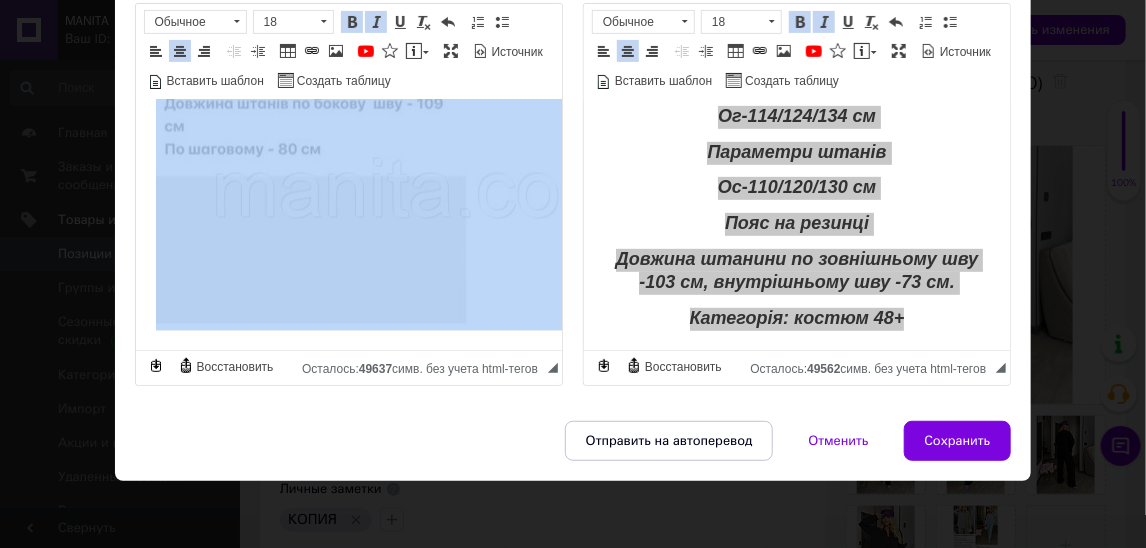drag, startPoint x: 171, startPoint y: 127, endPoint x: 417, endPoint y: 522, distance: 465.33966 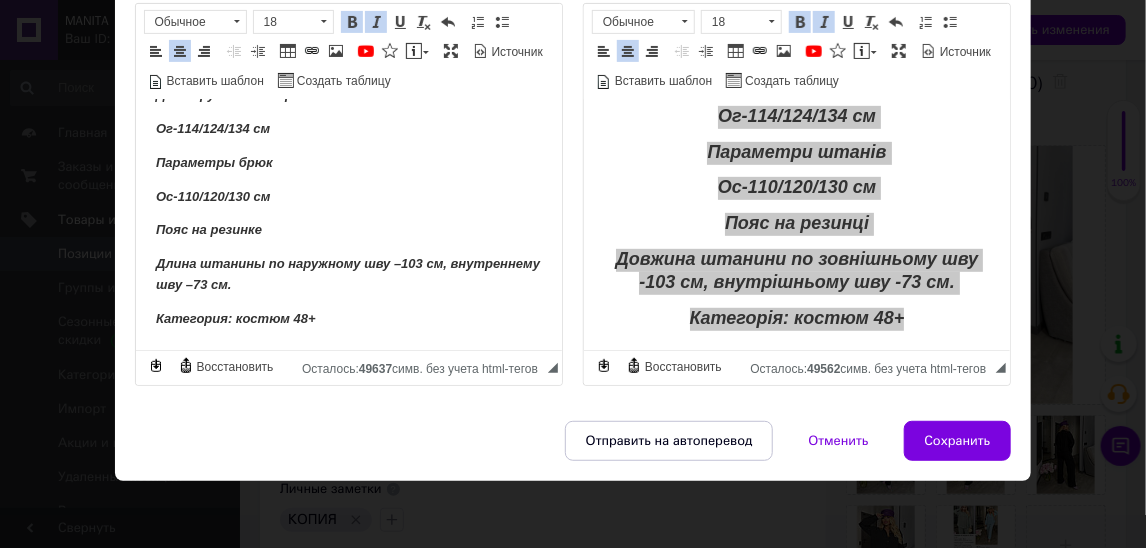 scroll, scrollTop: 325, scrollLeft: 0, axis: vertical 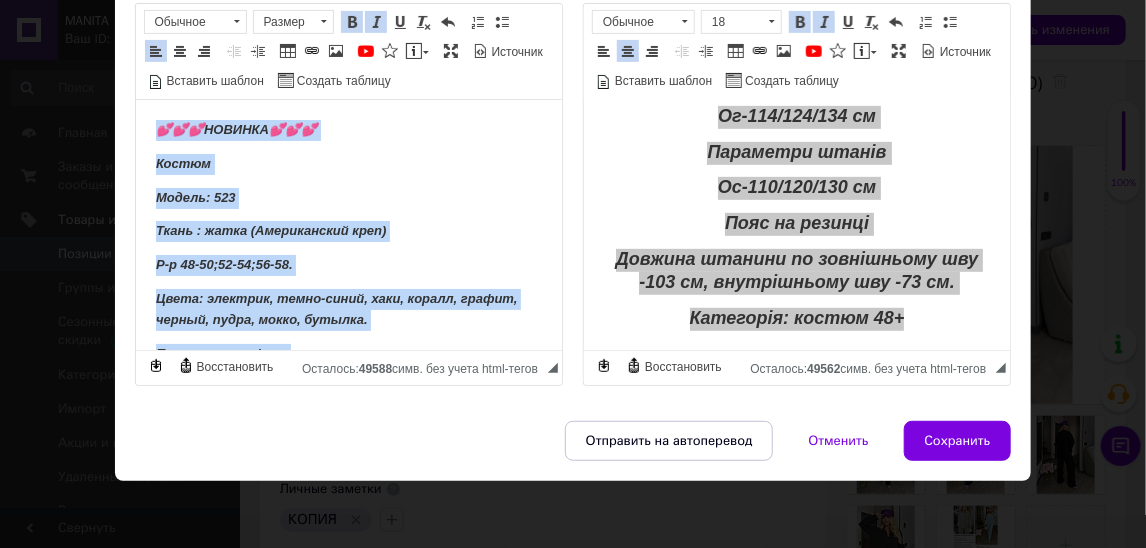drag, startPoint x: 326, startPoint y: 330, endPoint x: 171, endPoint y: 11, distance: 354.6632 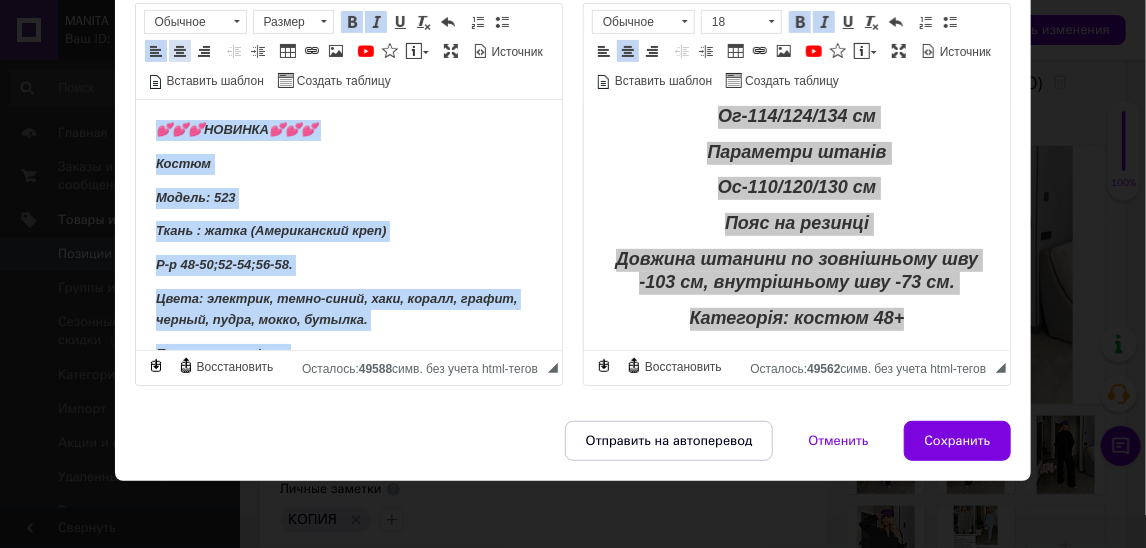 click at bounding box center (180, 51) 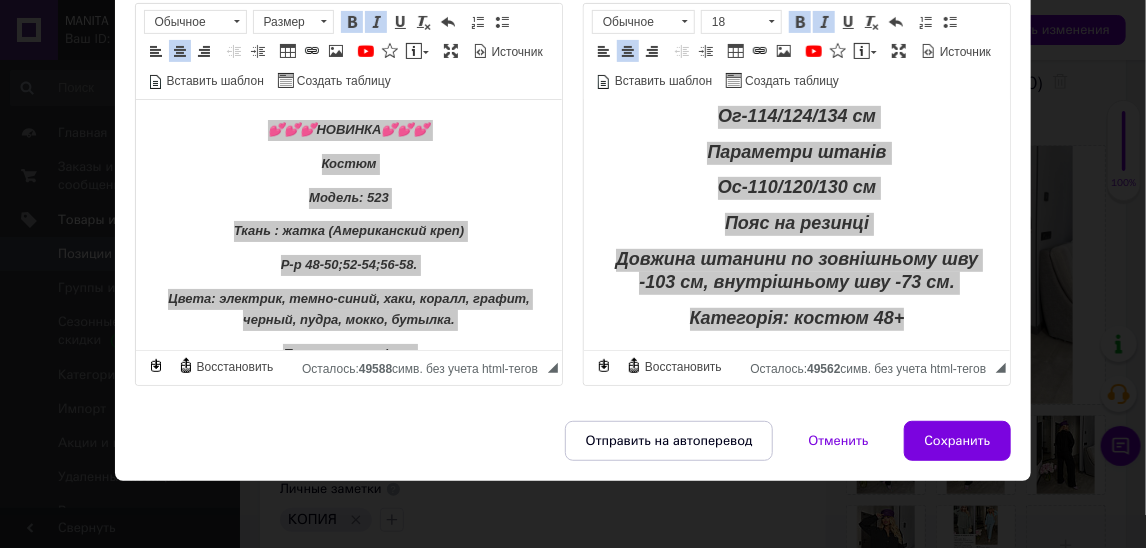 click on "Панели инструментов редактора Форматирование Обычное Размер Размер   Полужирный  Комбинация клавиш Command+B   Курсив  Комбинация клавиш Command+I   Подчеркнутый  Комбинация клавиш Command+U   Убрать форматирование   Отменить  Комбинация клавиш Command+Z   Вставить / удалить нумерованный список   Вставить / удалить маркированный список   По левому краю   По центру   По правому краю   Уменьшить отступ   Увеличить отступ   Таблица   Вставить/Редактировать ссылку  Комбинация клавиш Command+L   Изображение   YouTube   {label}   Вставить сообщение   Развернуть   Источник" at bounding box center (349, 52) 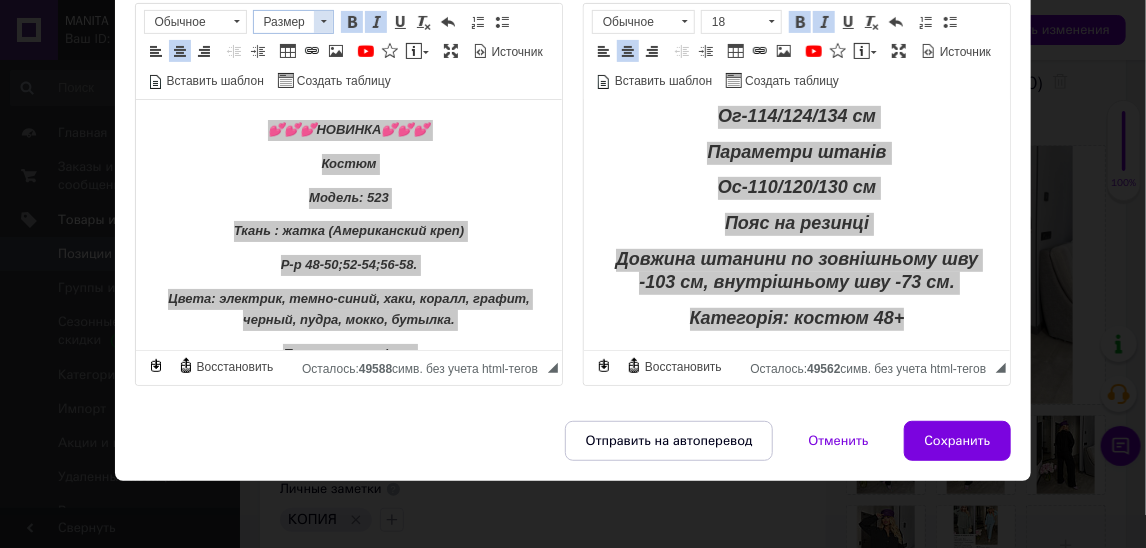 click on "Размер" at bounding box center (284, 22) 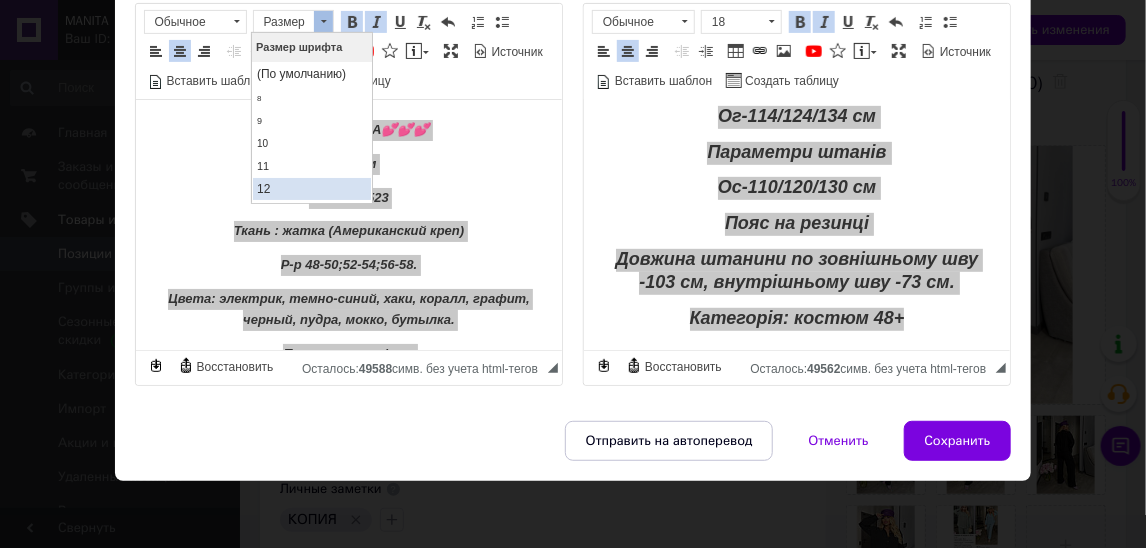 scroll, scrollTop: 91, scrollLeft: 0, axis: vertical 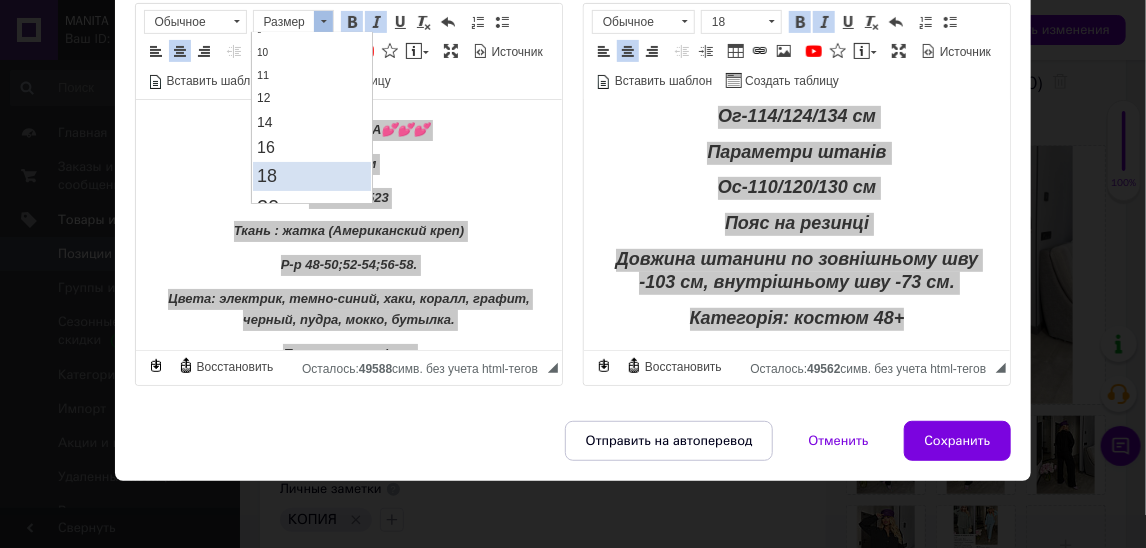 click on "18" at bounding box center (312, 176) 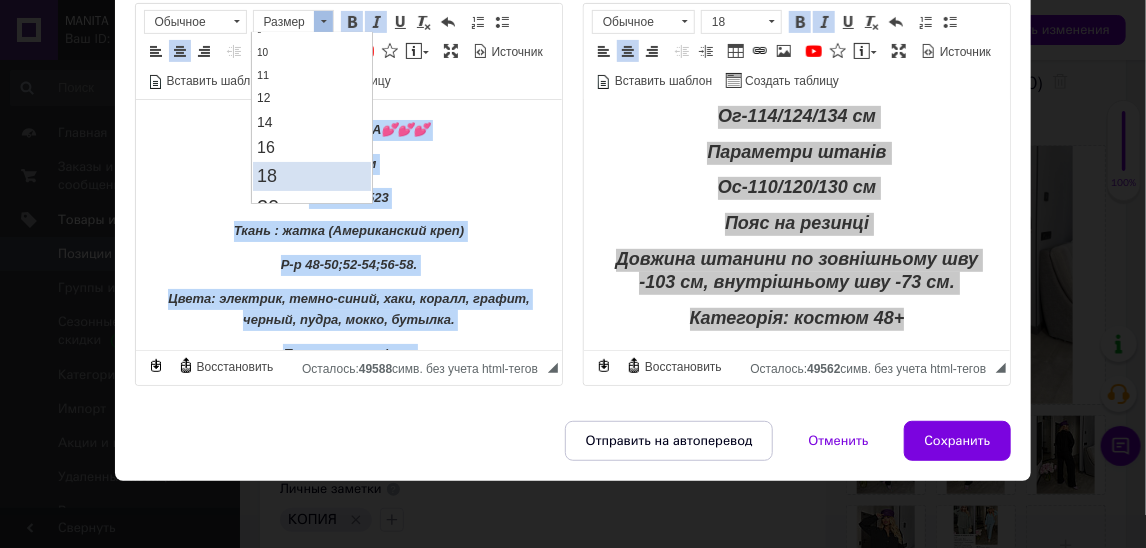 scroll, scrollTop: 0, scrollLeft: 0, axis: both 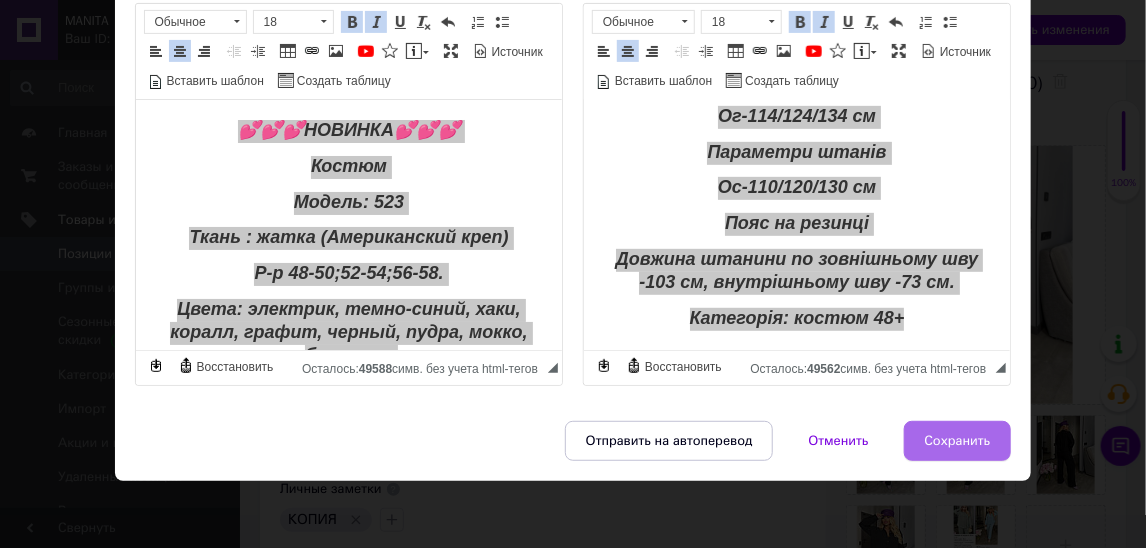 click on "Сохранить" at bounding box center [958, 441] 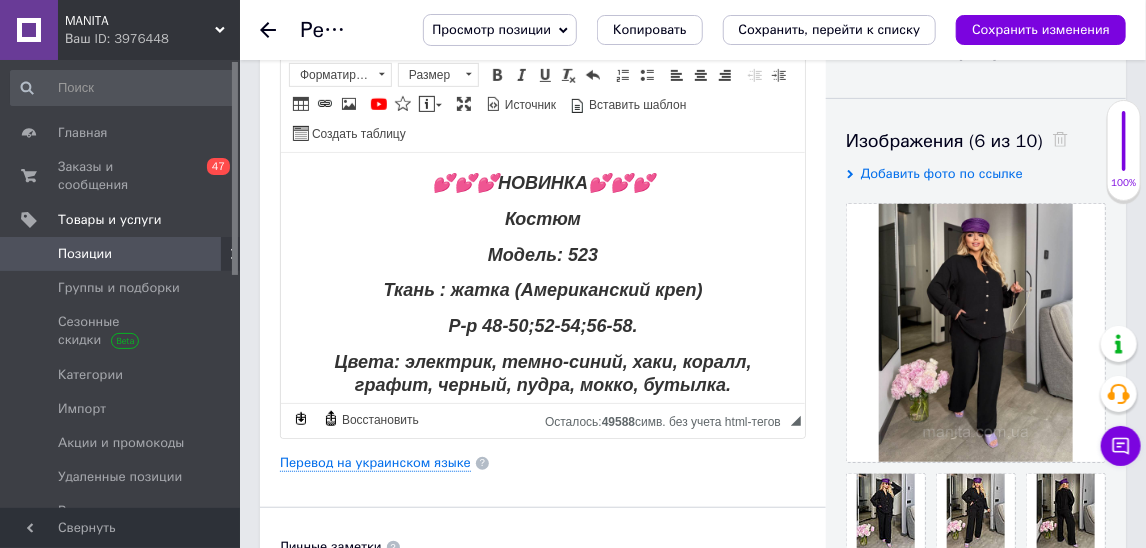 scroll, scrollTop: 272, scrollLeft: 0, axis: vertical 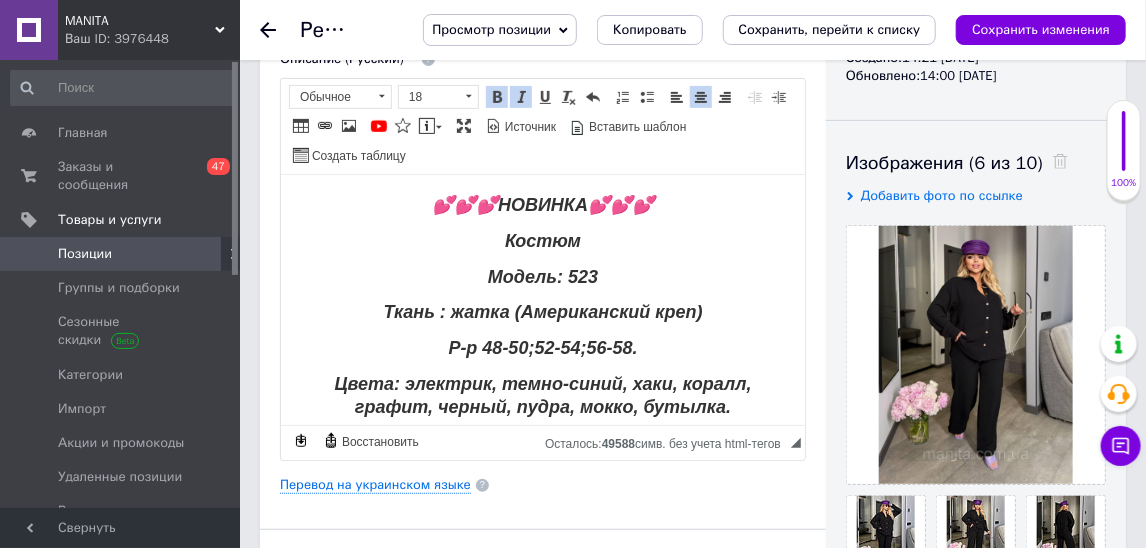click on "Модель: 523" at bounding box center [542, 276] 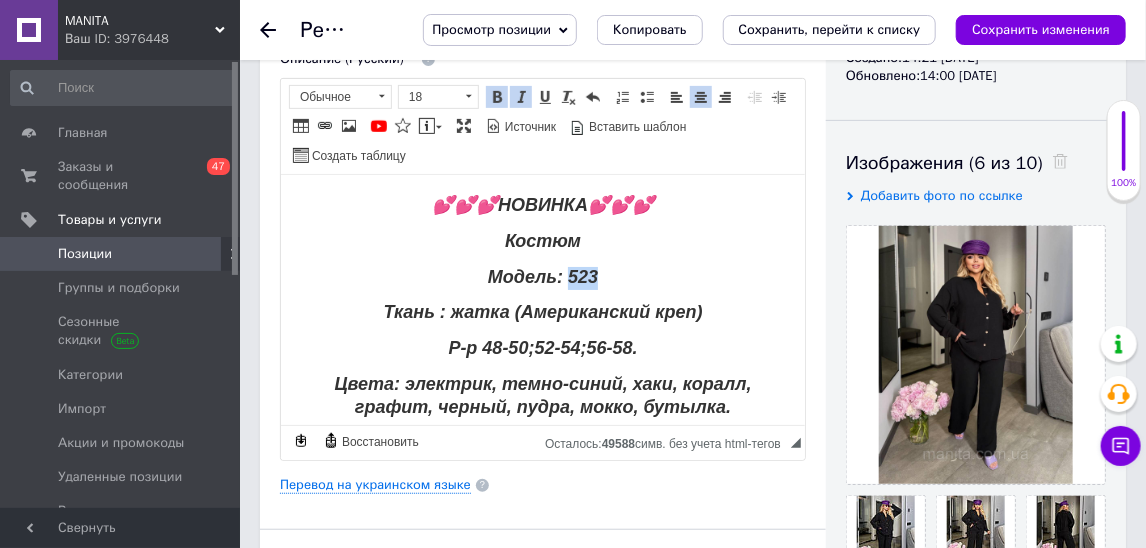 click on "Модель: 523" at bounding box center (542, 276) 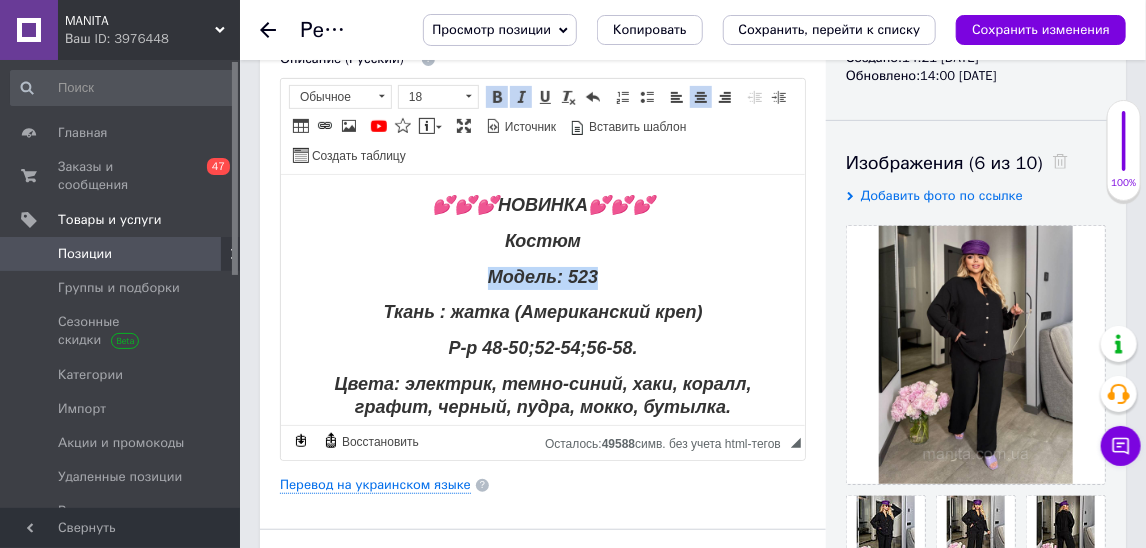 click on "Модель: 523" at bounding box center (542, 276) 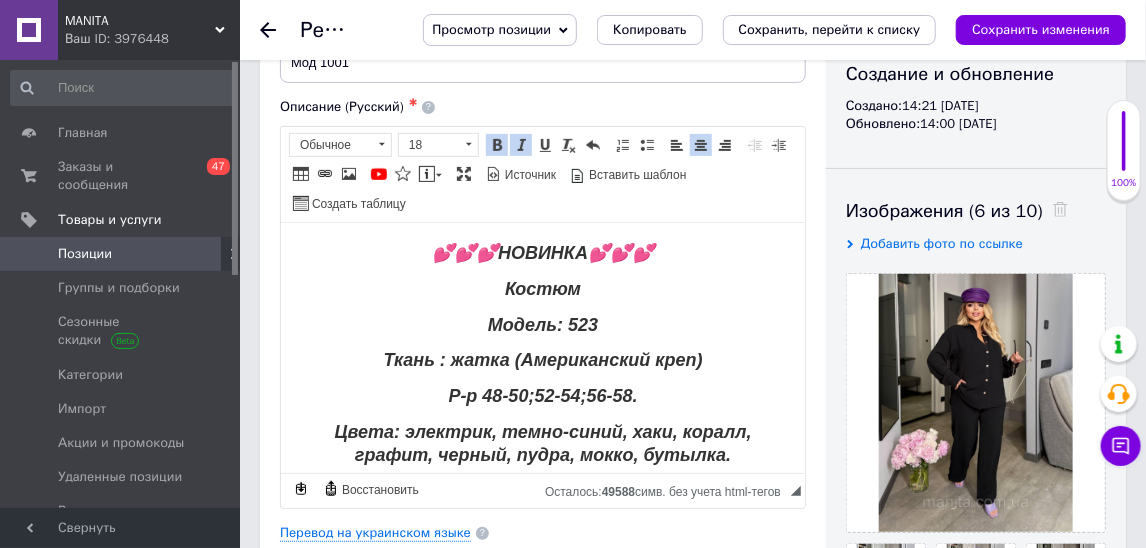 scroll, scrollTop: 94, scrollLeft: 0, axis: vertical 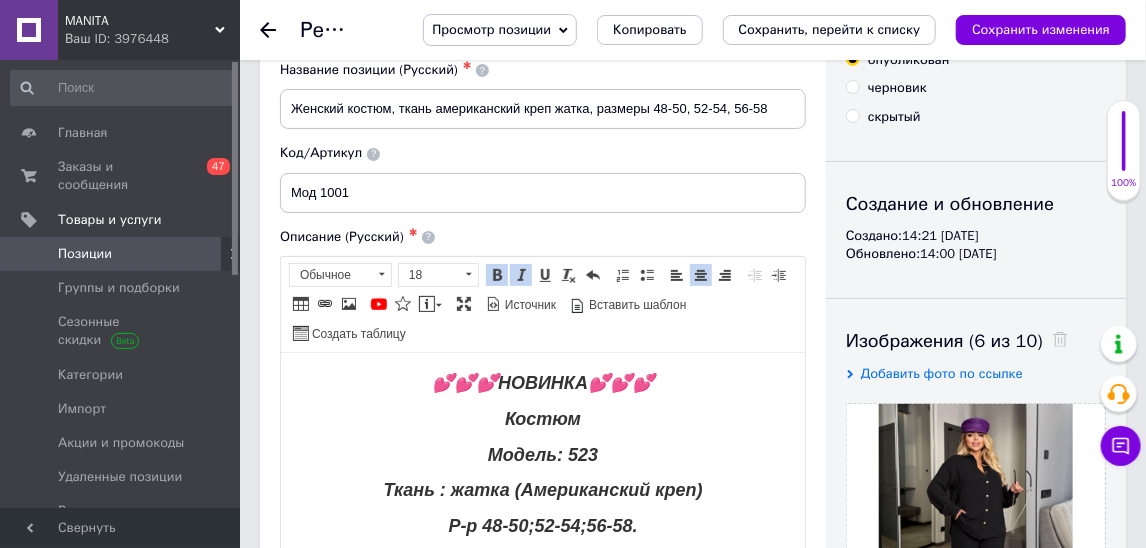 click on "Мод 1001" at bounding box center [543, 193] 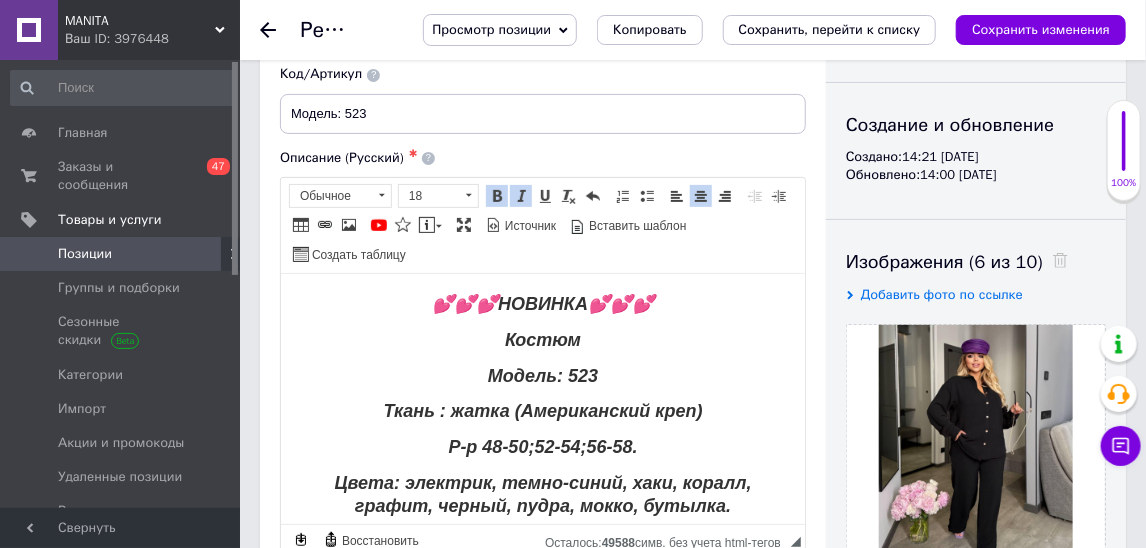 scroll, scrollTop: 196, scrollLeft: 0, axis: vertical 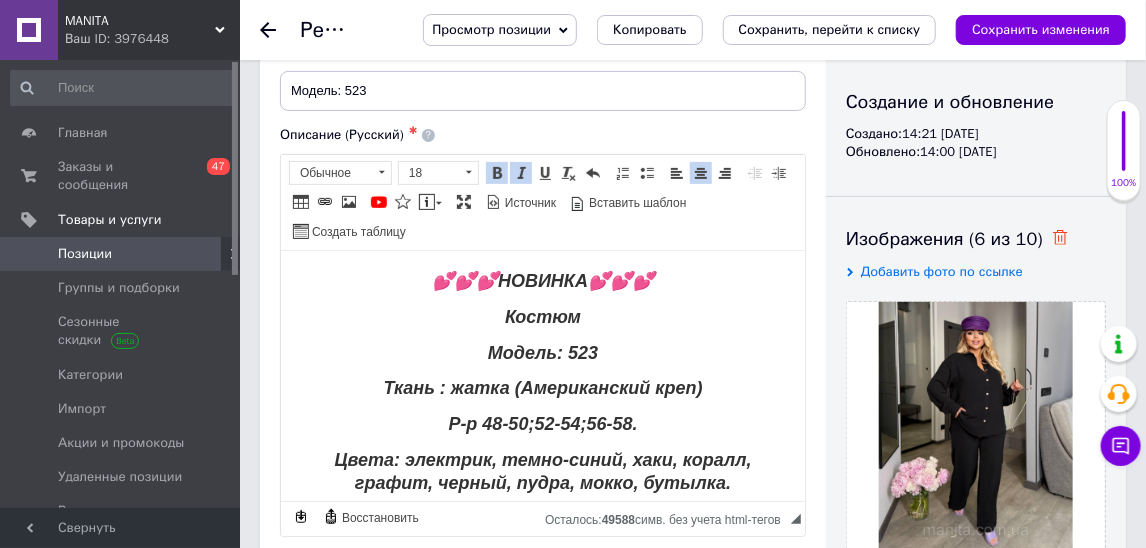 type on "Модель: 523" 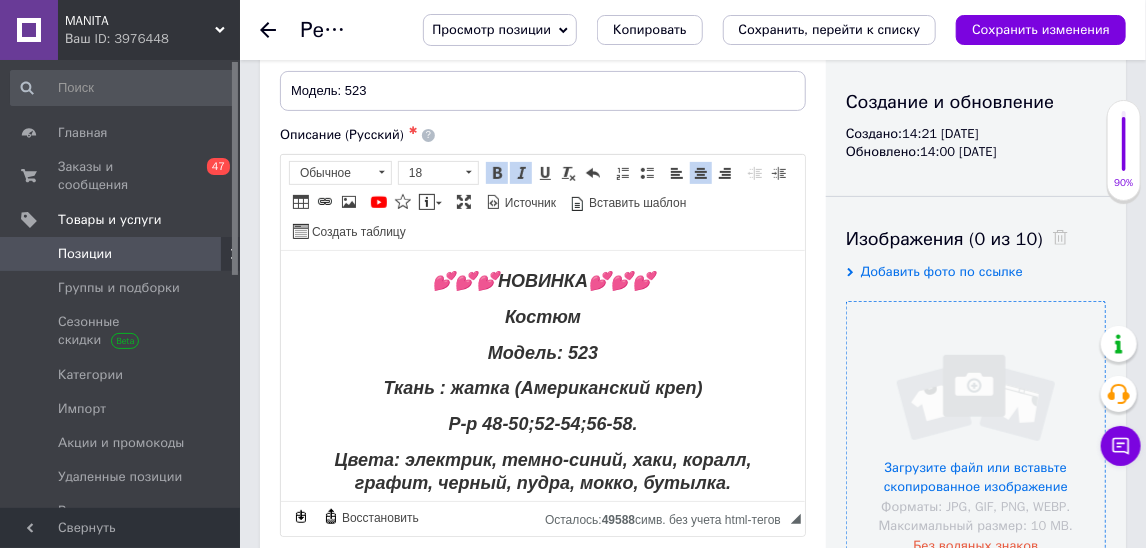 click at bounding box center [976, 431] 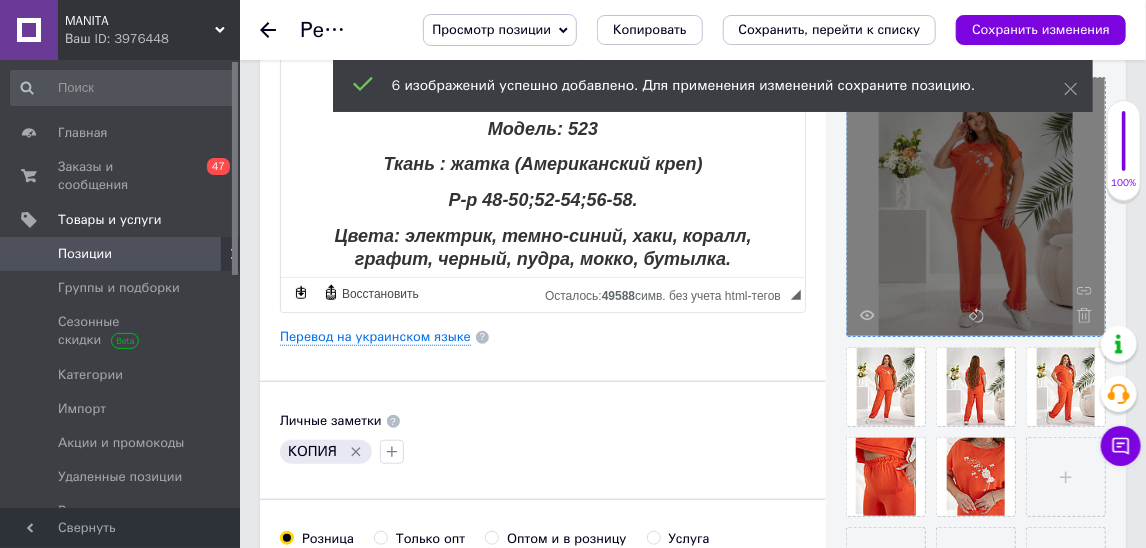 scroll, scrollTop: 423, scrollLeft: 0, axis: vertical 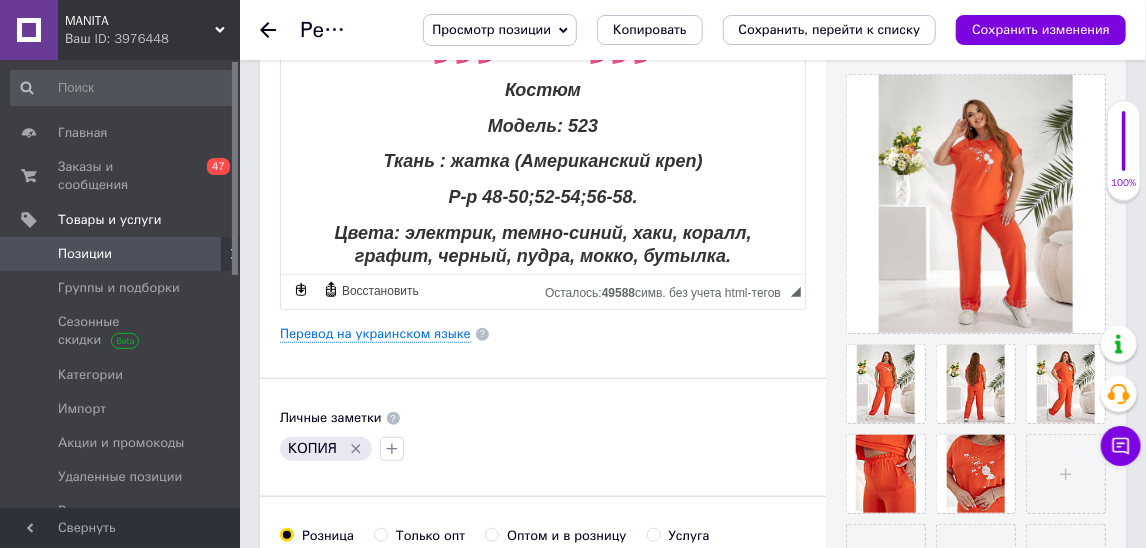 click 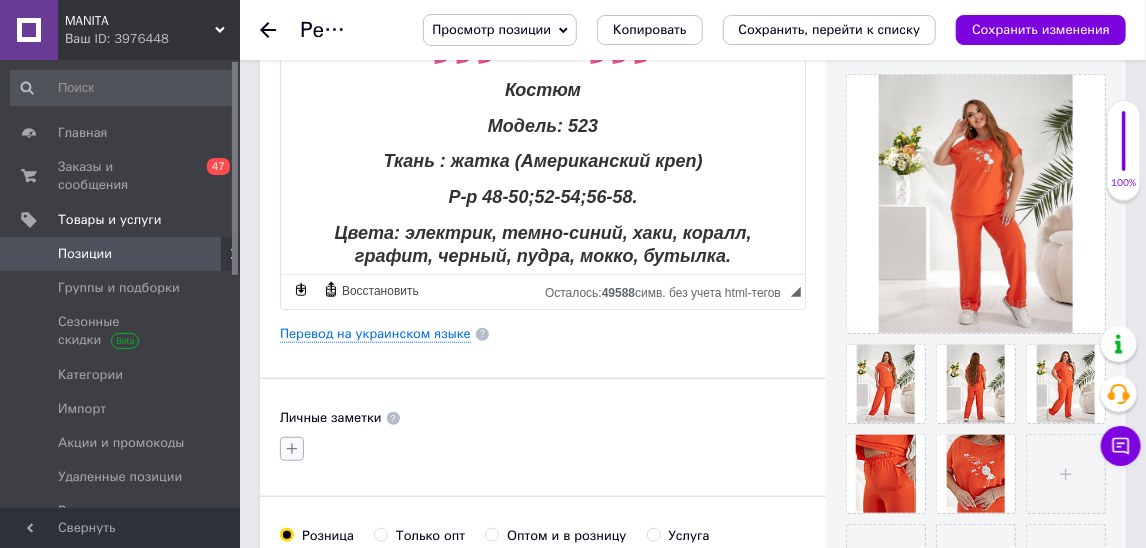 click at bounding box center (292, 449) 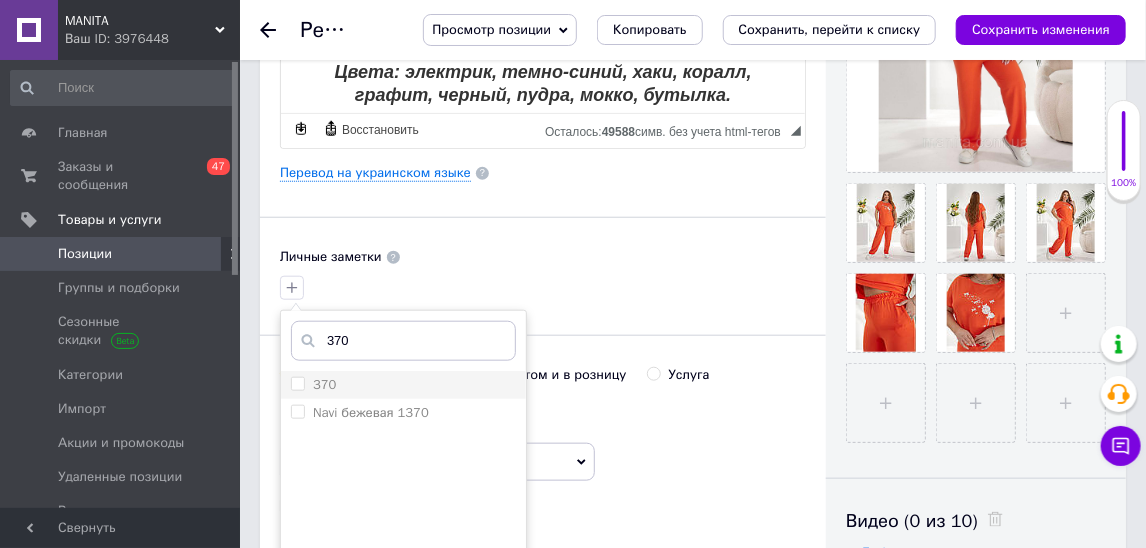scroll, scrollTop: 631, scrollLeft: 0, axis: vertical 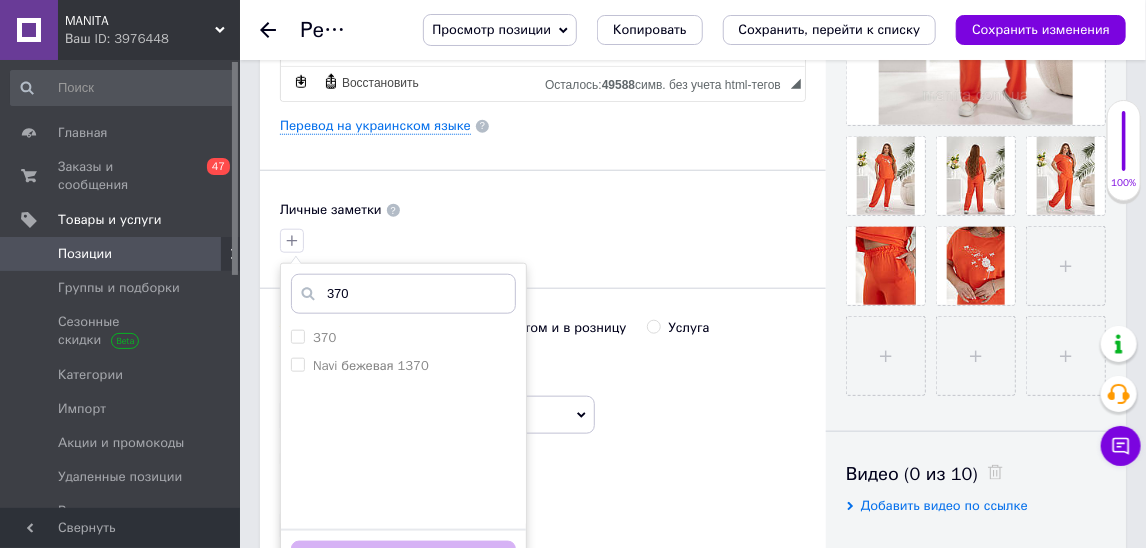 click on "370" at bounding box center [403, 294] 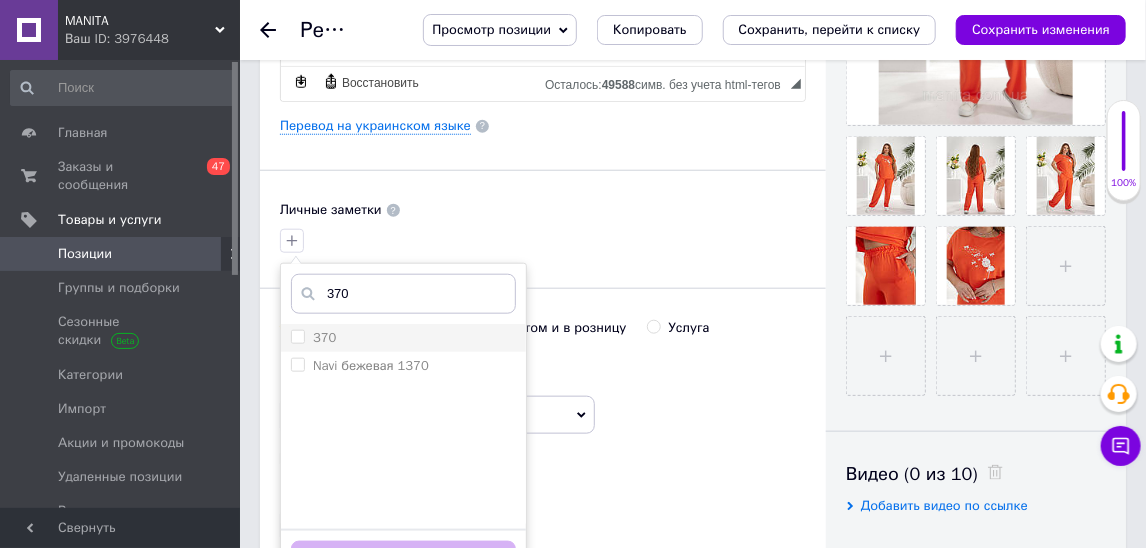 type on "370" 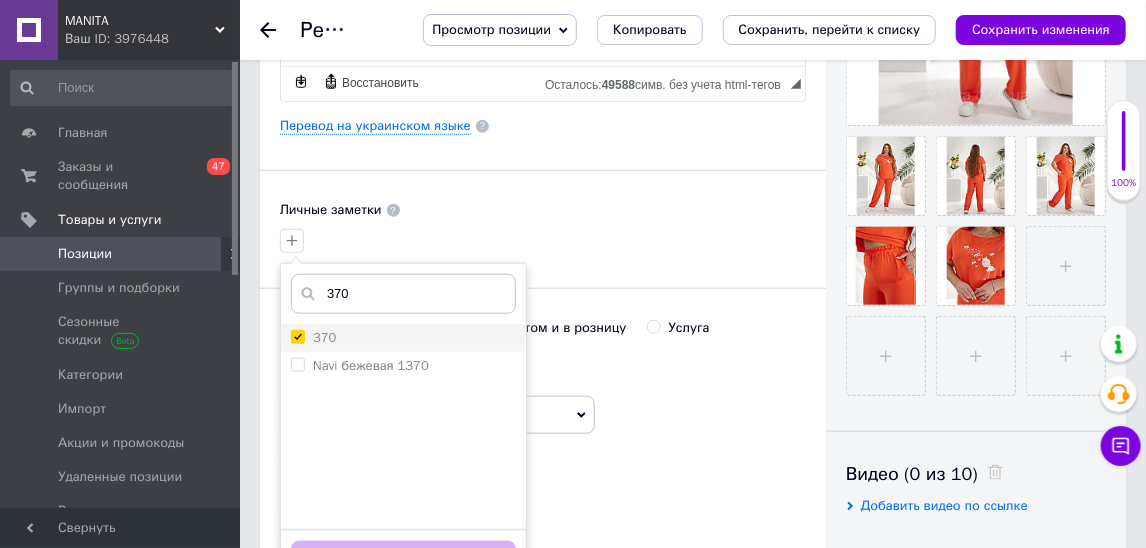 checkbox on "true" 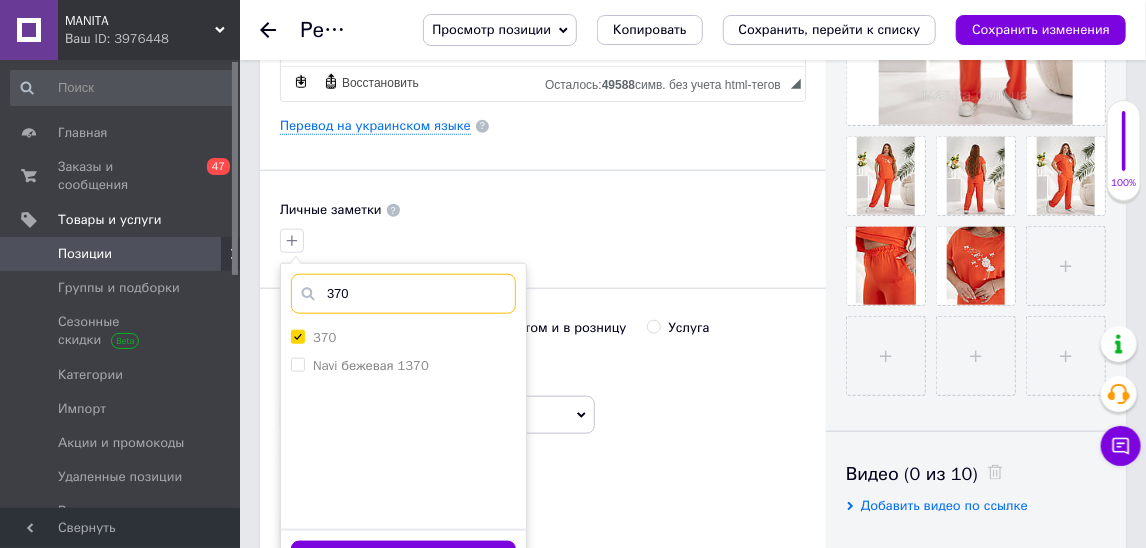 click on "370" at bounding box center (403, 294) 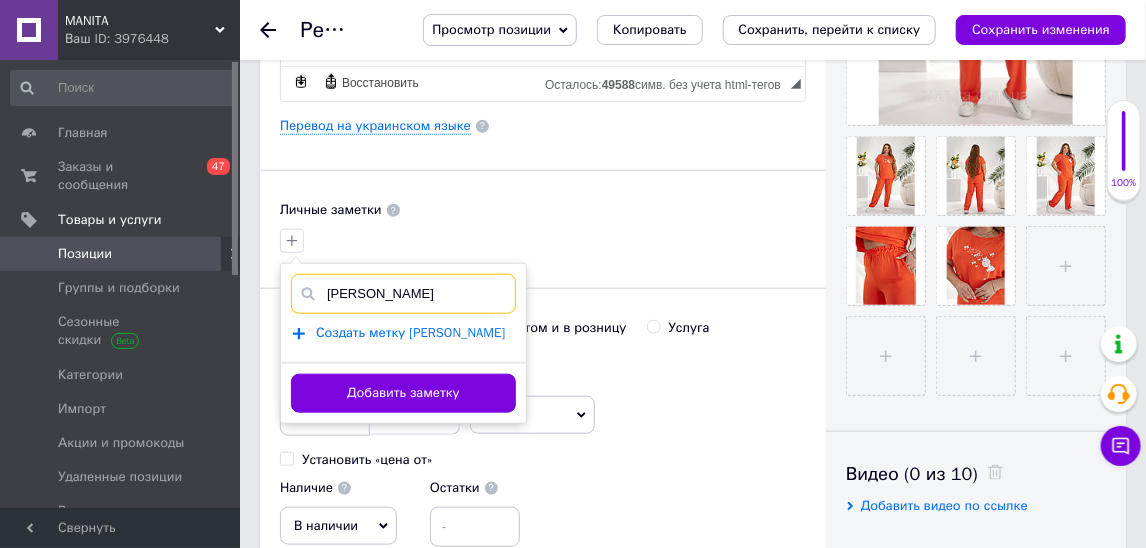type on "[PERSON_NAME]" 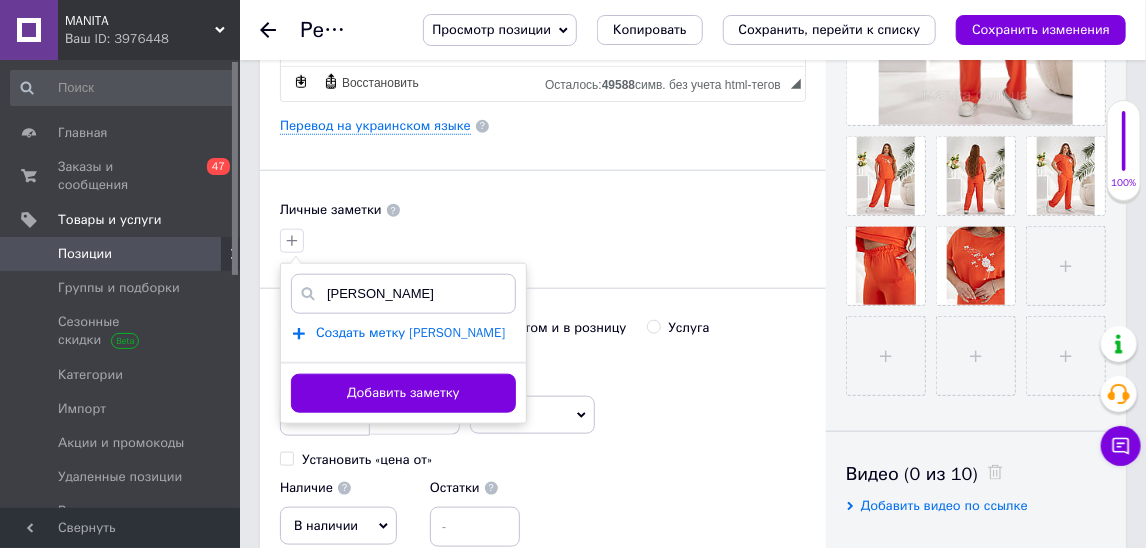 click on "Создать метку   [PERSON_NAME] AVRANI" at bounding box center [410, 333] 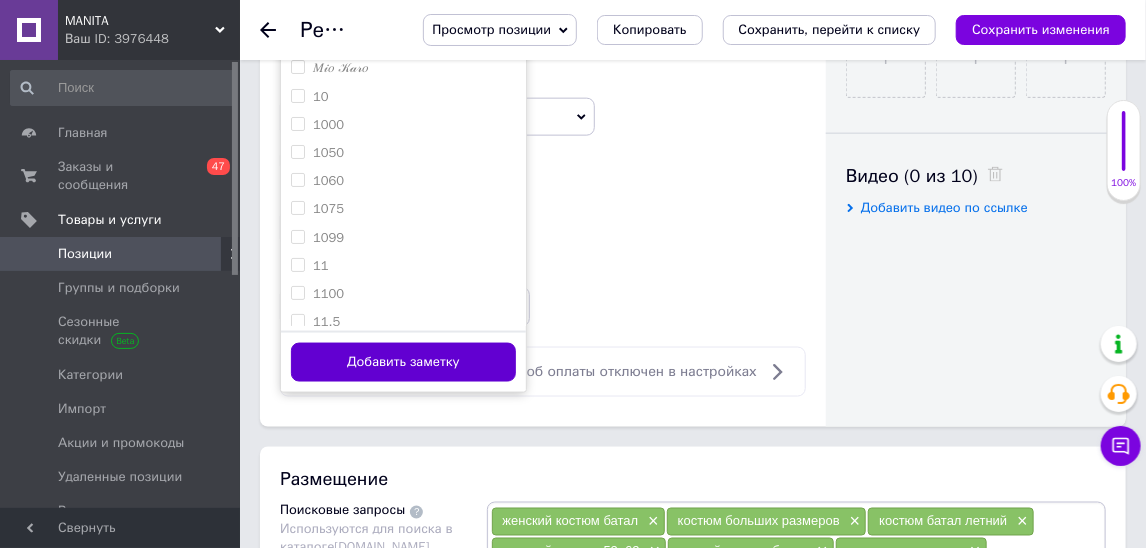 click on "Добавить заметку" at bounding box center [403, 362] 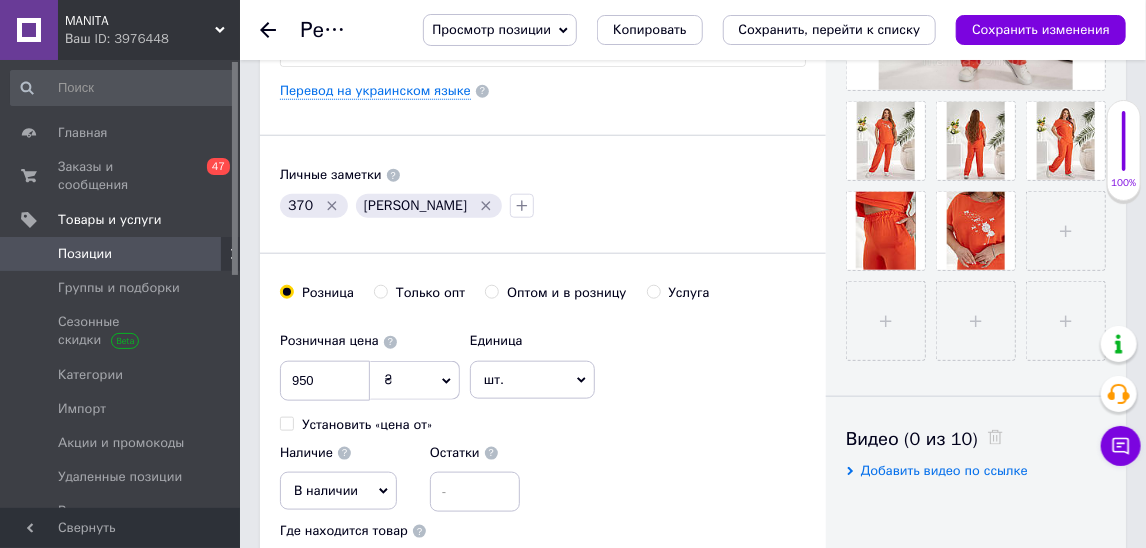 scroll, scrollTop: 611, scrollLeft: 0, axis: vertical 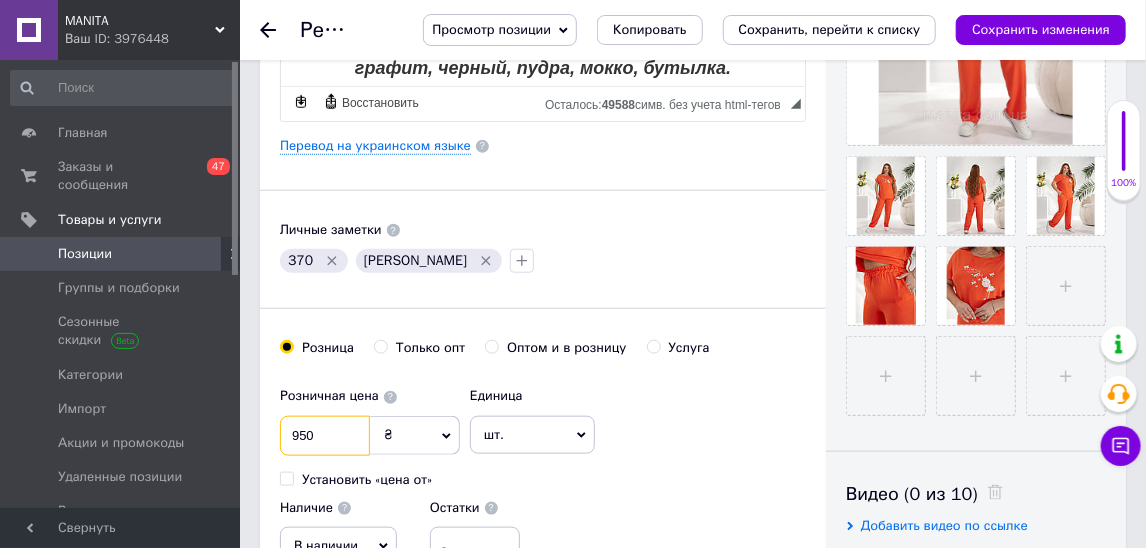 click on "950" at bounding box center [325, 436] 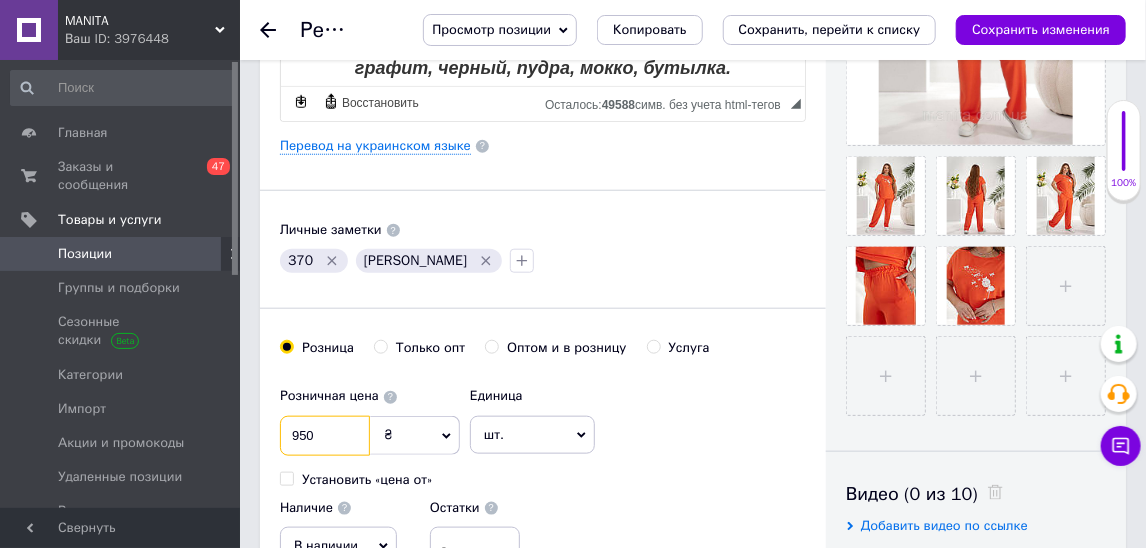 click on "950" at bounding box center (325, 436) 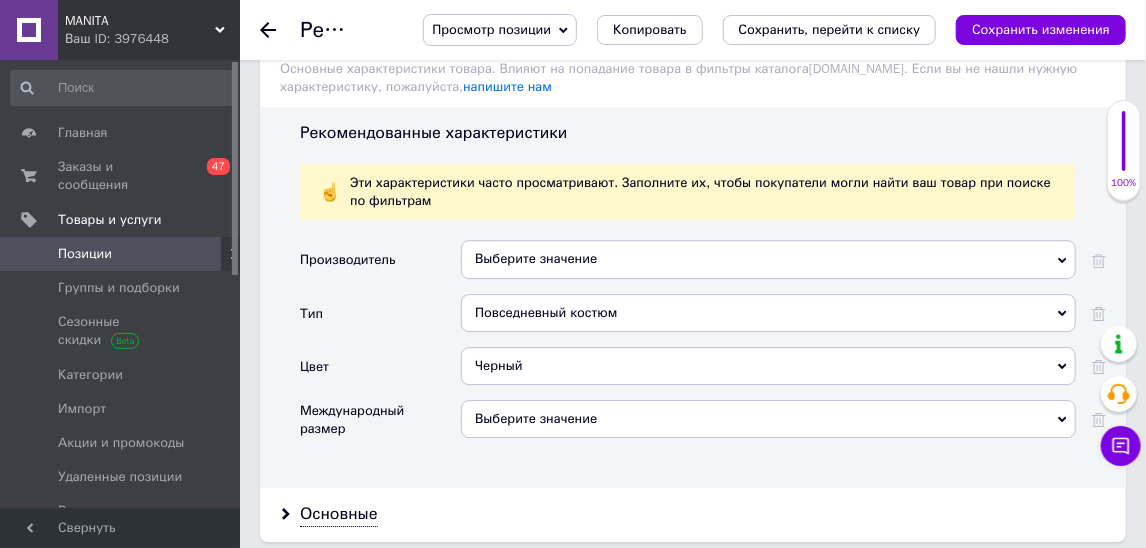 scroll, scrollTop: 2248, scrollLeft: 0, axis: vertical 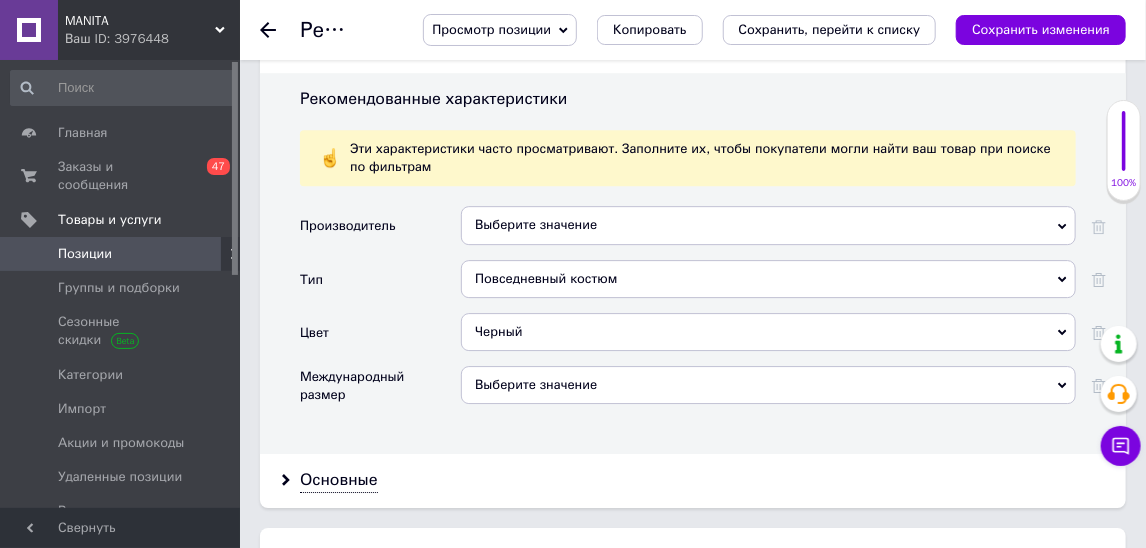 type on "790" 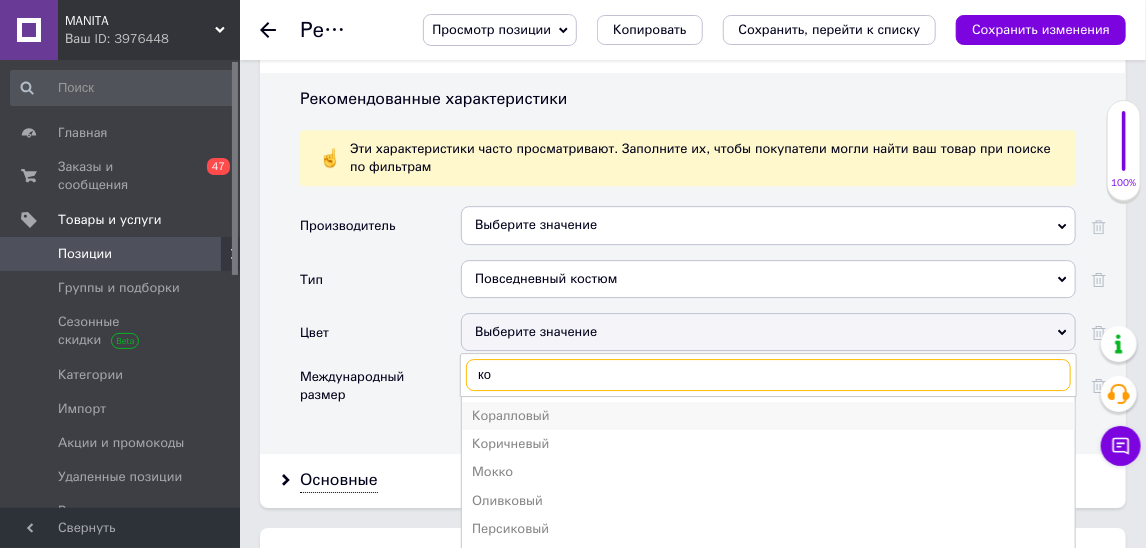 type on "ко" 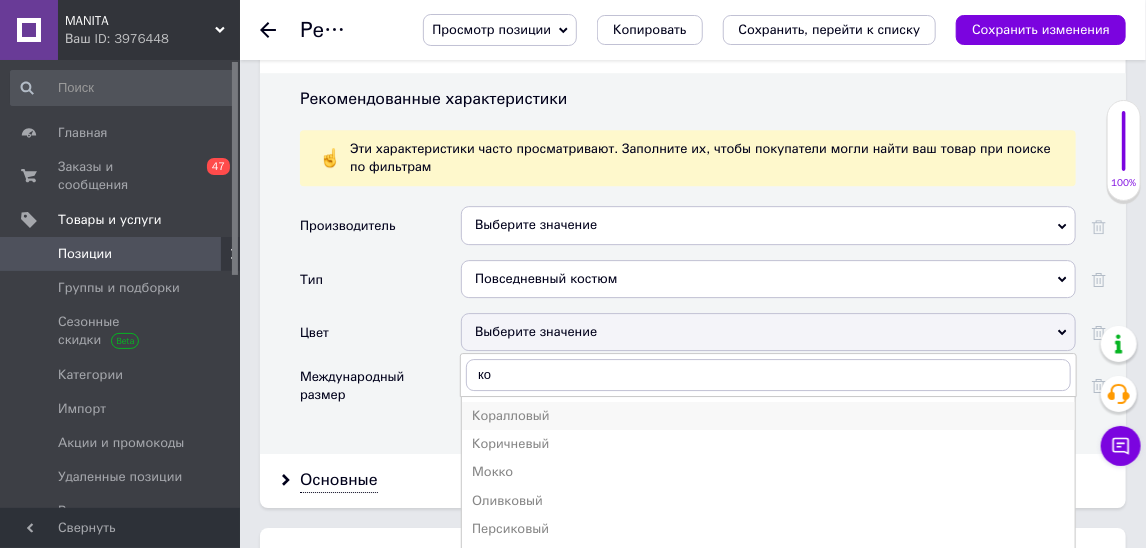 click on "Коралловый" at bounding box center (768, 416) 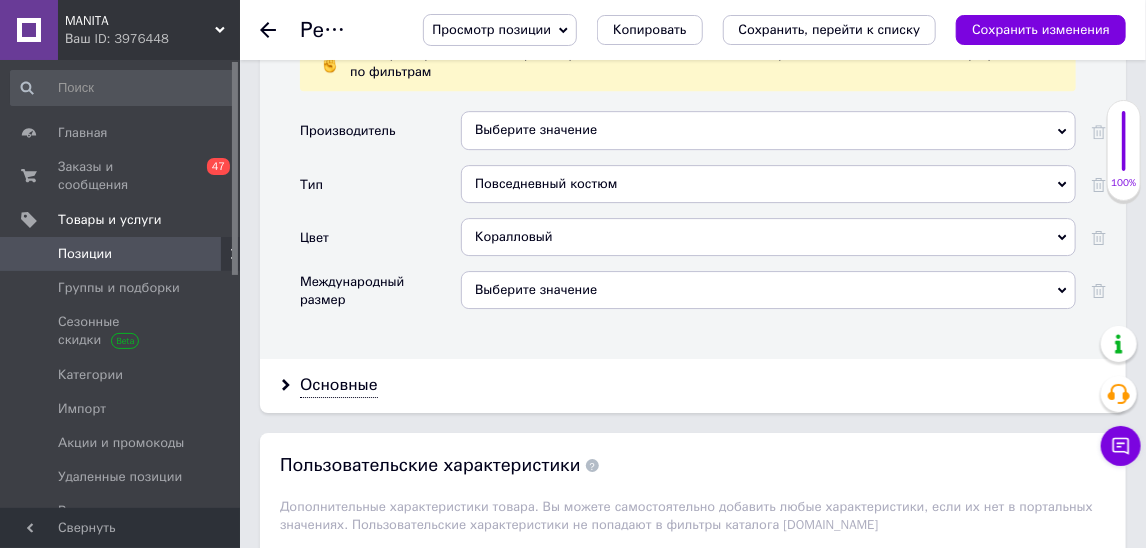 click on "Основные" at bounding box center [693, 385] 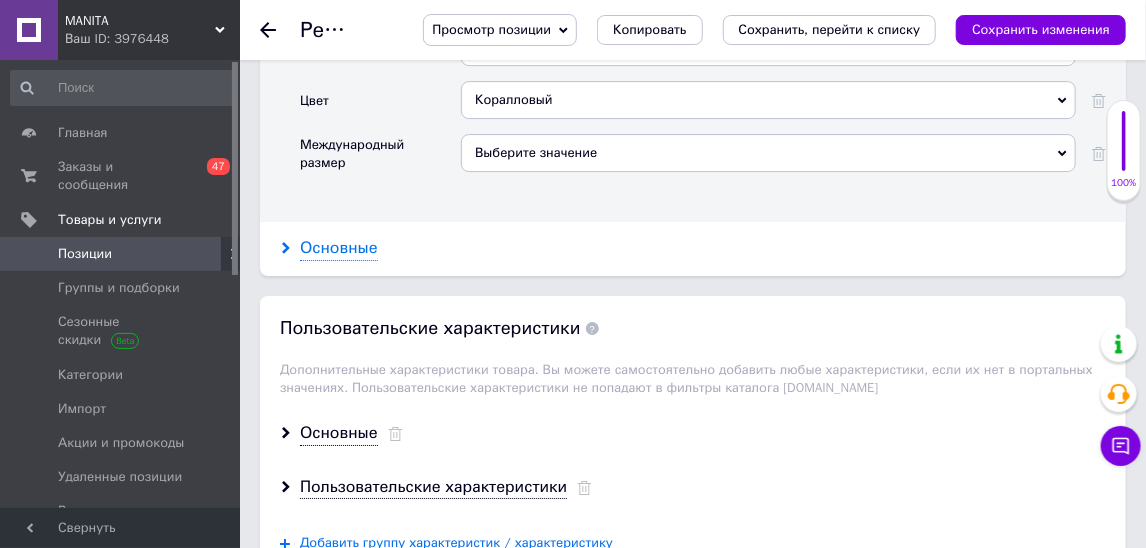 click on "Основные" at bounding box center (339, 248) 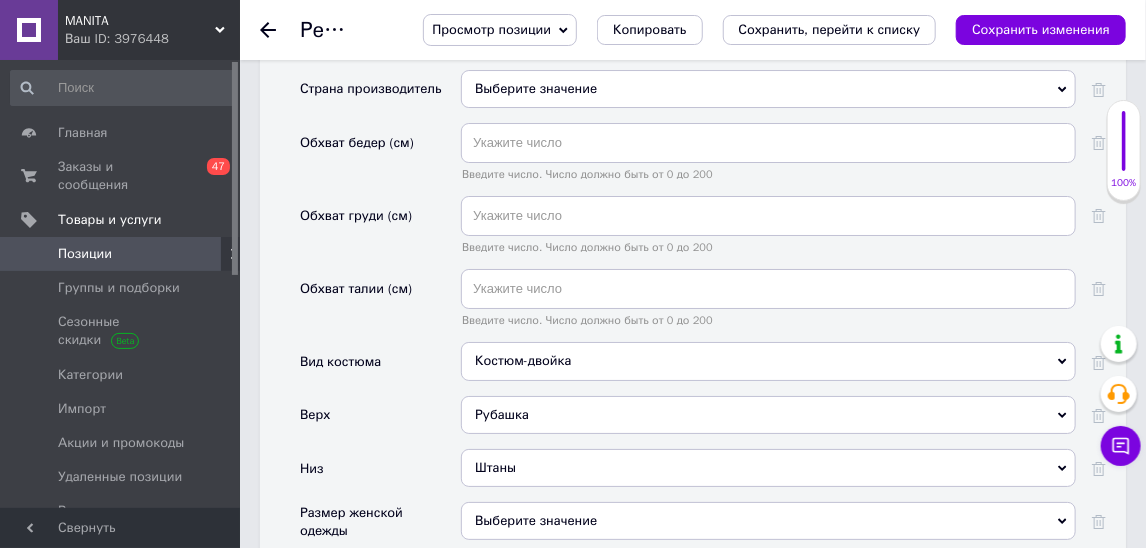 scroll, scrollTop: 2708, scrollLeft: 0, axis: vertical 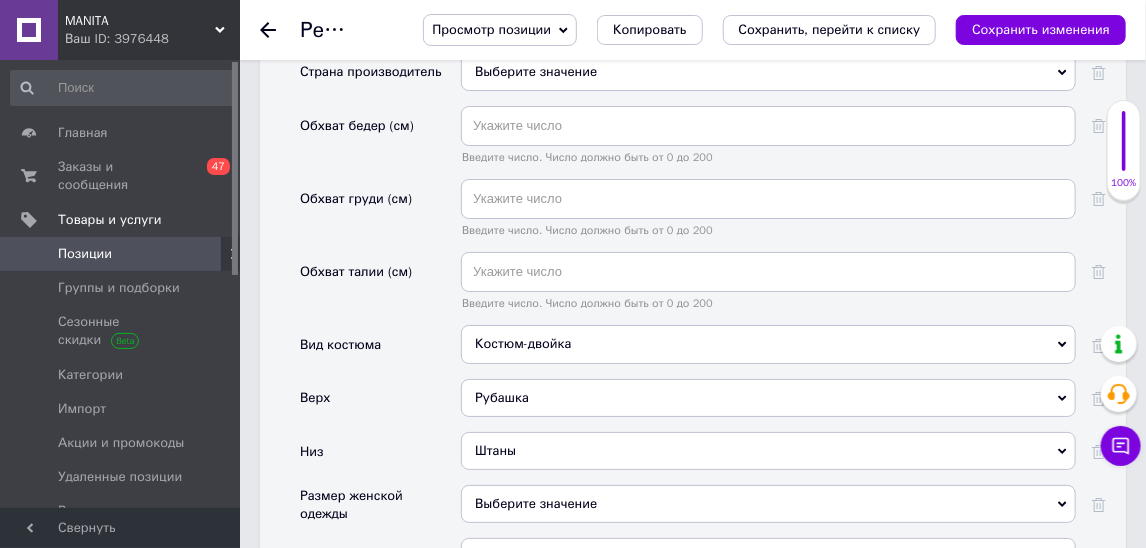 click on "Рубашка" at bounding box center (768, 398) 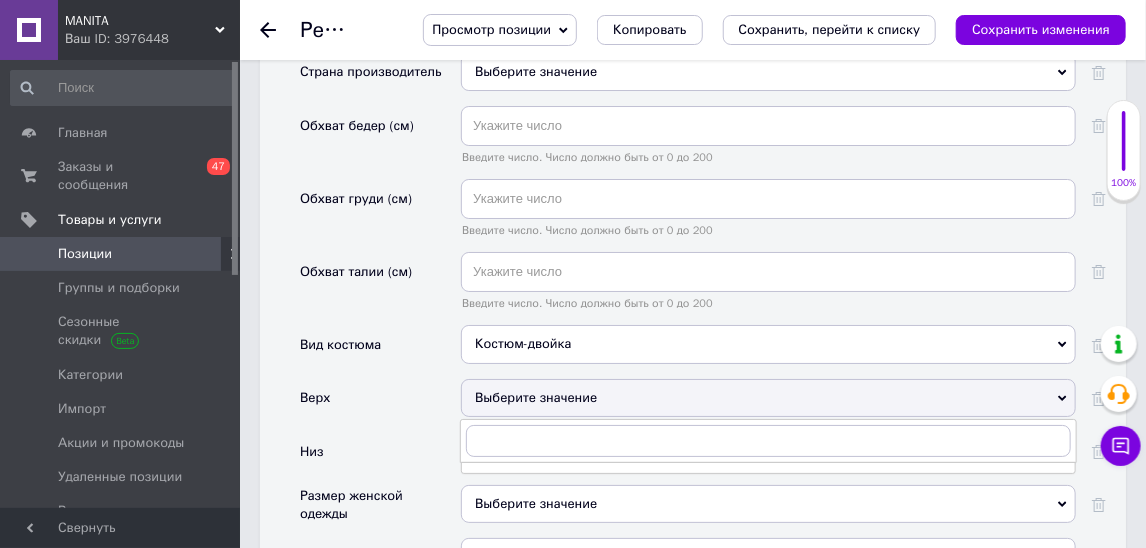 click on "Выберите значение" at bounding box center [768, 504] 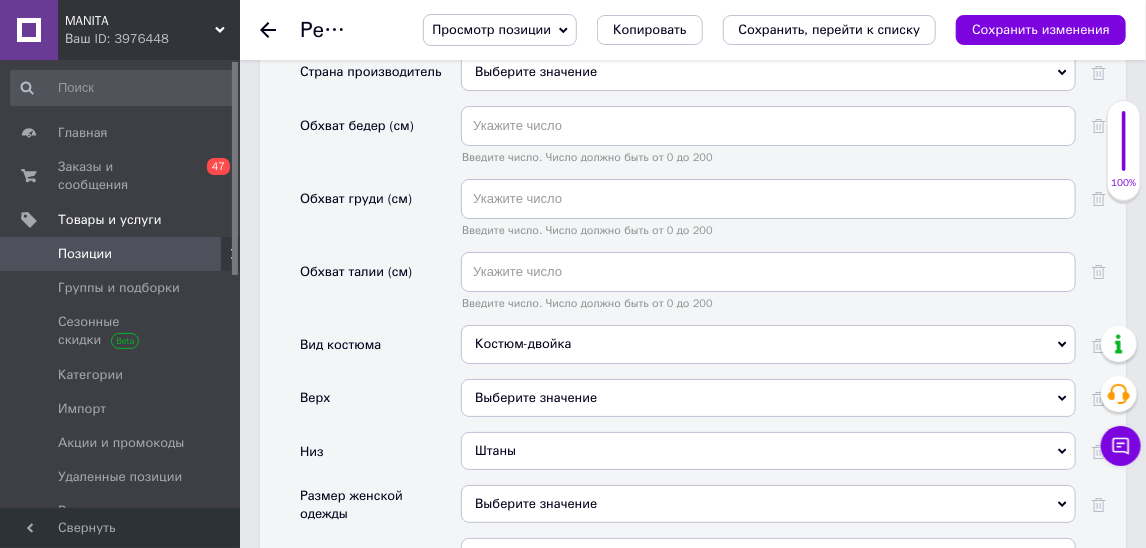 click on "Выберите значение Футболка [PERSON_NAME]" at bounding box center [768, 405] 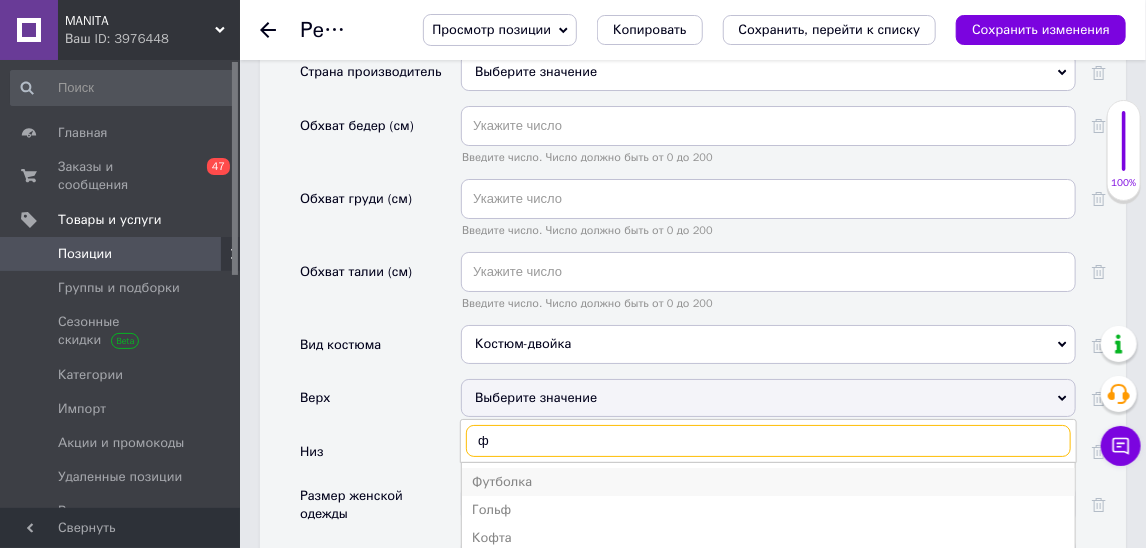 type on "ф" 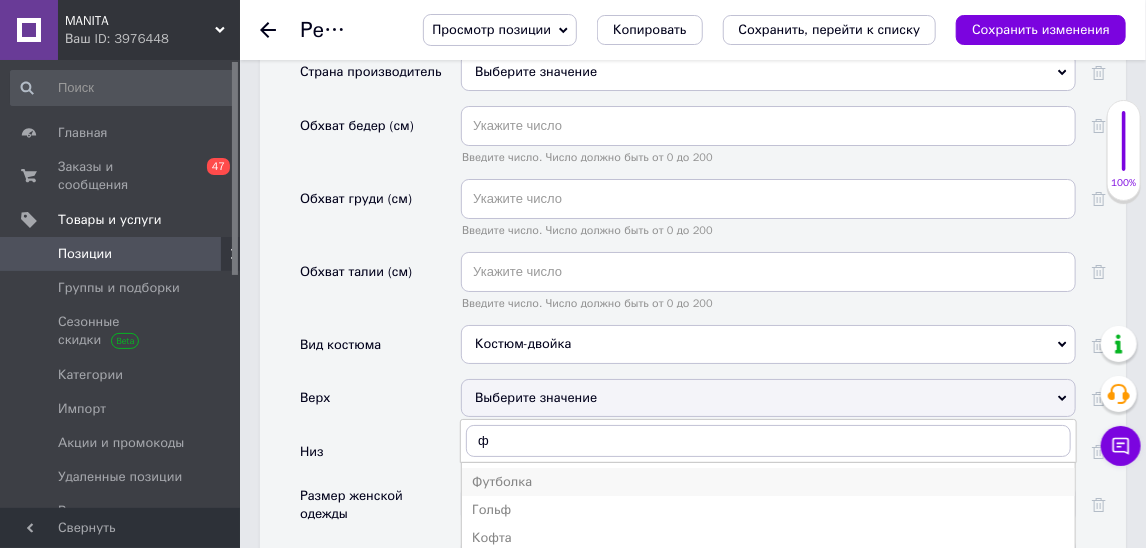 click on "Футболка" at bounding box center [768, 482] 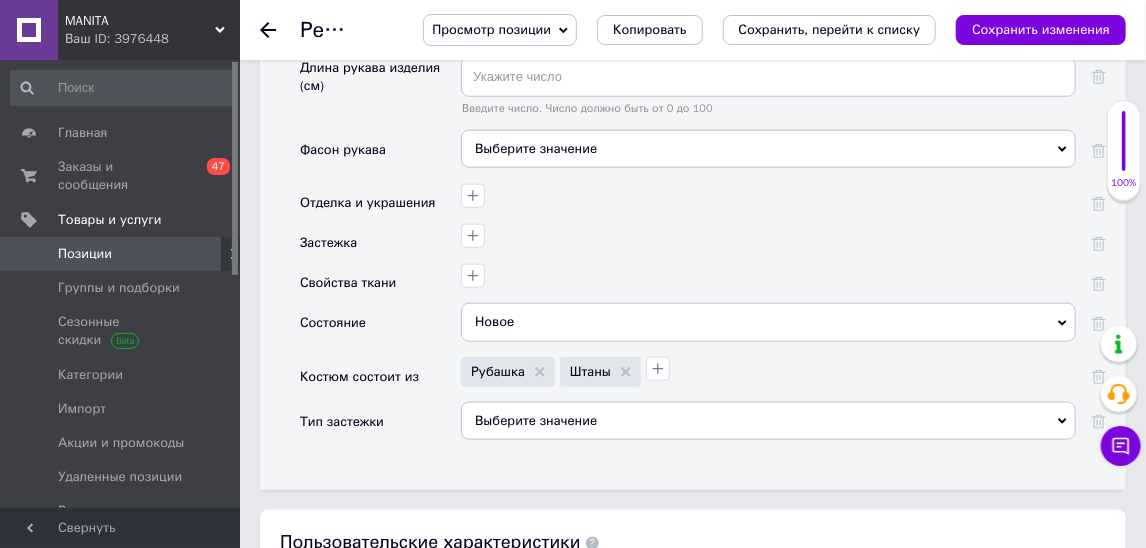 scroll, scrollTop: 3584, scrollLeft: 0, axis: vertical 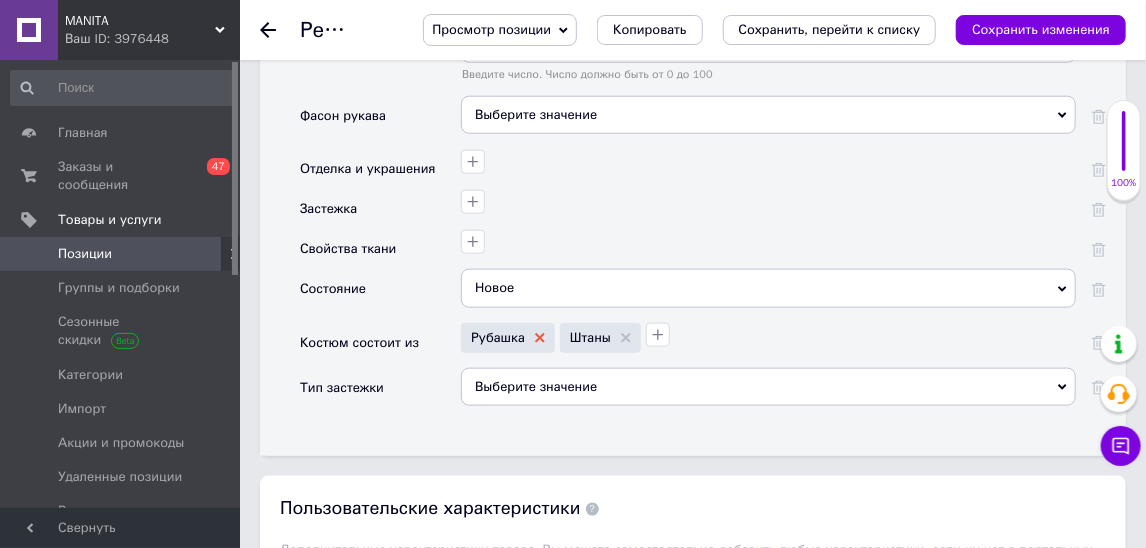 click 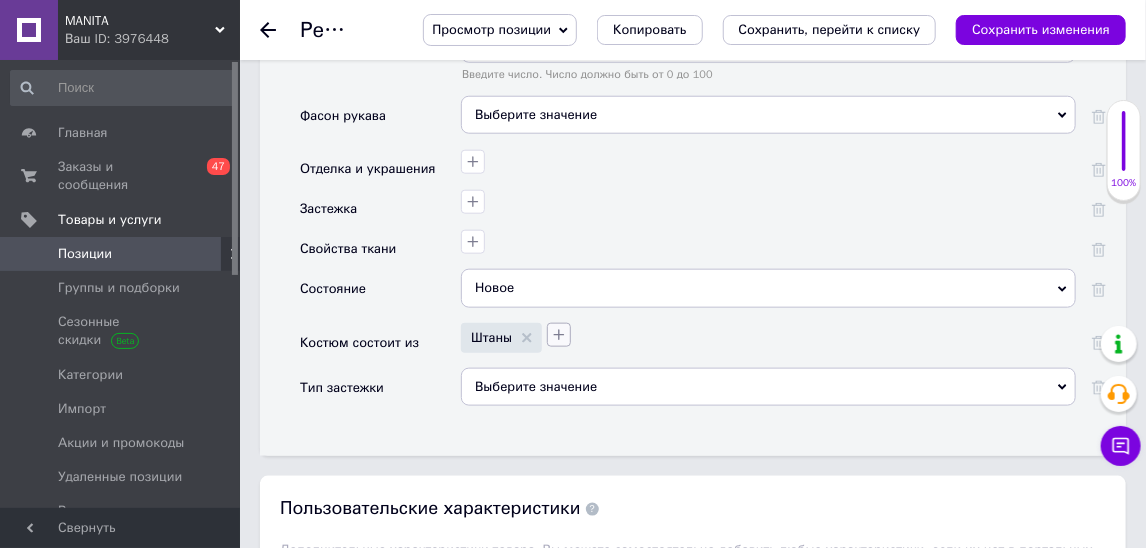 click 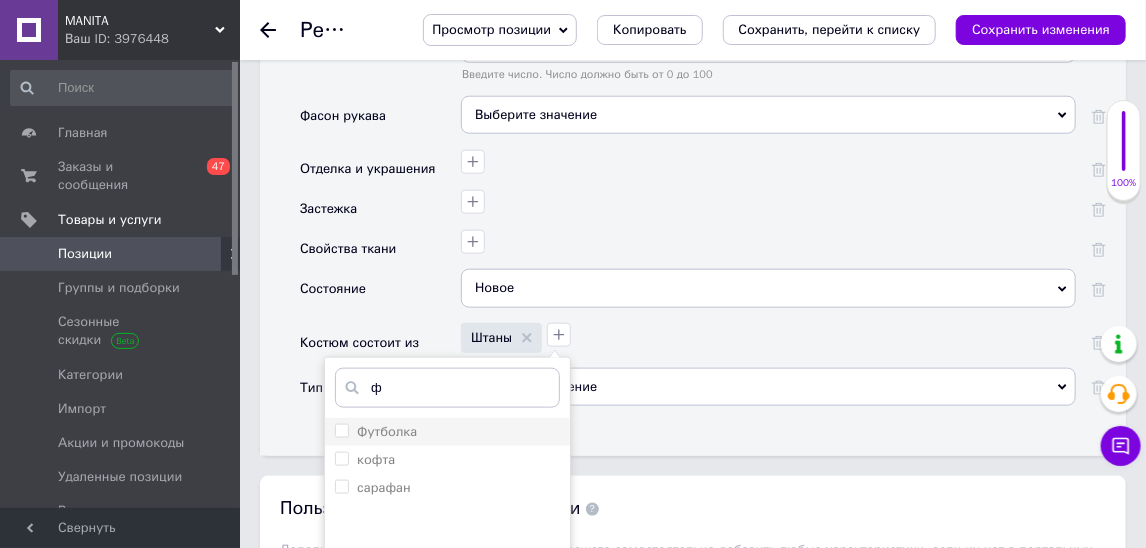 type on "ф" 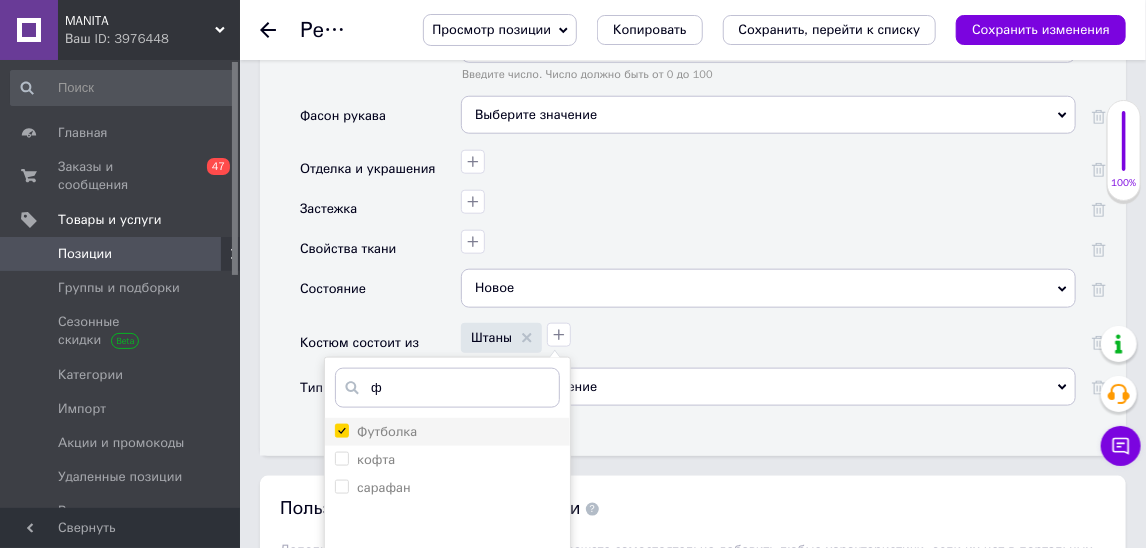 checkbox on "true" 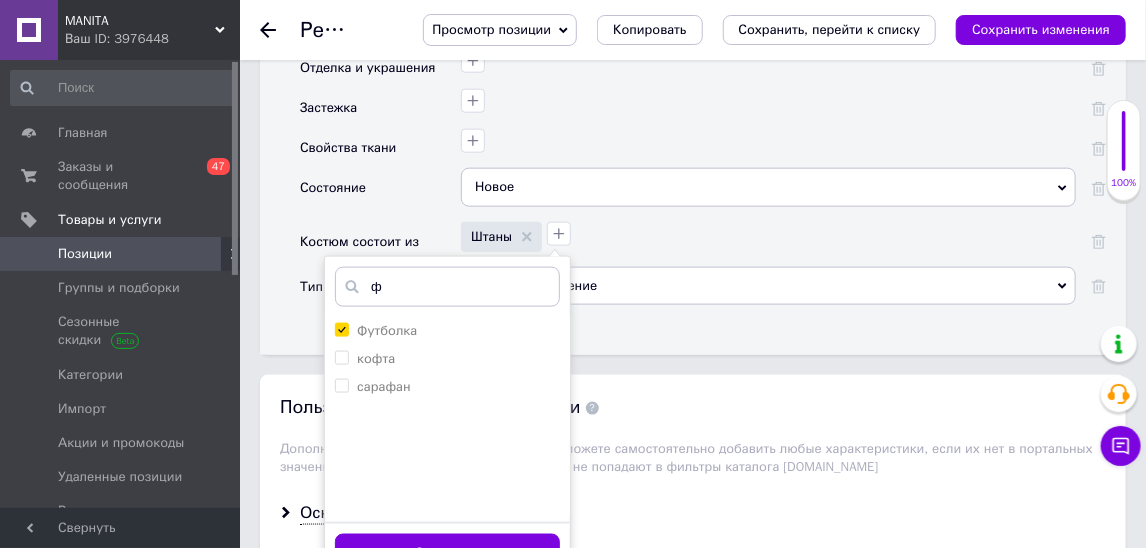 scroll, scrollTop: 3704, scrollLeft: 0, axis: vertical 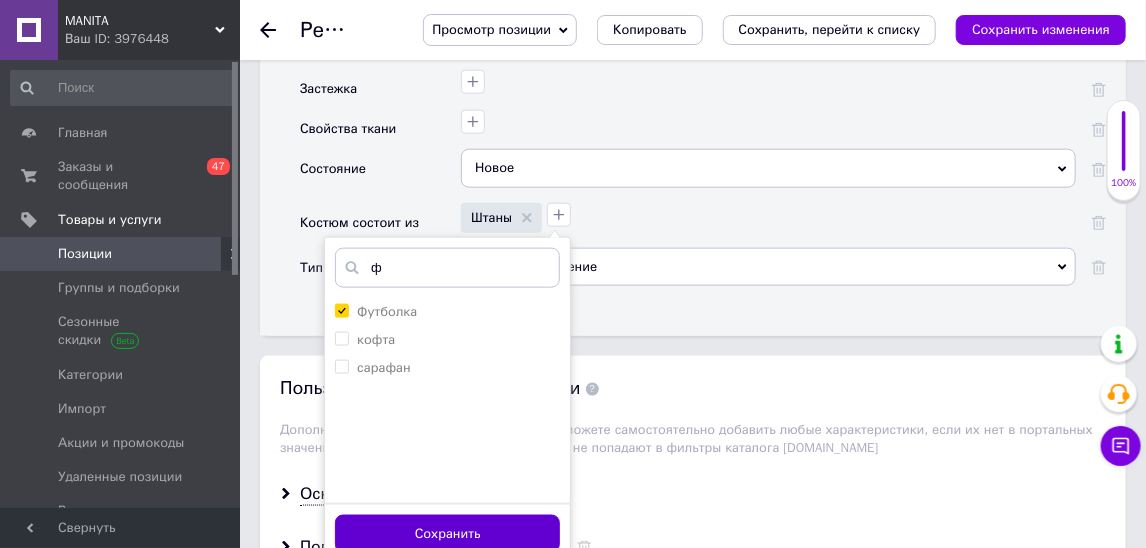 click on "Сохранить" at bounding box center (447, 534) 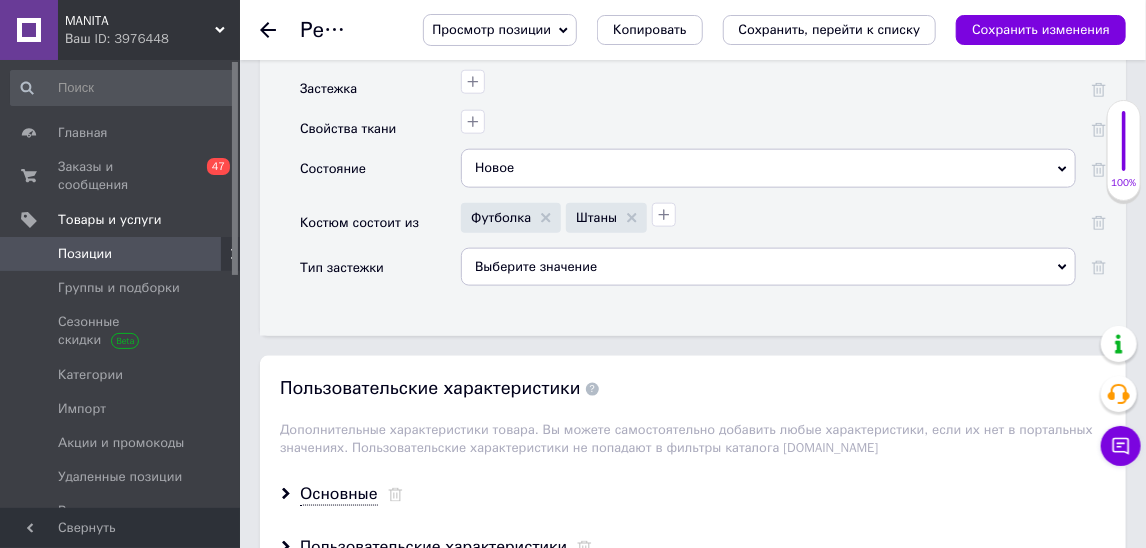 click on "Основные" at bounding box center (693, 494) 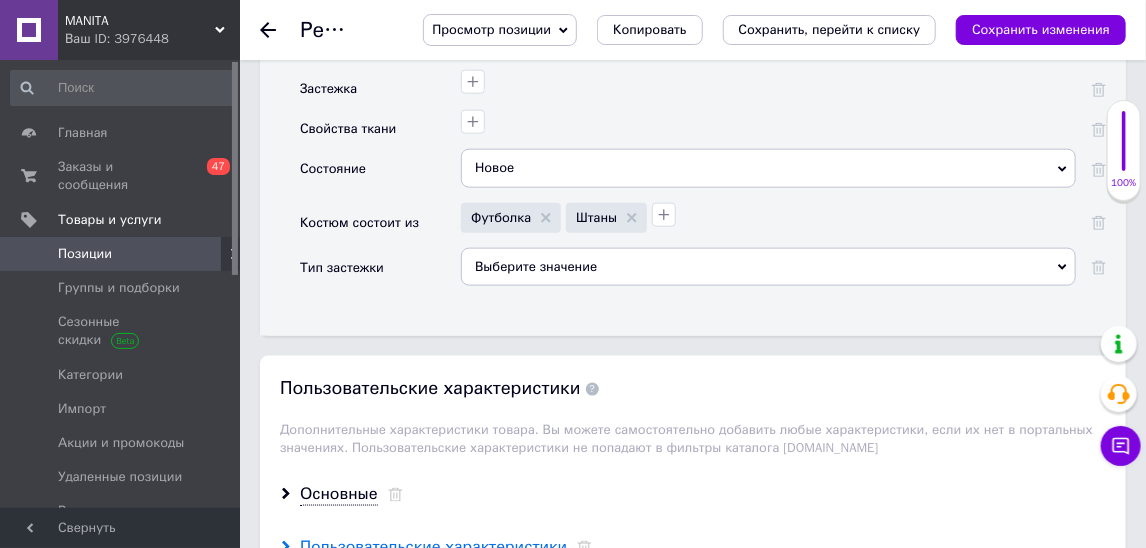 click on "Пользовательские характеристики" at bounding box center [433, 547] 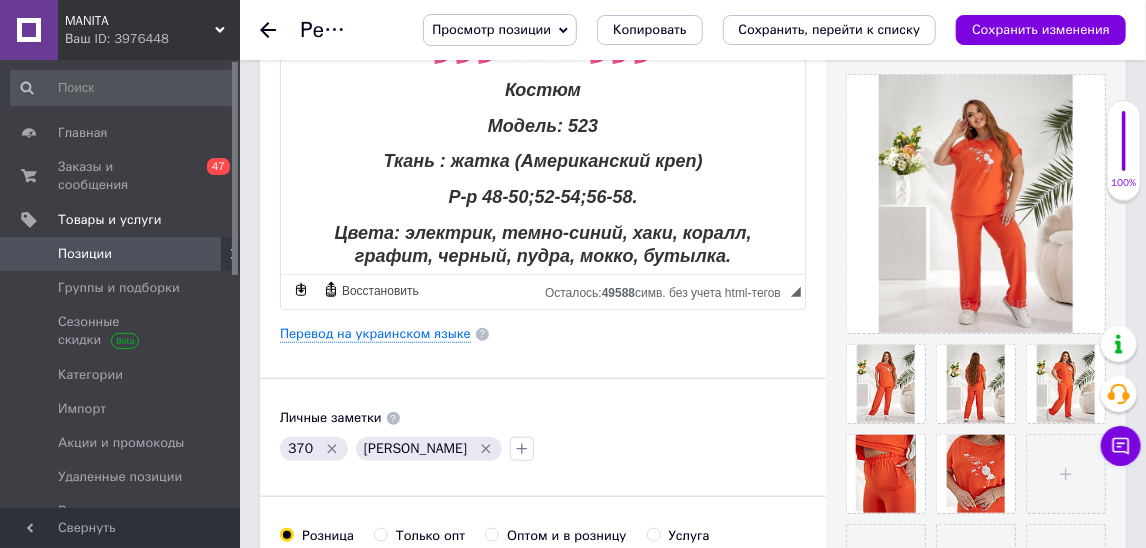 scroll, scrollTop: 46, scrollLeft: 0, axis: vertical 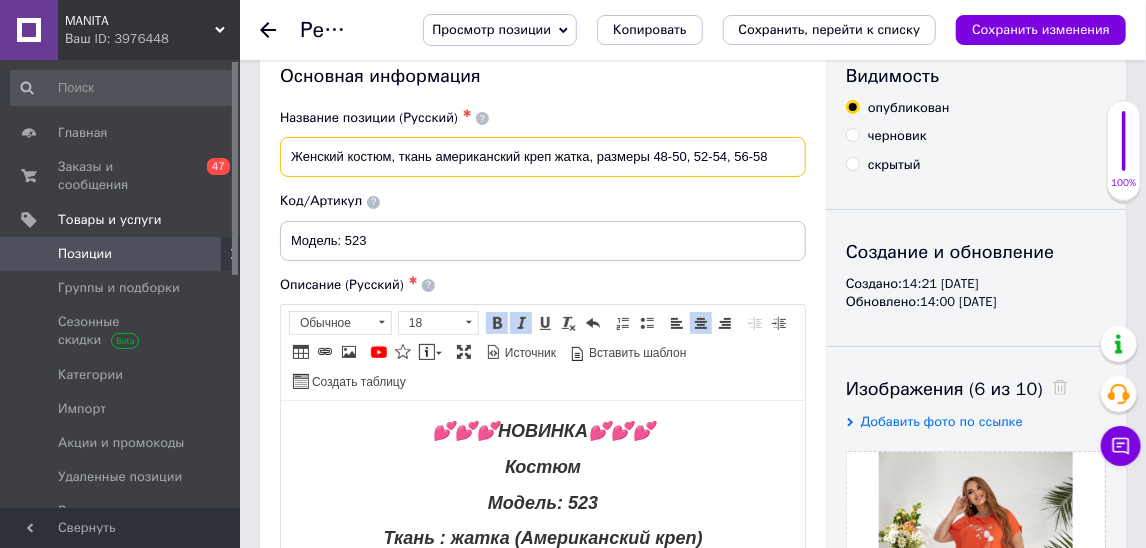 drag, startPoint x: 652, startPoint y: 159, endPoint x: 833, endPoint y: 164, distance: 181.06905 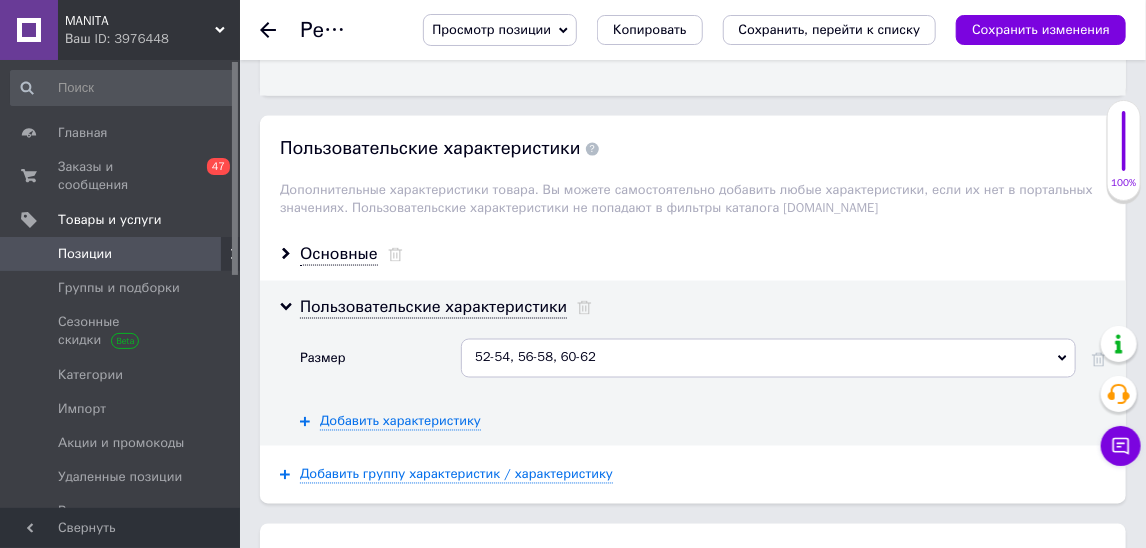 scroll, scrollTop: 3952, scrollLeft: 0, axis: vertical 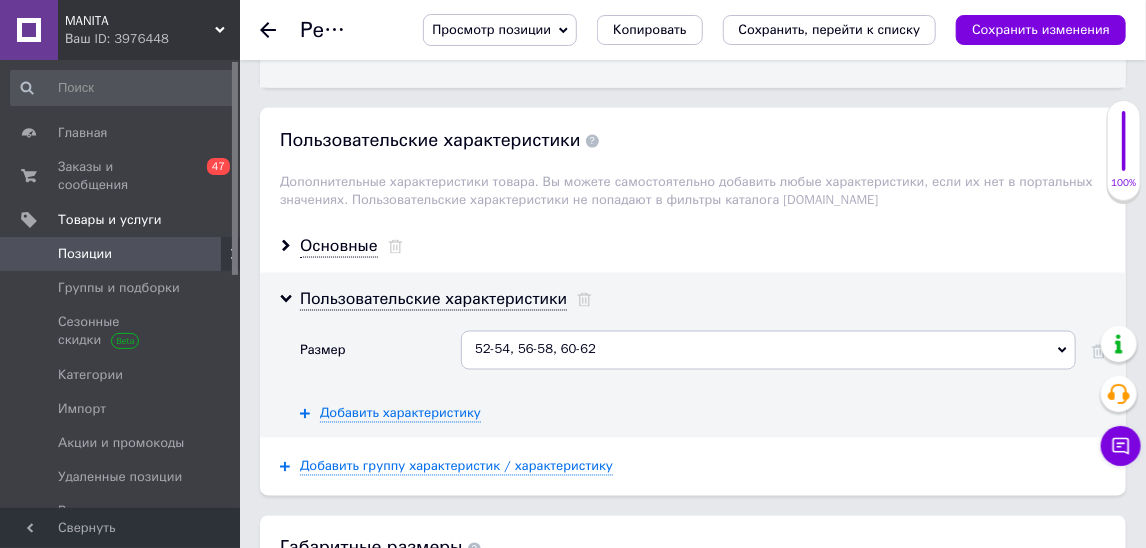 click on "52-54, 56-58, 60-62" at bounding box center [768, 350] 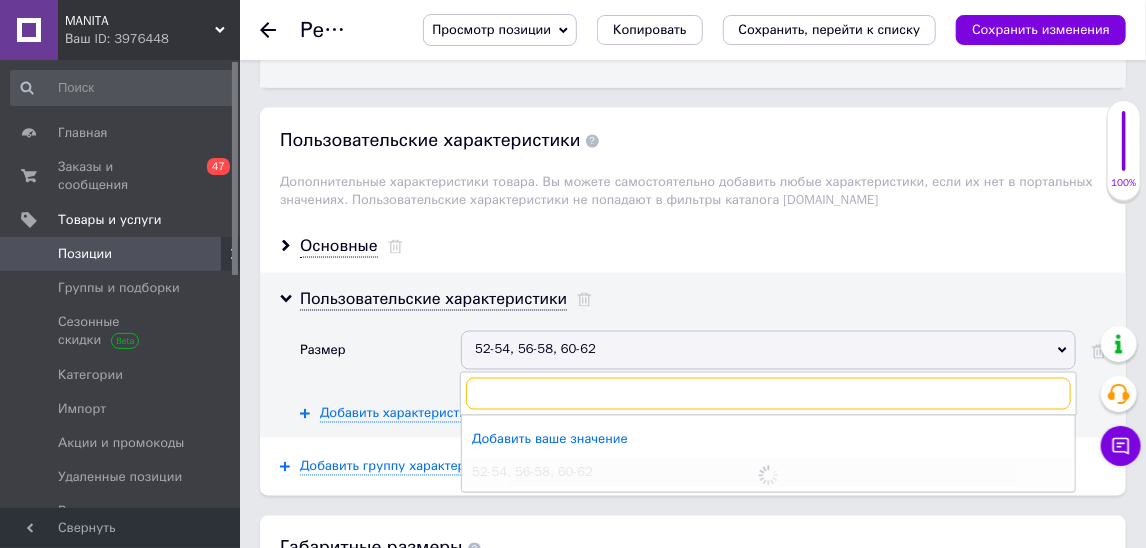 paste on "48-50, 52-54, 56-58" 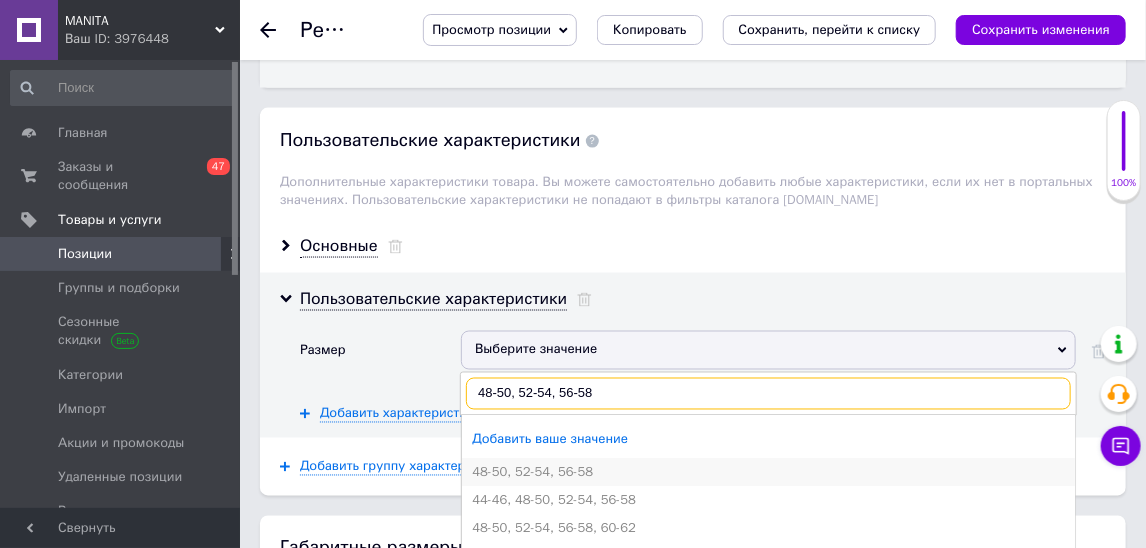 type on "48-50, 52-54, 56-58" 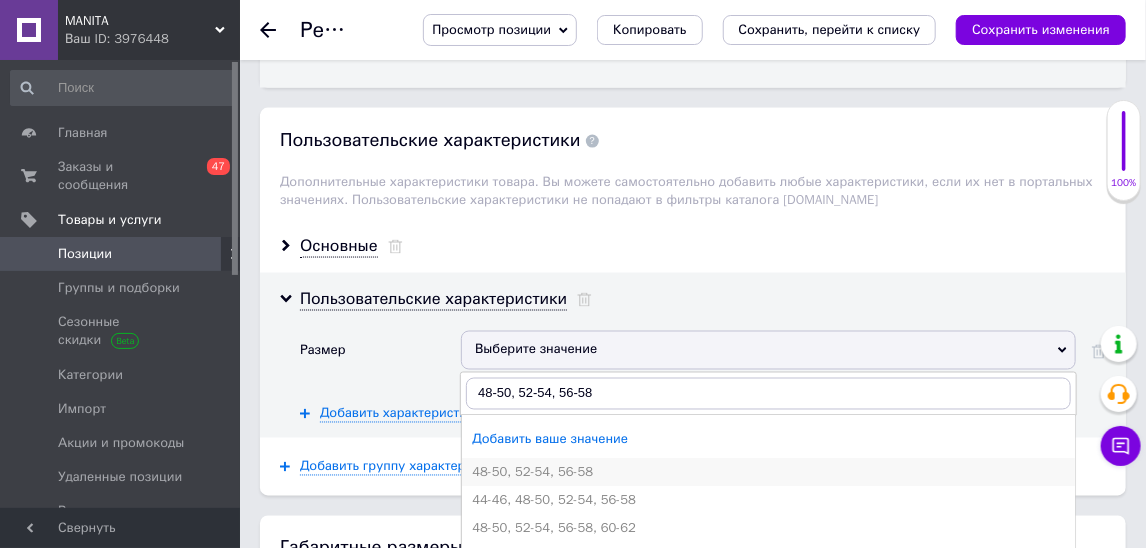 click on "48-50, 52-54, 56-58" at bounding box center [768, 473] 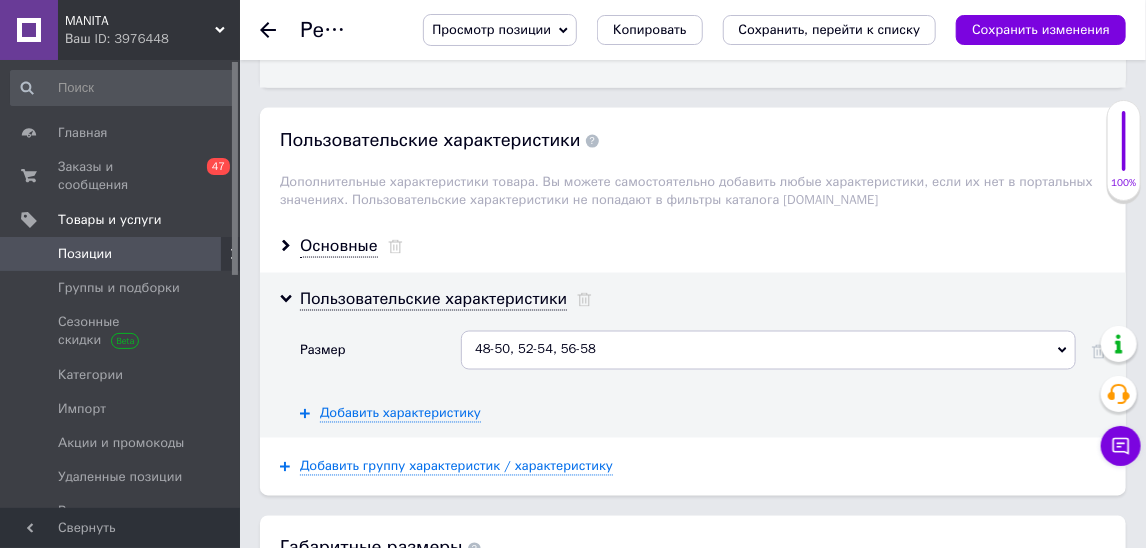 click on "Просмотр позиции Сохранить и посмотреть на сайте Сохранить и посмотреть на портале Копировать Сохранить, перейти к списку Сохранить изменения" at bounding box center (754, 30) 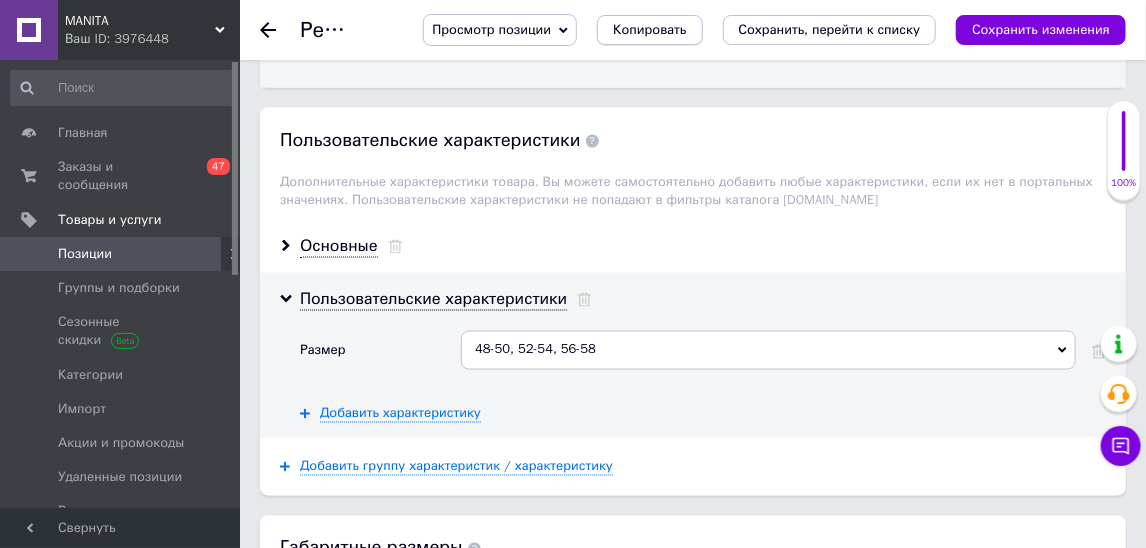 click on "Копировать" at bounding box center [649, 30] 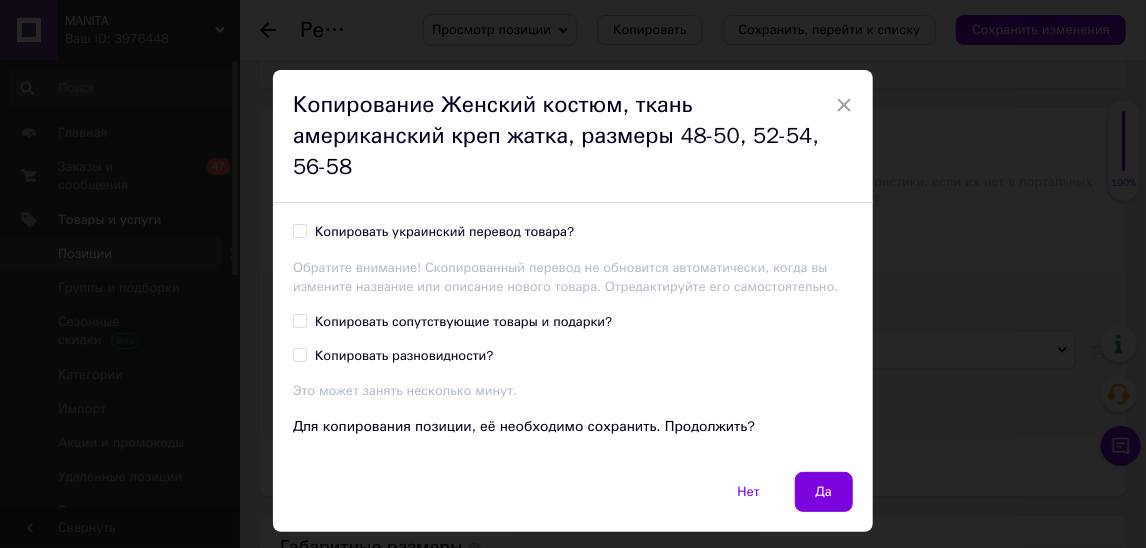 click on "Копировать украинский перевод товара?" at bounding box center [444, 232] 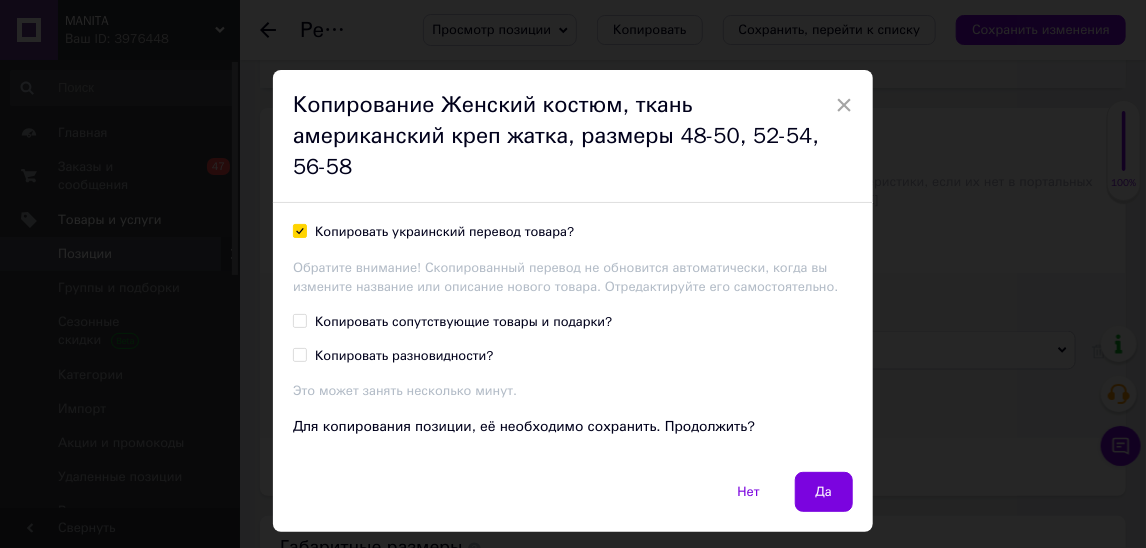 checkbox on "true" 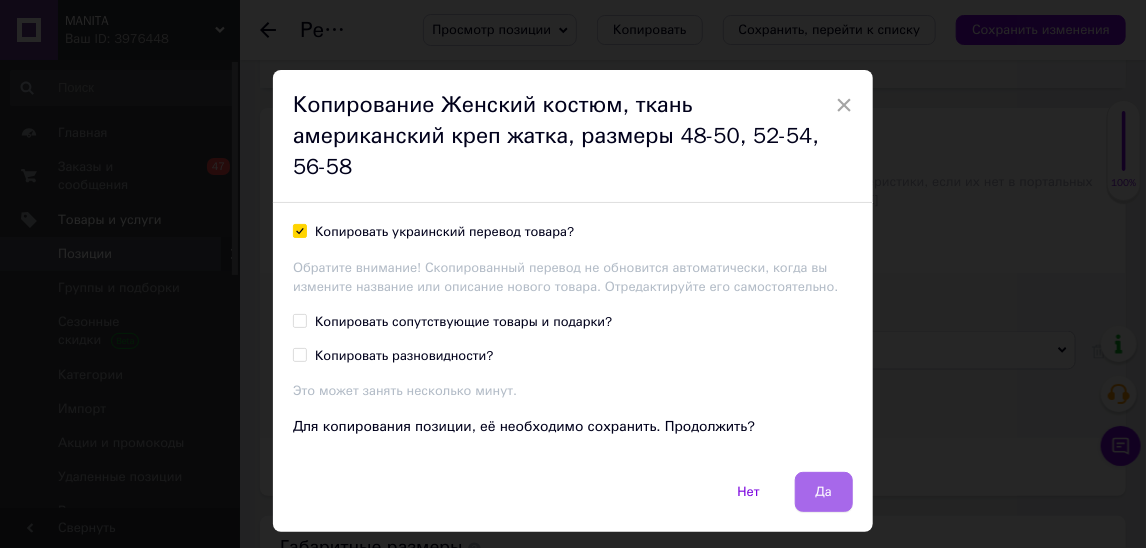 click on "Да" at bounding box center (824, 492) 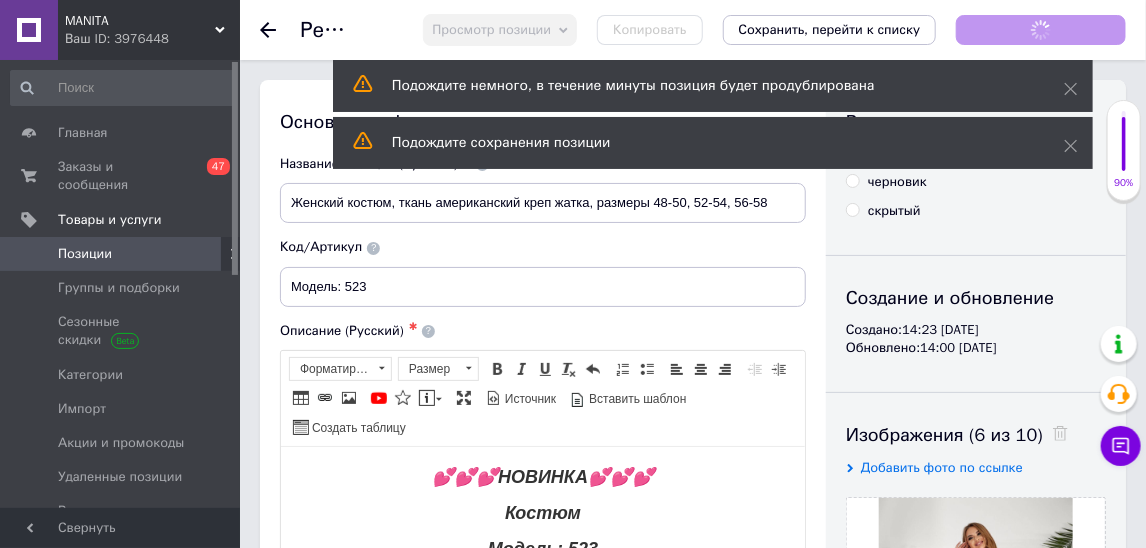 scroll, scrollTop: 0, scrollLeft: 0, axis: both 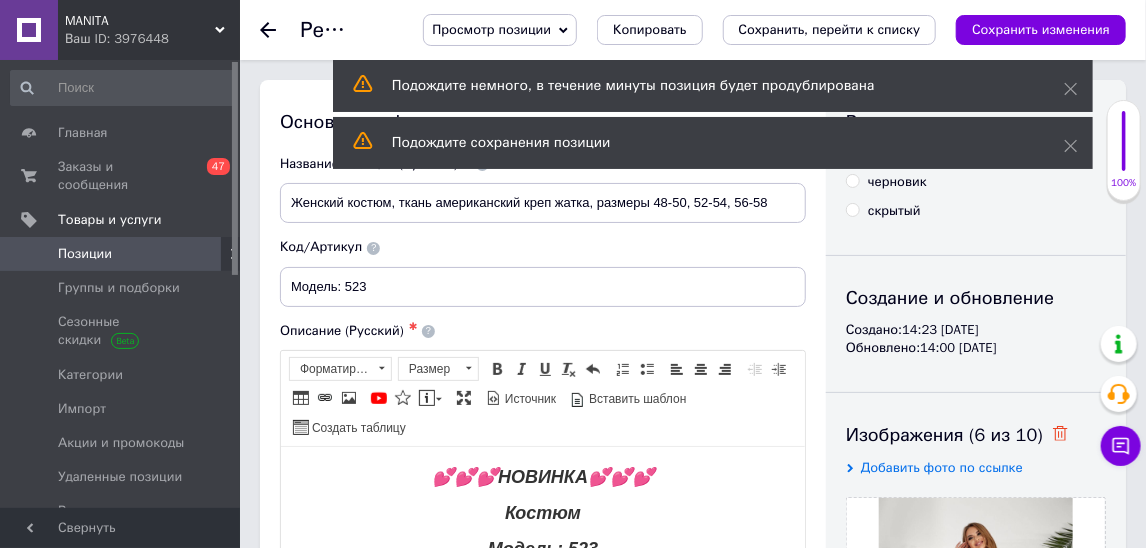 click 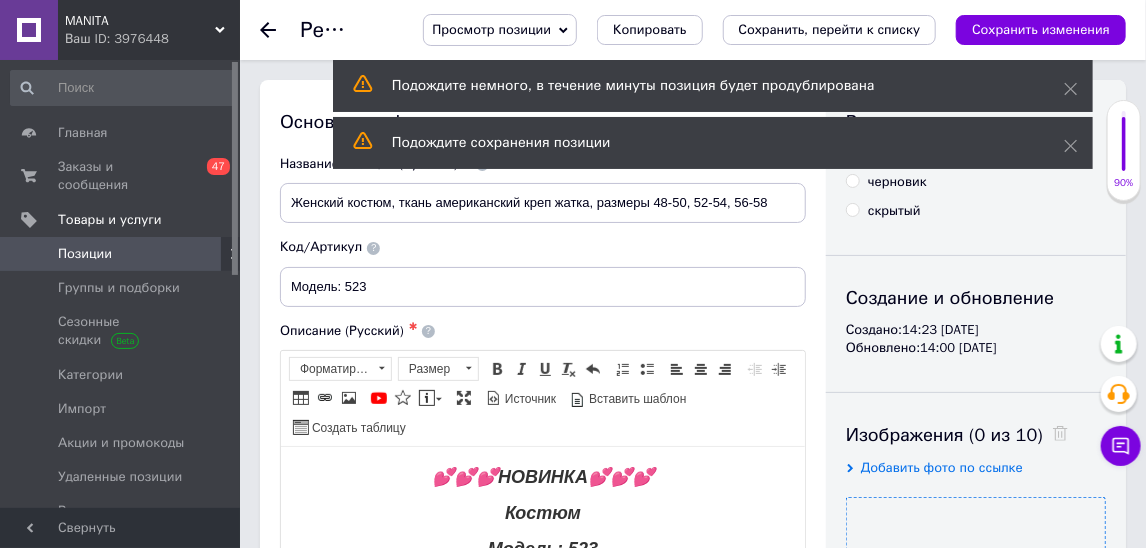click at bounding box center (976, 627) 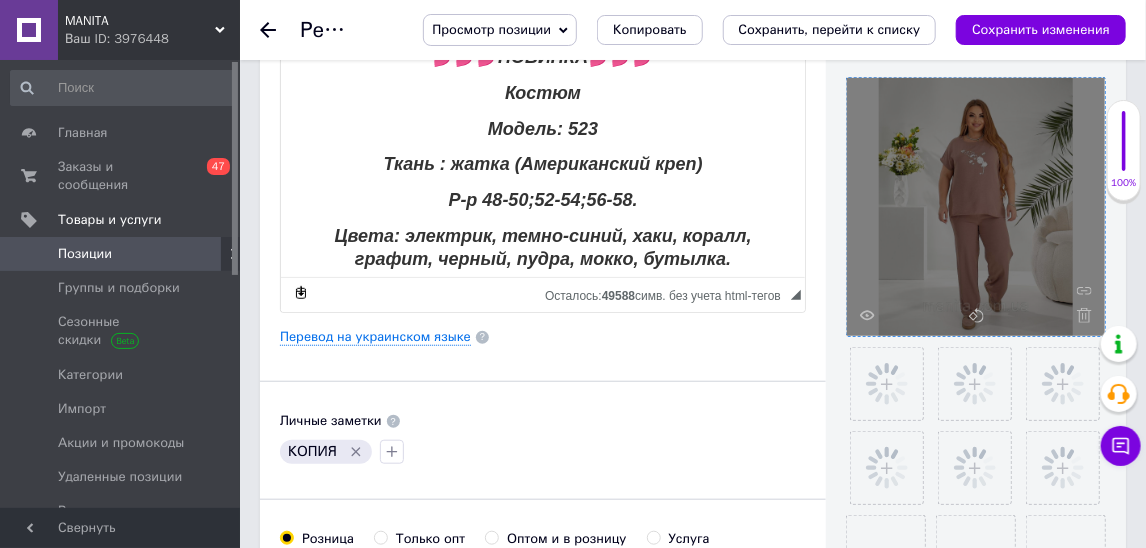 scroll, scrollTop: 420, scrollLeft: 0, axis: vertical 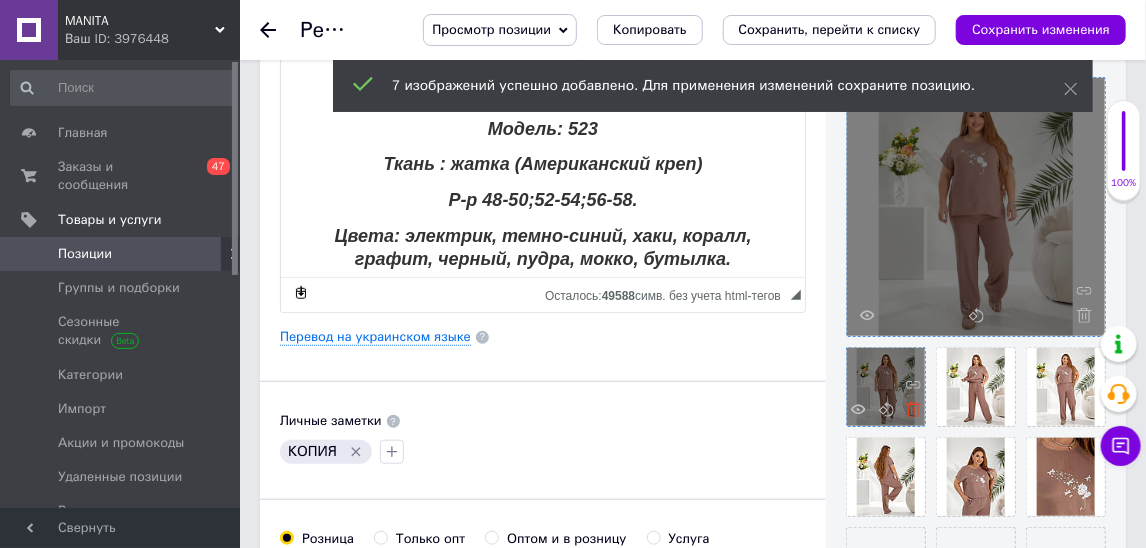 click 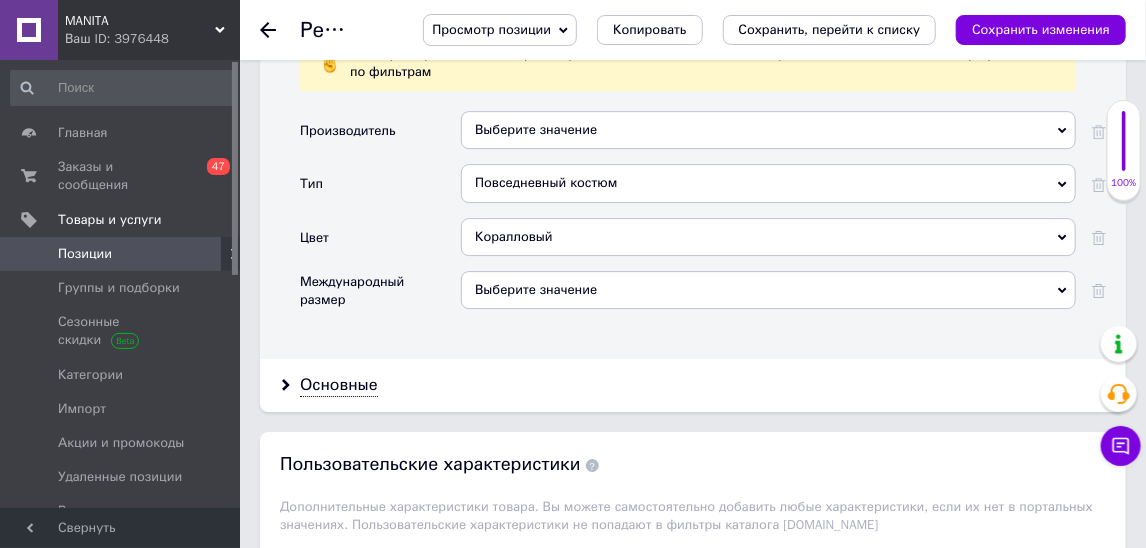 scroll, scrollTop: 2340, scrollLeft: 0, axis: vertical 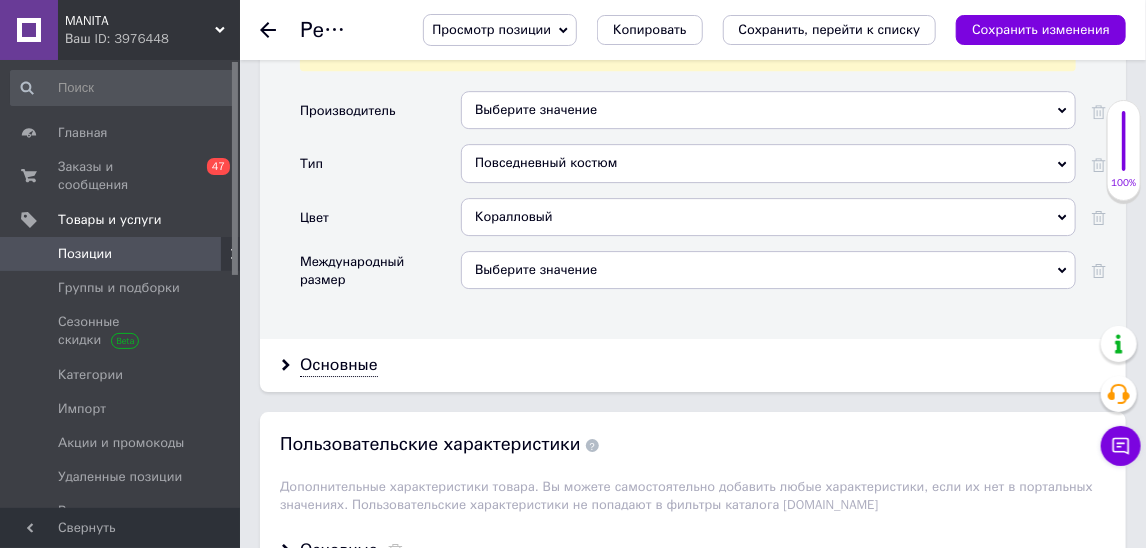click on "Коралловый" at bounding box center (768, 217) 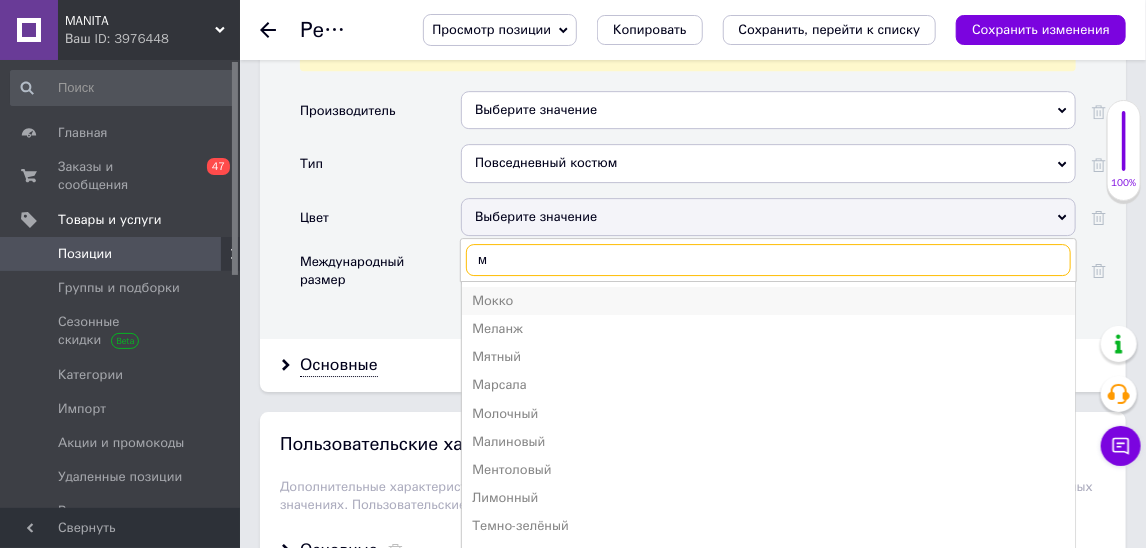 type on "м" 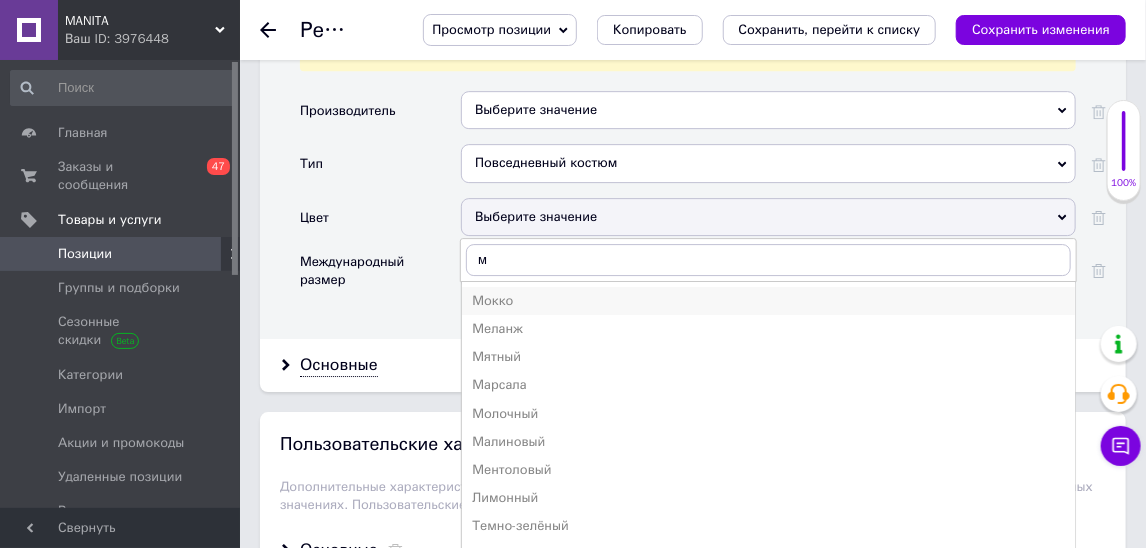 click on "Мокко" at bounding box center [768, 301] 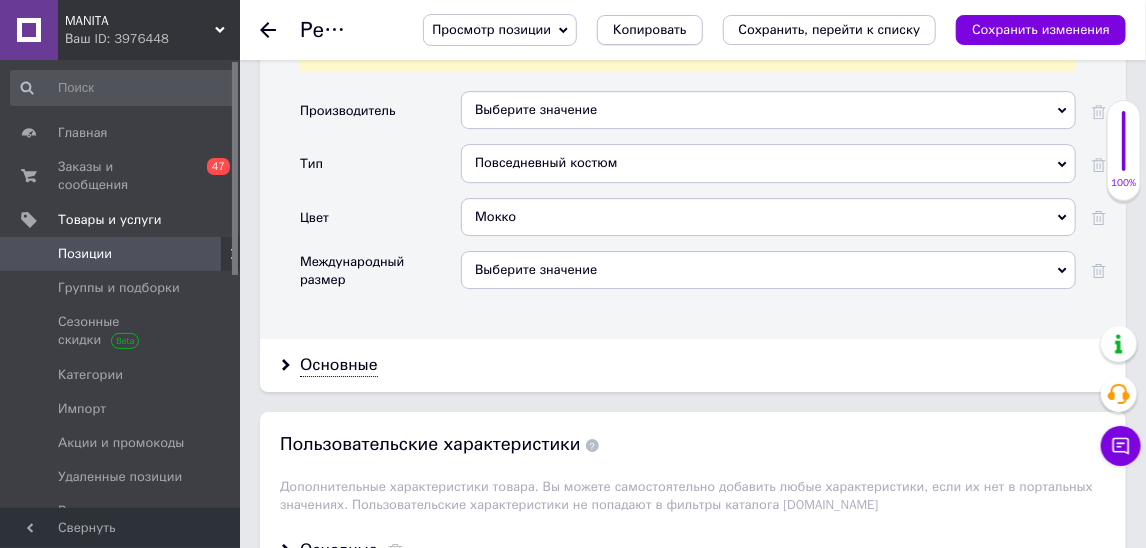 click on "Копировать" at bounding box center (649, 30) 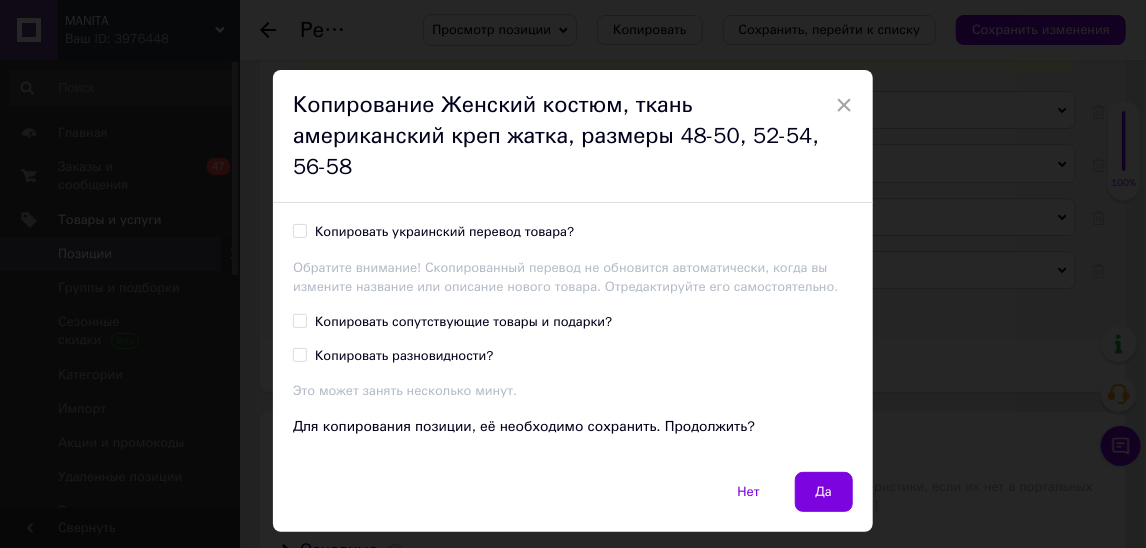 click on "Копировать украинский перевод товара?" at bounding box center (444, 232) 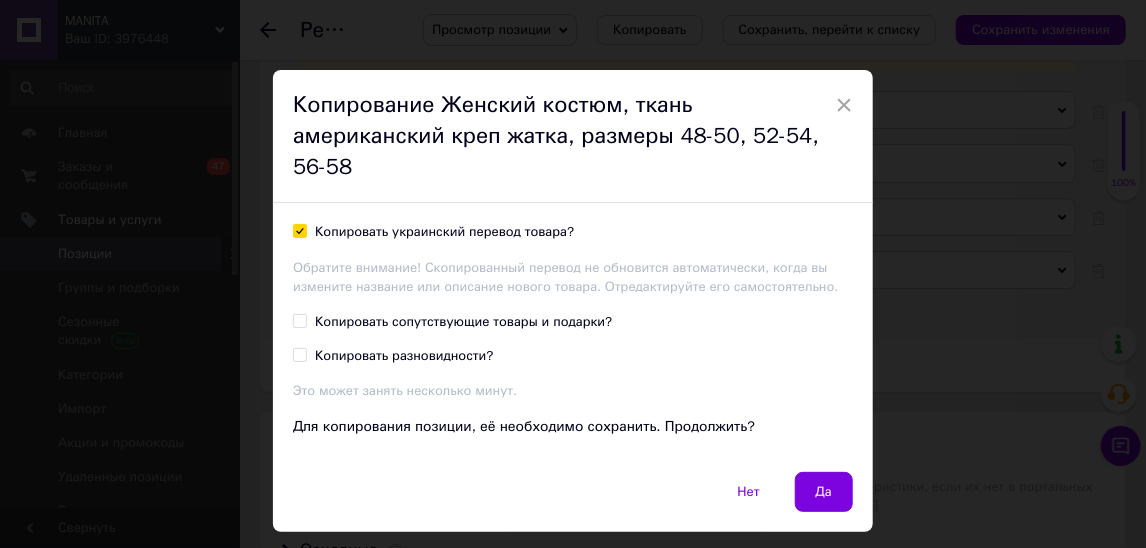 checkbox on "true" 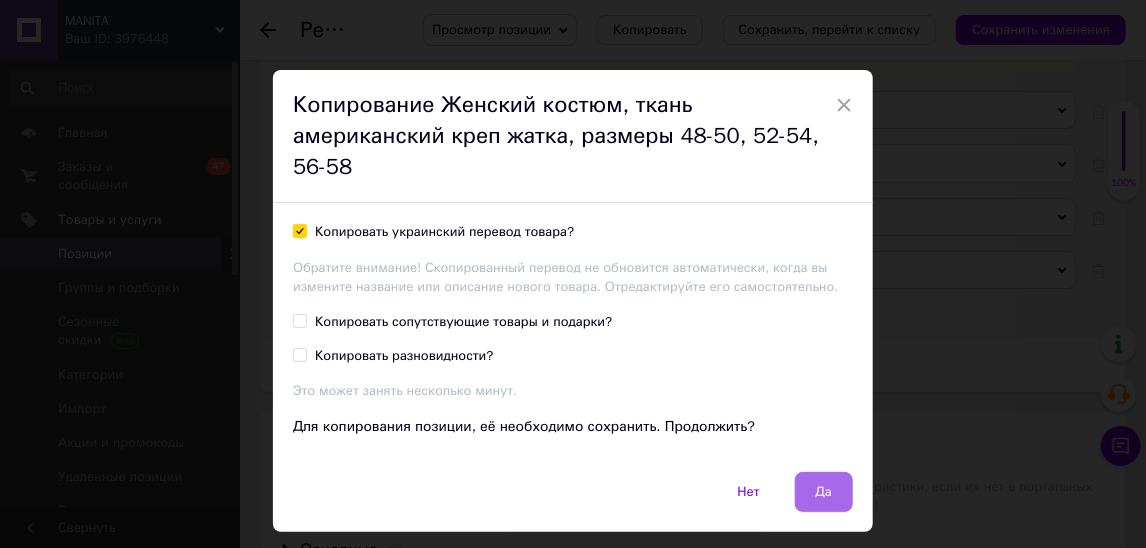 click on "Да" at bounding box center [824, 492] 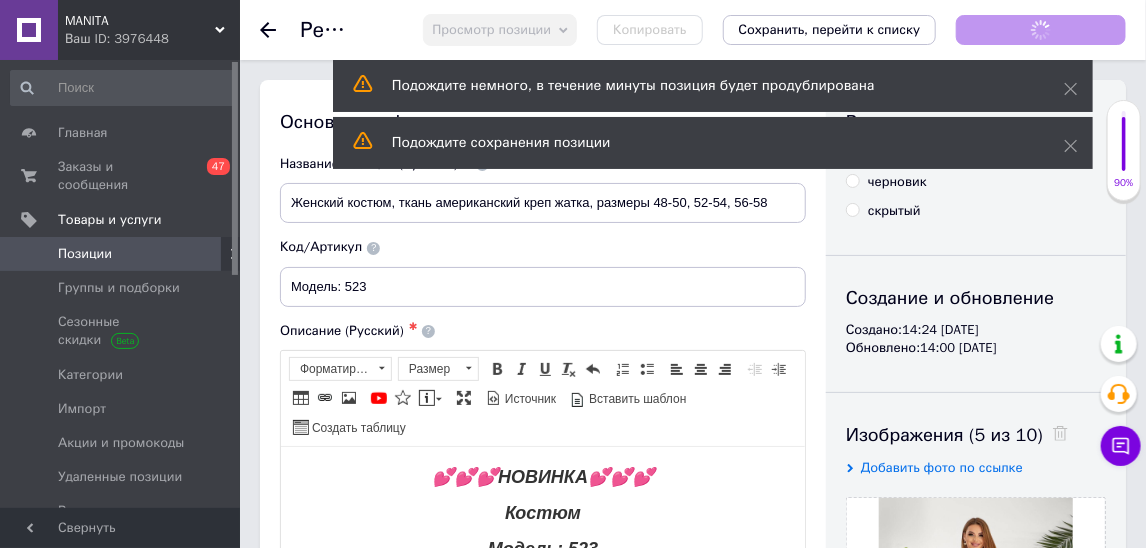 scroll, scrollTop: 0, scrollLeft: 0, axis: both 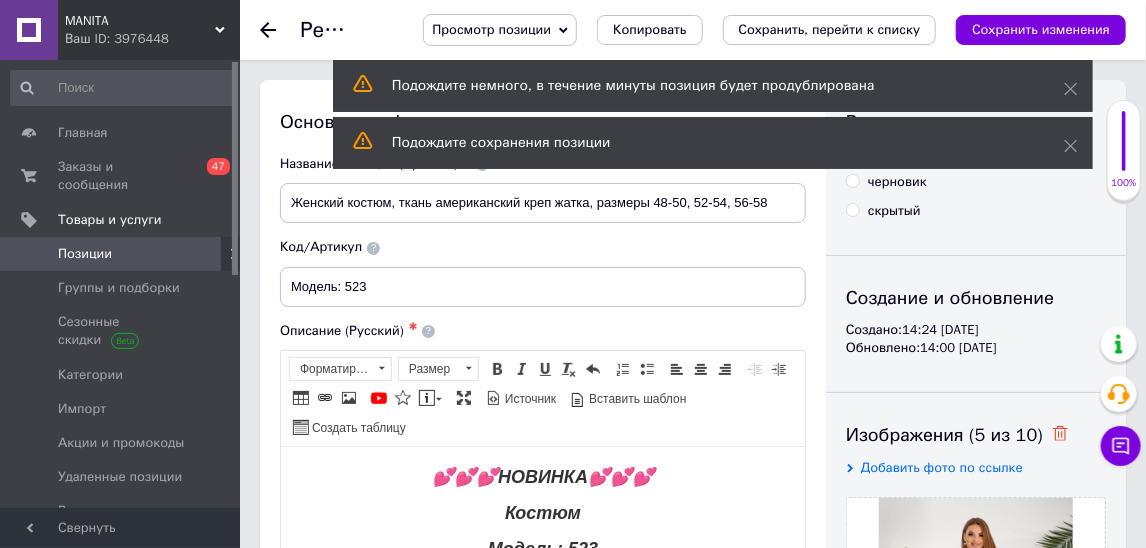 click 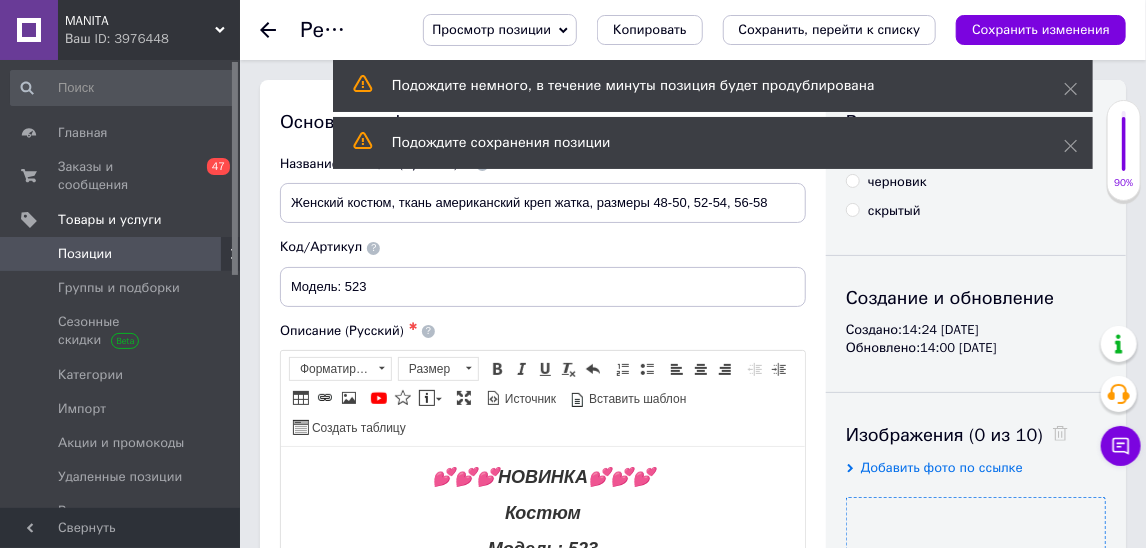 click at bounding box center [976, 627] 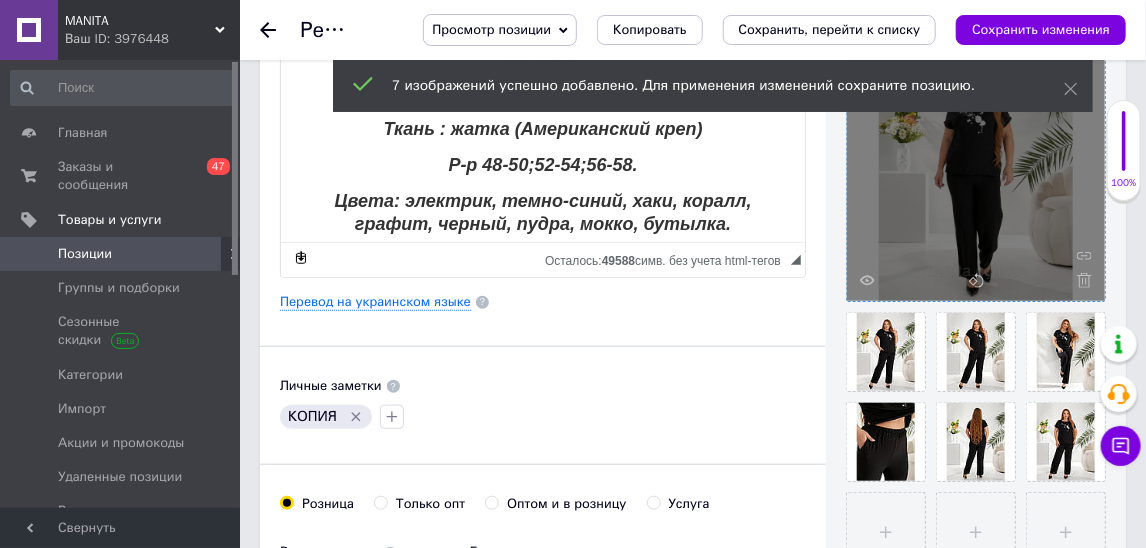 scroll, scrollTop: 457, scrollLeft: 0, axis: vertical 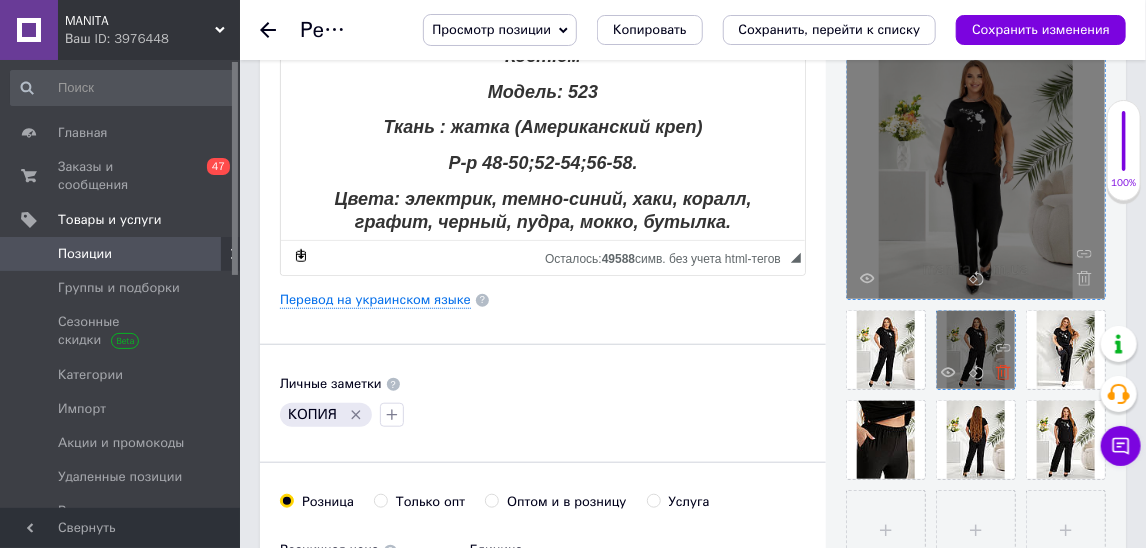 click 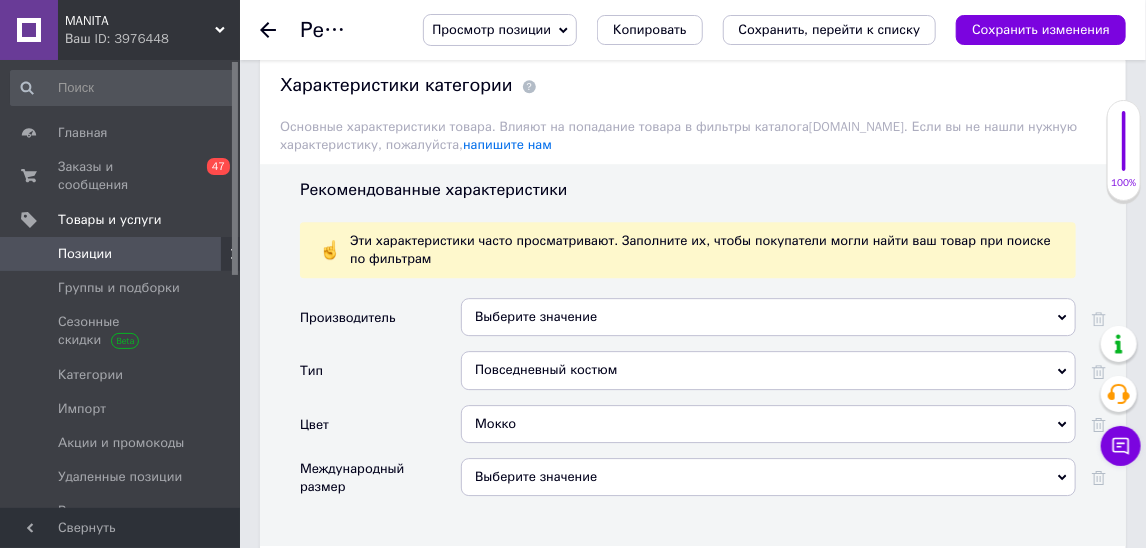scroll, scrollTop: 2163, scrollLeft: 0, axis: vertical 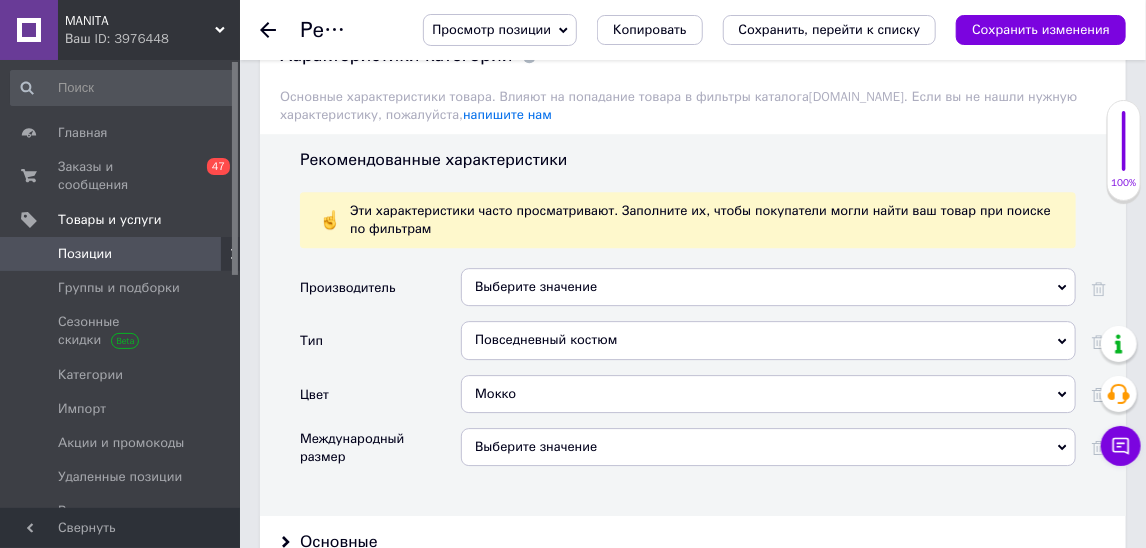 click on "Мокко" at bounding box center [768, 394] 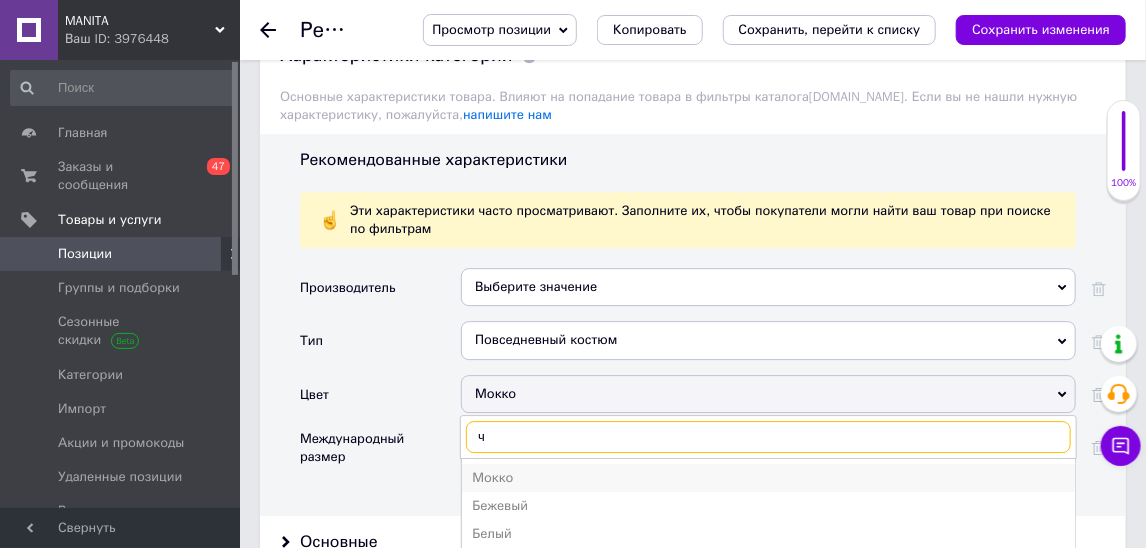type on "ч" 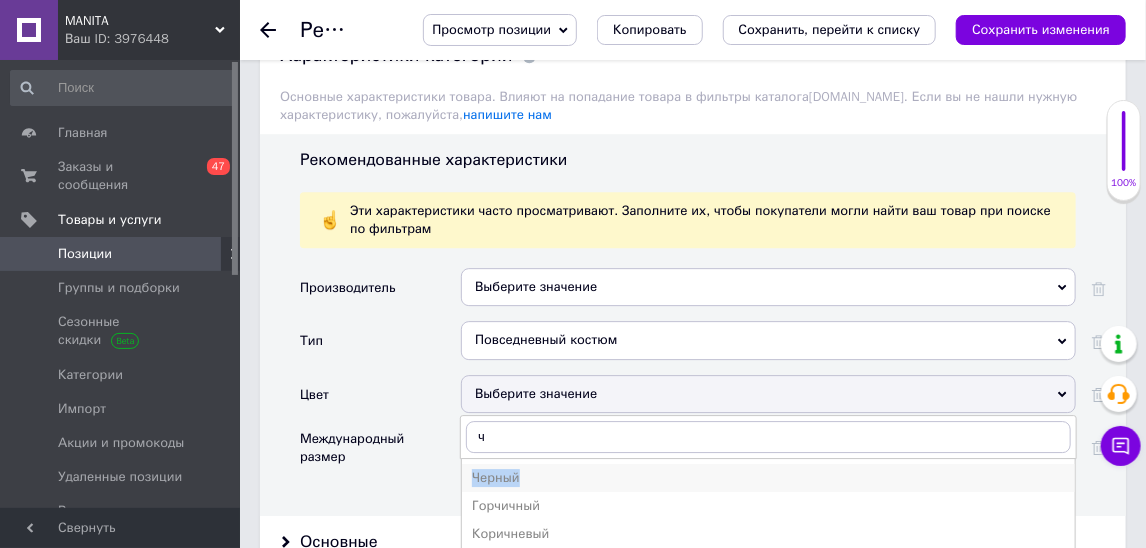 click on "Черный" at bounding box center (768, 478) 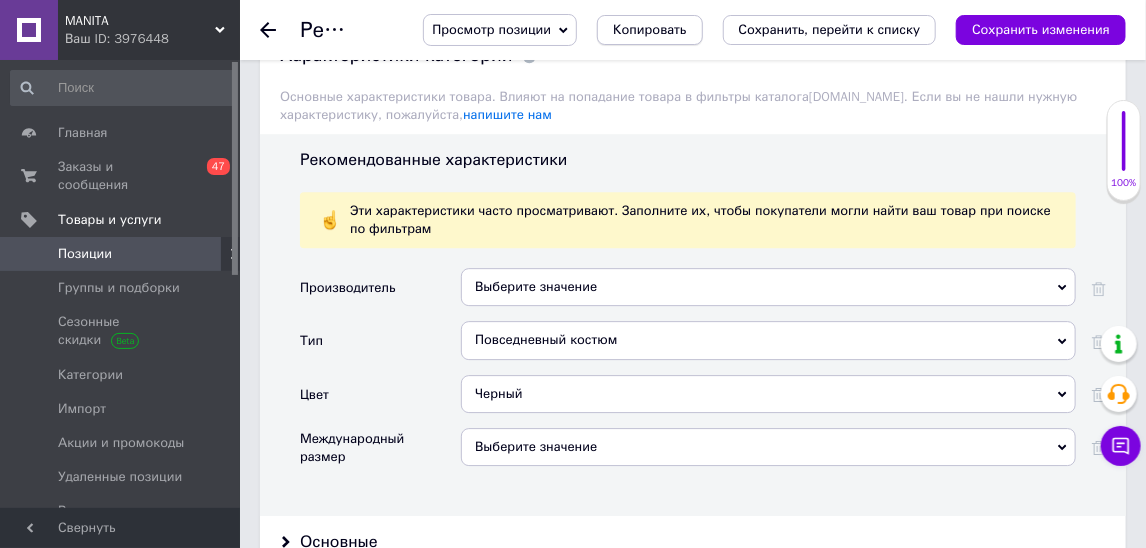 click on "Копировать" at bounding box center (649, 30) 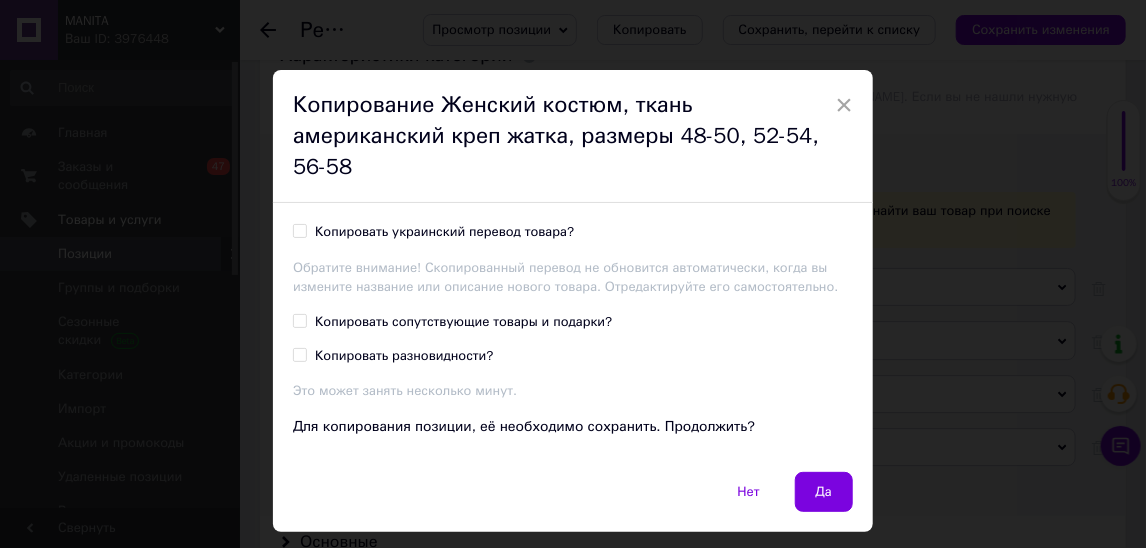 click on "Копировать украинский перевод товара?" at bounding box center [444, 232] 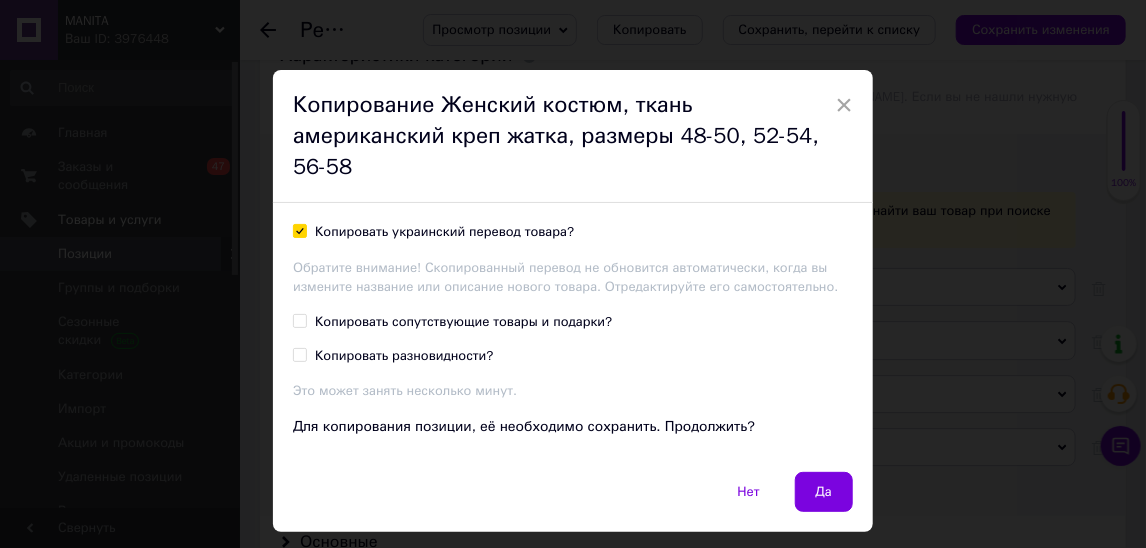 checkbox on "true" 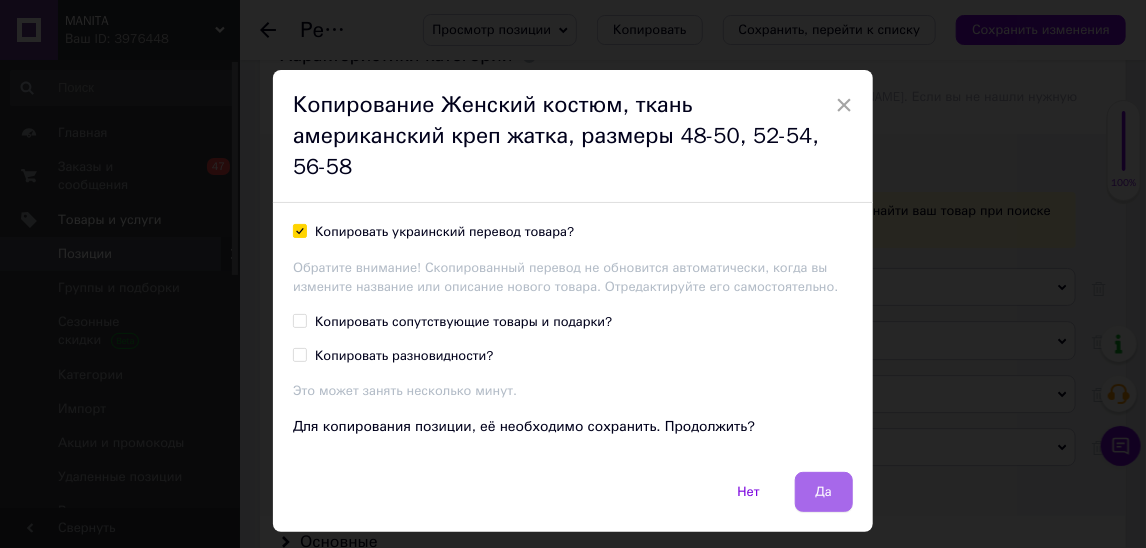 click on "Да" at bounding box center (824, 492) 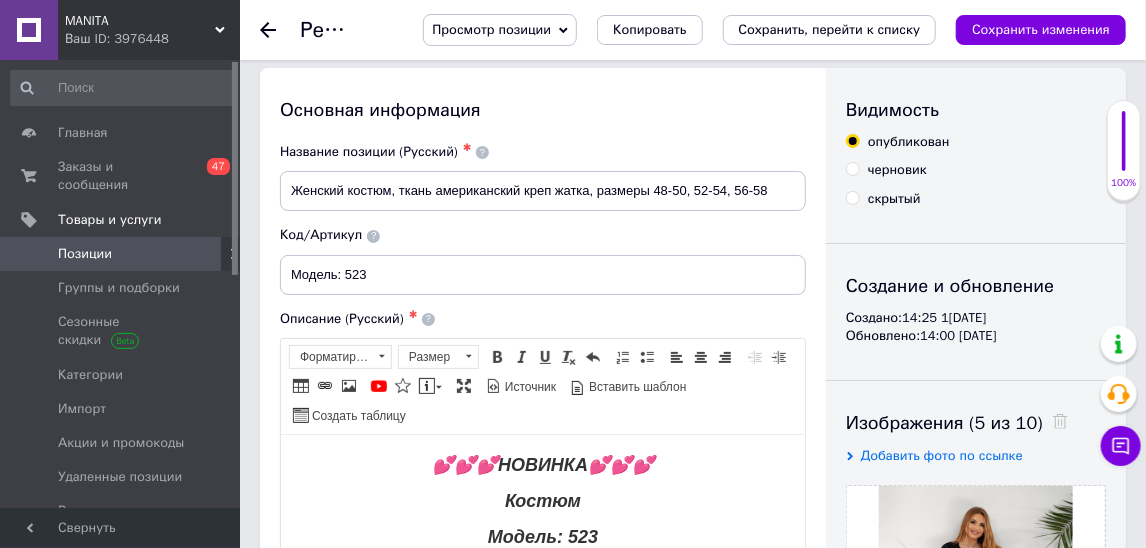 scroll, scrollTop: 24, scrollLeft: 0, axis: vertical 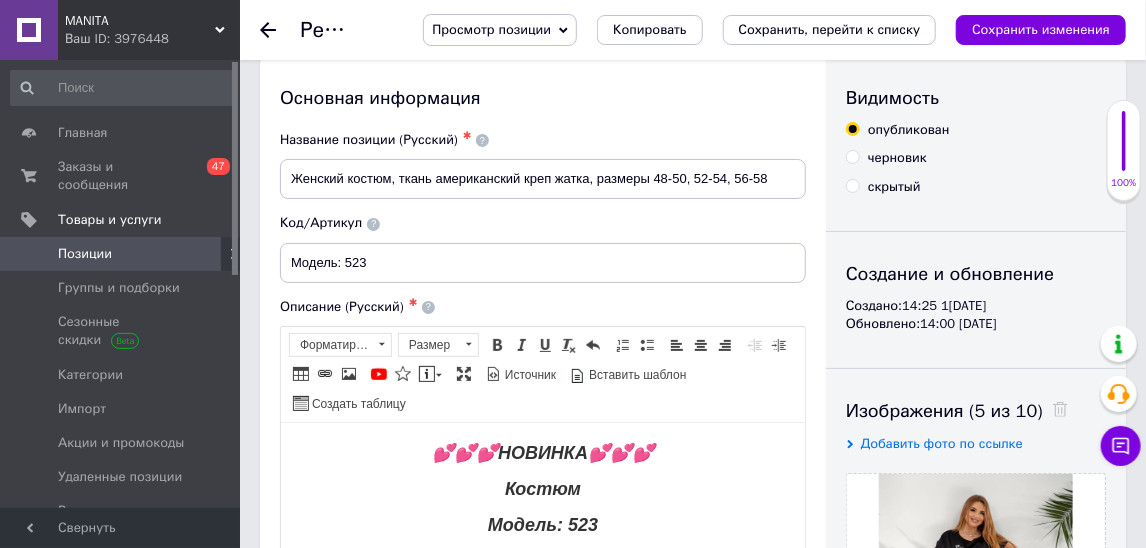 click 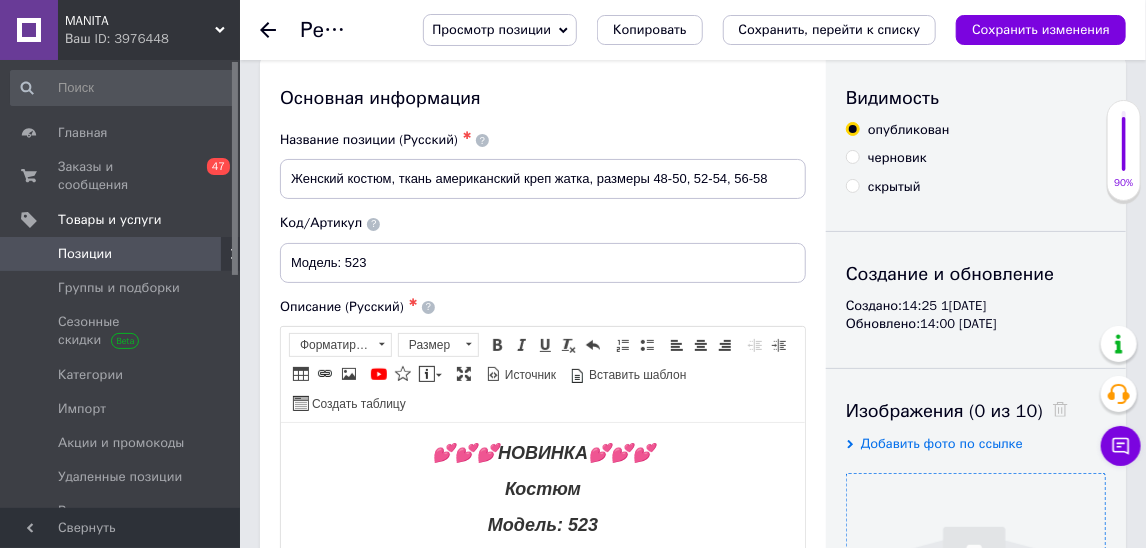 click at bounding box center [976, 603] 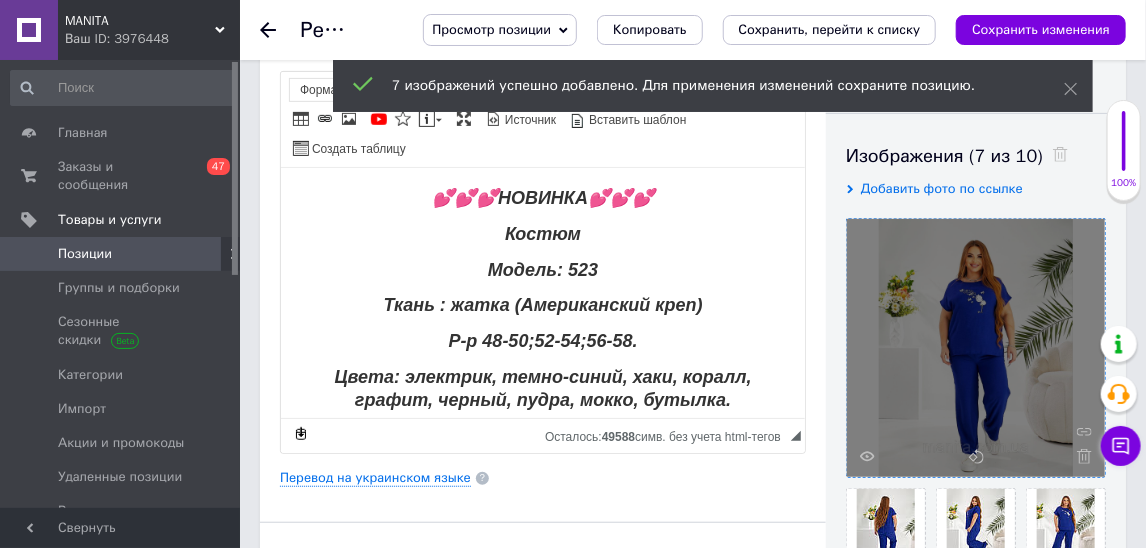 scroll, scrollTop: 400, scrollLeft: 0, axis: vertical 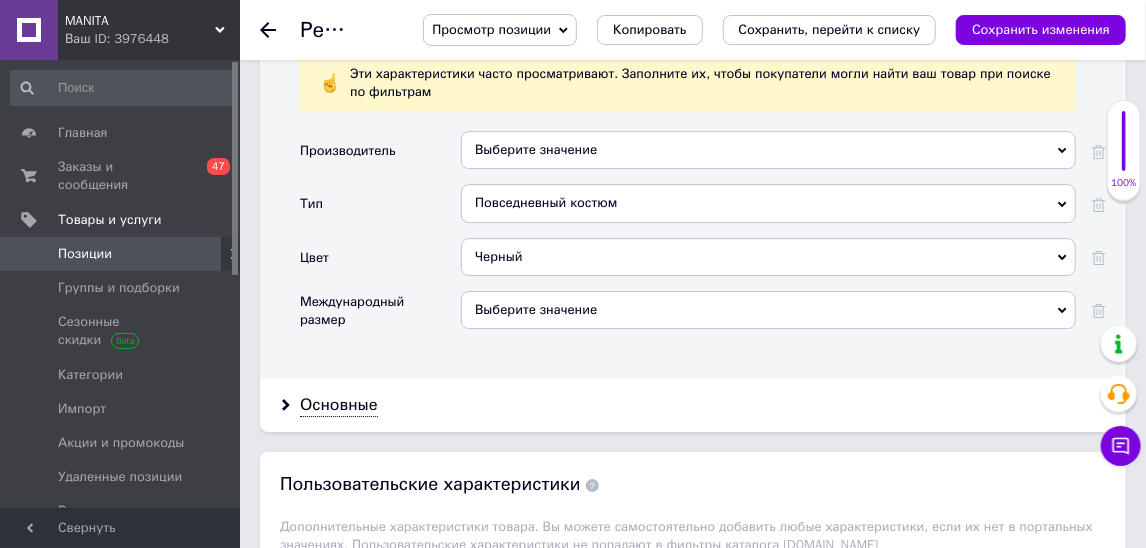 click on "Черный" at bounding box center [768, 257] 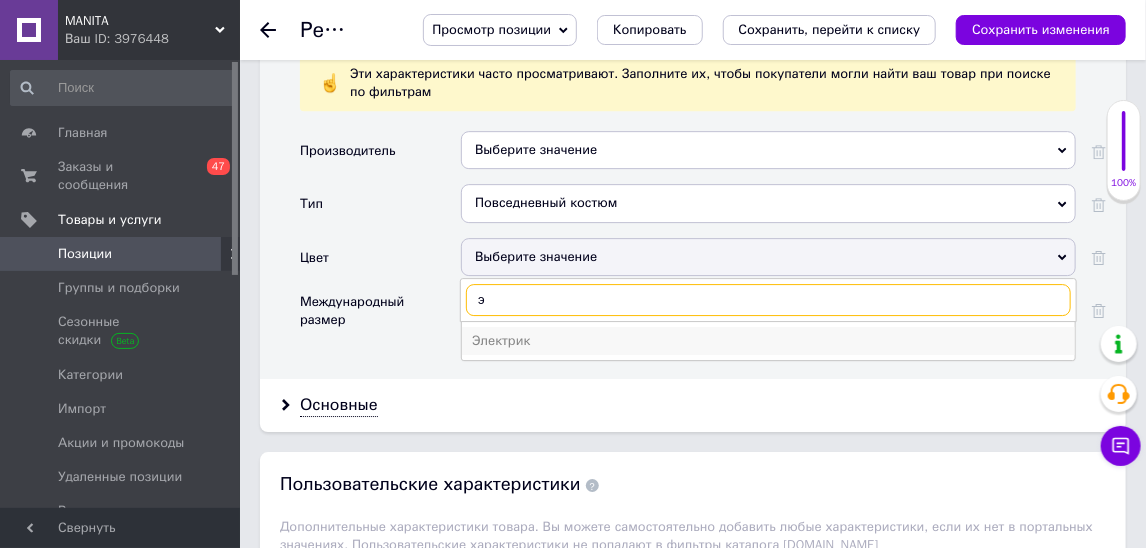 type on "э" 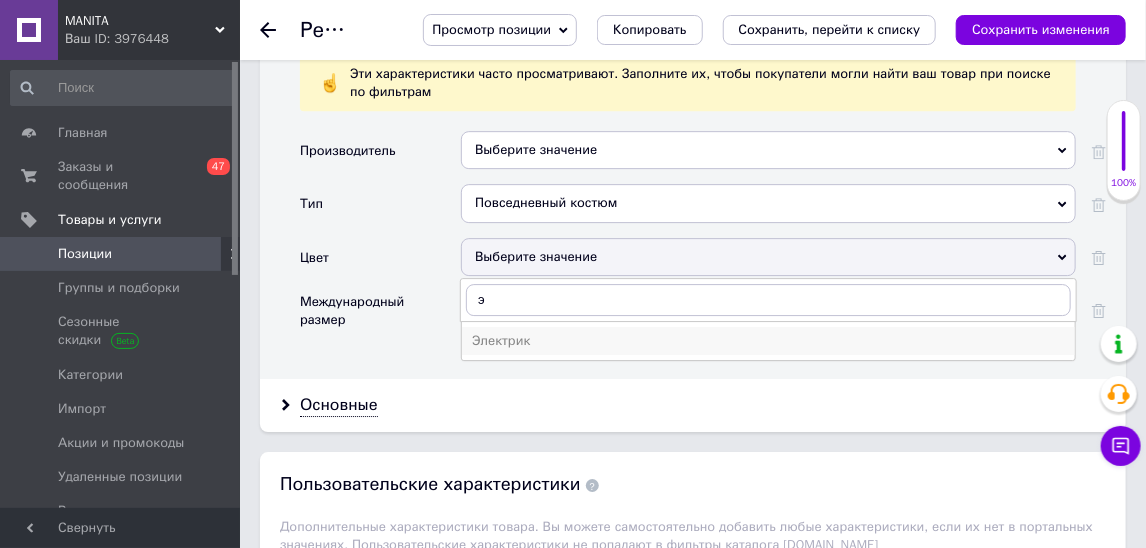 click on "Электрик" at bounding box center [768, 341] 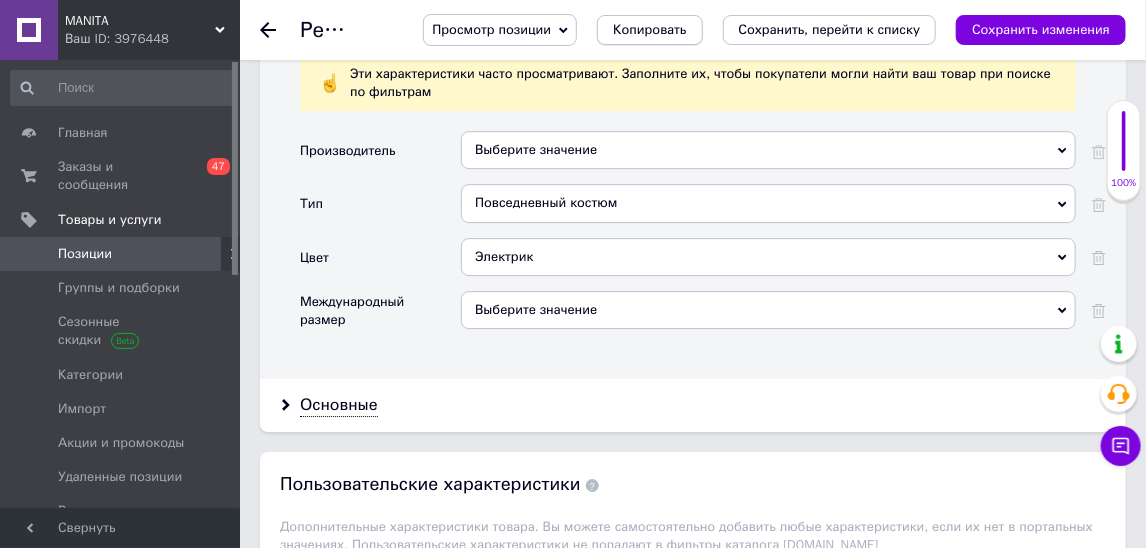 click on "Копировать" at bounding box center [649, 30] 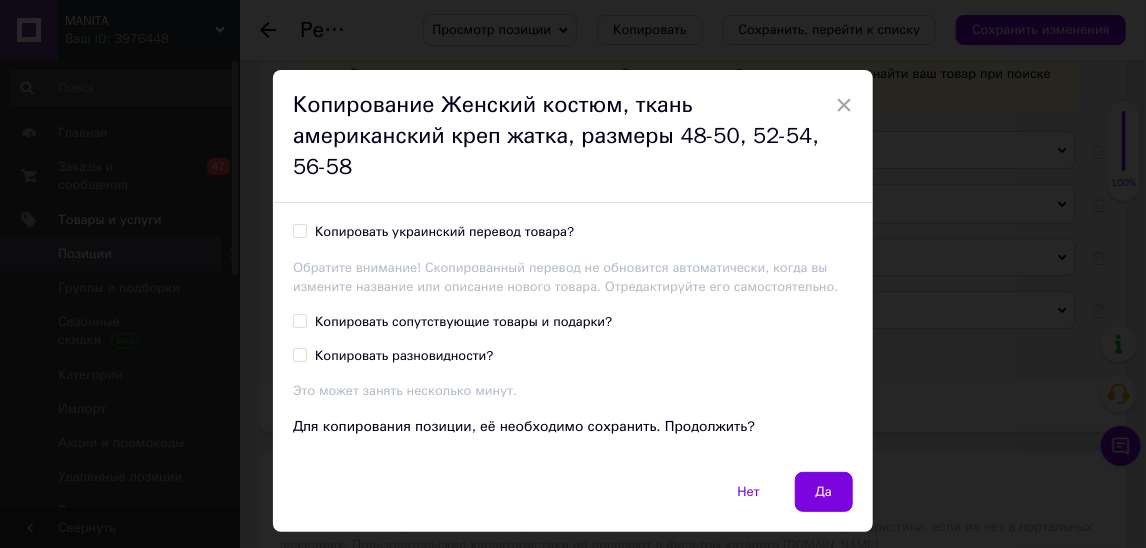 click on "Копировать украинский перевод товара?" at bounding box center [444, 232] 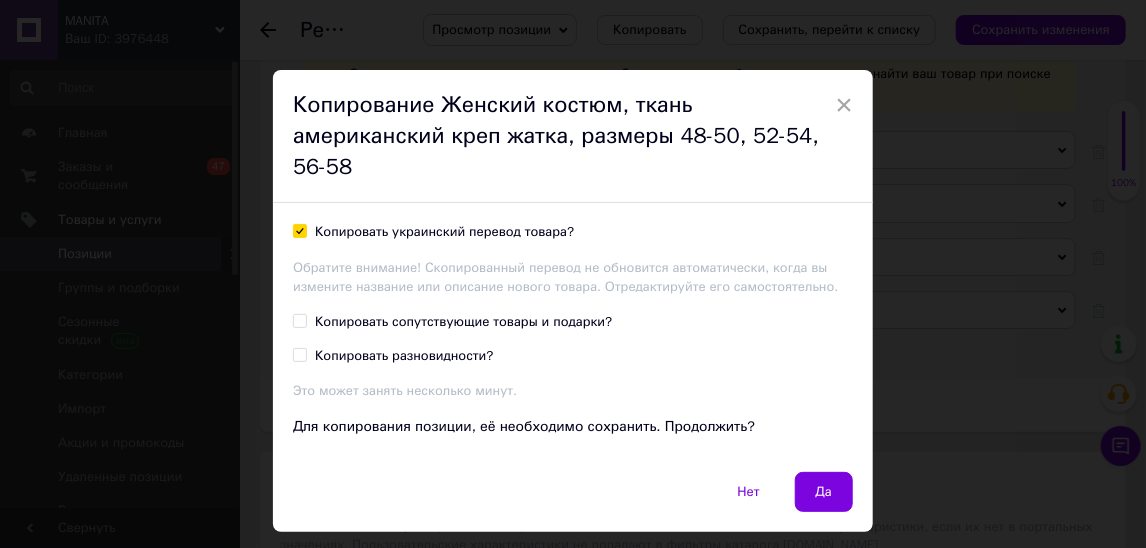 checkbox on "true" 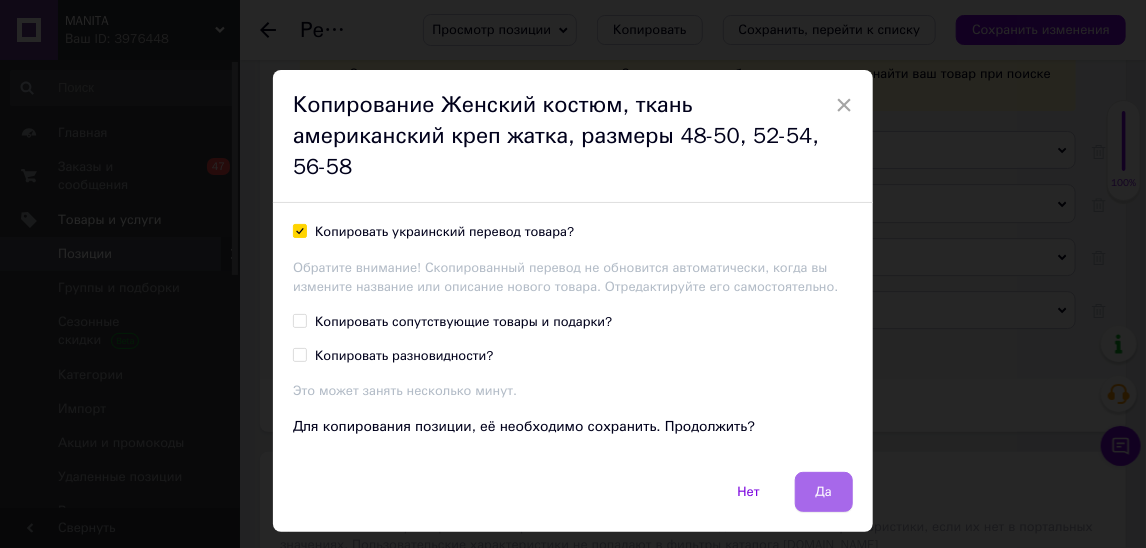 click on "Да" at bounding box center (824, 492) 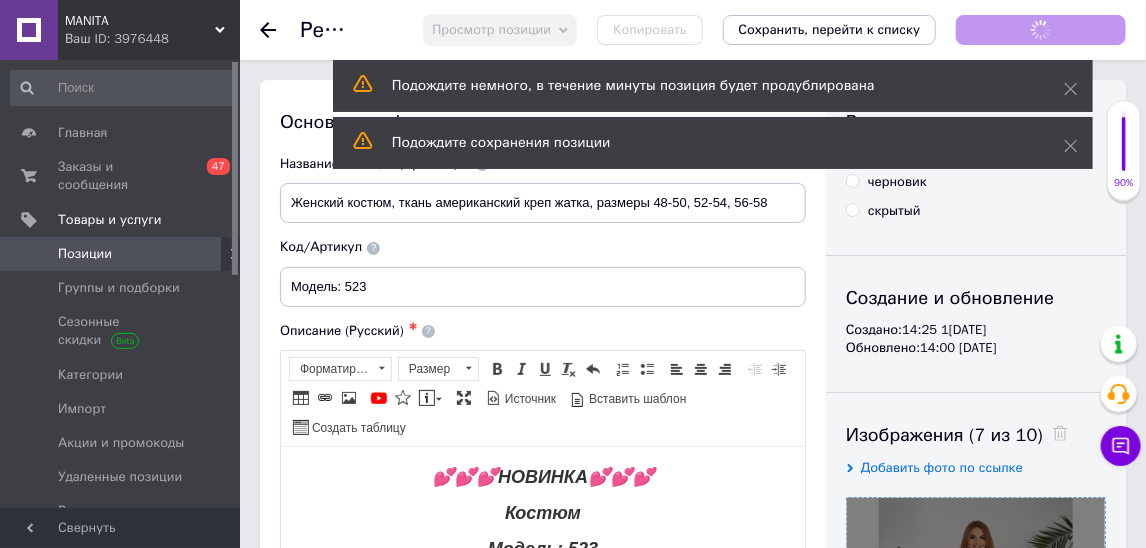 scroll, scrollTop: 0, scrollLeft: 0, axis: both 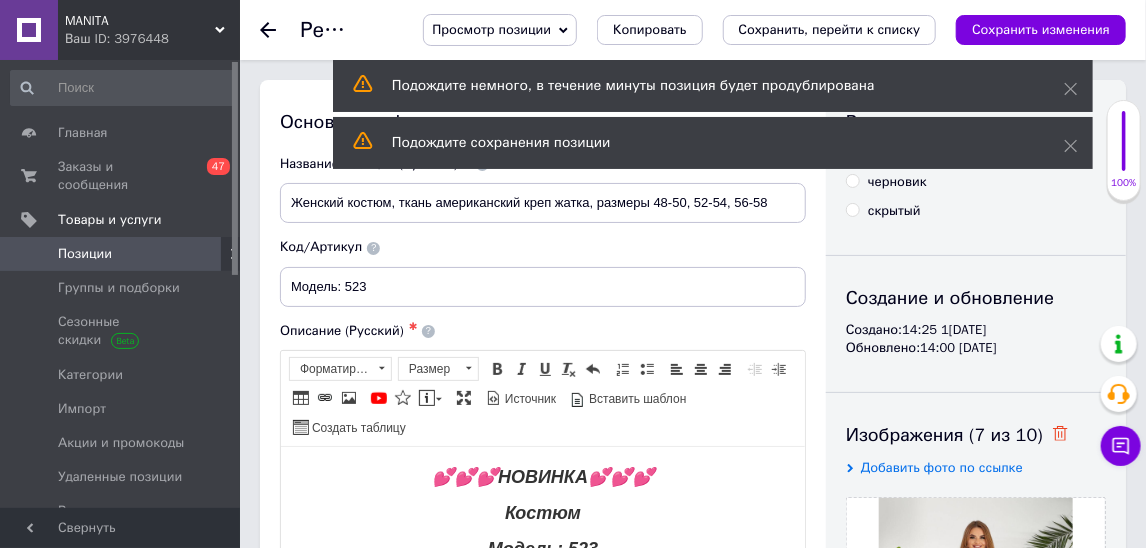 click 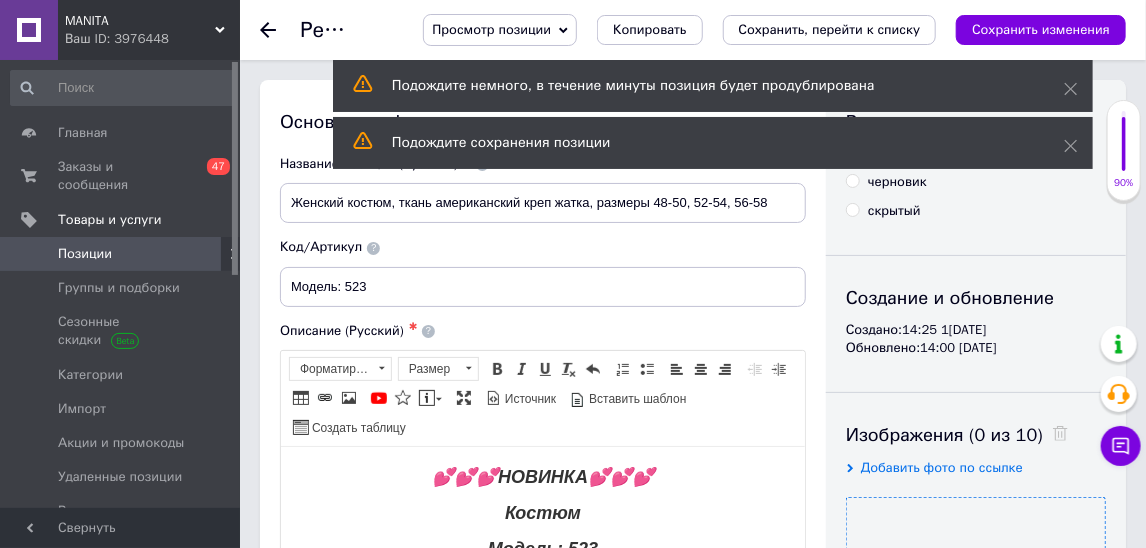 click at bounding box center (976, 627) 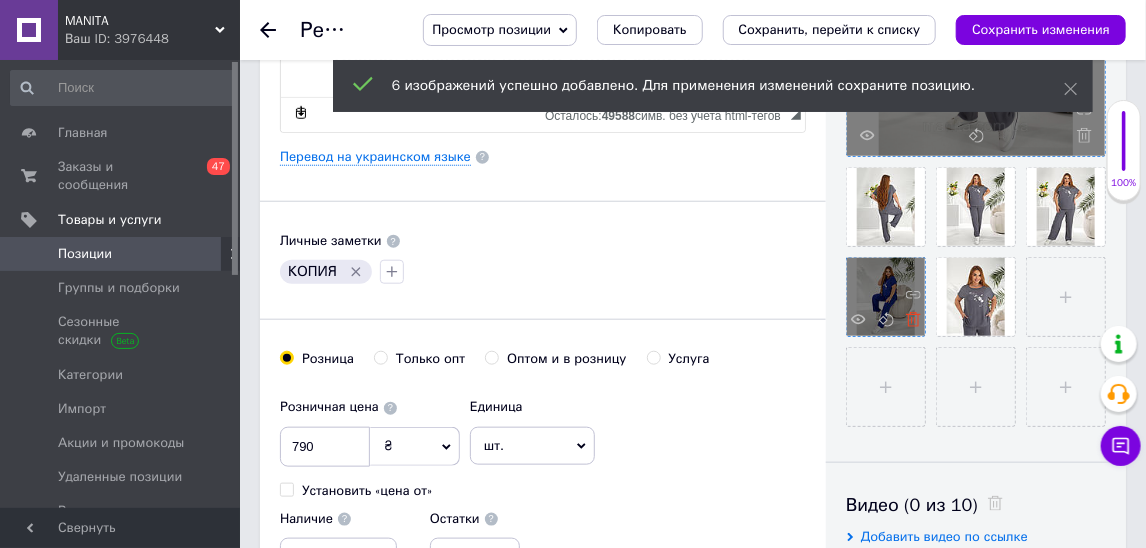 click 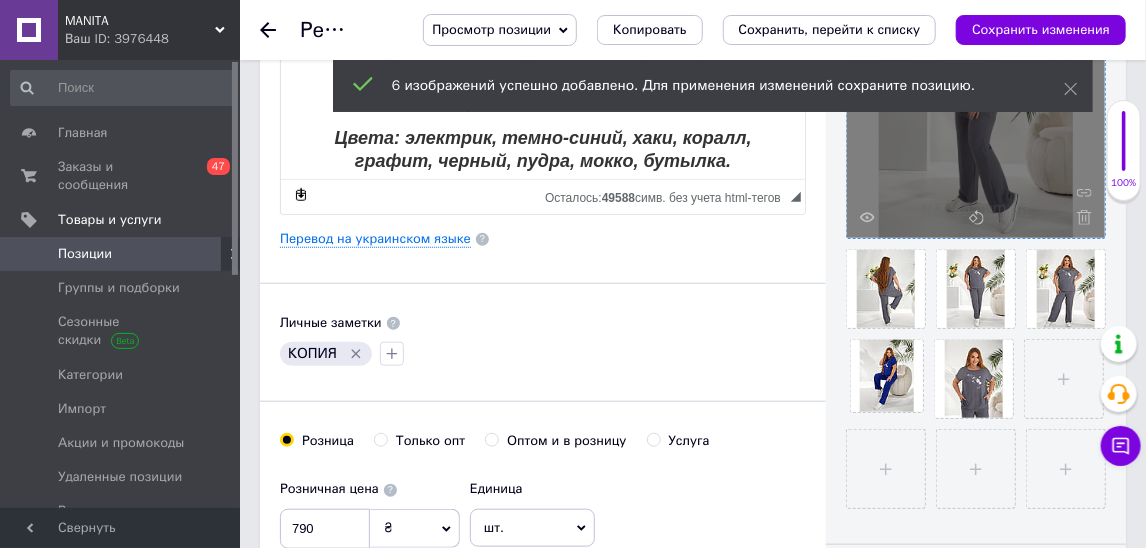 scroll, scrollTop: 512, scrollLeft: 0, axis: vertical 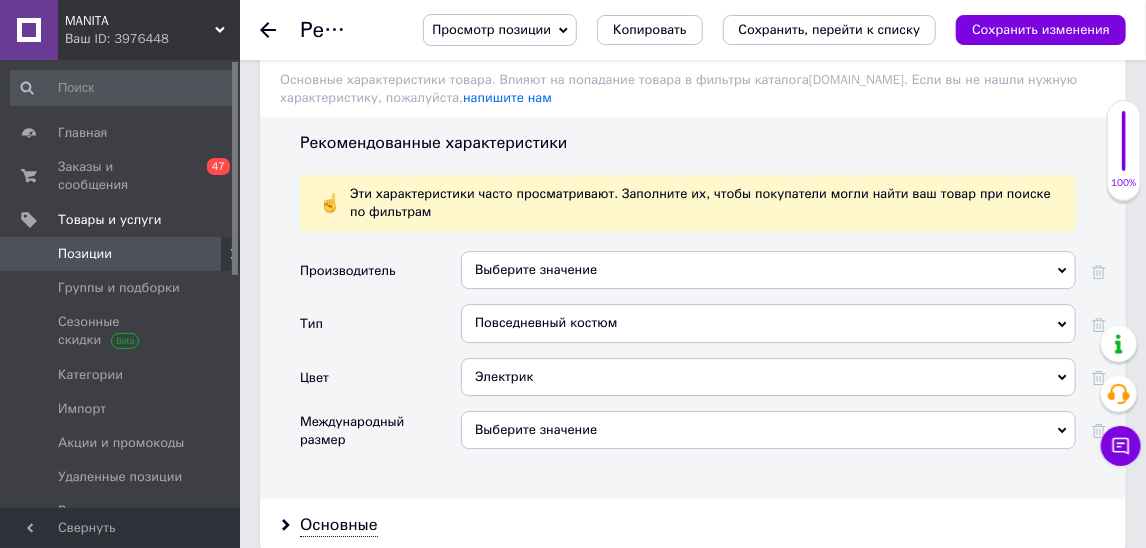 click on "Электрик" at bounding box center (768, 377) 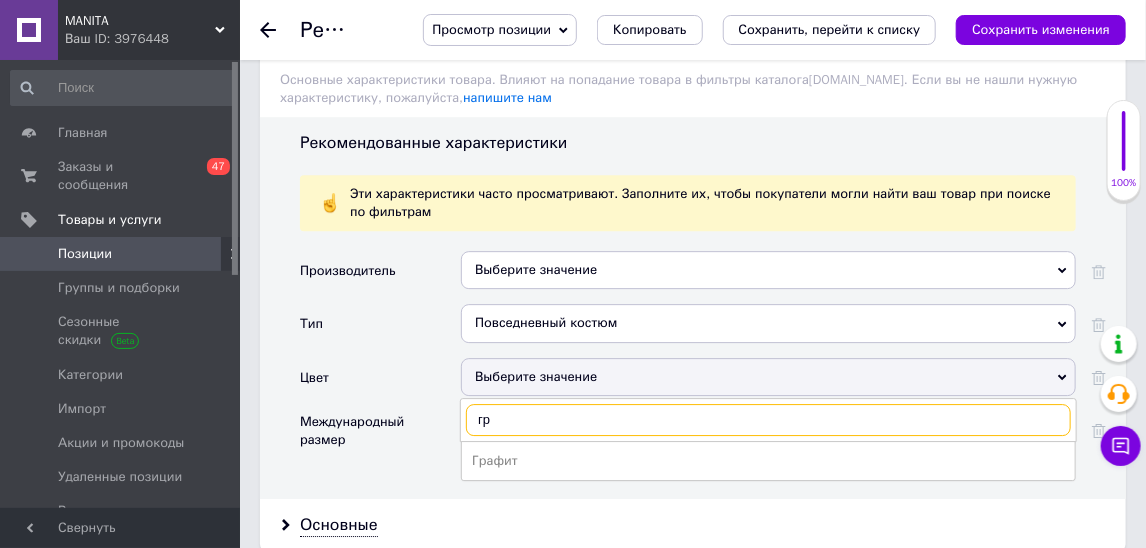 type on "гр" 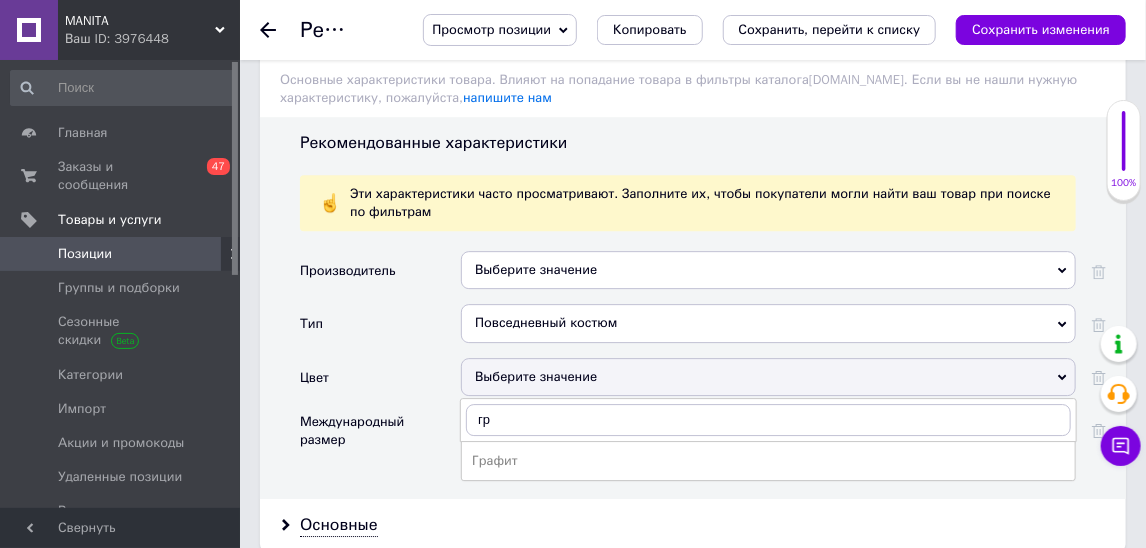 click on "Графит" at bounding box center [768, 461] 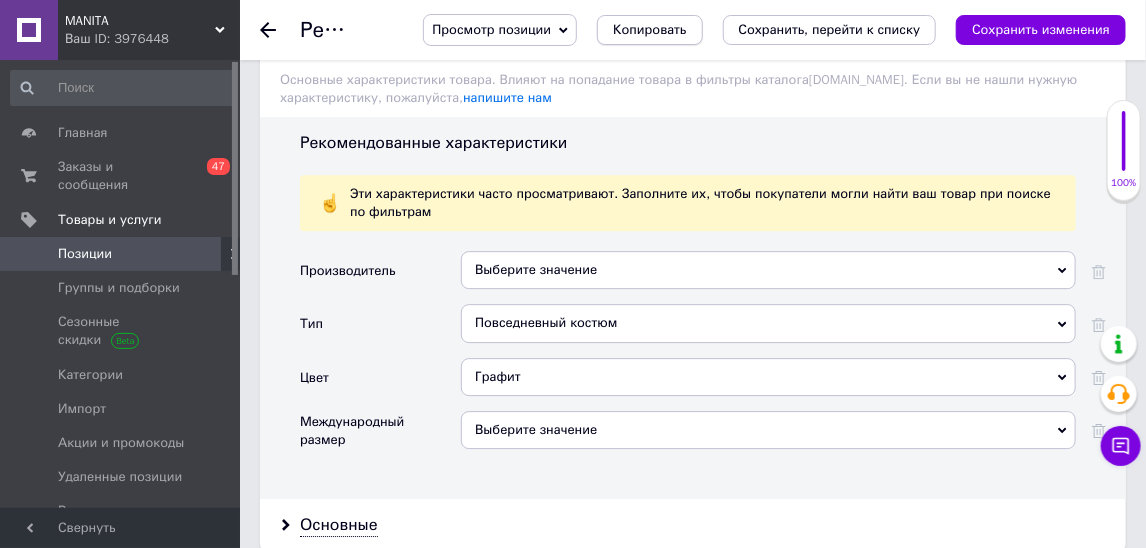 click on "Копировать" at bounding box center [649, 30] 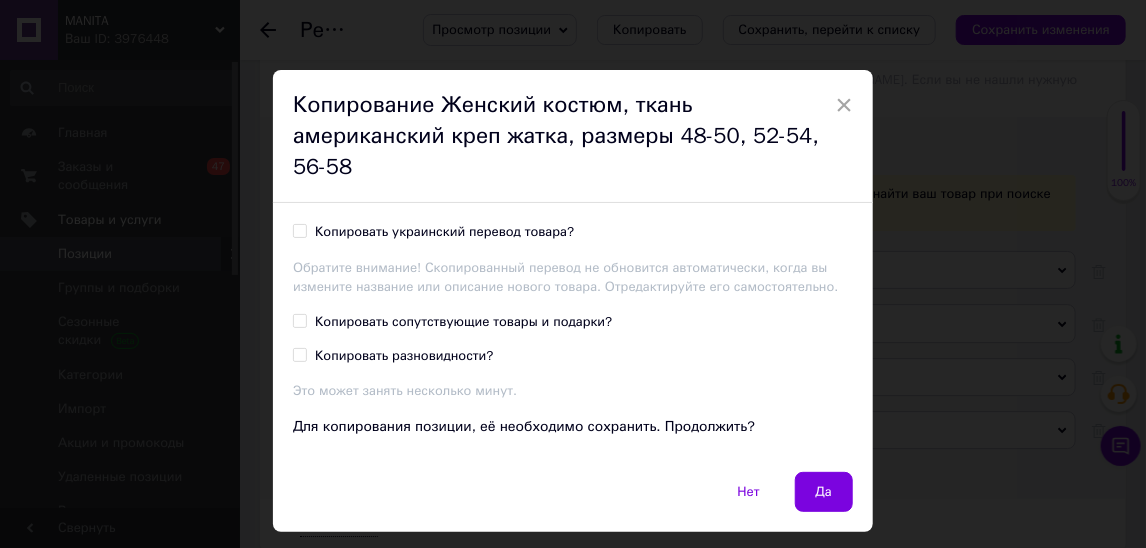 click on "Копировать украинский перевод товара?" at bounding box center [444, 232] 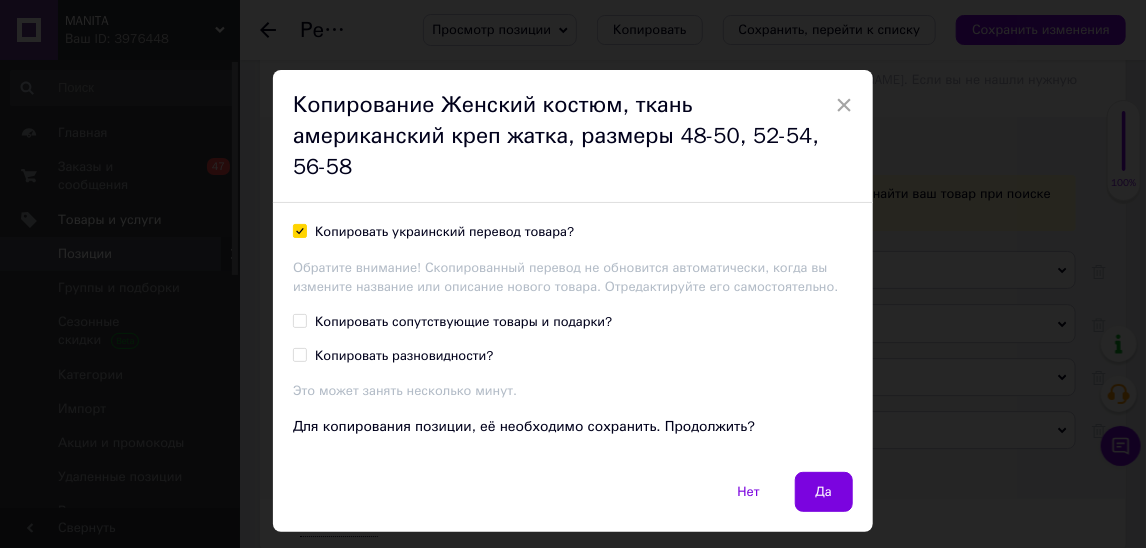 checkbox on "true" 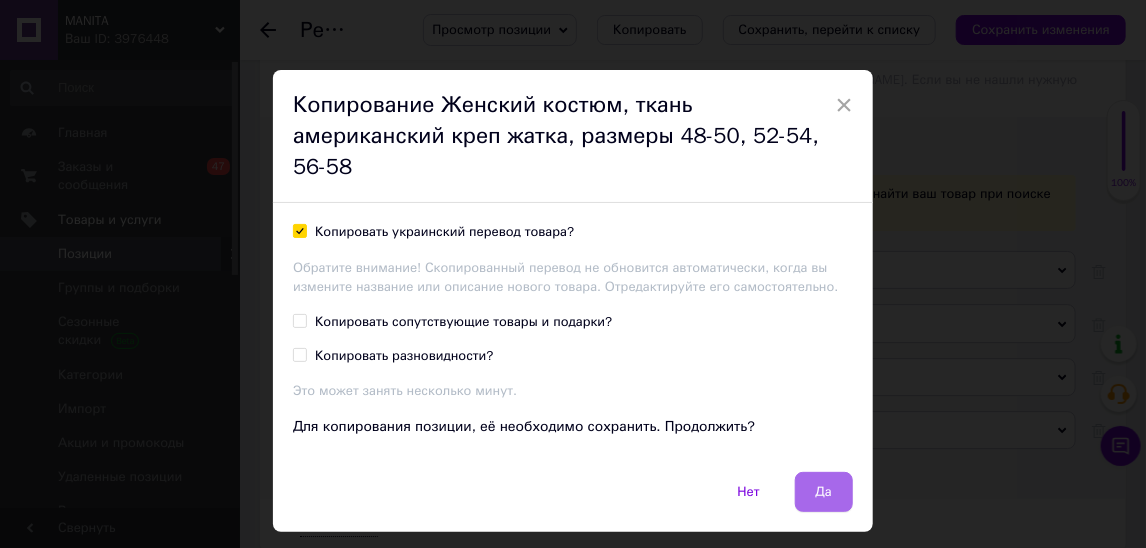 click on "Да" at bounding box center [824, 492] 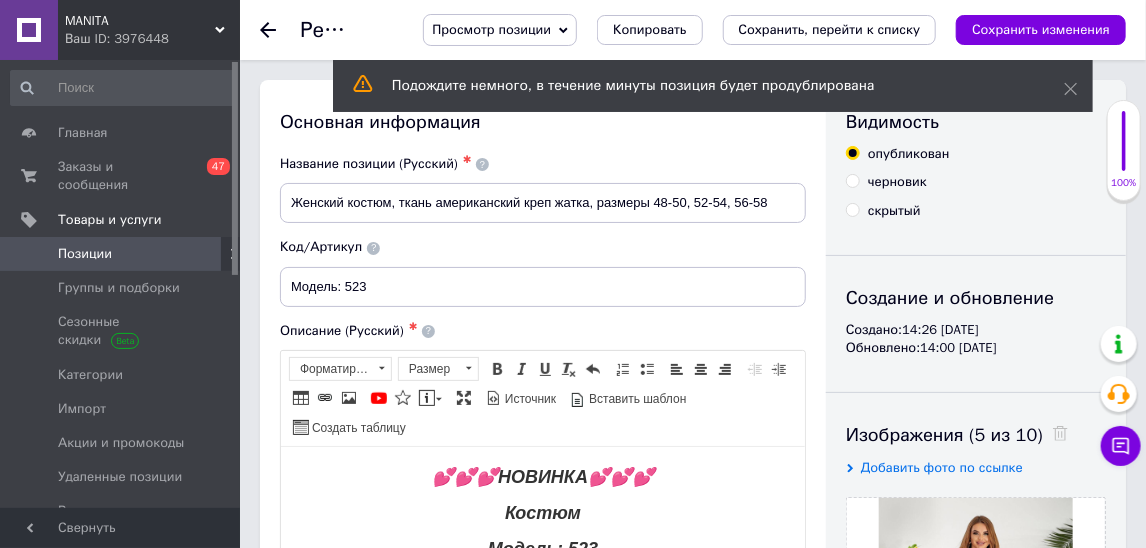 scroll, scrollTop: 140, scrollLeft: 0, axis: vertical 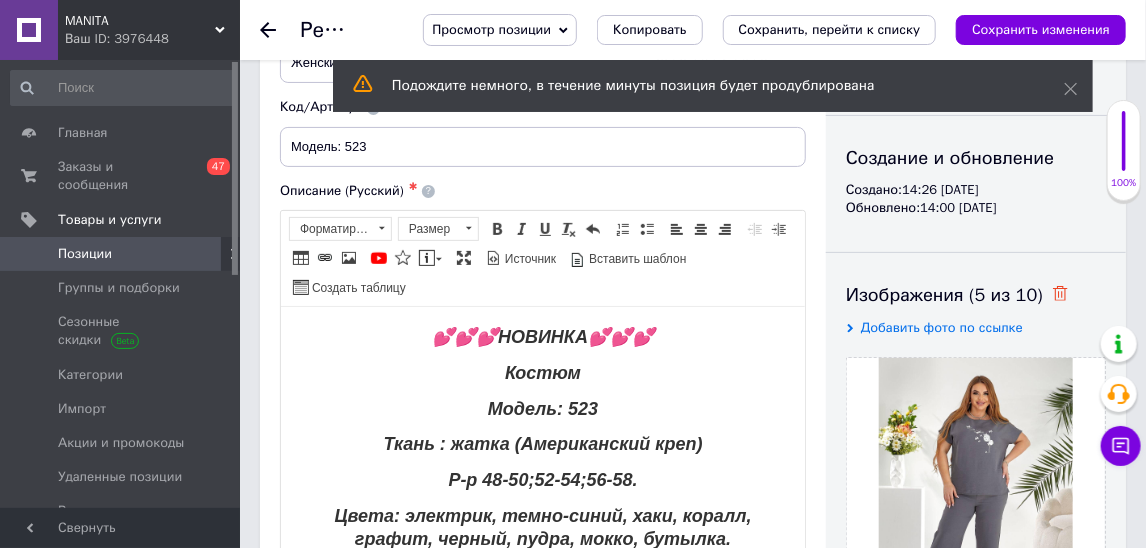 click 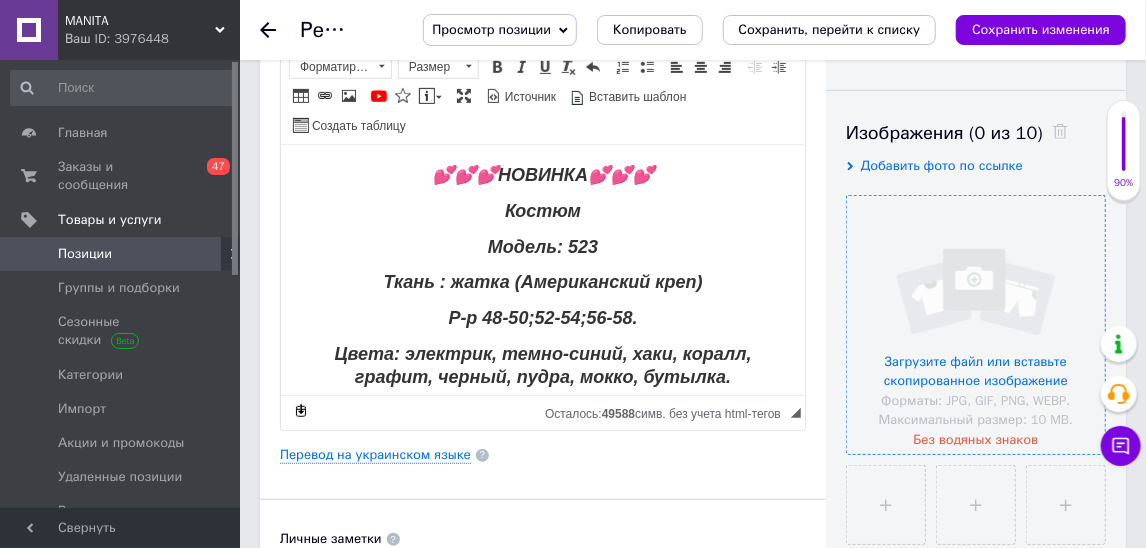 scroll, scrollTop: 319, scrollLeft: 0, axis: vertical 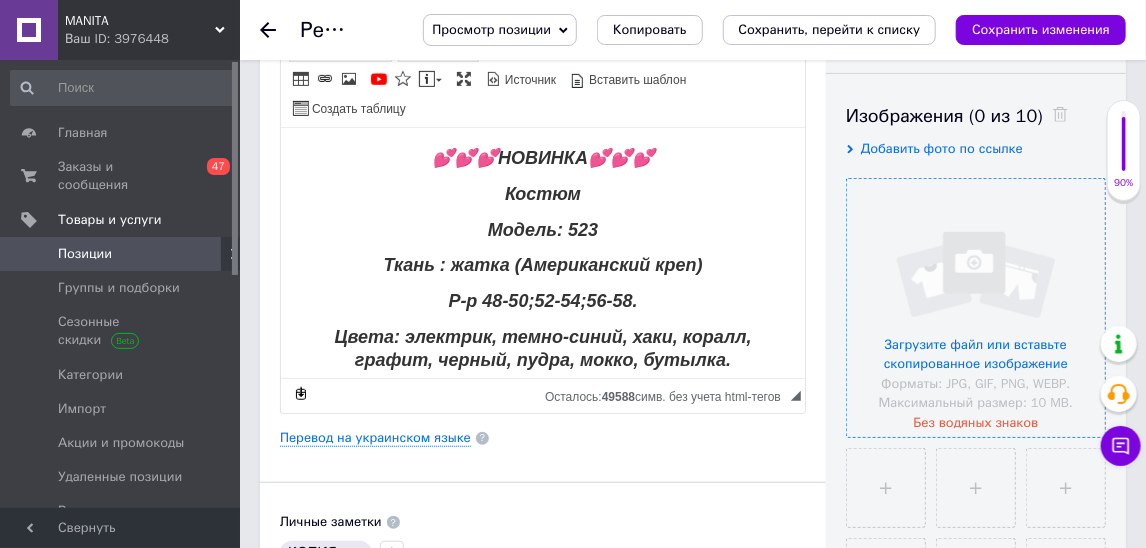 click at bounding box center (976, 308) 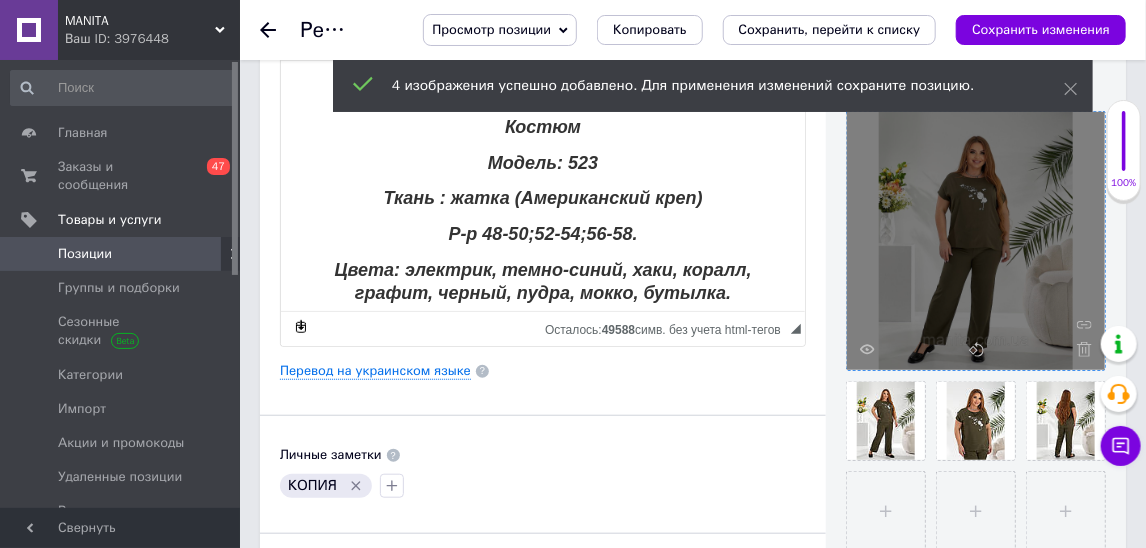 scroll, scrollTop: 387, scrollLeft: 0, axis: vertical 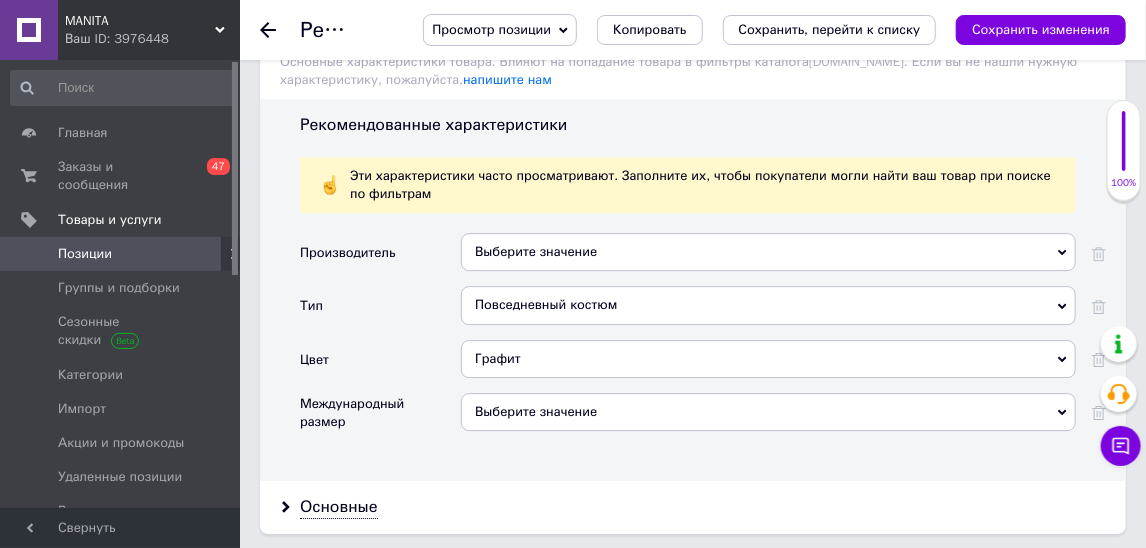 click on "Графит" at bounding box center (768, 359) 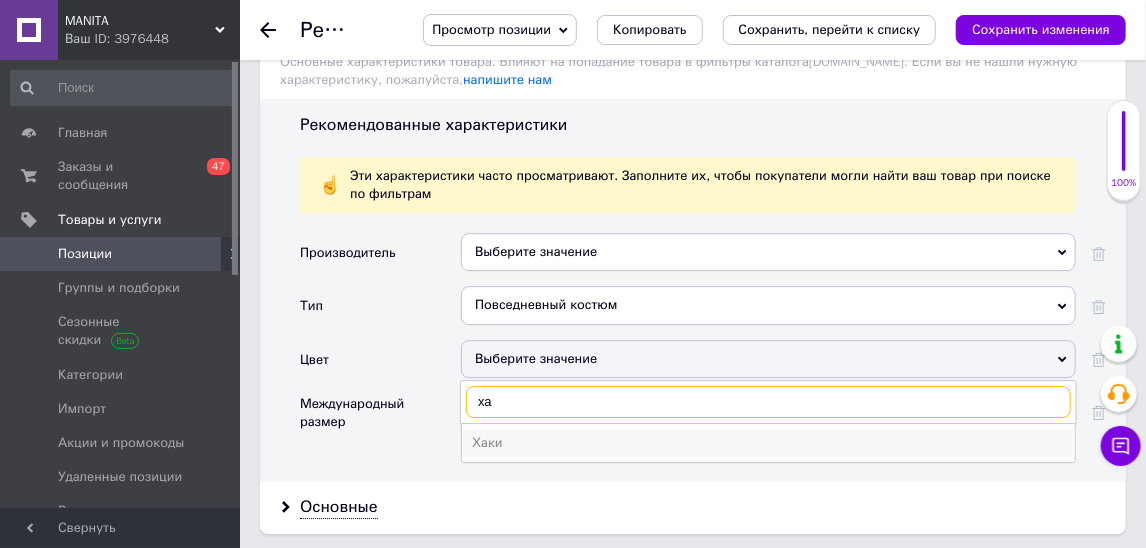 type on "ха" 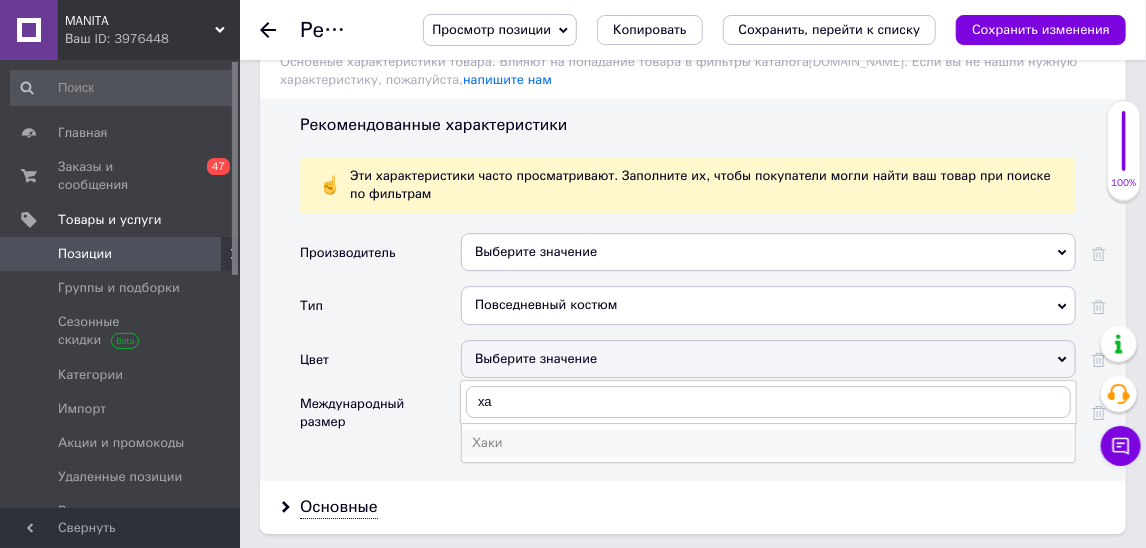 click on "Хаки" at bounding box center [768, 443] 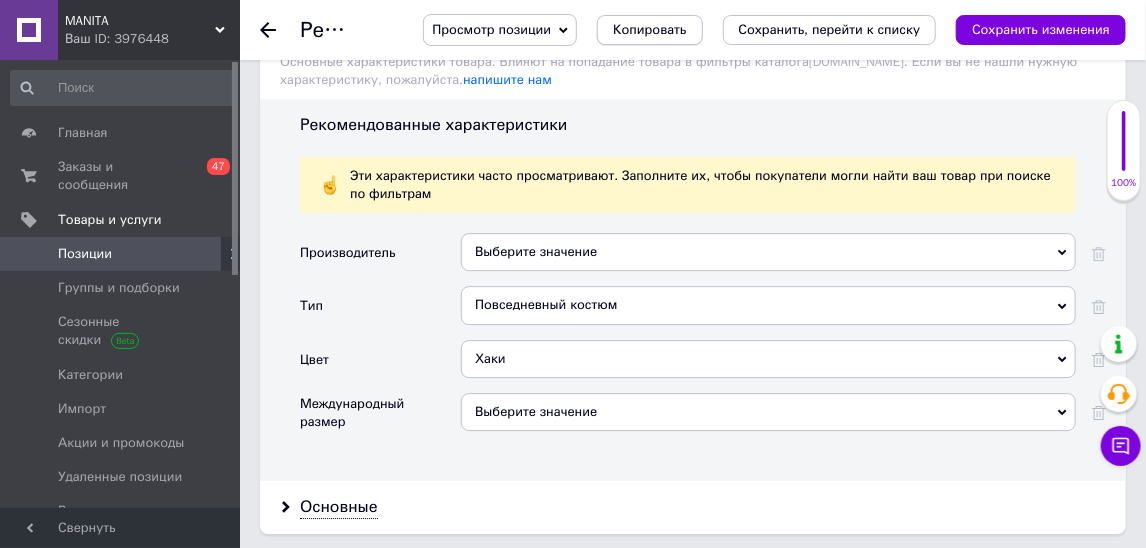 click on "Копировать" at bounding box center (649, 30) 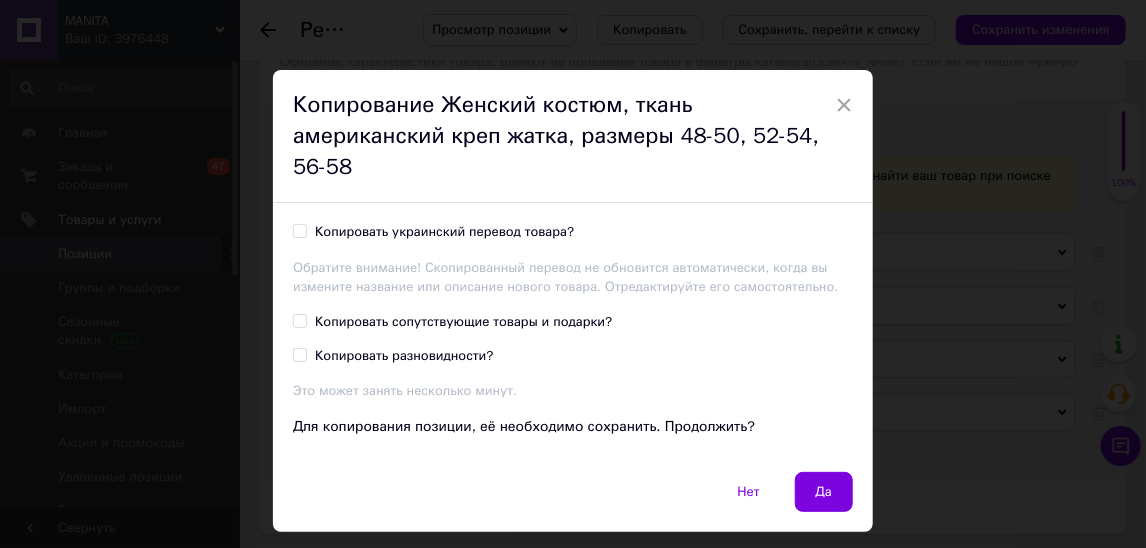 click on "Копировать украинский перевод товара?" at bounding box center (444, 232) 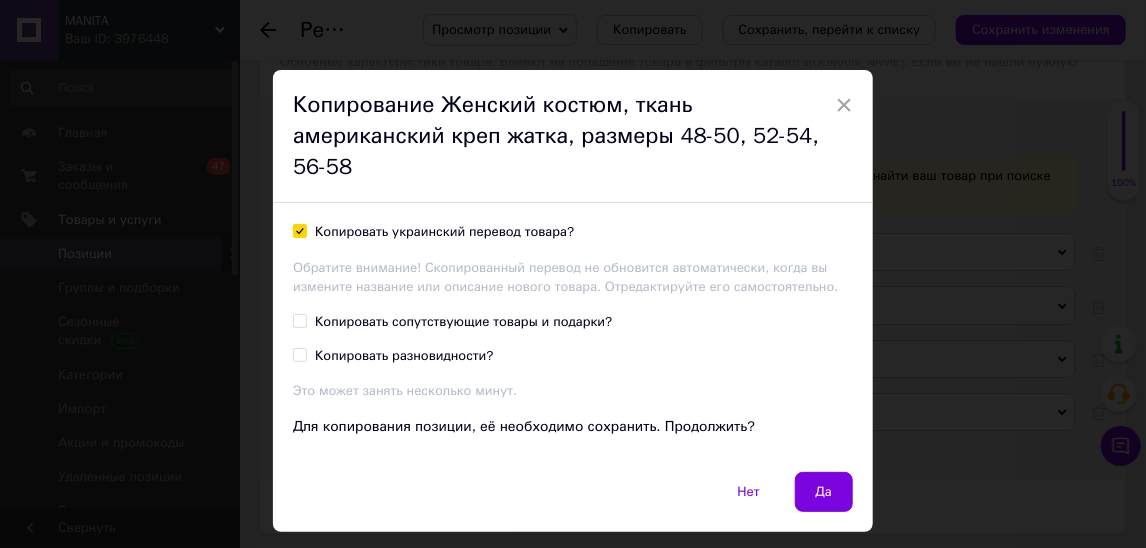 checkbox on "true" 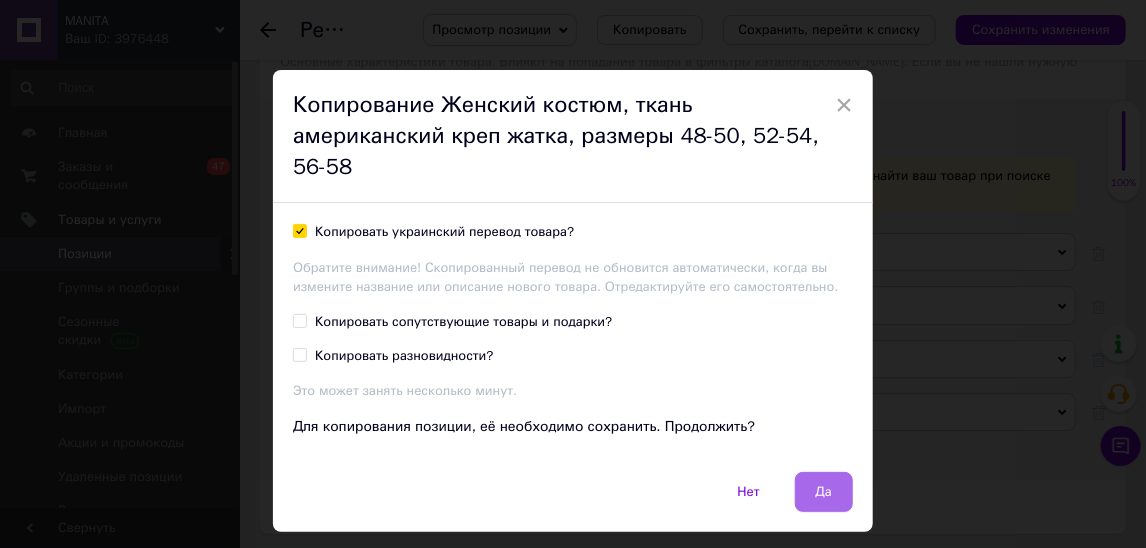 click on "Да" at bounding box center (824, 492) 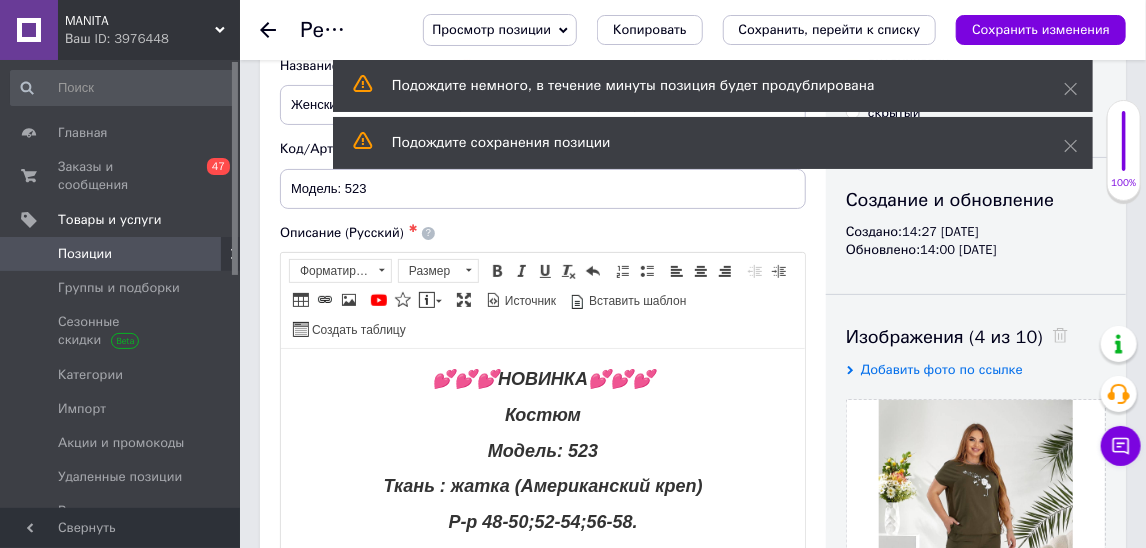 scroll, scrollTop: 131, scrollLeft: 0, axis: vertical 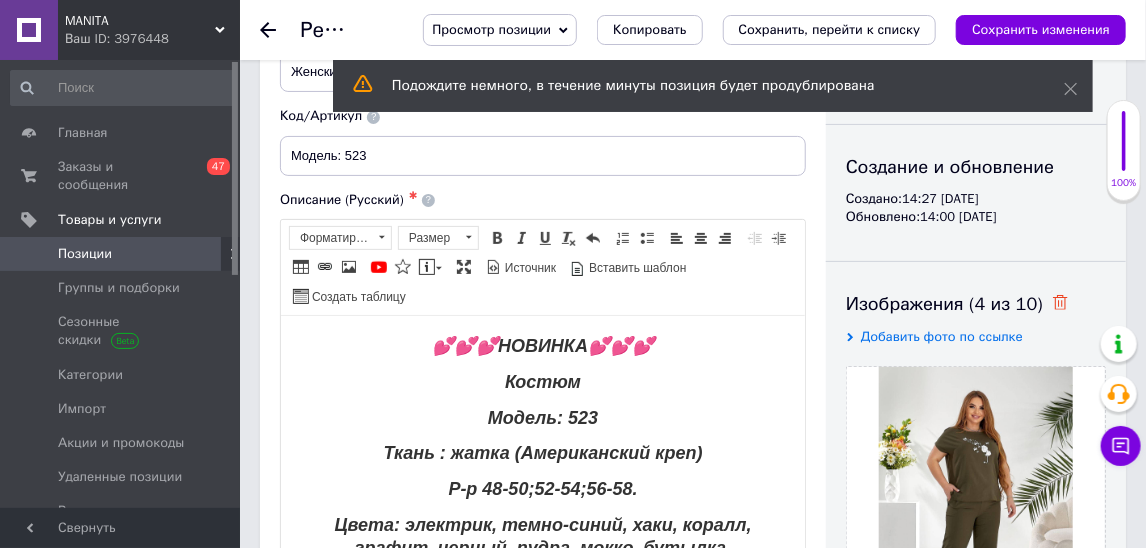 click 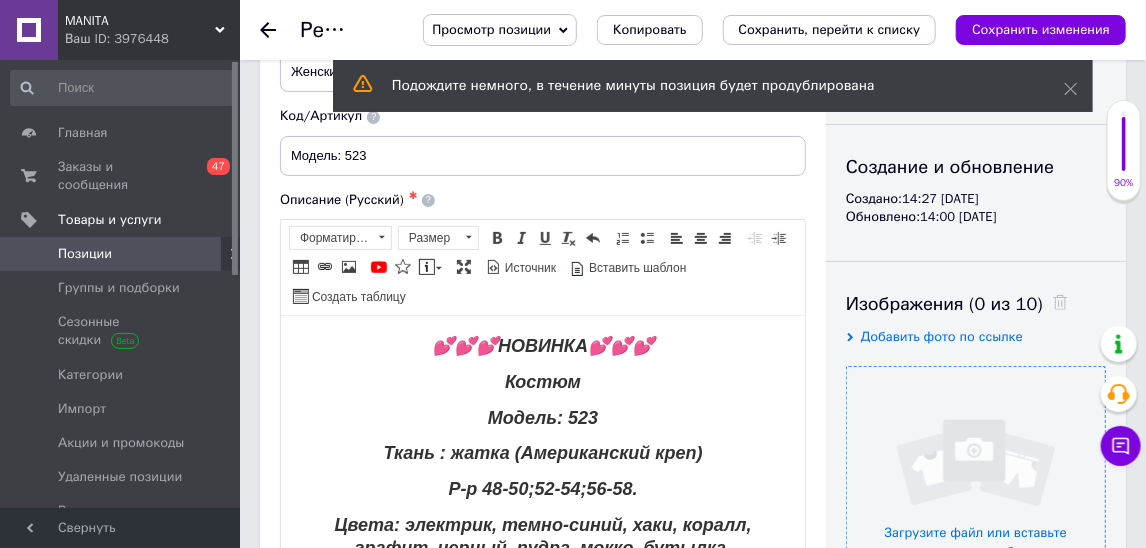 click at bounding box center [976, 496] 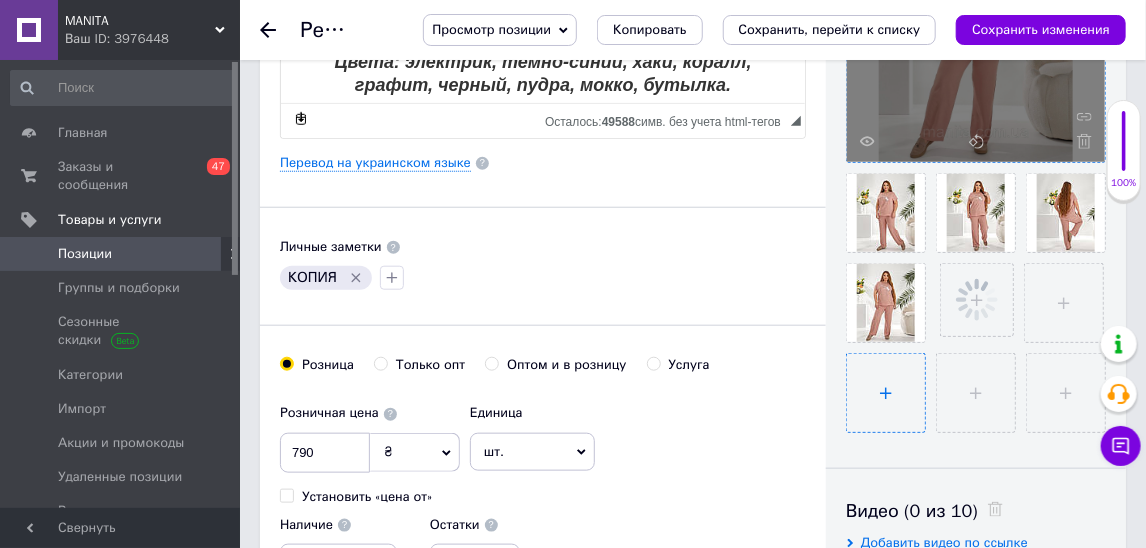 scroll, scrollTop: 602, scrollLeft: 0, axis: vertical 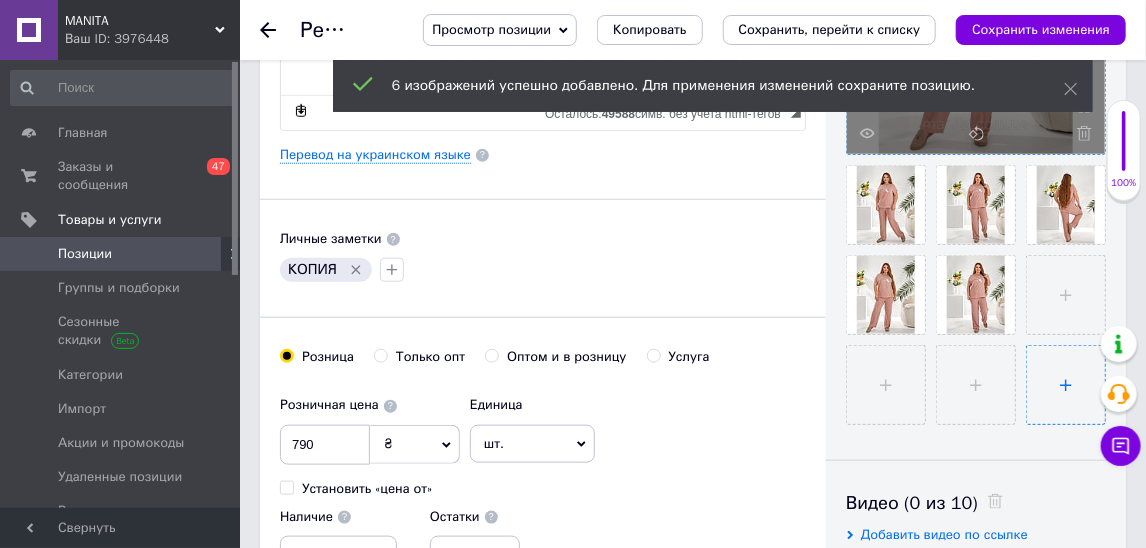 click at bounding box center (1066, 385) 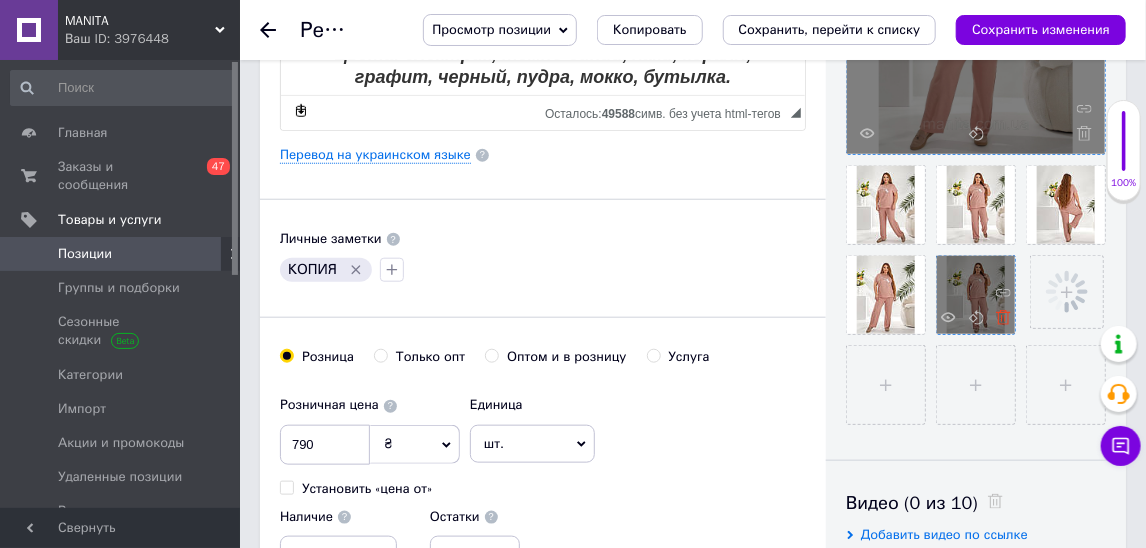 click 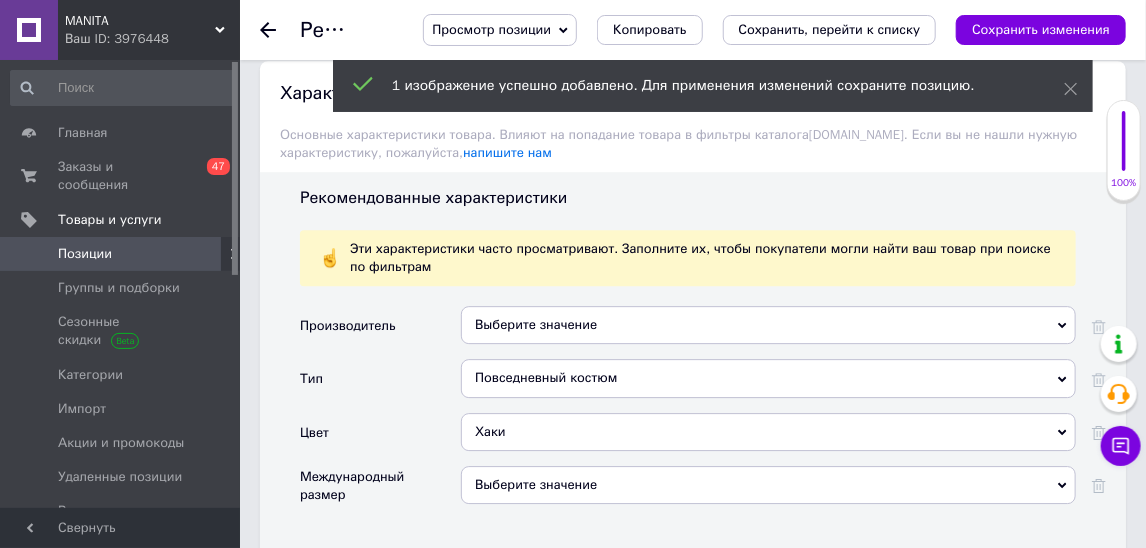 scroll, scrollTop: 2128, scrollLeft: 0, axis: vertical 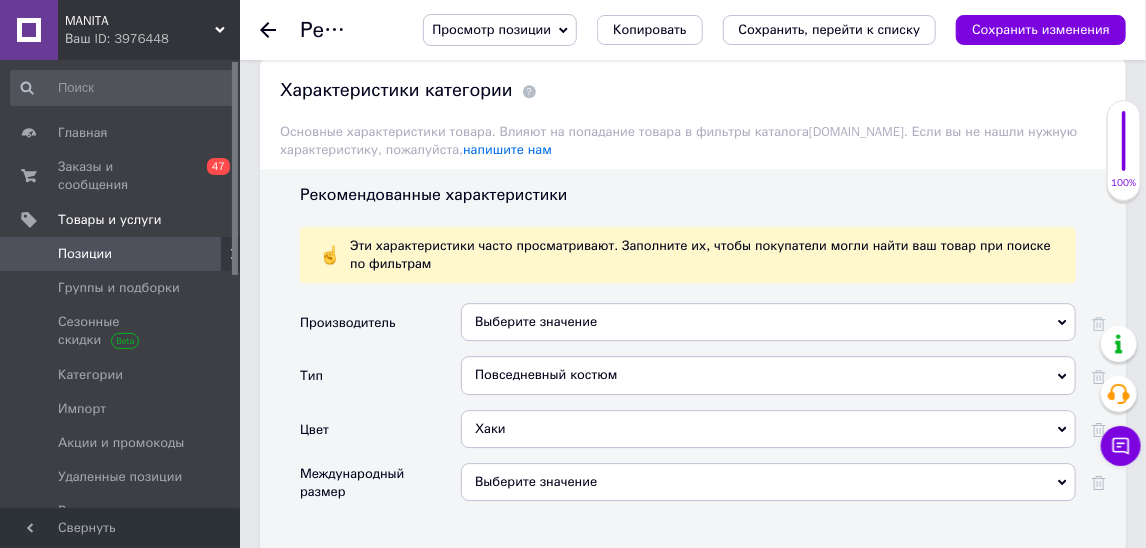 click on "Хаки" at bounding box center (768, 429) 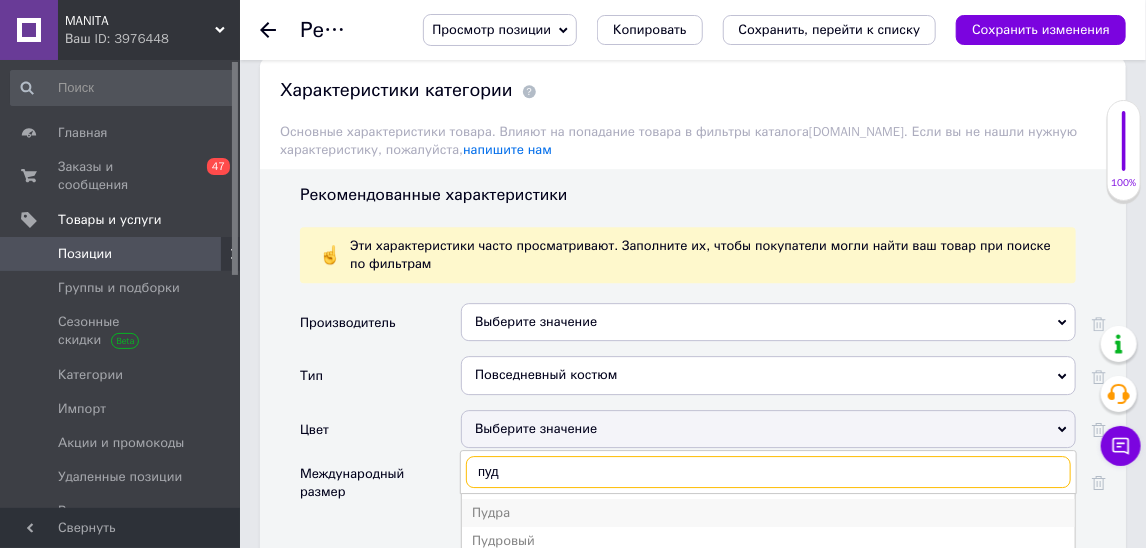 type on "пуд" 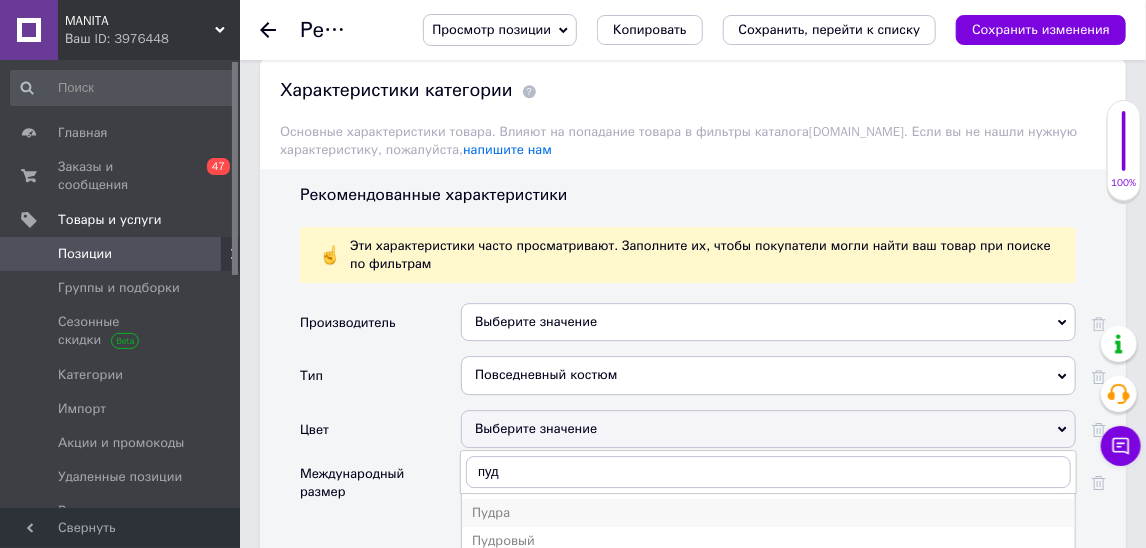click on "Пудра" at bounding box center [768, 513] 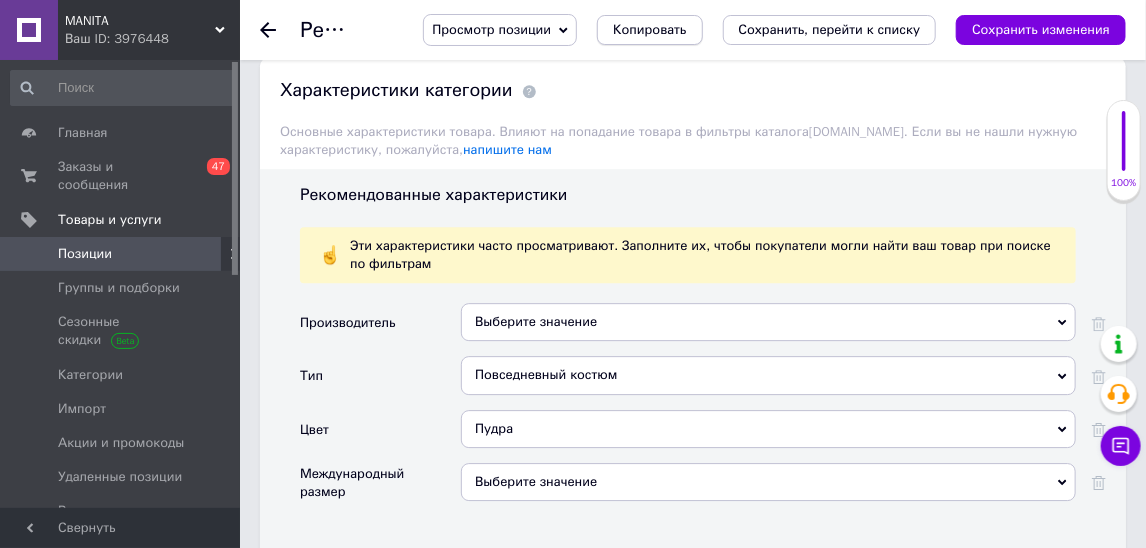 click on "Копировать" at bounding box center (649, 30) 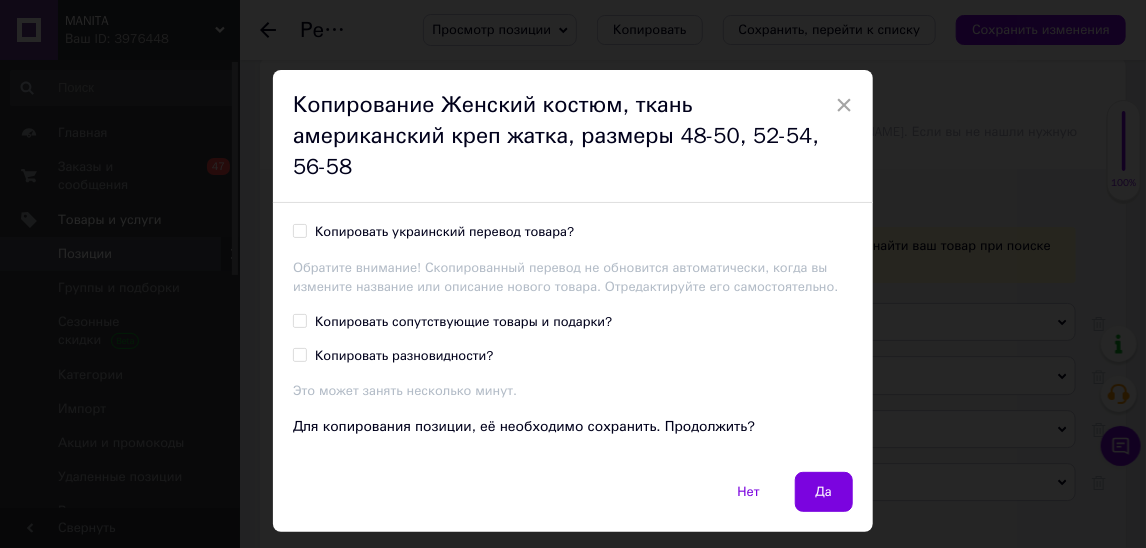 click on "Копировать украинский перевод товара? Обратите внимание! Скопированный перевод не обновится автоматически,
когда вы измените название или описание нового товара.
Отредактируйте его самостоятельно." at bounding box center [573, 259] 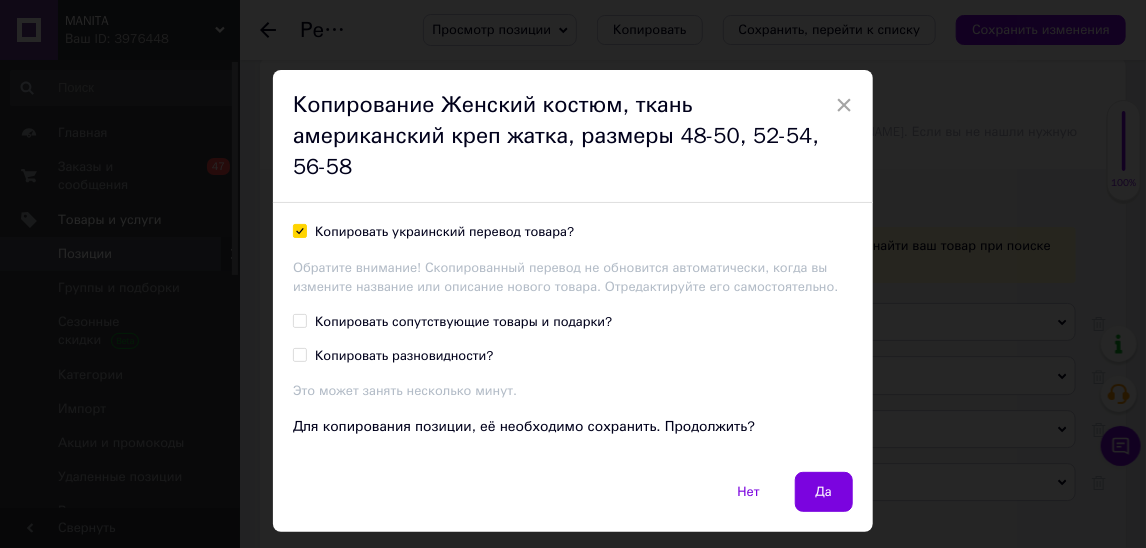 checkbox on "true" 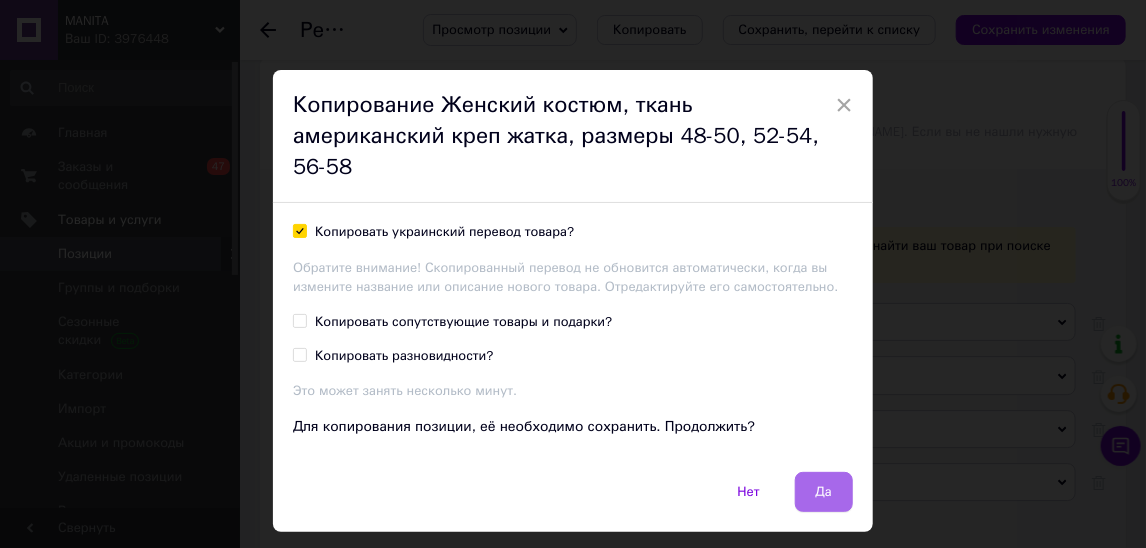 click on "Да" at bounding box center [824, 492] 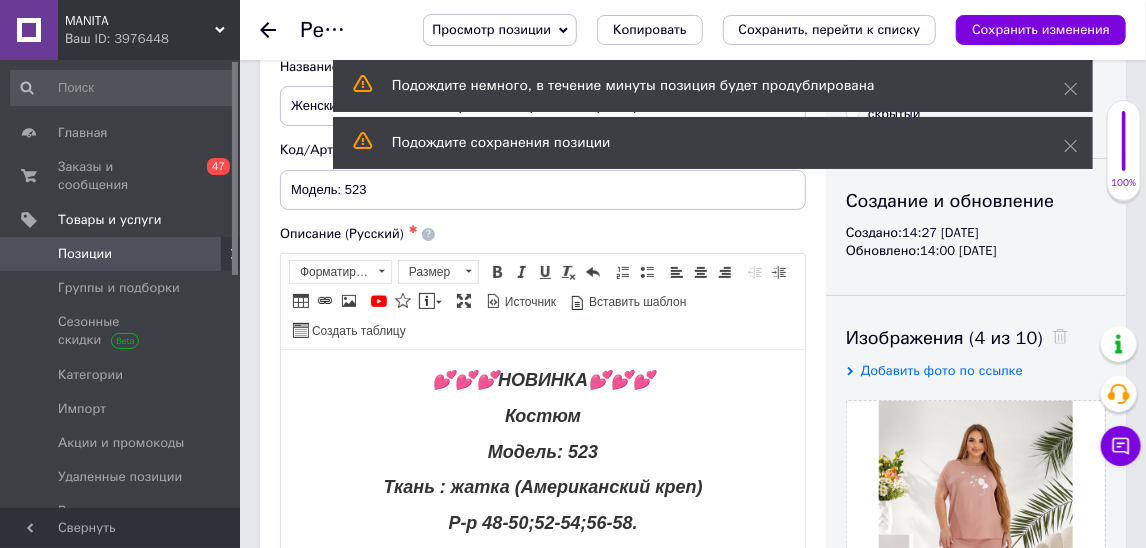 scroll, scrollTop: 114, scrollLeft: 0, axis: vertical 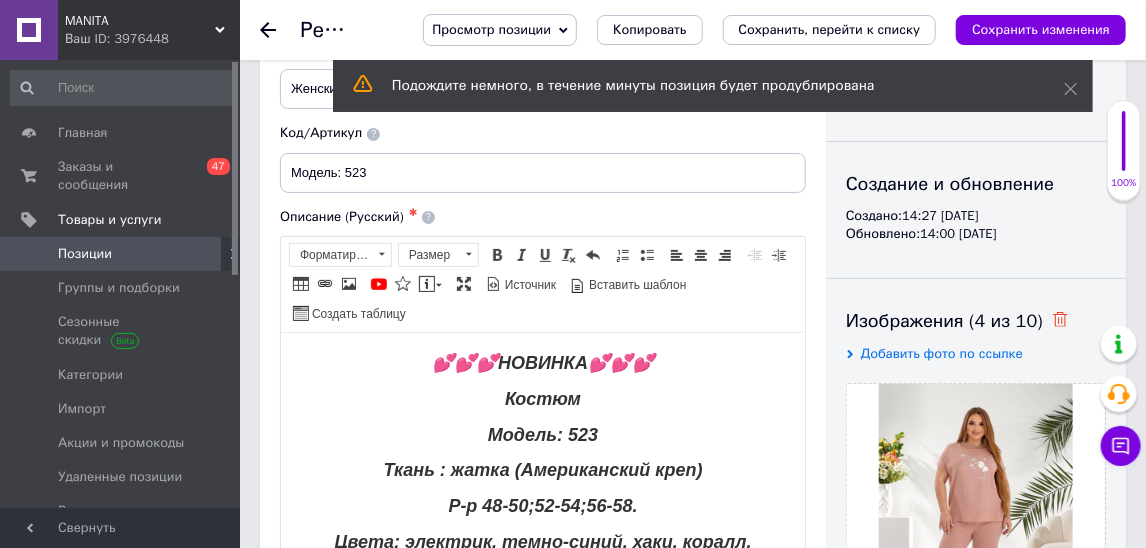 click 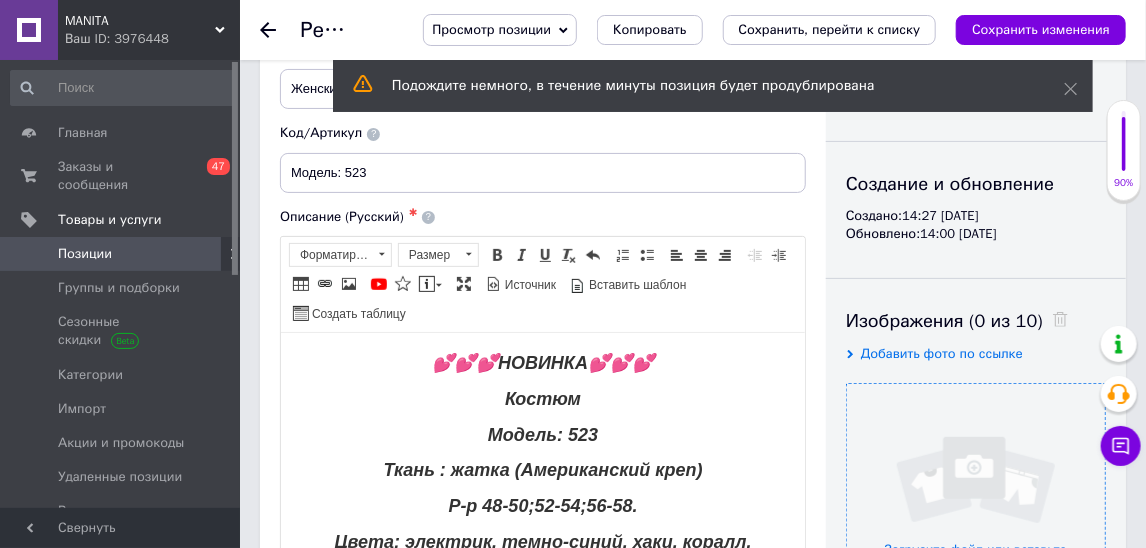 click at bounding box center [976, 513] 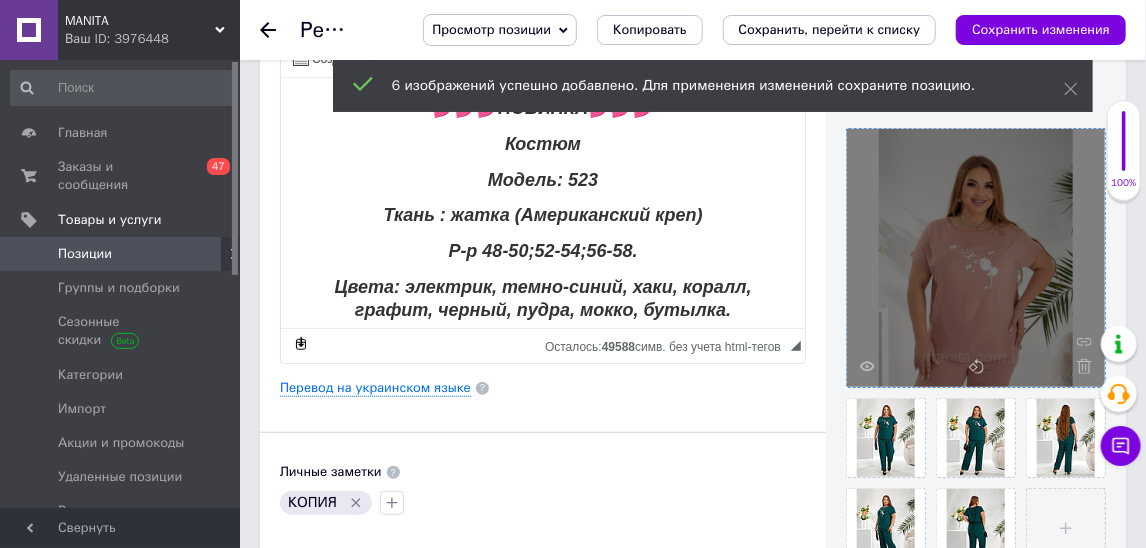 scroll, scrollTop: 370, scrollLeft: 0, axis: vertical 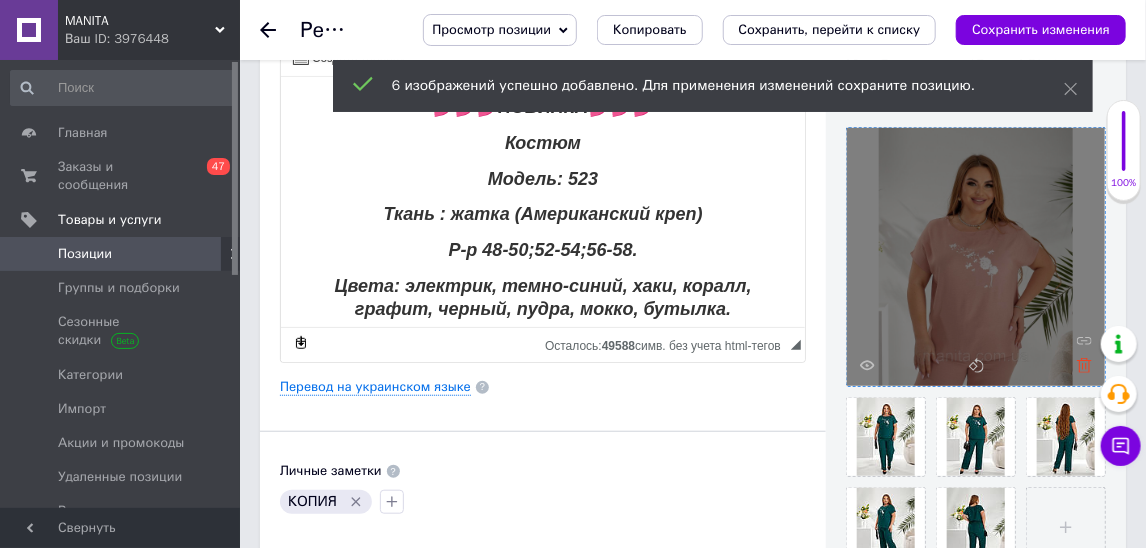 click 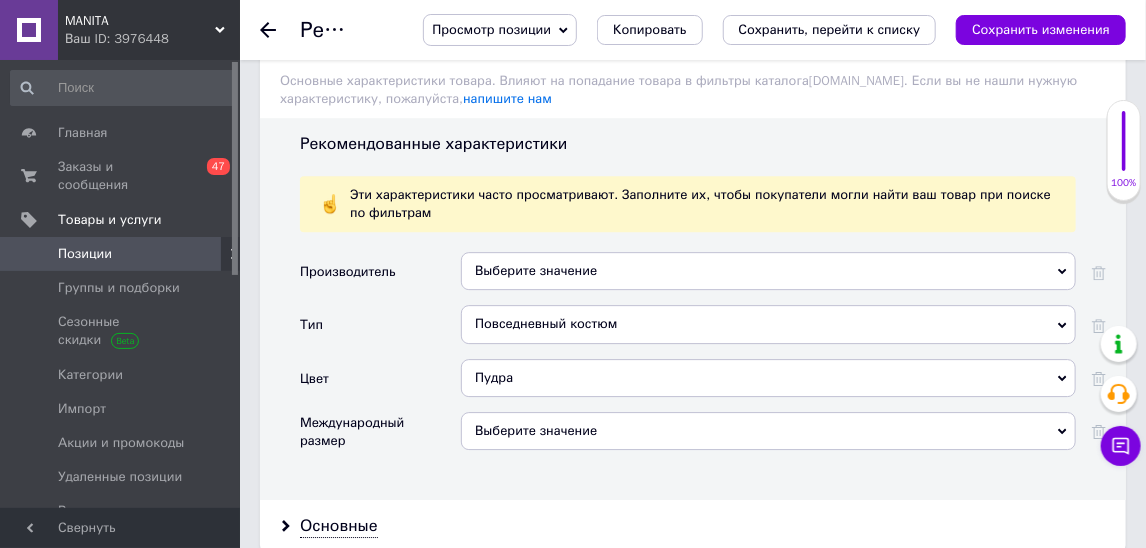 scroll, scrollTop: 2200, scrollLeft: 0, axis: vertical 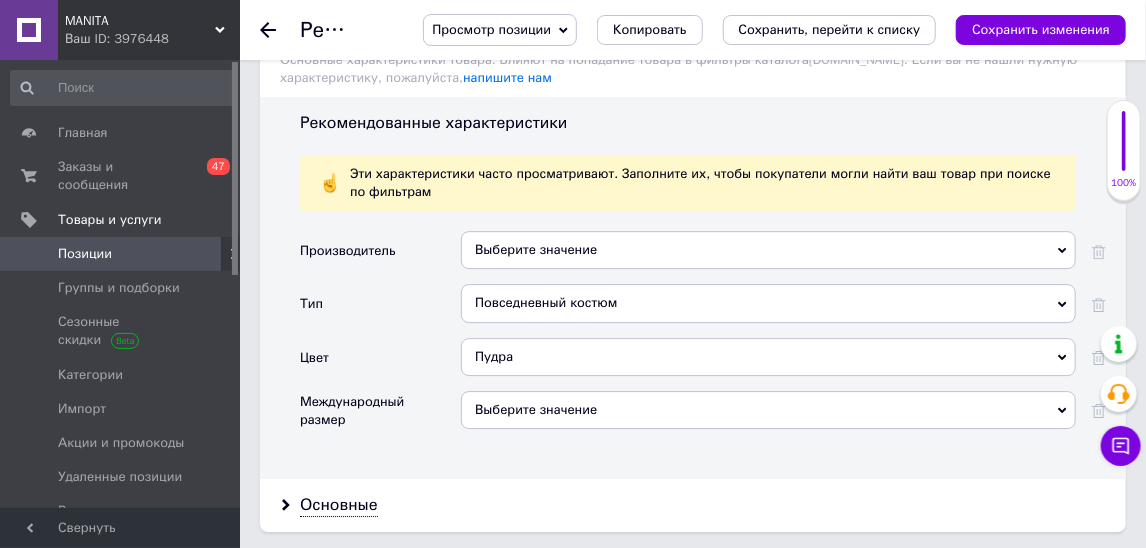 click on "Пудра" at bounding box center [768, 357] 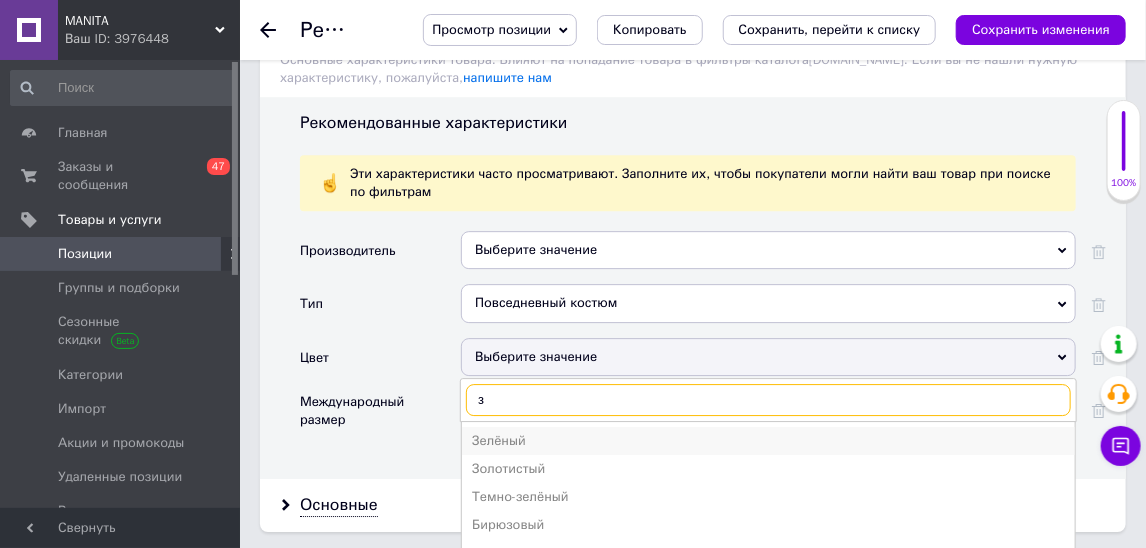 type on "з" 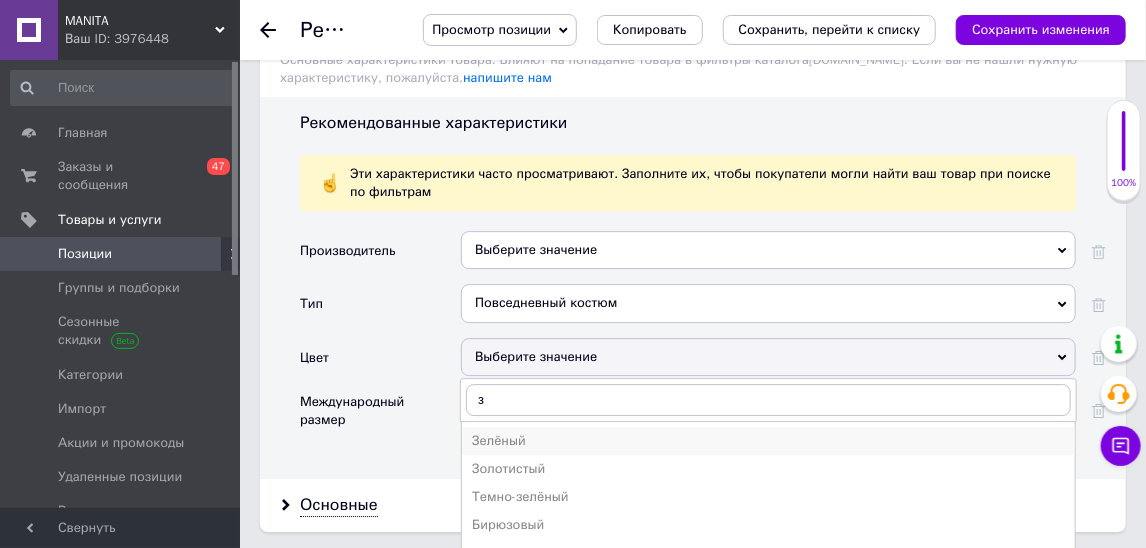 click on "Зелёный" at bounding box center (768, 441) 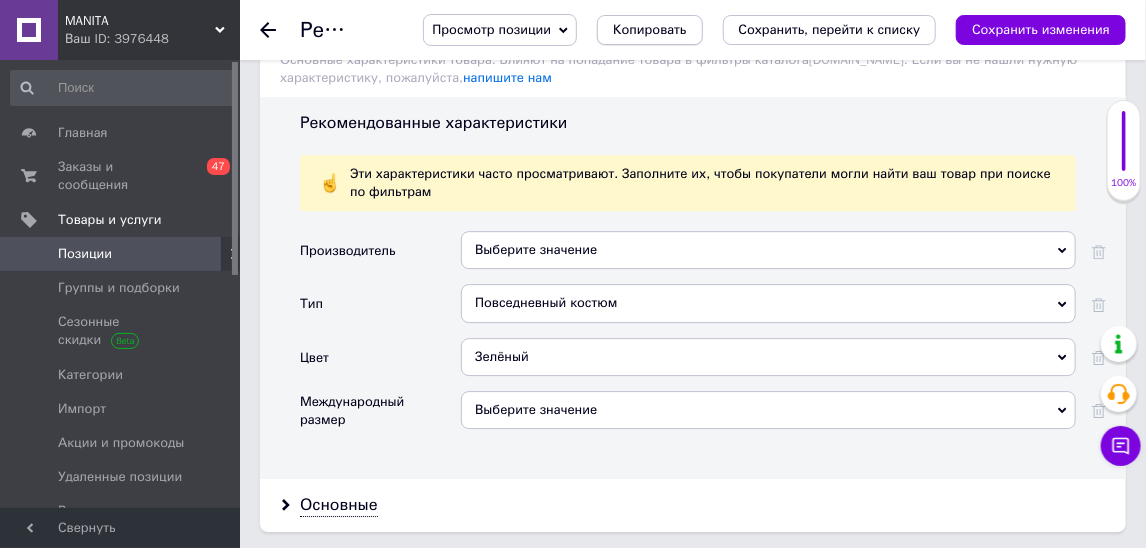 click on "Копировать" at bounding box center [649, 30] 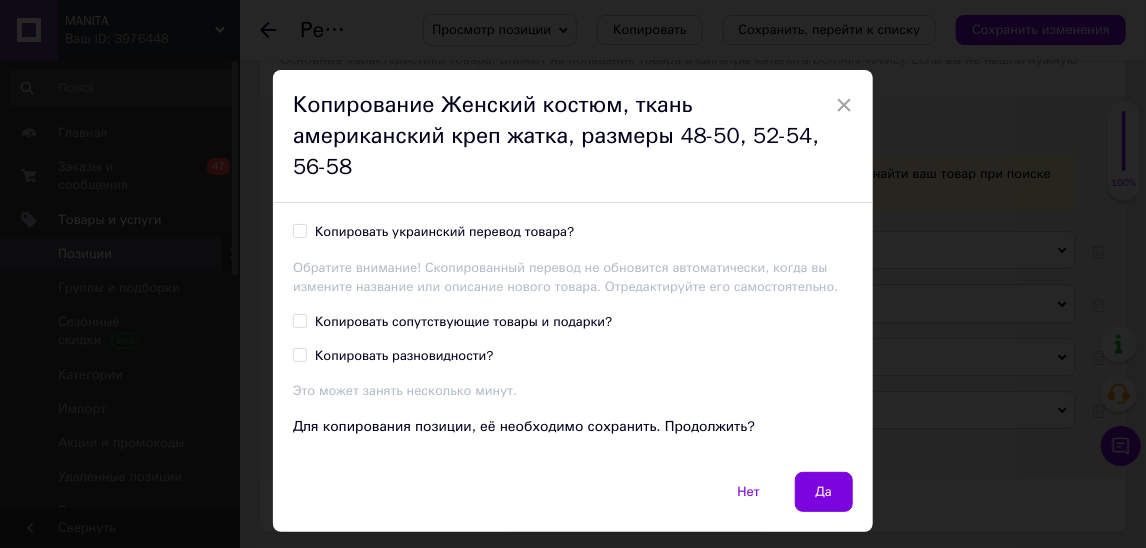 click on "Копировать украинский перевод товара?" at bounding box center [444, 232] 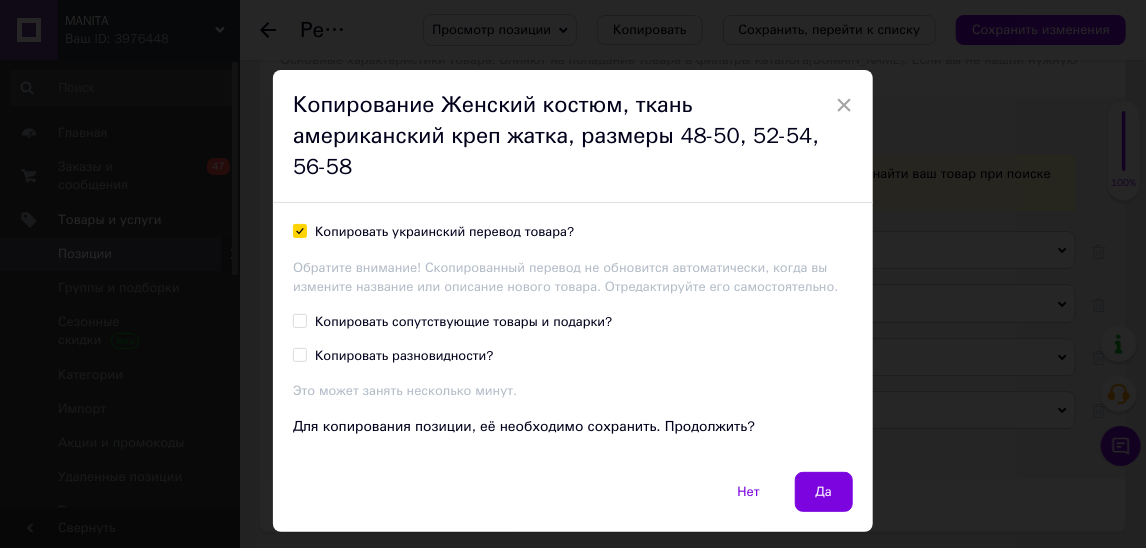 checkbox on "true" 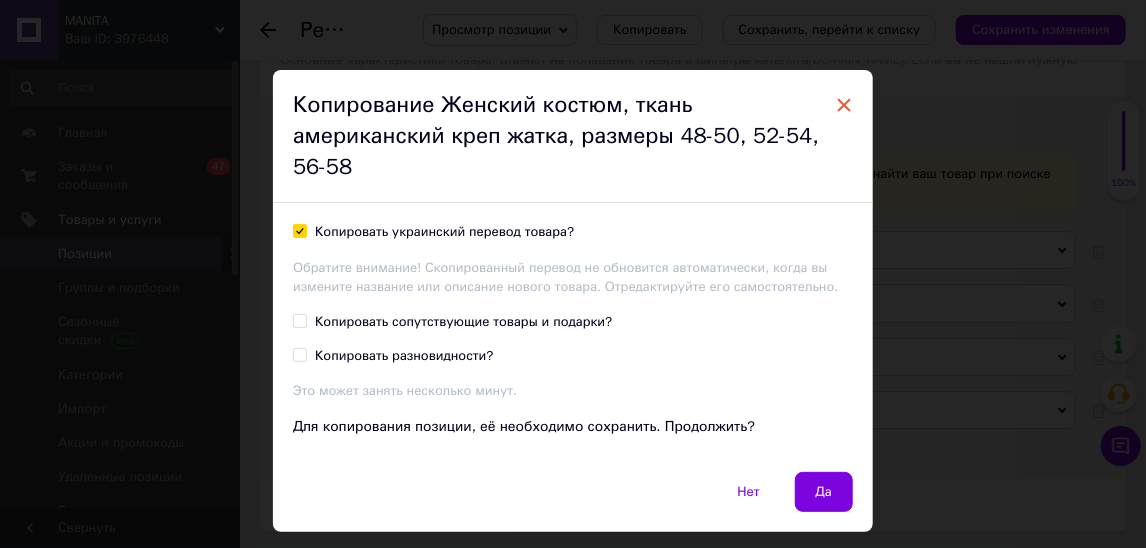 click on "×" at bounding box center (844, 105) 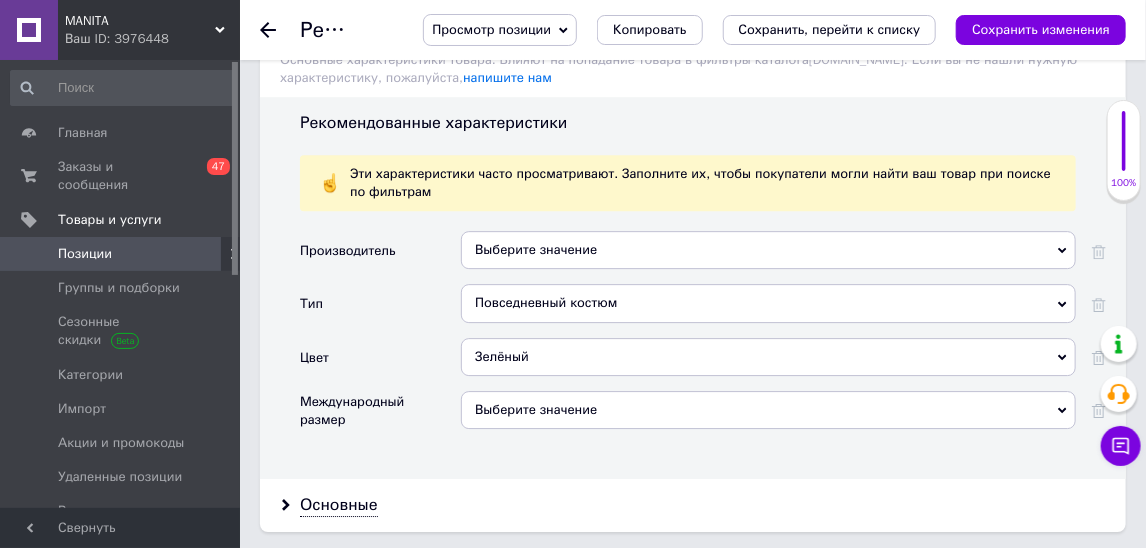 click on "Зелёный" at bounding box center (768, 357) 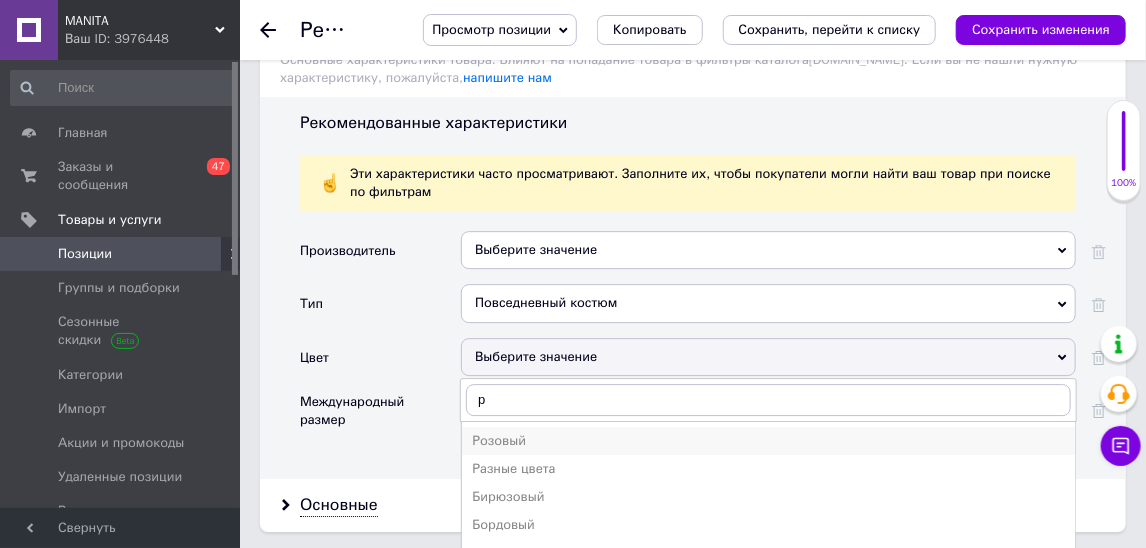click on "Розовый" at bounding box center [768, 441] 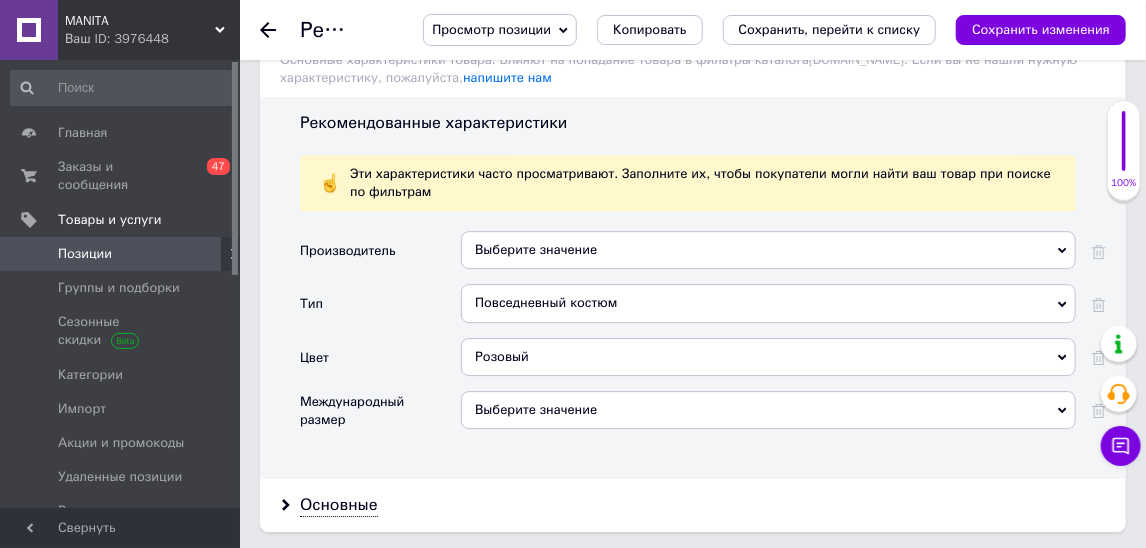 click on "Розовый" at bounding box center (768, 357) 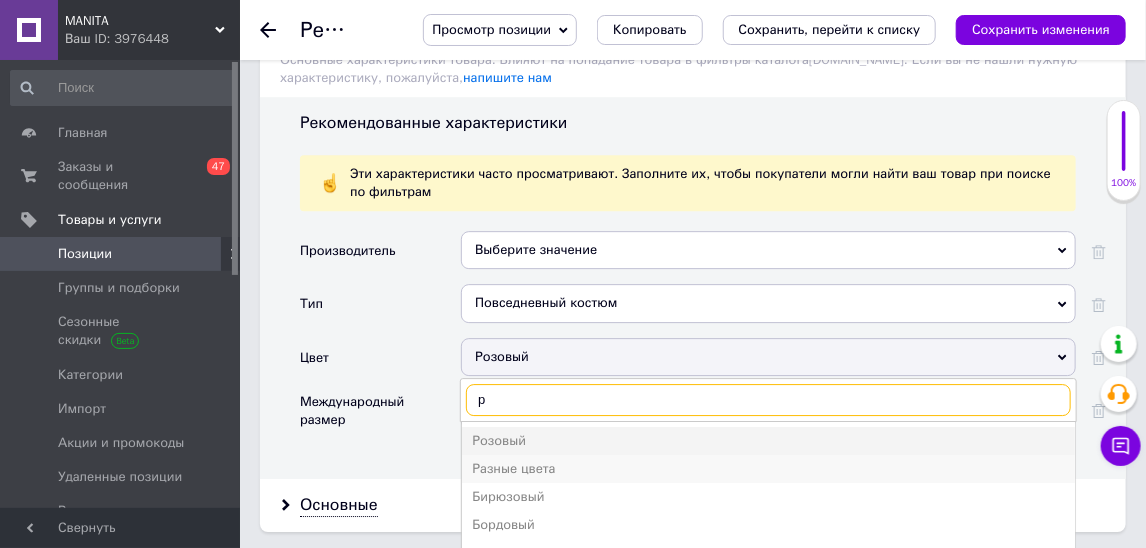 type on "р" 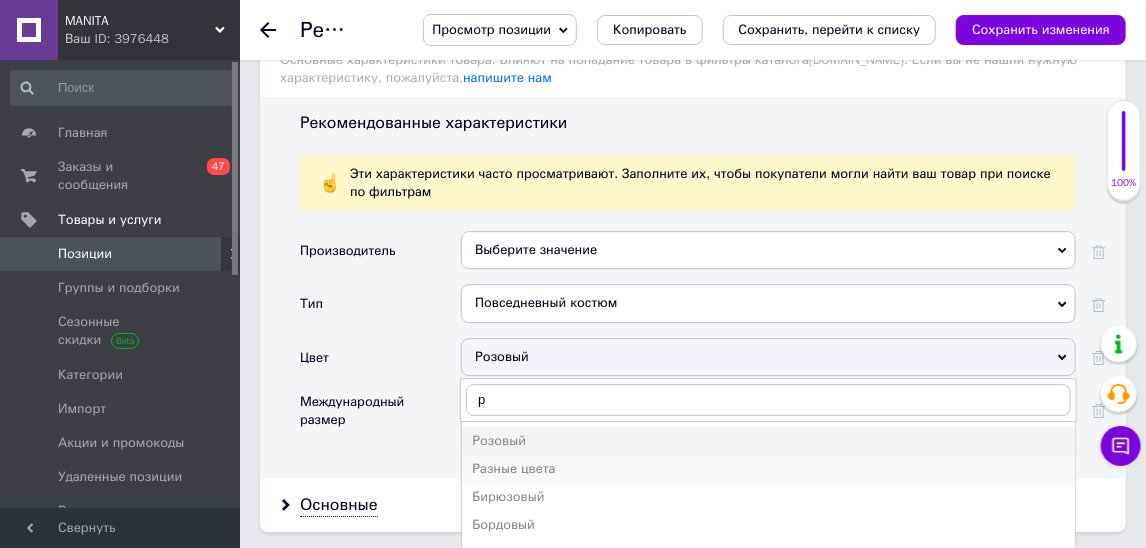 click on "Разные цвета" at bounding box center (768, 469) 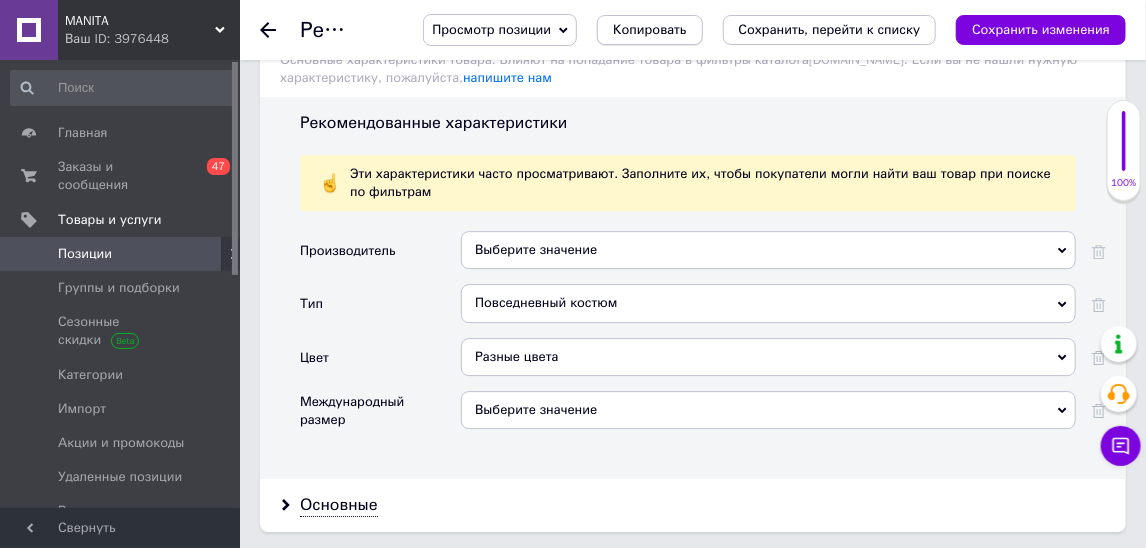 click on "Копировать" at bounding box center [649, 30] 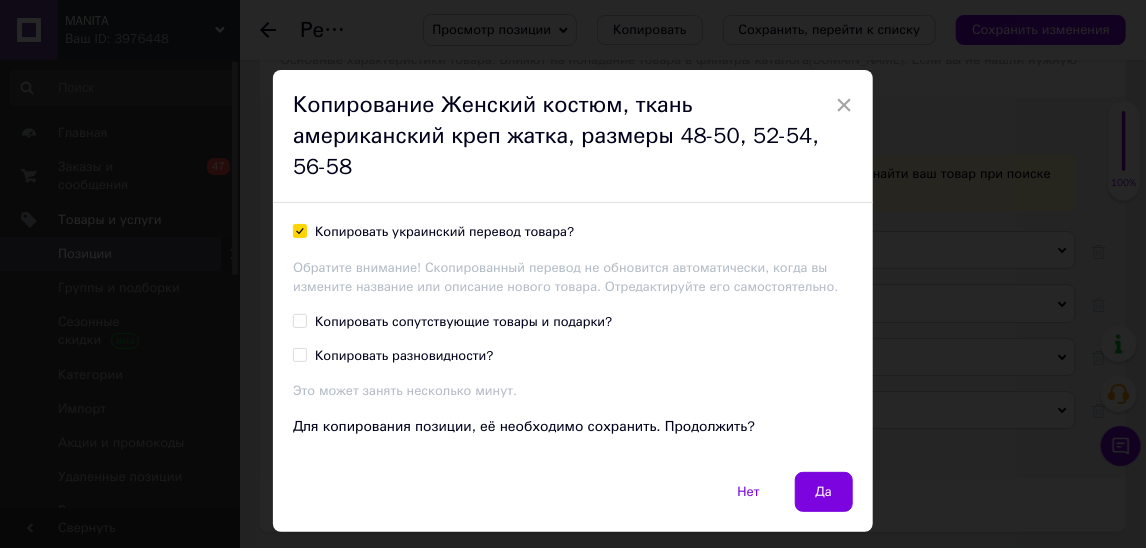 click on "Копировать украинский перевод товара?" at bounding box center [444, 232] 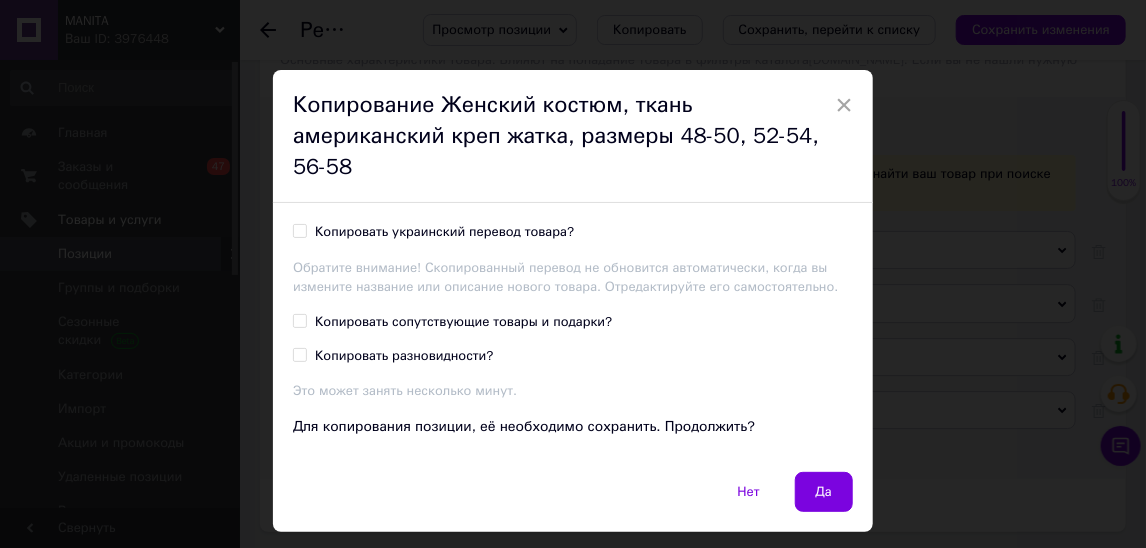 click on "Копировать украинский перевод товара?" at bounding box center (444, 232) 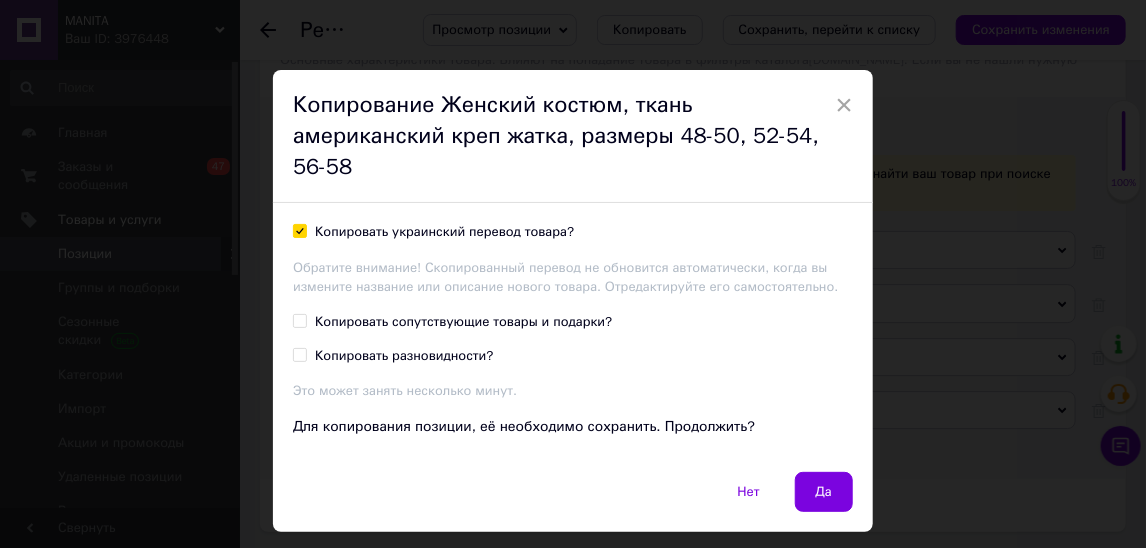 checkbox on "true" 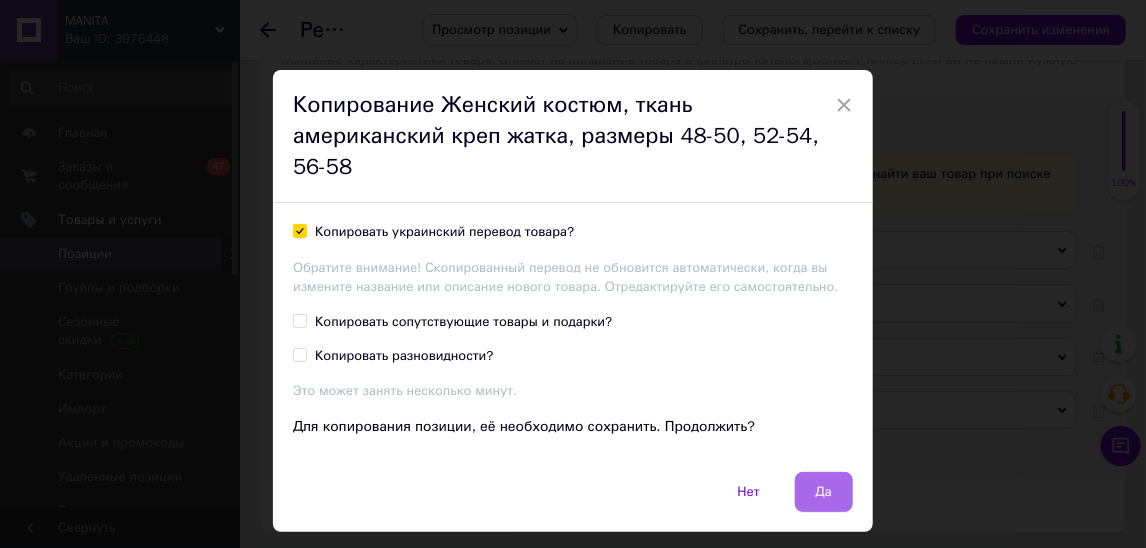 click on "Да" at bounding box center (824, 492) 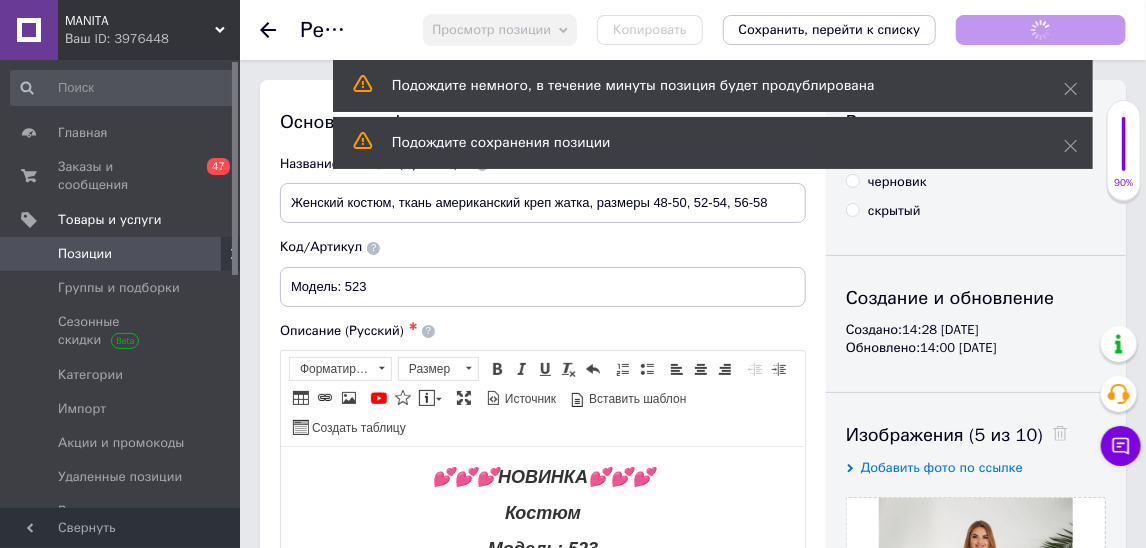 scroll, scrollTop: 0, scrollLeft: 0, axis: both 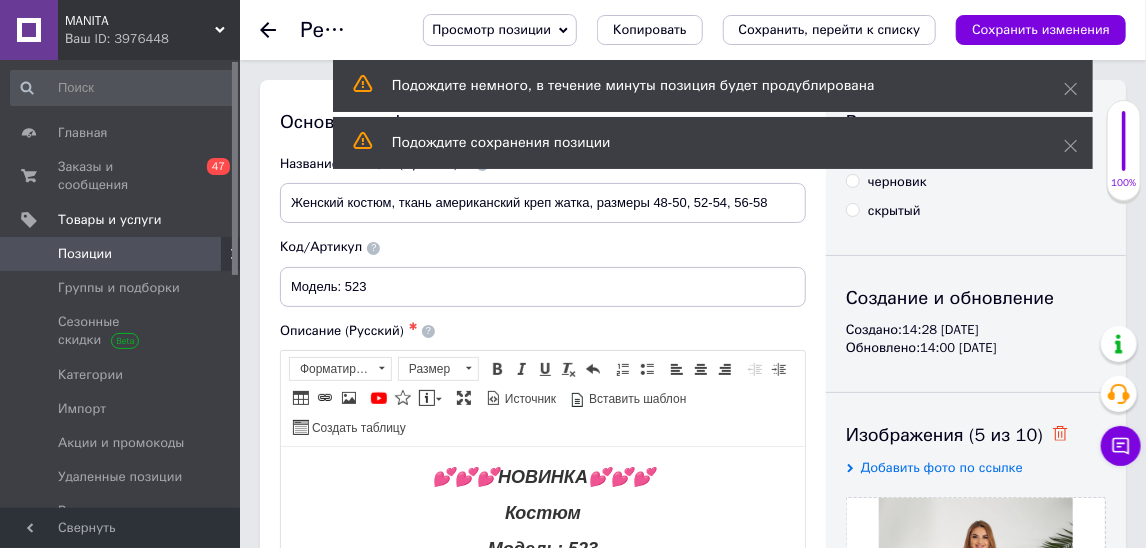 click 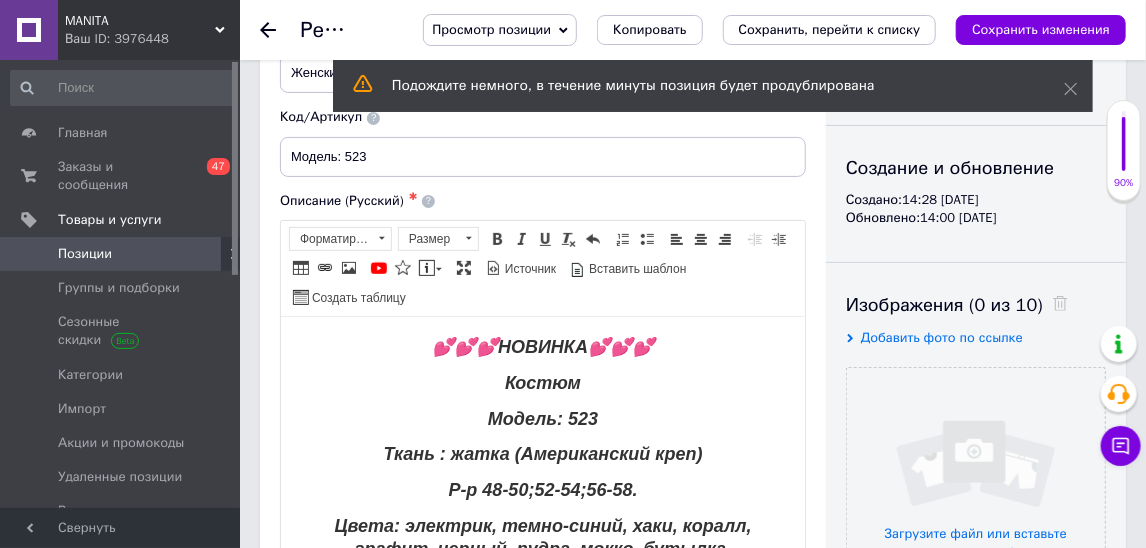 scroll, scrollTop: 169, scrollLeft: 0, axis: vertical 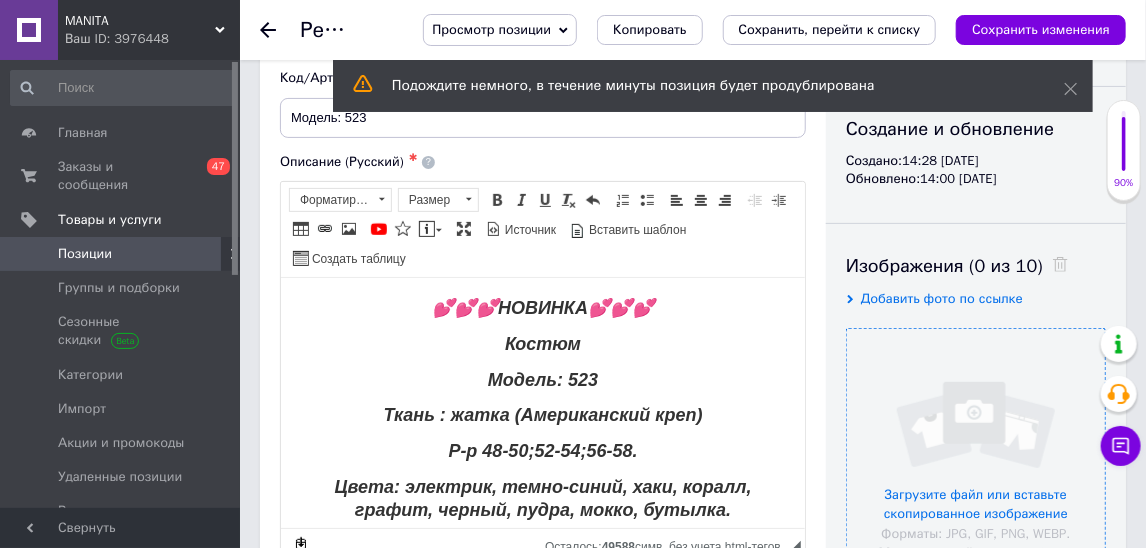 click at bounding box center [976, 458] 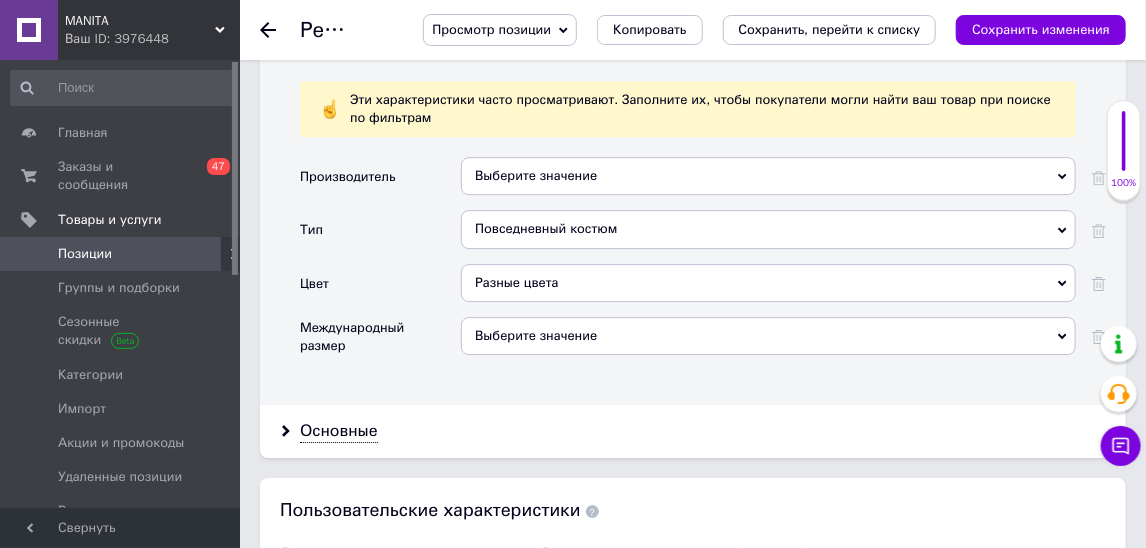scroll, scrollTop: 2282, scrollLeft: 0, axis: vertical 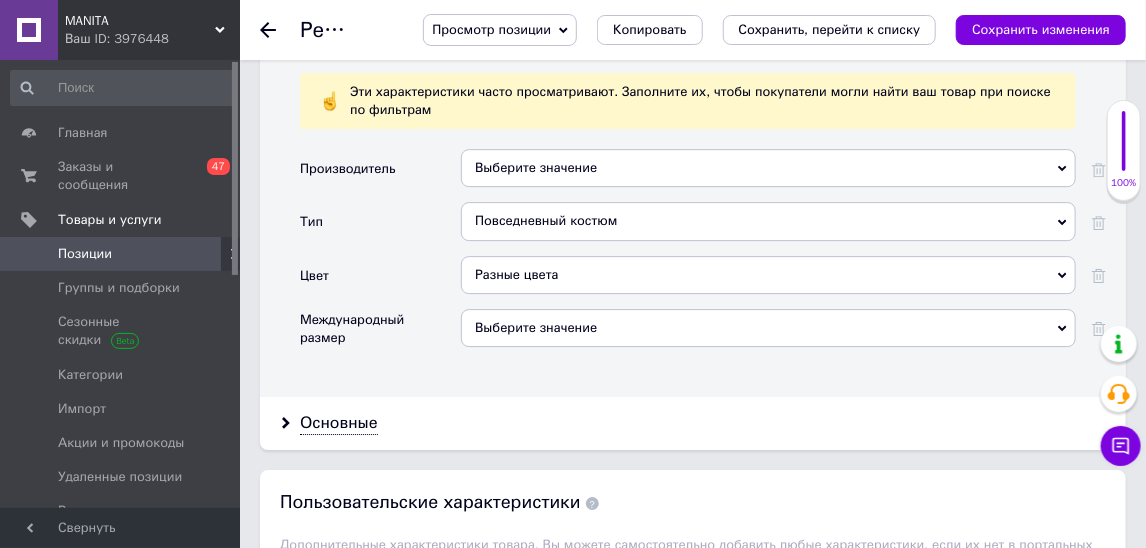 click on "Разные цвета" at bounding box center [768, 275] 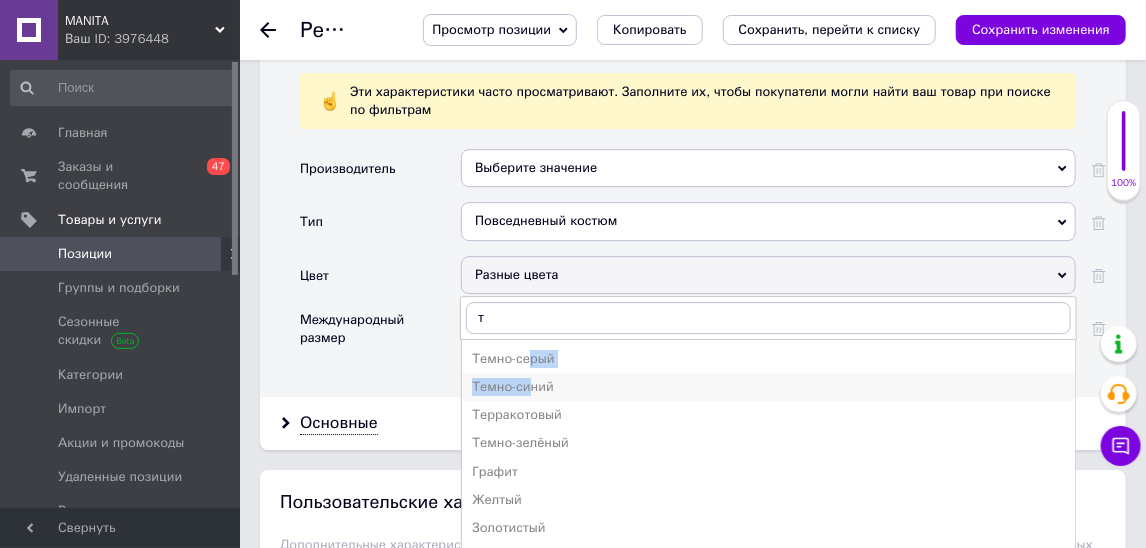 drag, startPoint x: 536, startPoint y: 349, endPoint x: 536, endPoint y: 374, distance: 25 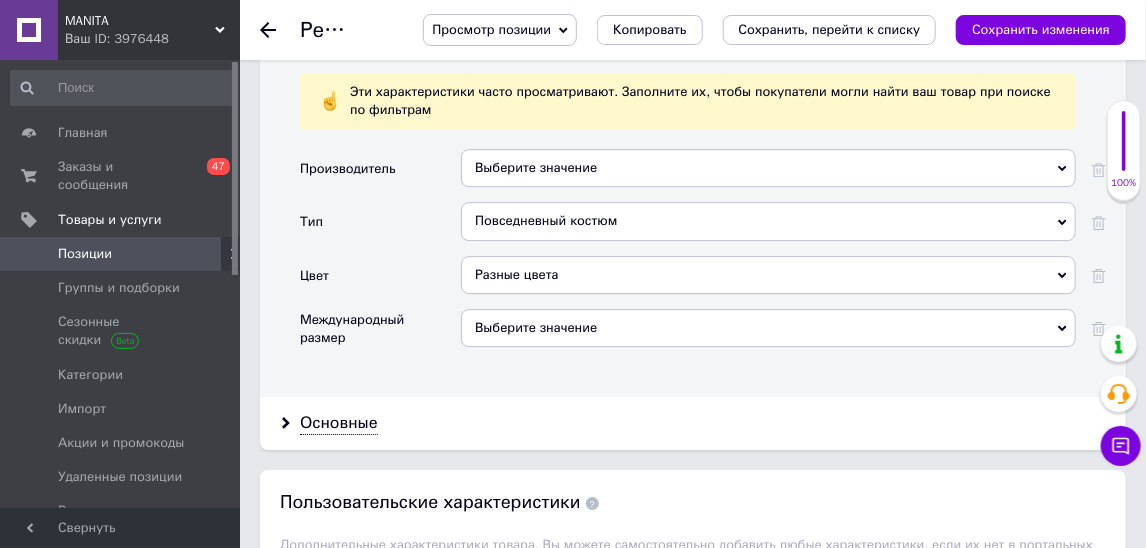 click on "Разные цвета" at bounding box center [768, 275] 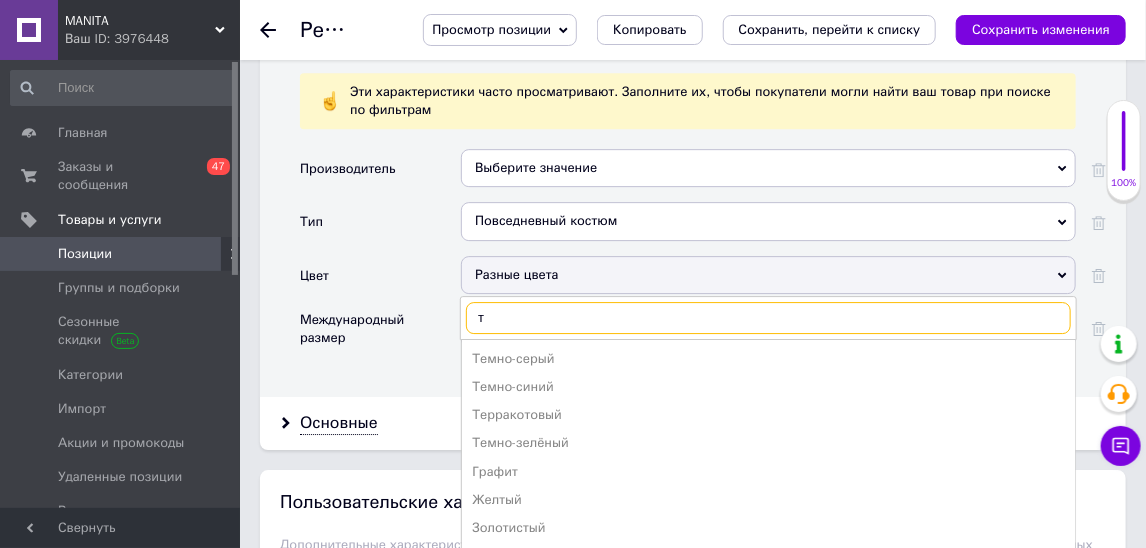 type on "т" 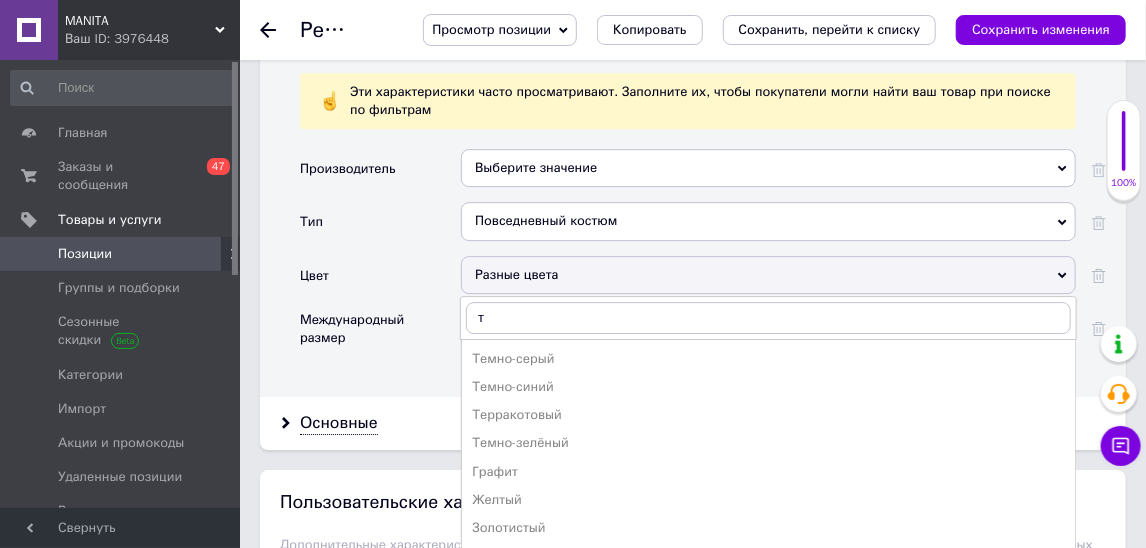 click on "Темно-синий" at bounding box center (768, 387) 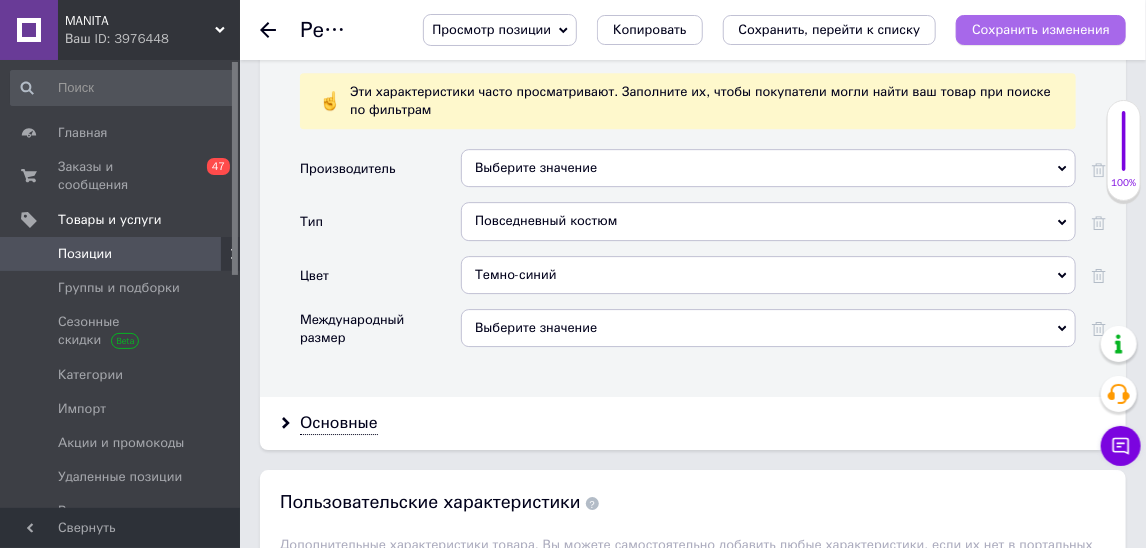 click on "Сохранить изменения" at bounding box center [1041, 29] 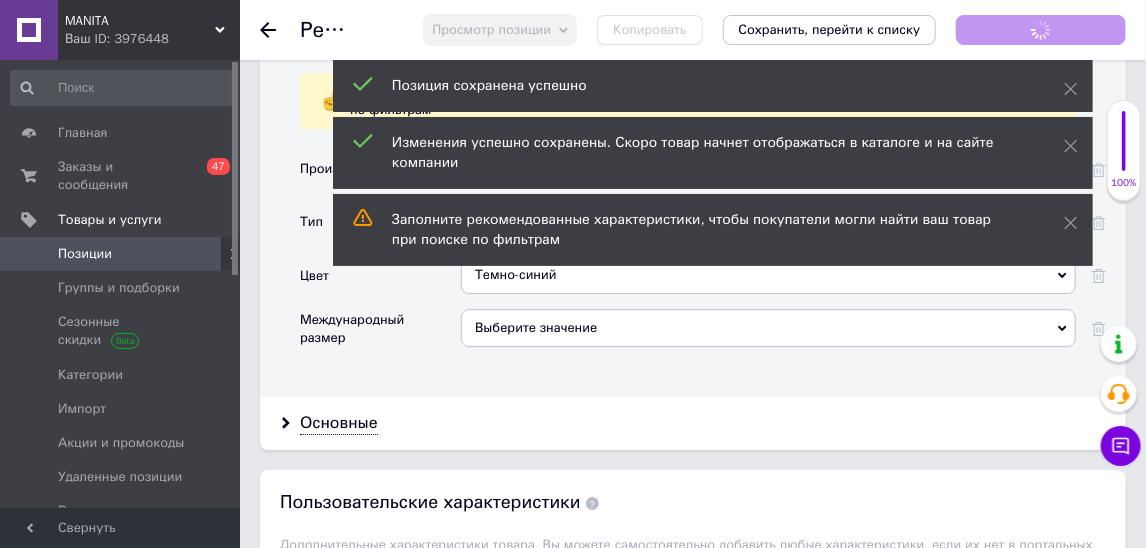 click on "Позиции" at bounding box center (121, 254) 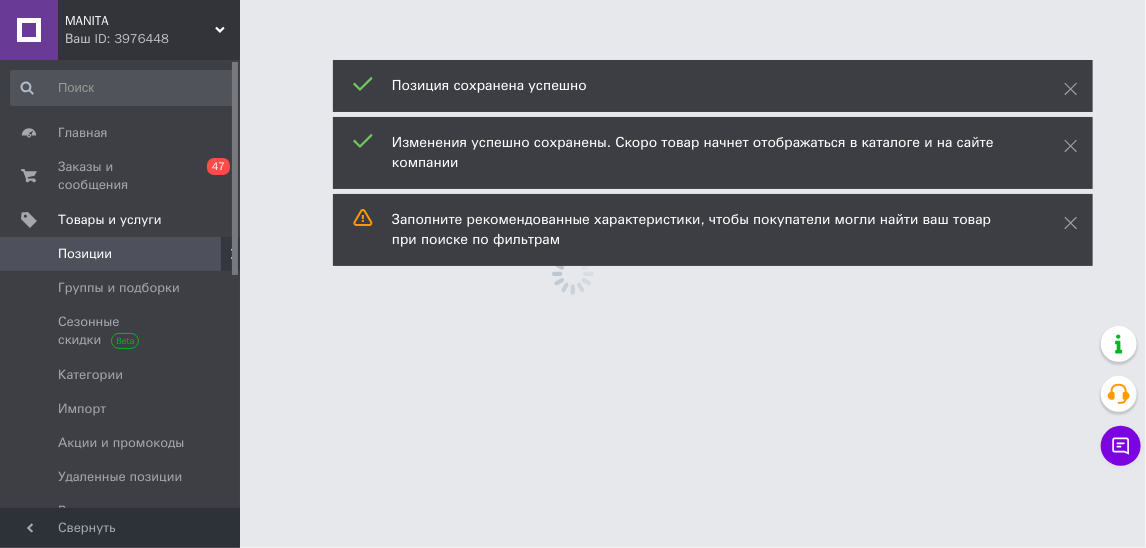 scroll, scrollTop: 0, scrollLeft: 0, axis: both 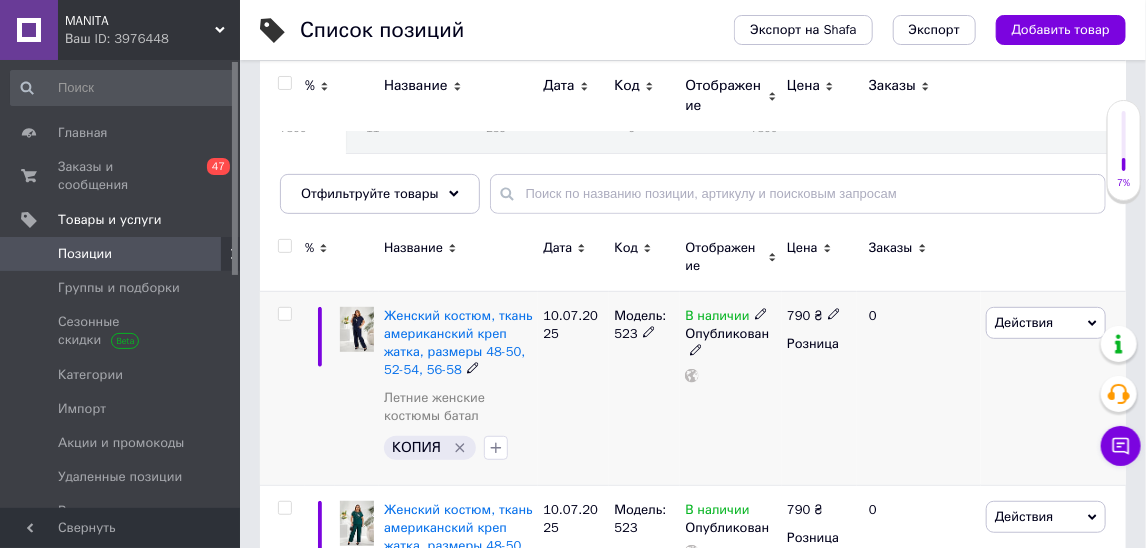 click 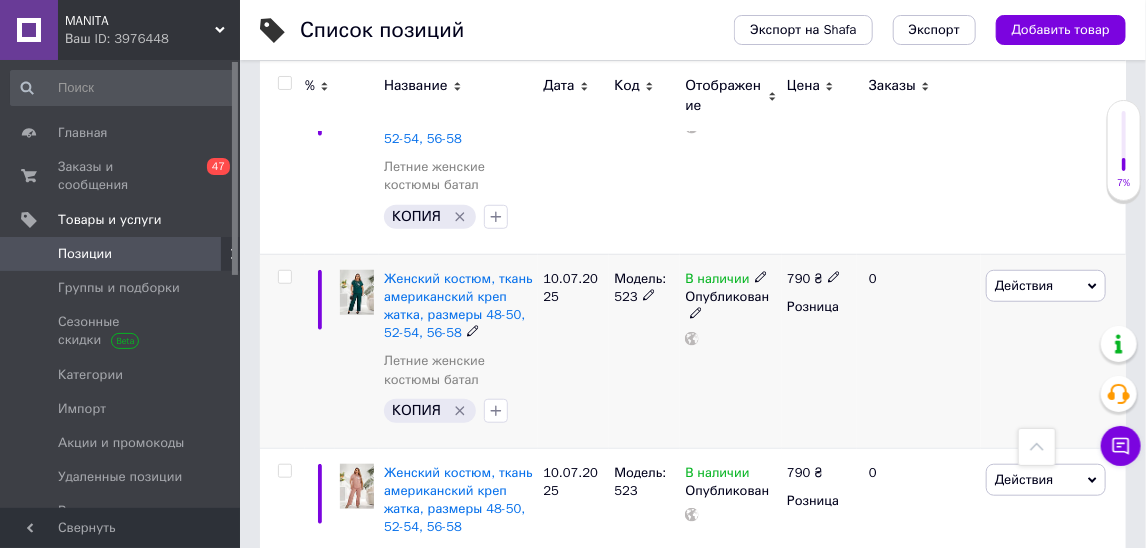 click 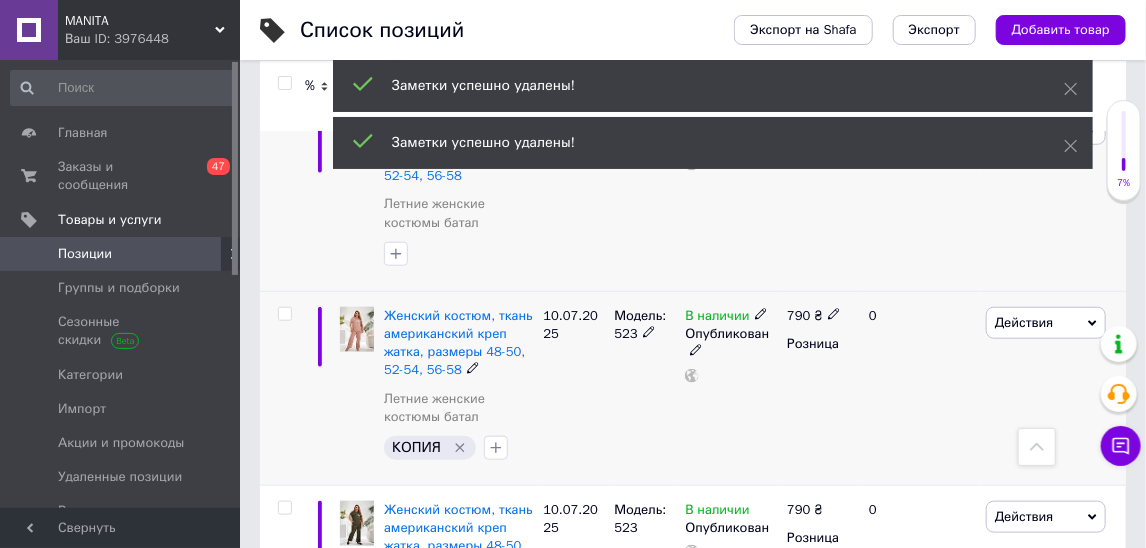 click 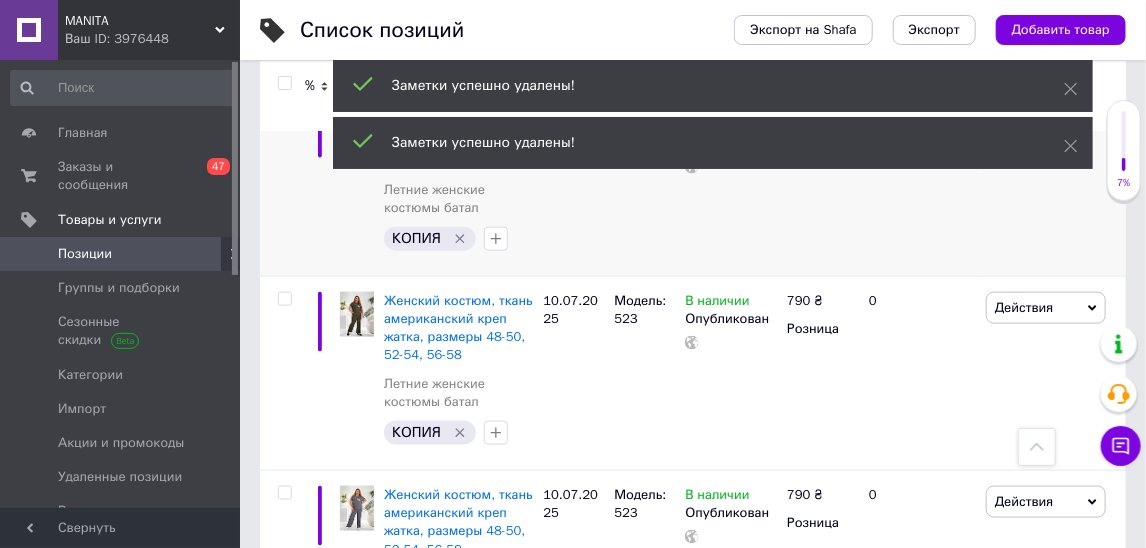 scroll, scrollTop: 844, scrollLeft: 0, axis: vertical 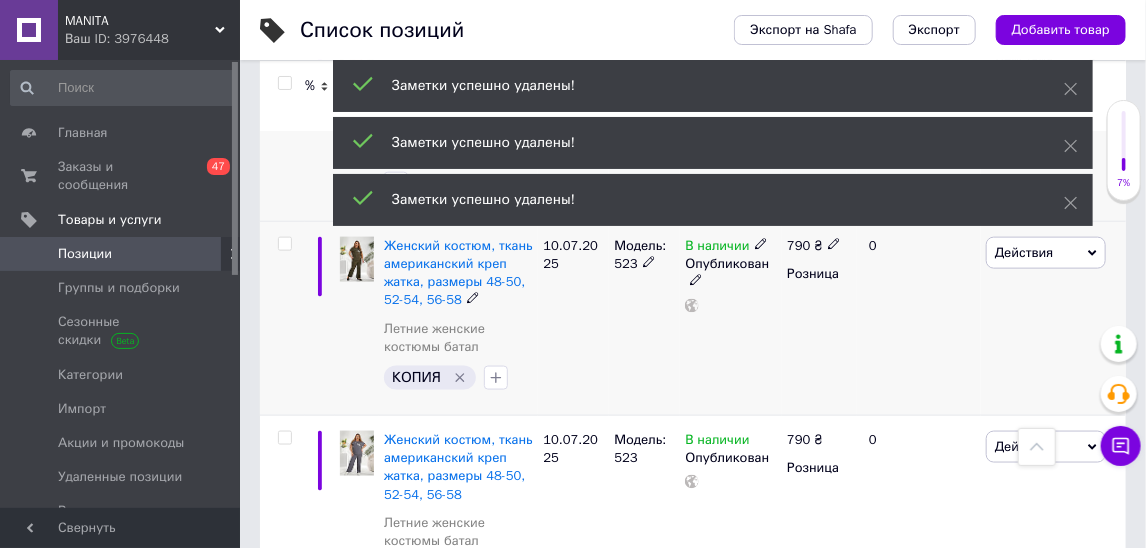 click 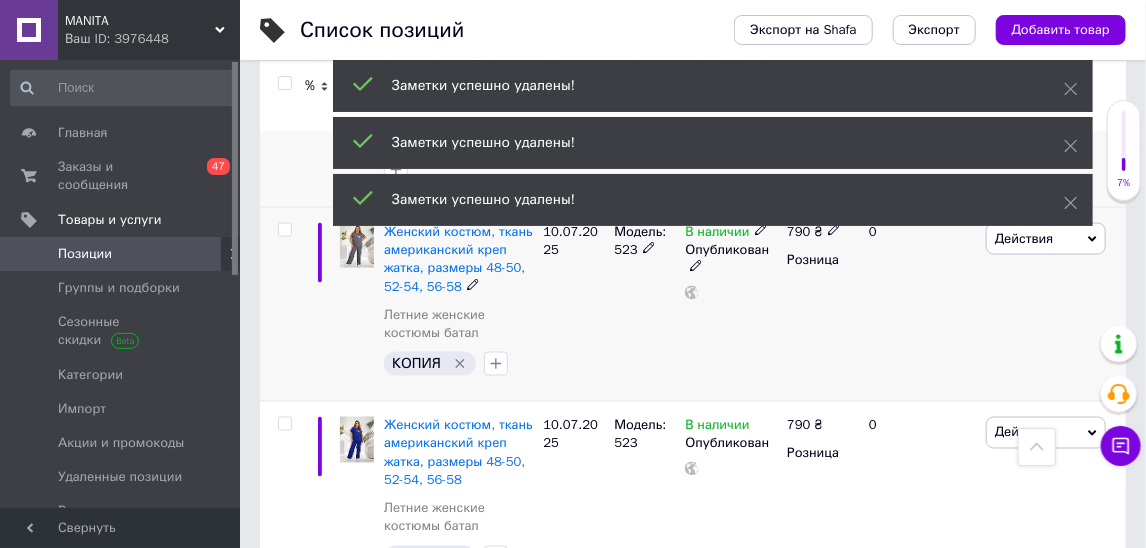 click 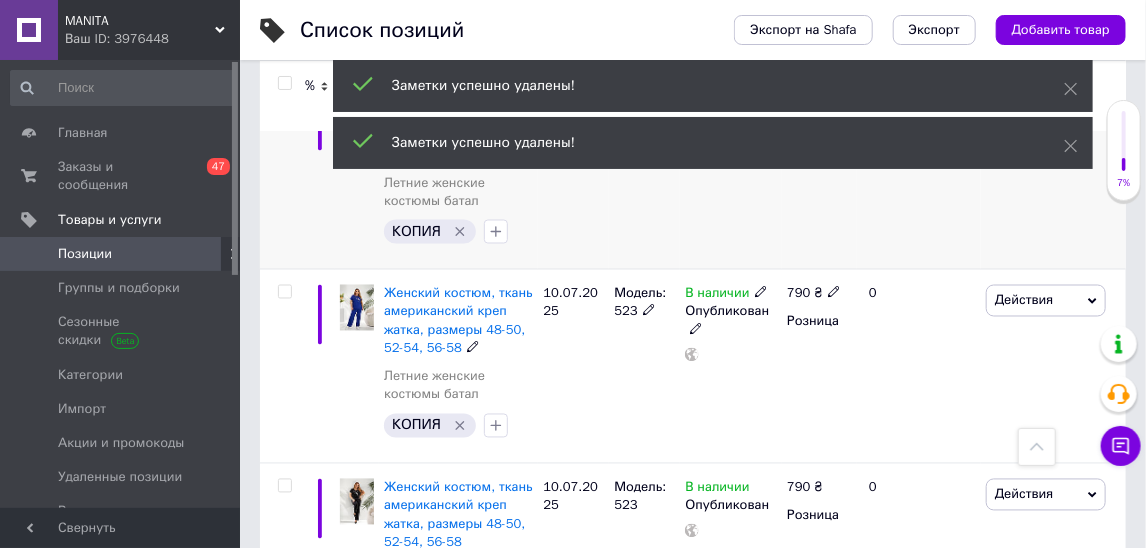 scroll, scrollTop: 1291, scrollLeft: 0, axis: vertical 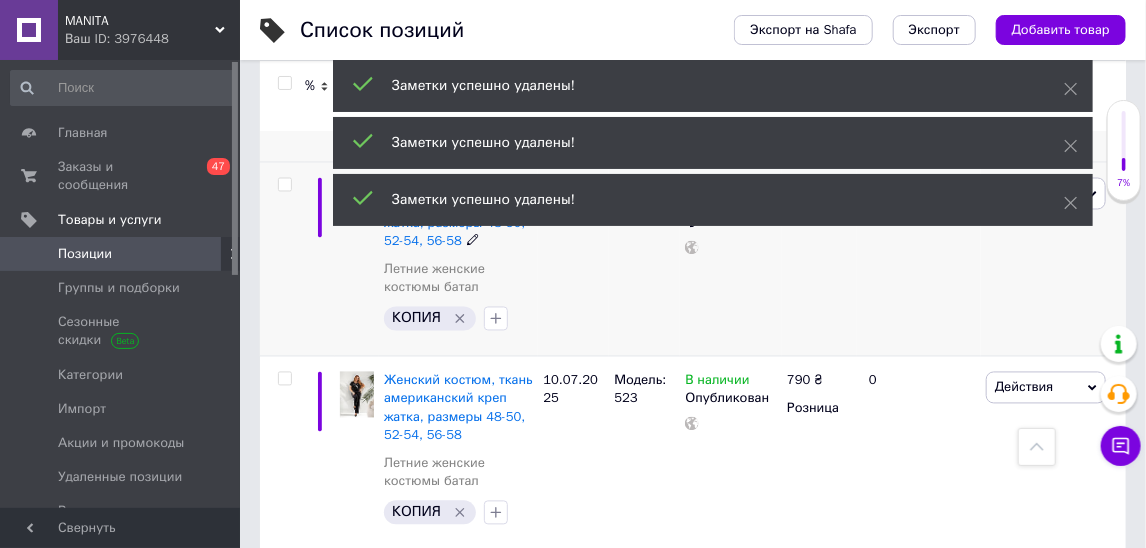 click 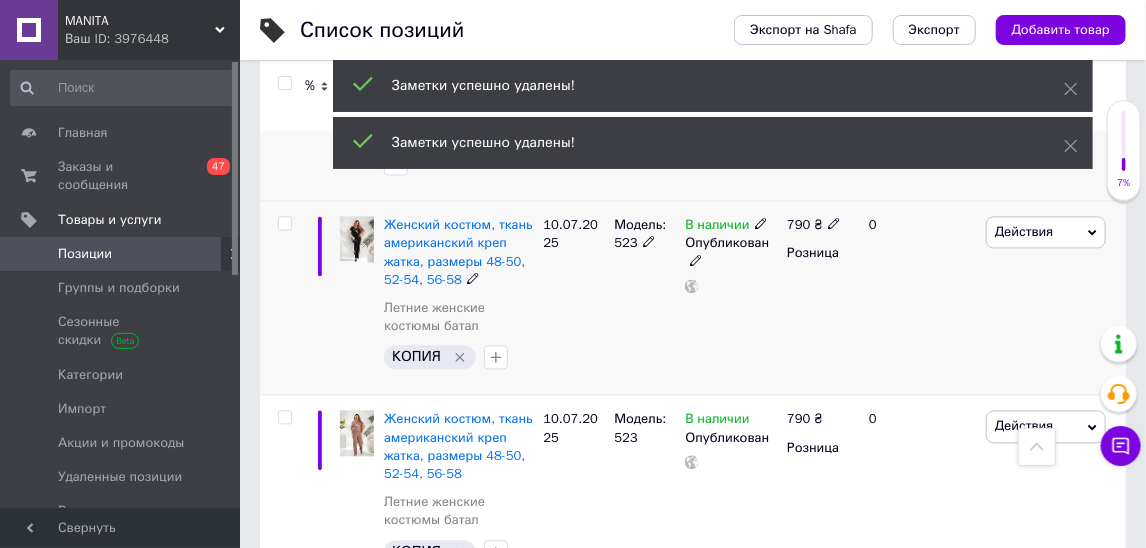 click 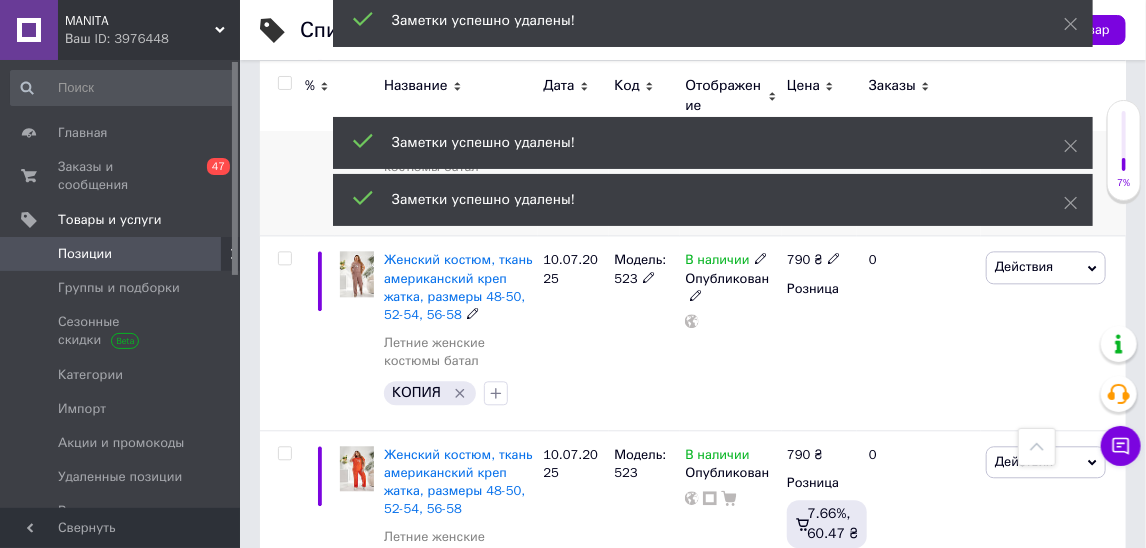 scroll, scrollTop: 1621, scrollLeft: 0, axis: vertical 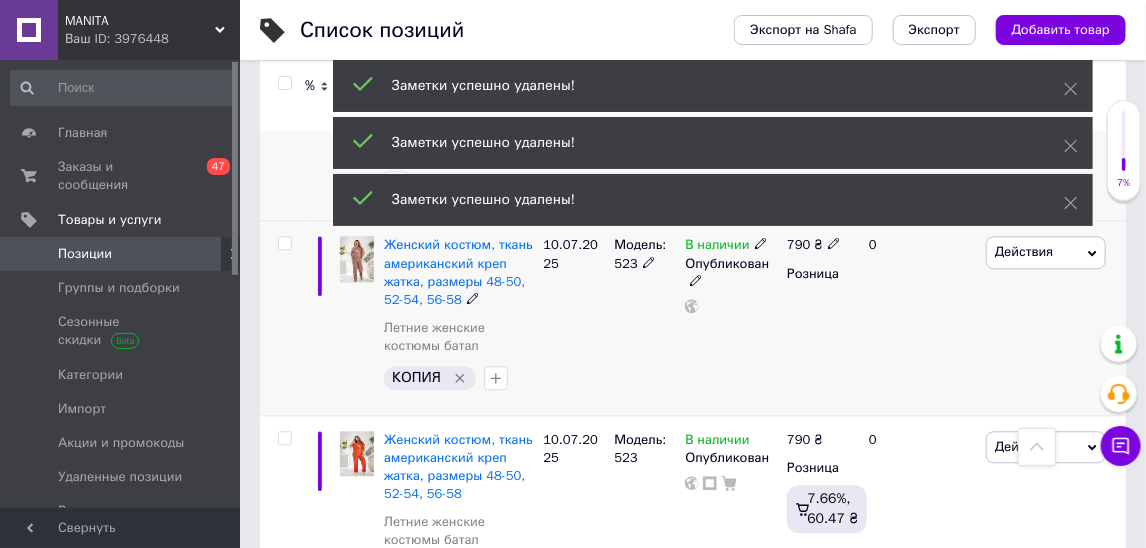 click 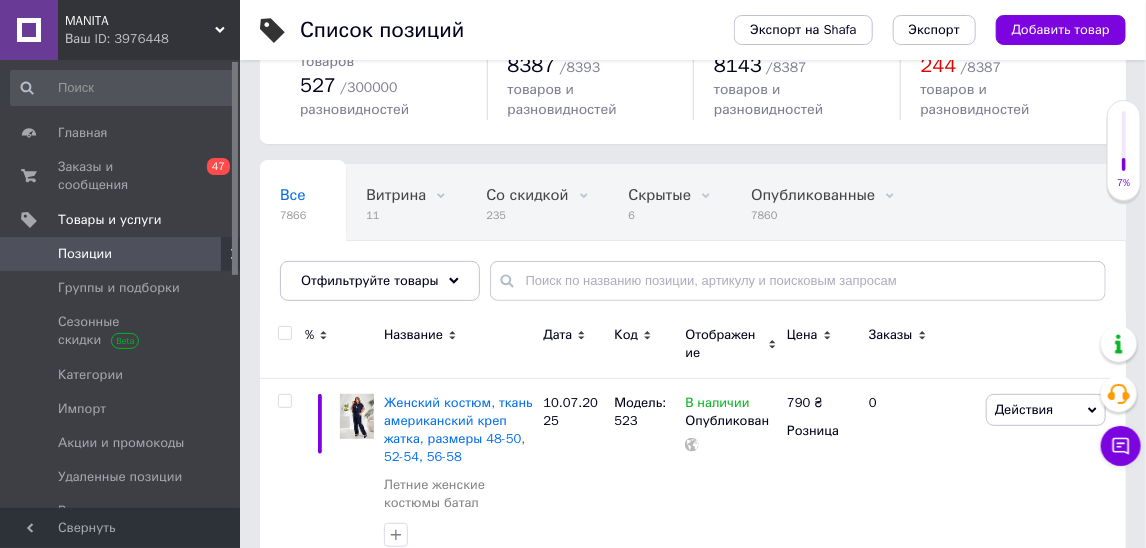 scroll, scrollTop: 178, scrollLeft: 0, axis: vertical 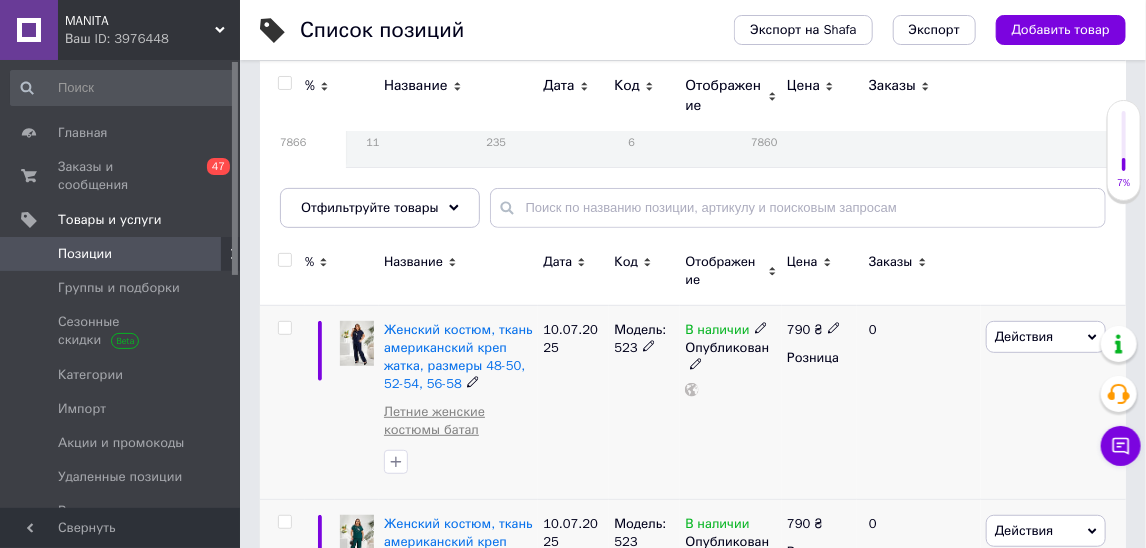 click on "Летние женские костюмы батал" at bounding box center [458, 421] 